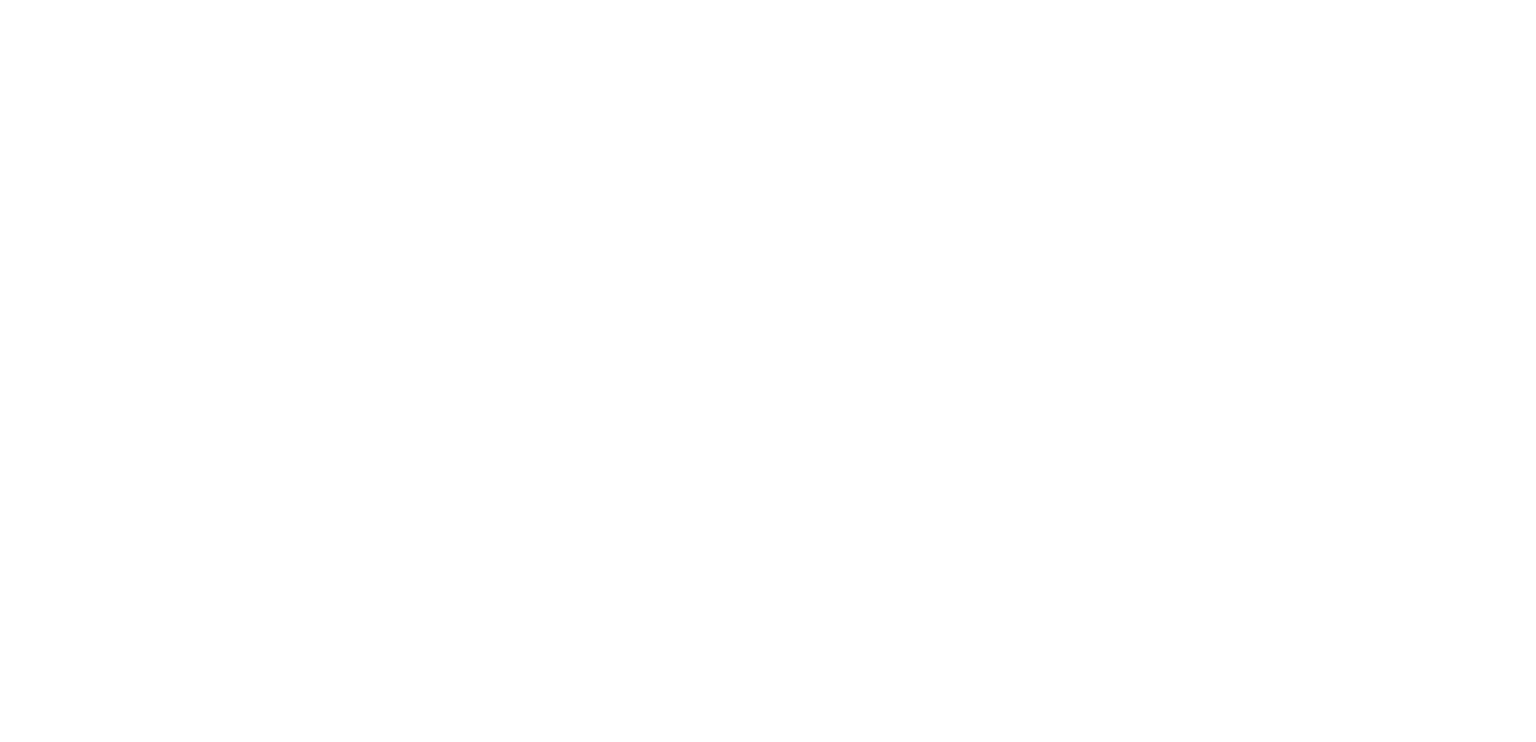 scroll, scrollTop: 0, scrollLeft: 0, axis: both 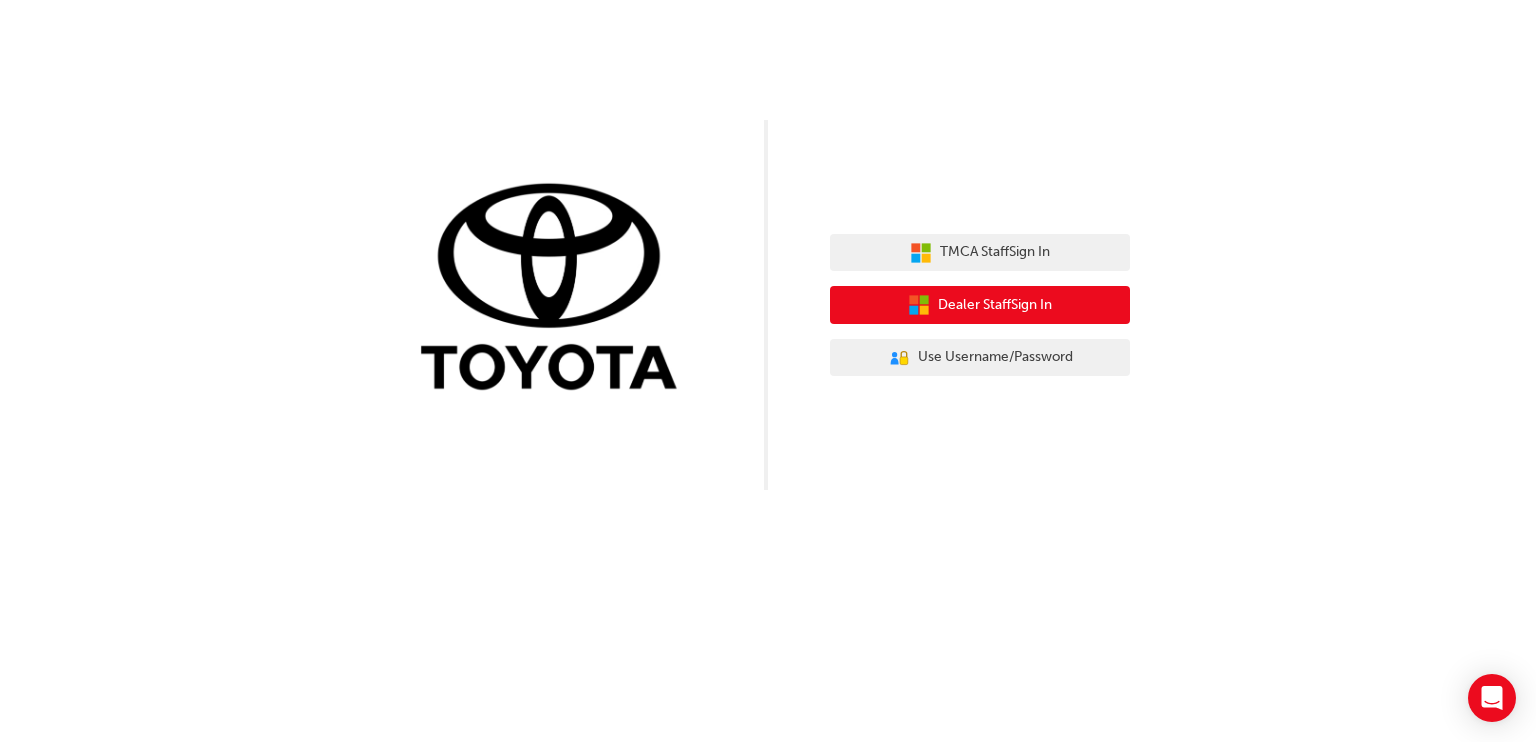 click on "Dealer Staff  Sign In" at bounding box center (980, 305) 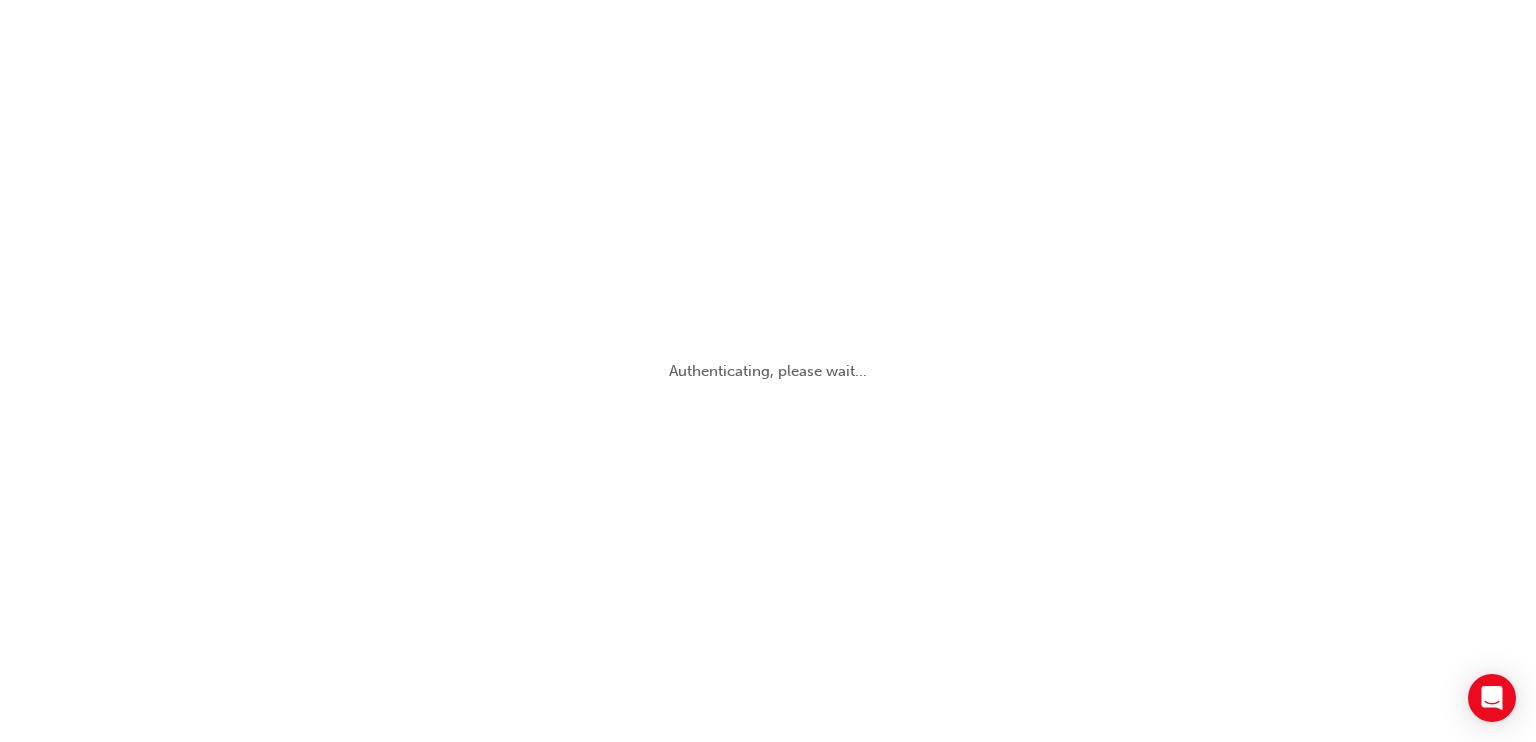 scroll, scrollTop: 0, scrollLeft: 0, axis: both 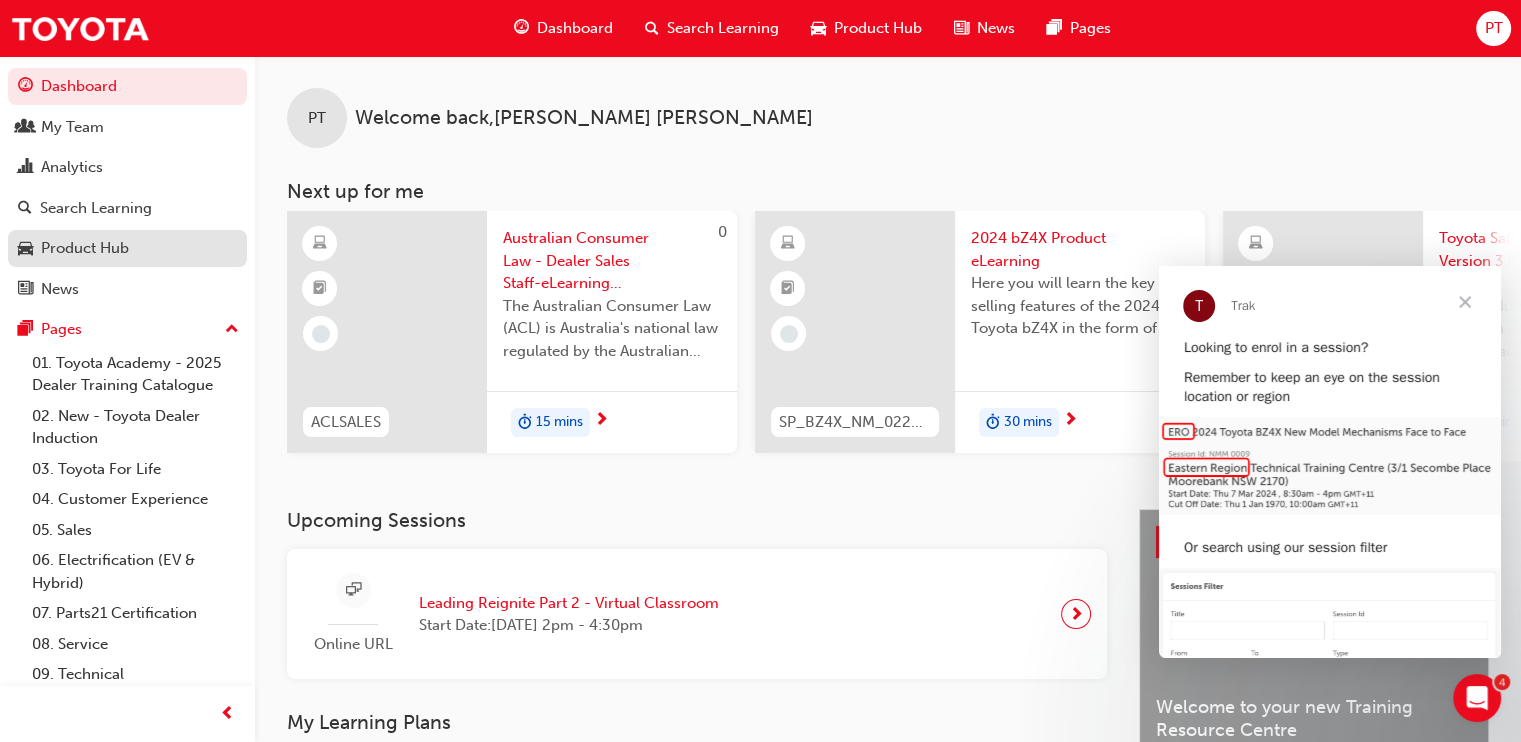 click on "Product Hub" at bounding box center [127, 248] 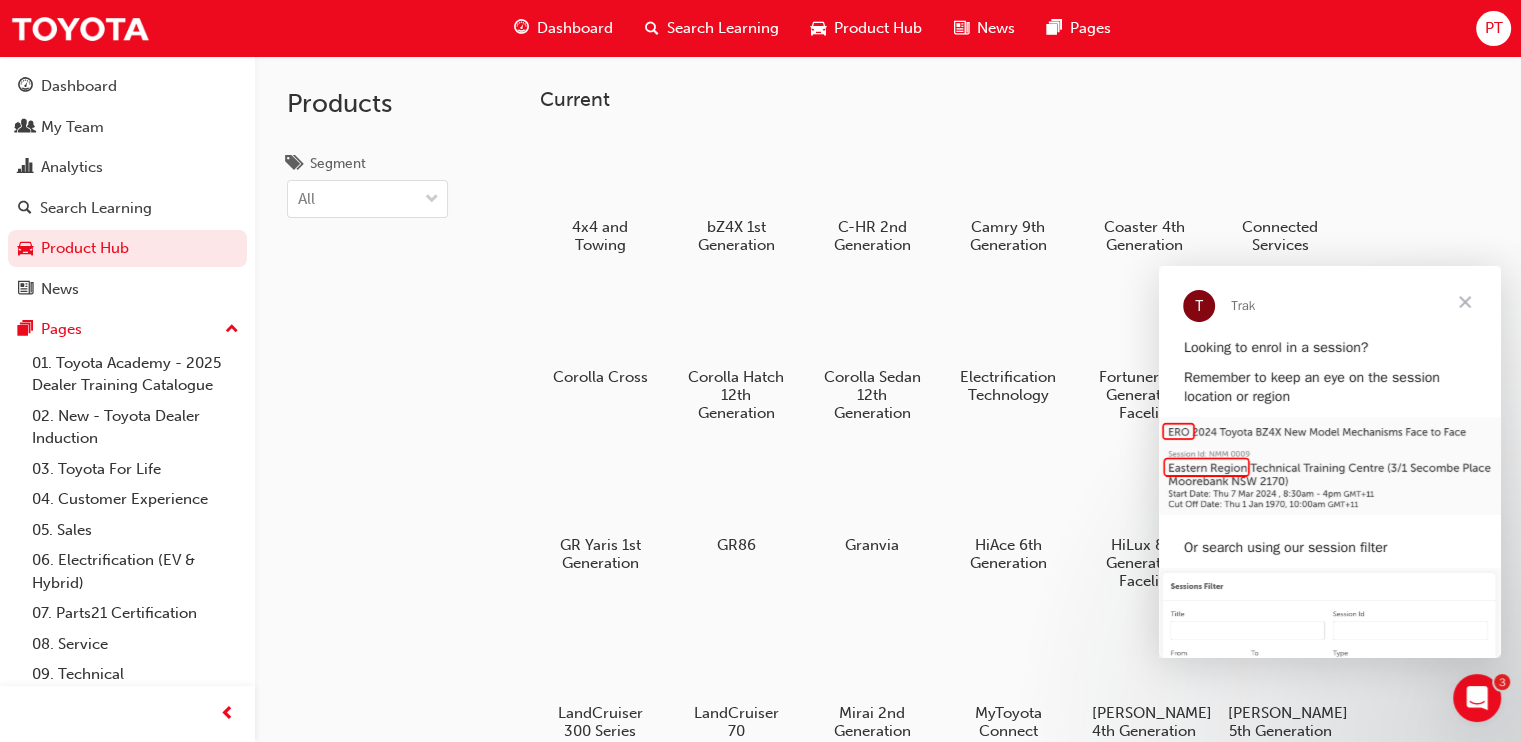 click at bounding box center [1465, 302] 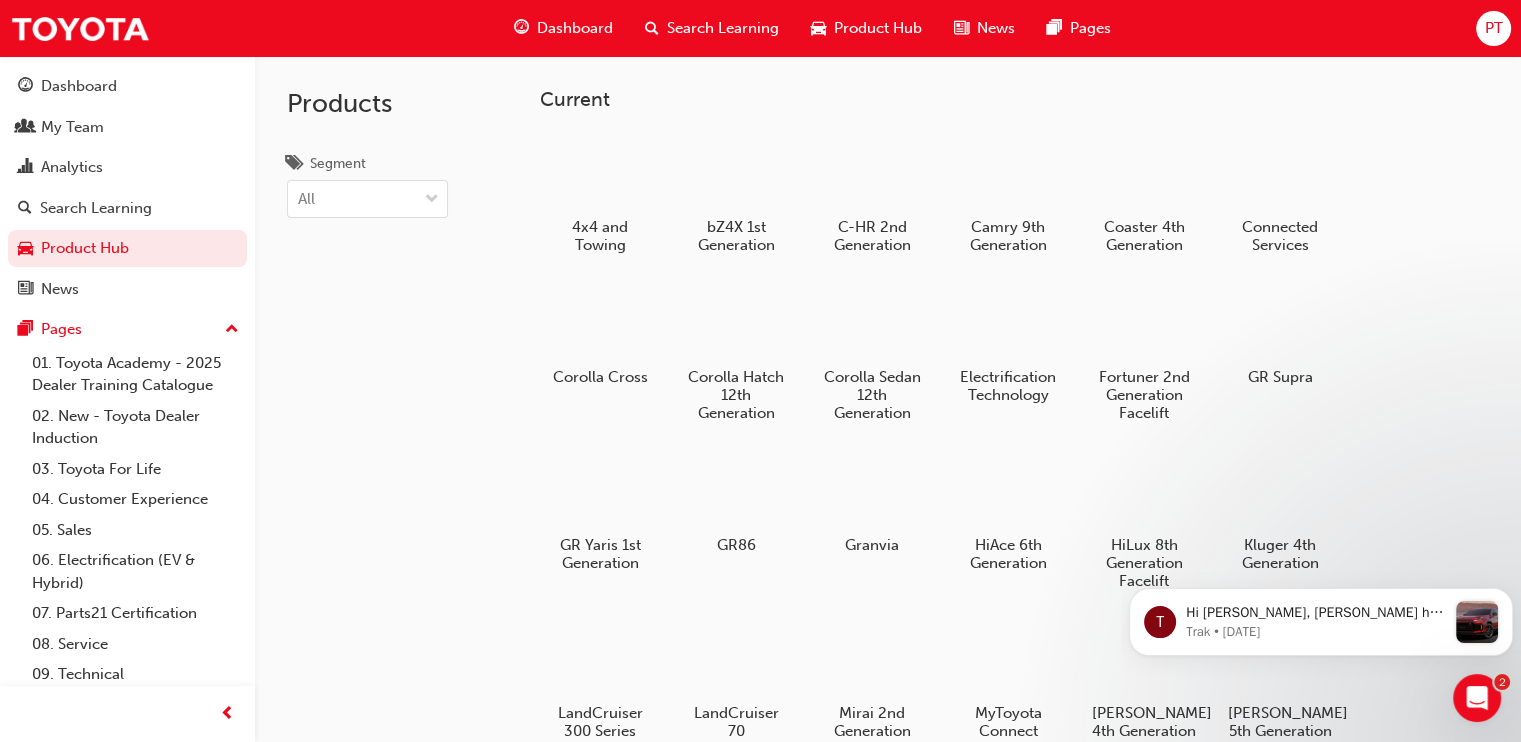 scroll, scrollTop: 0, scrollLeft: 0, axis: both 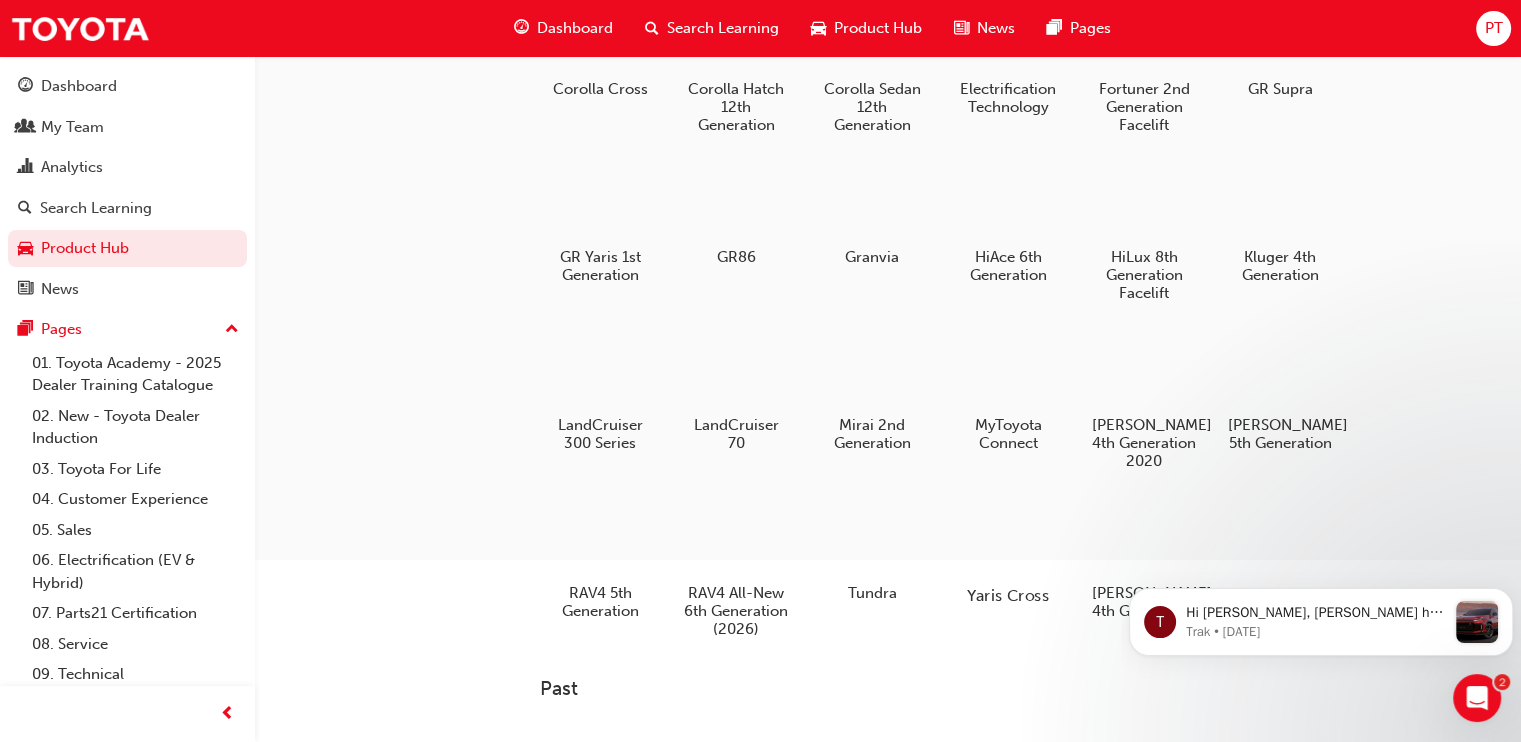 click at bounding box center [1008, 537] 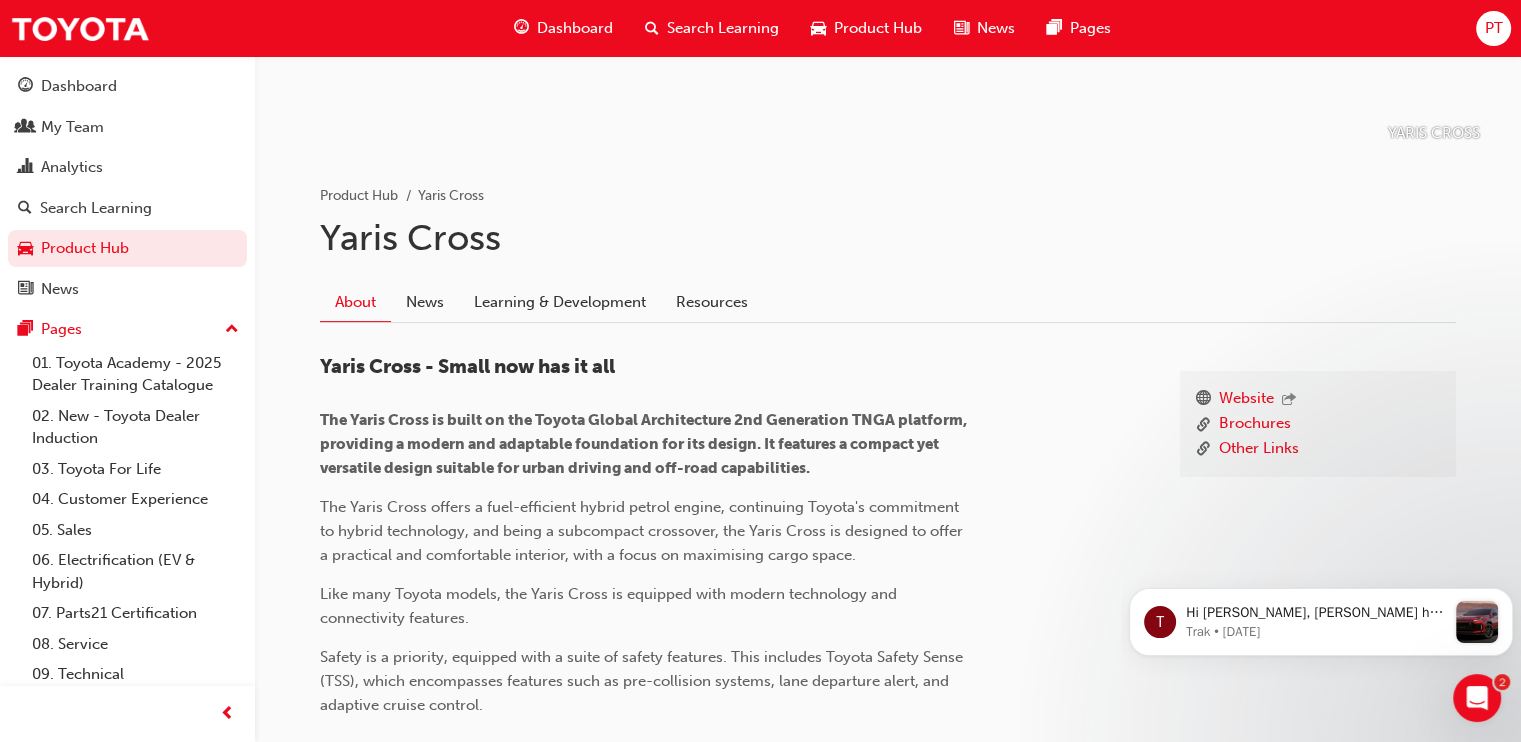 scroll, scrollTop: 332, scrollLeft: 0, axis: vertical 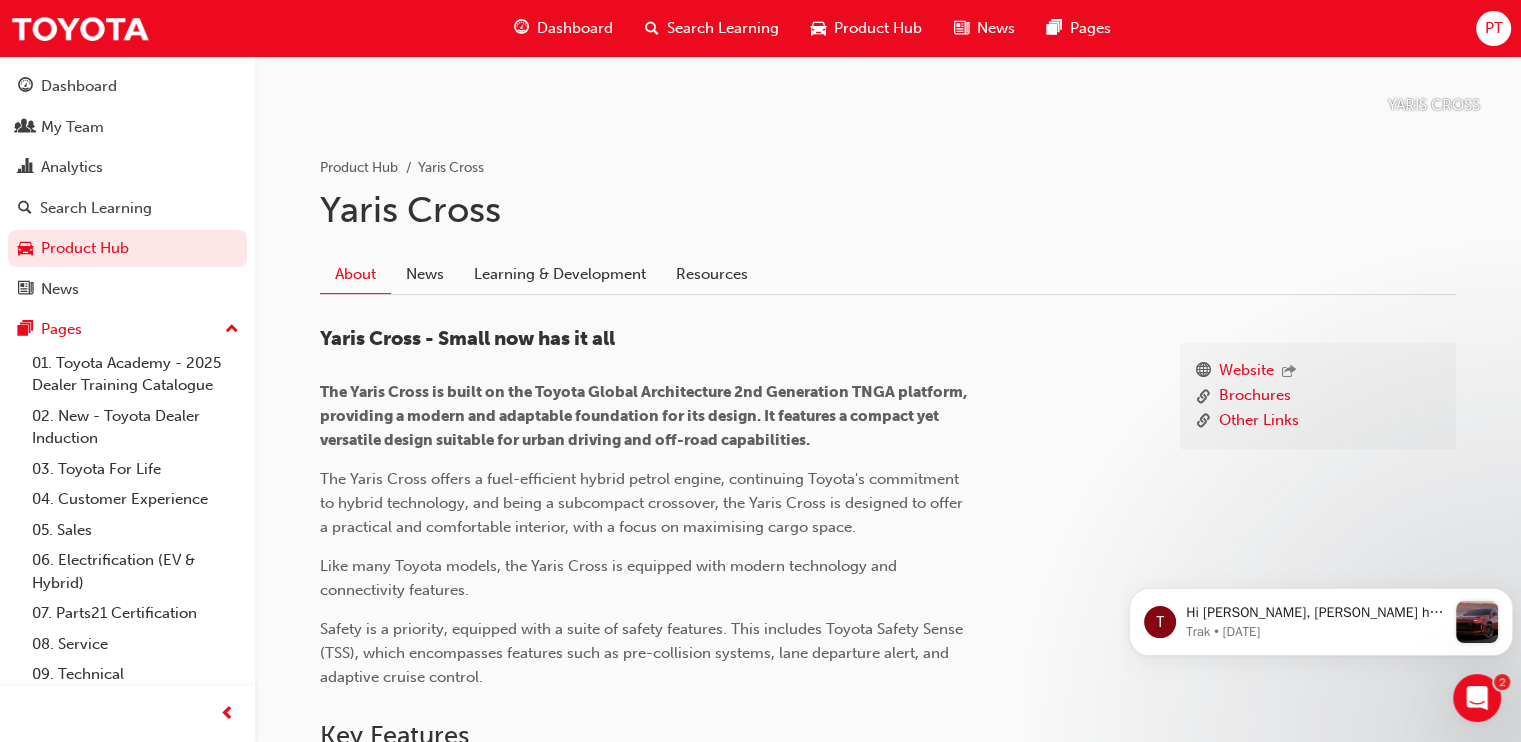 click on "Website Brochures Other Links Yaris Cross - Small now has it all The Yaris Cross is built on the Toyota Global Architecture 2nd Generation TNGA platform, providing a modern and adaptable foundation for its design. It features a compact yet versatile design suitable for urban driving and off-road capabilities. The Yaris Cross offers a fuel-efficient hybrid petrol engine, continuing Toyota's commitment to hybrid technology, and being a subcompact crossover, the Yaris Cross is designed to offer a practical and comfortable interior, with a focus on maximising cargo space. Like many Toyota models, the Yaris Cross is equipped with modern technology and connectivity features.  Safety is a priority, equipped with a suite of safety features. This includes Toyota Safety Sense (TSS), which encompasses features such as pre-collision systems, lane departure alert, and adaptive cruise control. Key Features Design Hybrid Interior Connectivity Competitors Mazda CX-3 KIA Stonic Hyundai Venue" at bounding box center [888, 807] 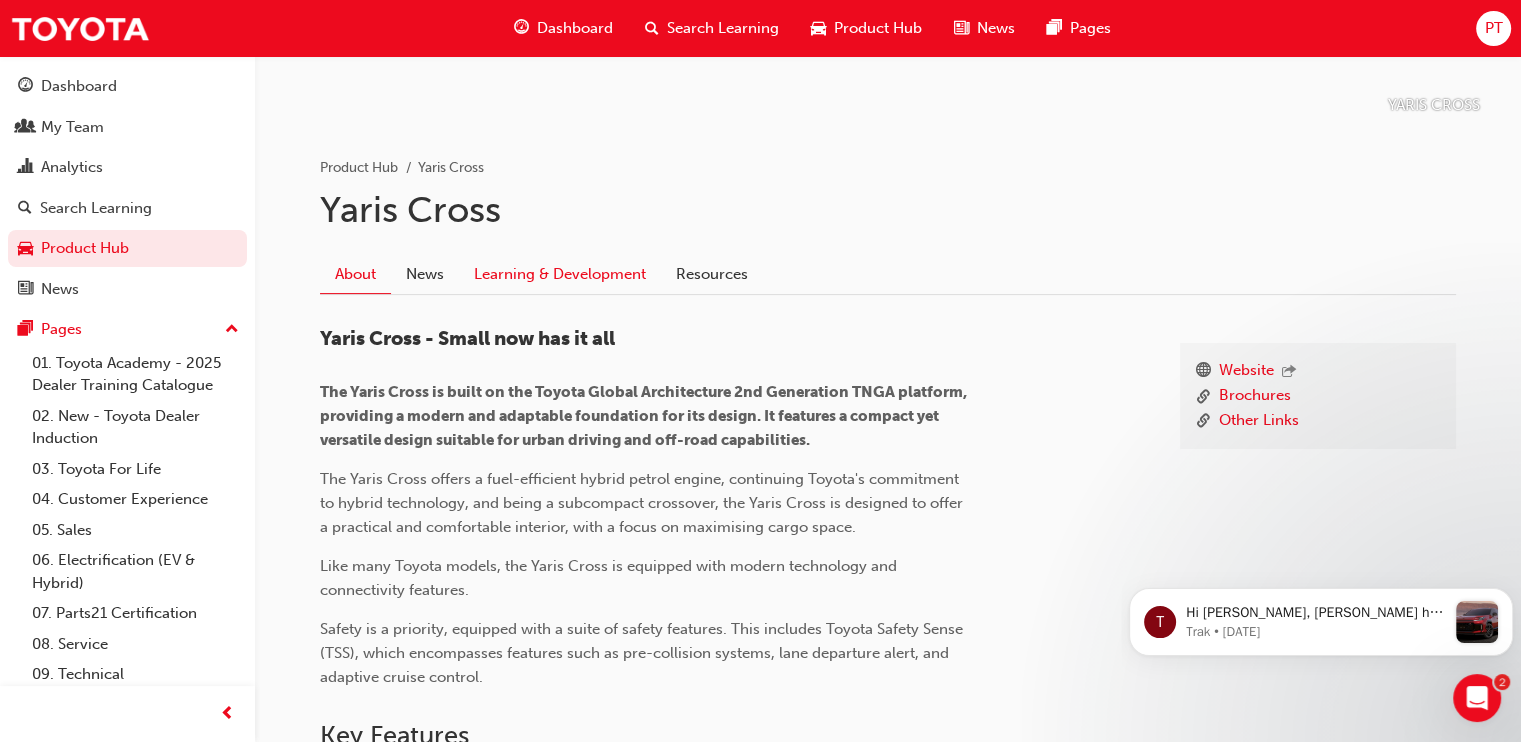 click on "Learning & Development" at bounding box center [560, 274] 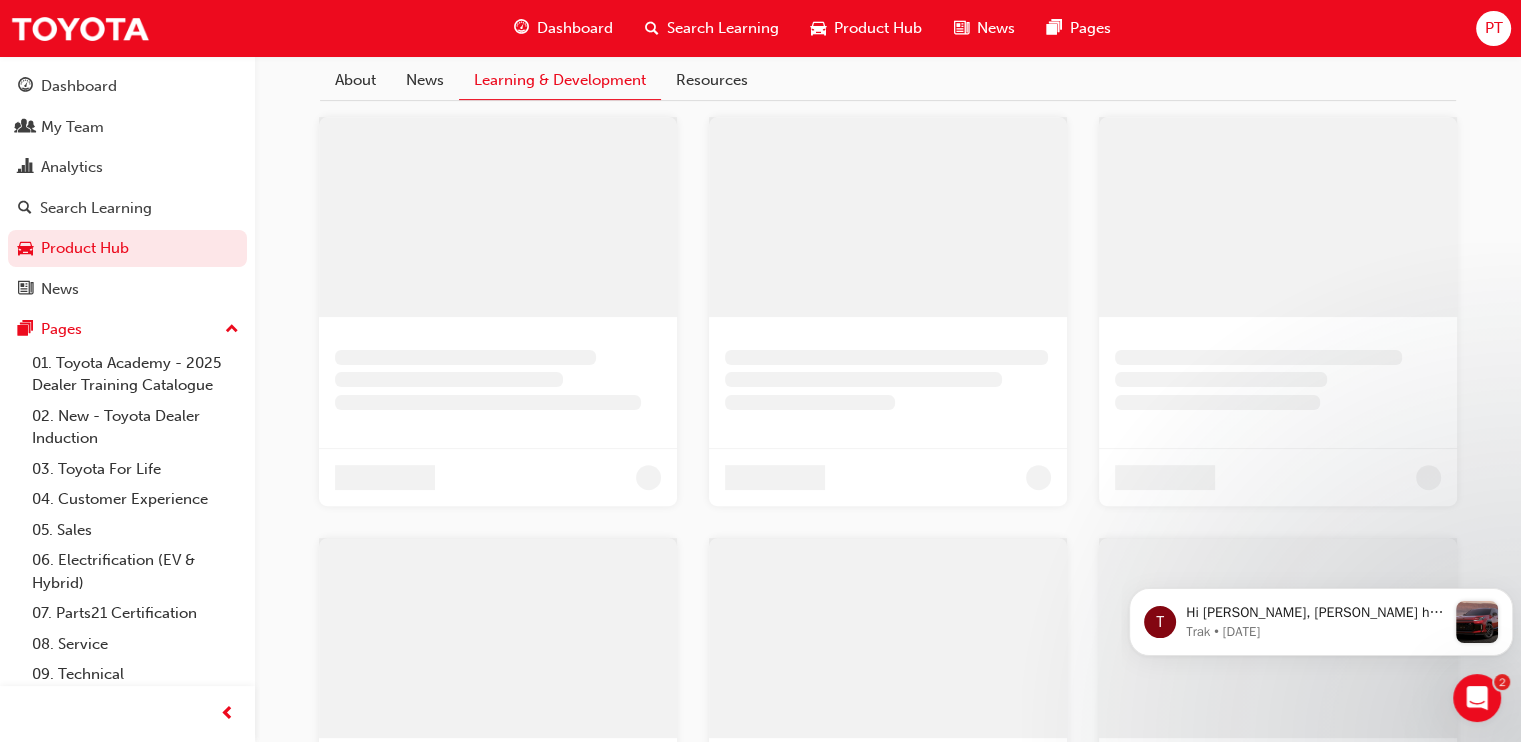 scroll, scrollTop: 543, scrollLeft: 0, axis: vertical 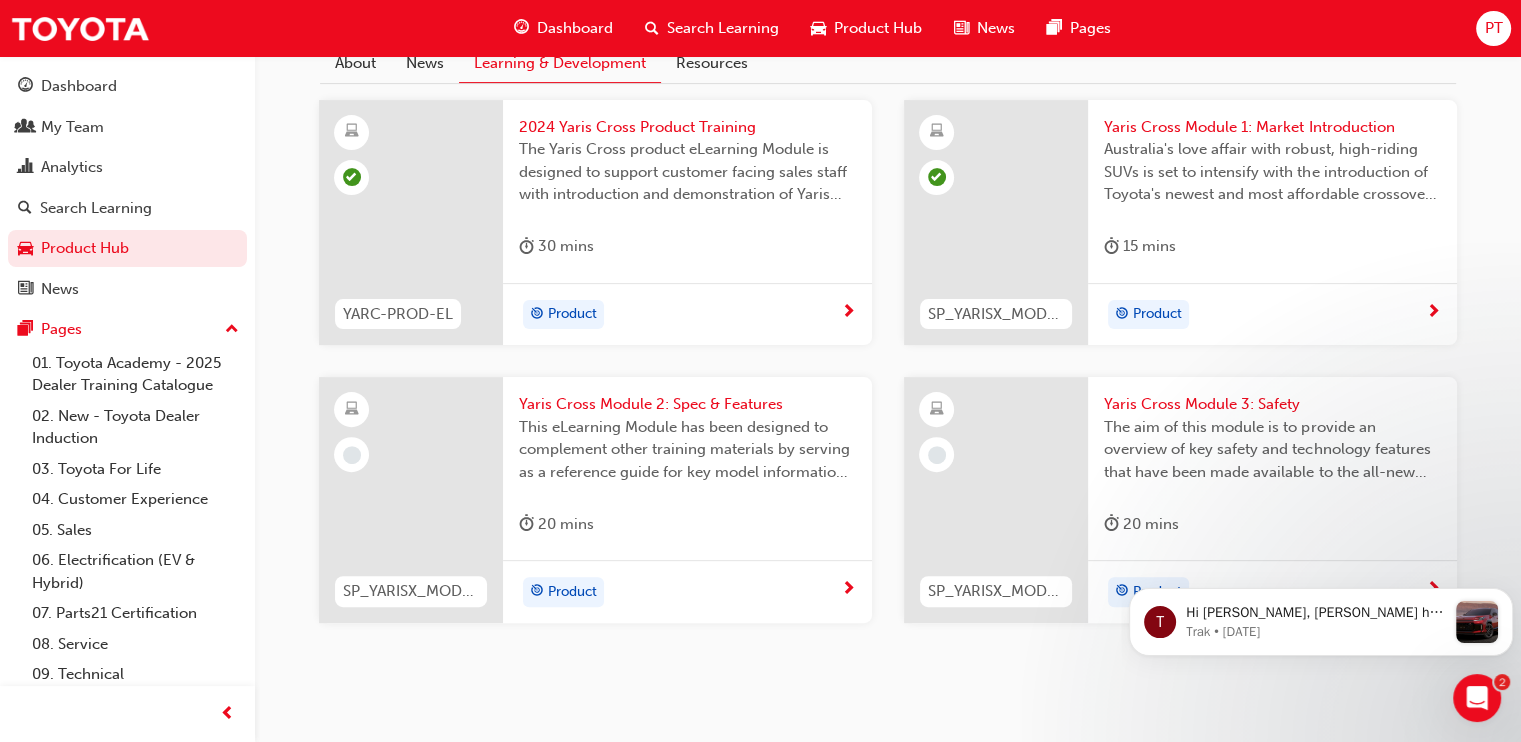 click on "Product" at bounding box center [680, 592] 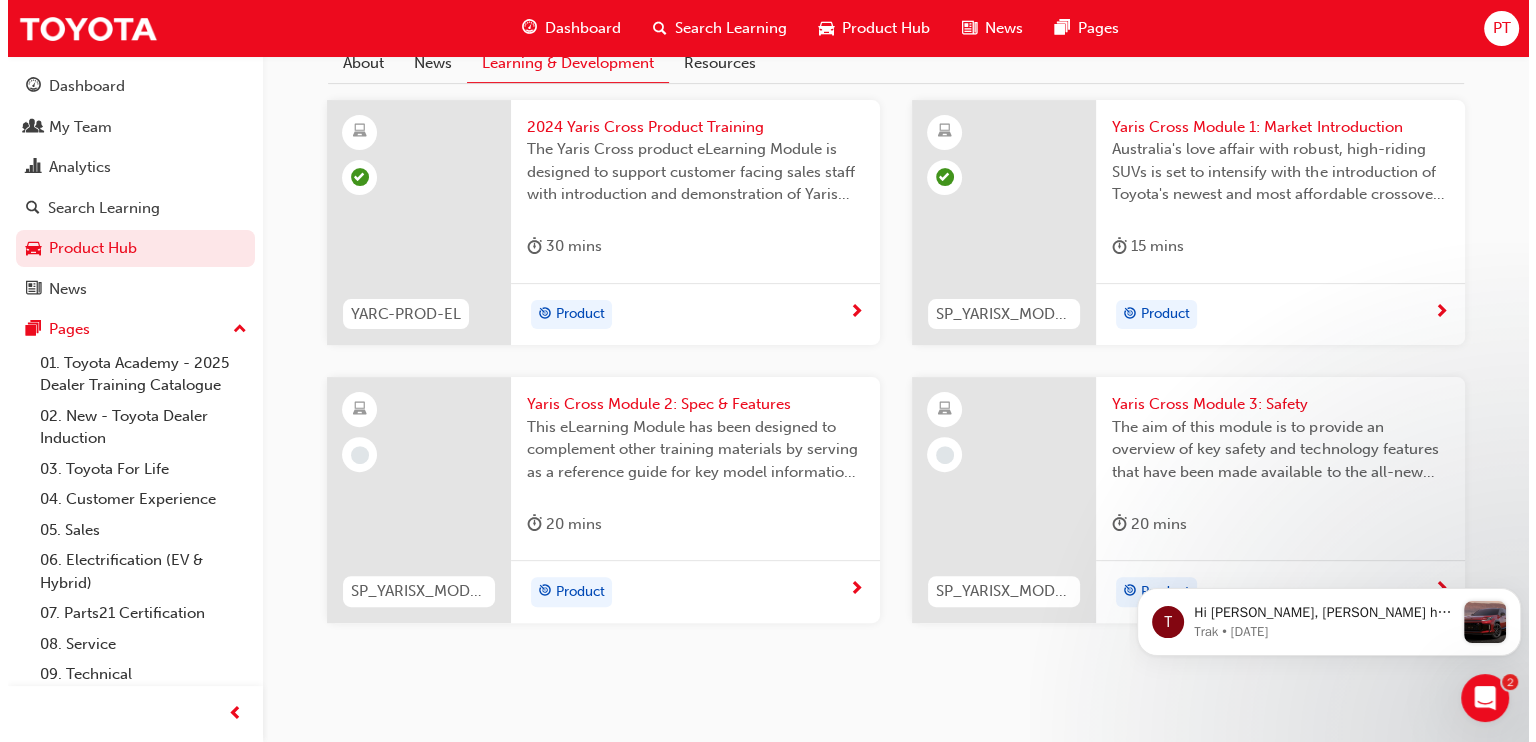 scroll, scrollTop: 0, scrollLeft: 0, axis: both 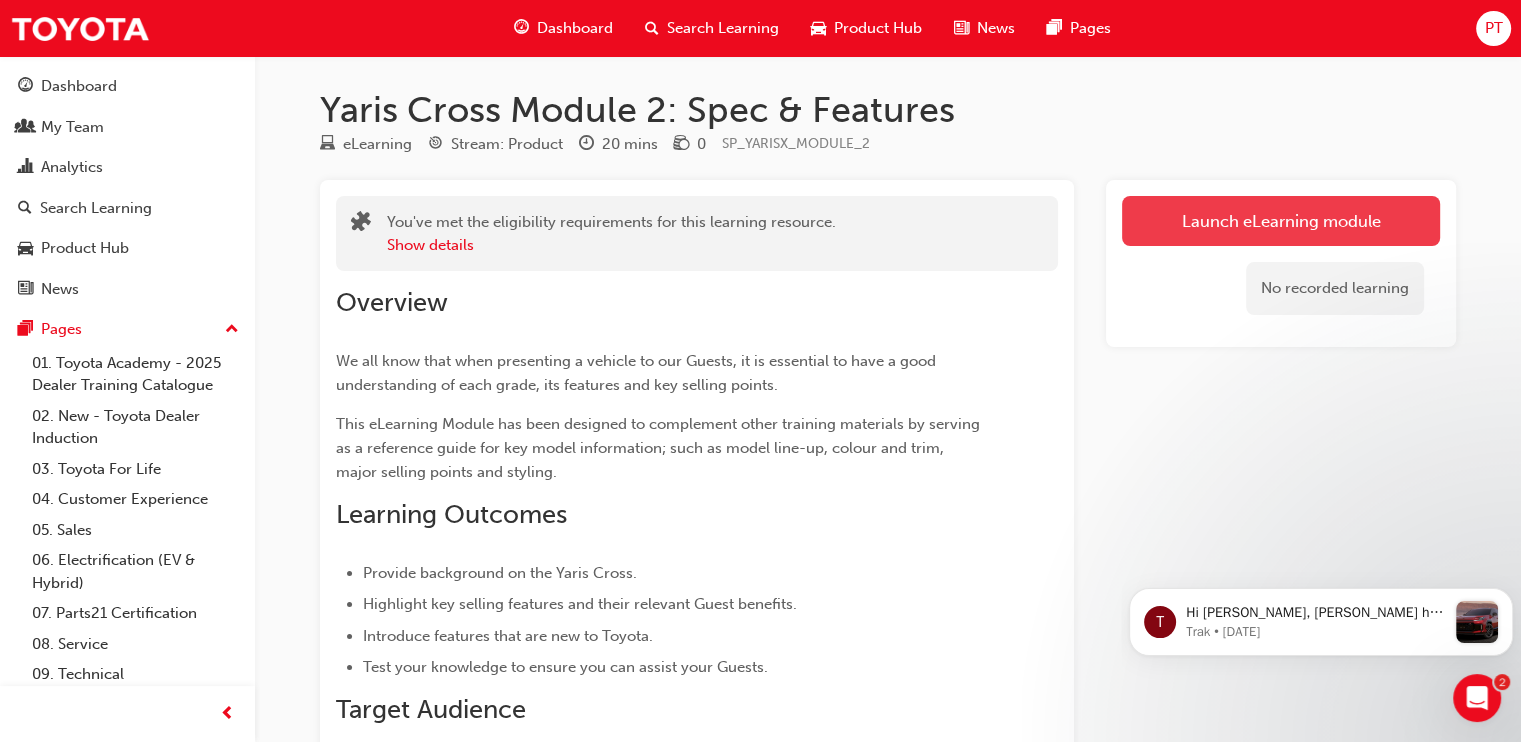 click on "Launch eLearning module" at bounding box center (1281, 221) 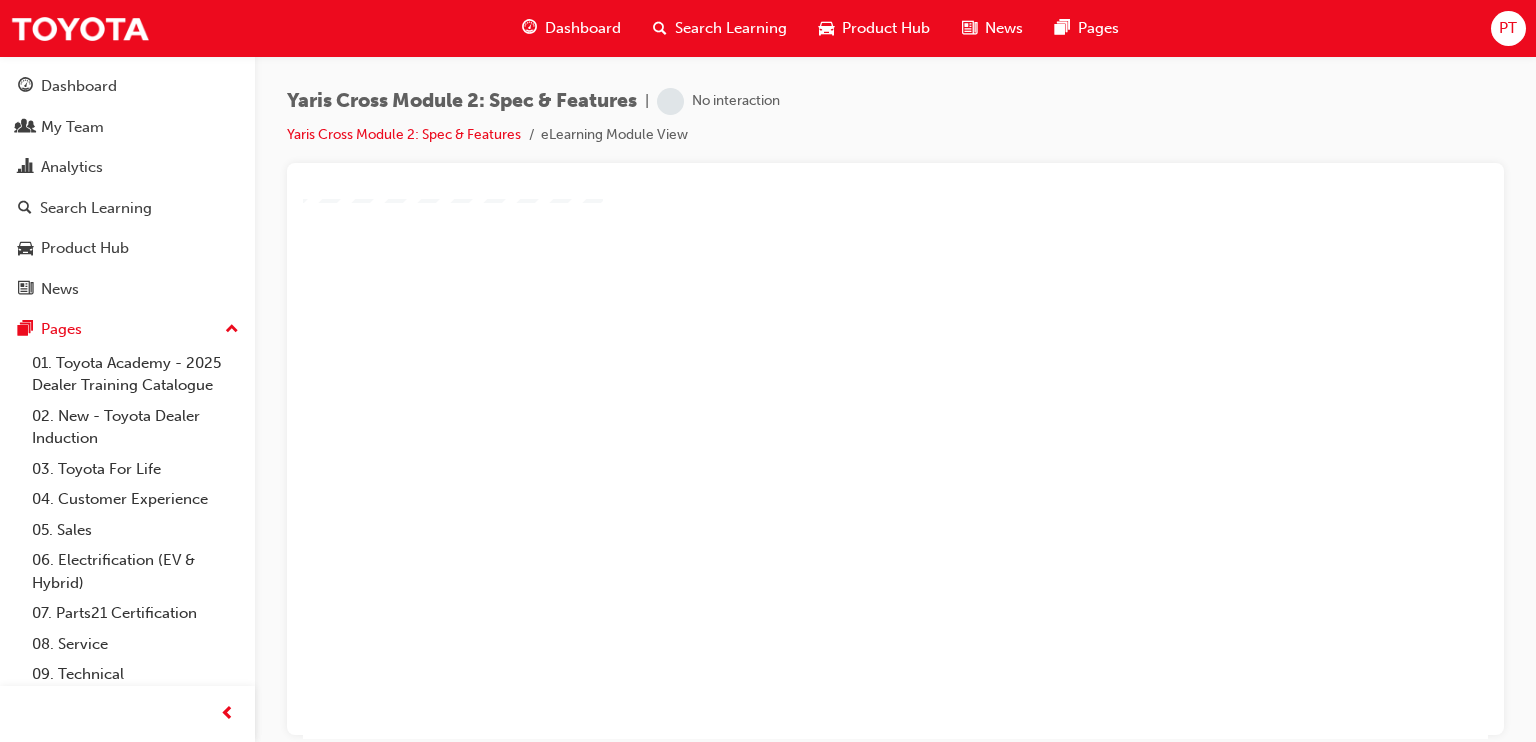 scroll, scrollTop: 169, scrollLeft: 0, axis: vertical 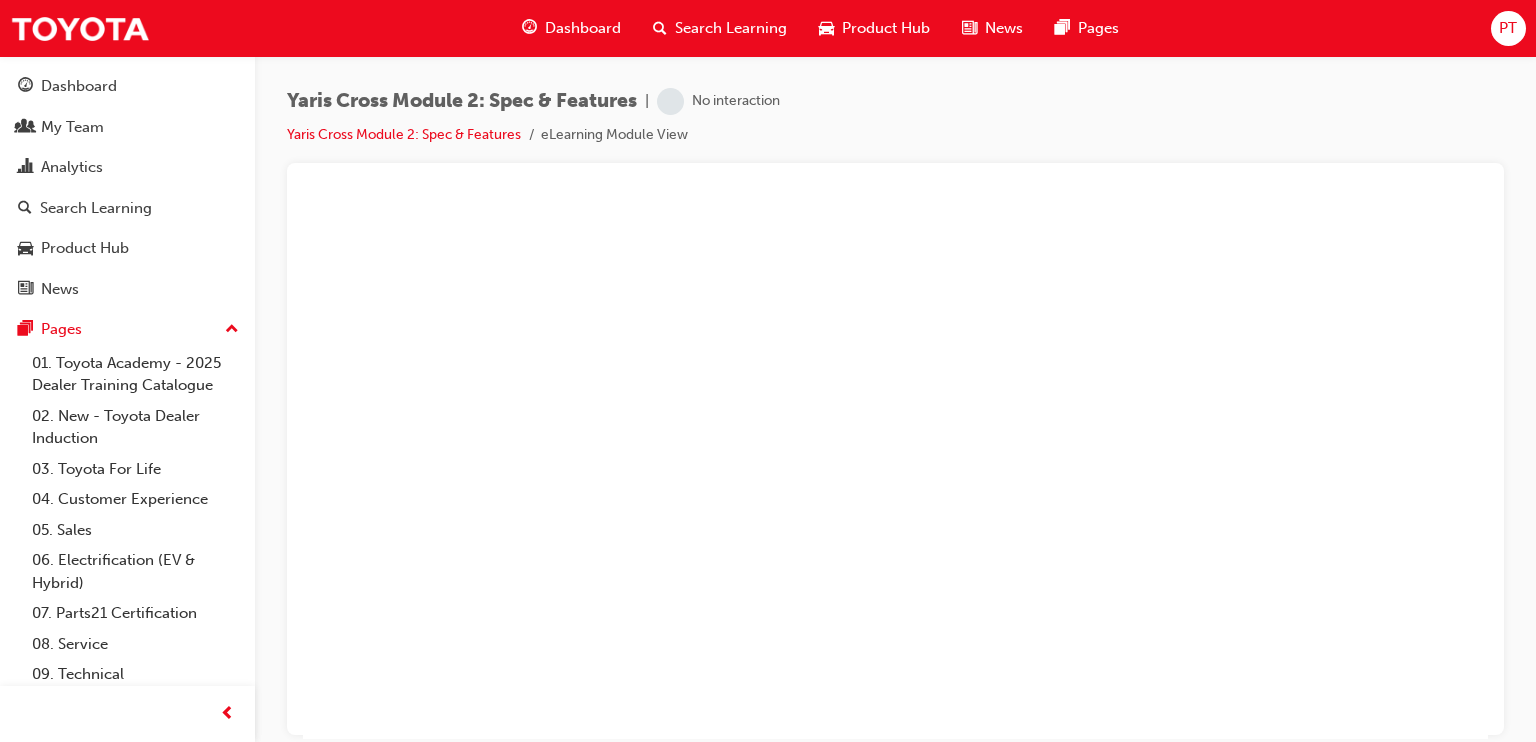 click at bounding box center (838, 241) 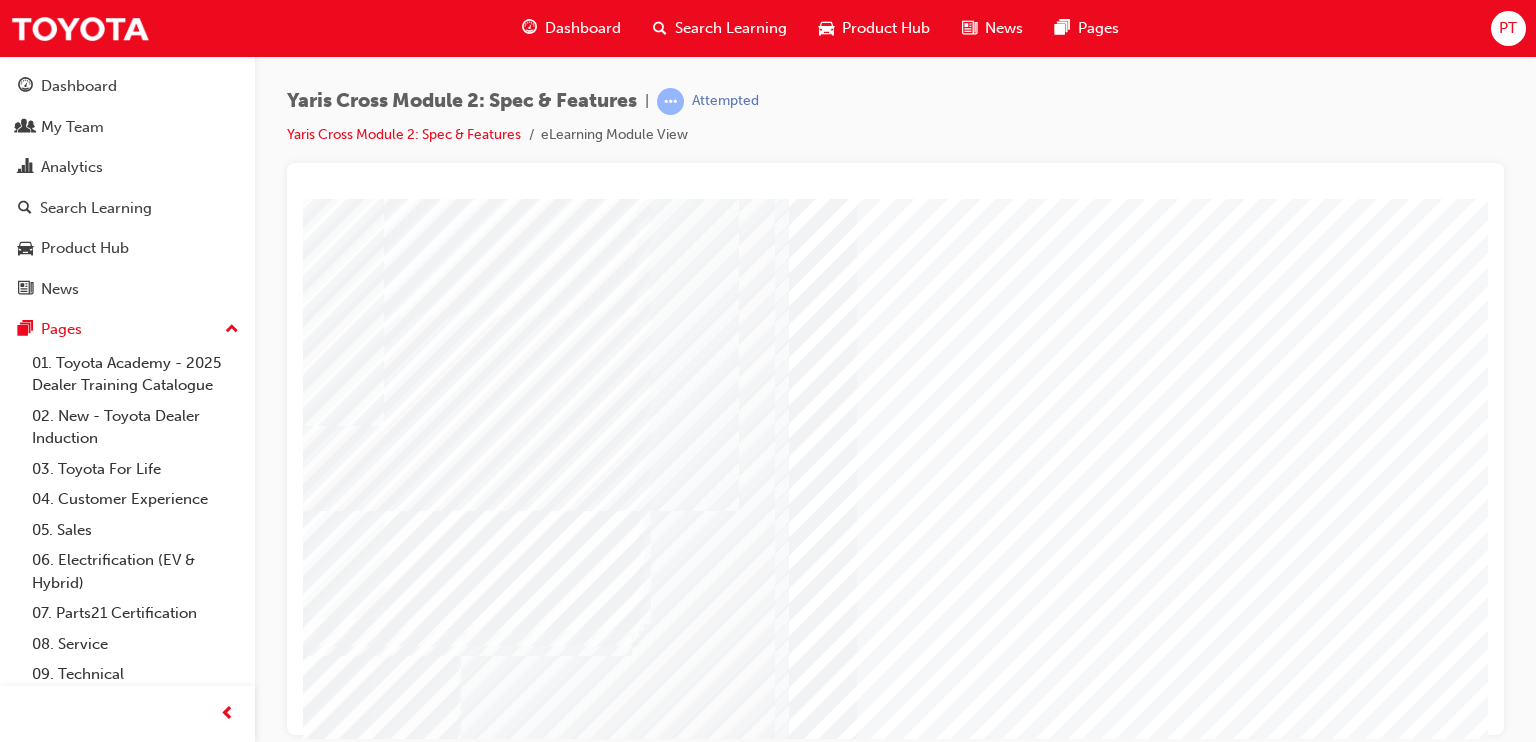 scroll, scrollTop: 170, scrollLeft: 0, axis: vertical 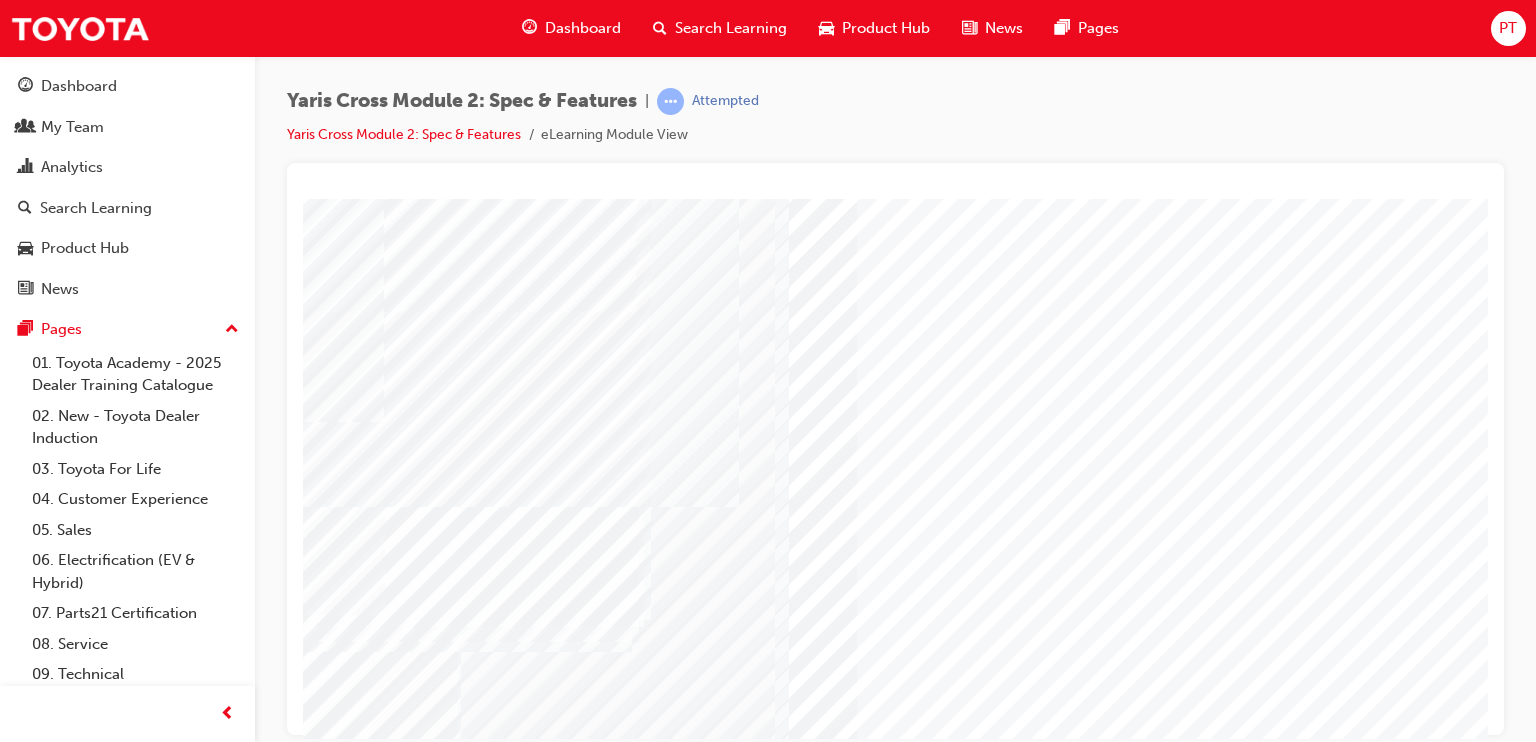 click at bounding box center (987, 1166) 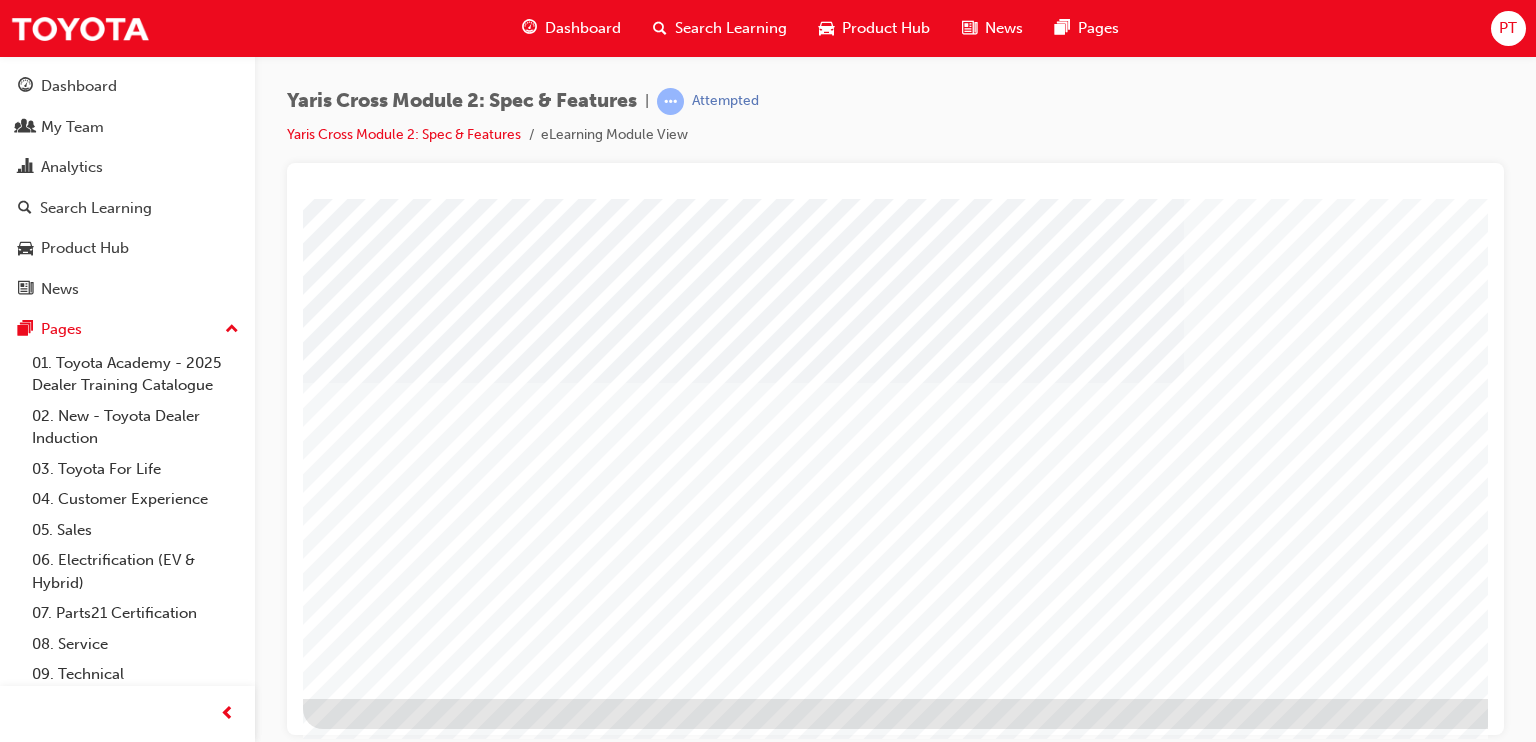 scroll, scrollTop: 225, scrollLeft: 0, axis: vertical 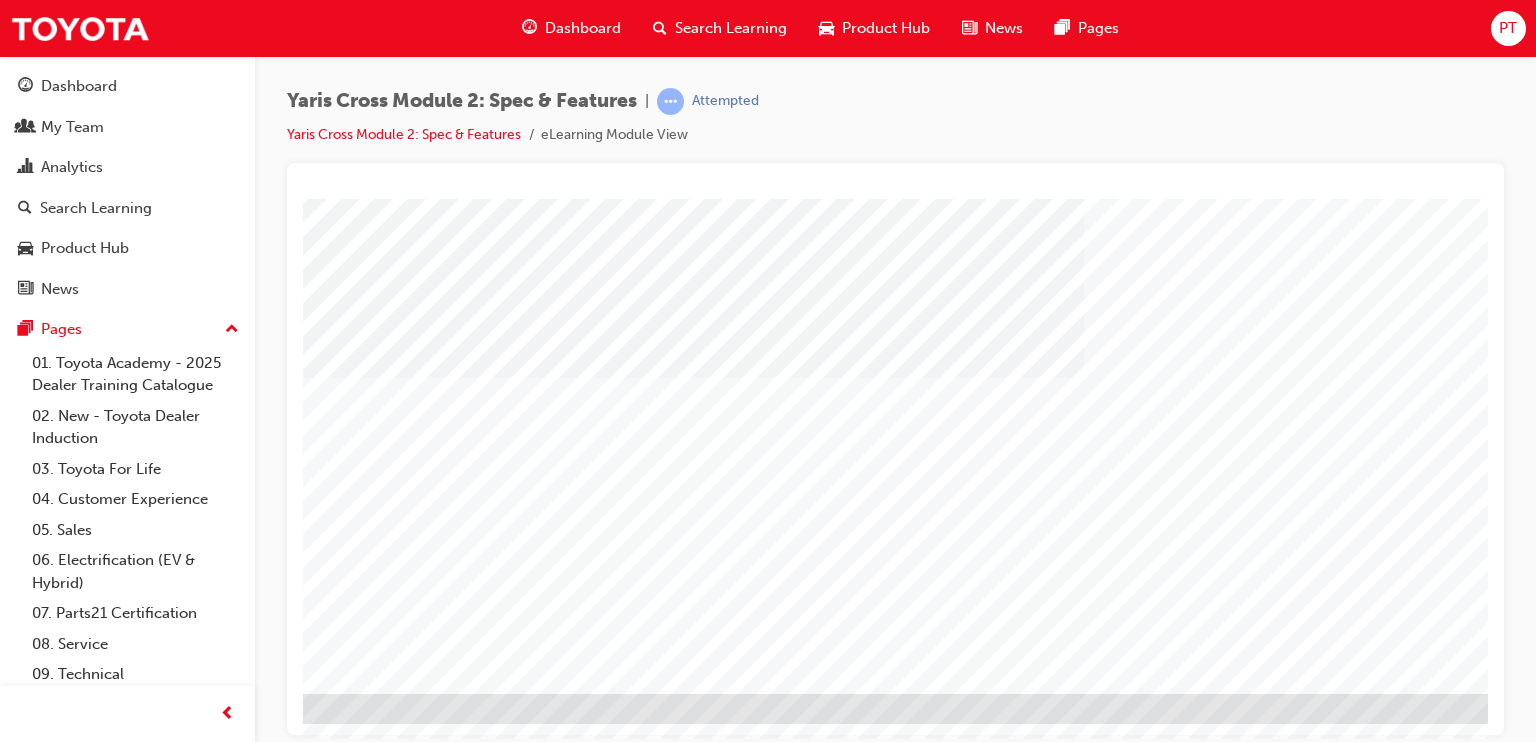 click at bounding box center [266, 1659] 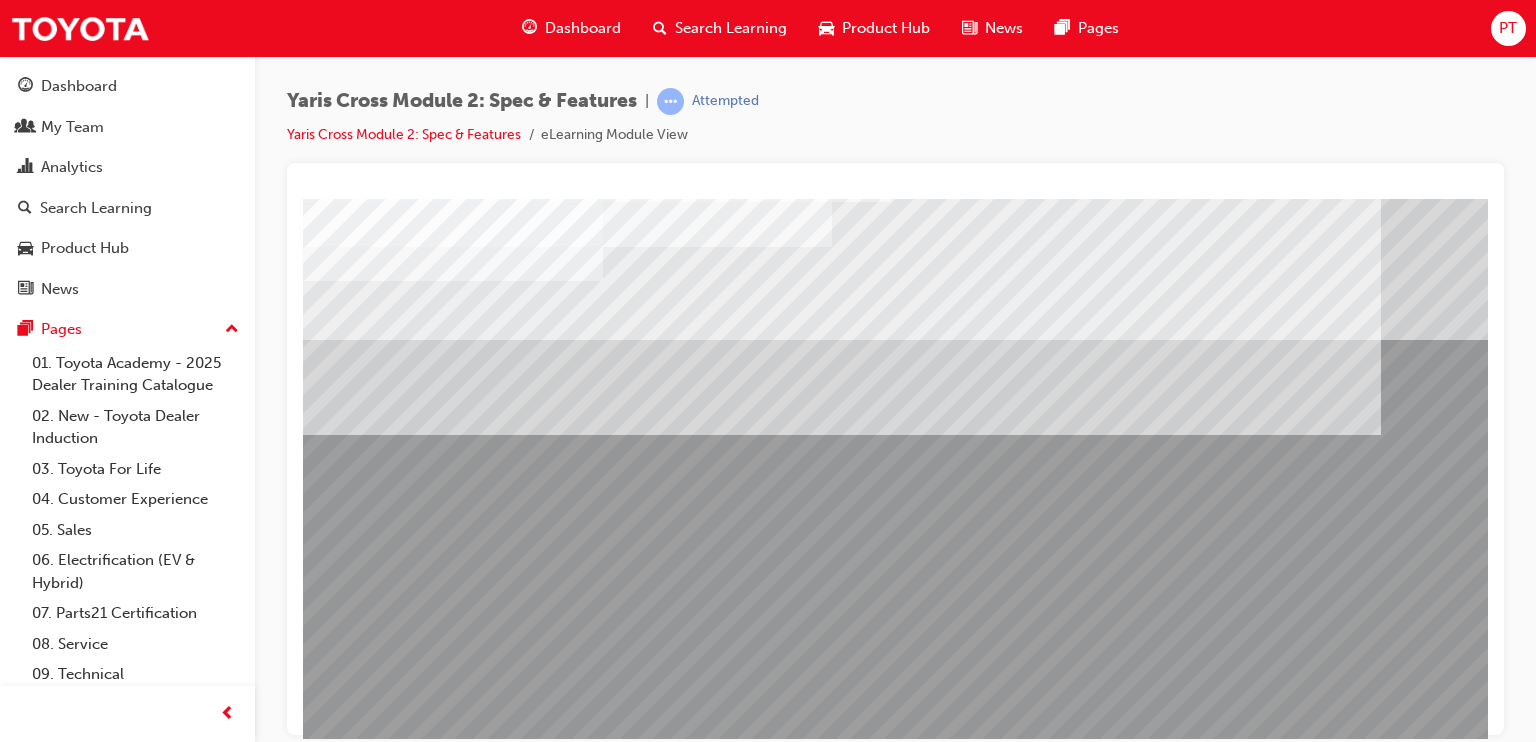scroll, scrollTop: 225, scrollLeft: 0, axis: vertical 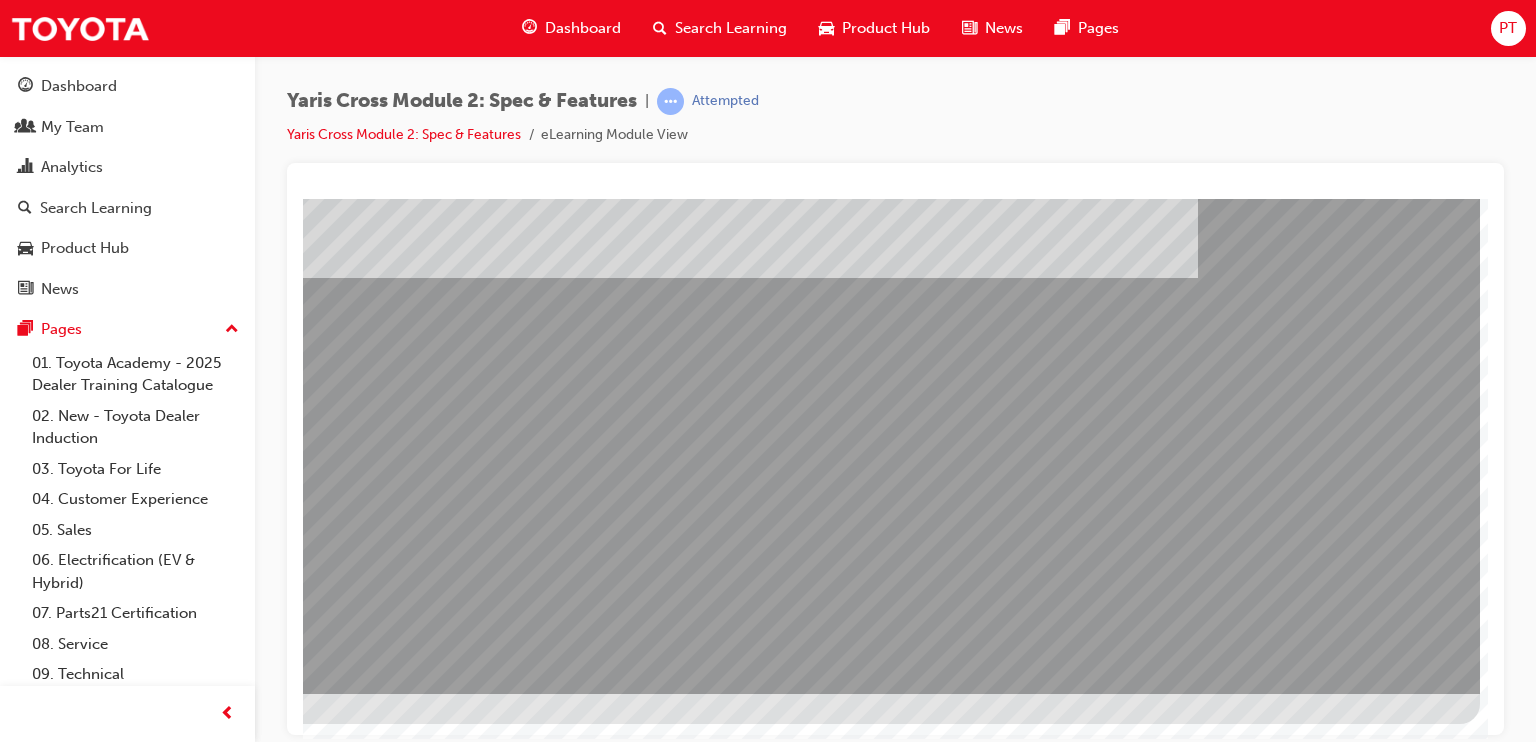click at bounding box center (183, 2230) 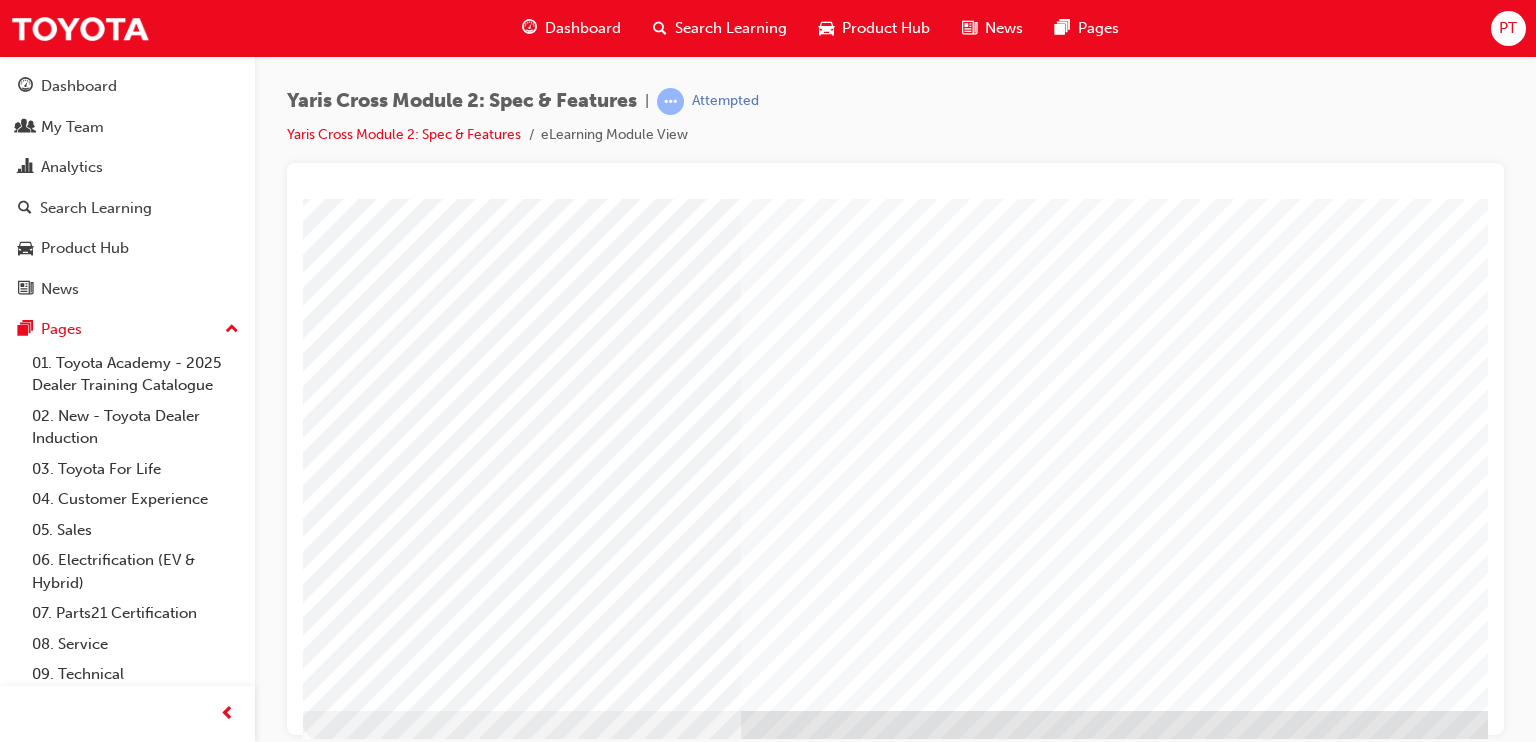 scroll, scrollTop: 225, scrollLeft: 1, axis: both 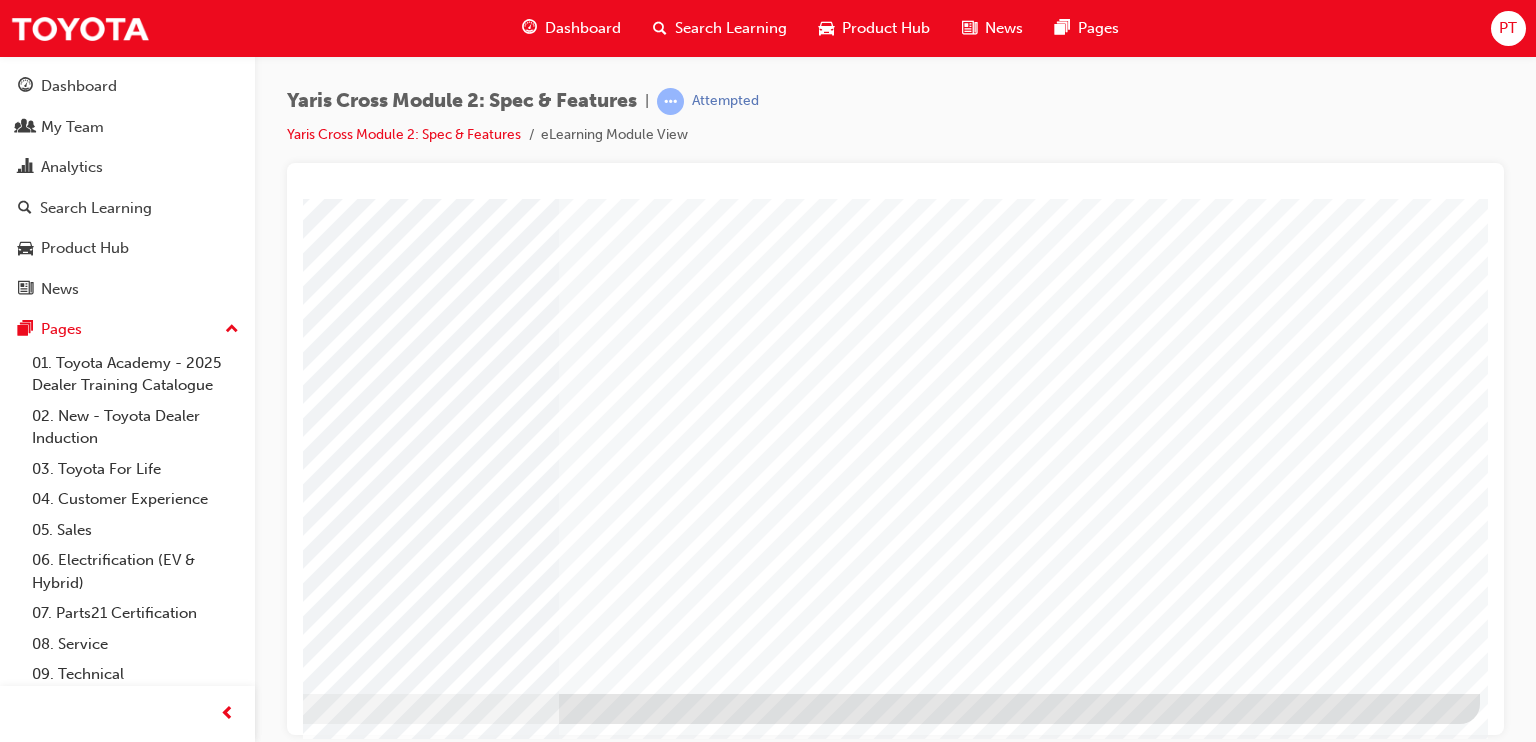 click at bounding box center [183, 2459] 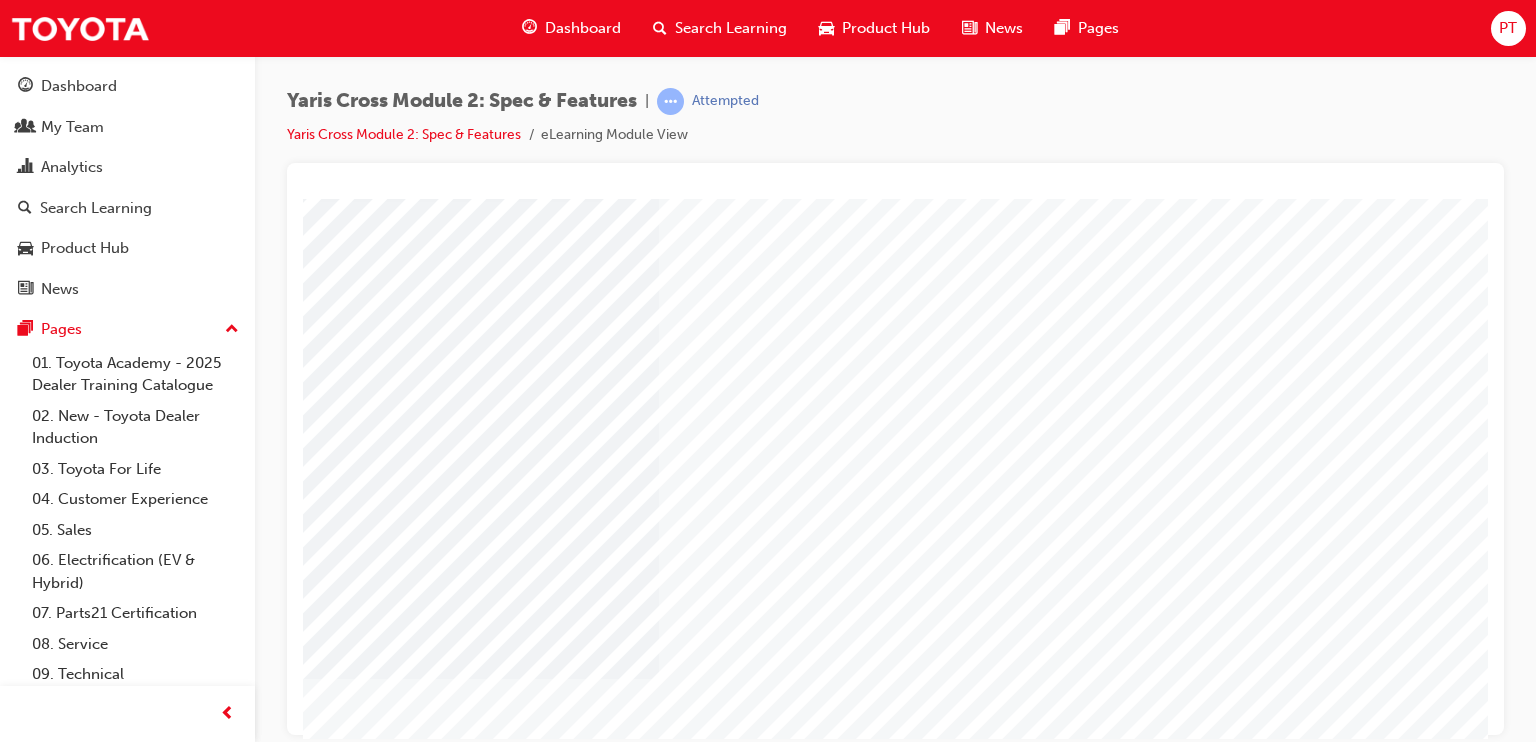 scroll, scrollTop: 225, scrollLeft: 0, axis: vertical 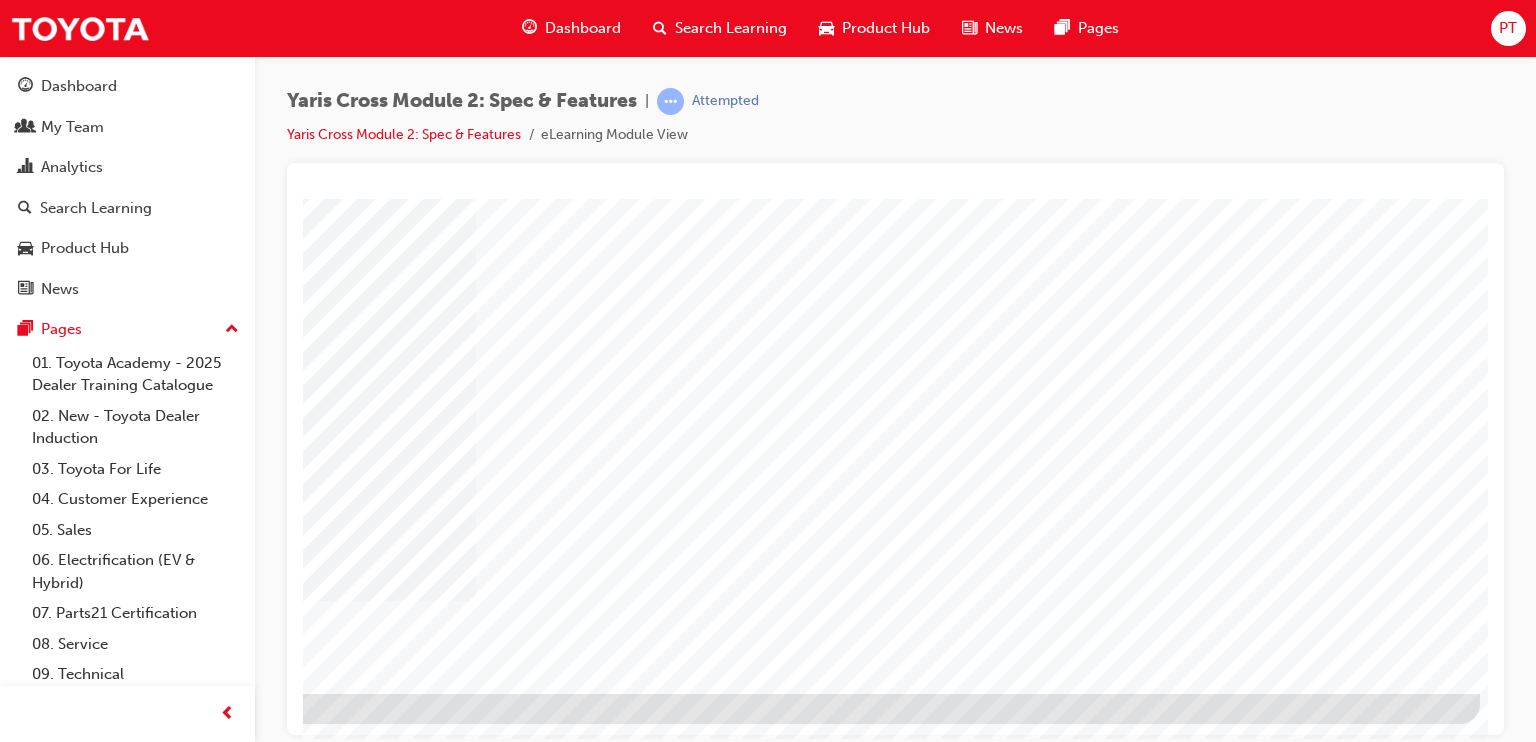 click at bounding box center (183, 2389) 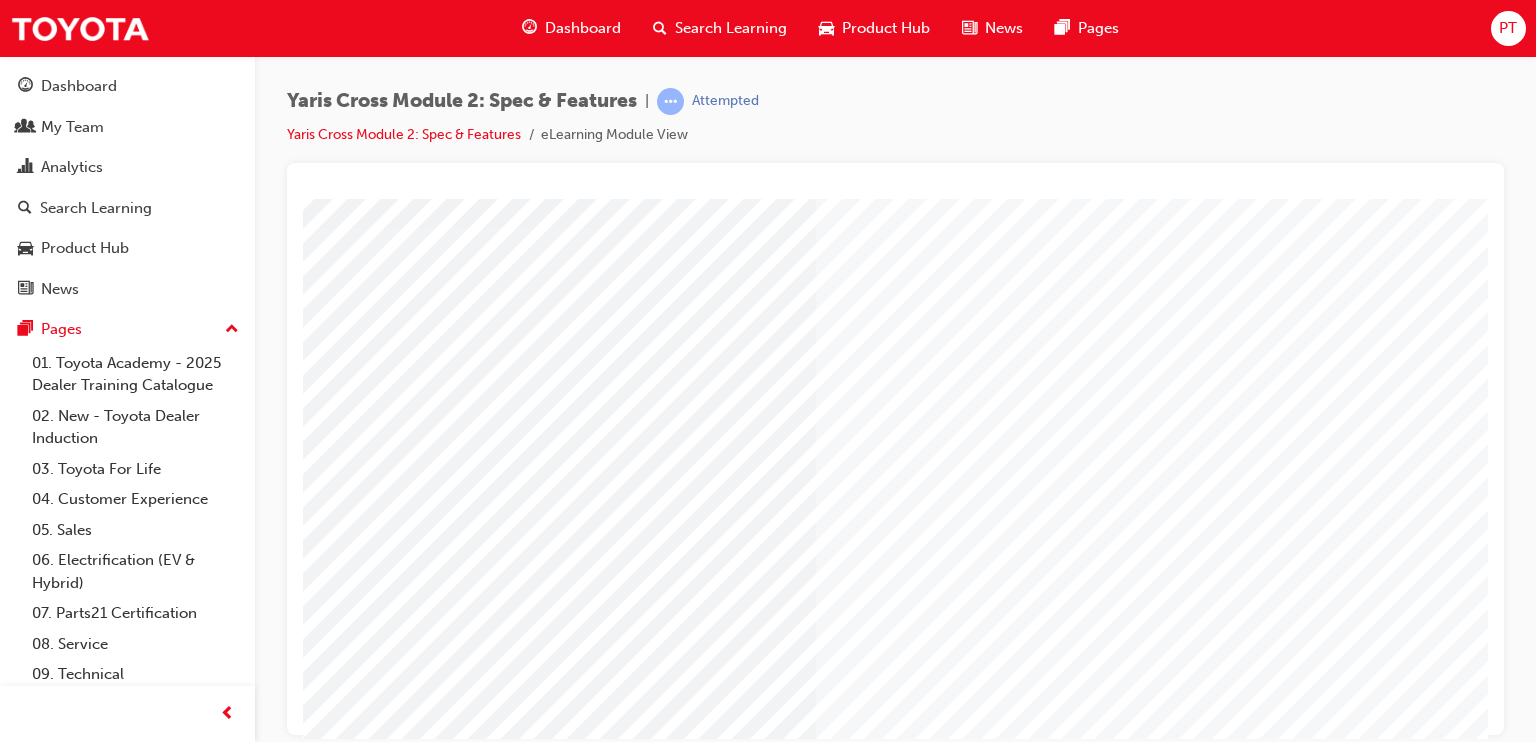 scroll, scrollTop: 225, scrollLeft: 0, axis: vertical 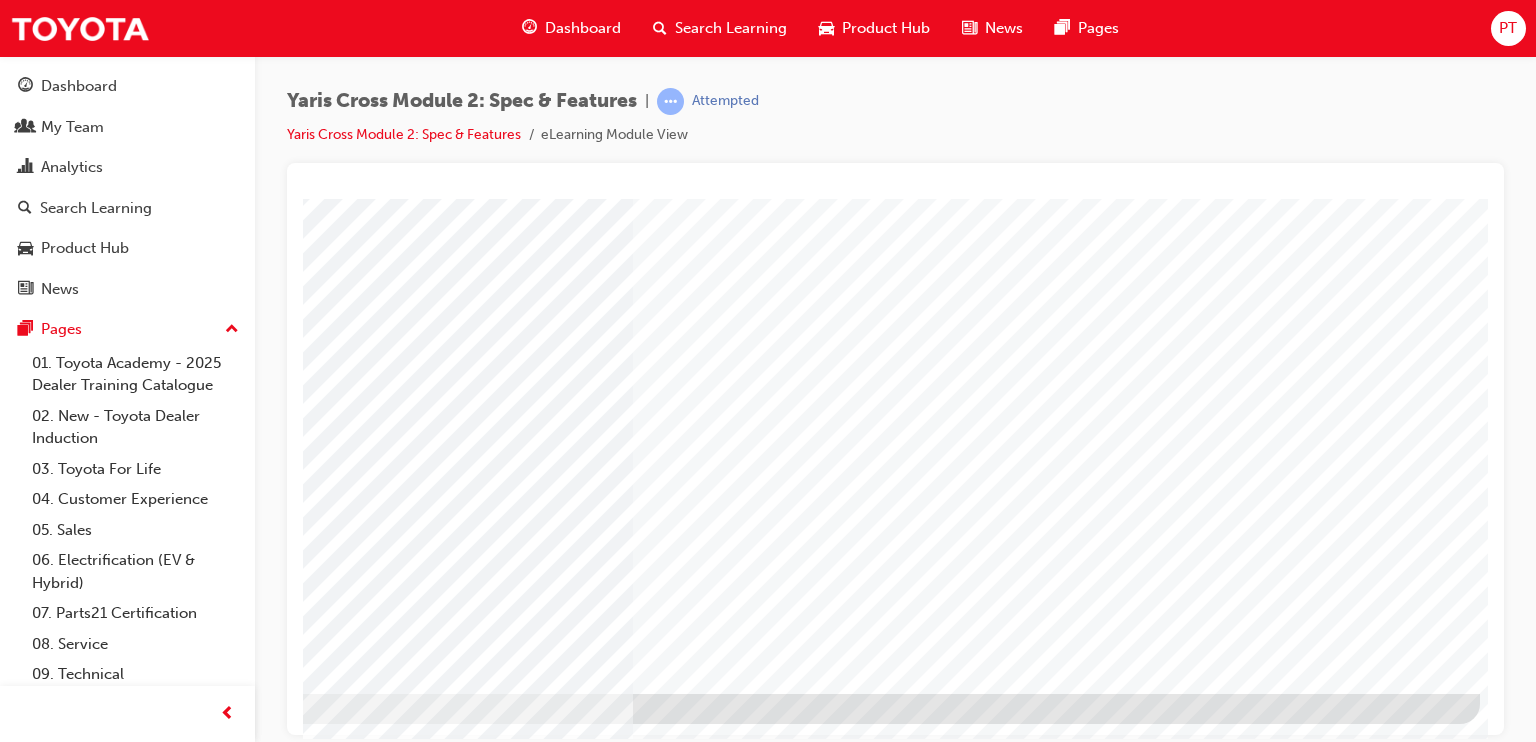 click at bounding box center (183, 4013) 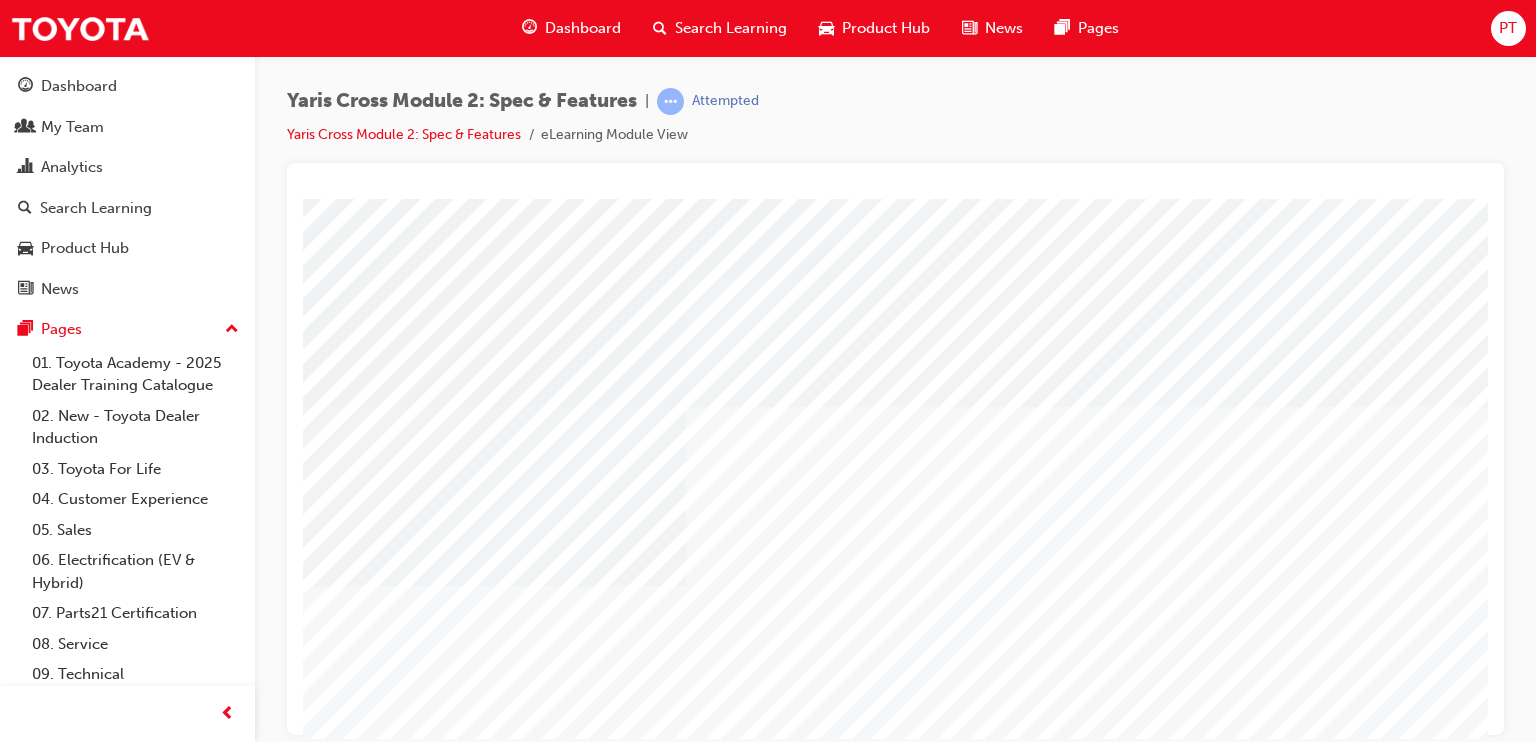 scroll, scrollTop: 225, scrollLeft: 0, axis: vertical 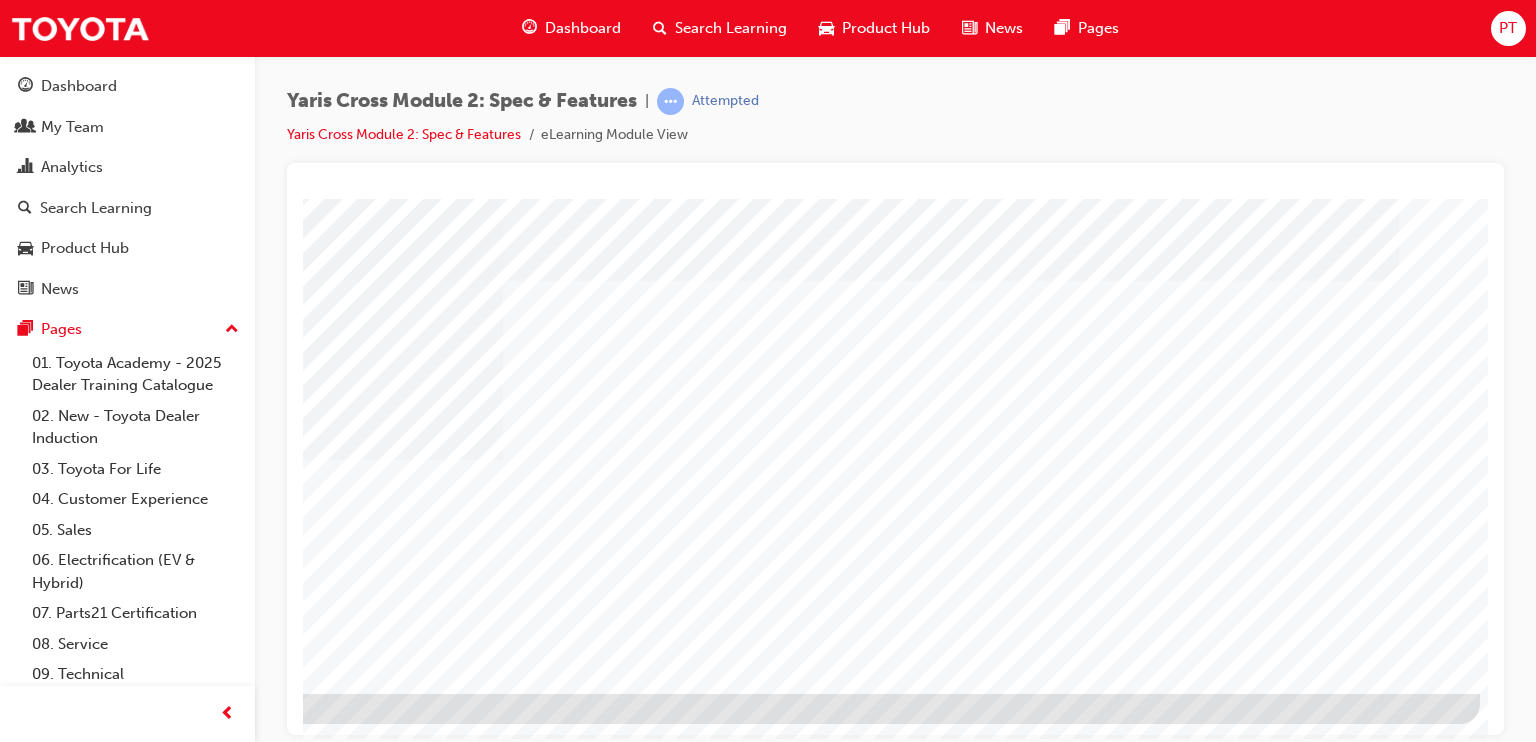 click at bounding box center [183, 2562] 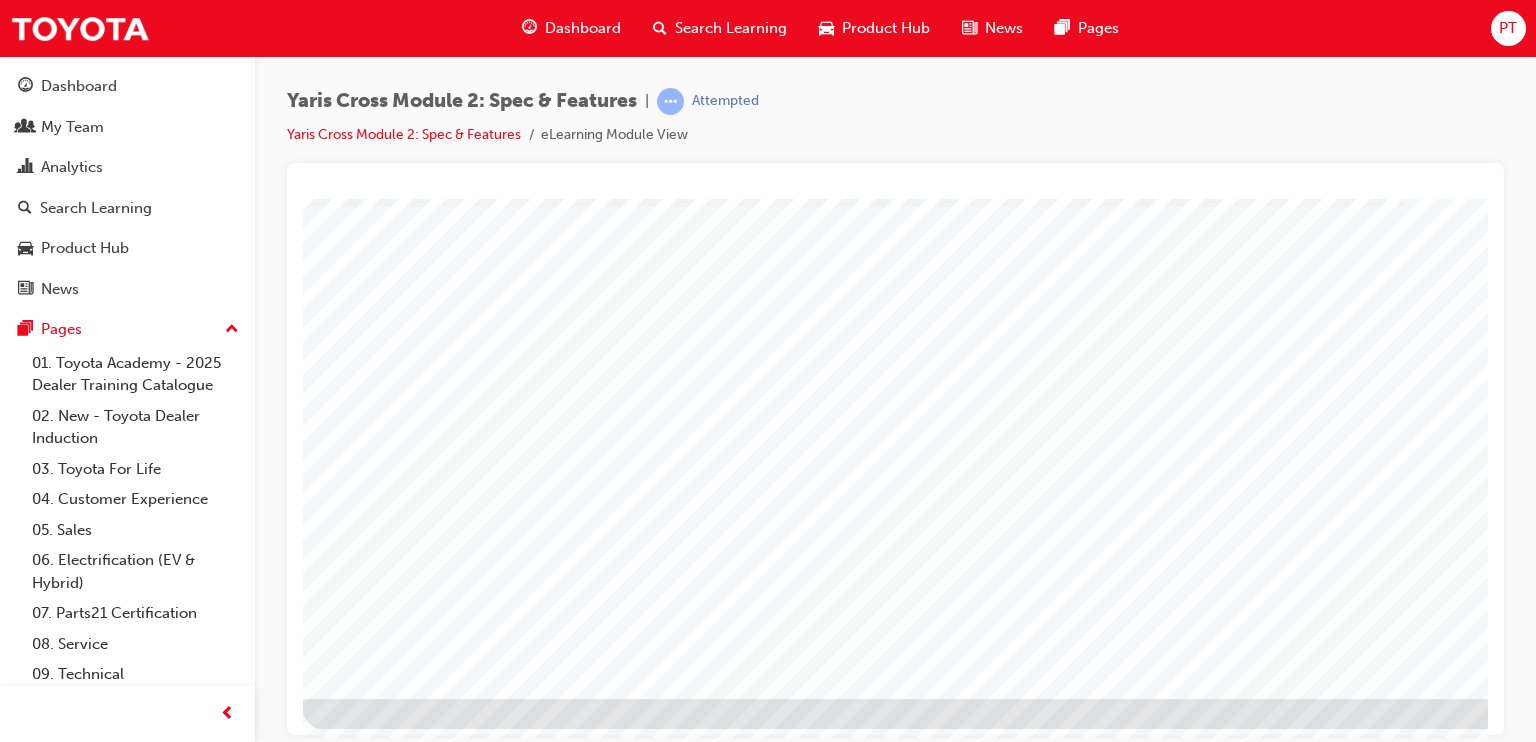 scroll, scrollTop: 221, scrollLeft: 0, axis: vertical 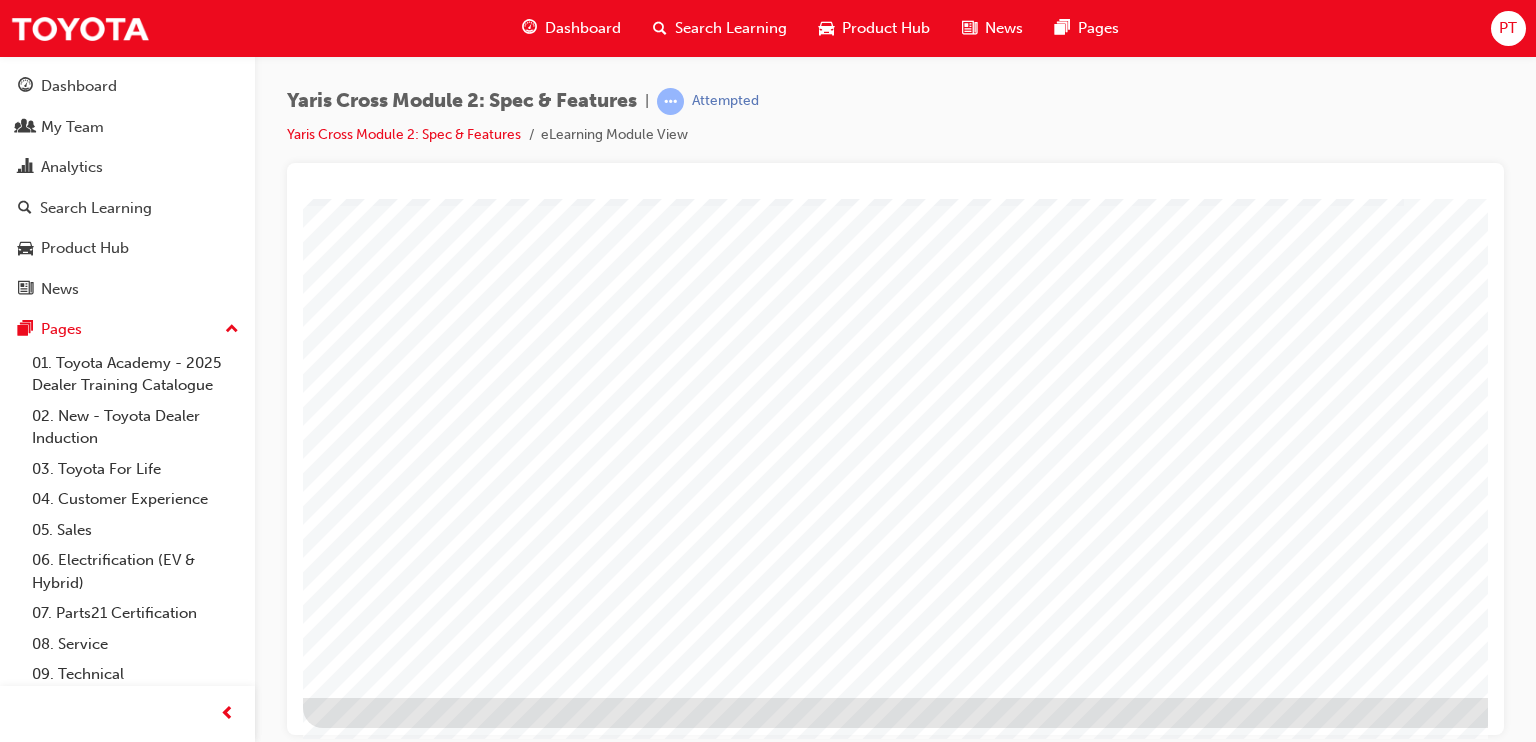 click at bounding box center [433, 2009] 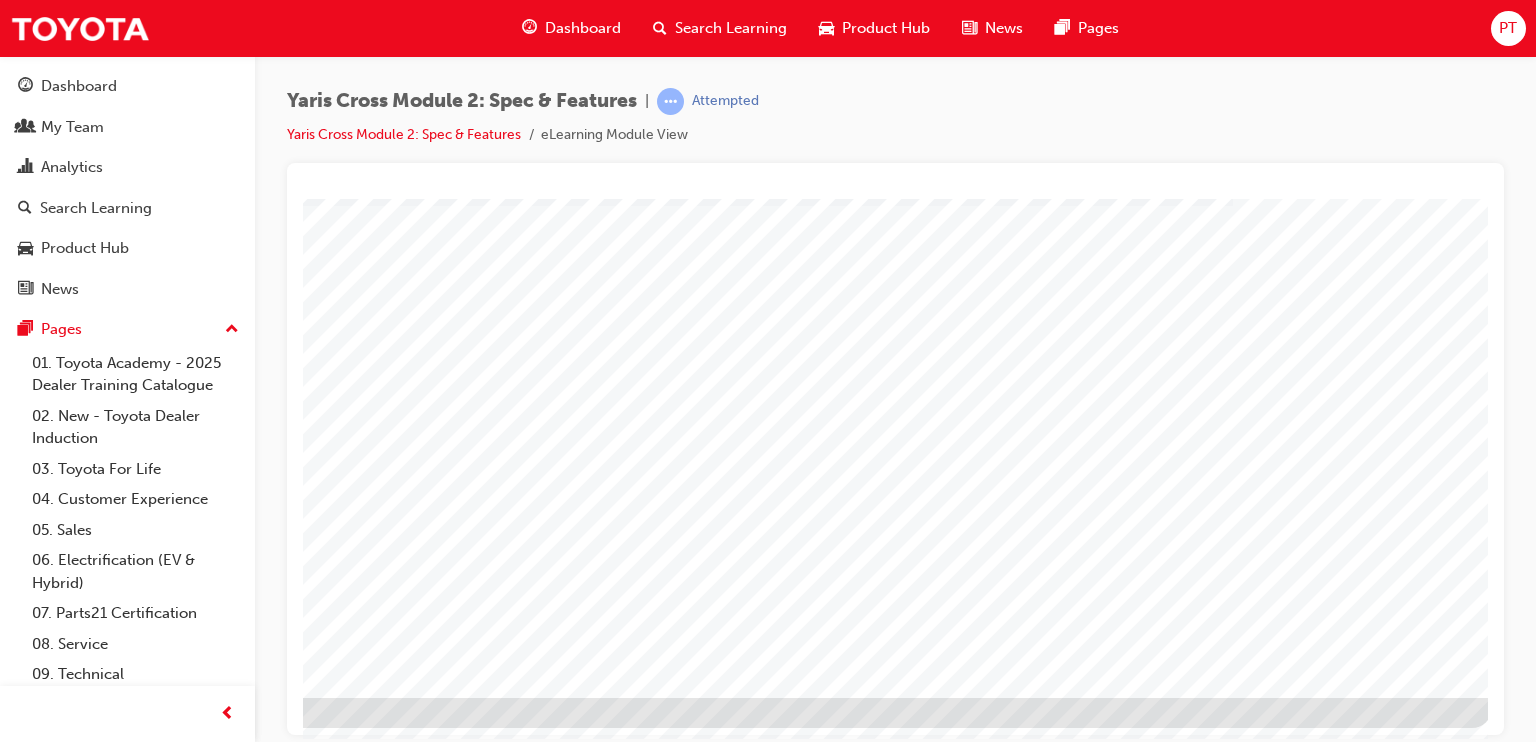 scroll, scrollTop: 221, scrollLeft: 190, axis: both 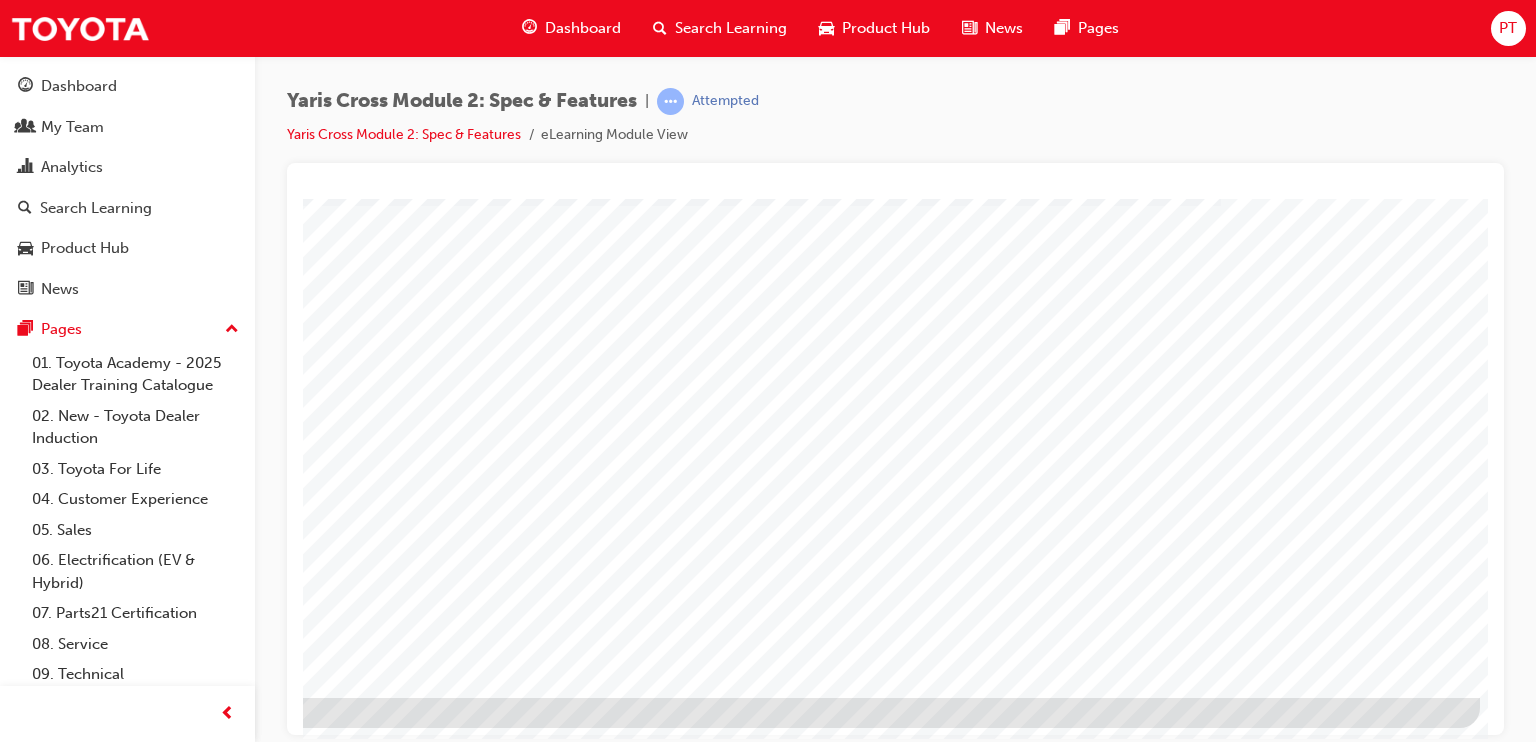 click at bounding box center (183, 1853) 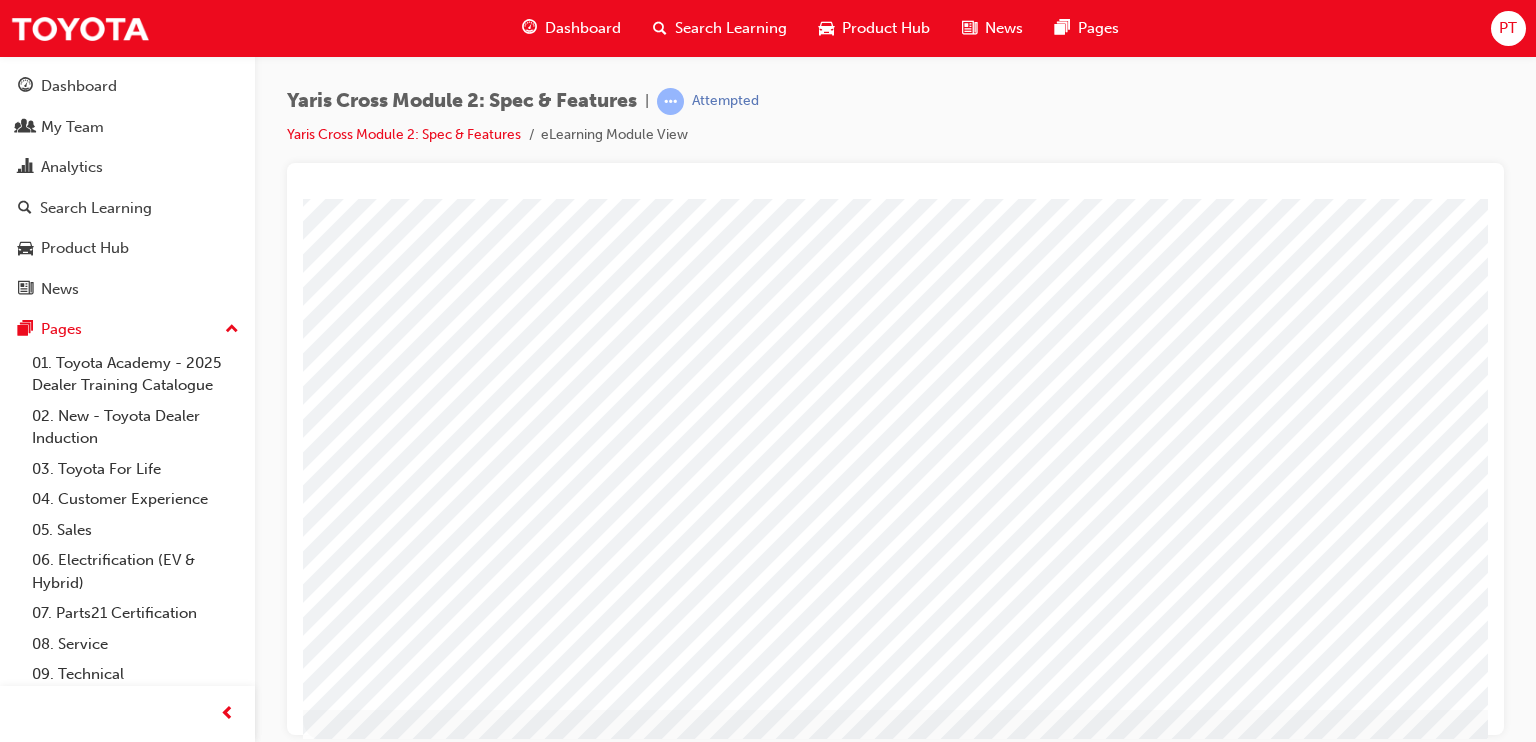 scroll, scrollTop: 225, scrollLeft: 0, axis: vertical 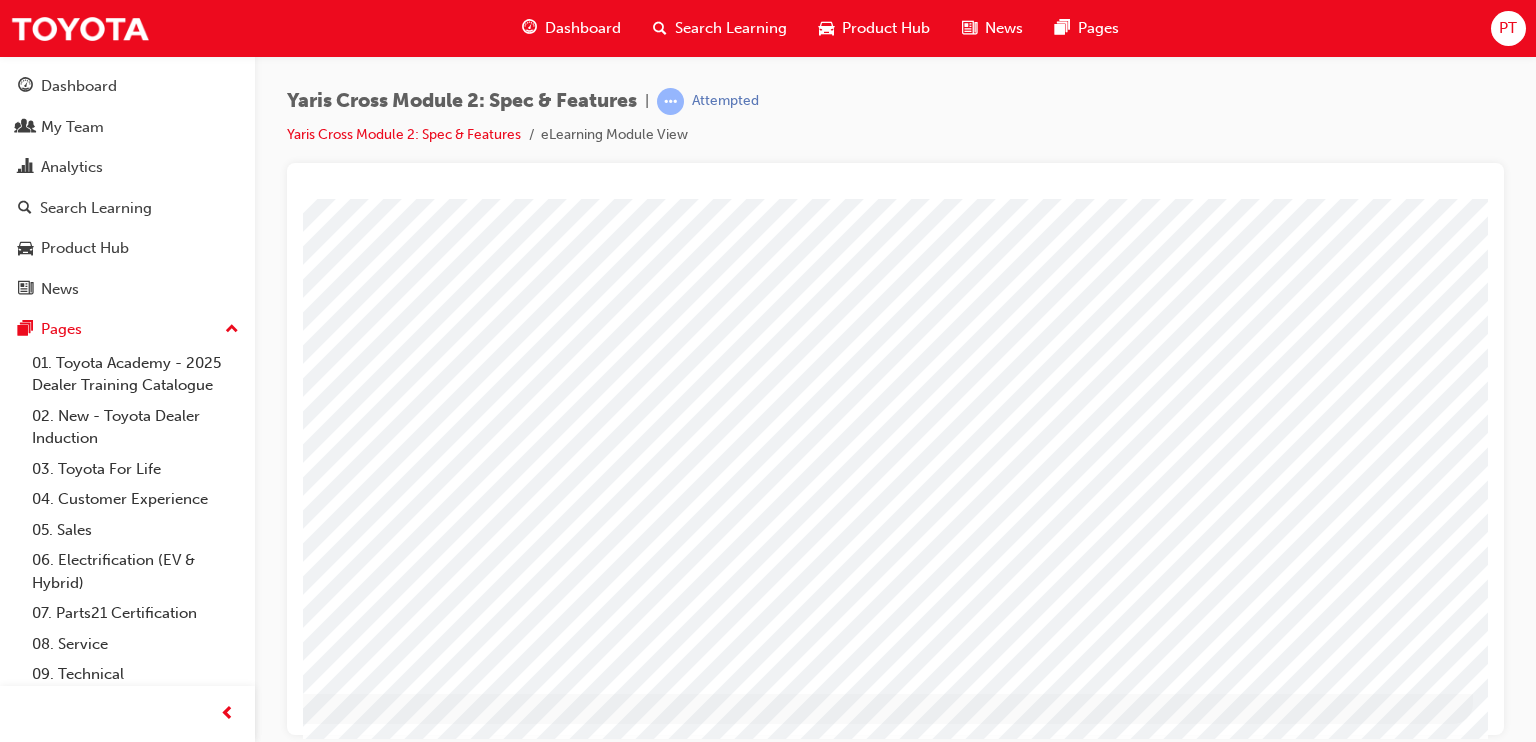 click at bounding box center (176, 5118) 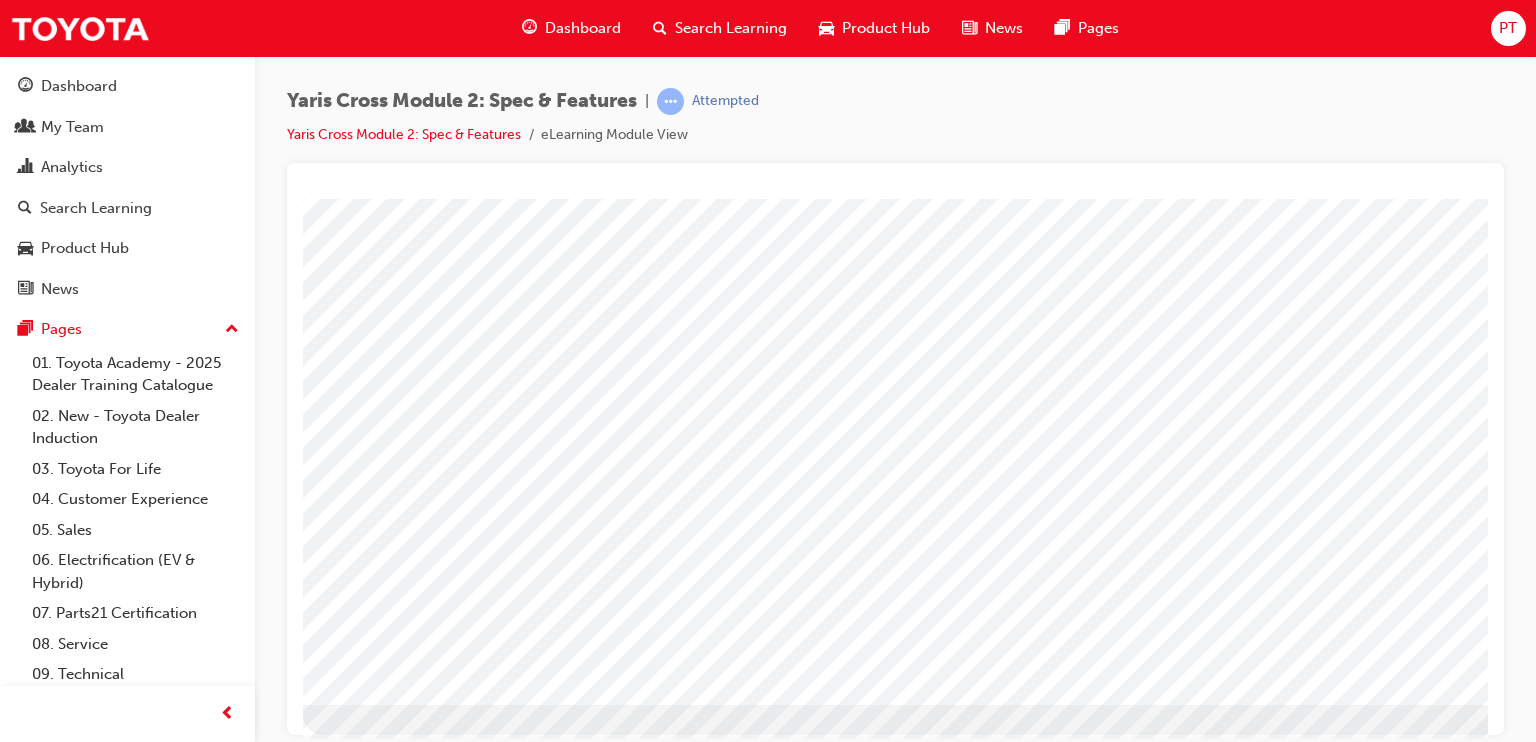 scroll, scrollTop: 225, scrollLeft: 0, axis: vertical 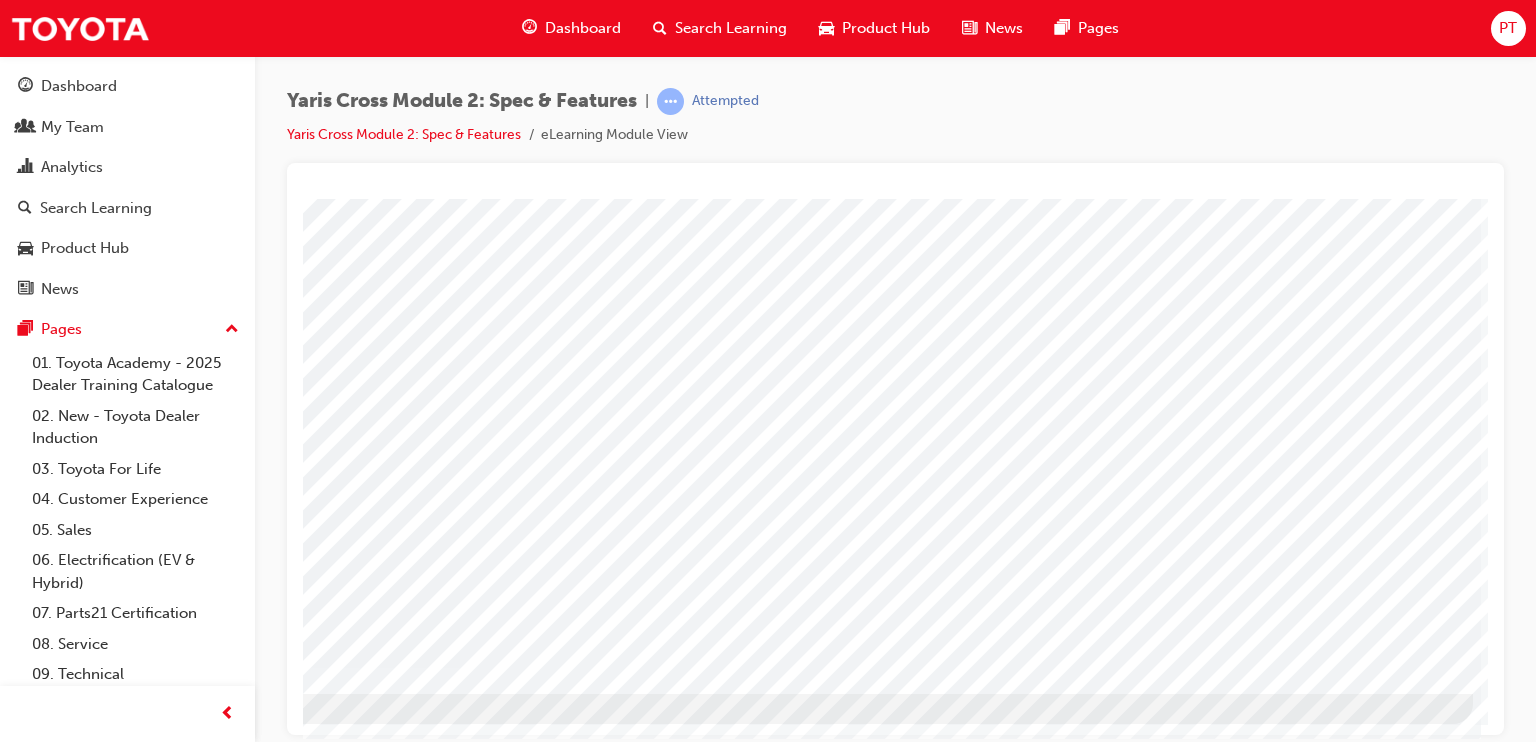 click at bounding box center (176, 2372) 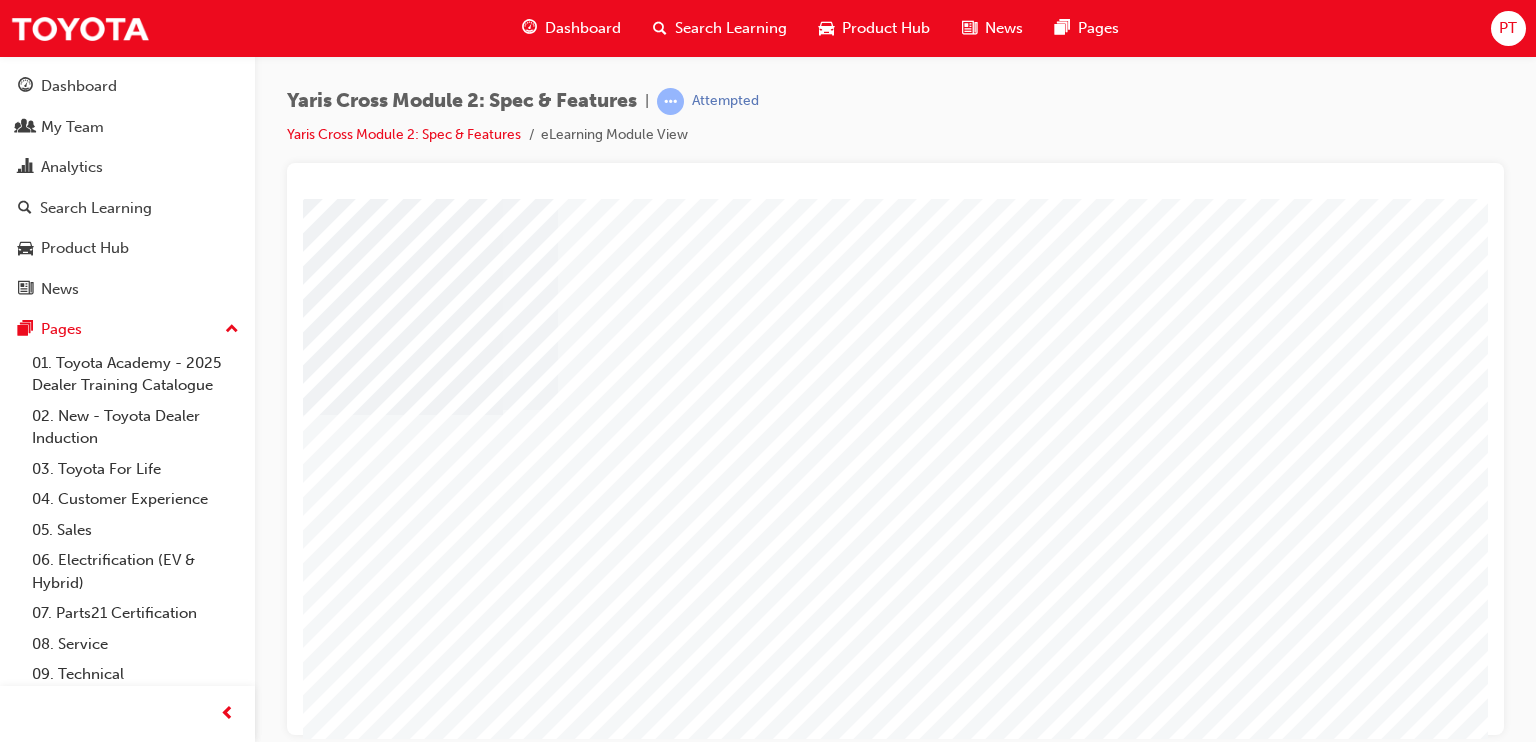 scroll, scrollTop: 225, scrollLeft: 0, axis: vertical 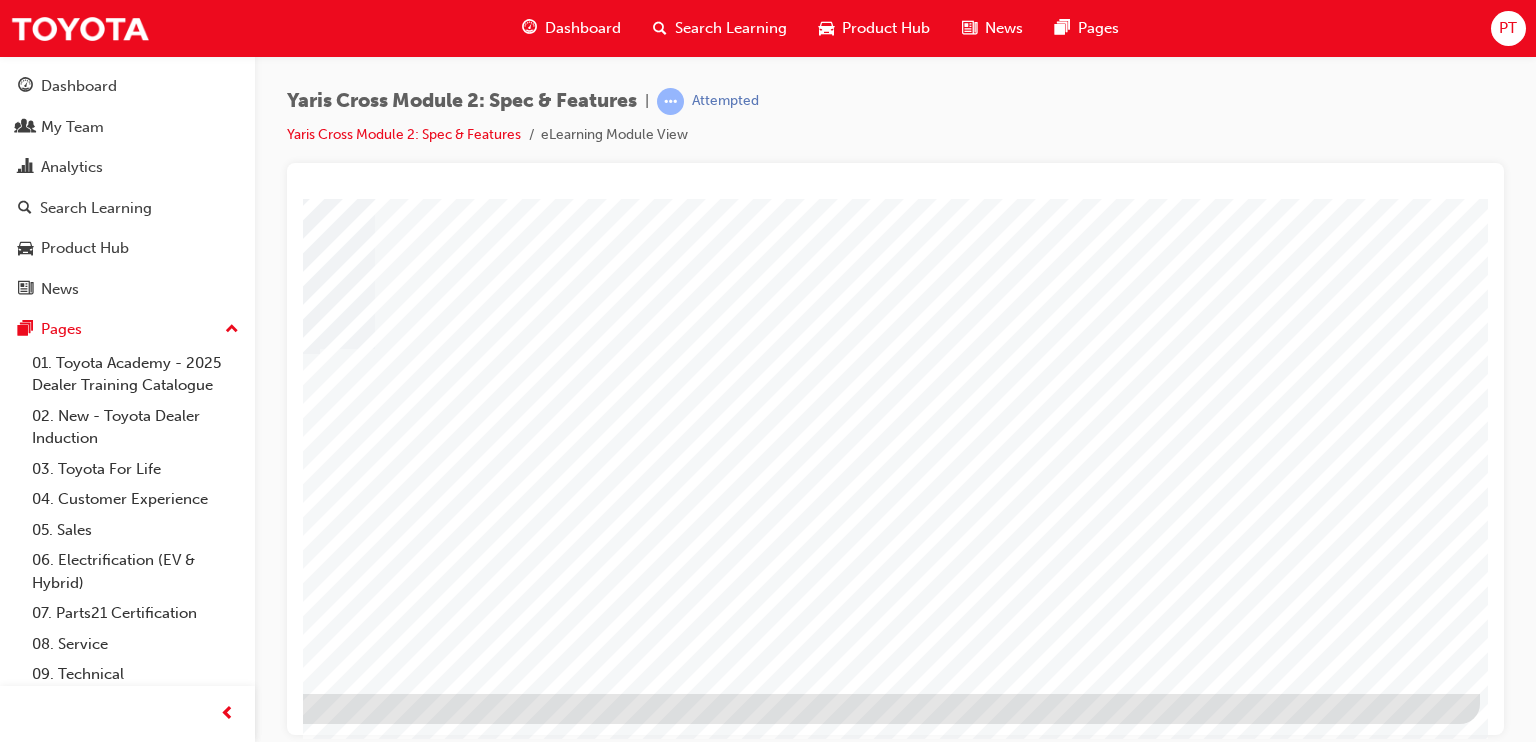 click at bounding box center (183, 1655) 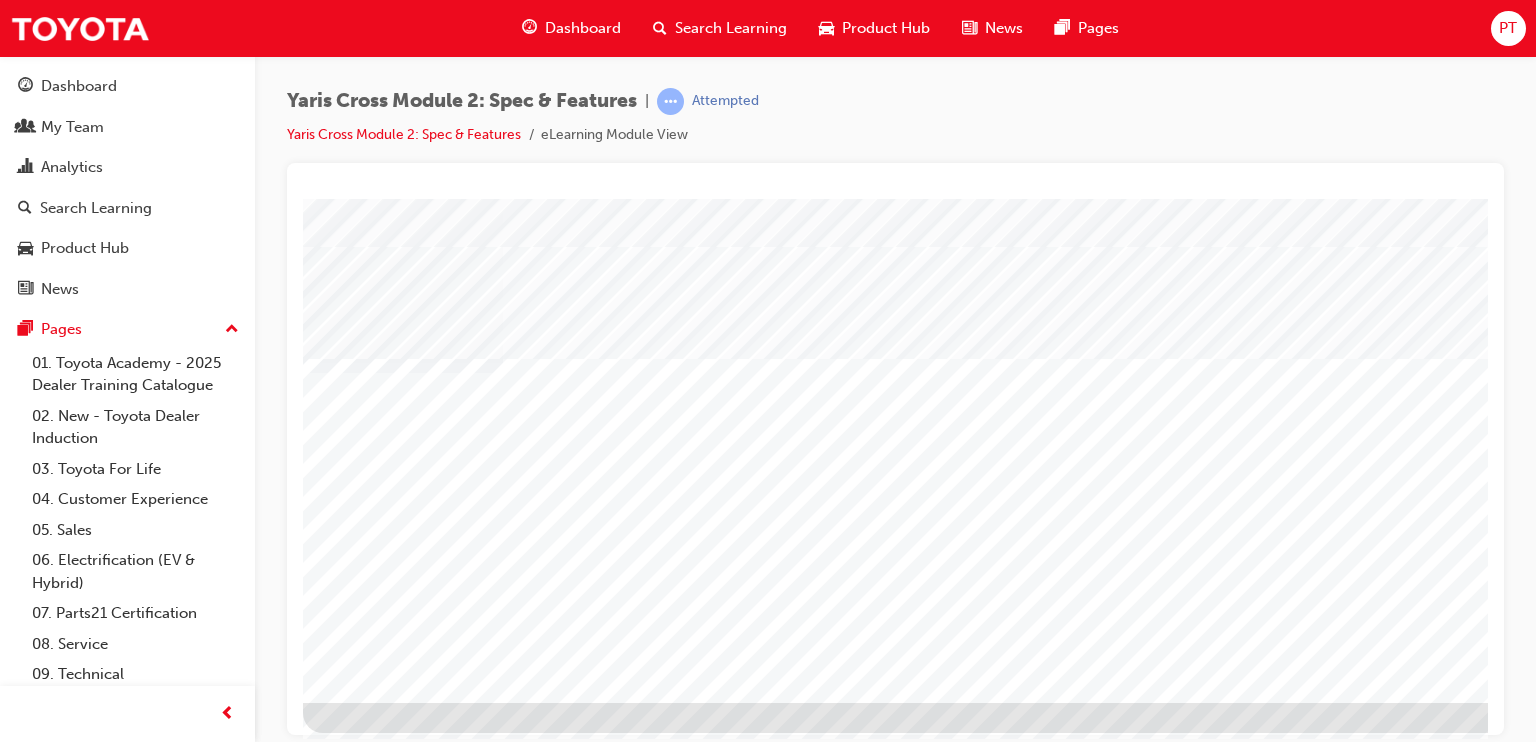 scroll, scrollTop: 200, scrollLeft: 0, axis: vertical 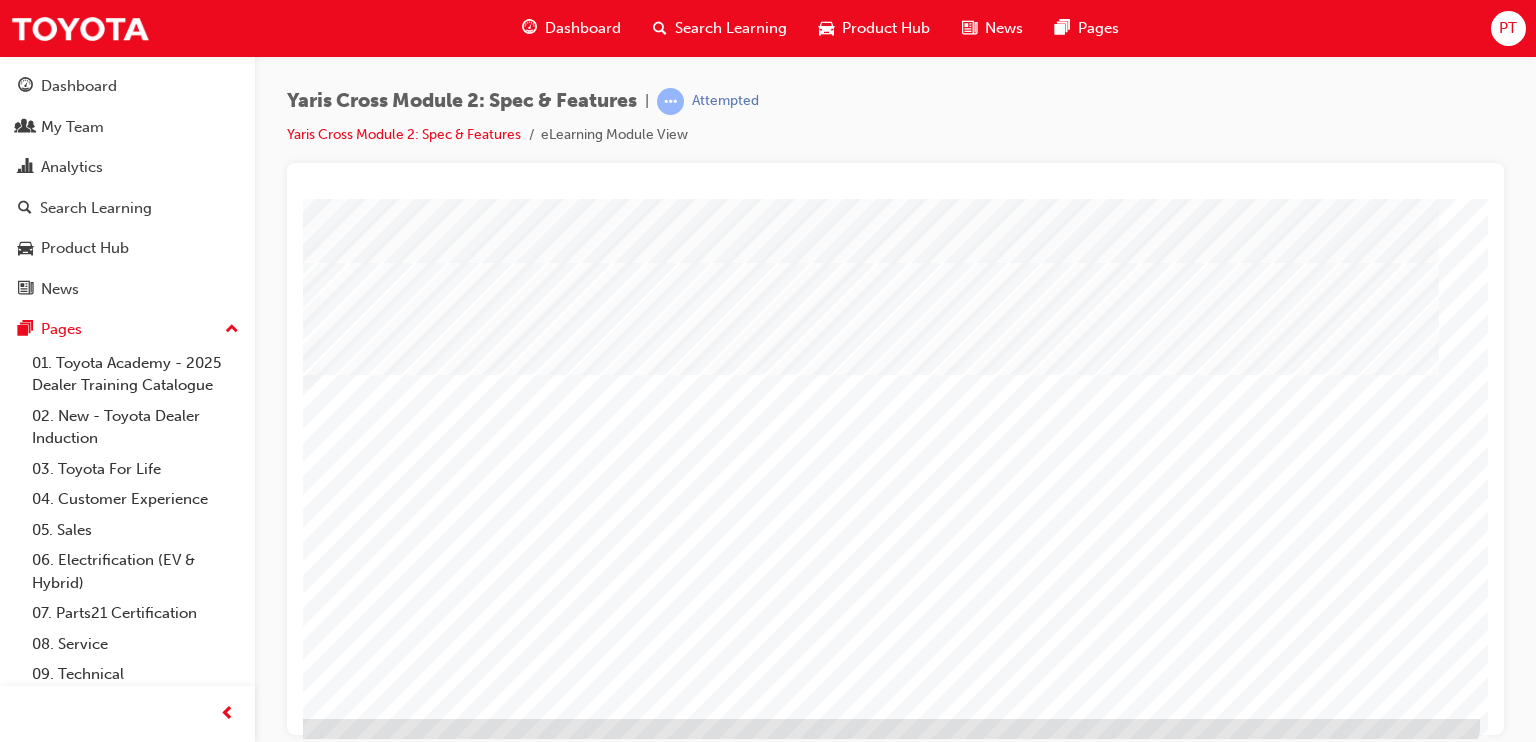 click at bounding box center (183, 1680) 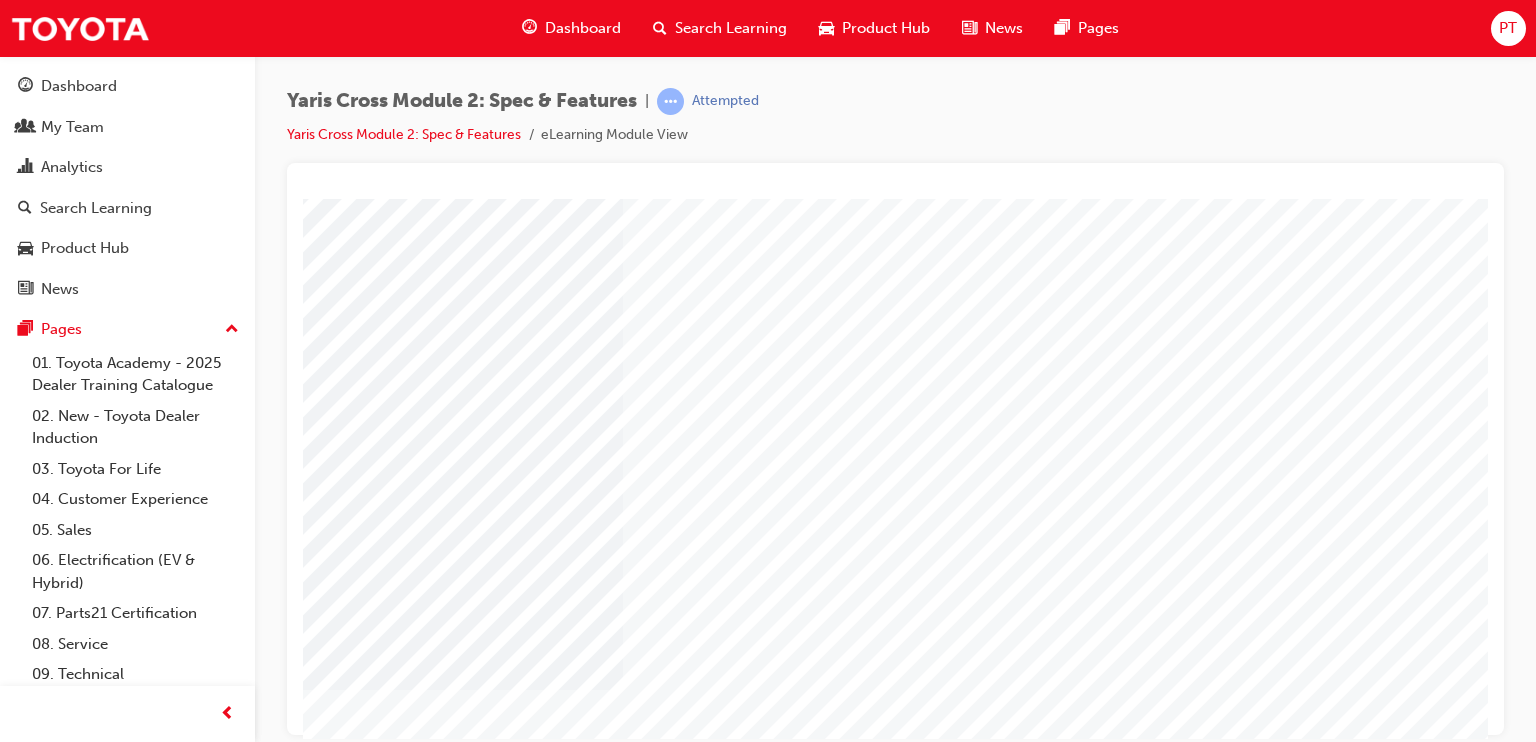 scroll 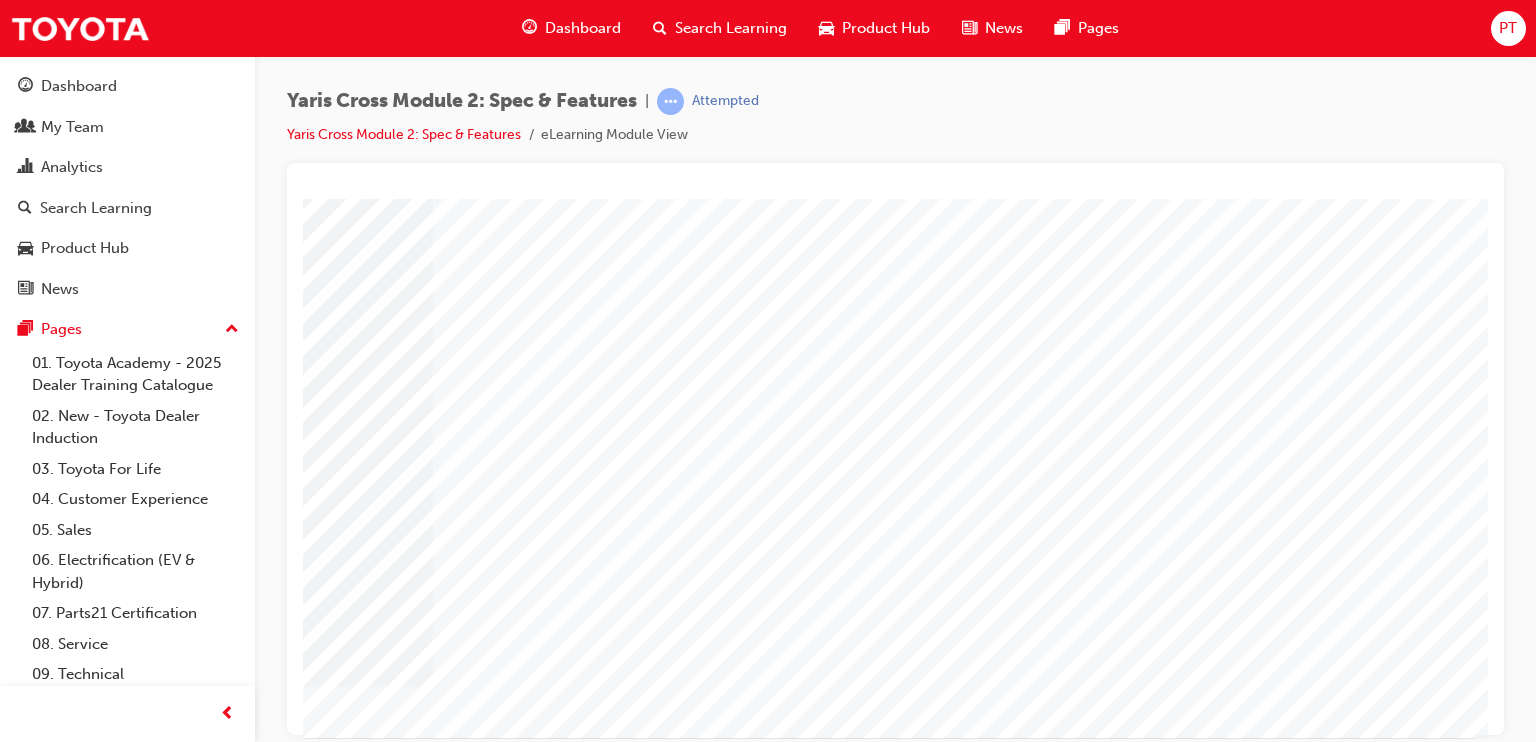 click at bounding box center [176, 1840] 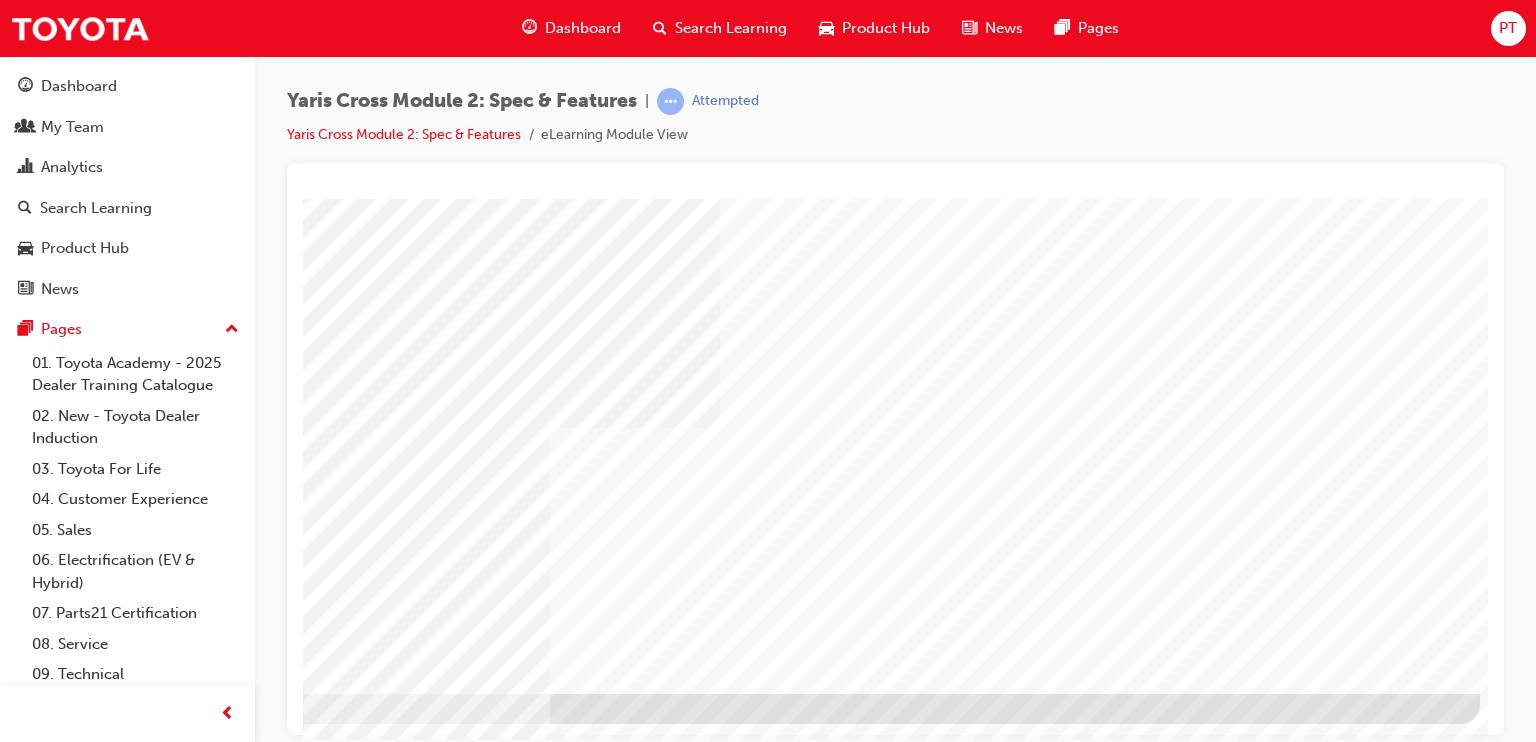 click at bounding box center [183, 1655] 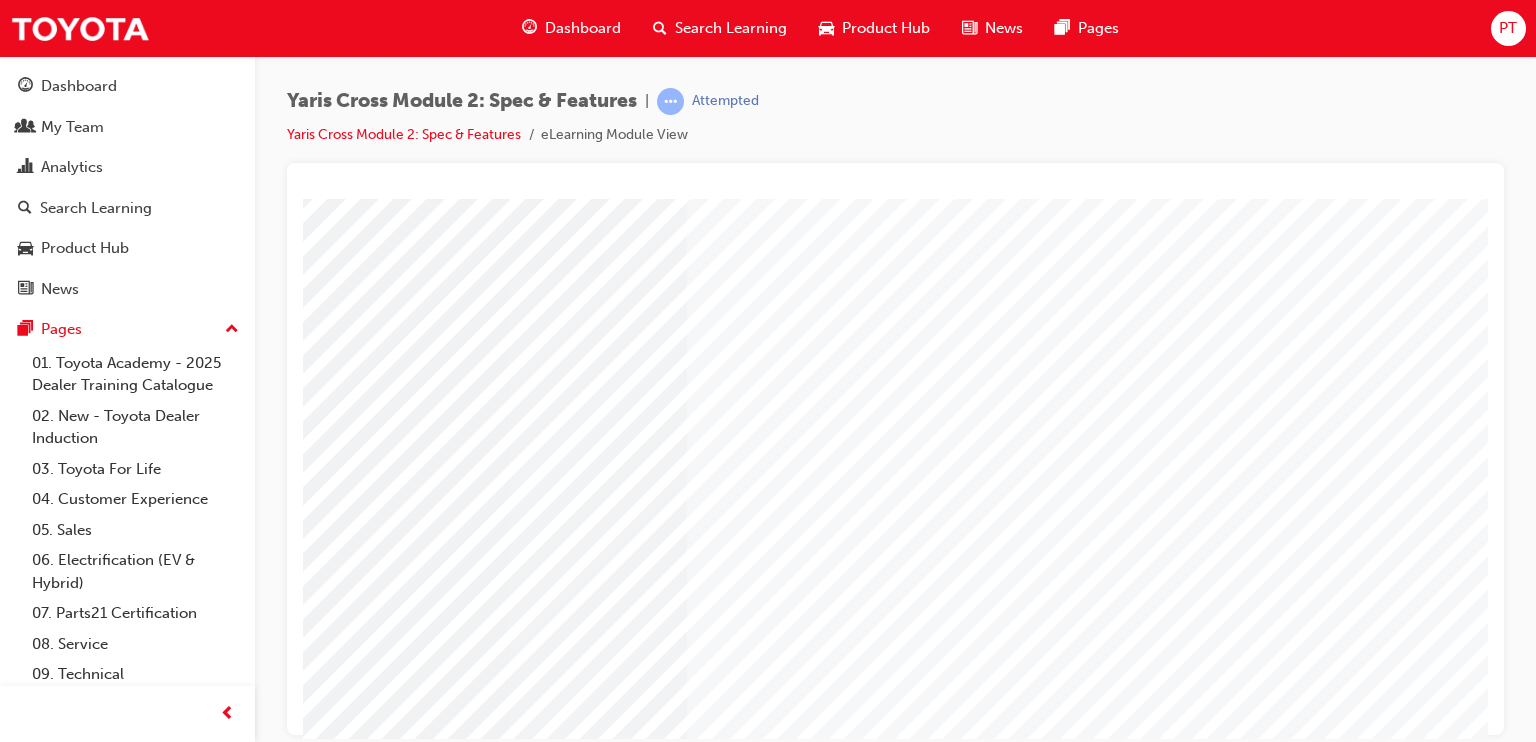 click at bounding box center (398, 3840) 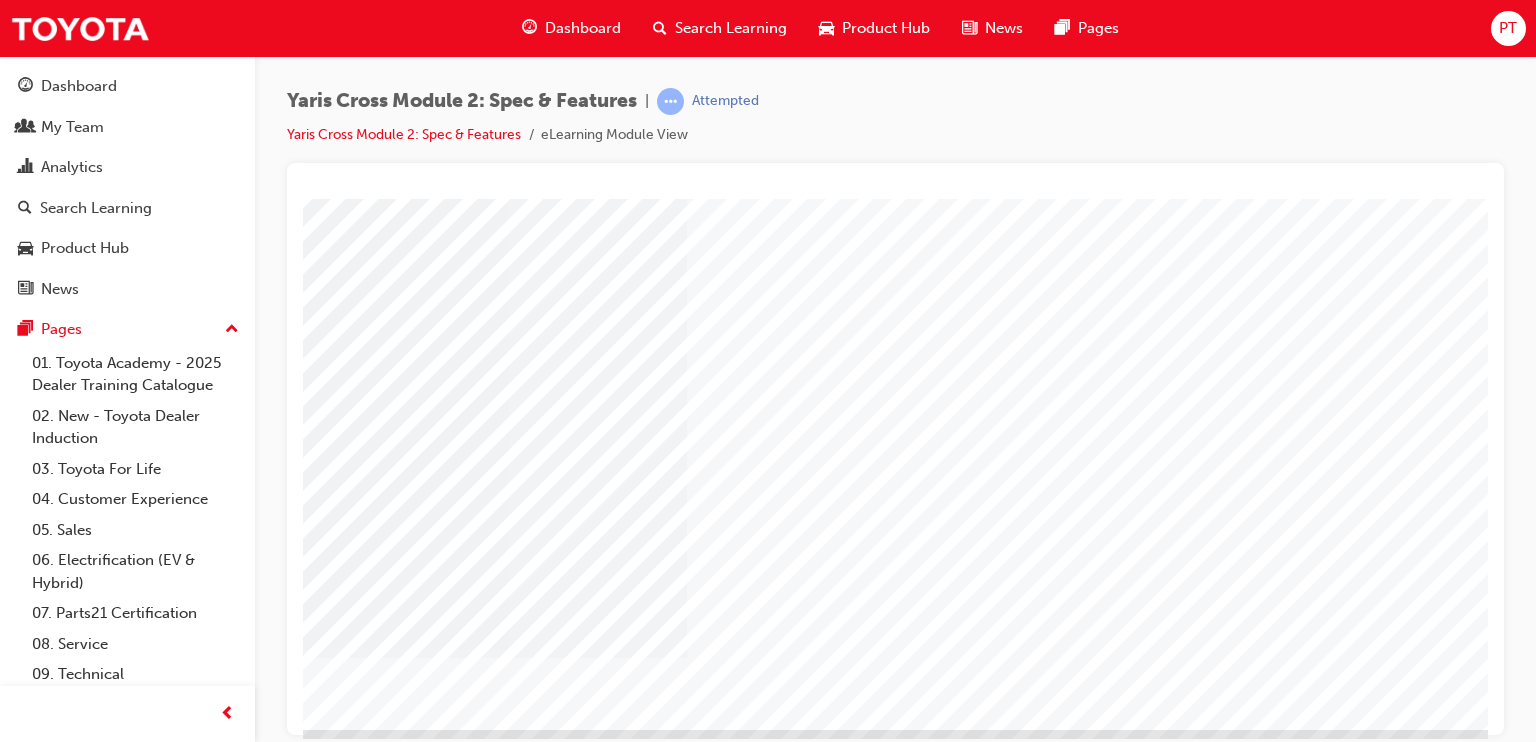 scroll, scrollTop: 94, scrollLeft: 0, axis: vertical 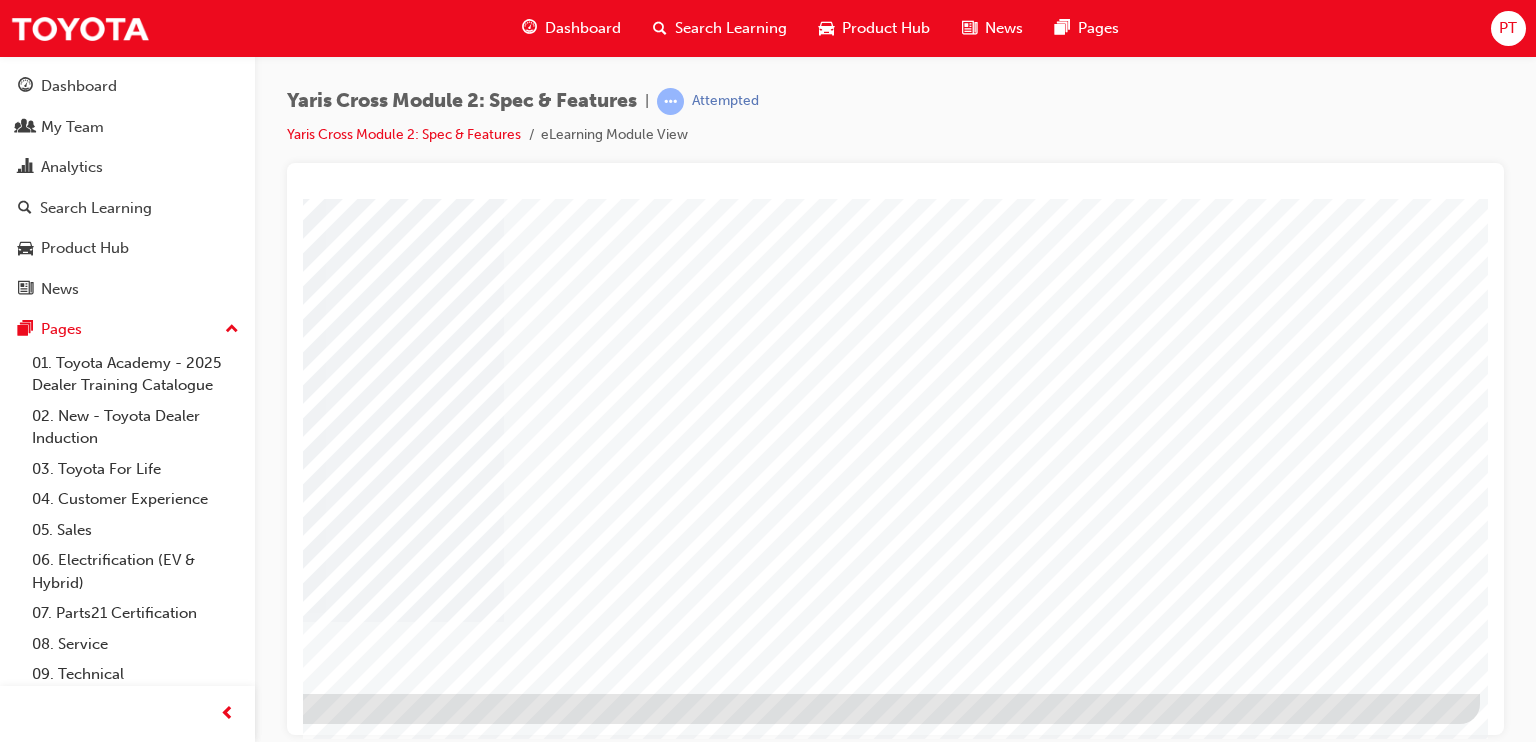 click at bounding box center [256, 1832] 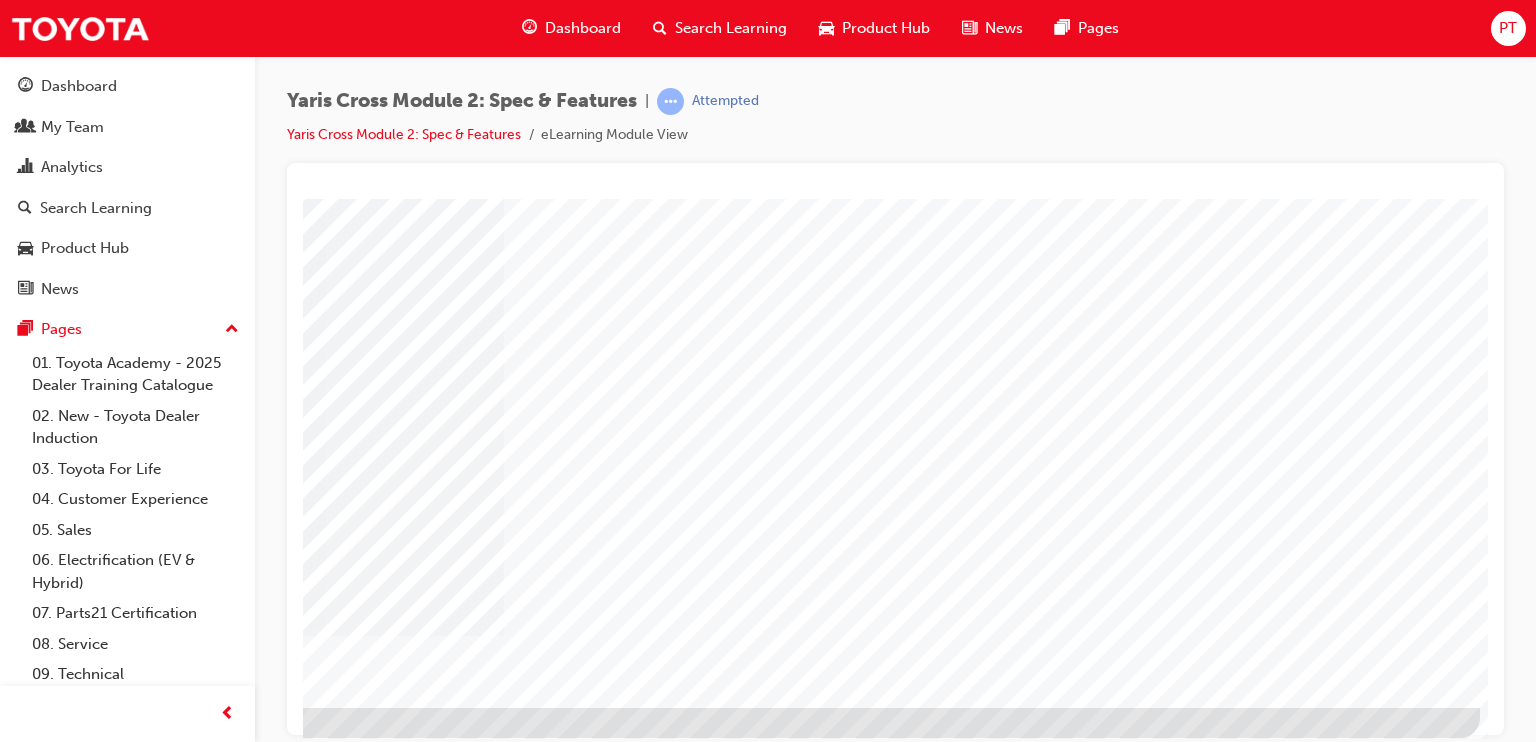 scroll, scrollTop: 225, scrollLeft: 190, axis: both 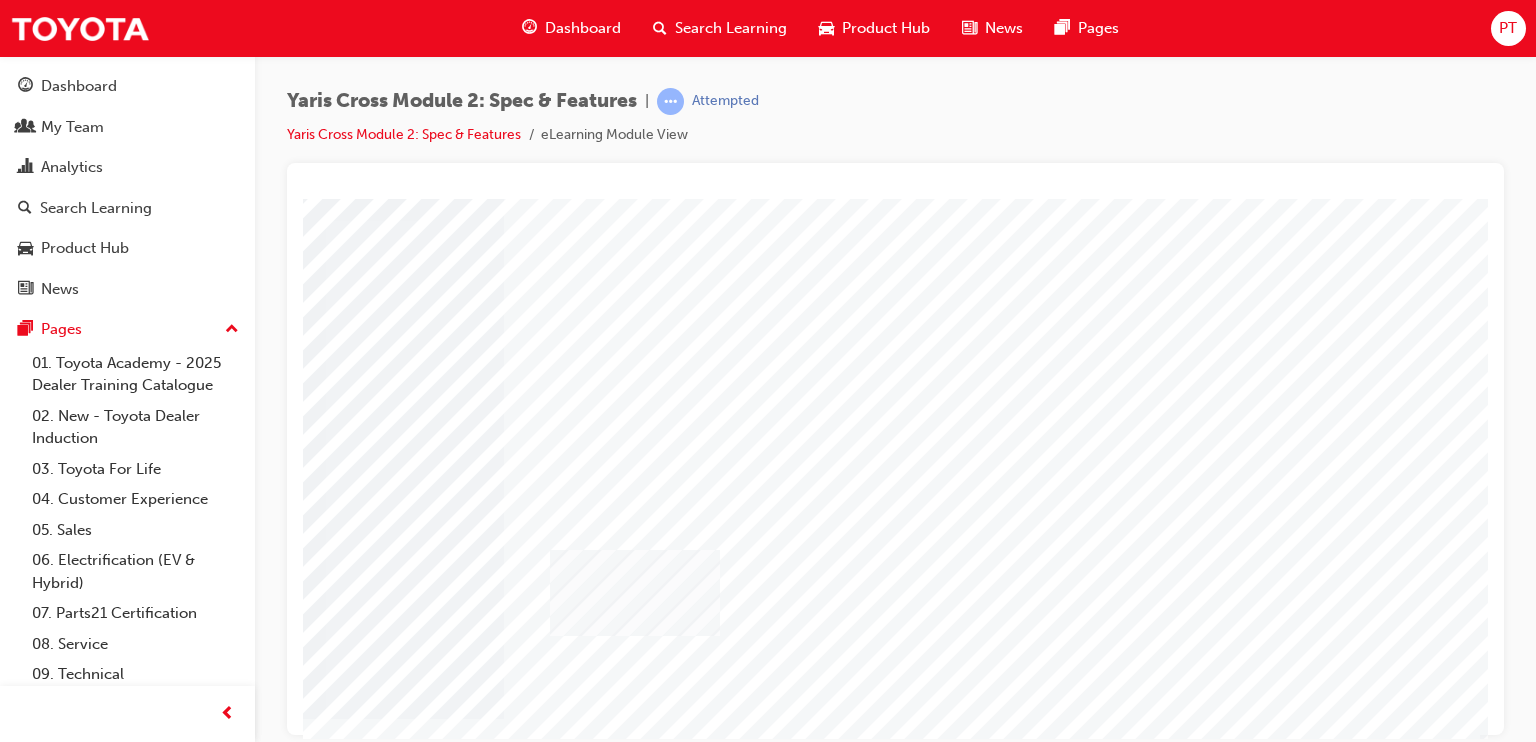 drag, startPoint x: 1350, startPoint y: 222, endPoint x: 580, endPoint y: 634, distance: 873.2949 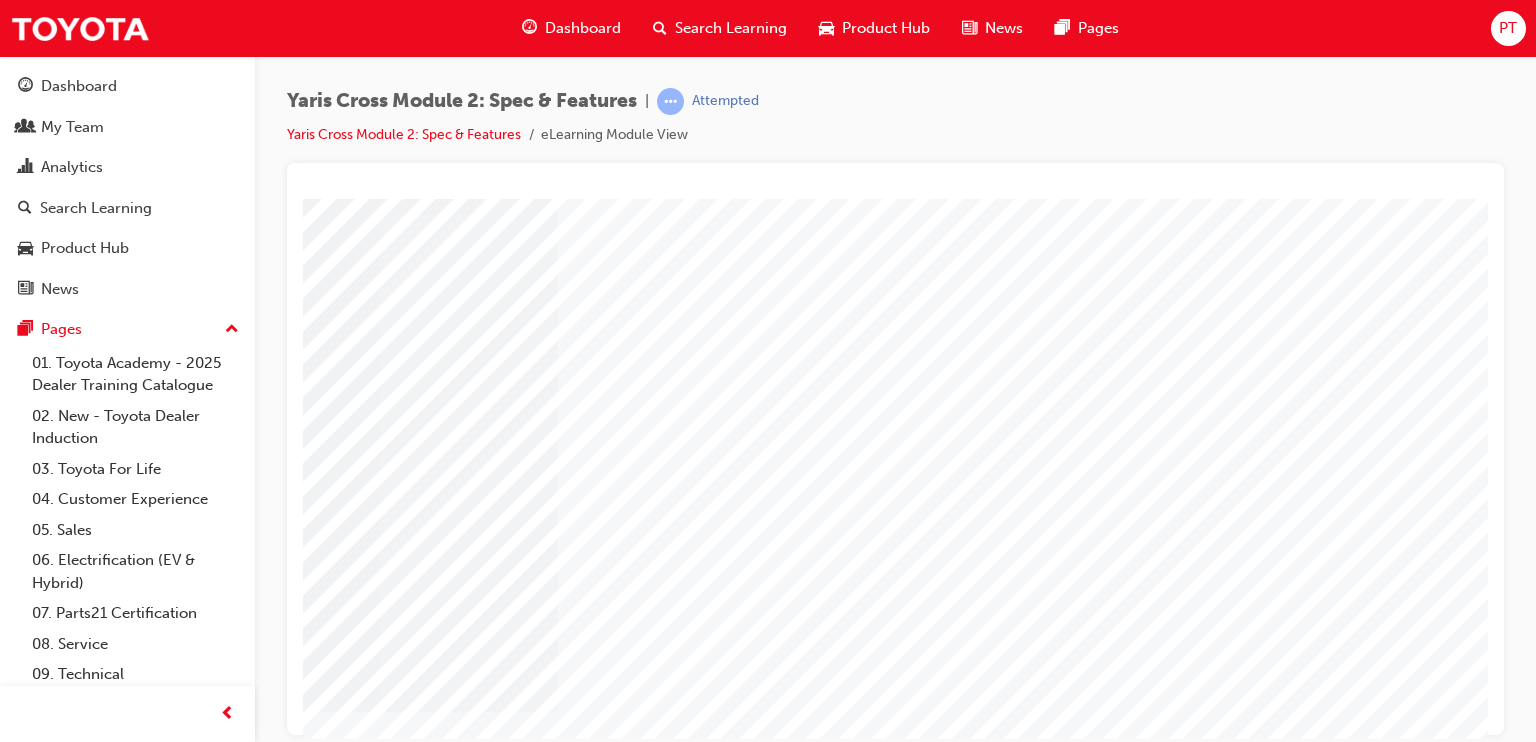 scroll, scrollTop: 136, scrollLeft: 129, axis: both 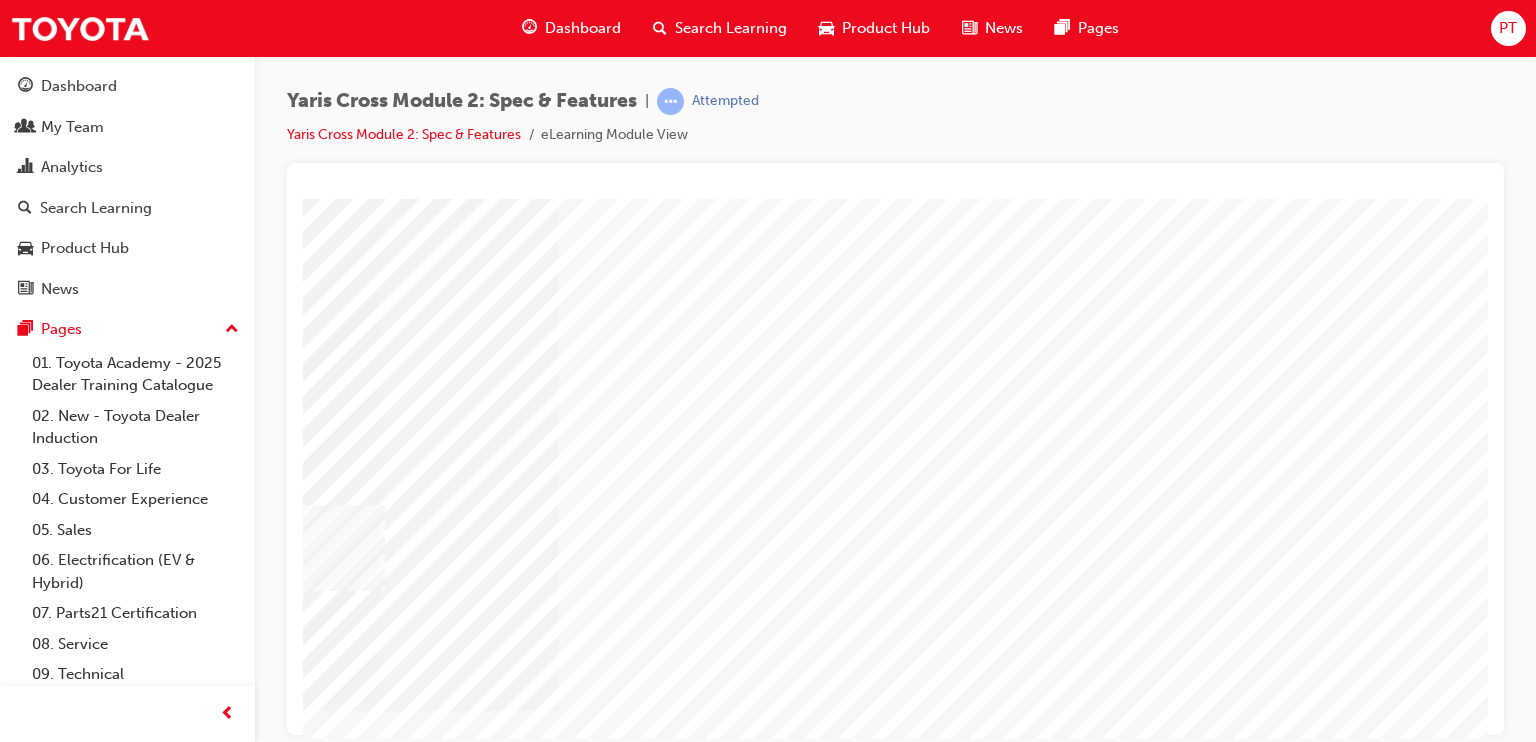 drag, startPoint x: 1368, startPoint y: 297, endPoint x: 516, endPoint y: 753, distance: 966.35394 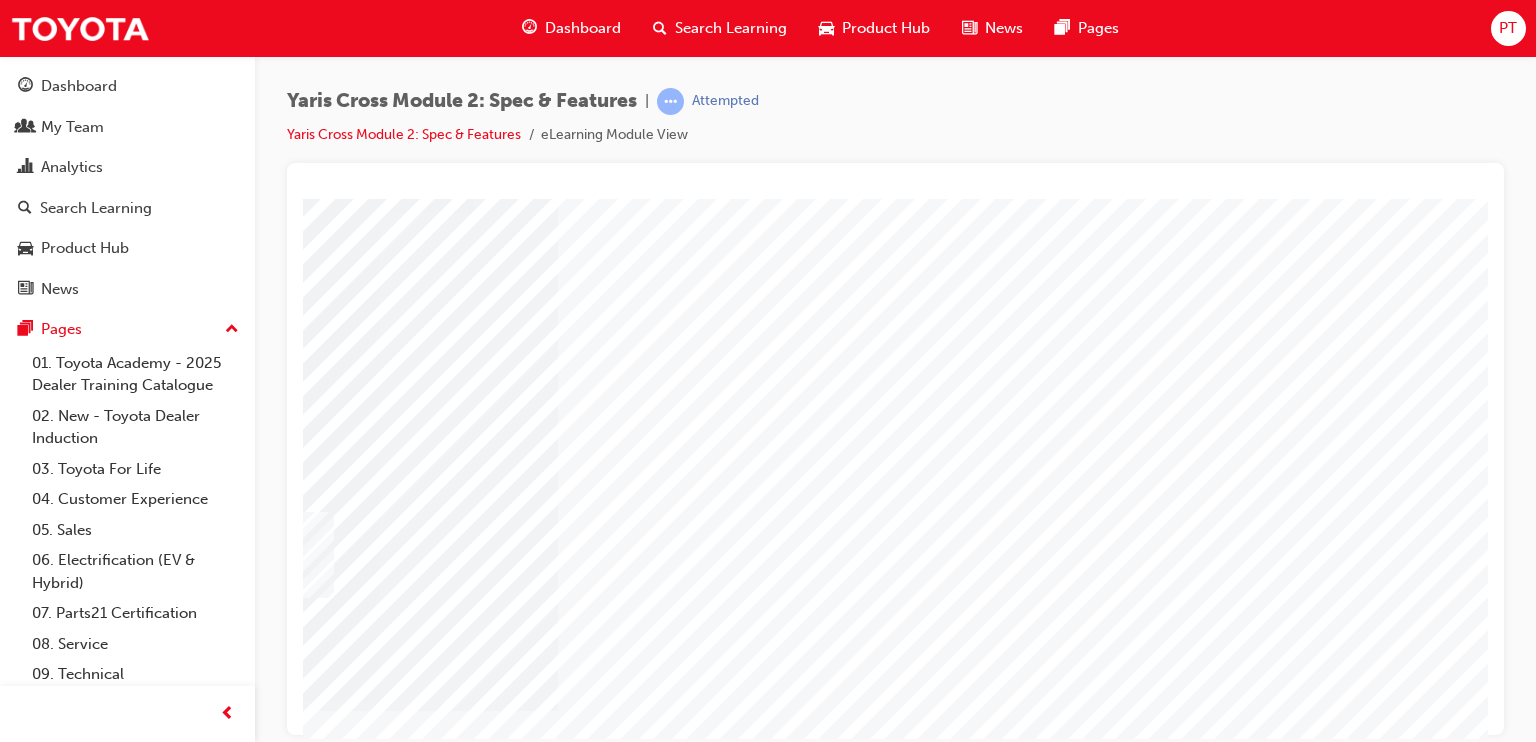 drag, startPoint x: 473, startPoint y: 558, endPoint x: 233, endPoint y: 555, distance: 240.01875 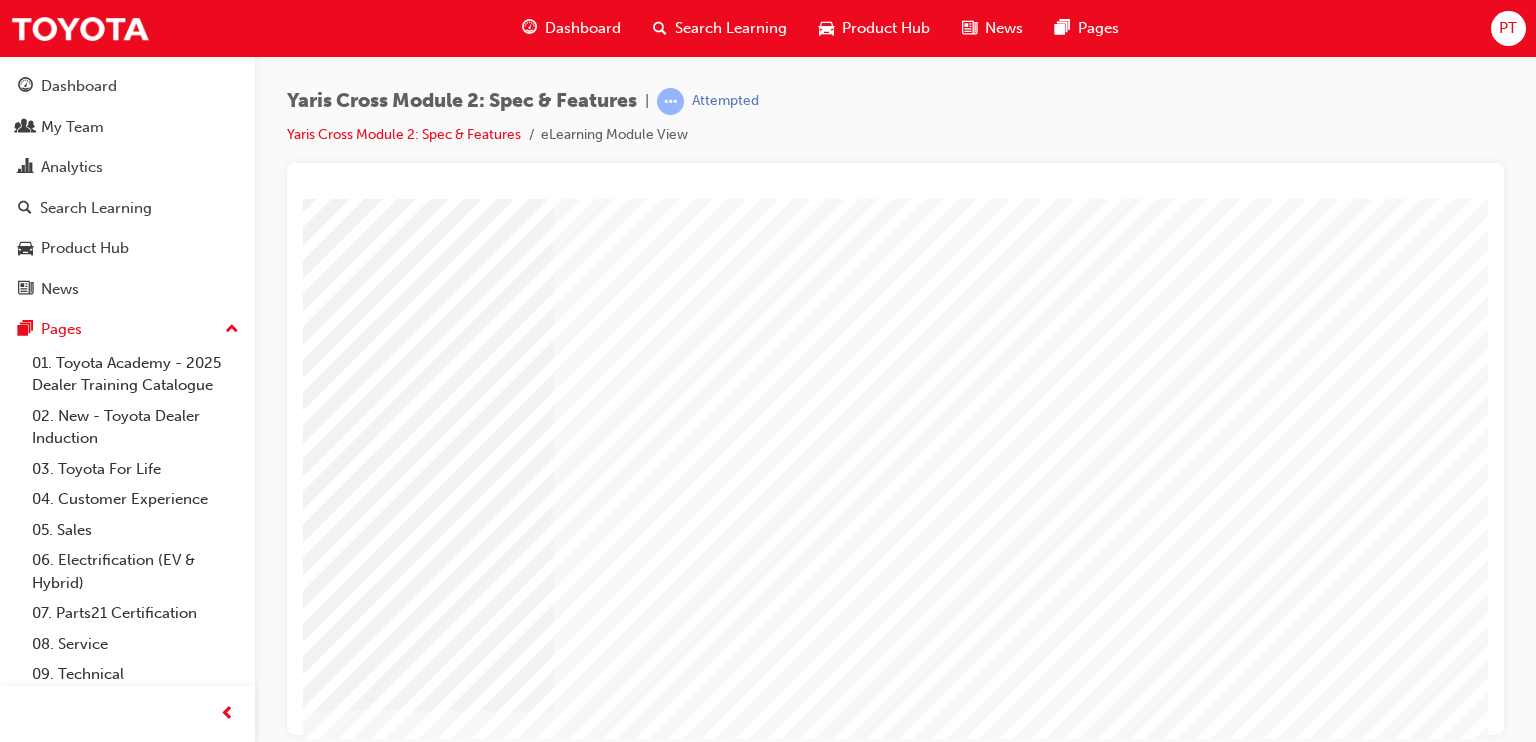 scroll, scrollTop: 136, scrollLeft: 132, axis: both 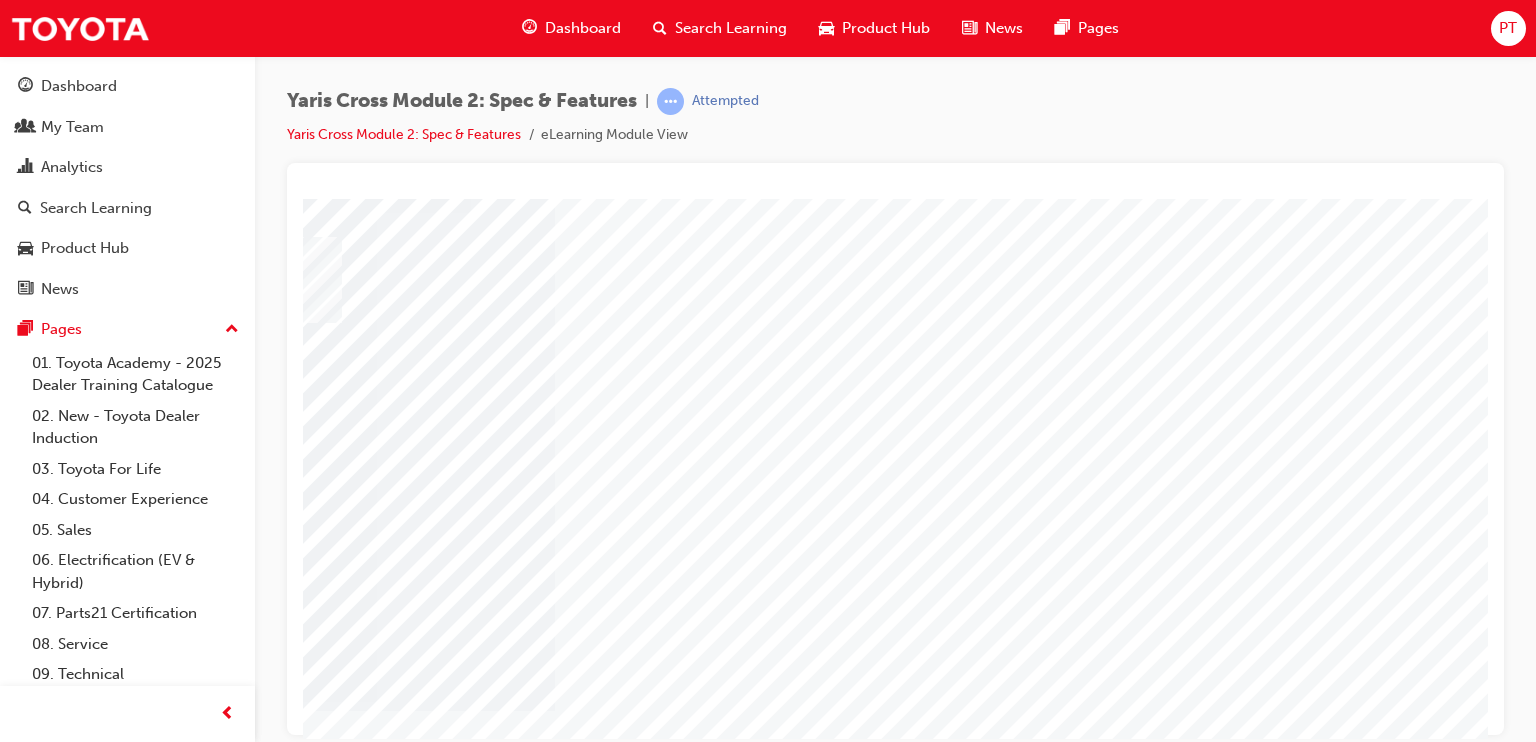 drag, startPoint x: 1397, startPoint y: 671, endPoint x: 211, endPoint y: 276, distance: 1250.0483 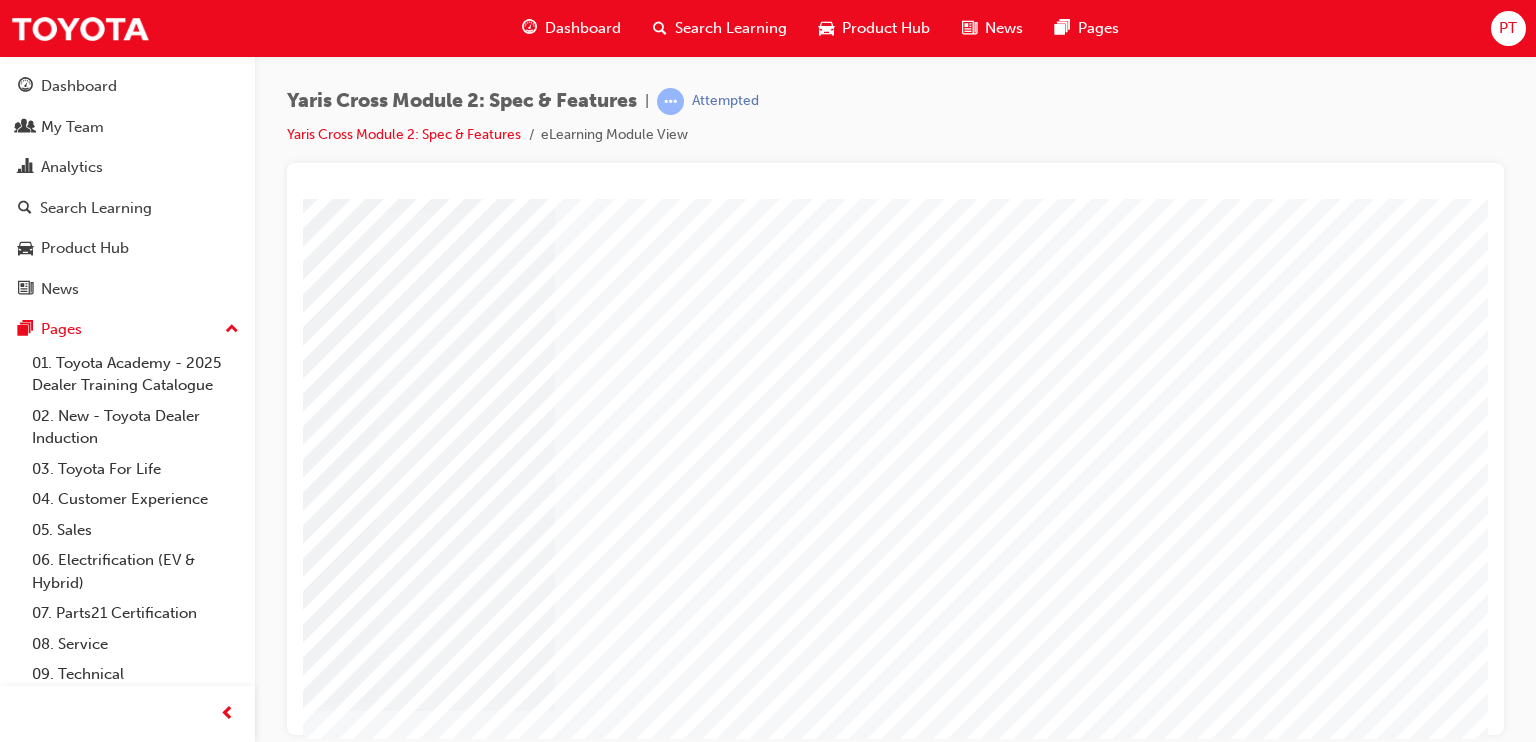 scroll, scrollTop: 166, scrollLeft: 190, axis: both 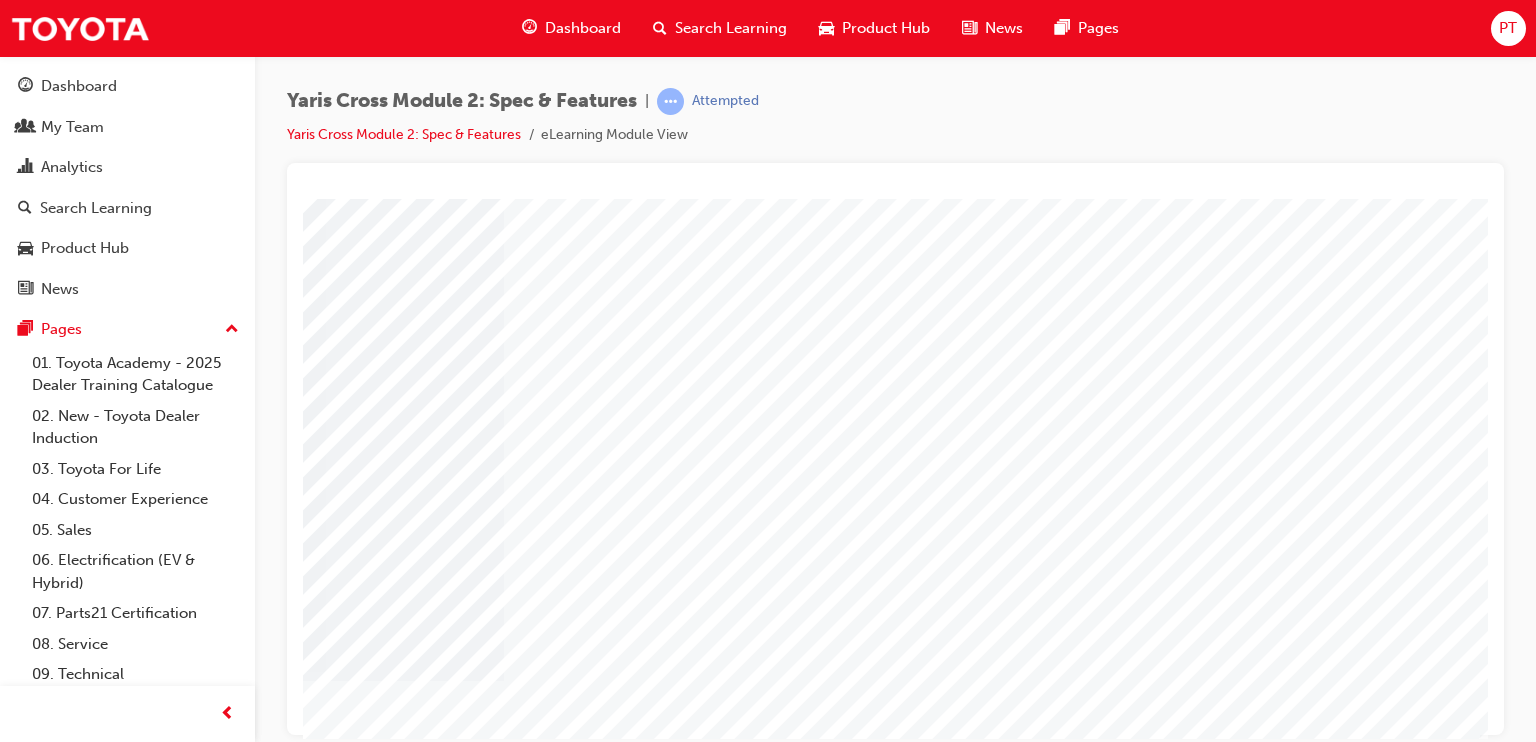 click at bounding box center (223, 6050) 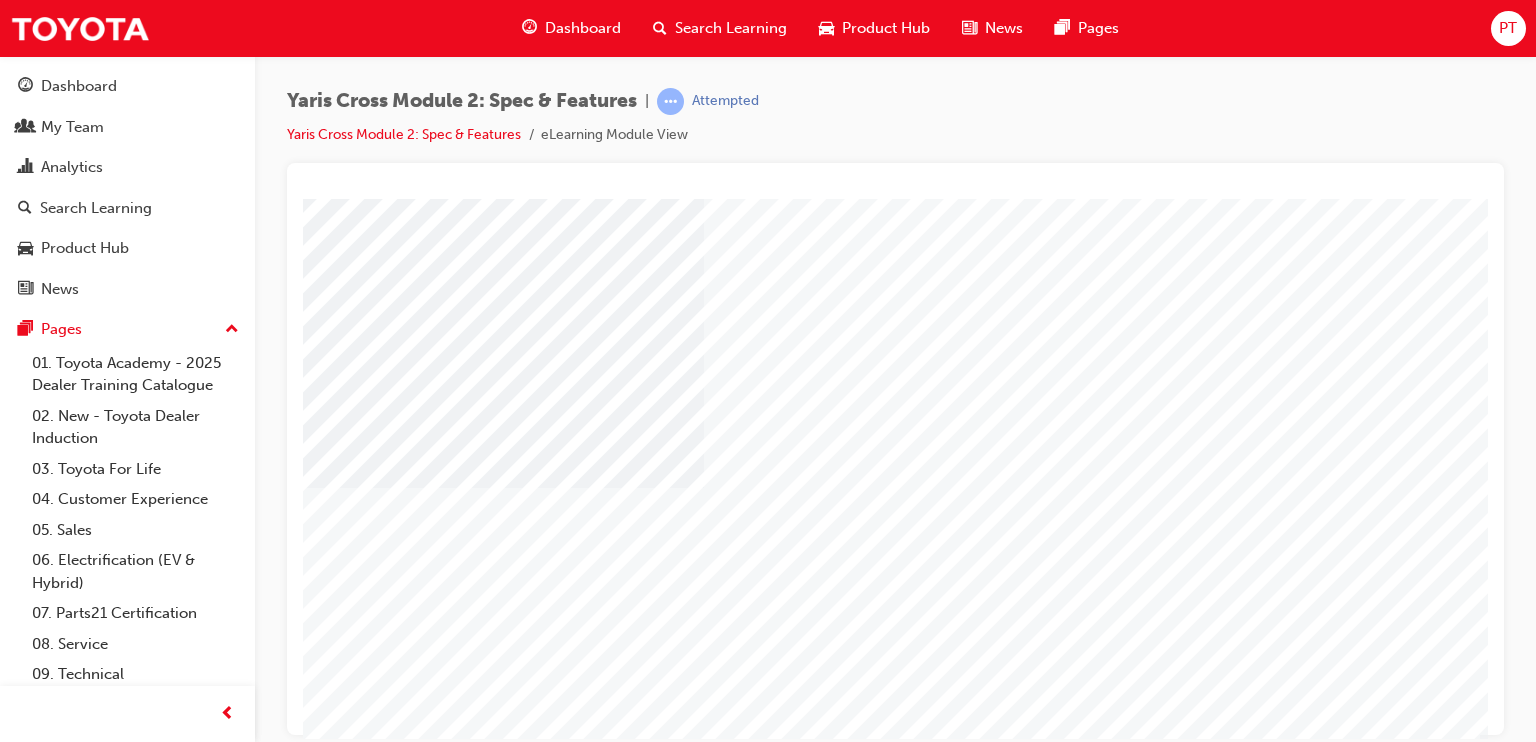 scroll, scrollTop: 225, scrollLeft: 190, axis: both 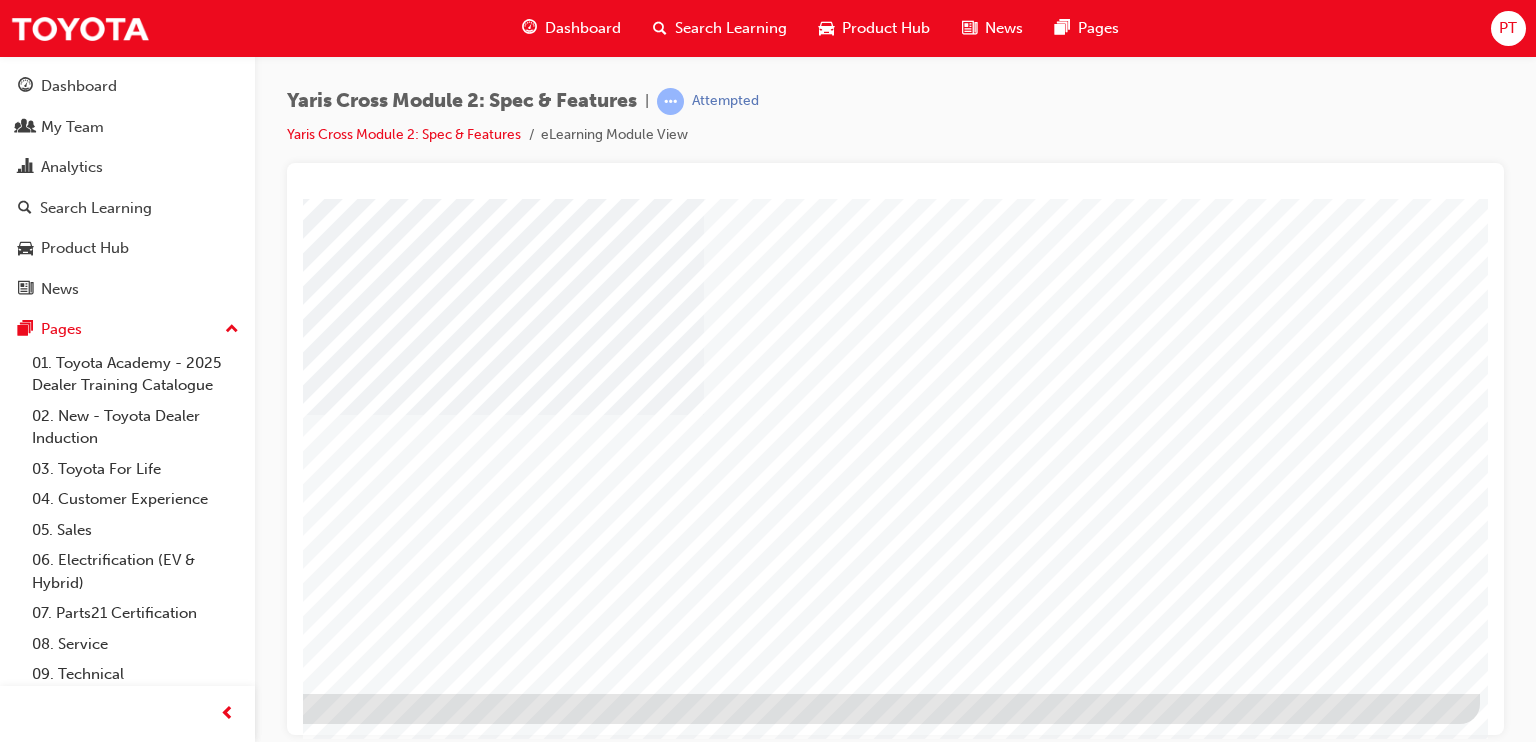 click at bounding box center (183, 1621) 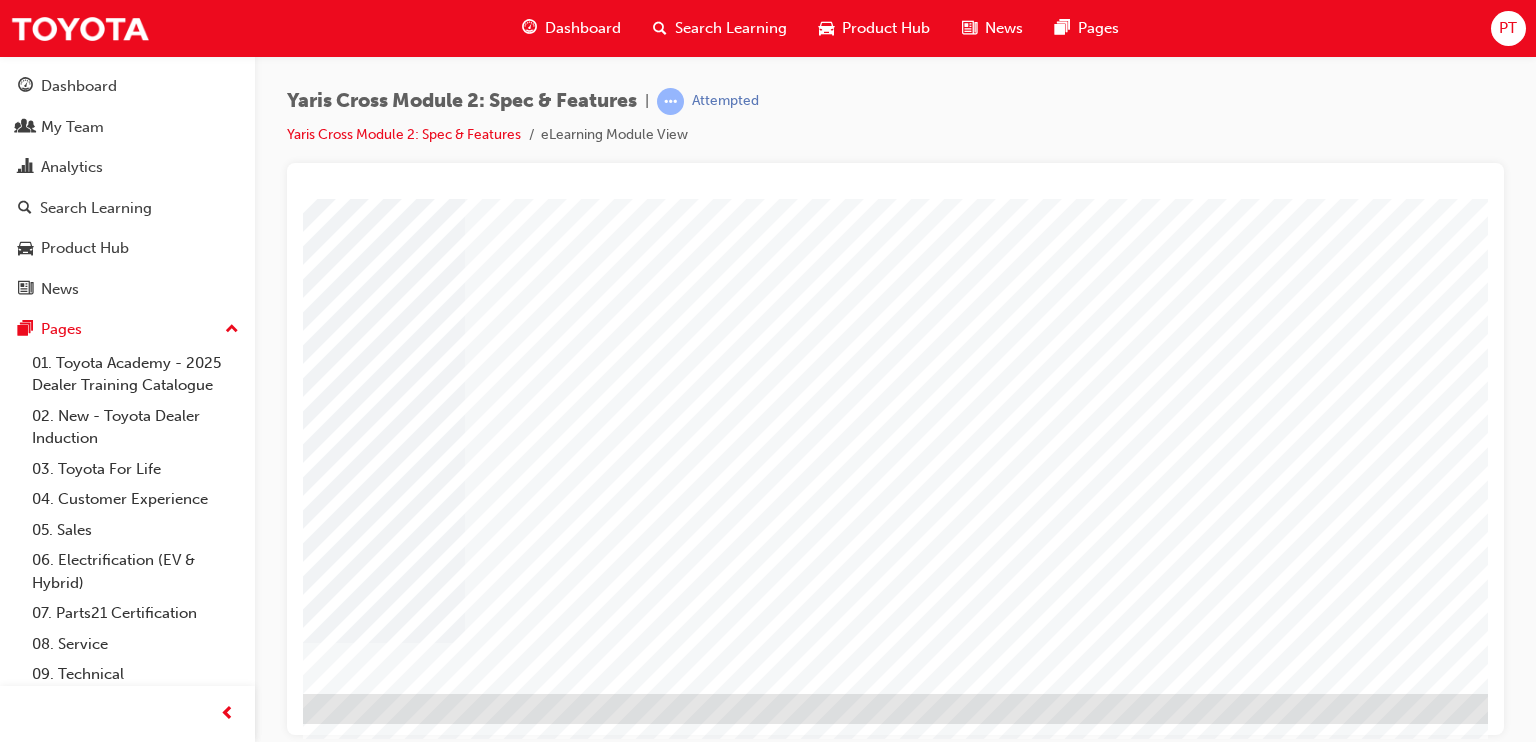 scroll, scrollTop: 225, scrollLeft: 150, axis: both 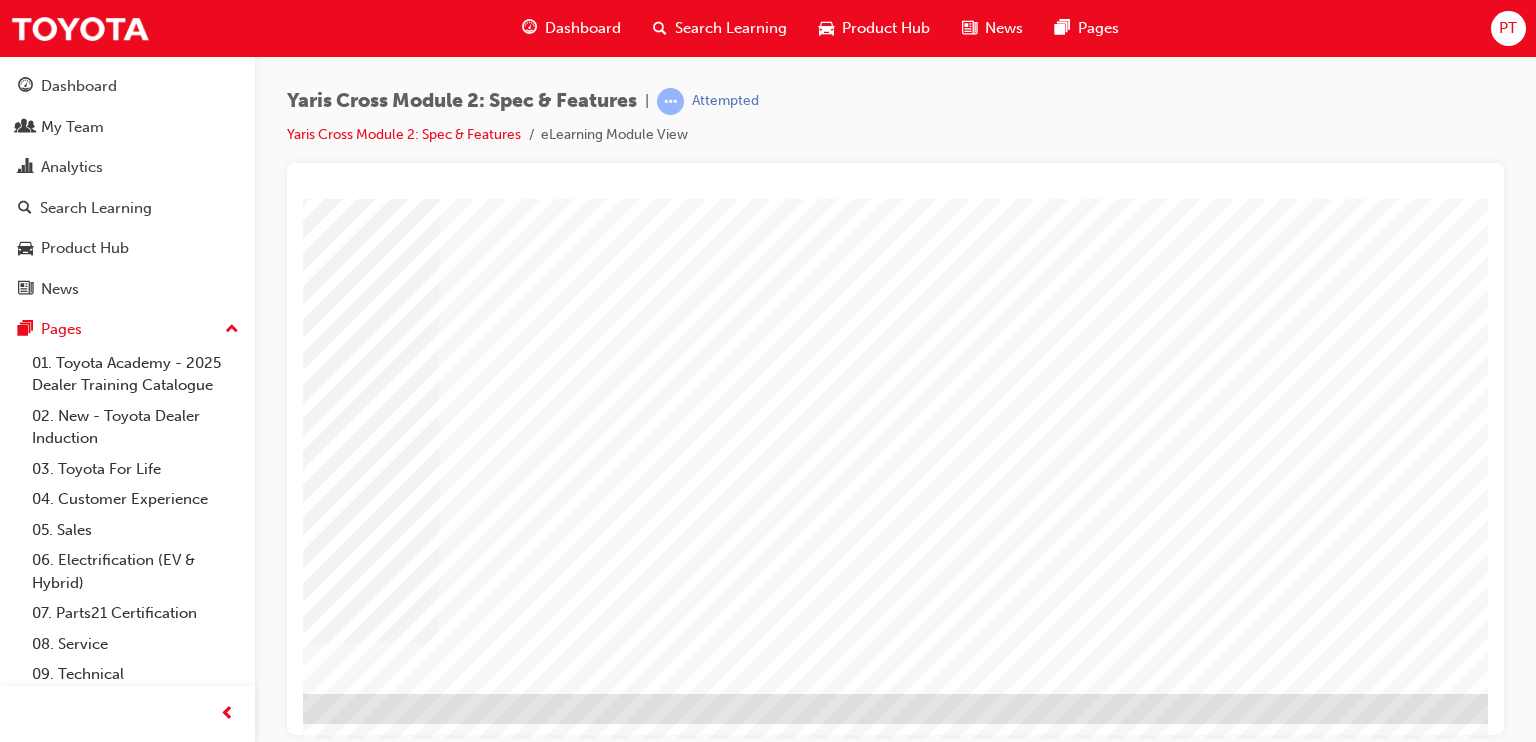 click at bounding box center (216, 1803) 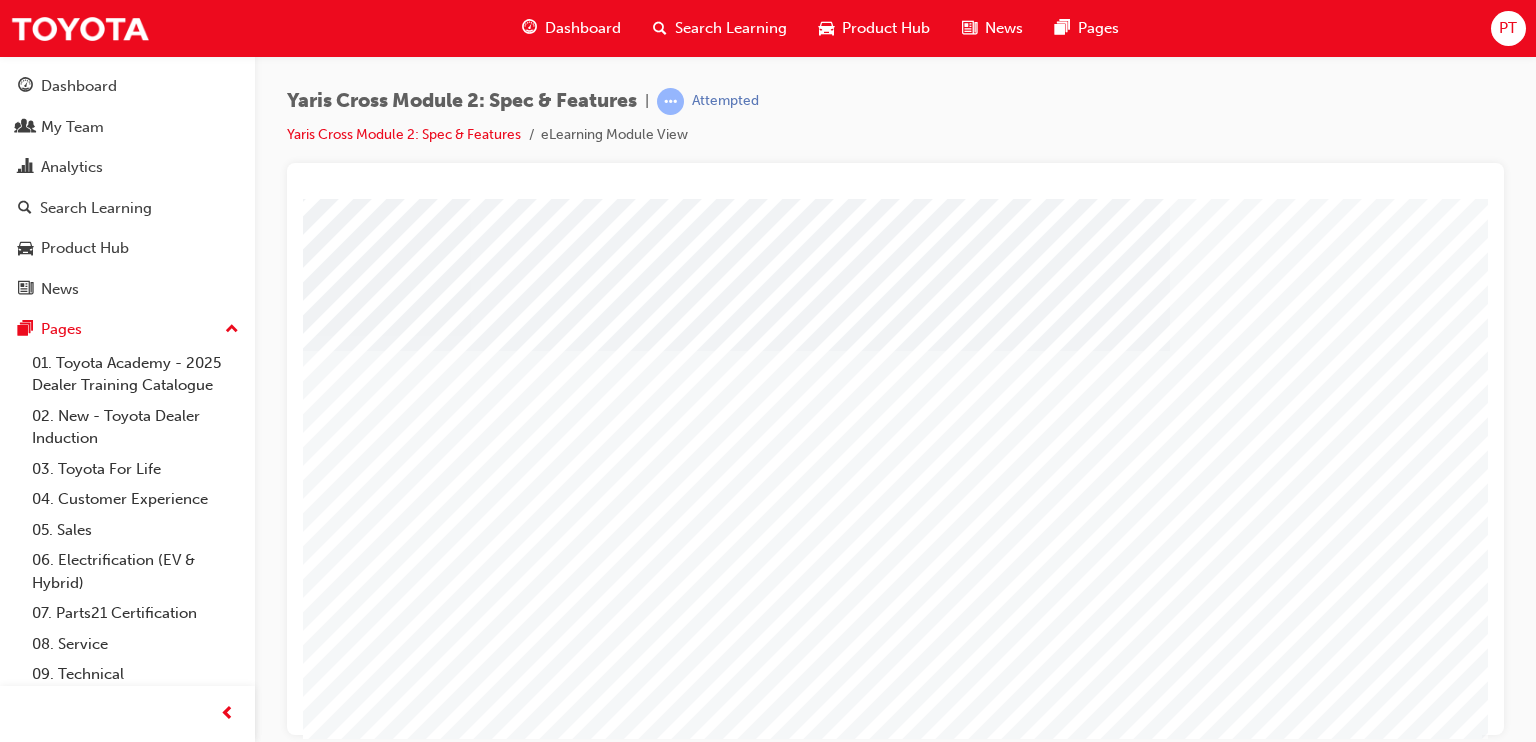 scroll, scrollTop: 225, scrollLeft: 181, axis: both 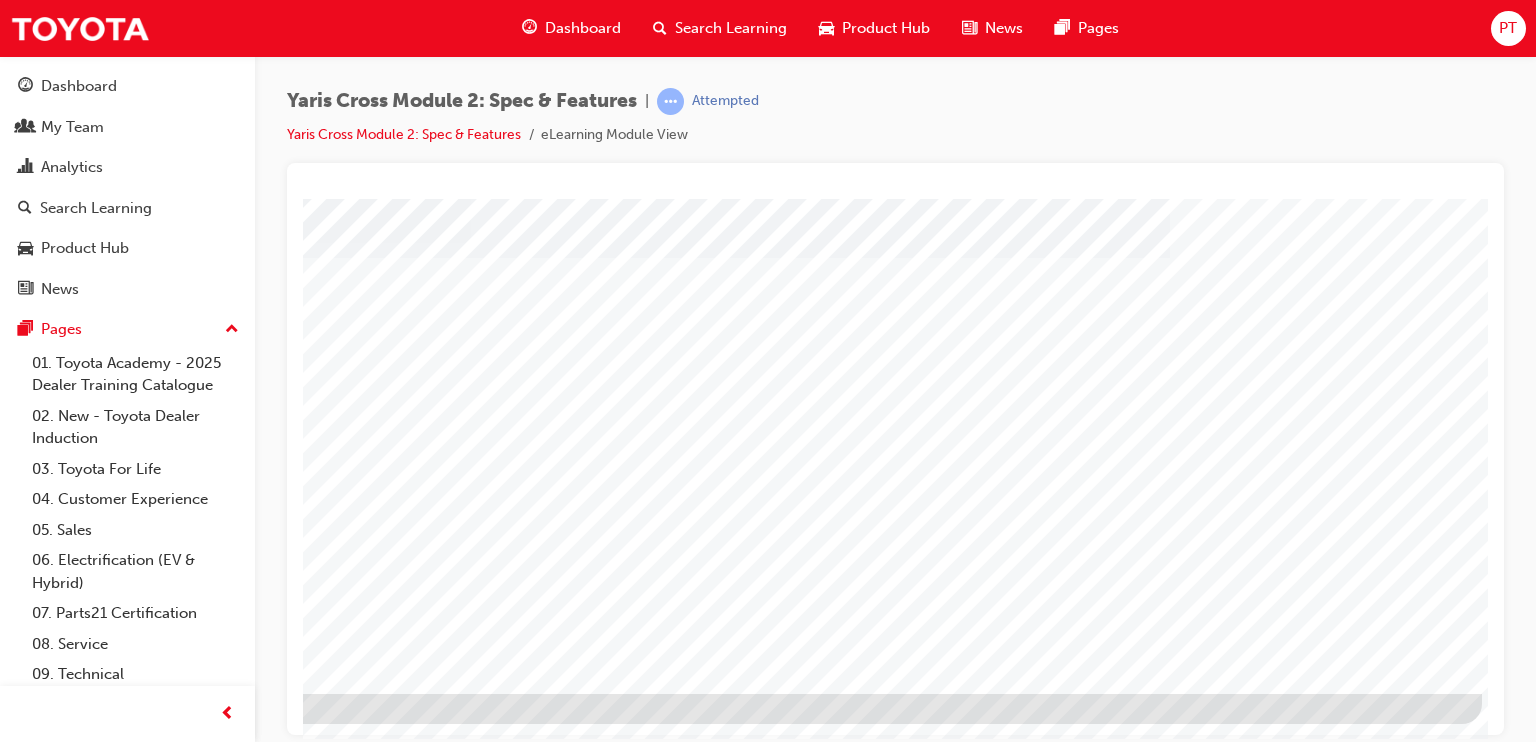 click at bounding box center [185, 1905] 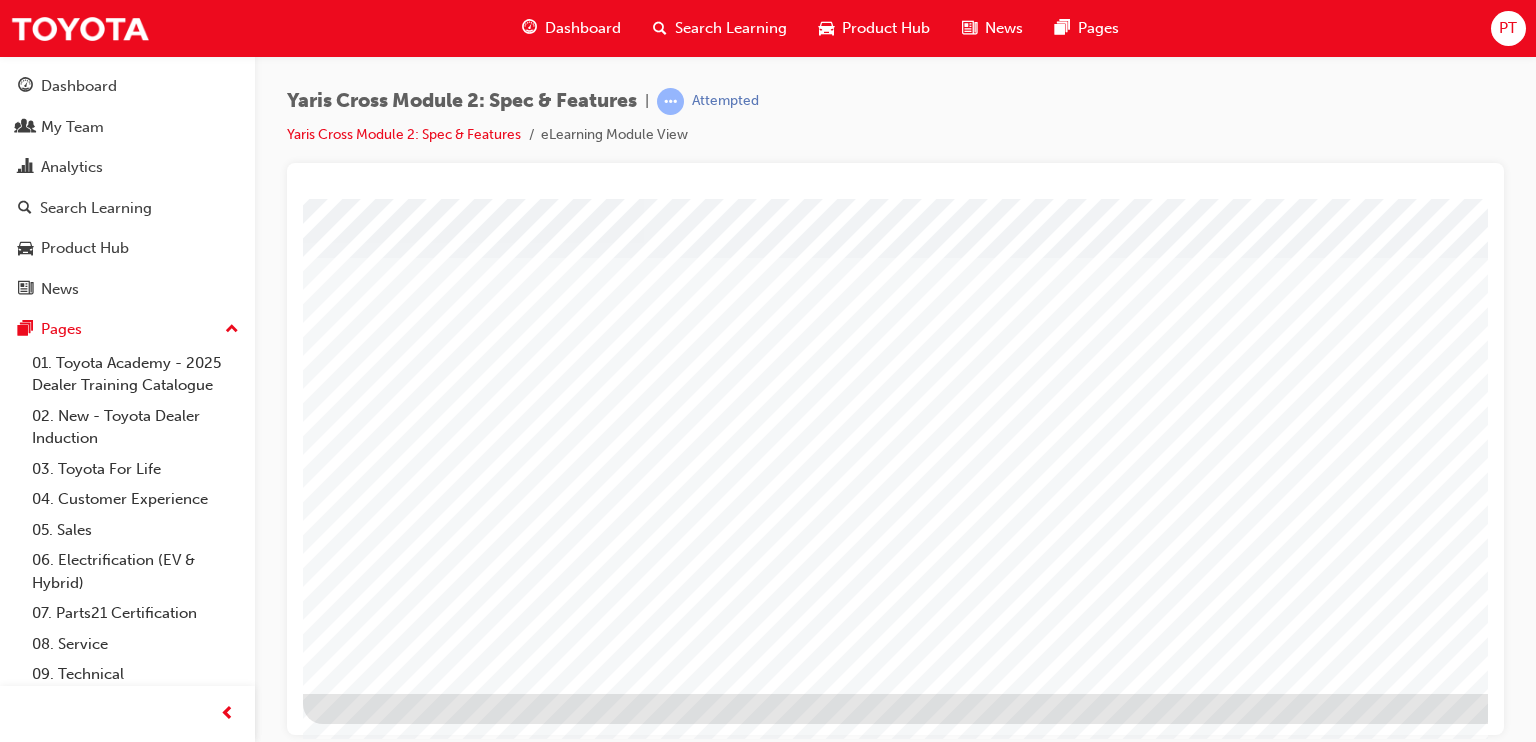 scroll, scrollTop: 225, scrollLeft: 190, axis: both 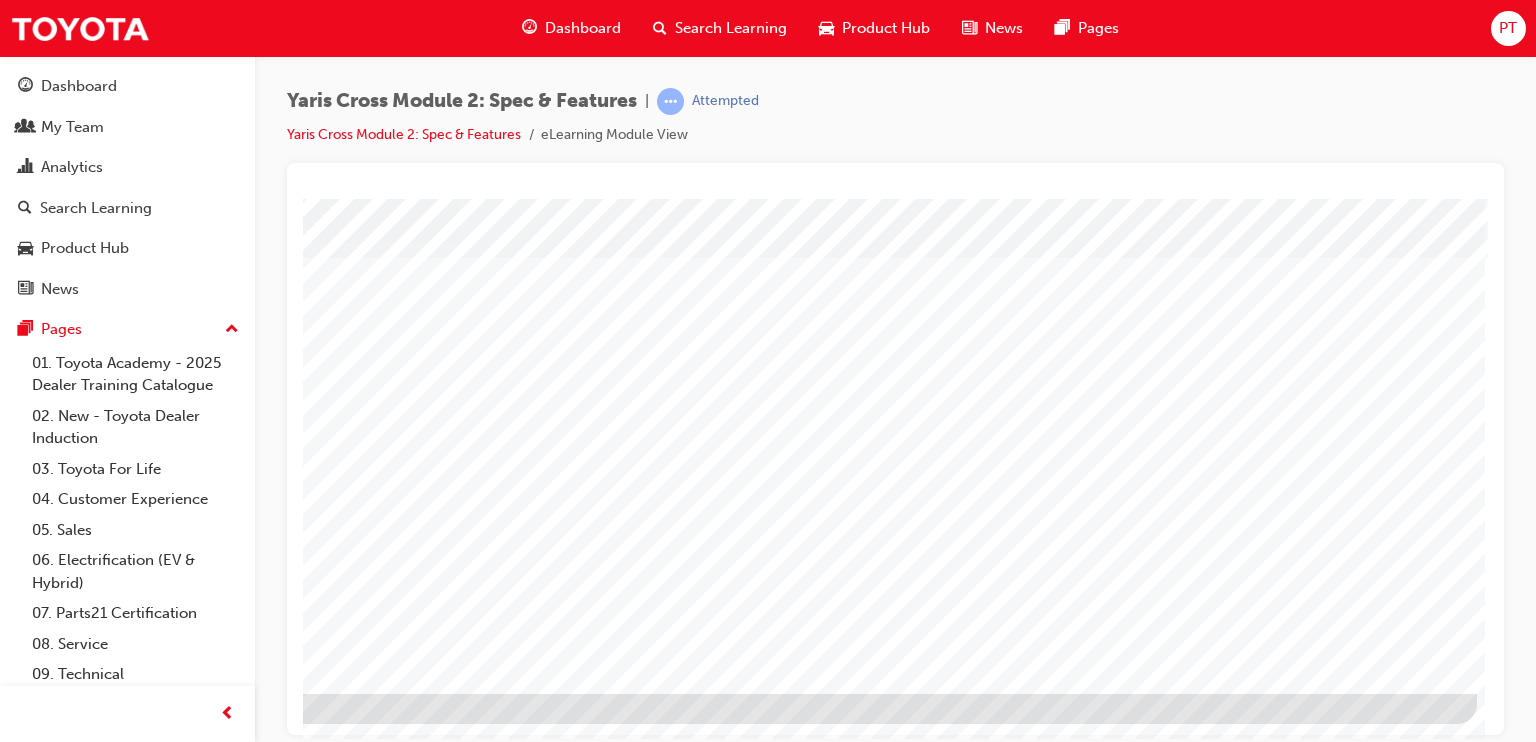 click at bounding box center [180, 1621] 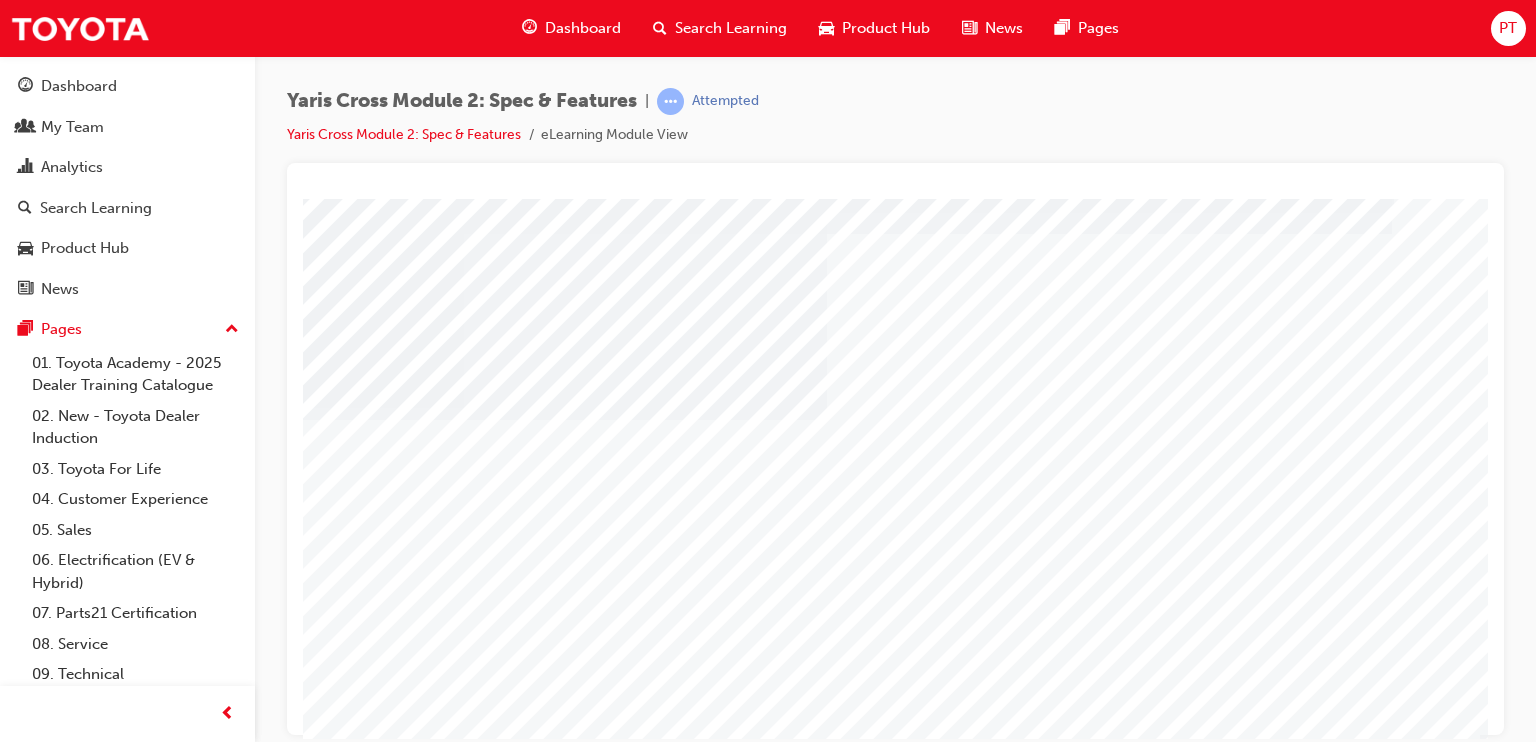 scroll, scrollTop: 225, scrollLeft: 190, axis: both 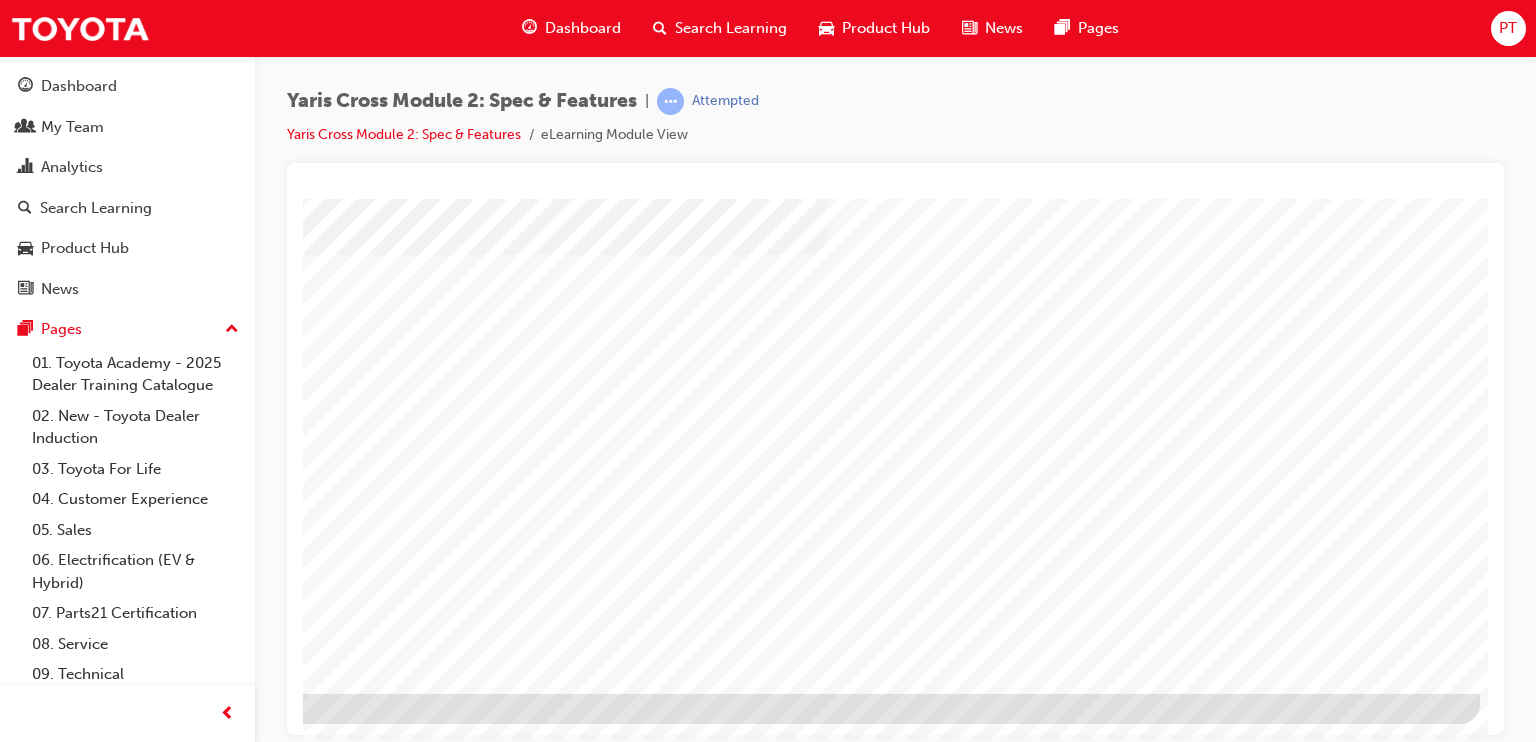 click at bounding box center [183, 1621] 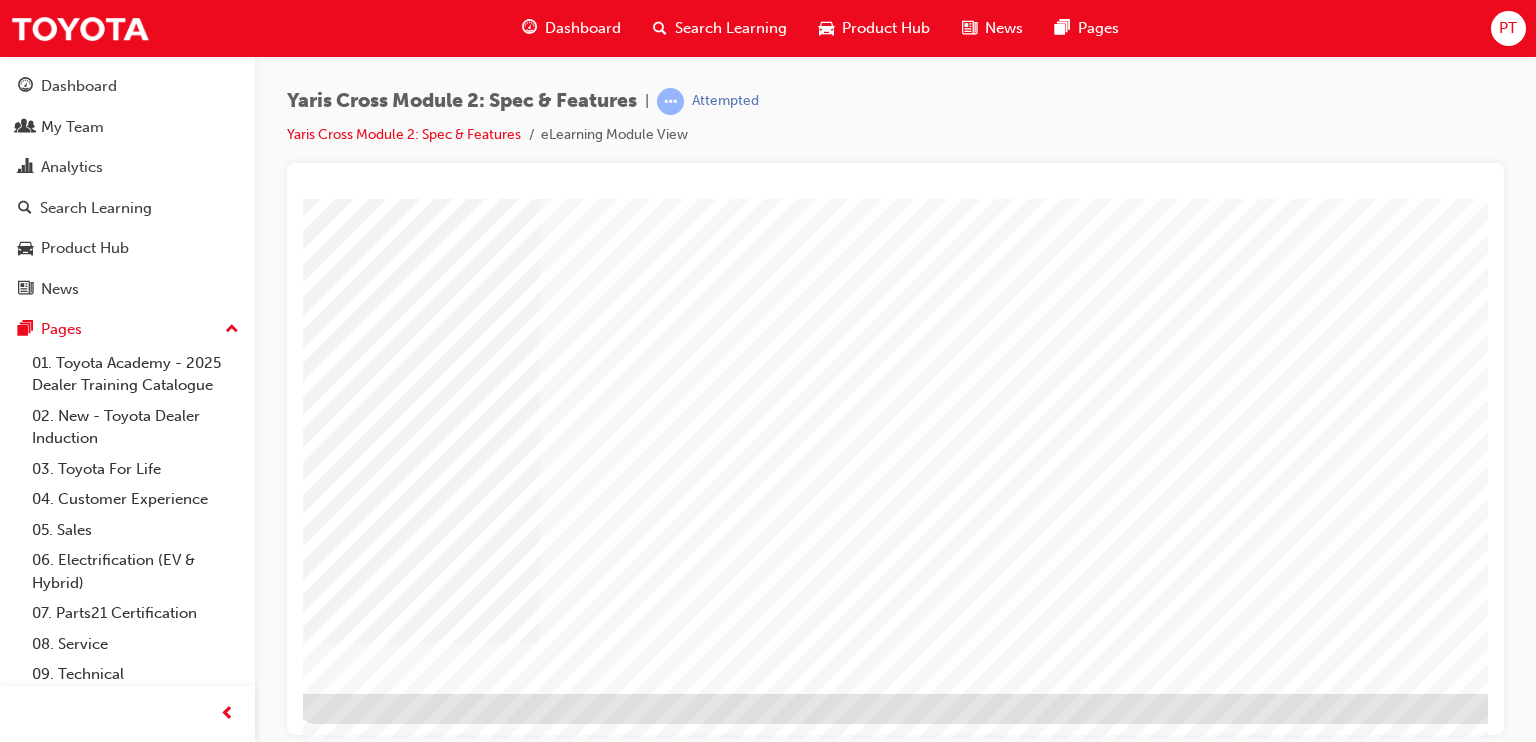 scroll, scrollTop: 225, scrollLeft: 190, axis: both 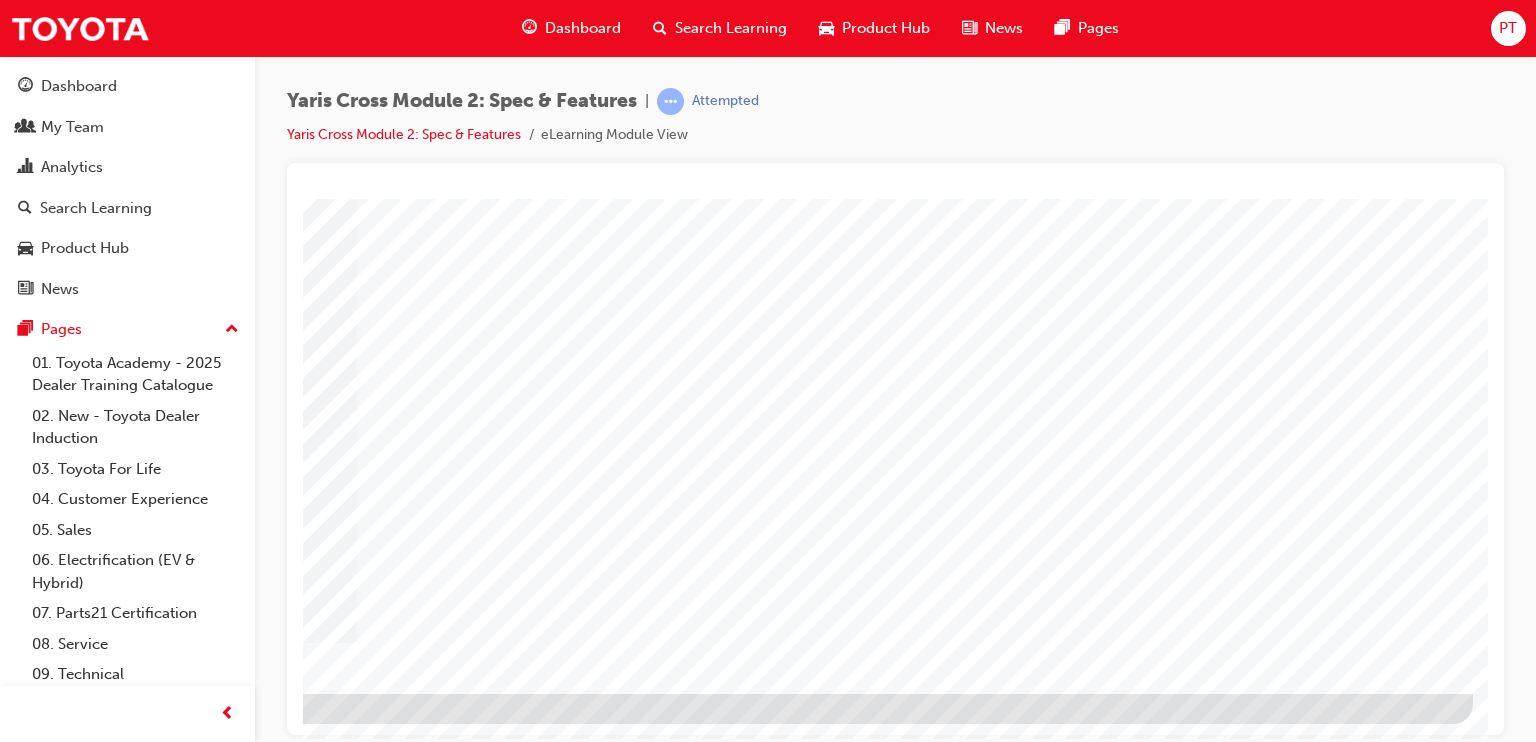click at bounding box center (176, 1778) 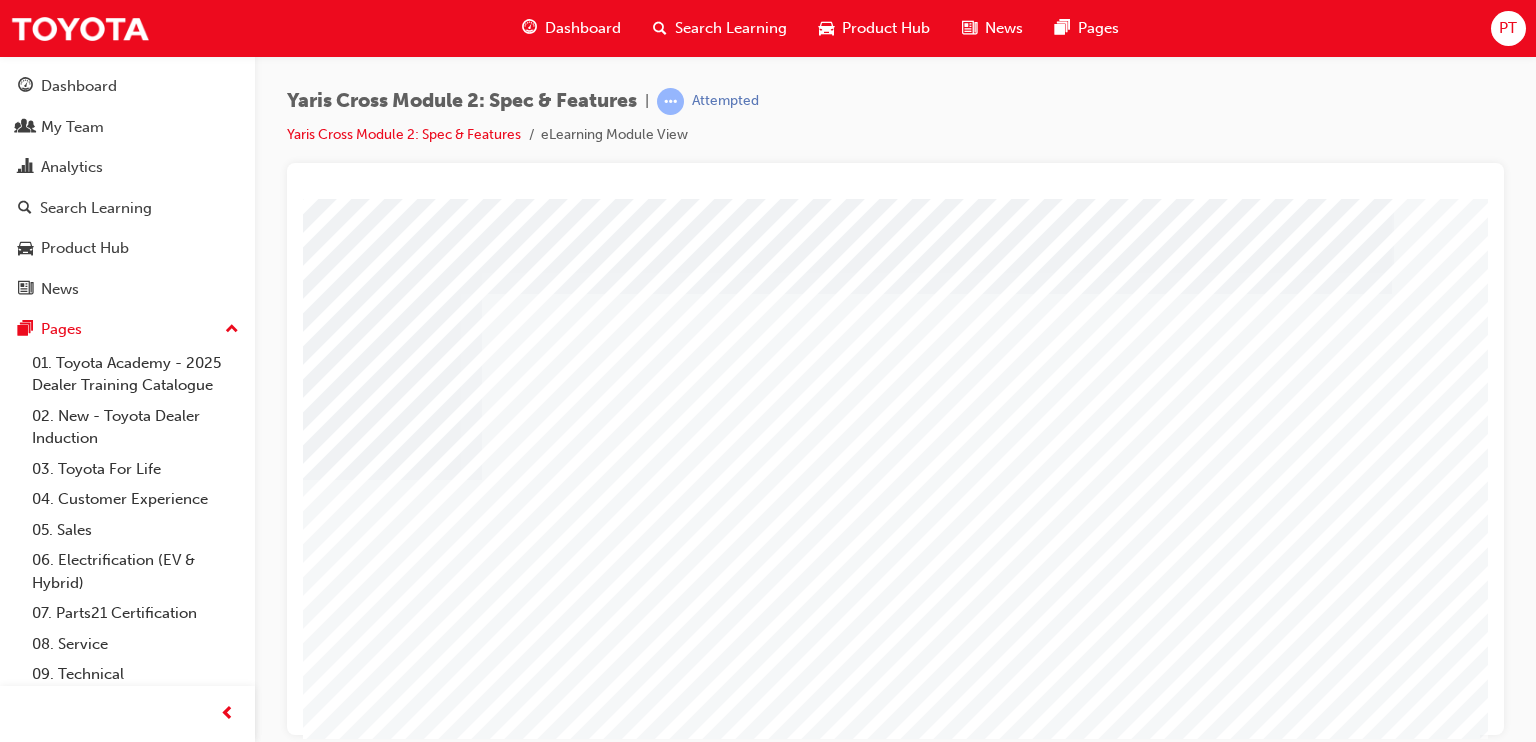 scroll, scrollTop: 225, scrollLeft: 190, axis: both 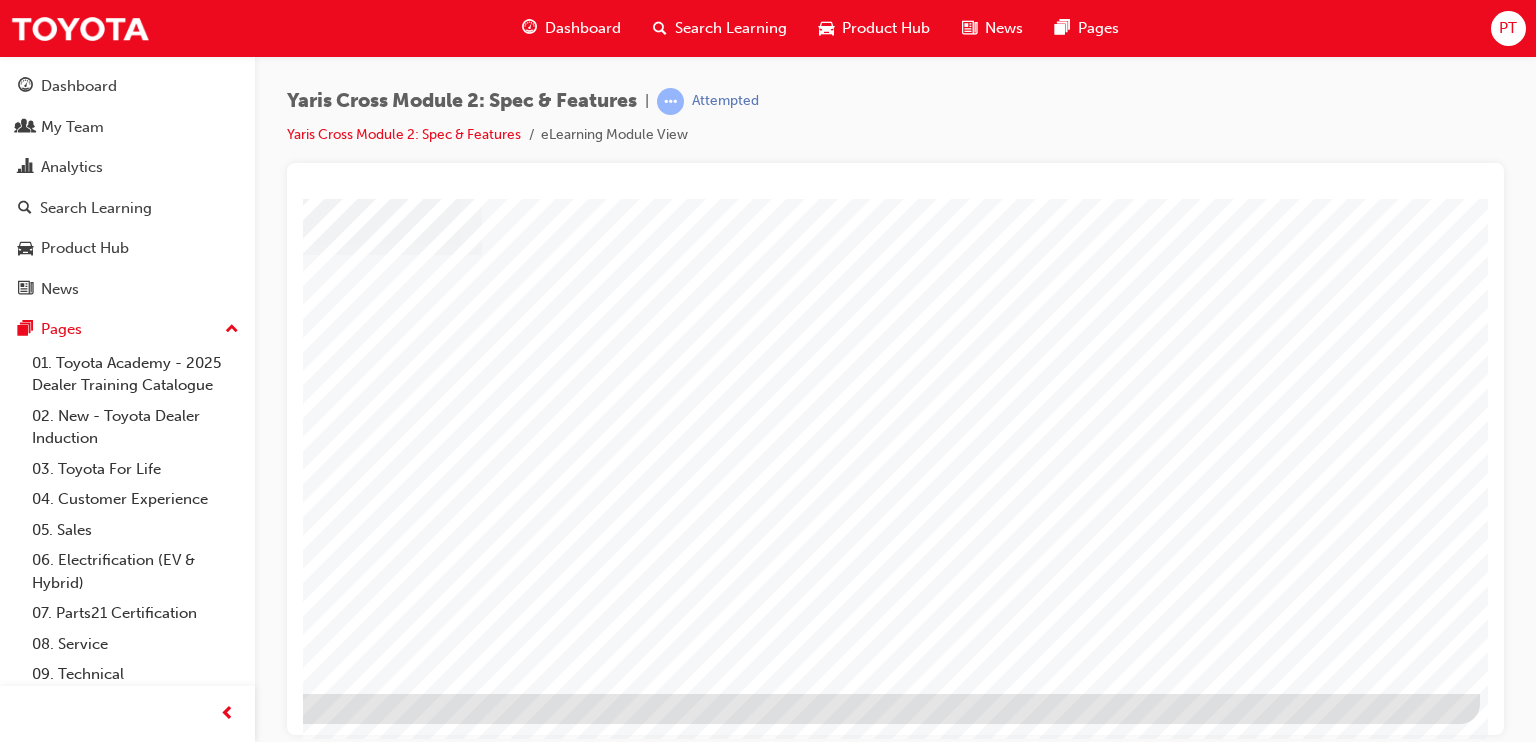 click at bounding box center [282, 2178] 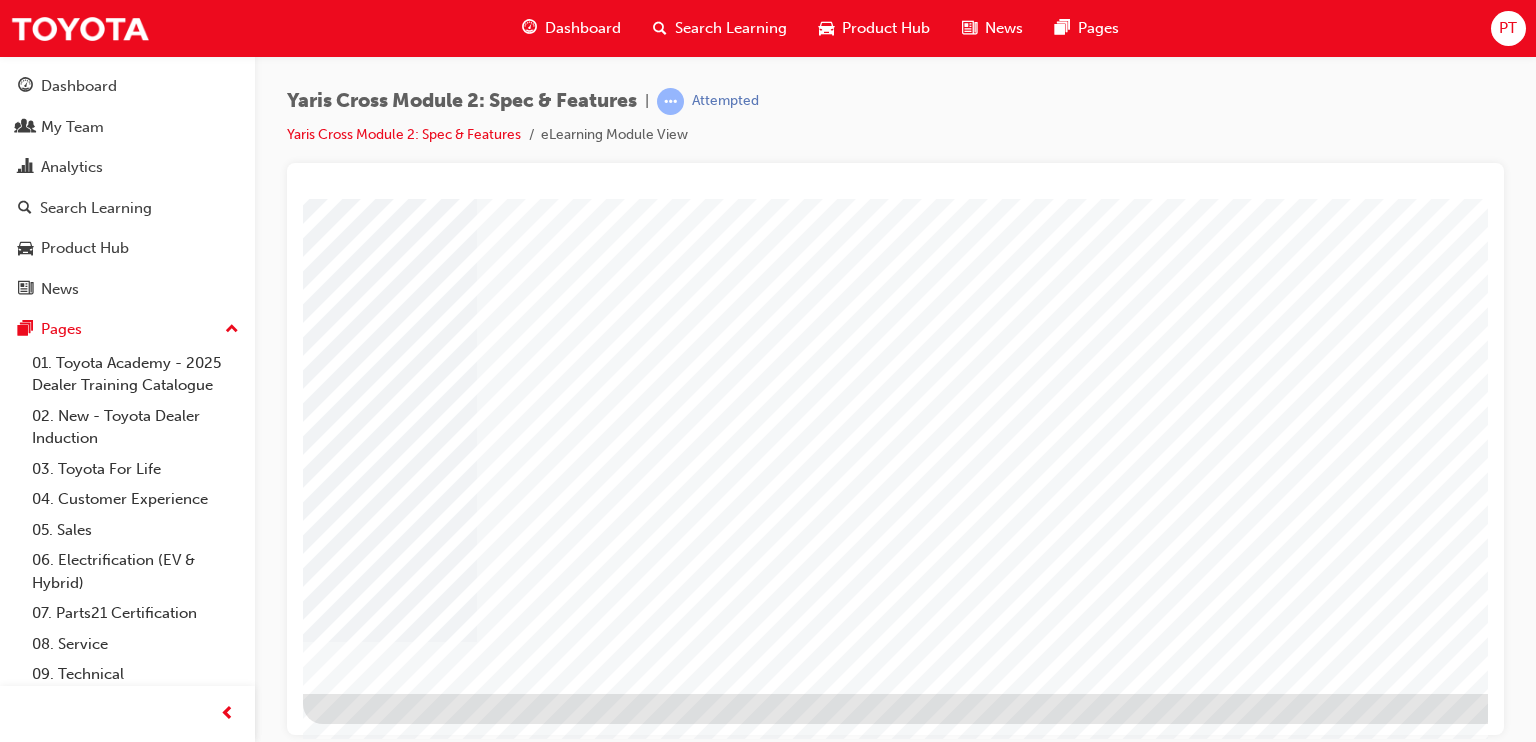 scroll, scrollTop: 225, scrollLeft: 190, axis: both 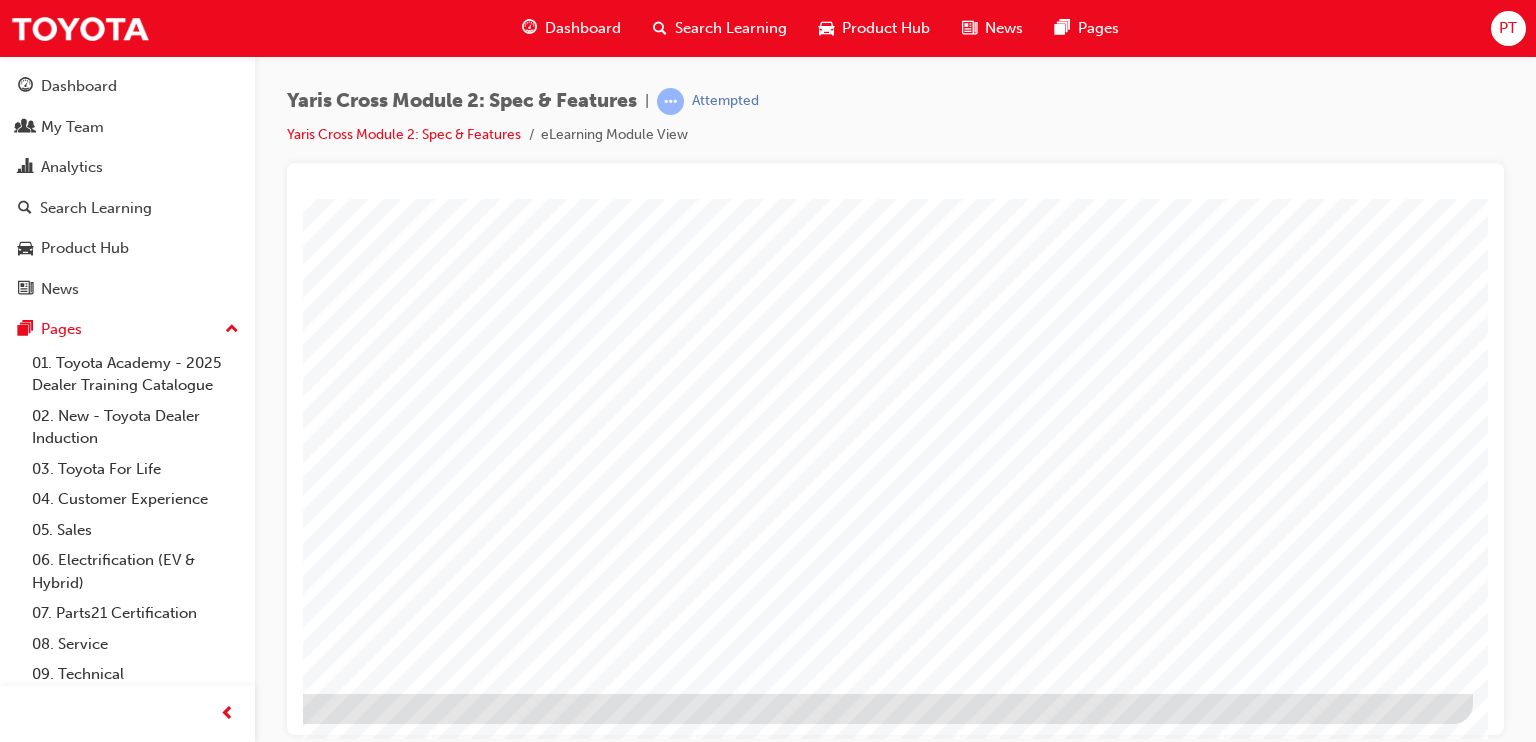 click at bounding box center (176, 1646) 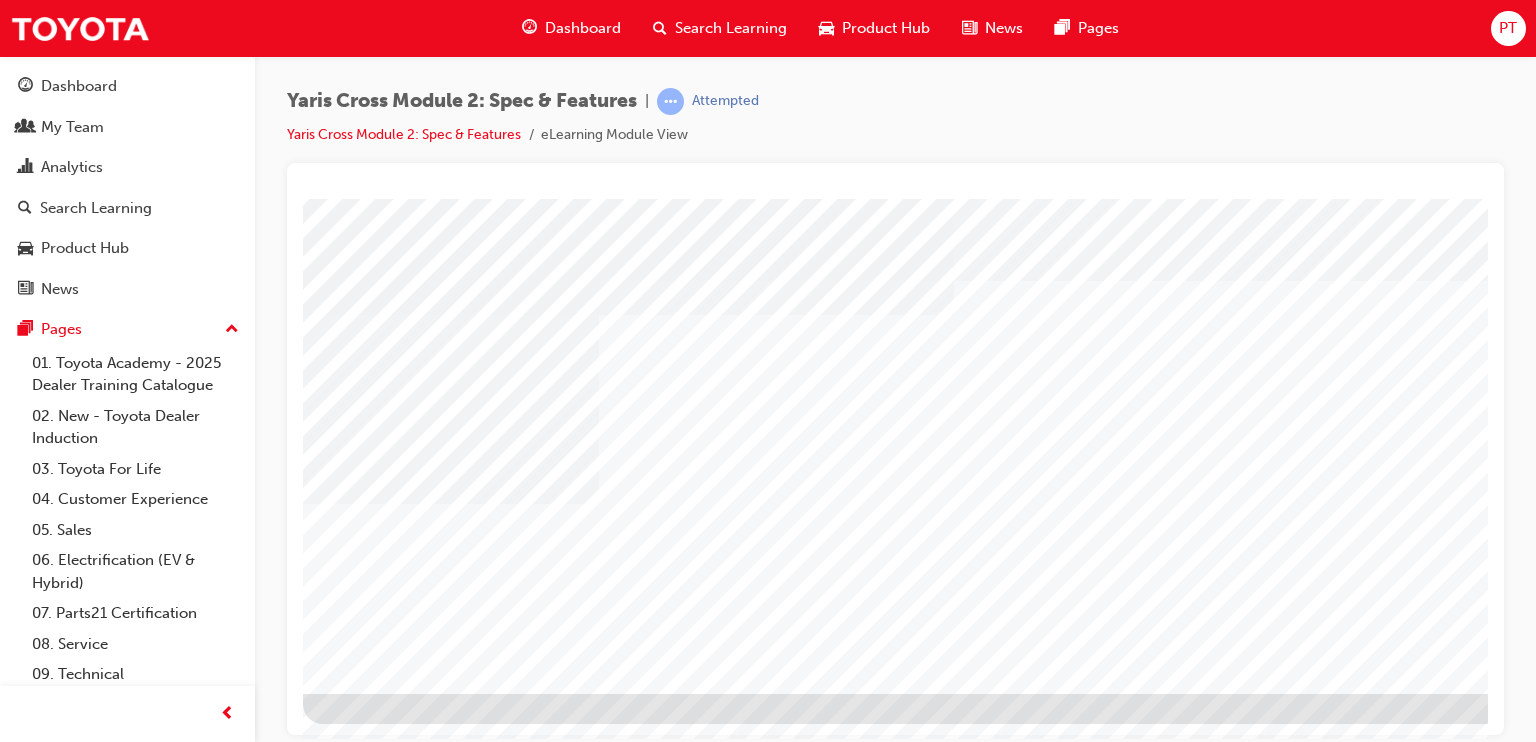 scroll, scrollTop: 225, scrollLeft: 190, axis: both 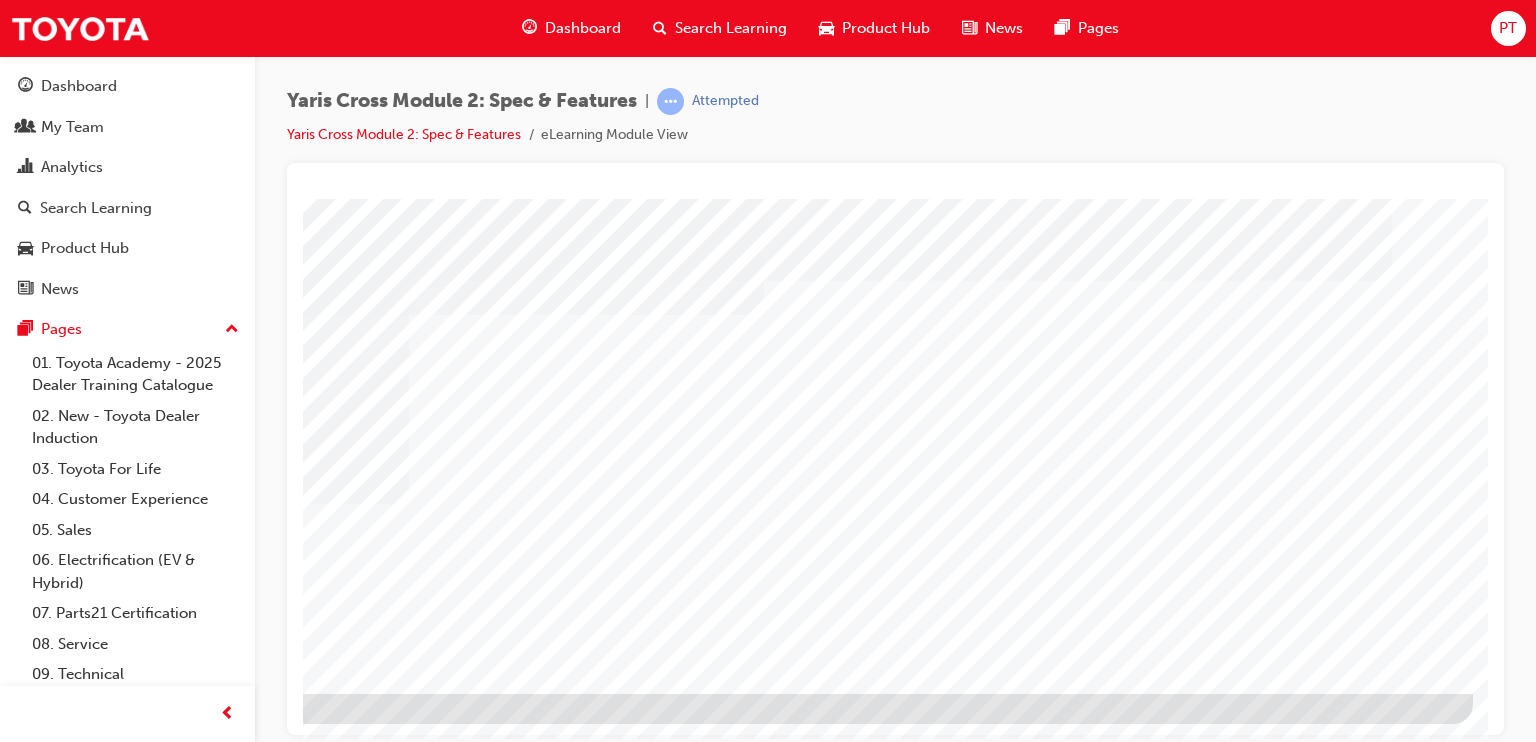 click at bounding box center (176, 1989) 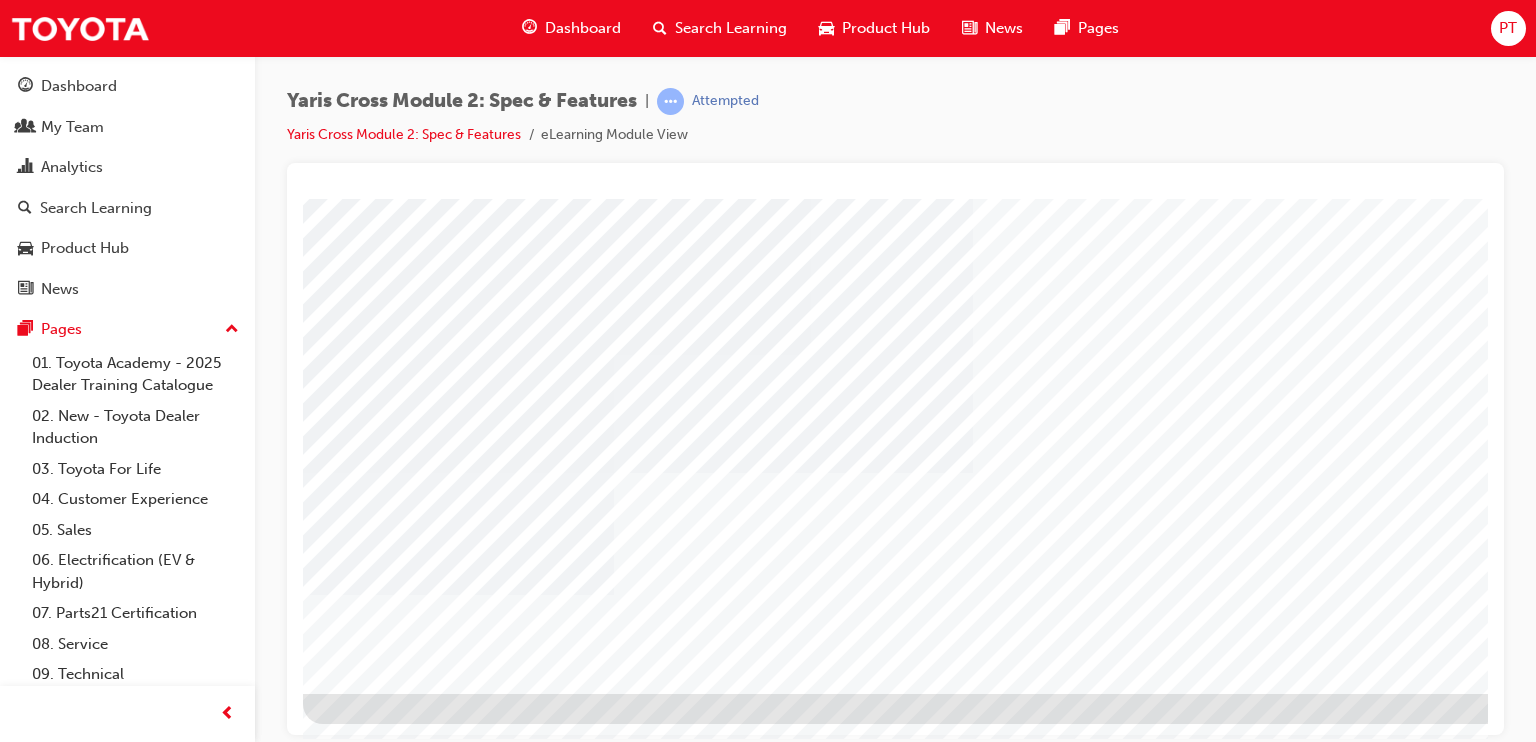 scroll, scrollTop: 225, scrollLeft: 190, axis: both 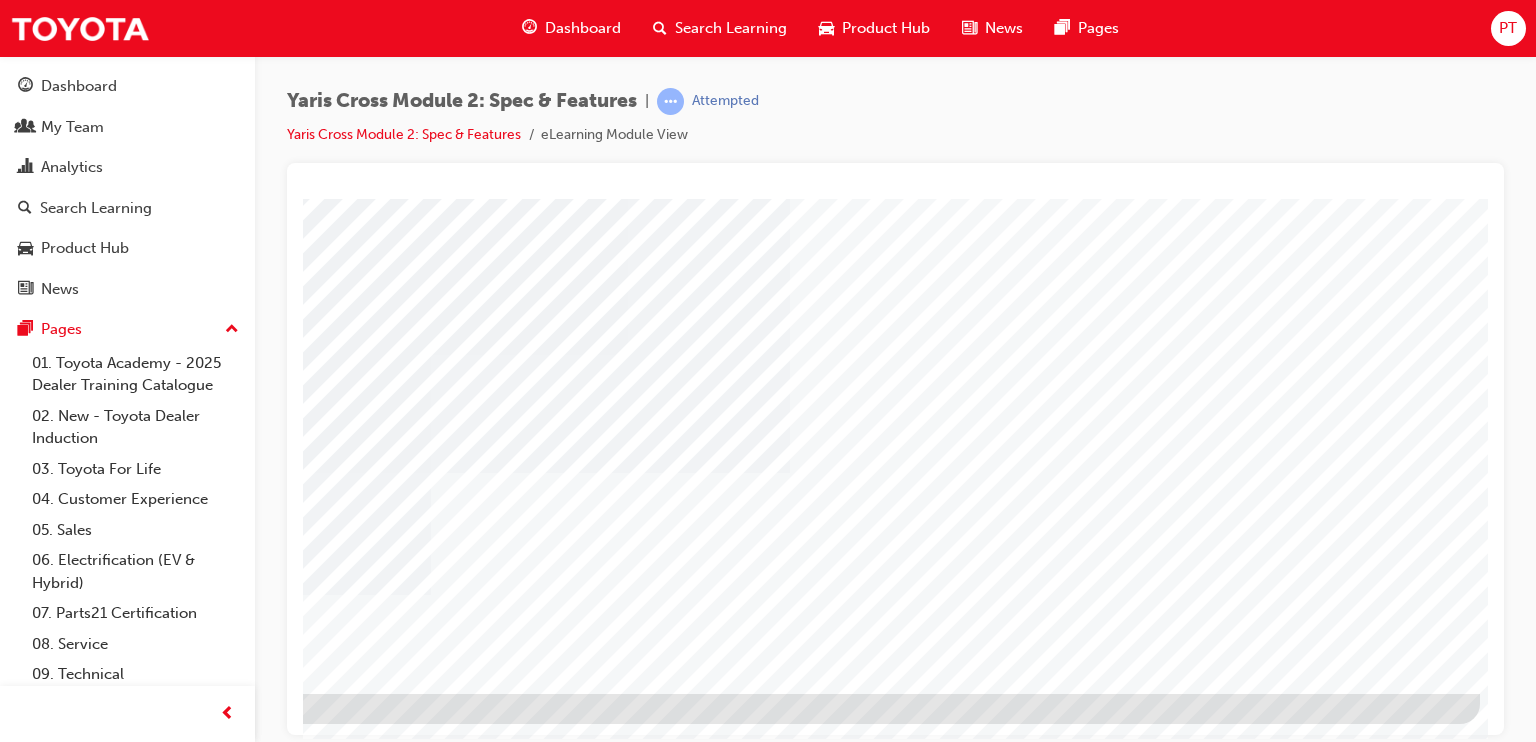 click at bounding box center (183, 1655) 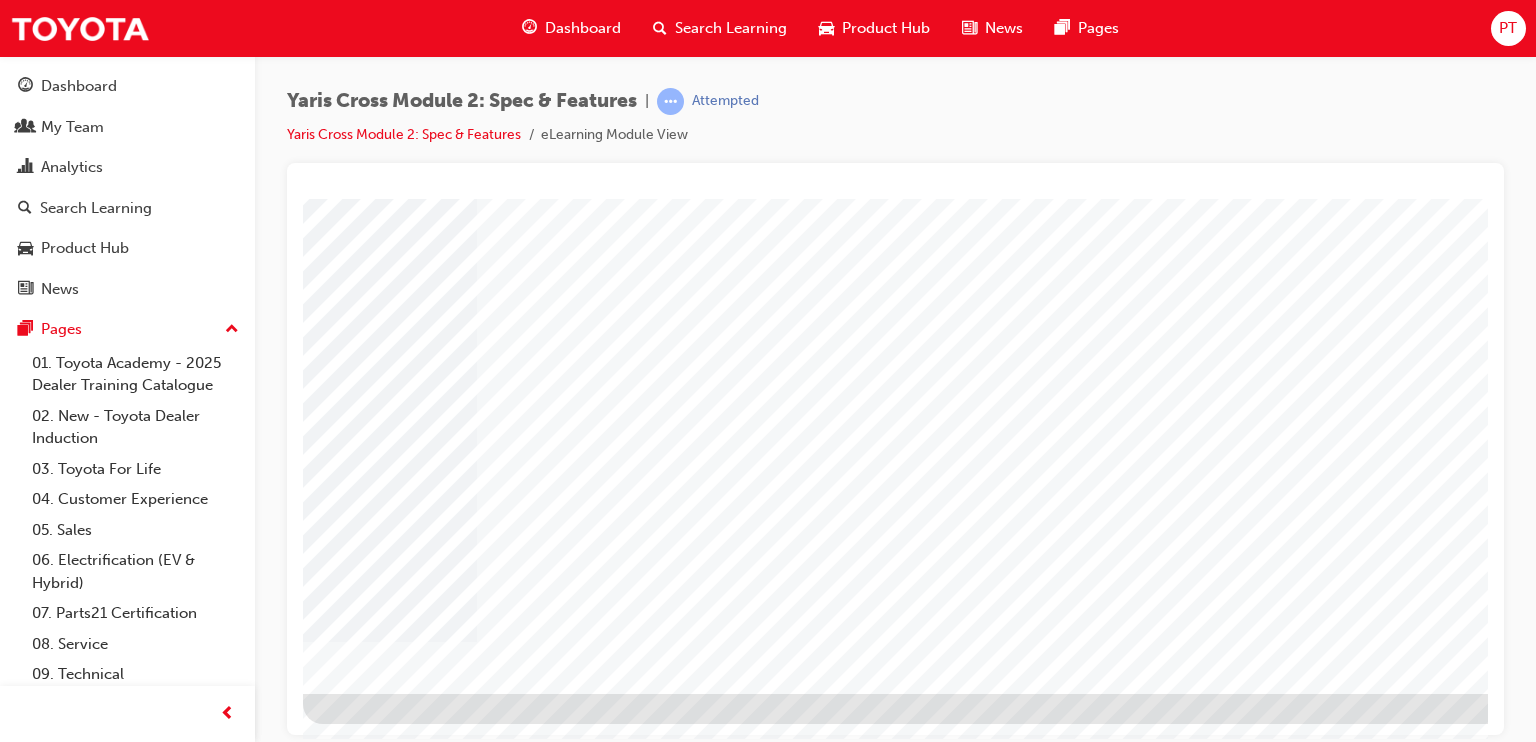 scroll, scrollTop: 225, scrollLeft: 190, axis: both 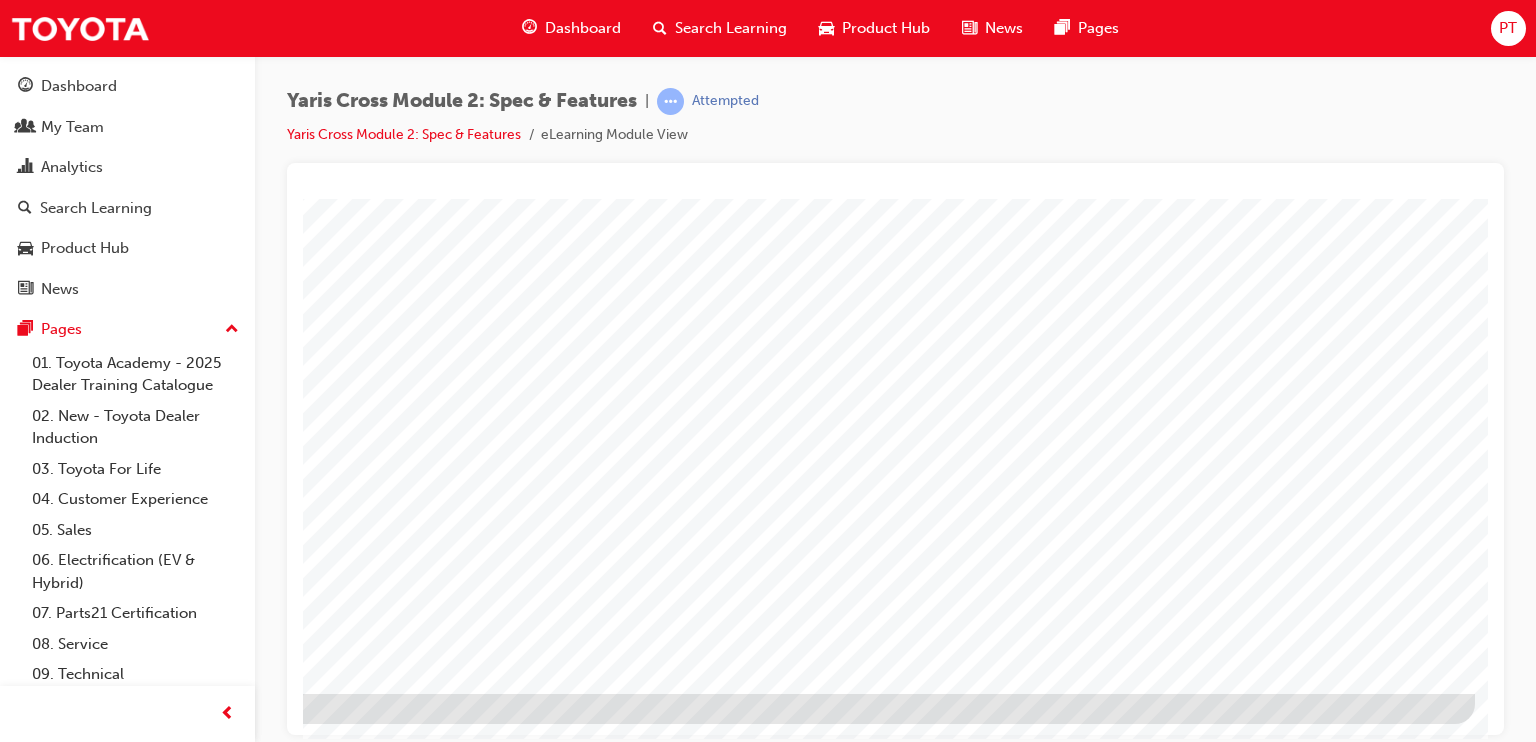 click at bounding box center (178, 1479) 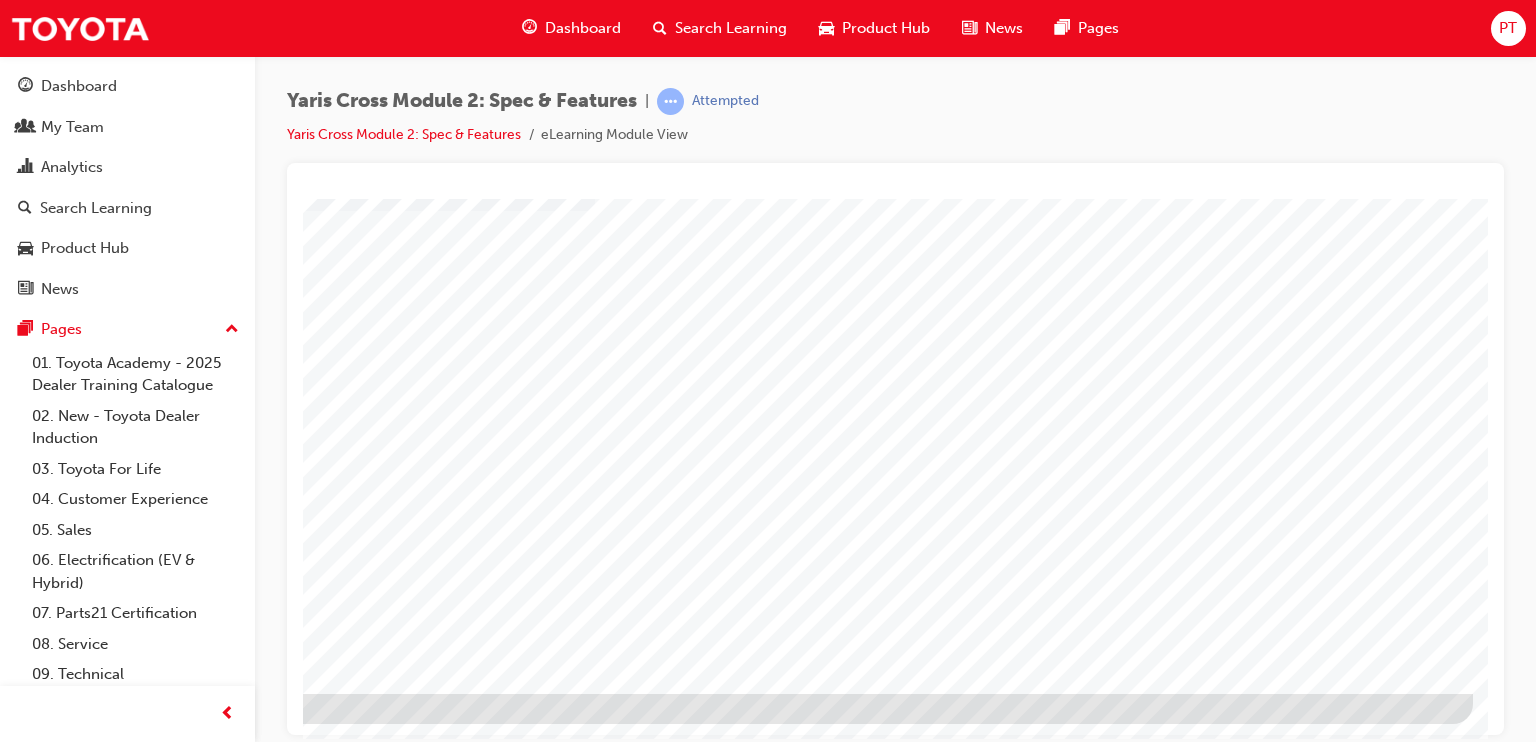click at bounding box center [176, 1760] 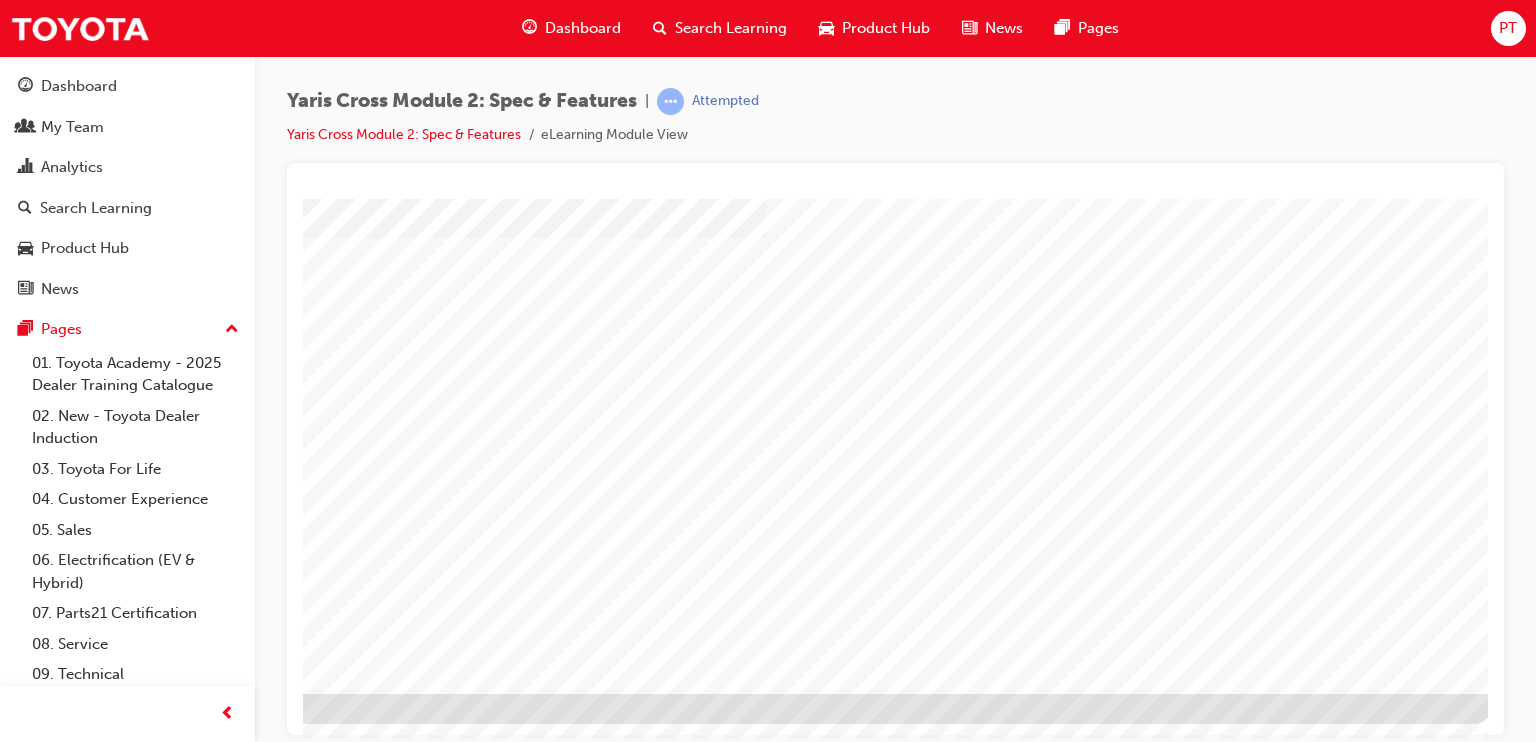 click at bounding box center (196, 1655) 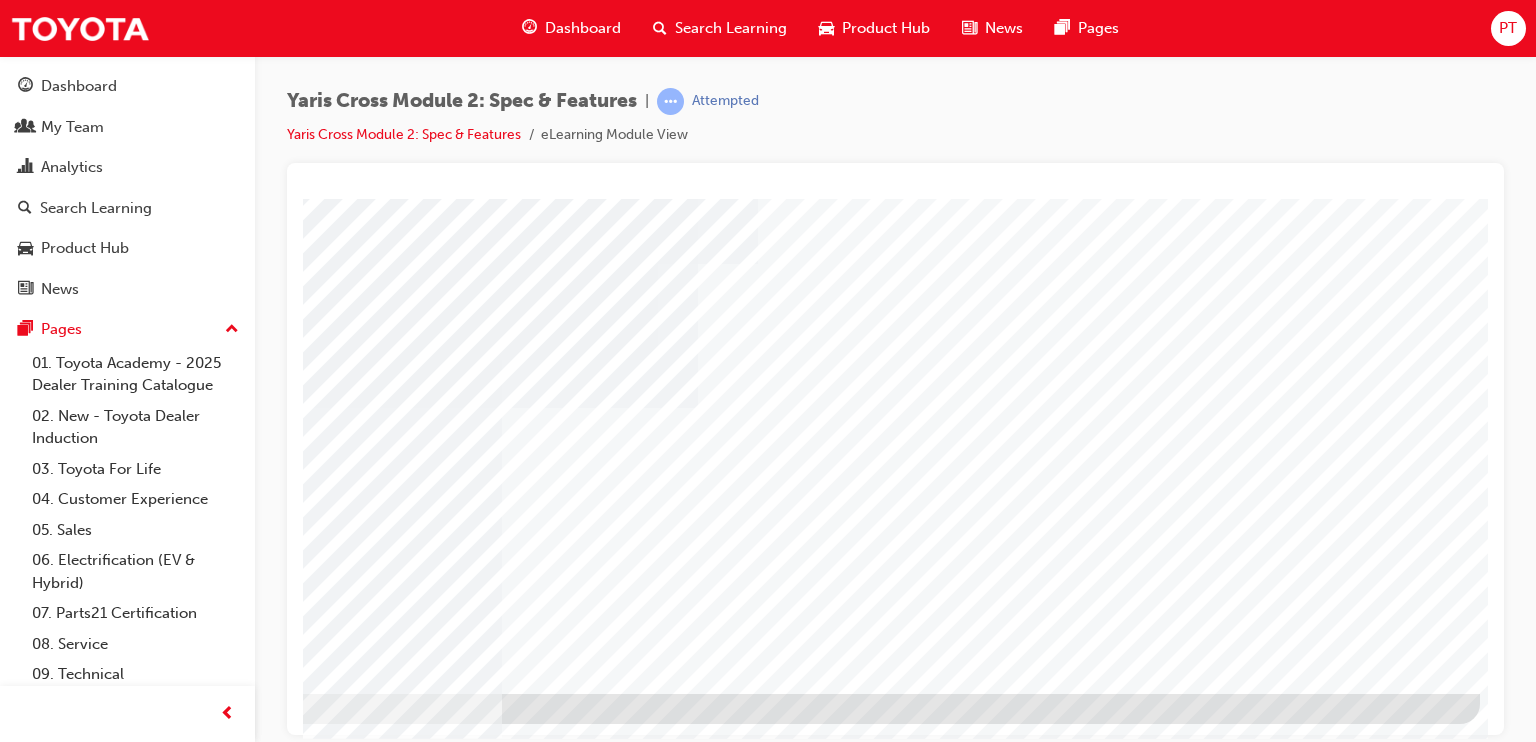 click at bounding box center (183, 3845) 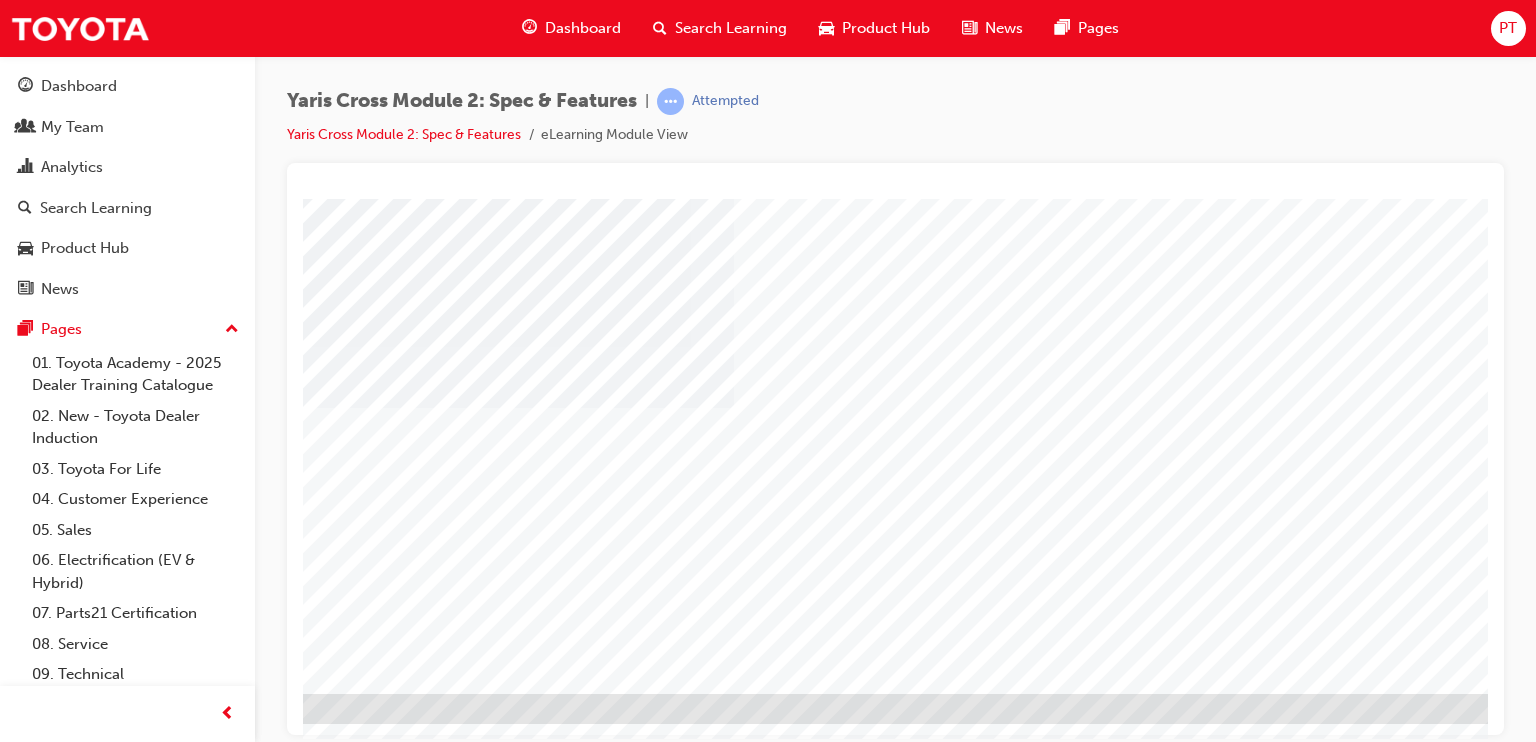 click at bounding box center (219, 1655) 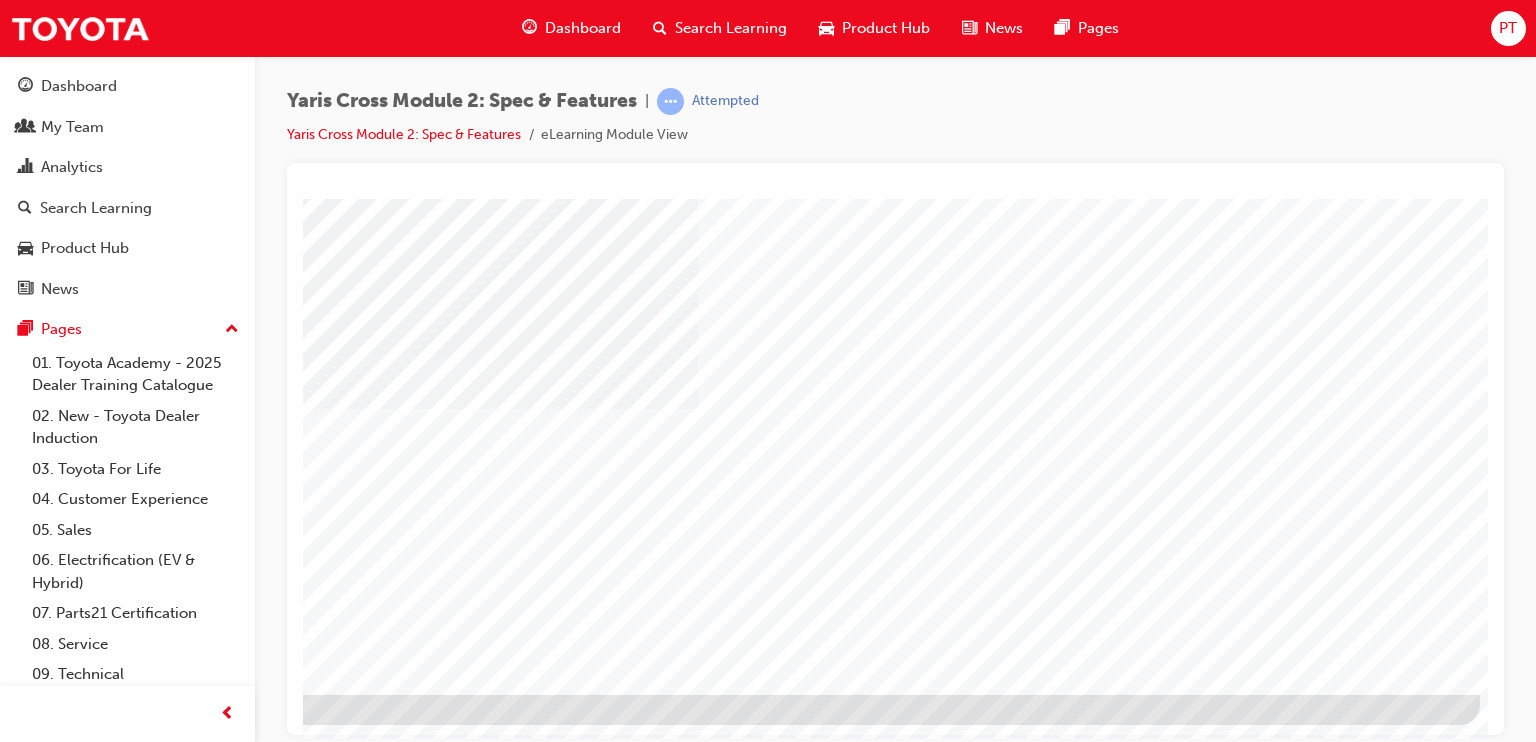 click at bounding box center (183, 1656) 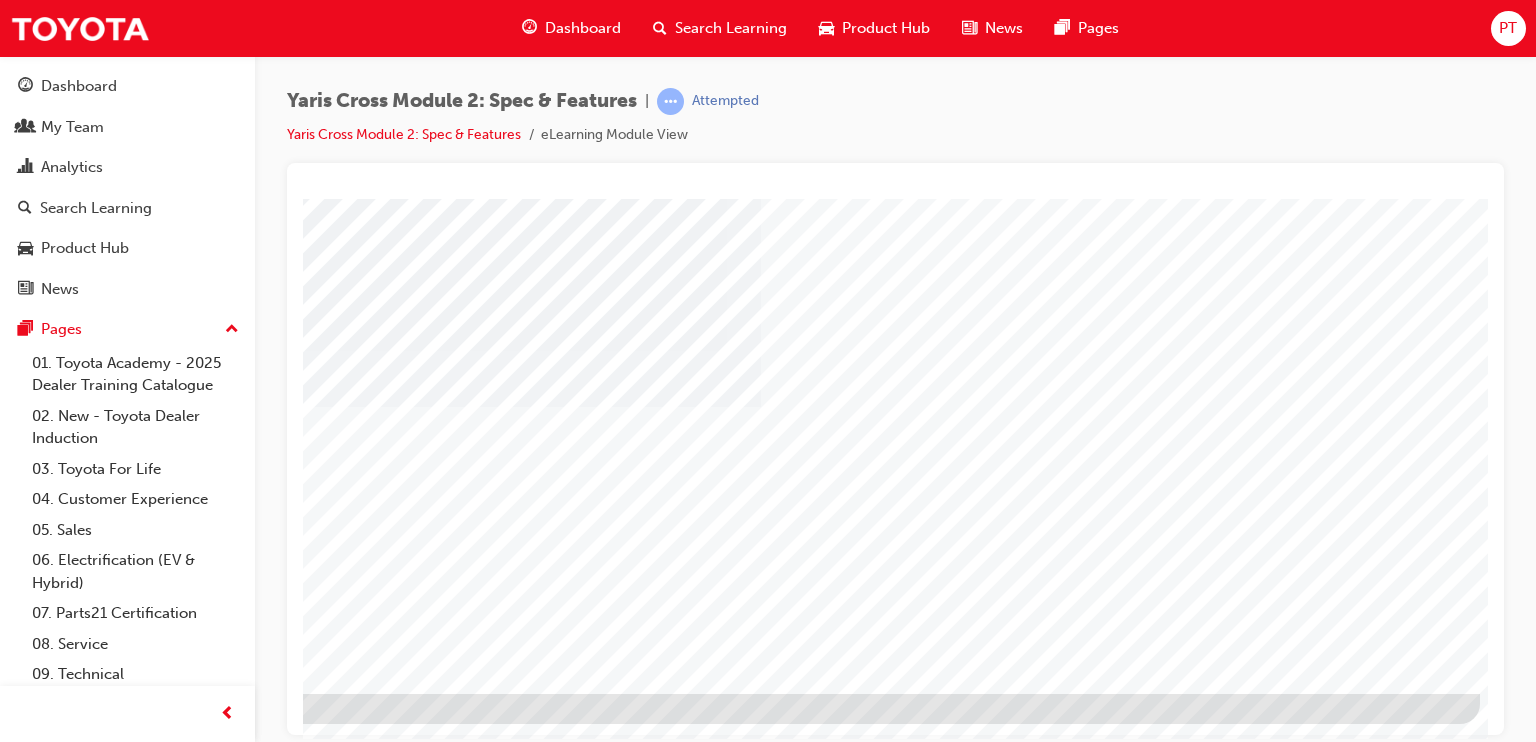 click at bounding box center (183, 1655) 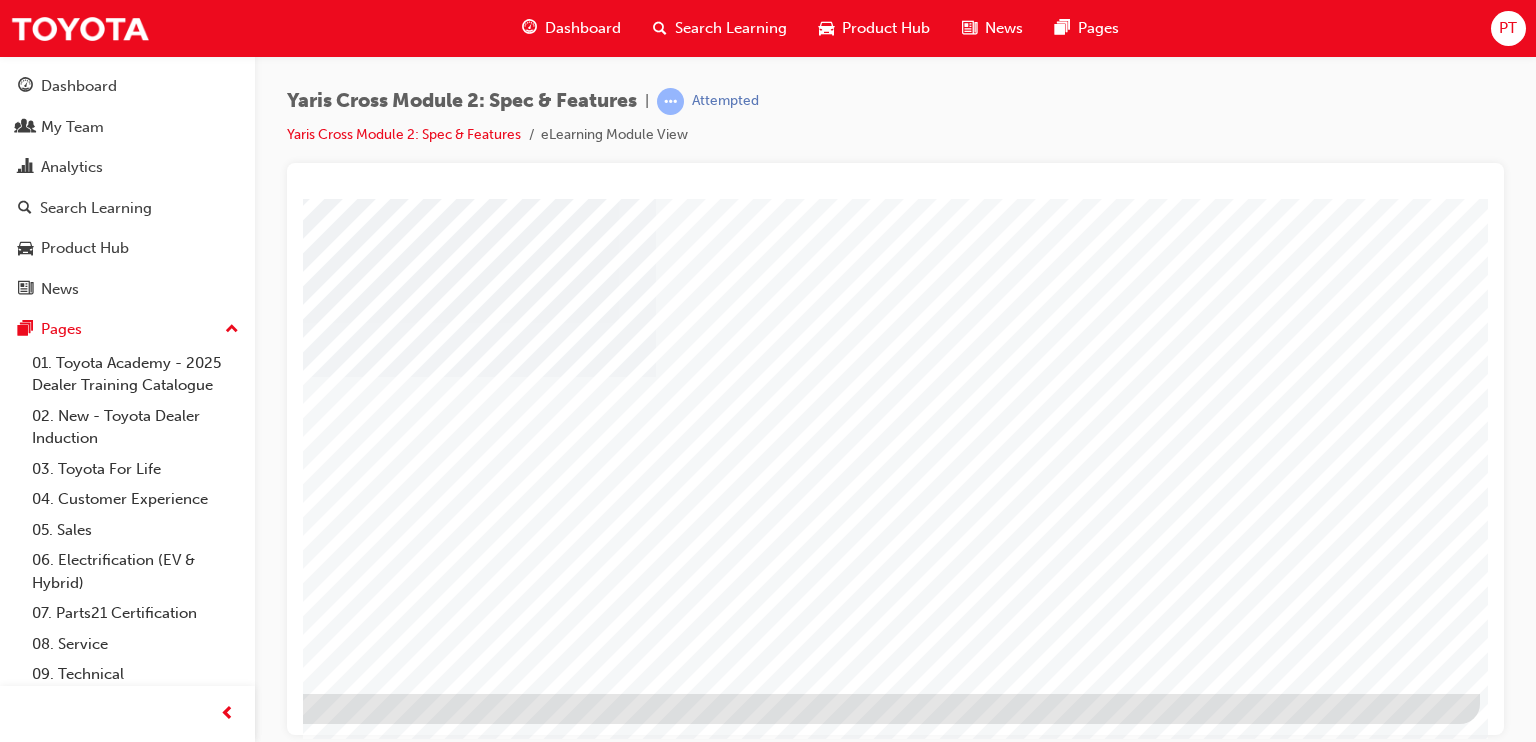 click at bounding box center (183, 1655) 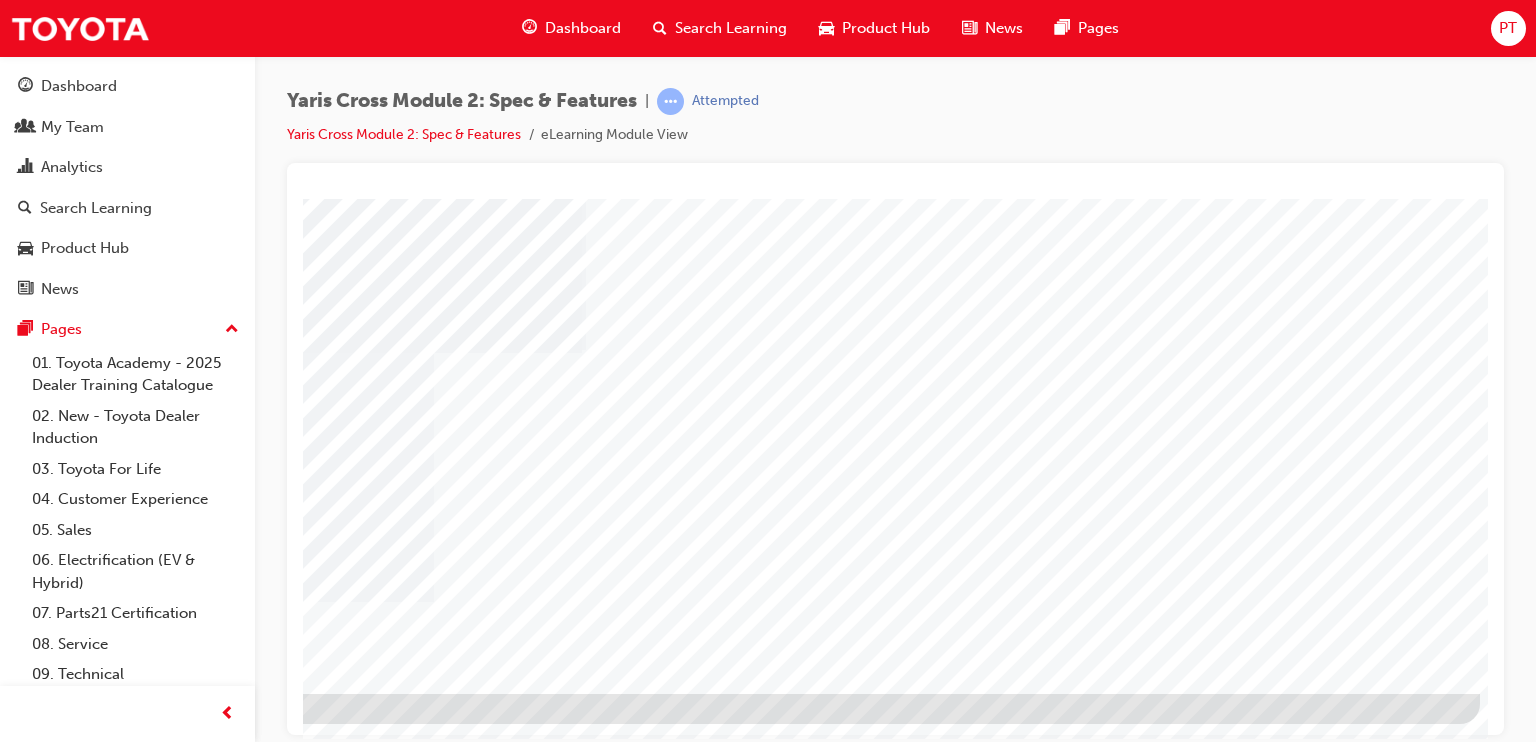 click at bounding box center (183, 1655) 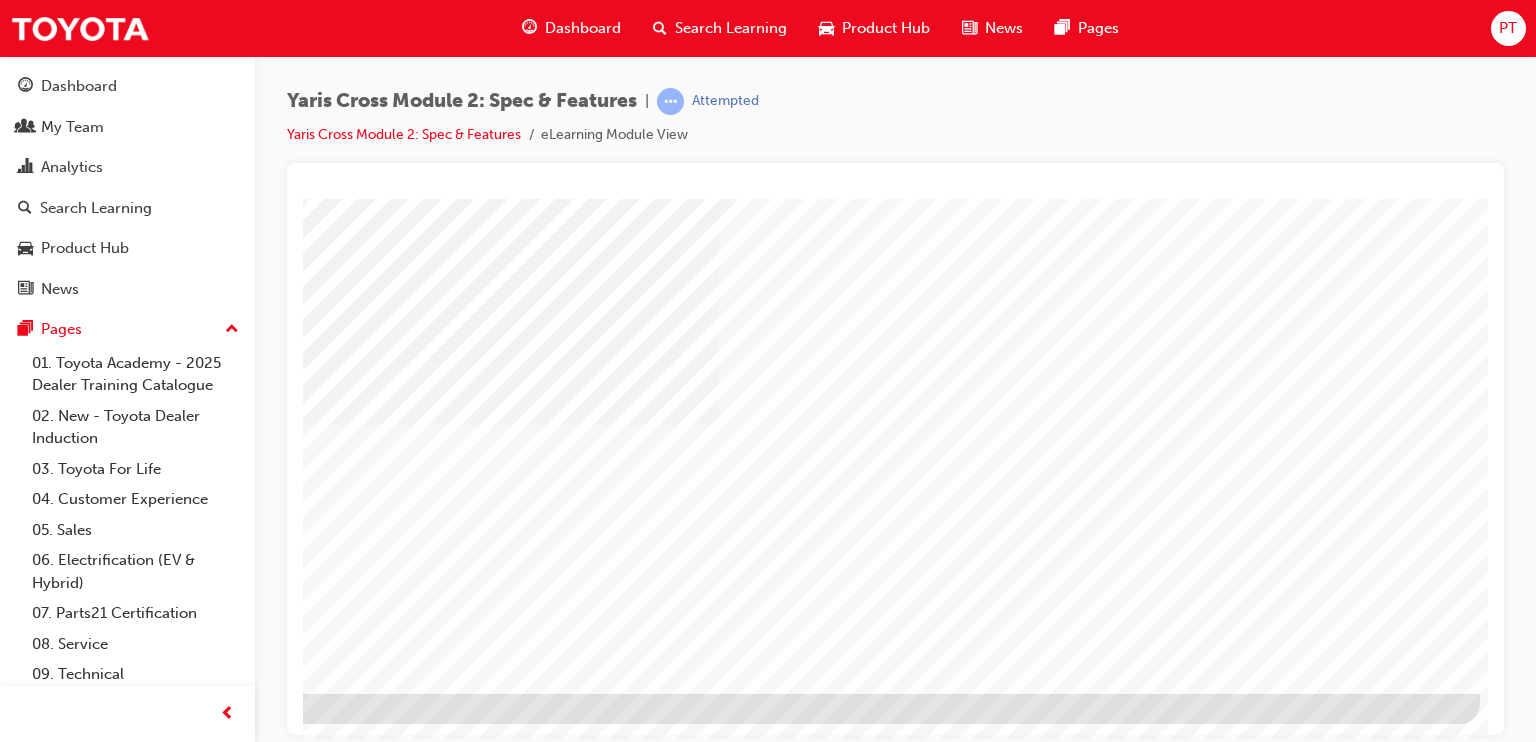 click at bounding box center (183, 1750) 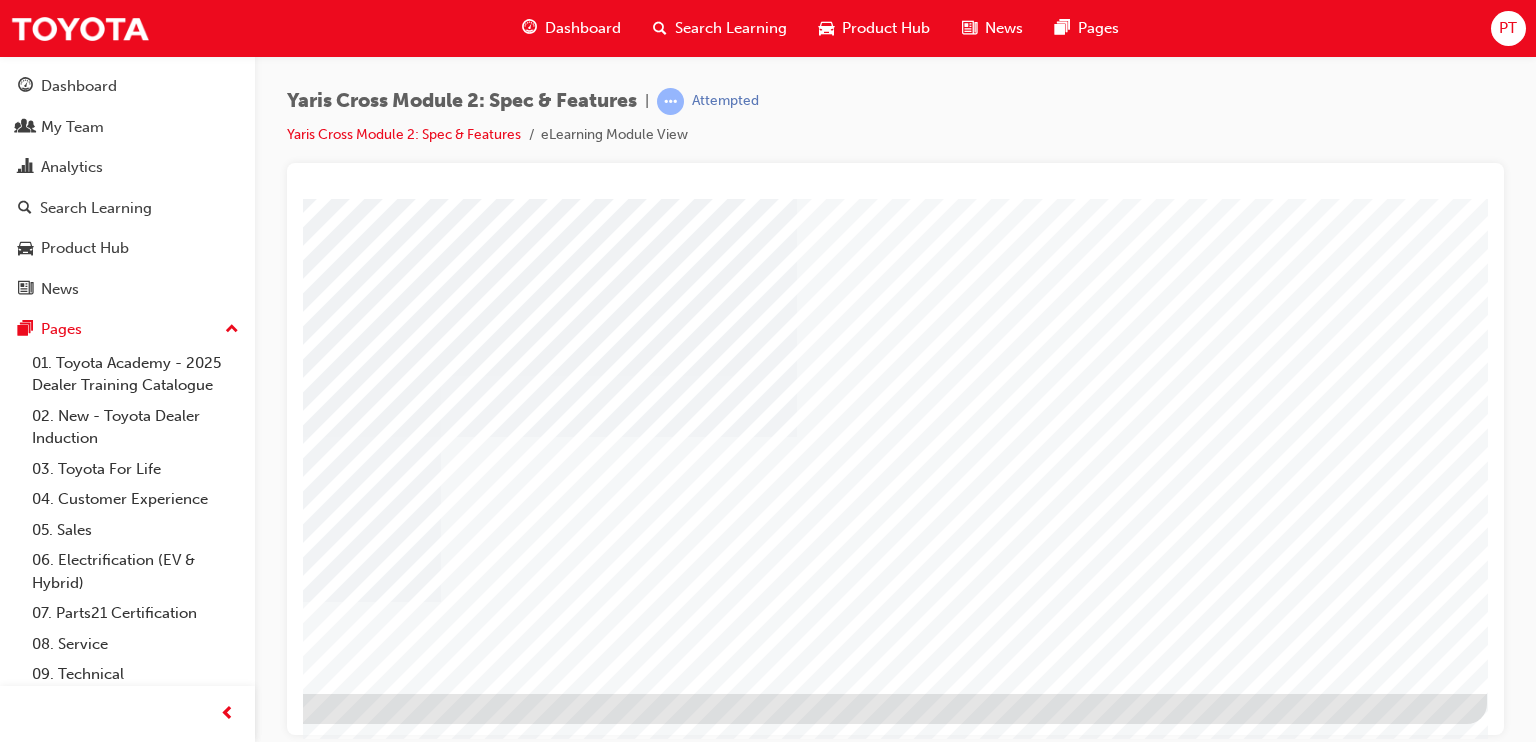 click at bounding box center [190, 1655] 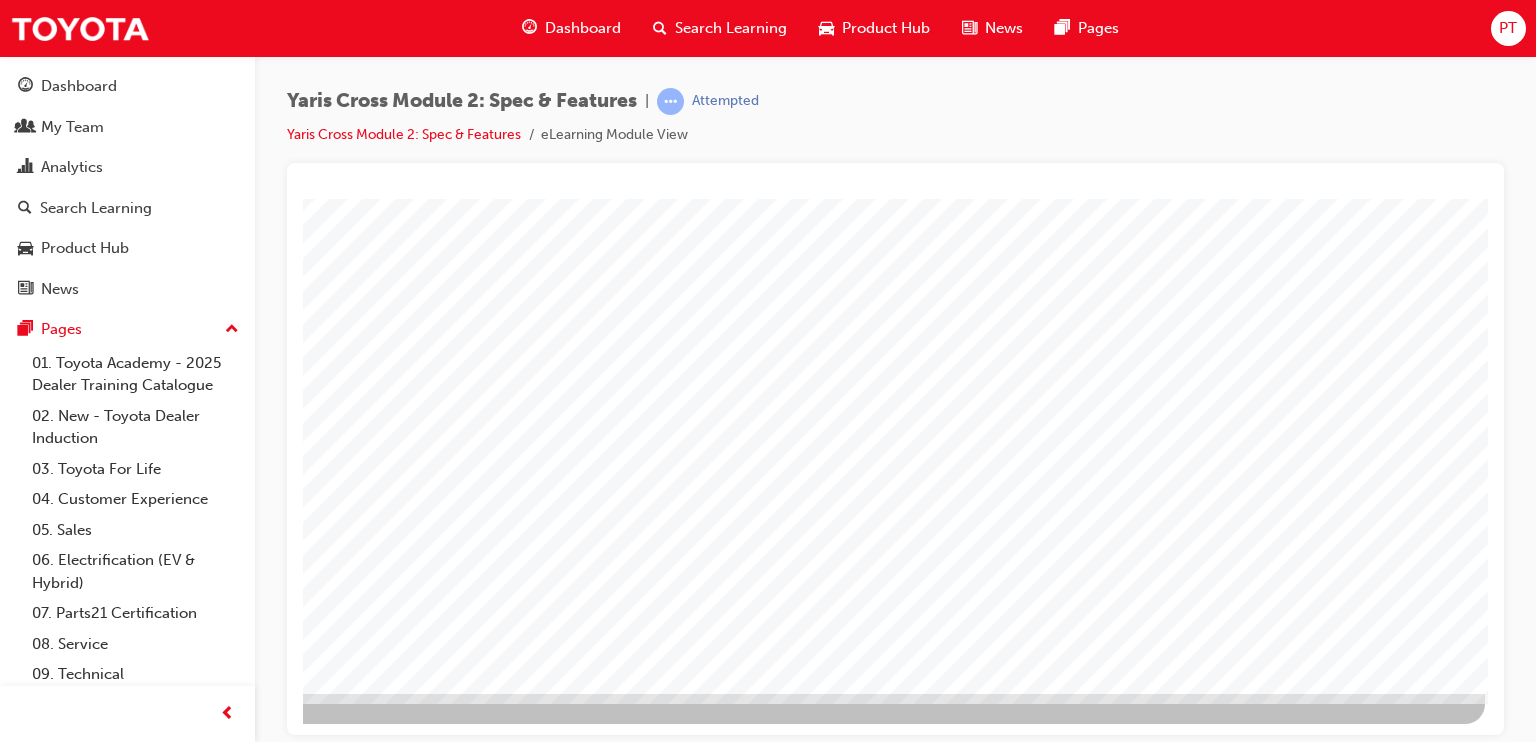 click at bounding box center [188, 1441] 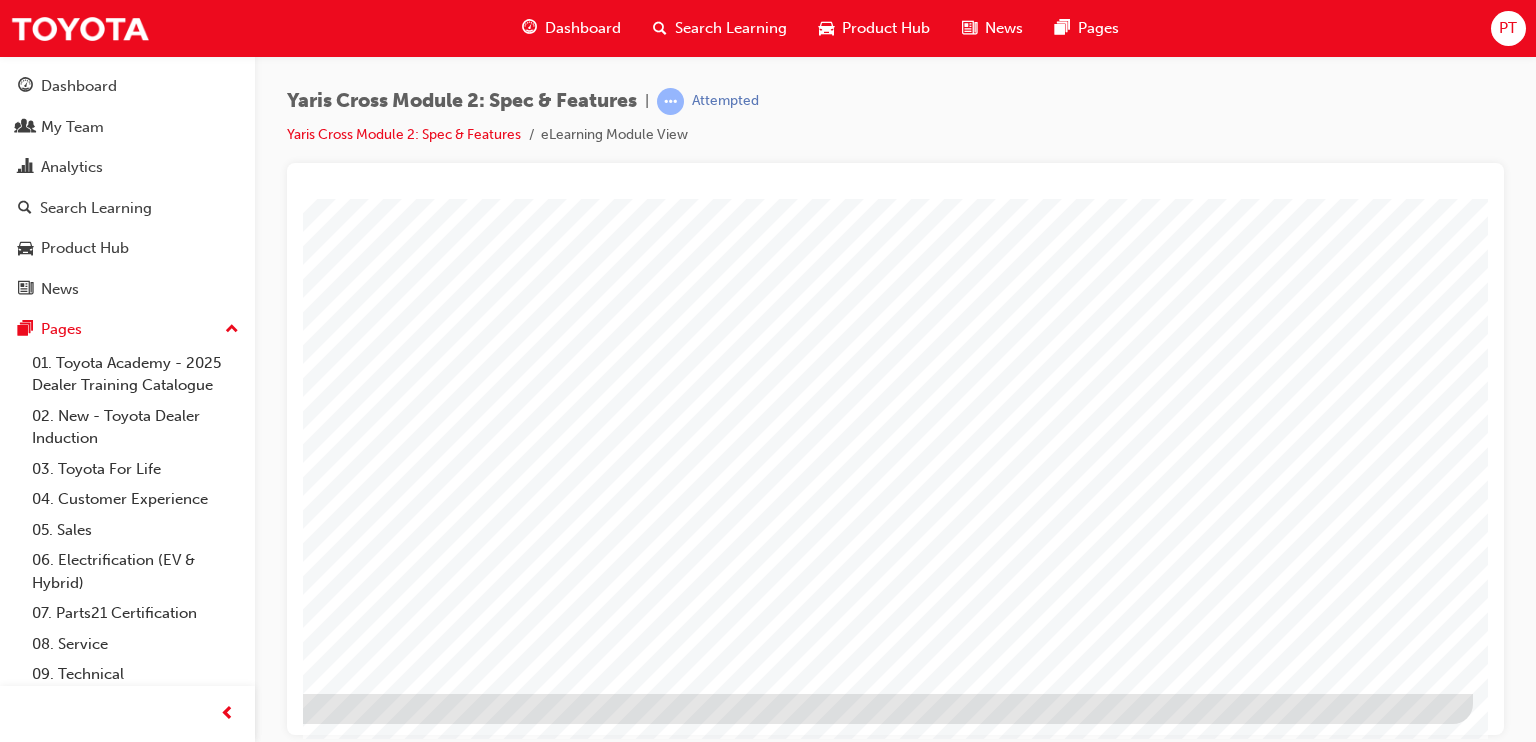 click at bounding box center [176, 2145] 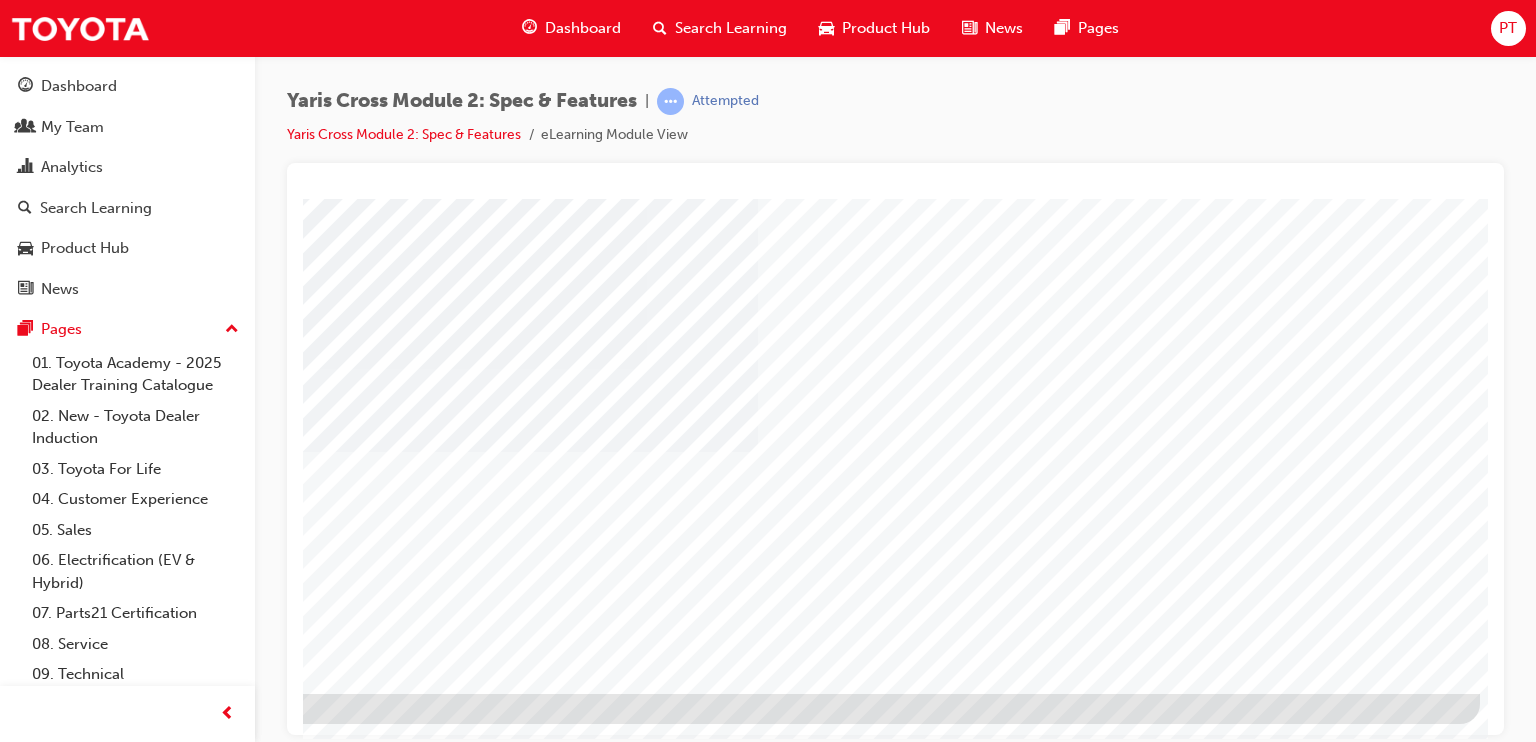 click at bounding box center (183, 1655) 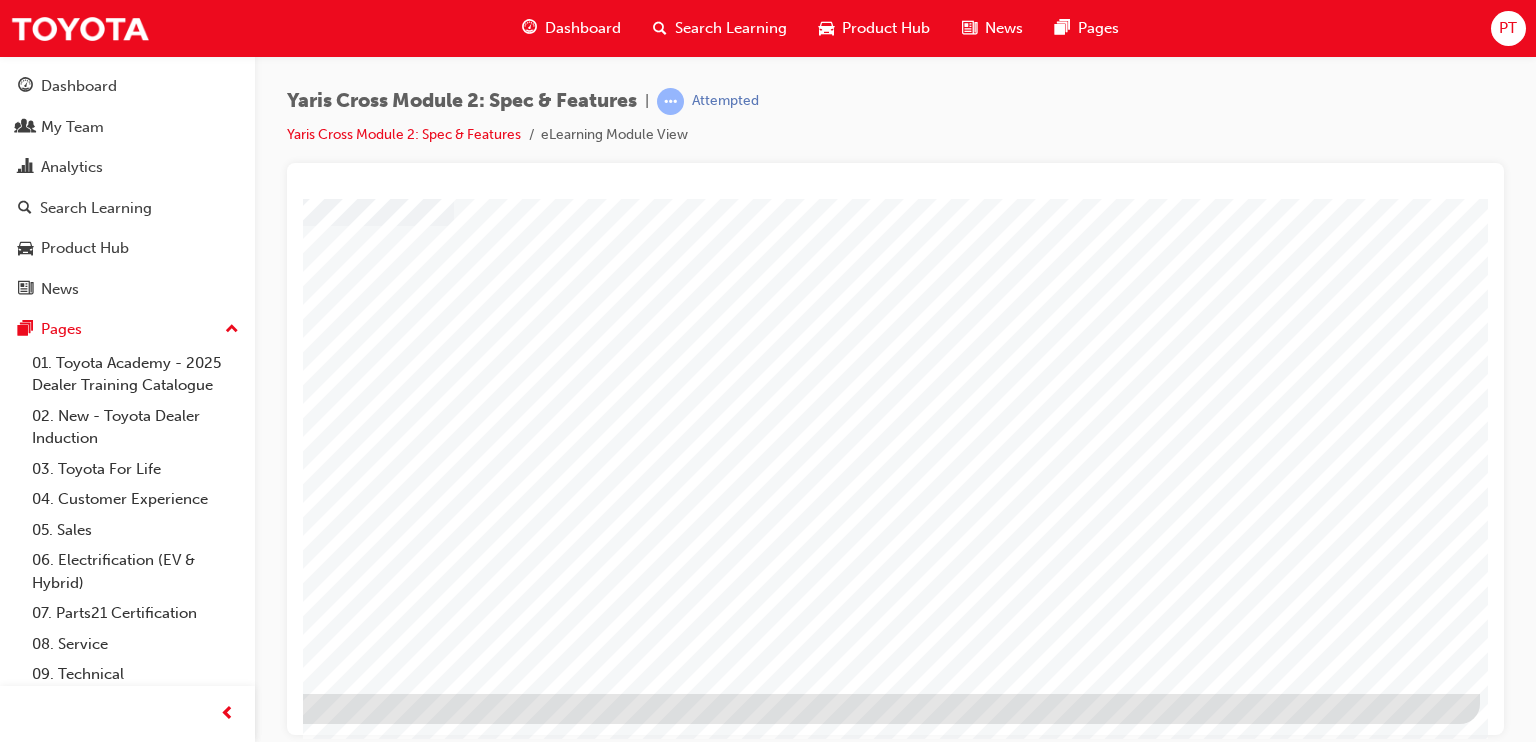 click at bounding box center [183, 1837] 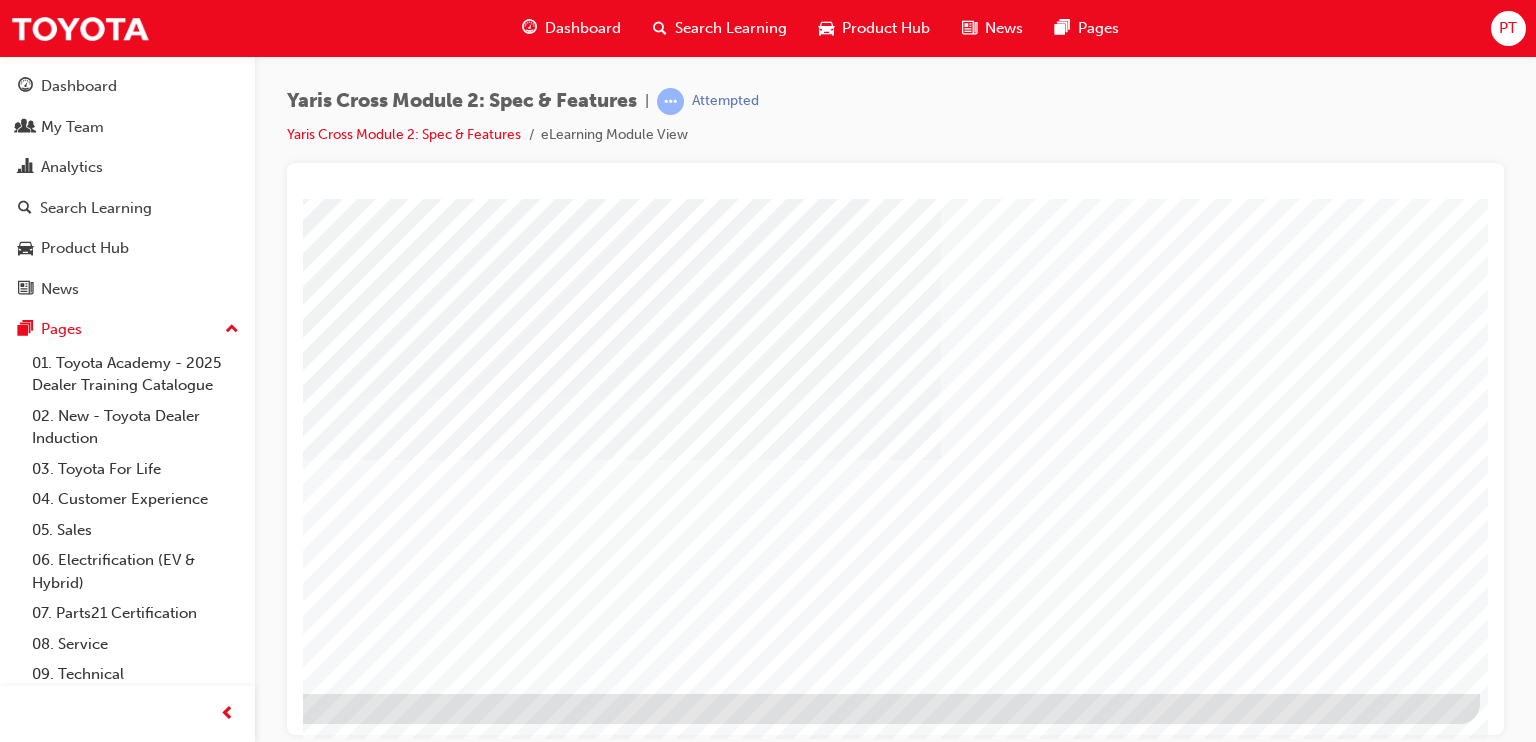 click at bounding box center (183, 1655) 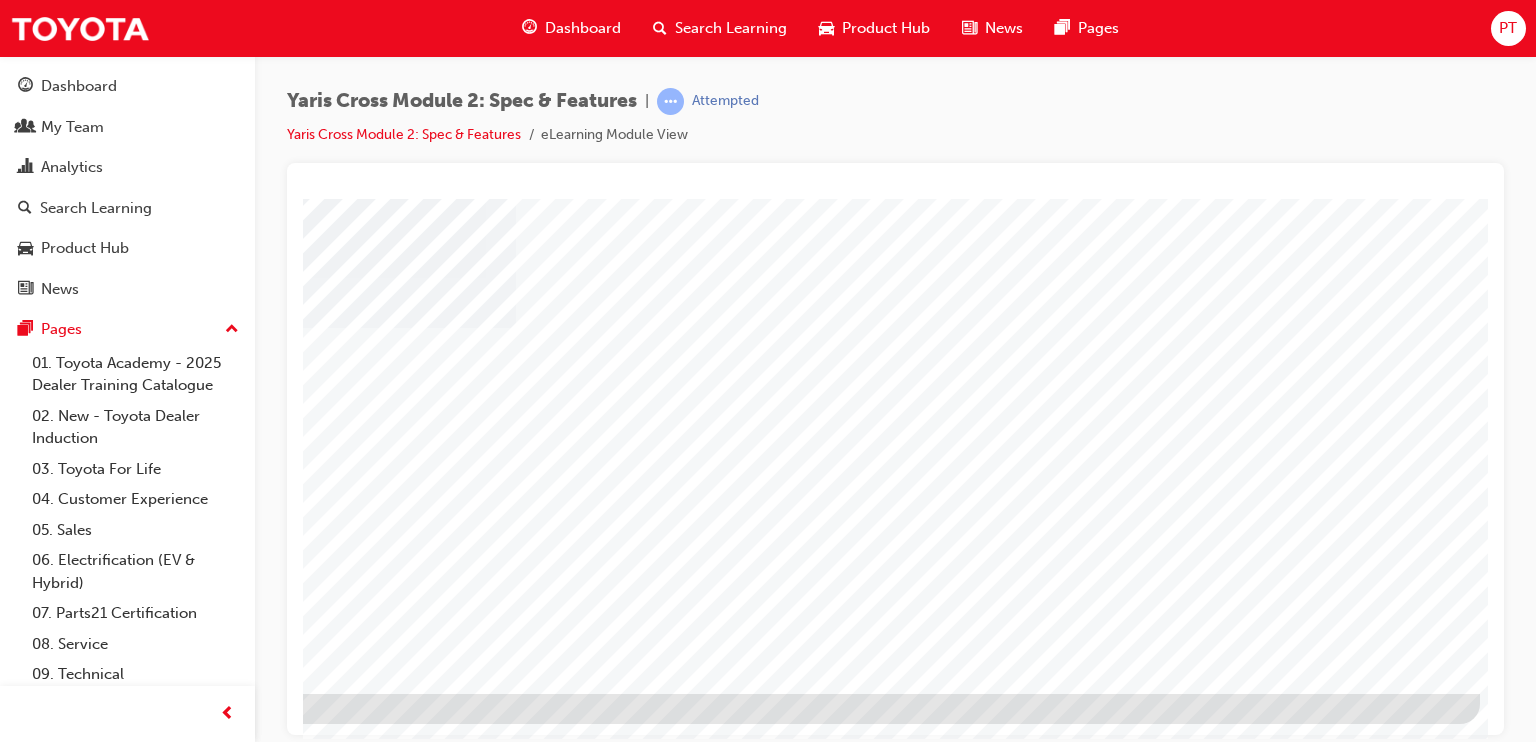 click at bounding box center (183, 1655) 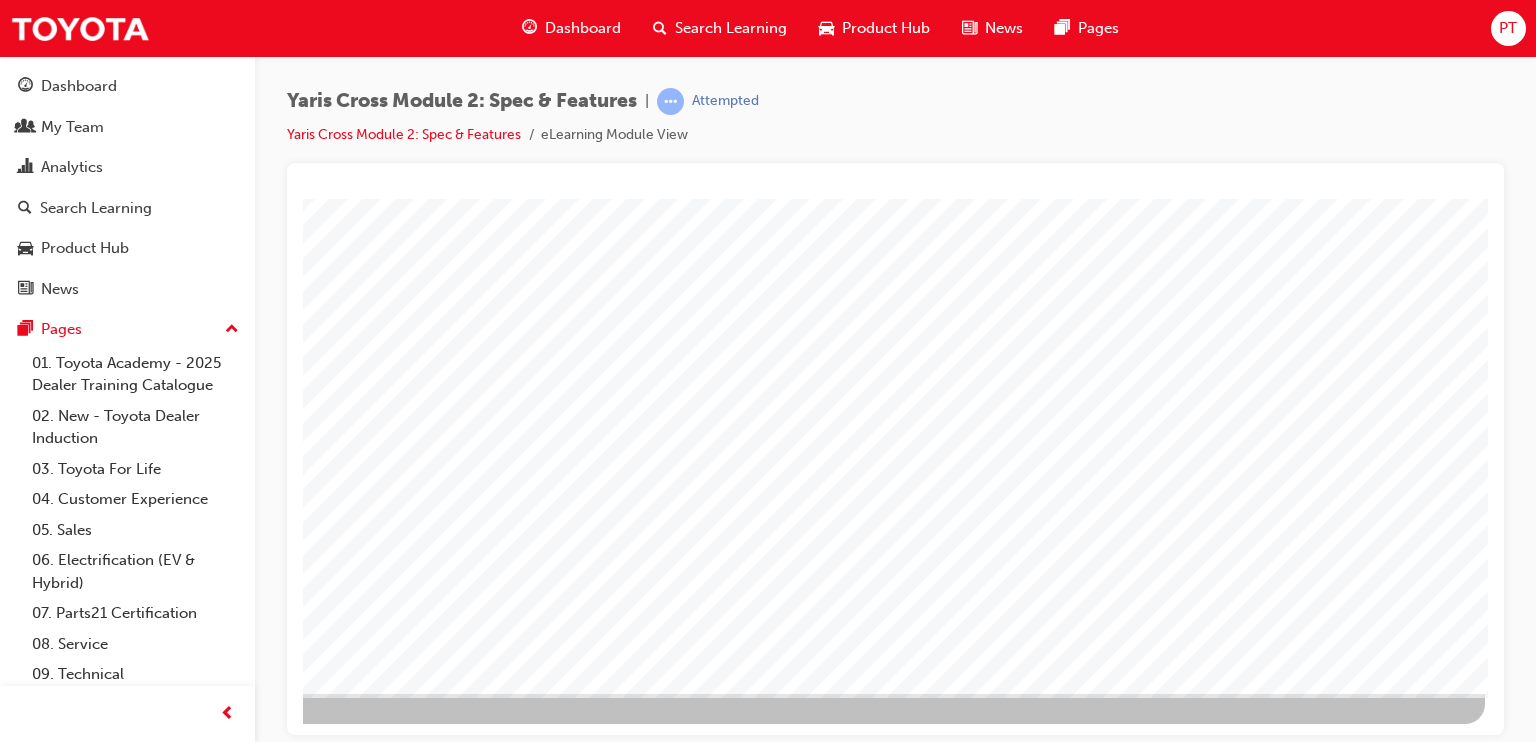click at bounding box center [188, 1435] 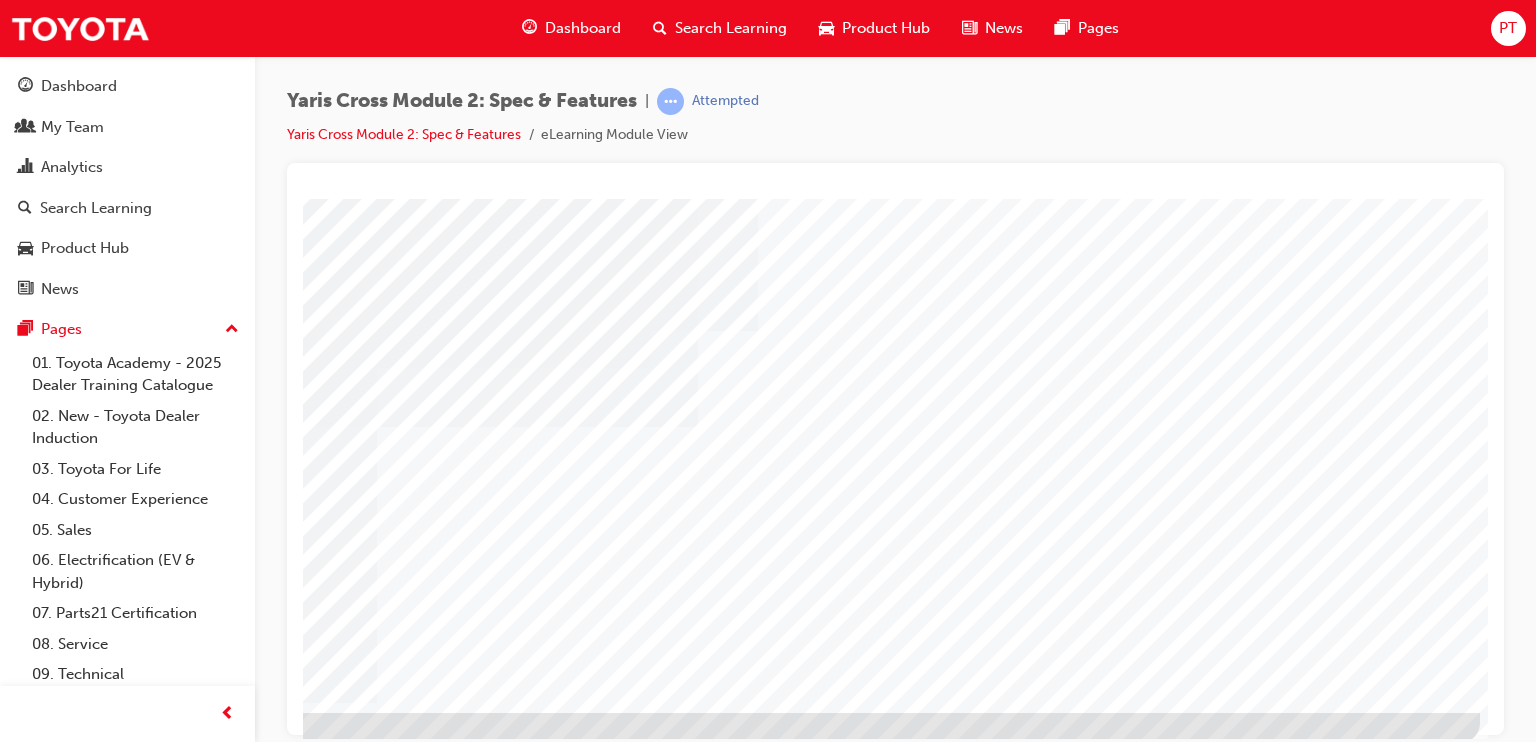 click at bounding box center (804, 1130) 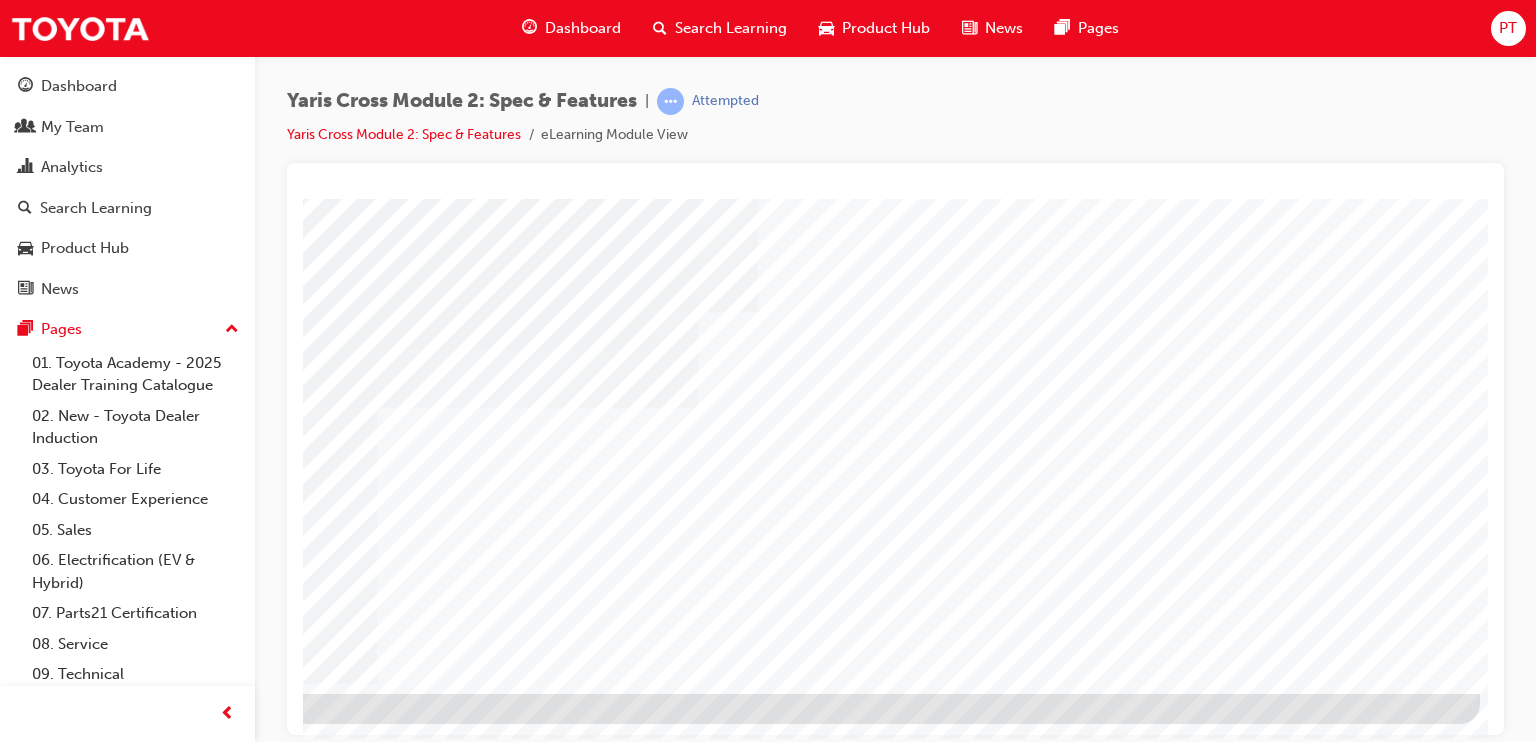 click at bounding box center (183, 1655) 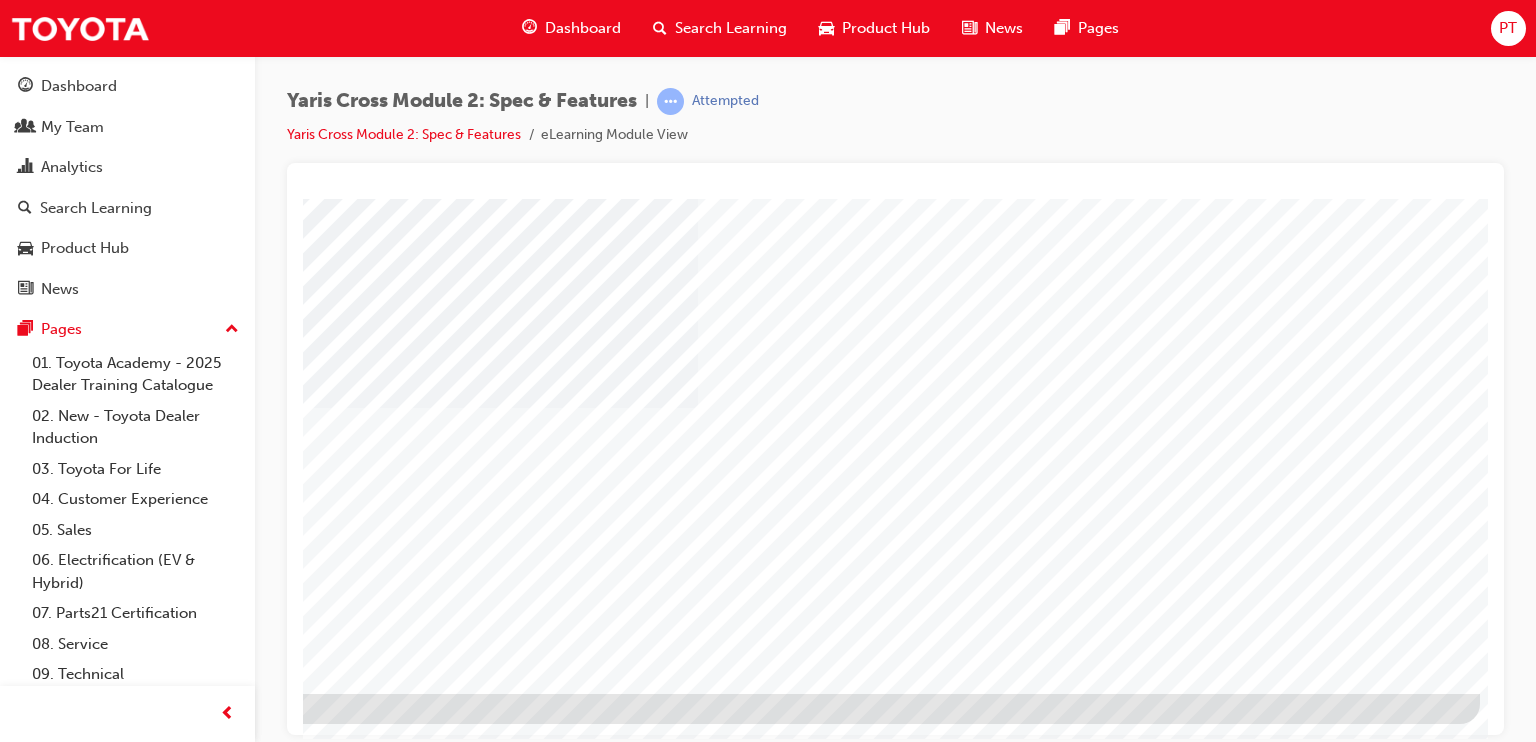 click at bounding box center [183, 1655] 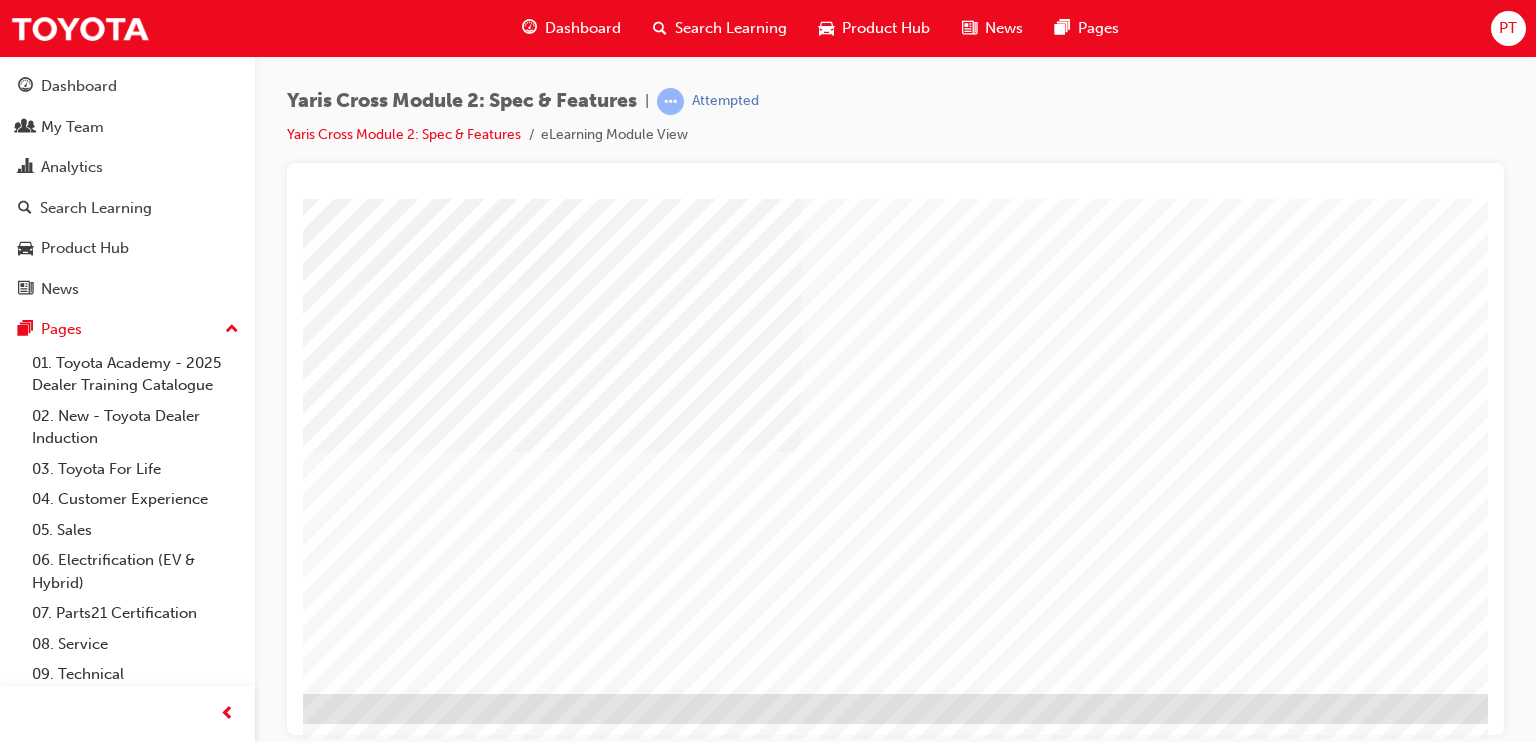 click at bounding box center (226, 1655) 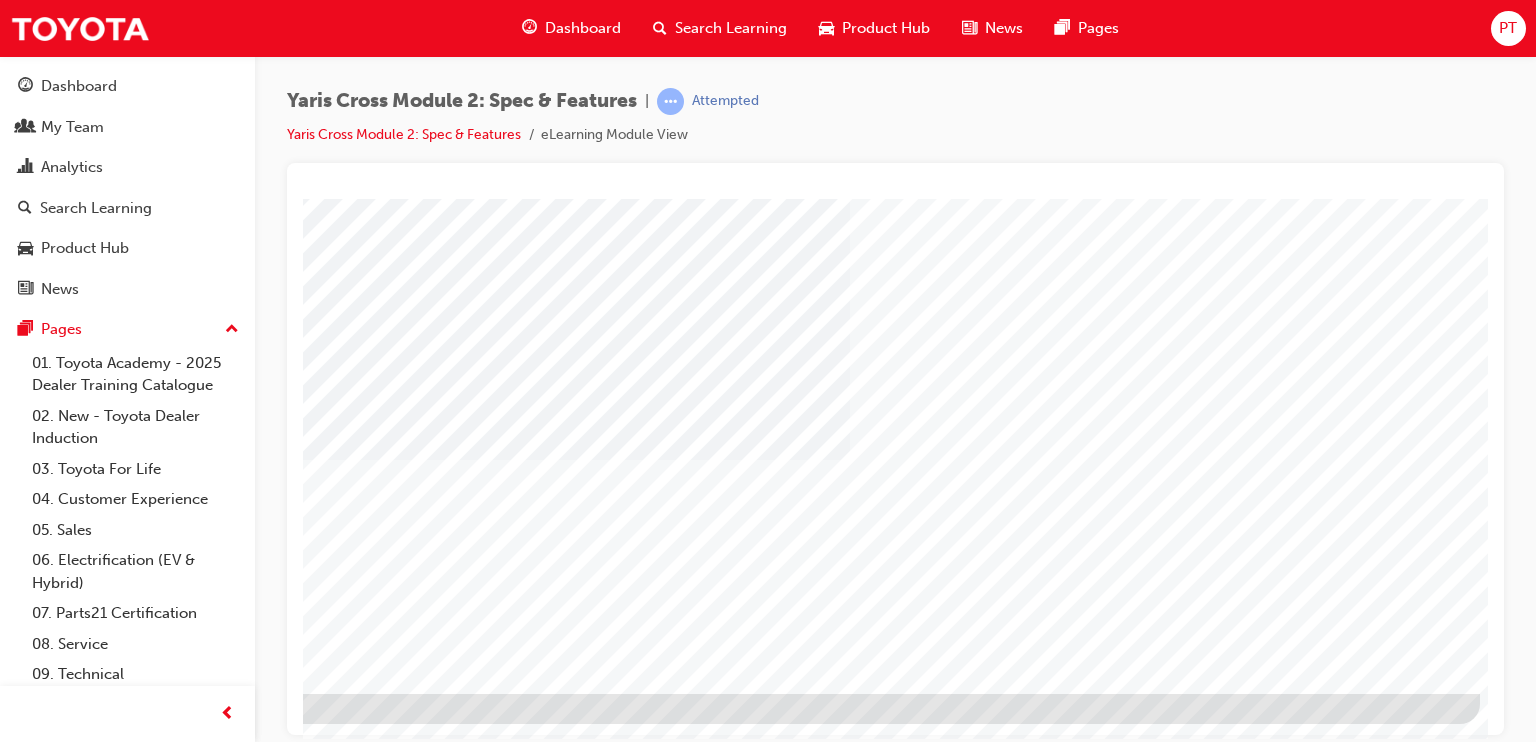 click at bounding box center [183, 1655] 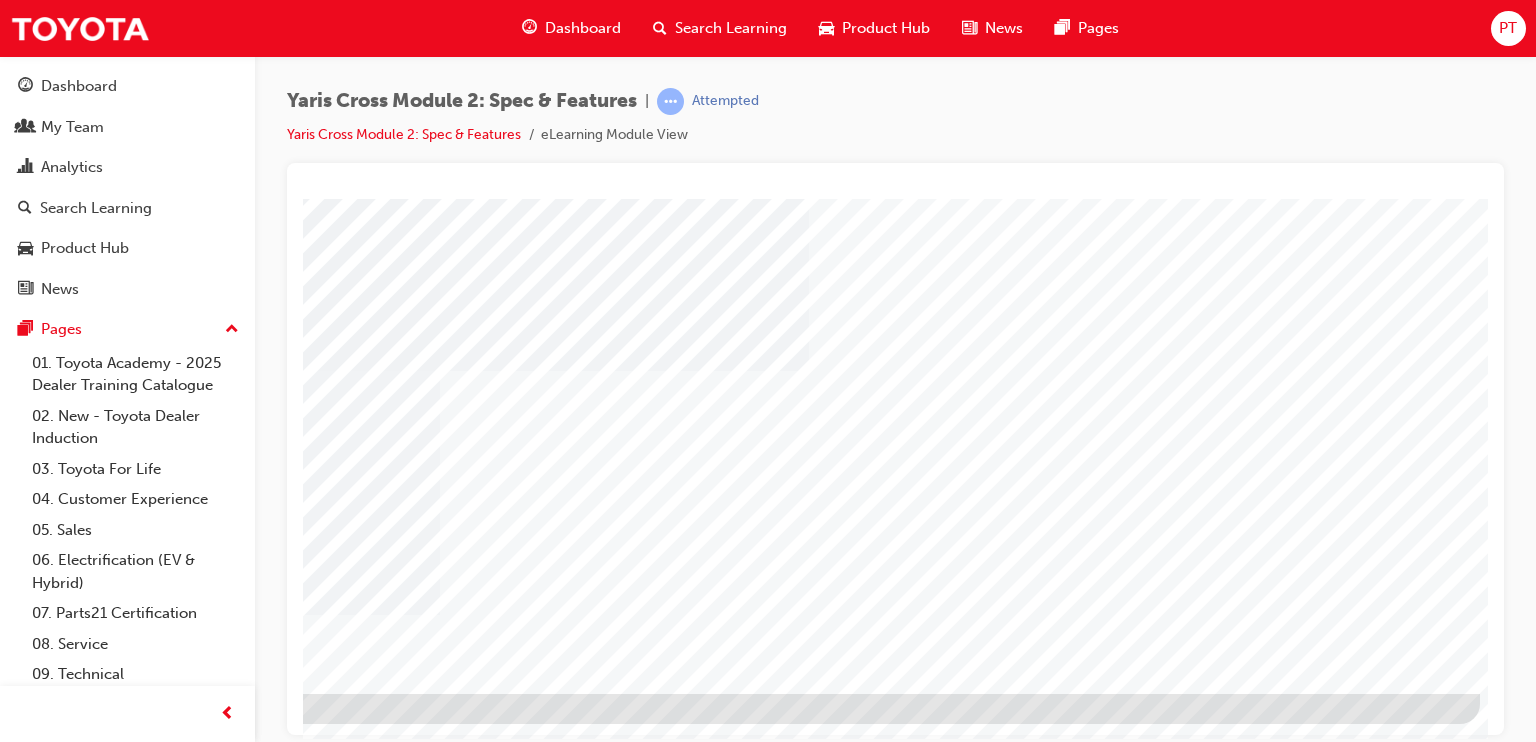 click at bounding box center (183, 1655) 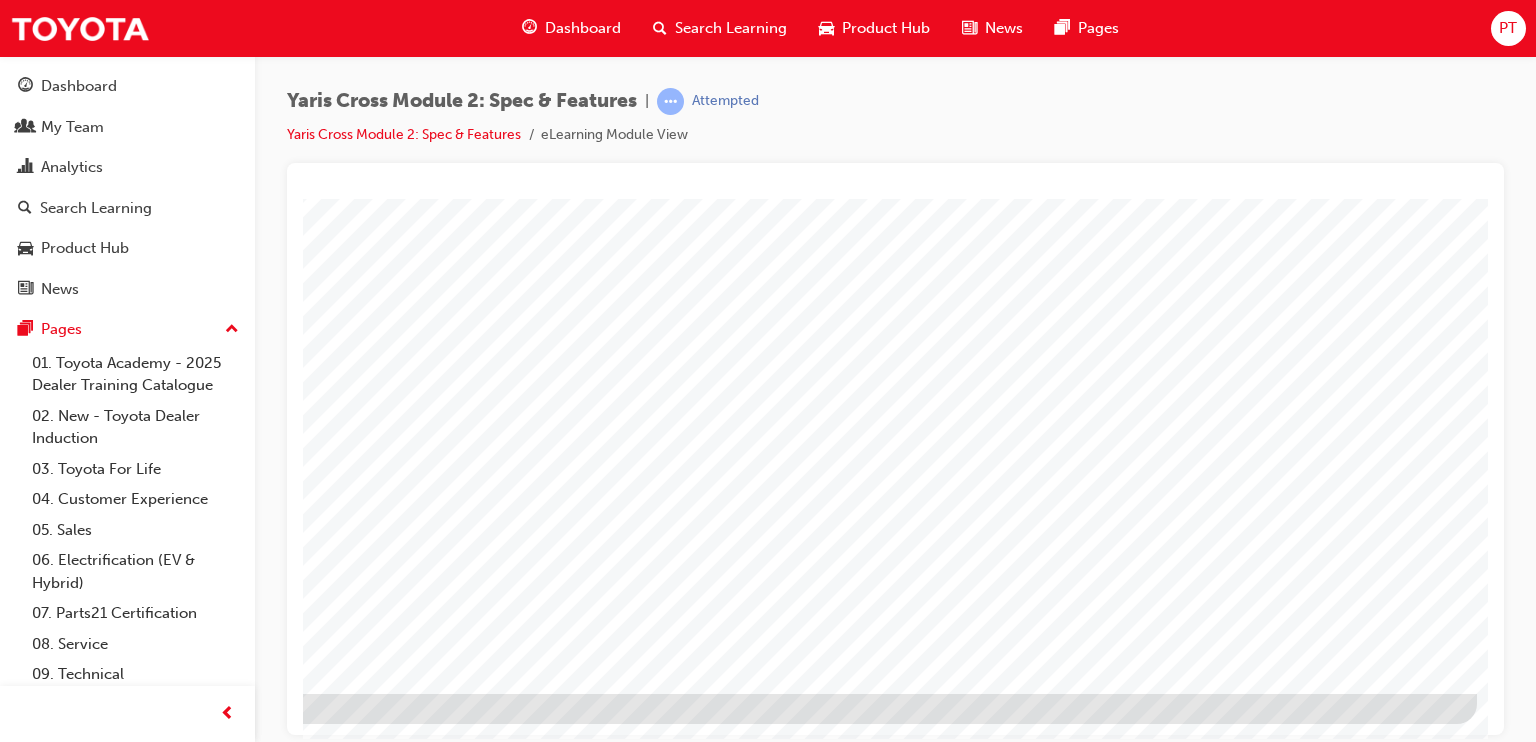 click at bounding box center [180, 1641] 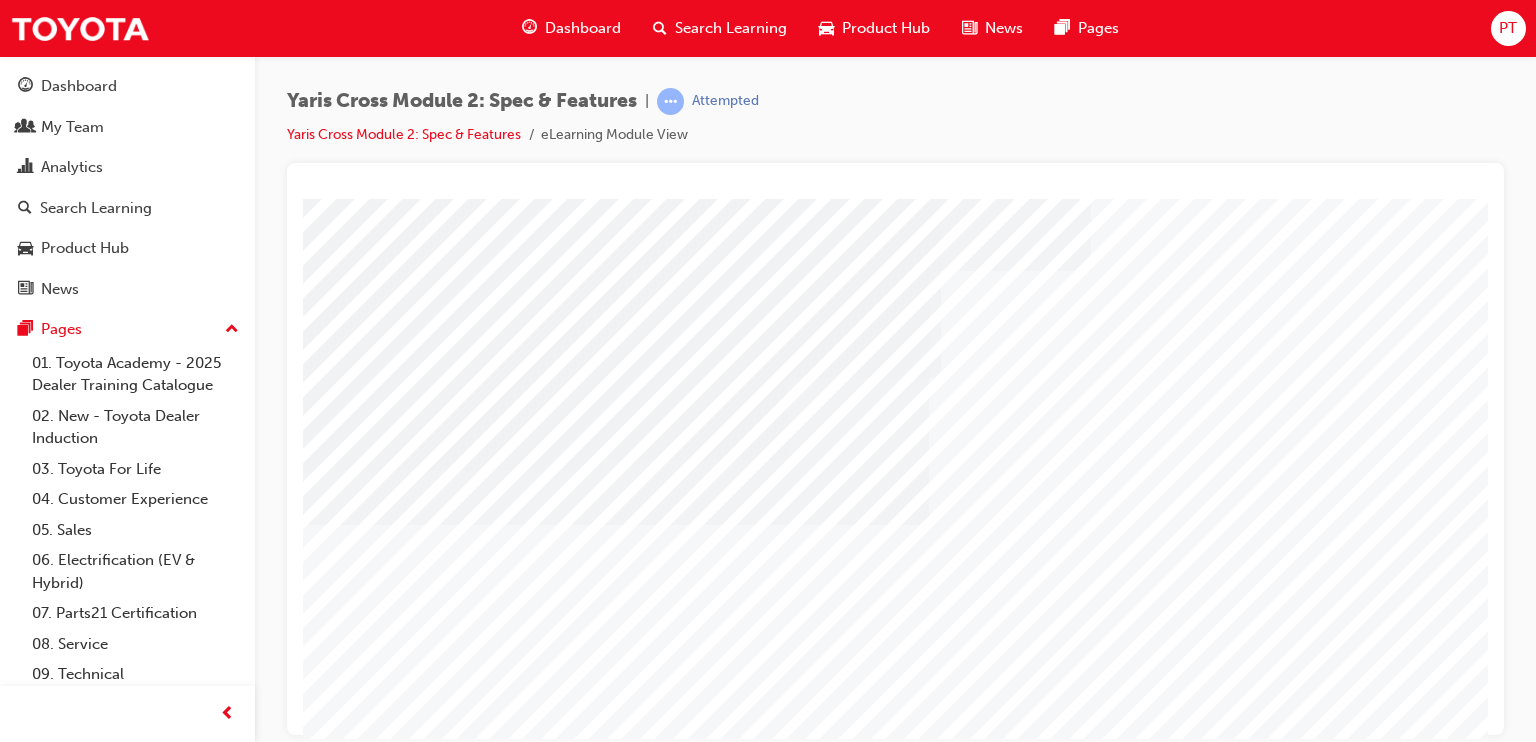 click at bounding box center (616, 2501) 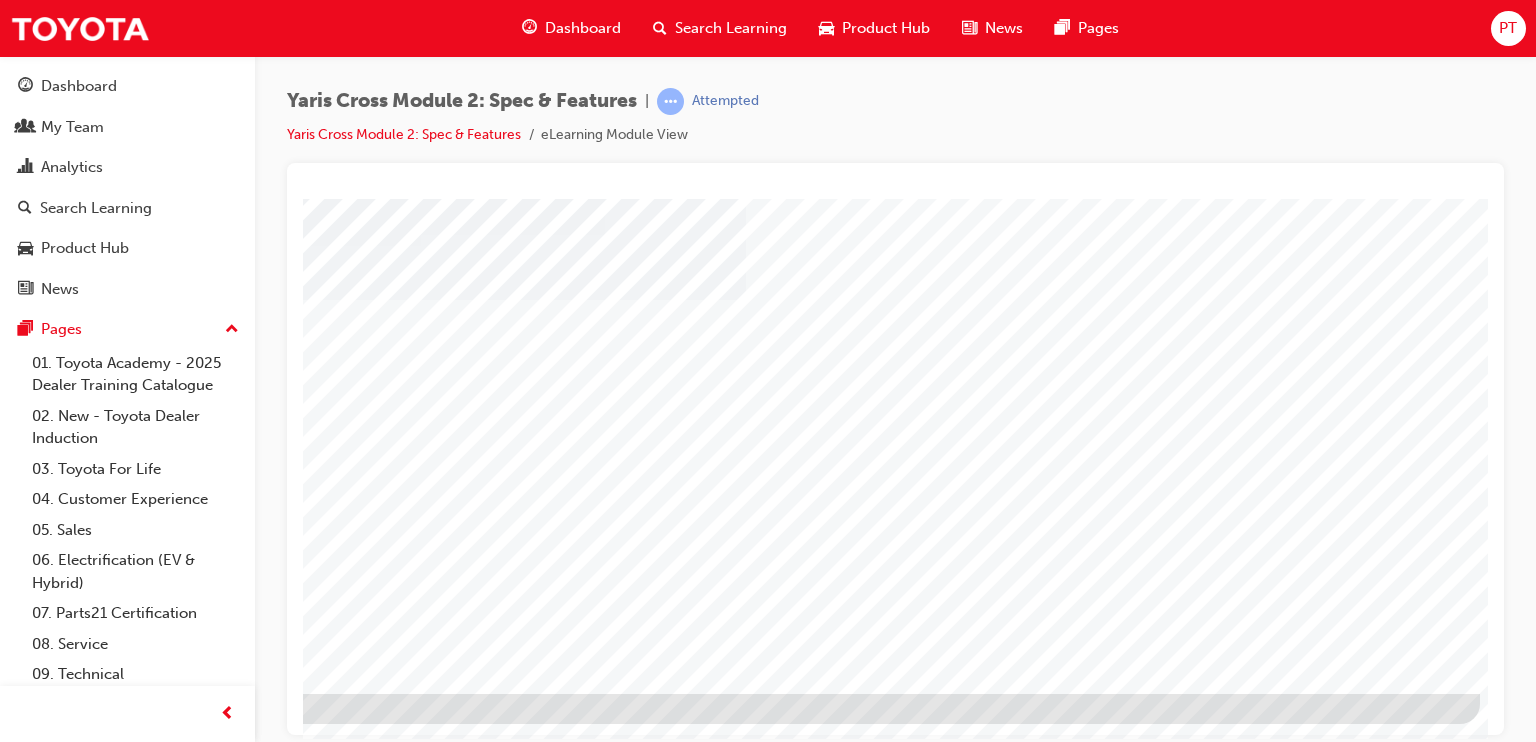 click at bounding box center (183, 1655) 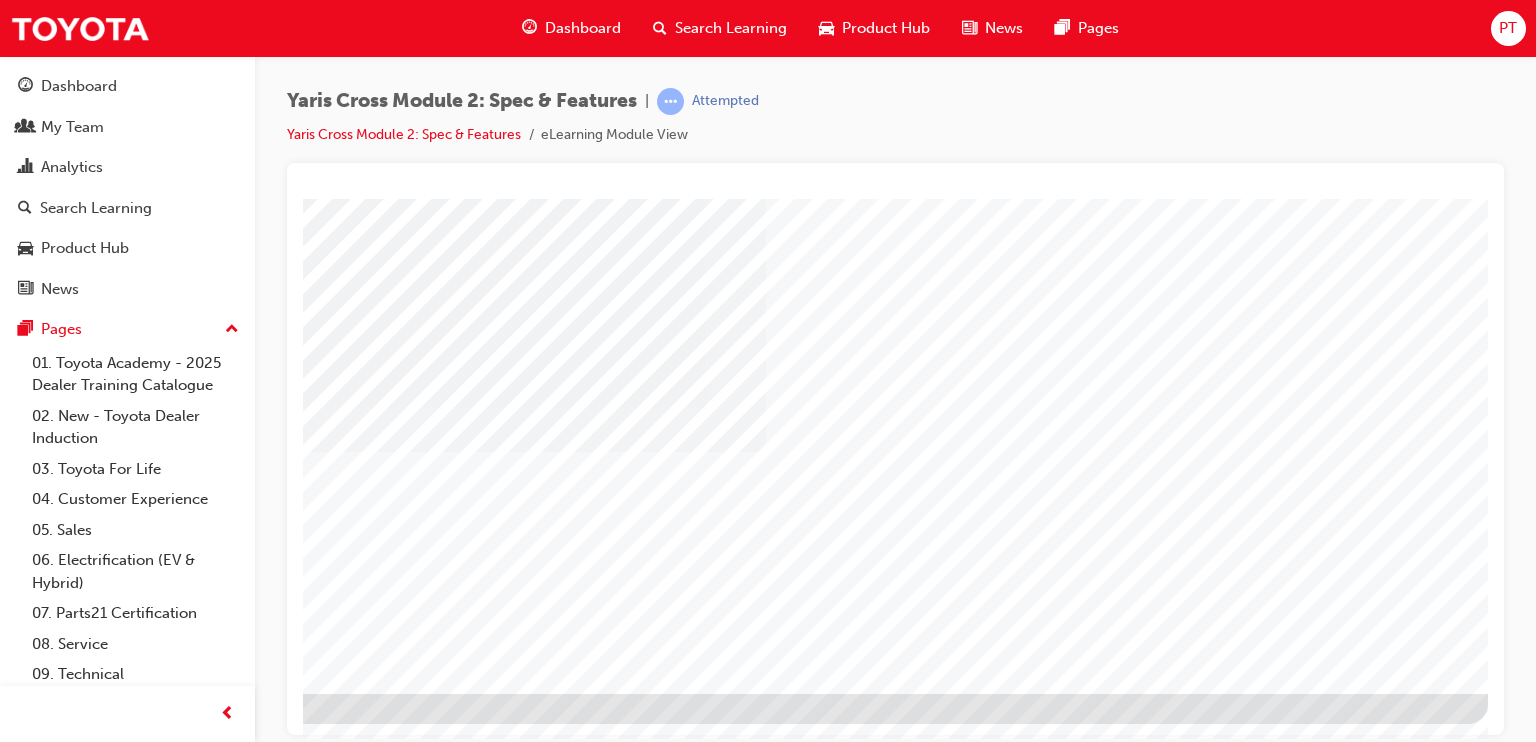 click at bounding box center [191, 1655] 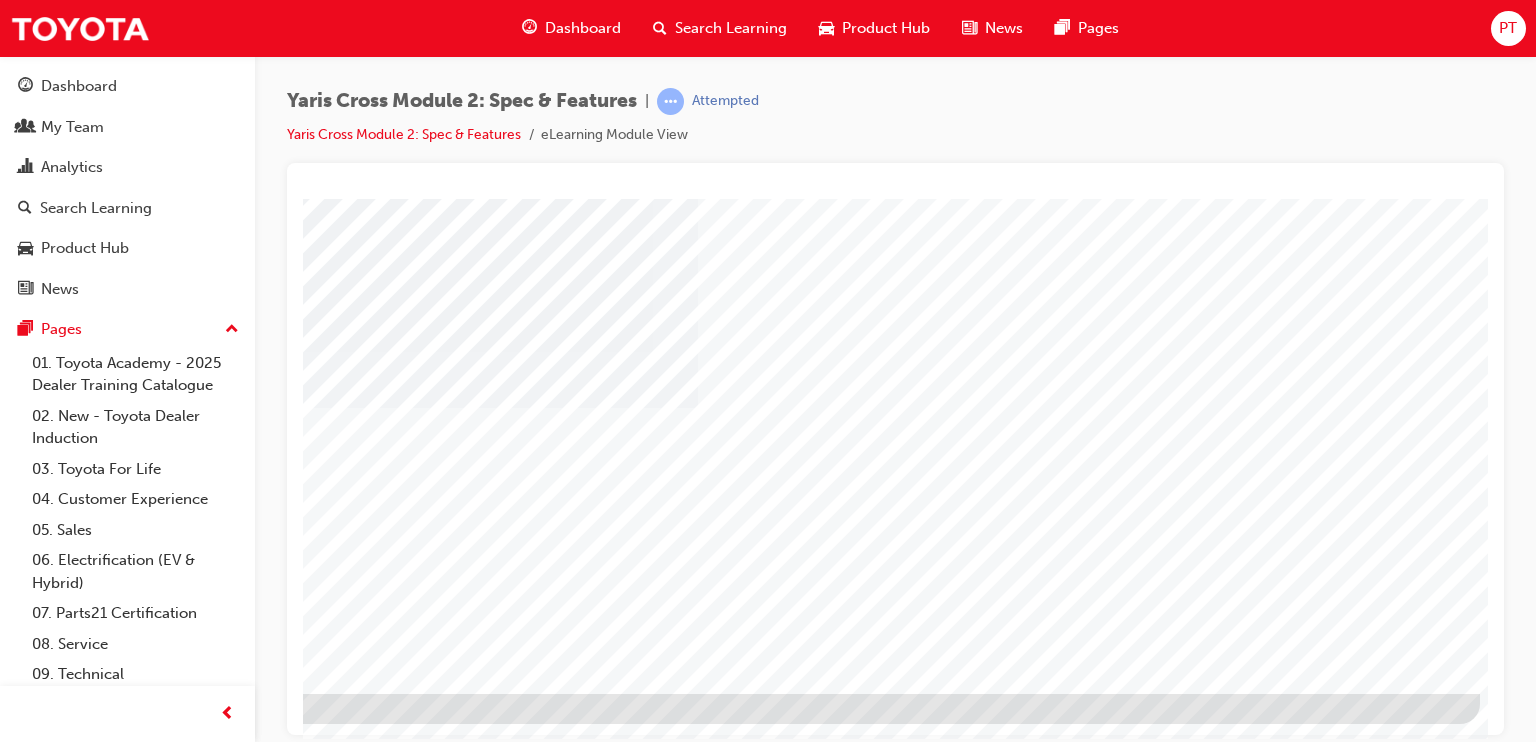 click at bounding box center [183, 1655] 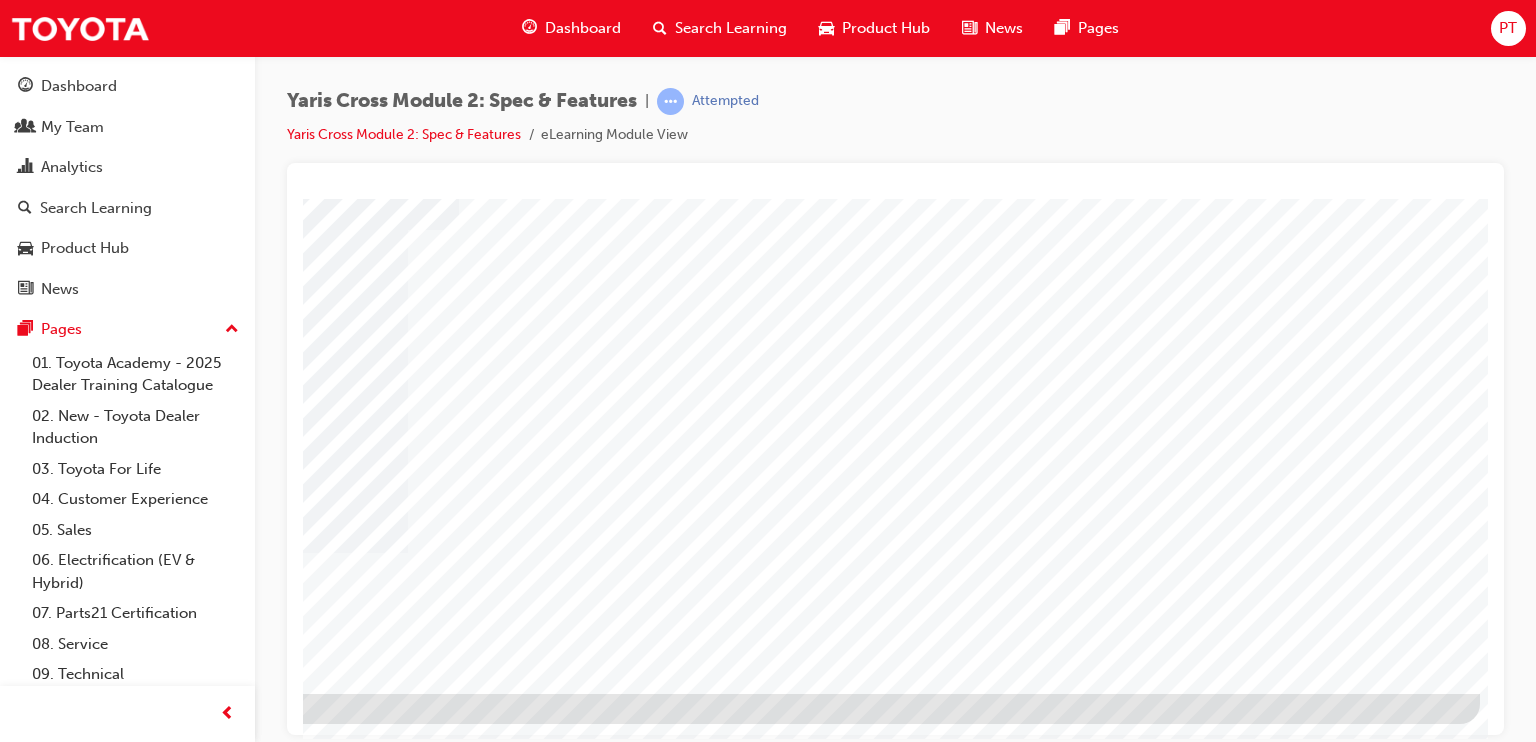 click at bounding box center [183, 1655] 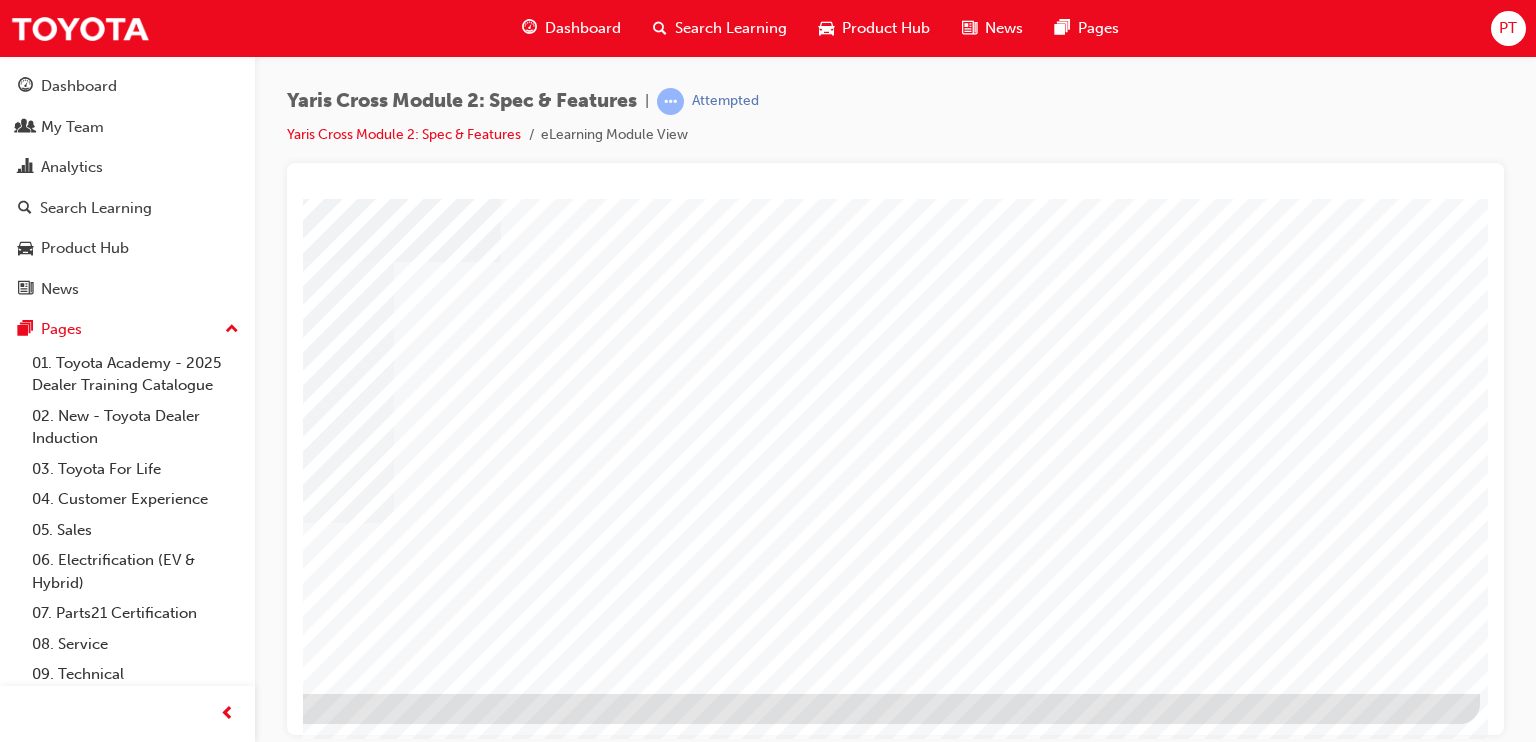 click at bounding box center (257, 2560) 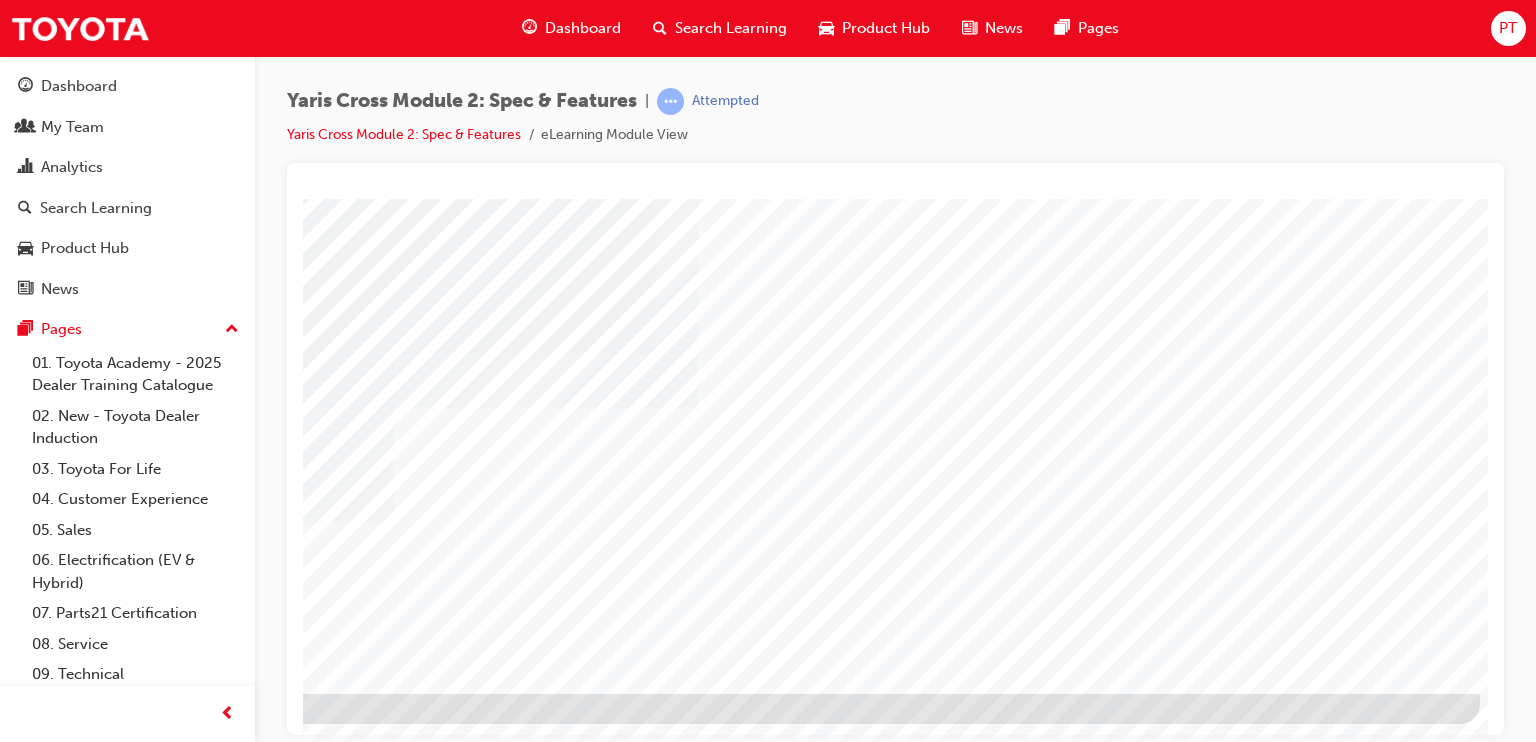 click at bounding box center [183, 1655] 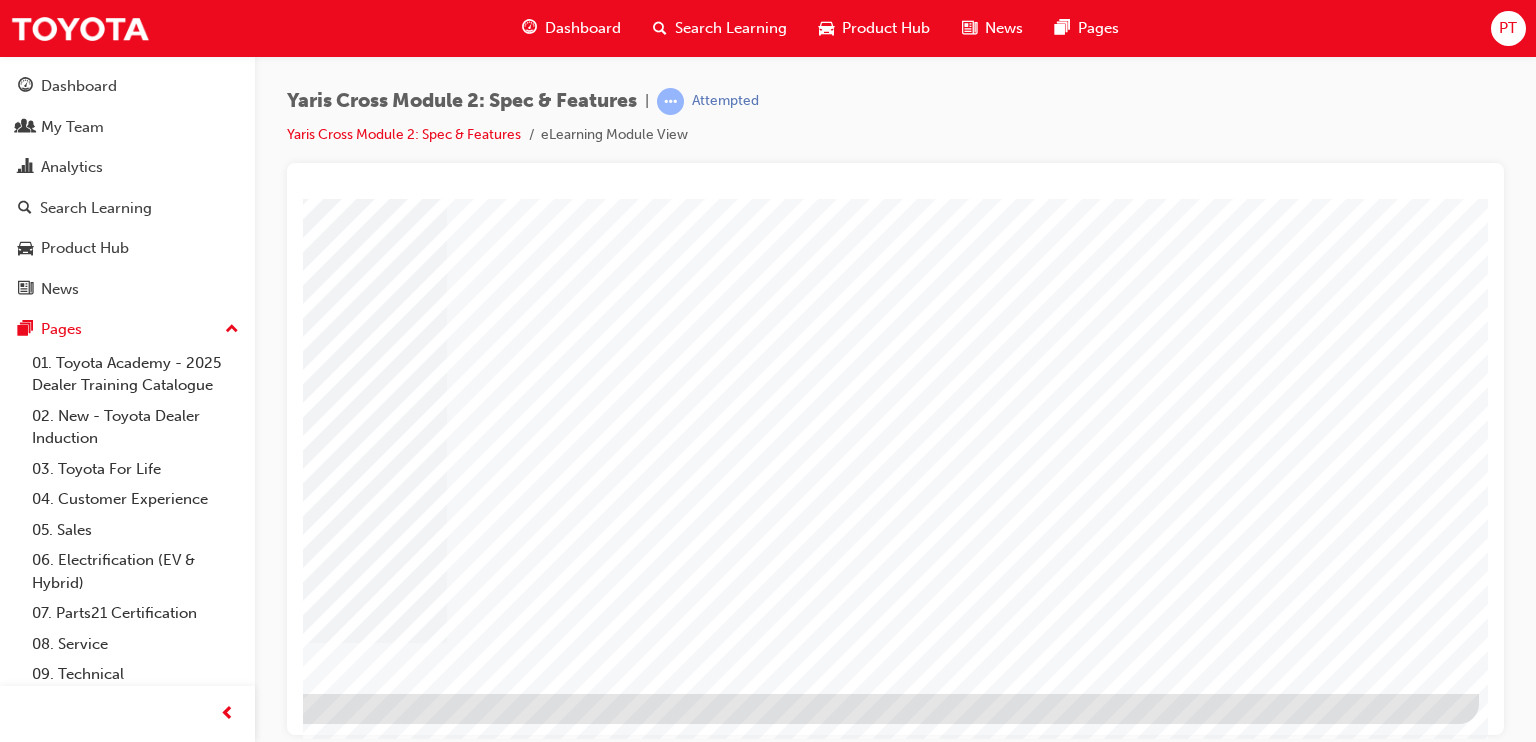click at bounding box center (182, 1559) 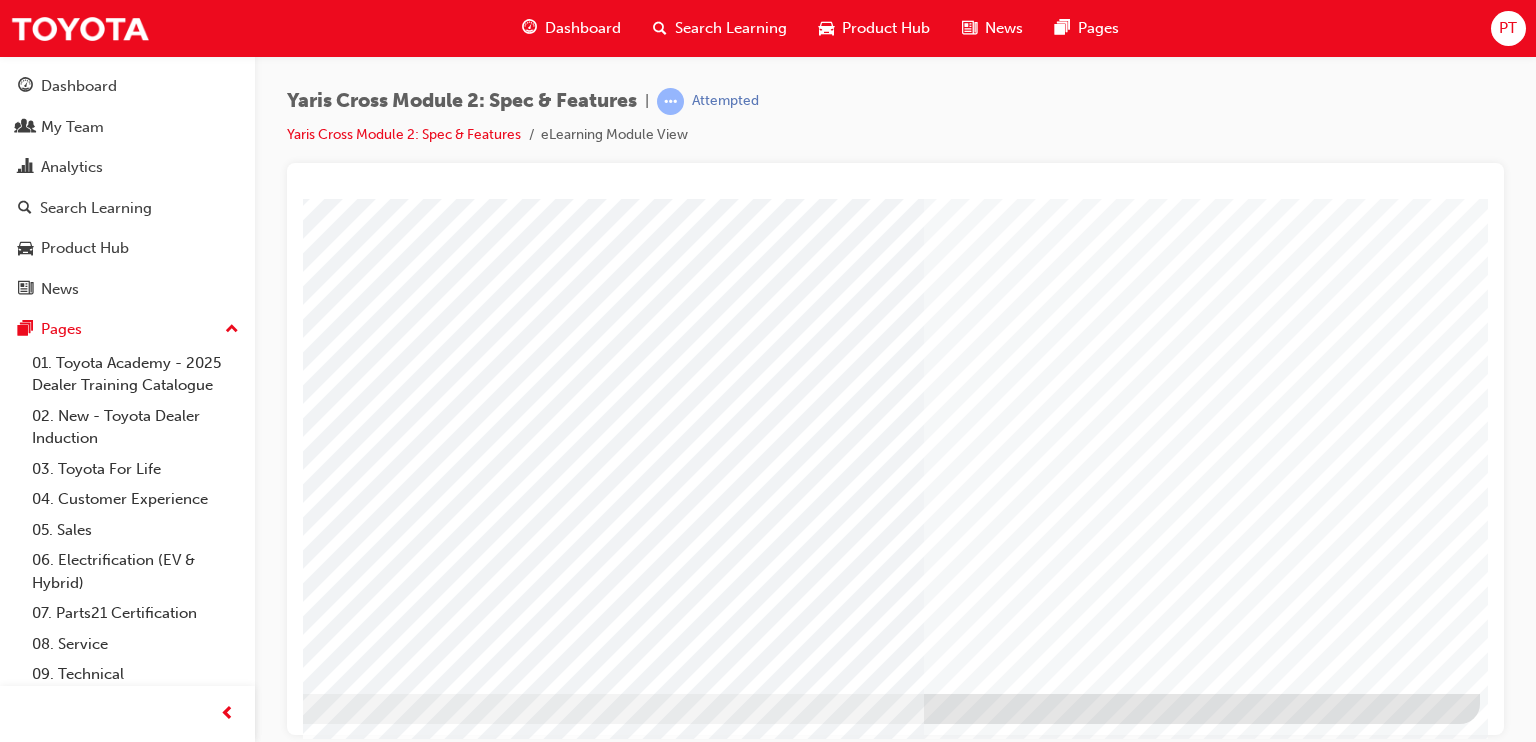 click at bounding box center [183, 2920] 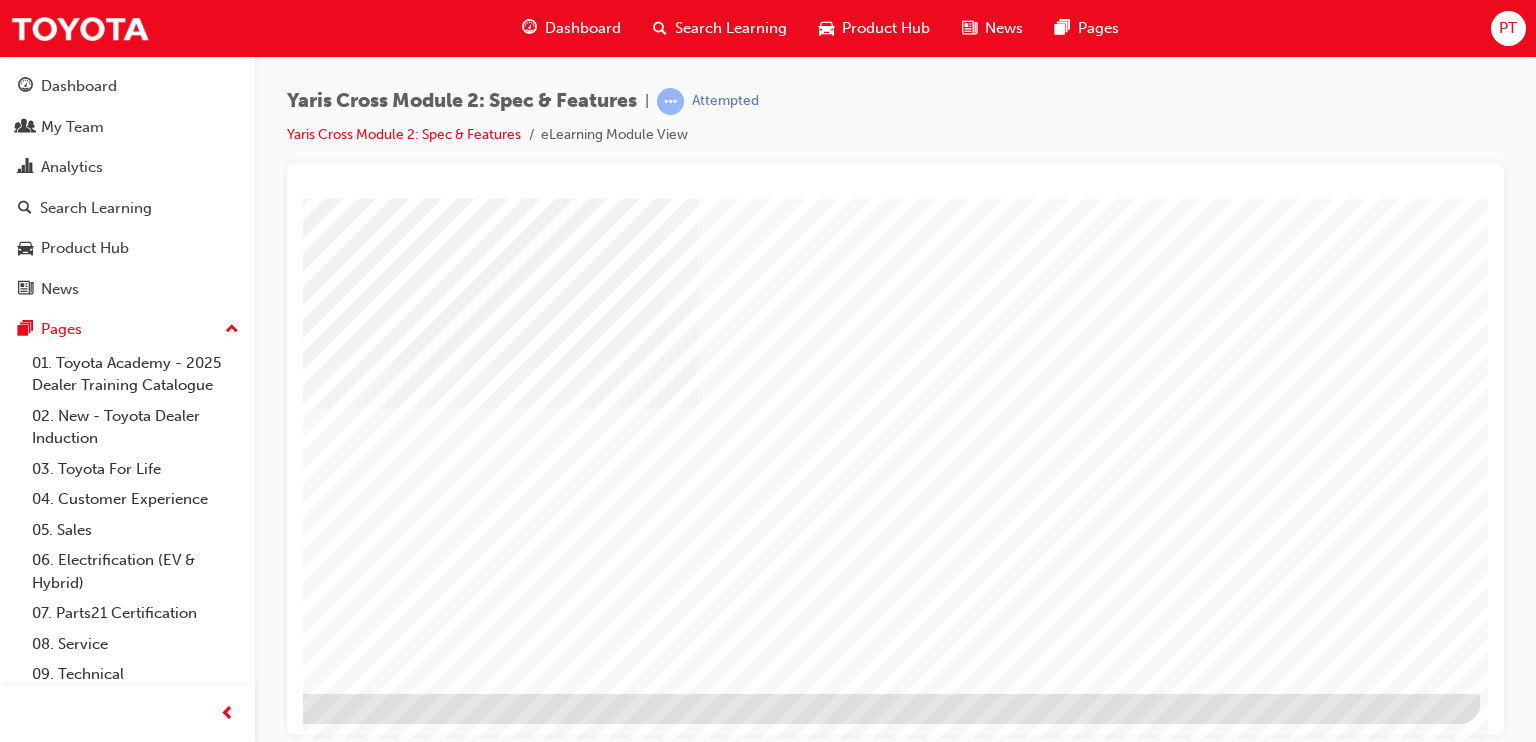 click at bounding box center (183, 1655) 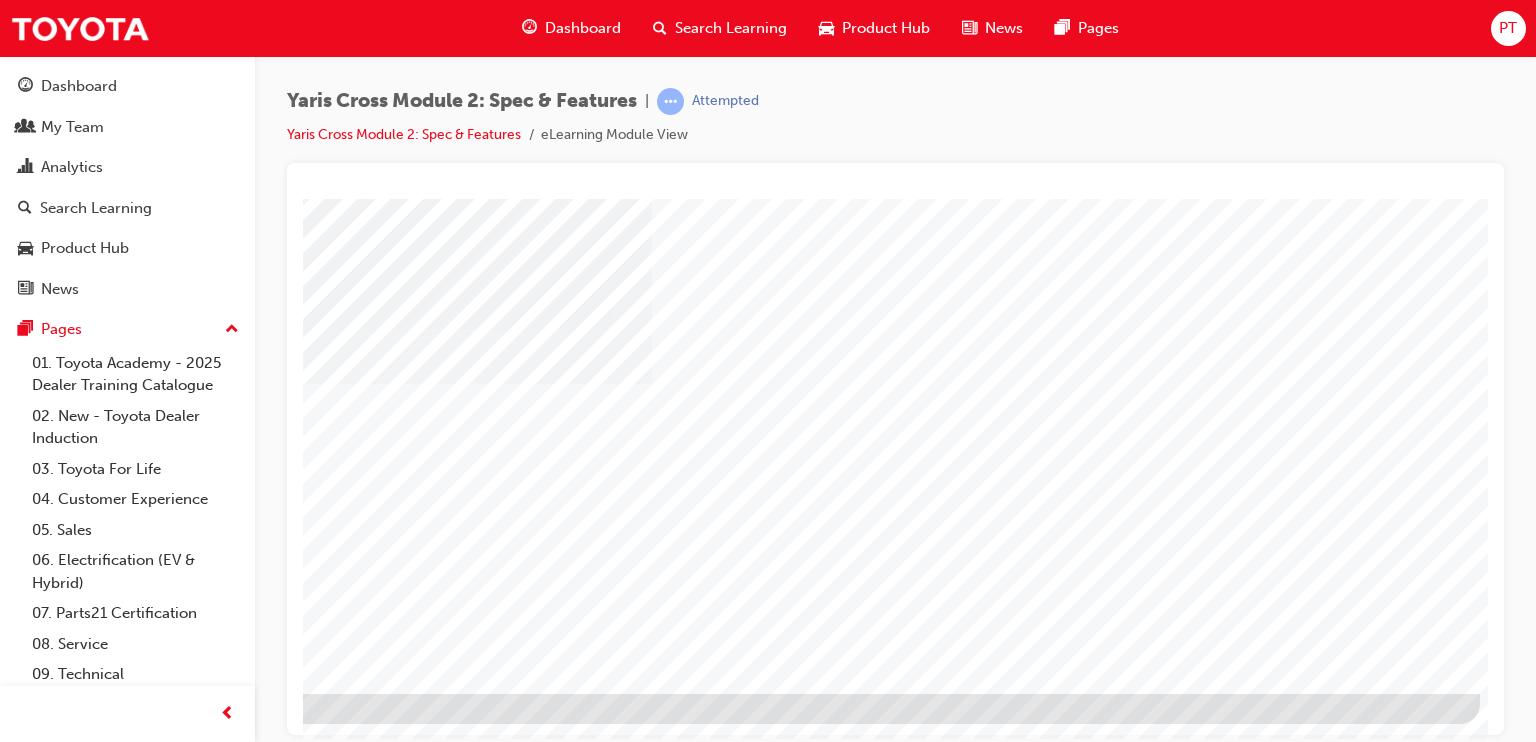 click at bounding box center [183, 1655] 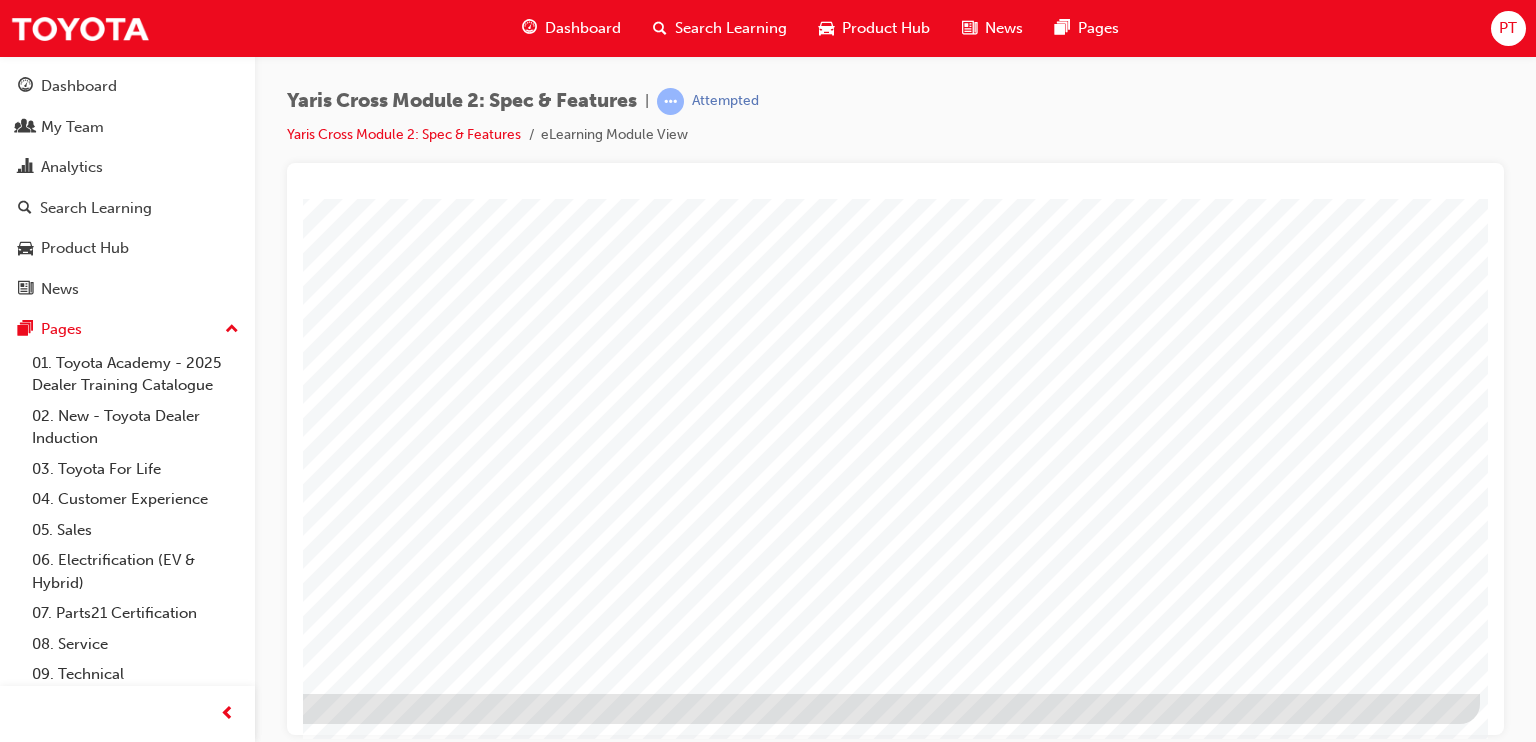 click at bounding box center [183, 3132] 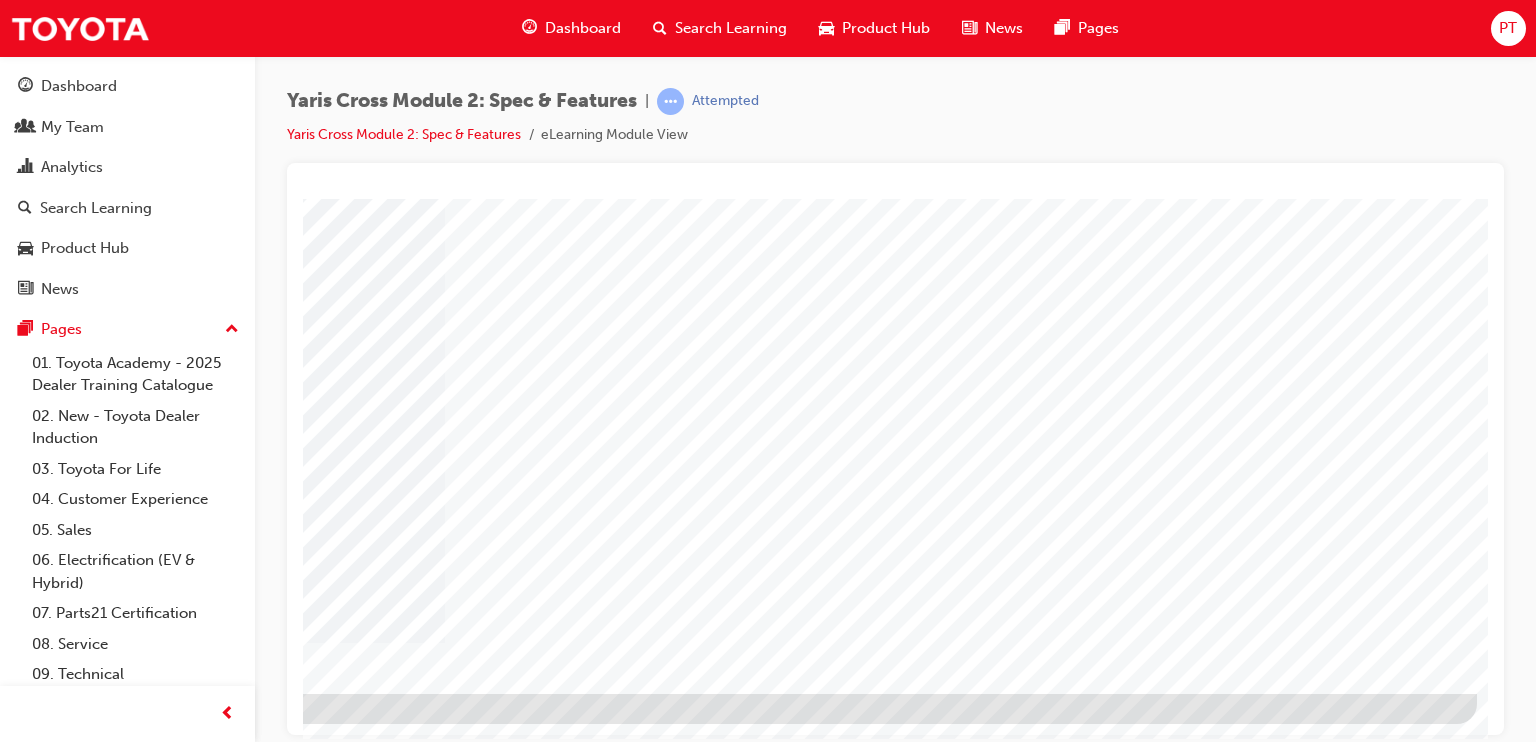 click at bounding box center [180, 1884] 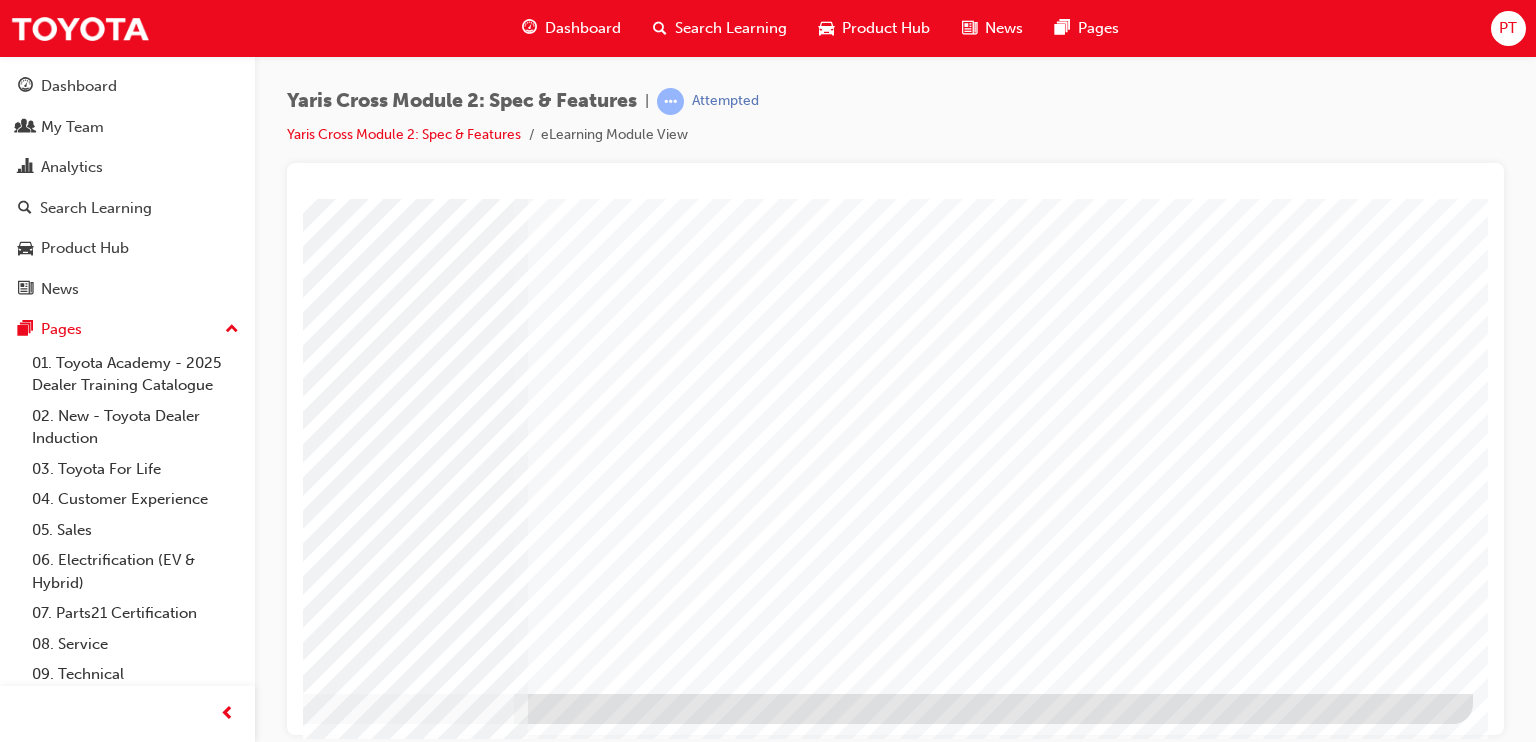 click at bounding box center [176, 2374] 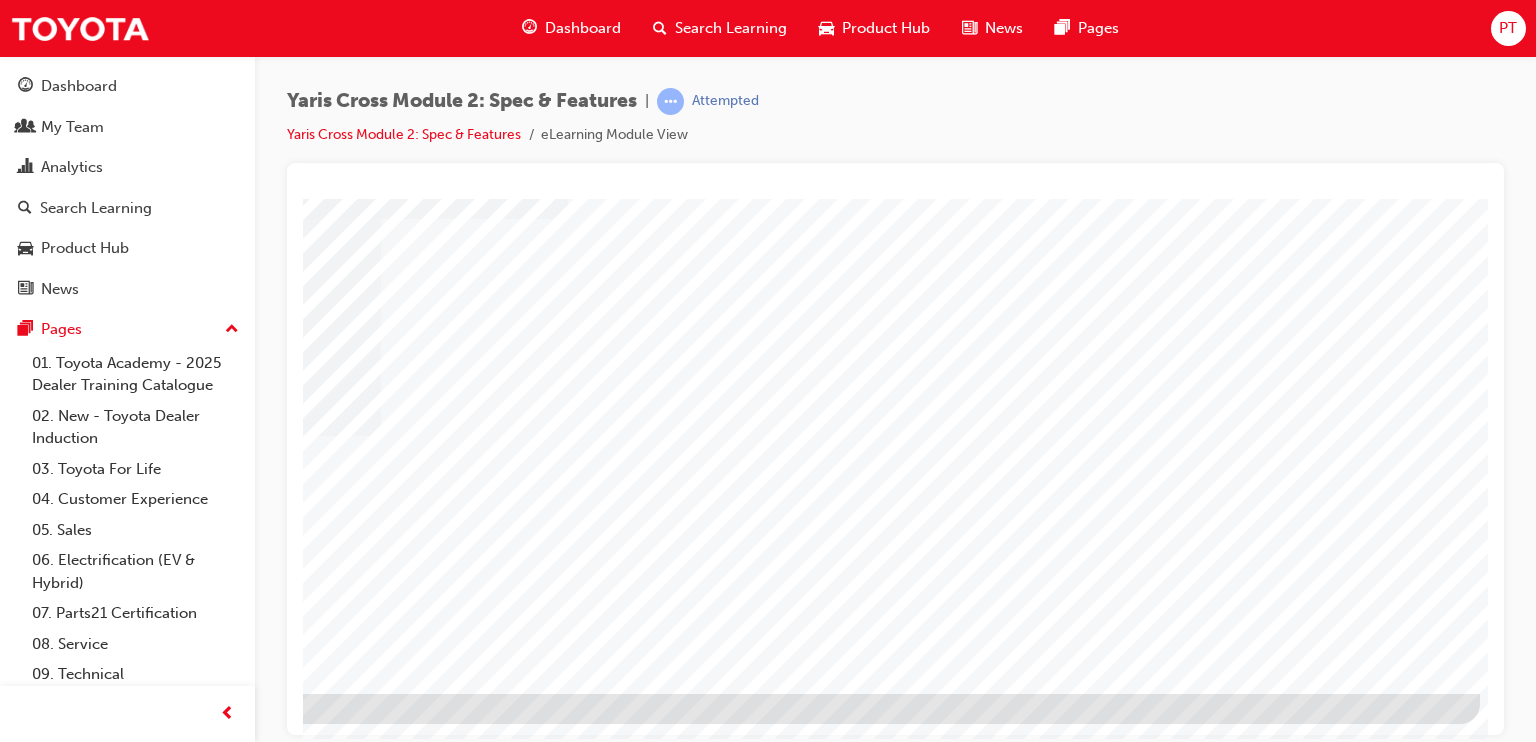 click at bounding box center (183, 1583) 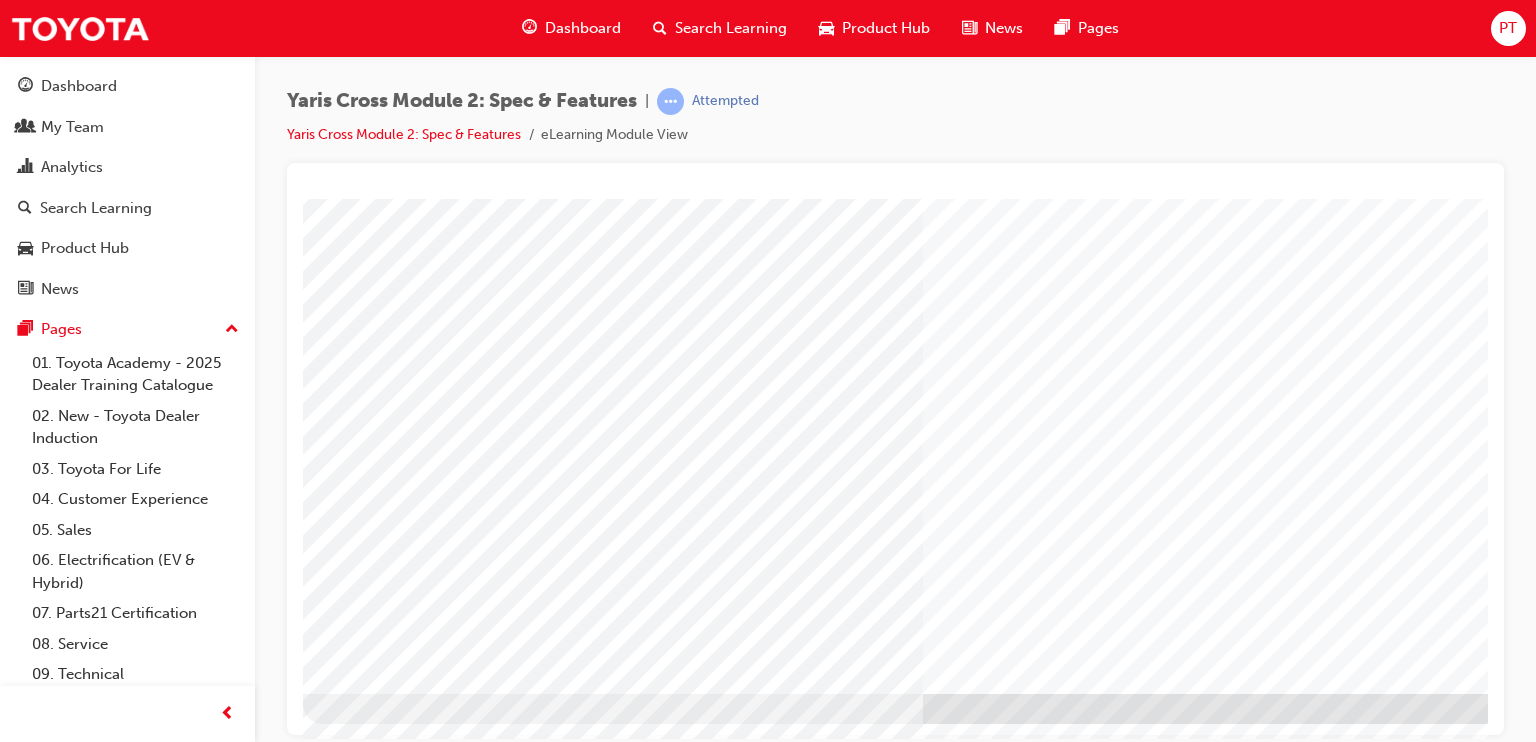 click at bounding box center (431, 3038) 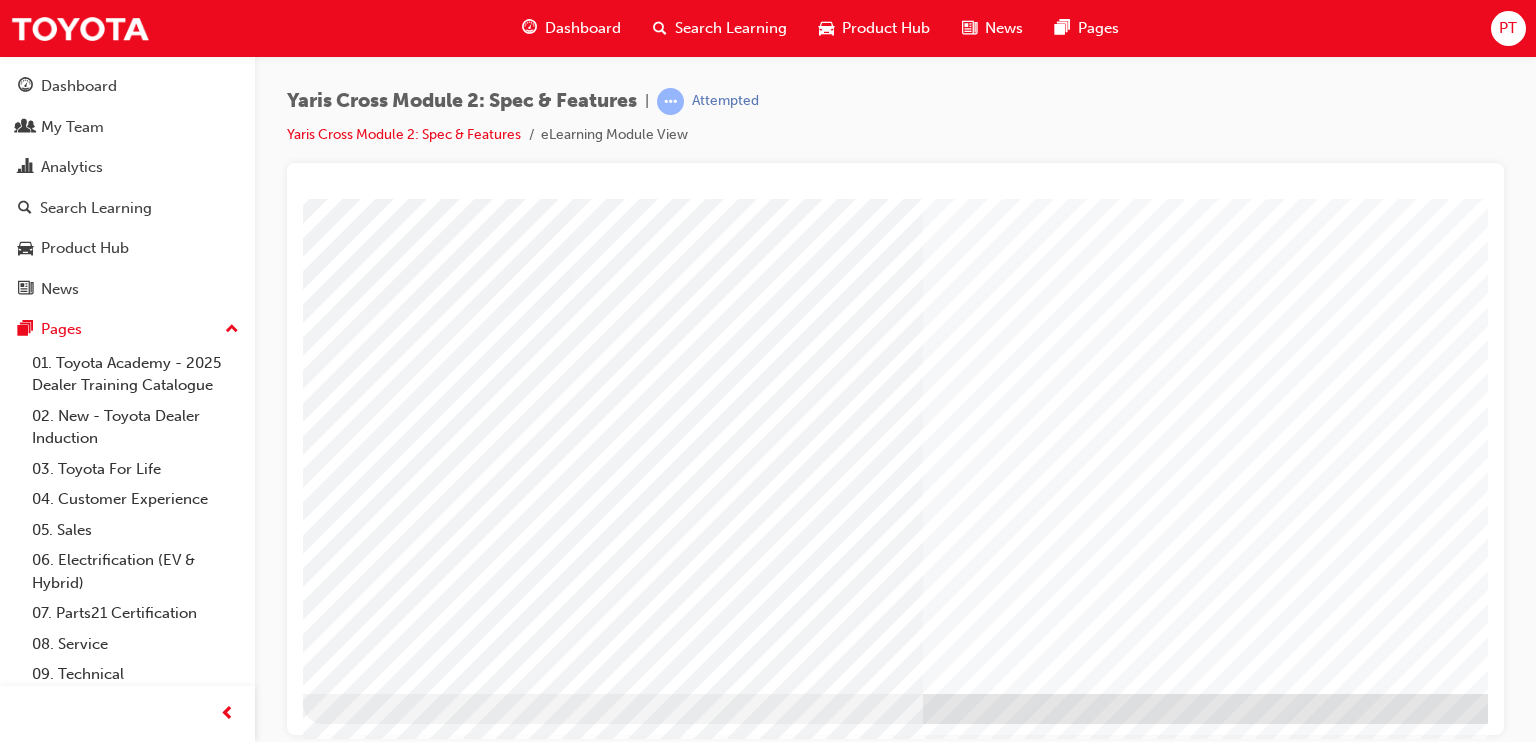 click at bounding box center [431, 3102] 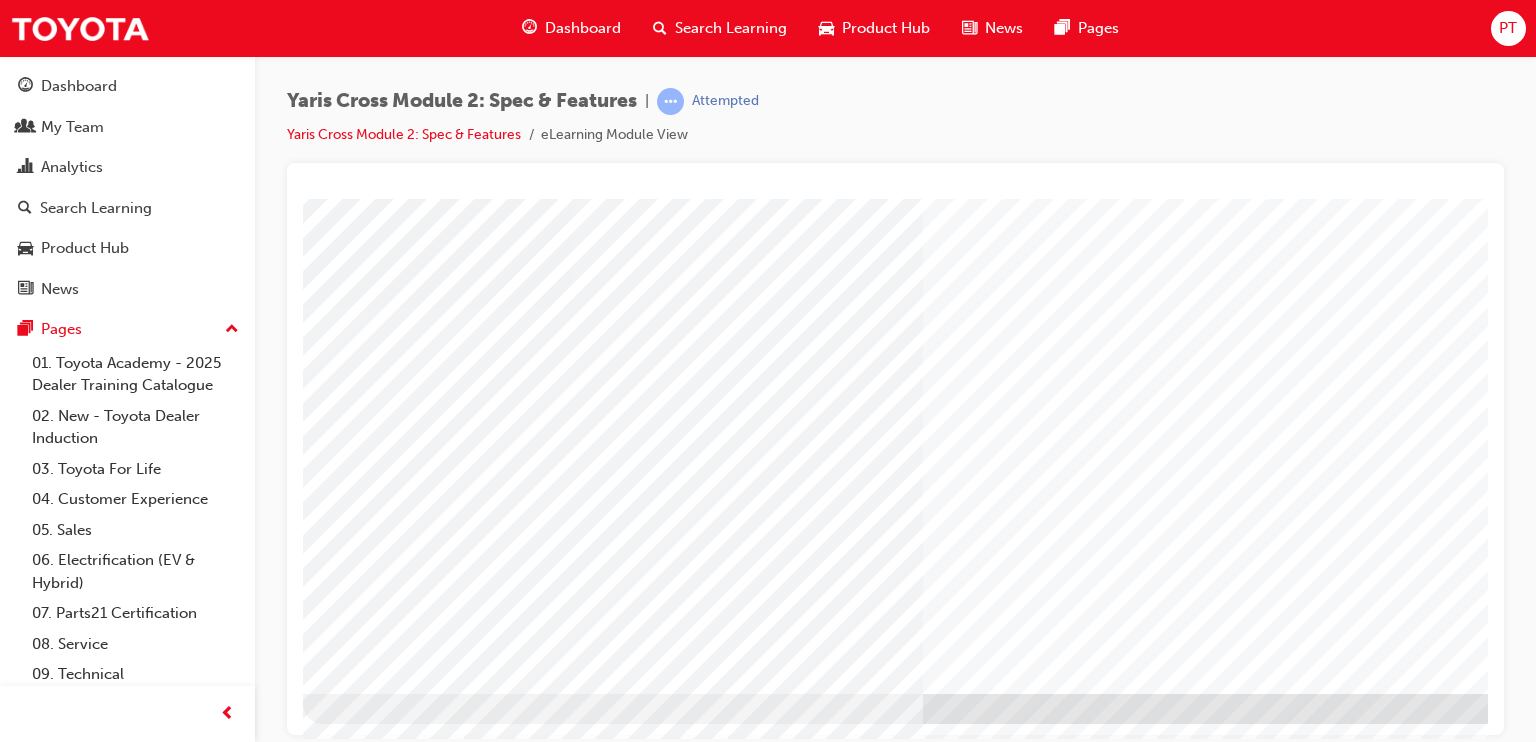 click at bounding box center (431, 3166) 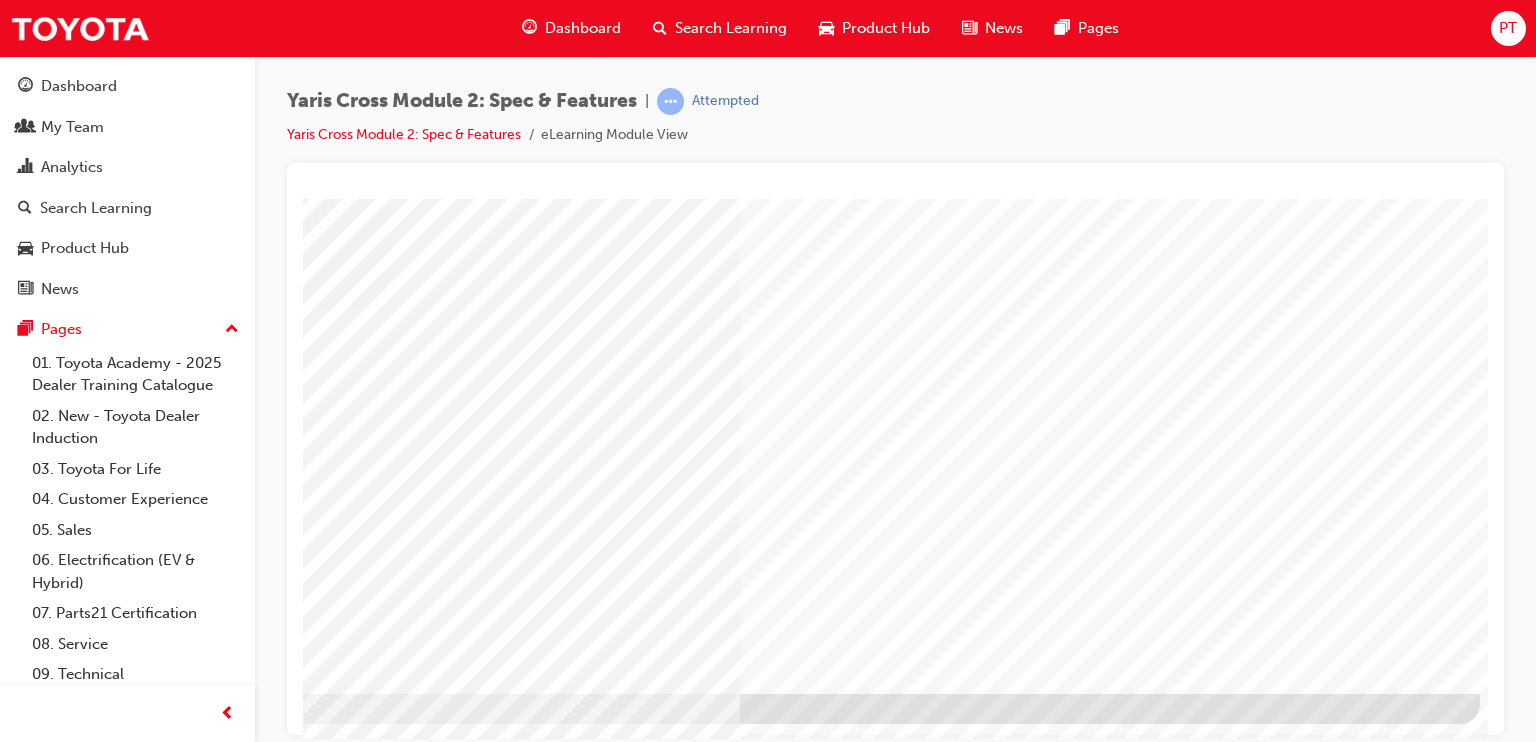 click at bounding box center (346, 3720) 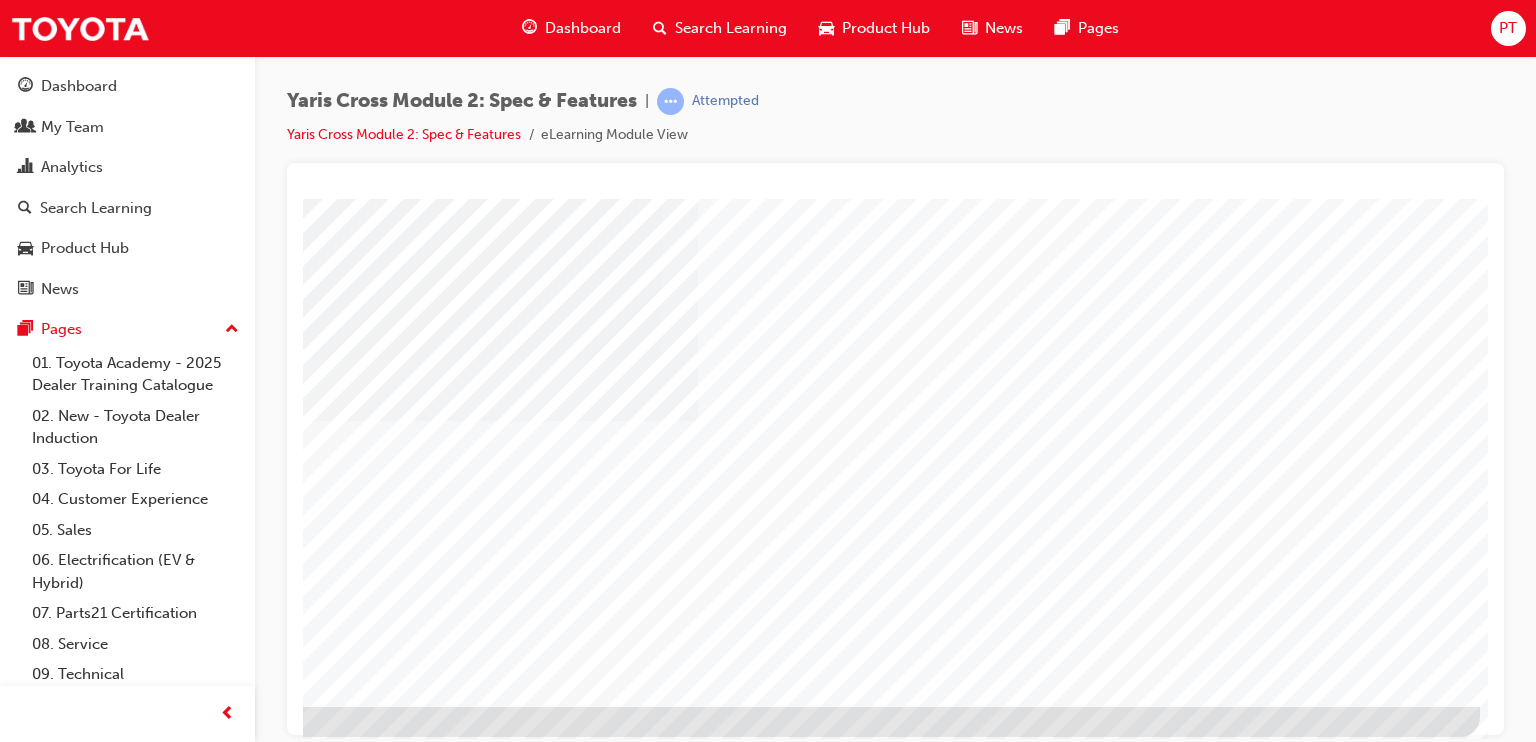 click at bounding box center [183, 1668] 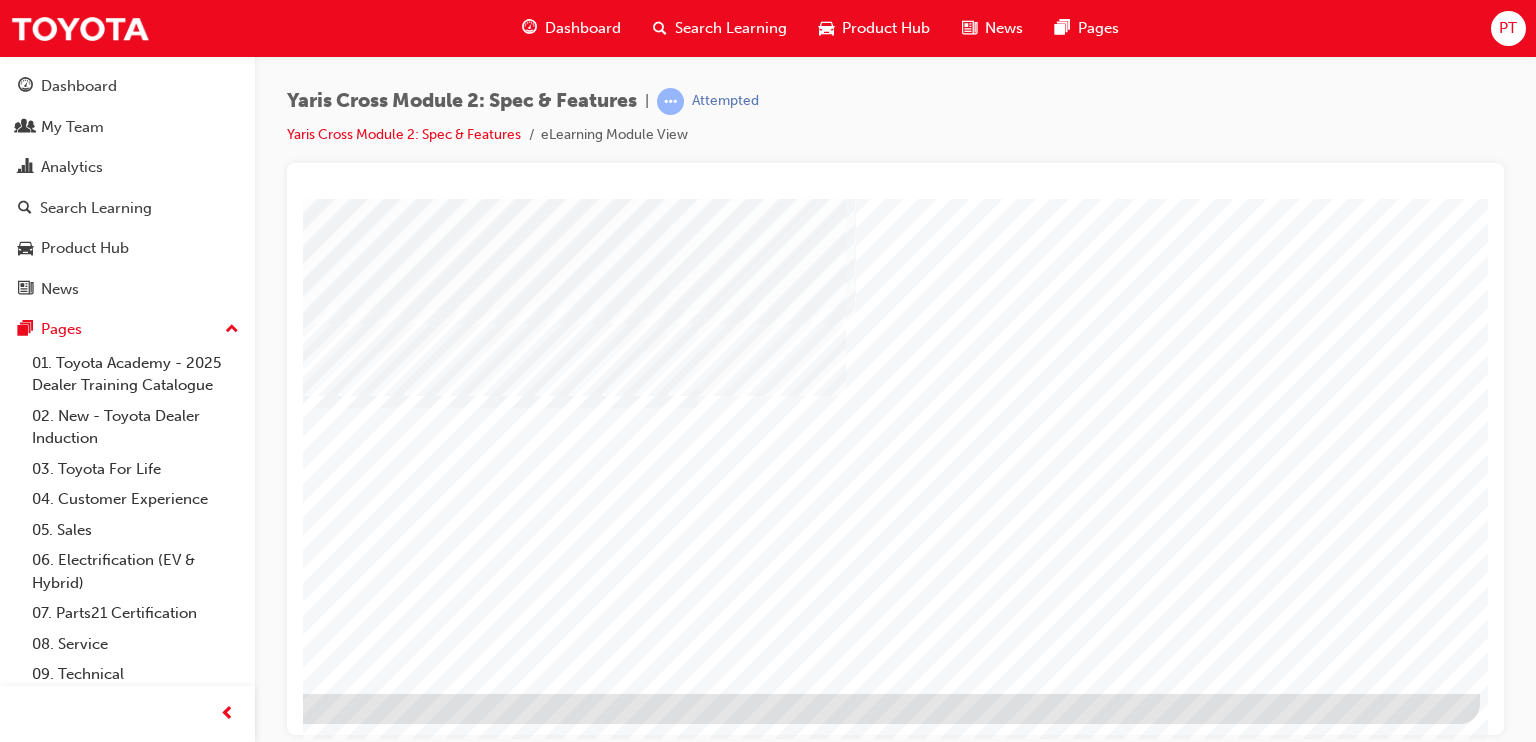 click at bounding box center [183, 1655] 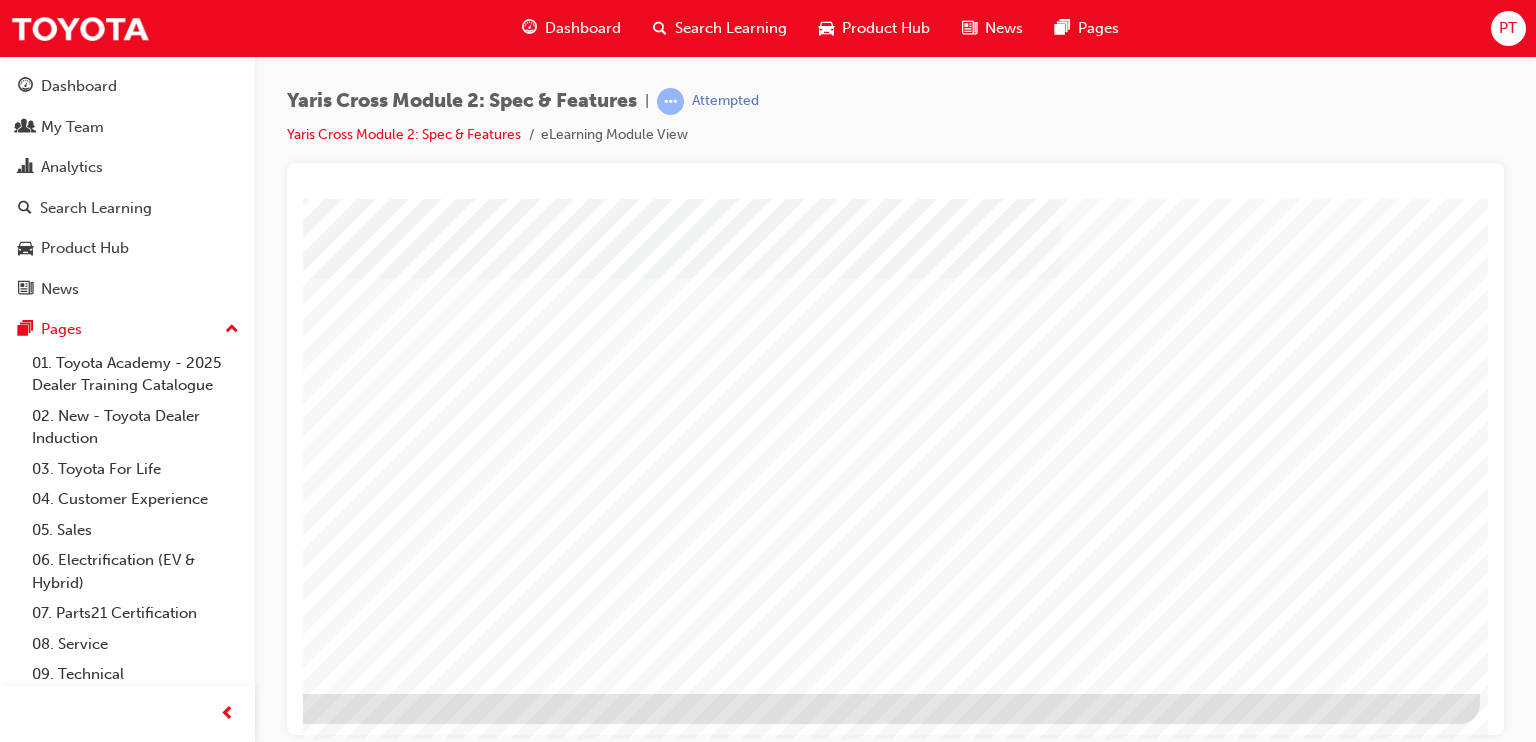 click at bounding box center [183, 1655] 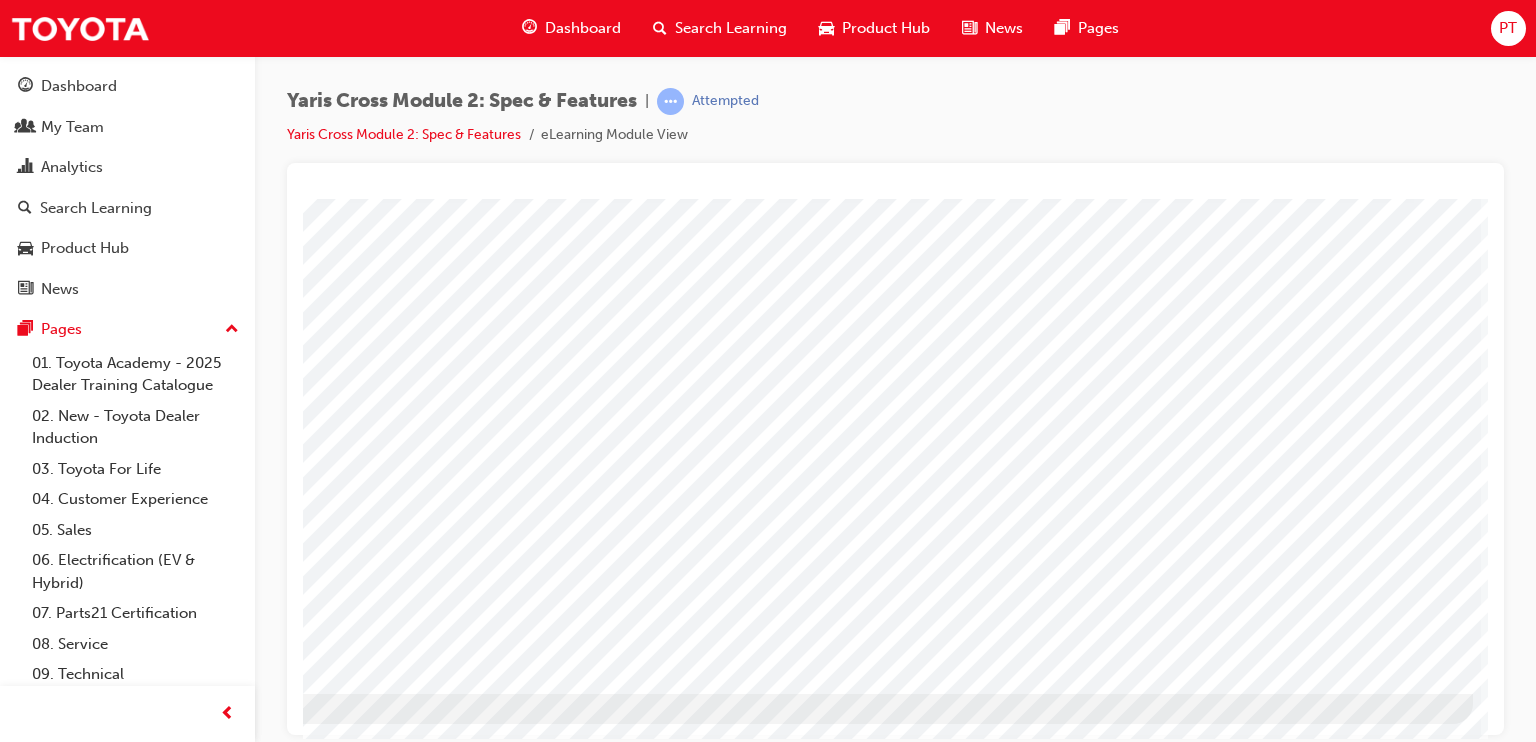 click at bounding box center [176, 2558] 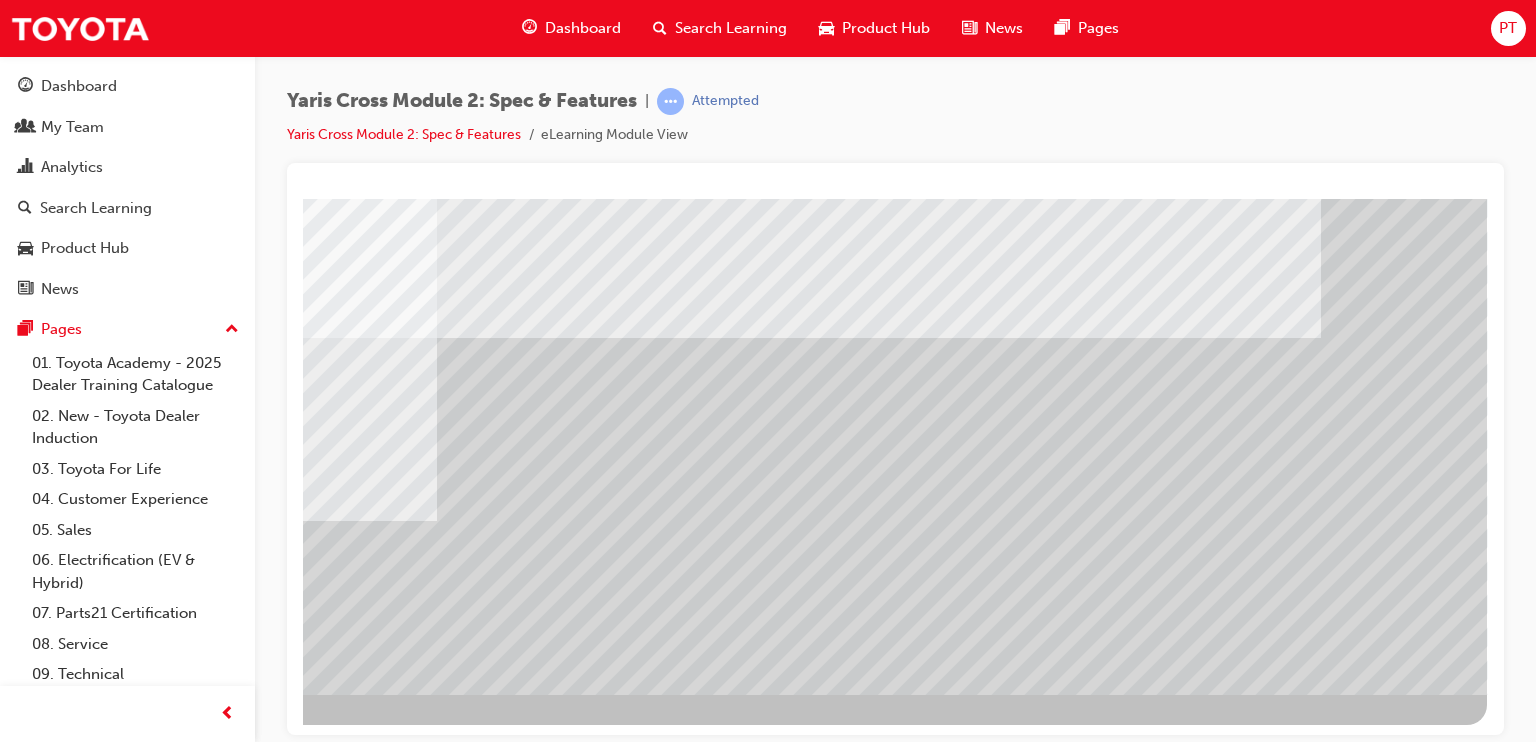 click at bounding box center [190, 3231] 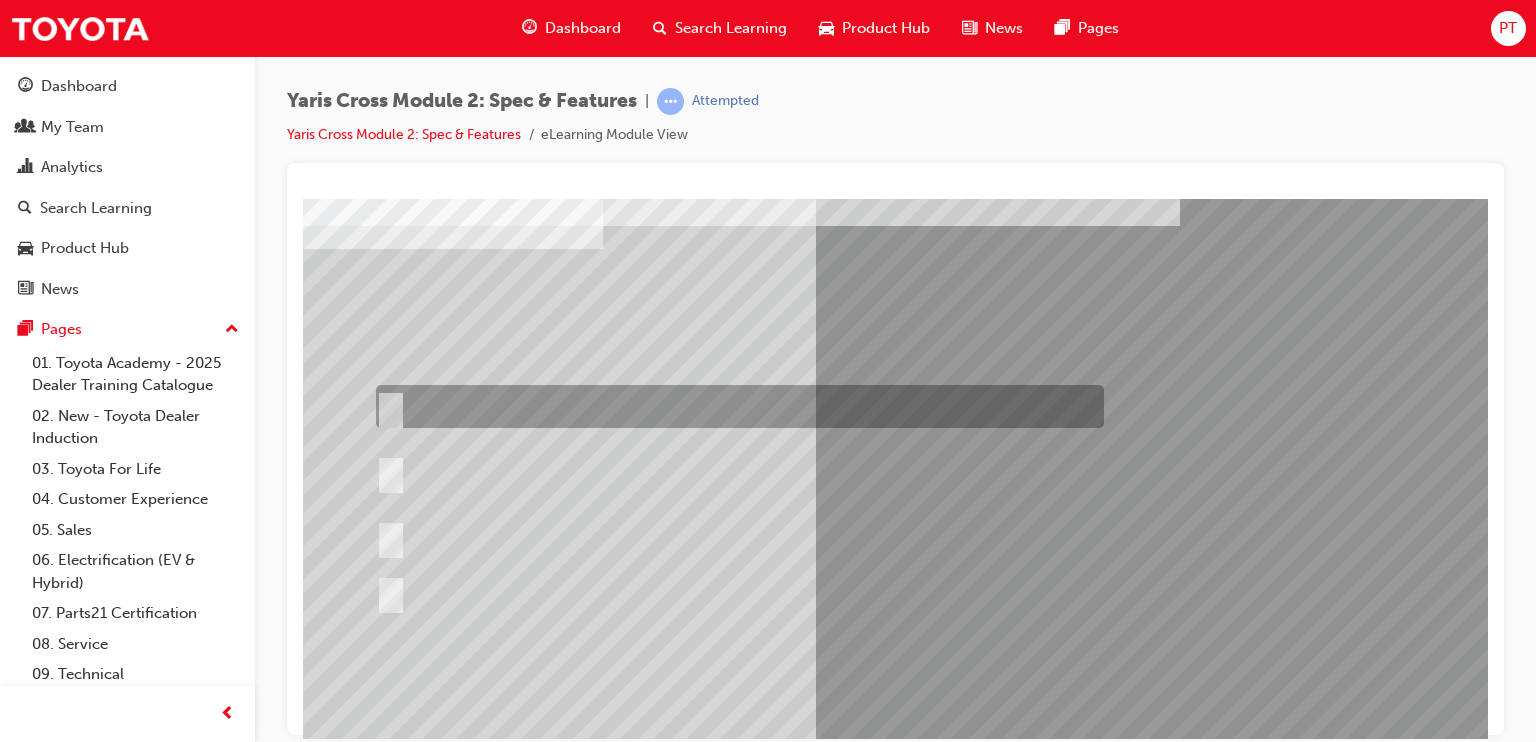 click at bounding box center [735, 406] 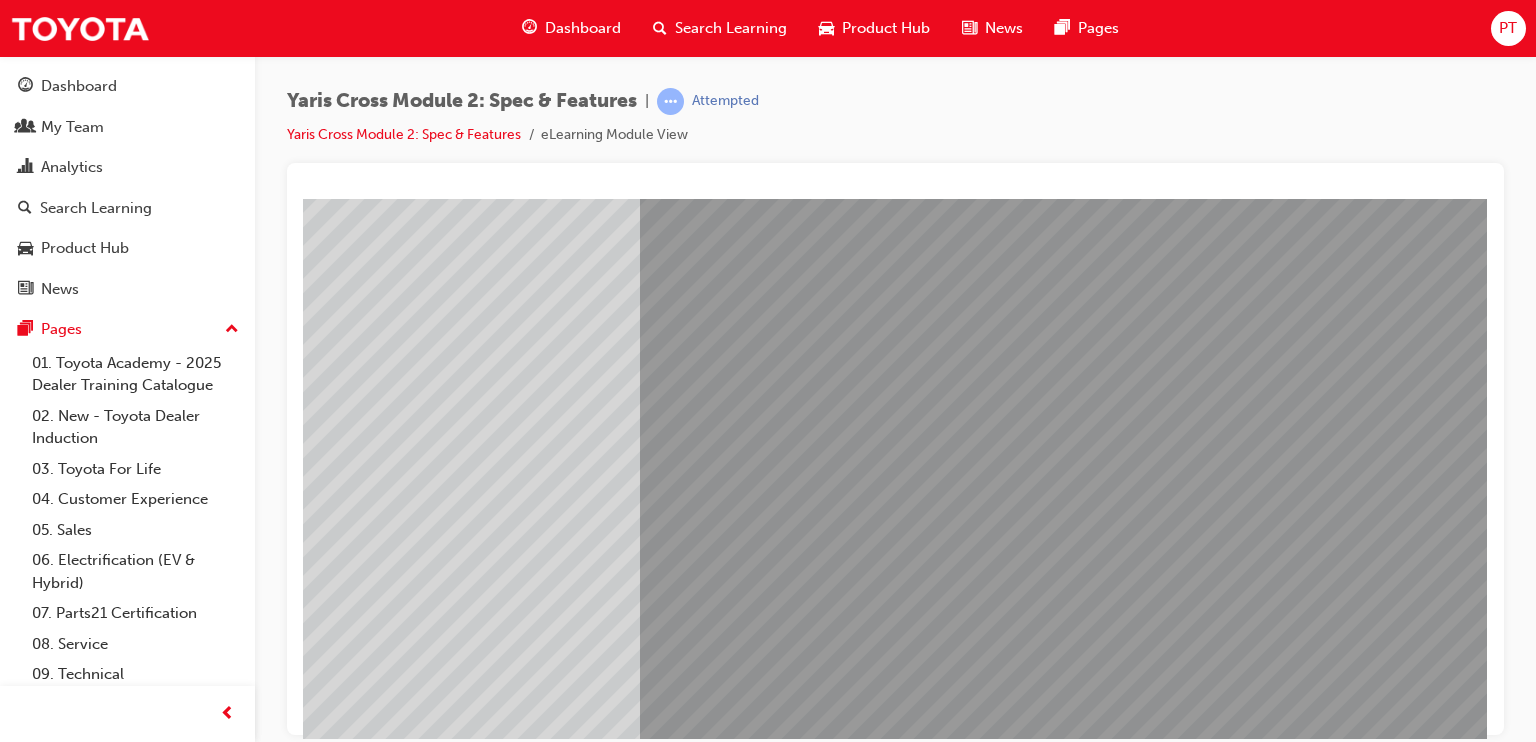 scroll, scrollTop: 163, scrollLeft: 190, axis: both 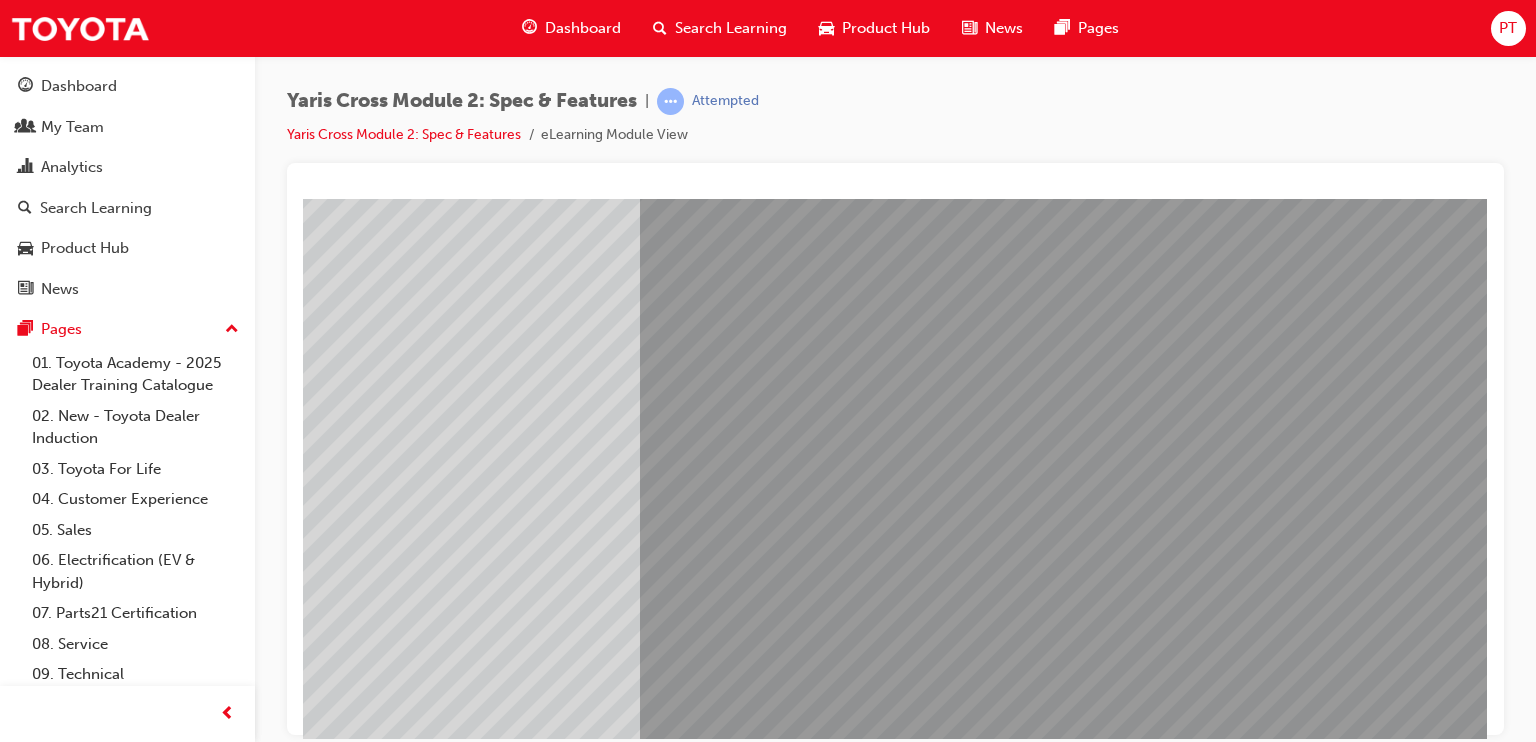 click at bounding box center (199, 2838) 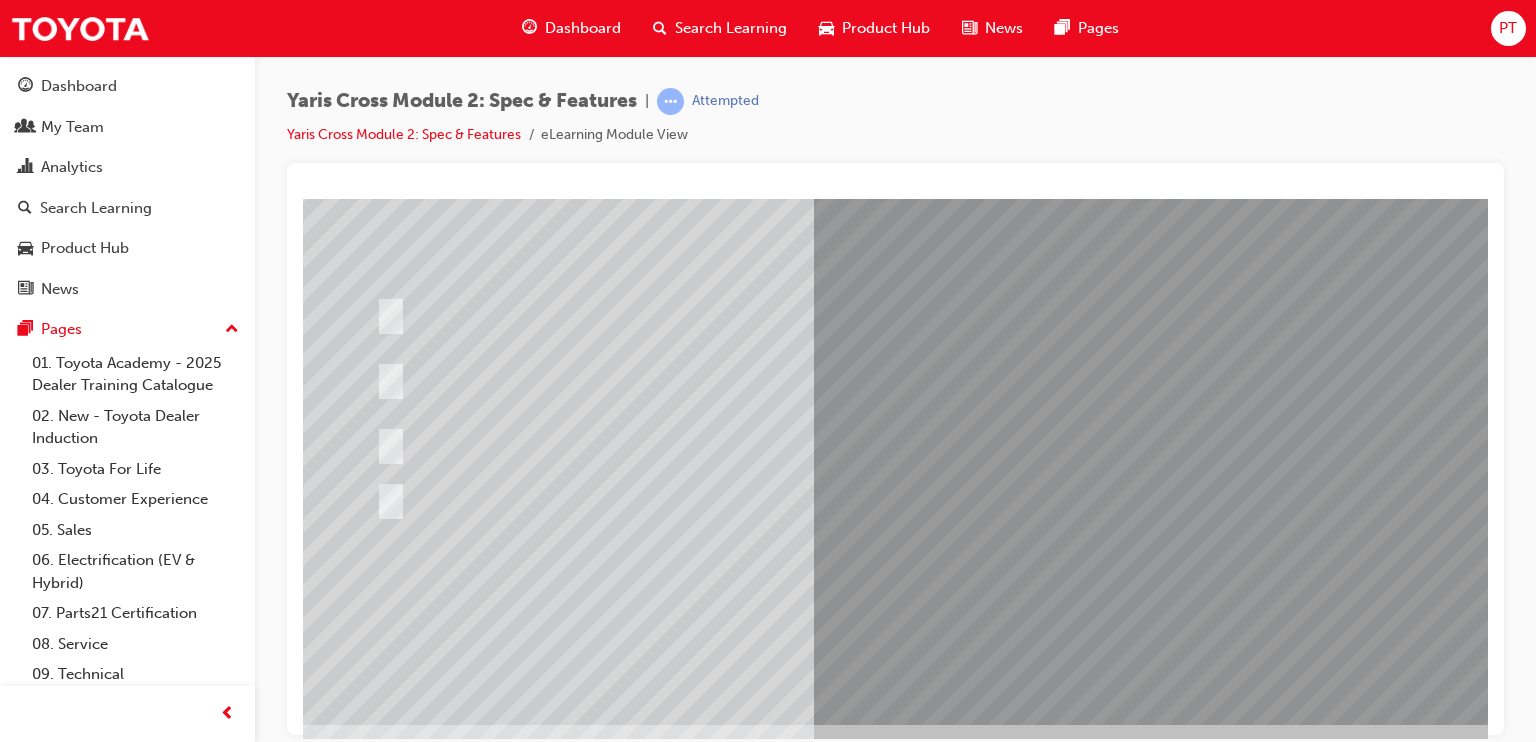 scroll, scrollTop: 195, scrollLeft: 0, axis: vertical 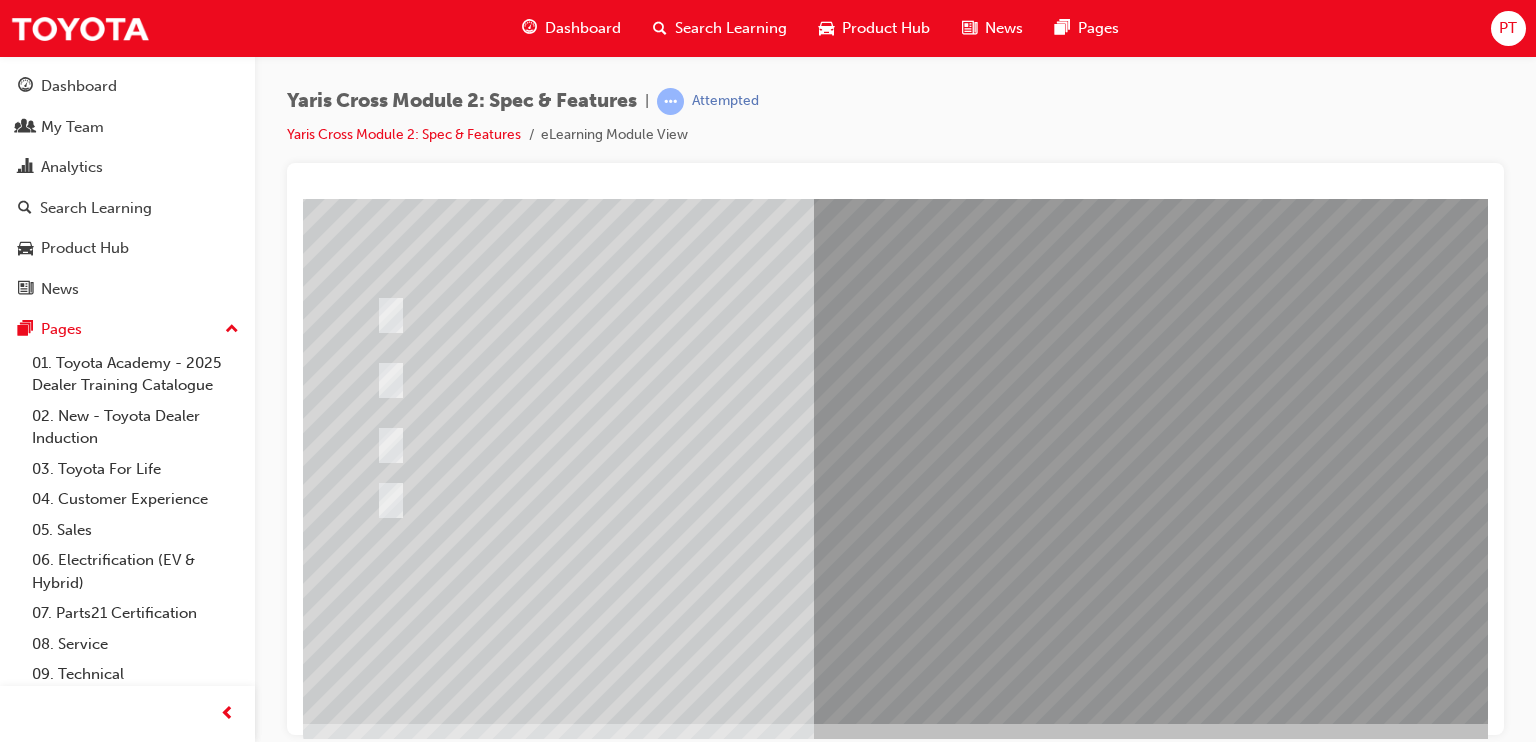 click at bounding box center [375, 2804] 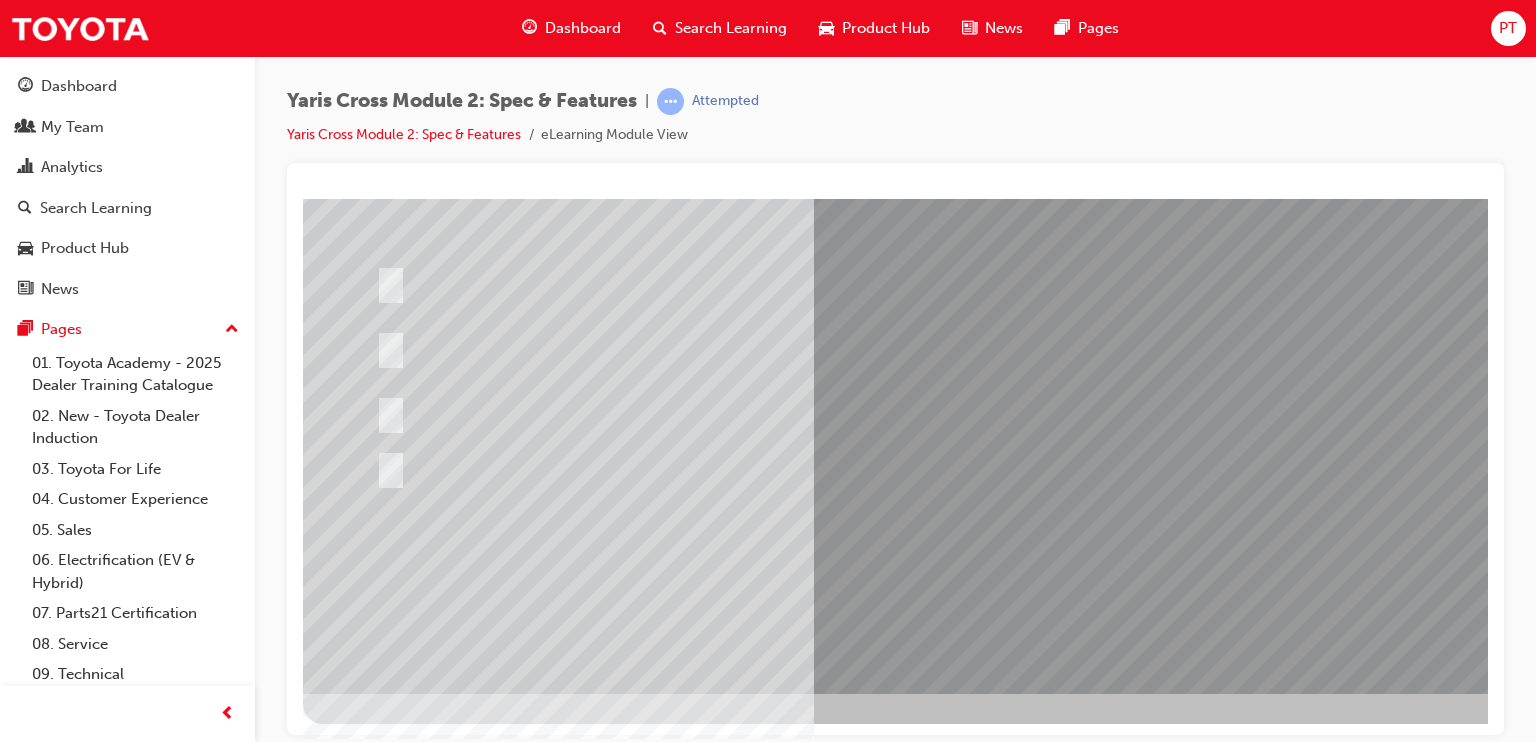 click at bounding box center (375, 2774) 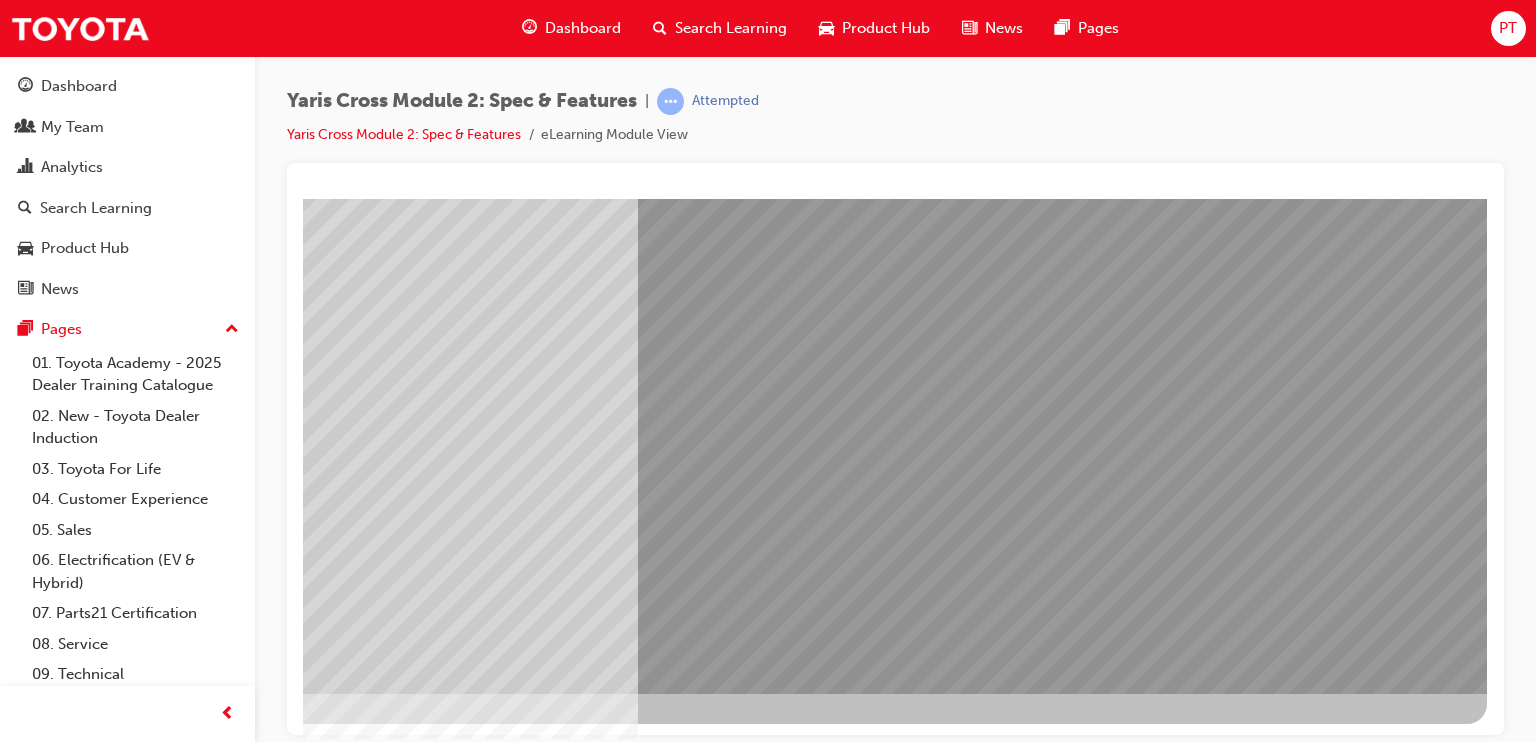 drag, startPoint x: 852, startPoint y: 544, endPoint x: 857, endPoint y: 526, distance: 18.681541 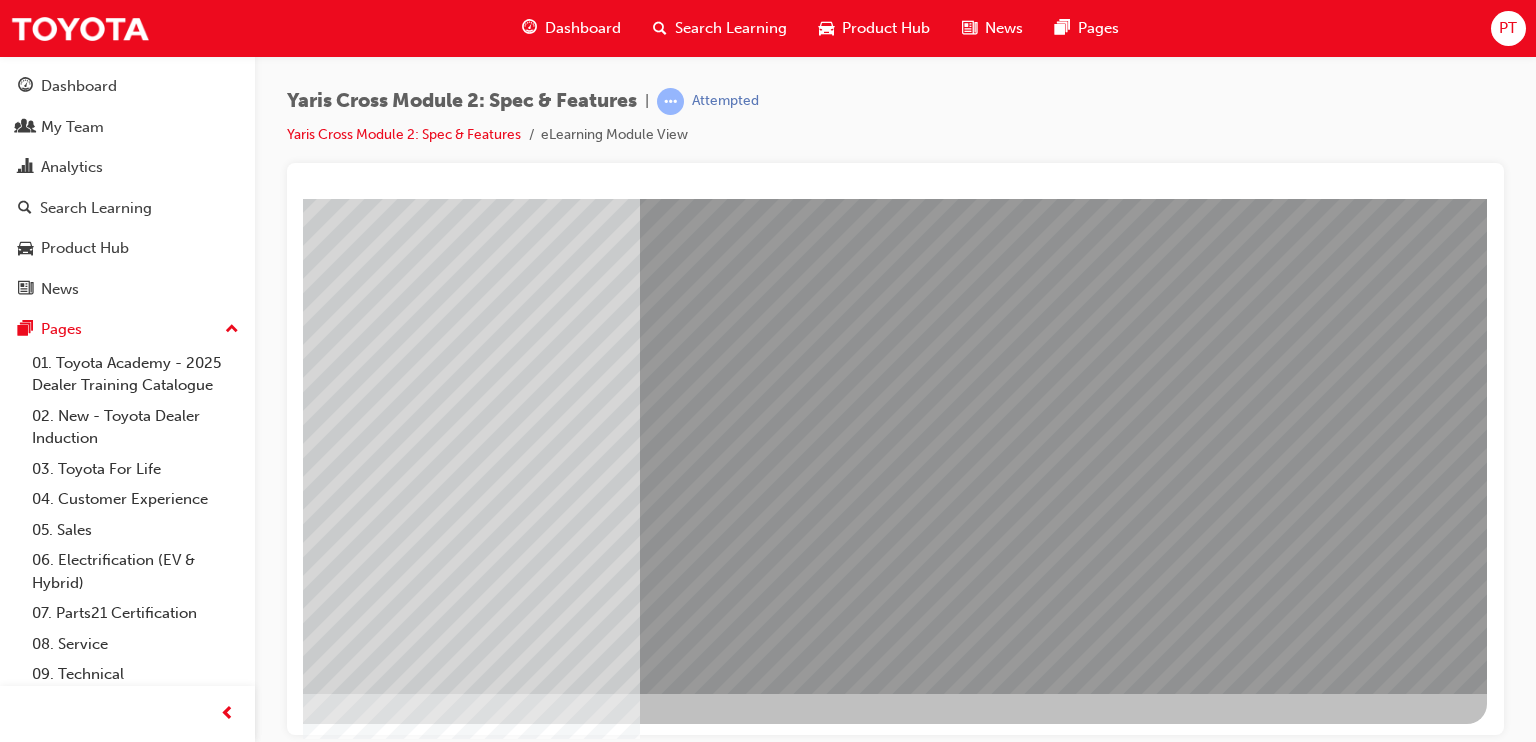 scroll, scrollTop: 0, scrollLeft: 0, axis: both 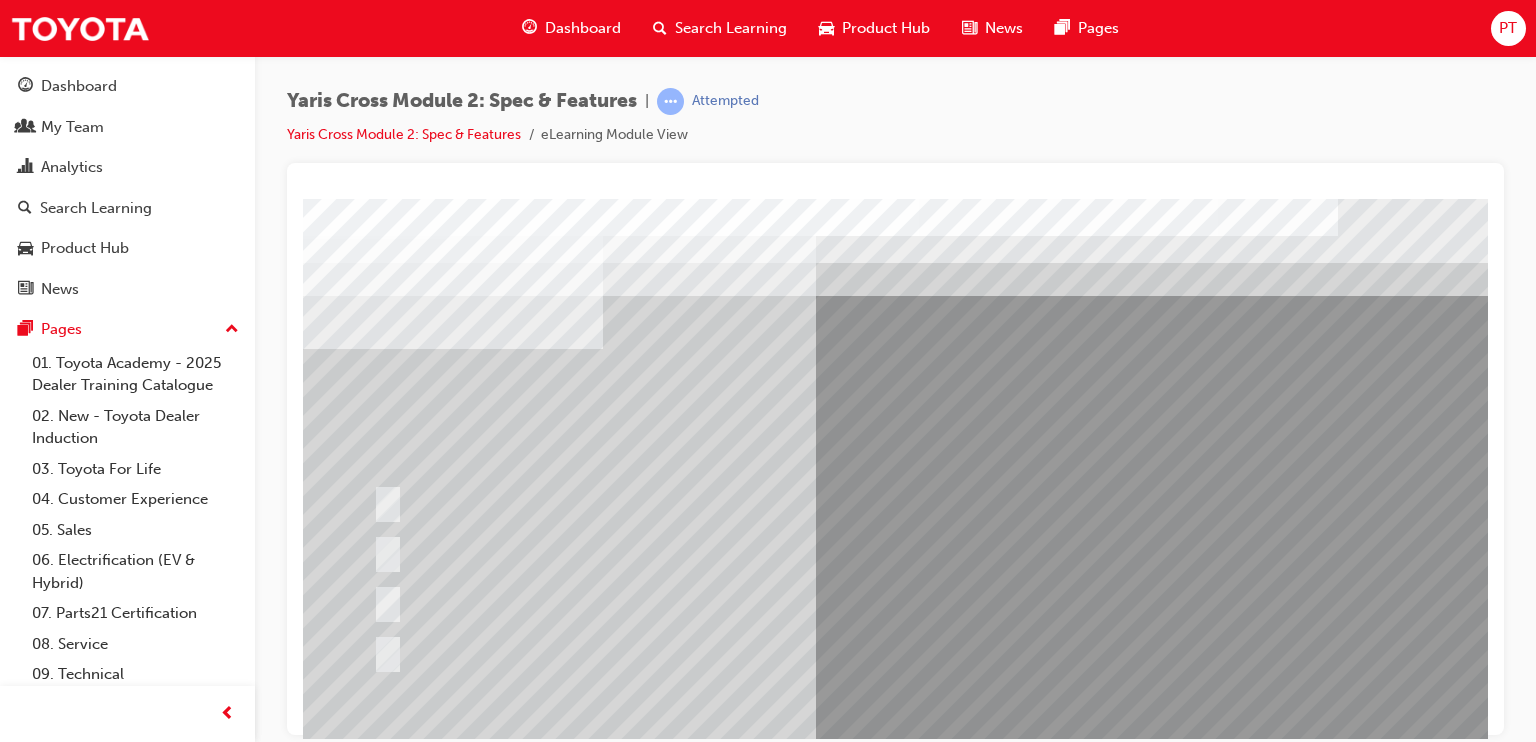 click at bounding box center [983, 1278] 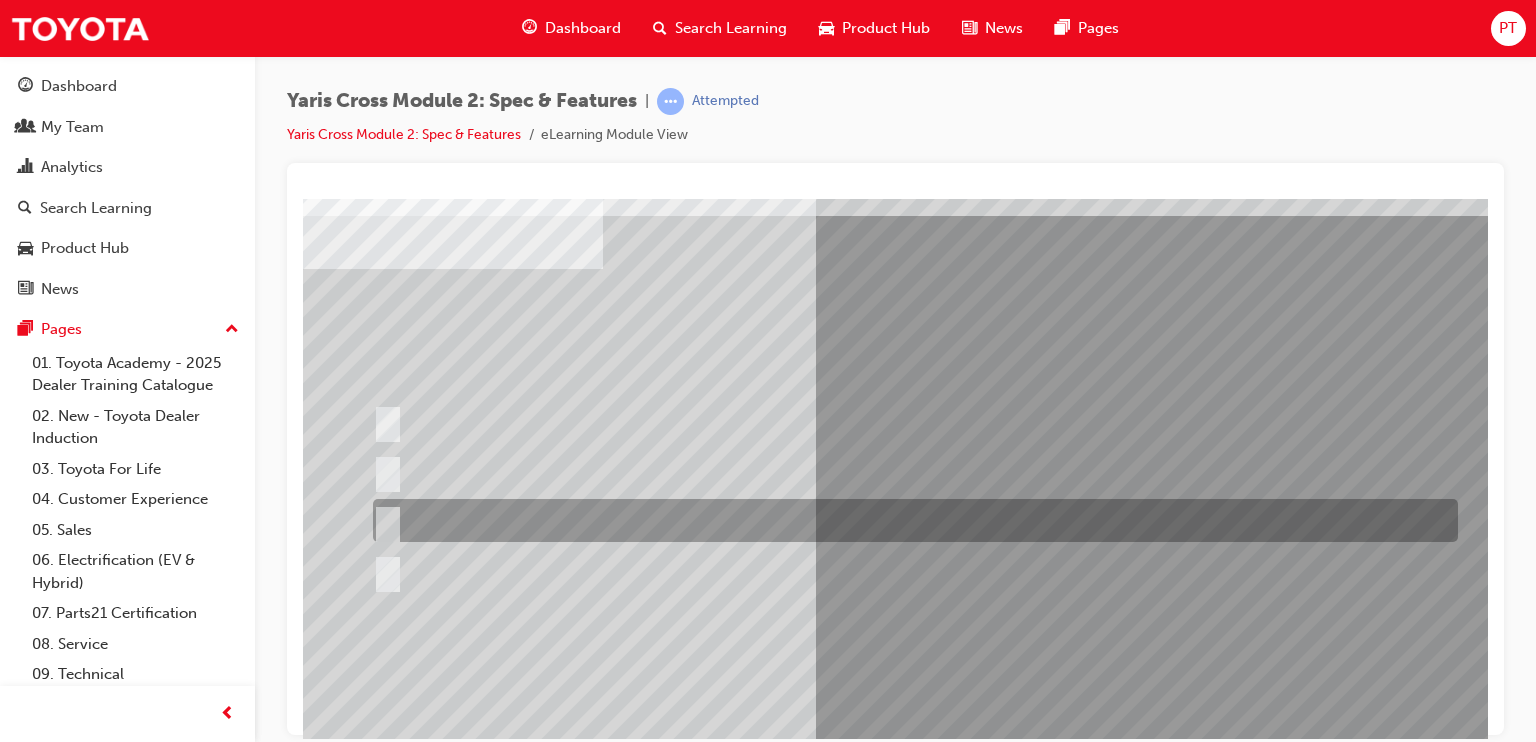 scroll, scrollTop: 116, scrollLeft: 0, axis: vertical 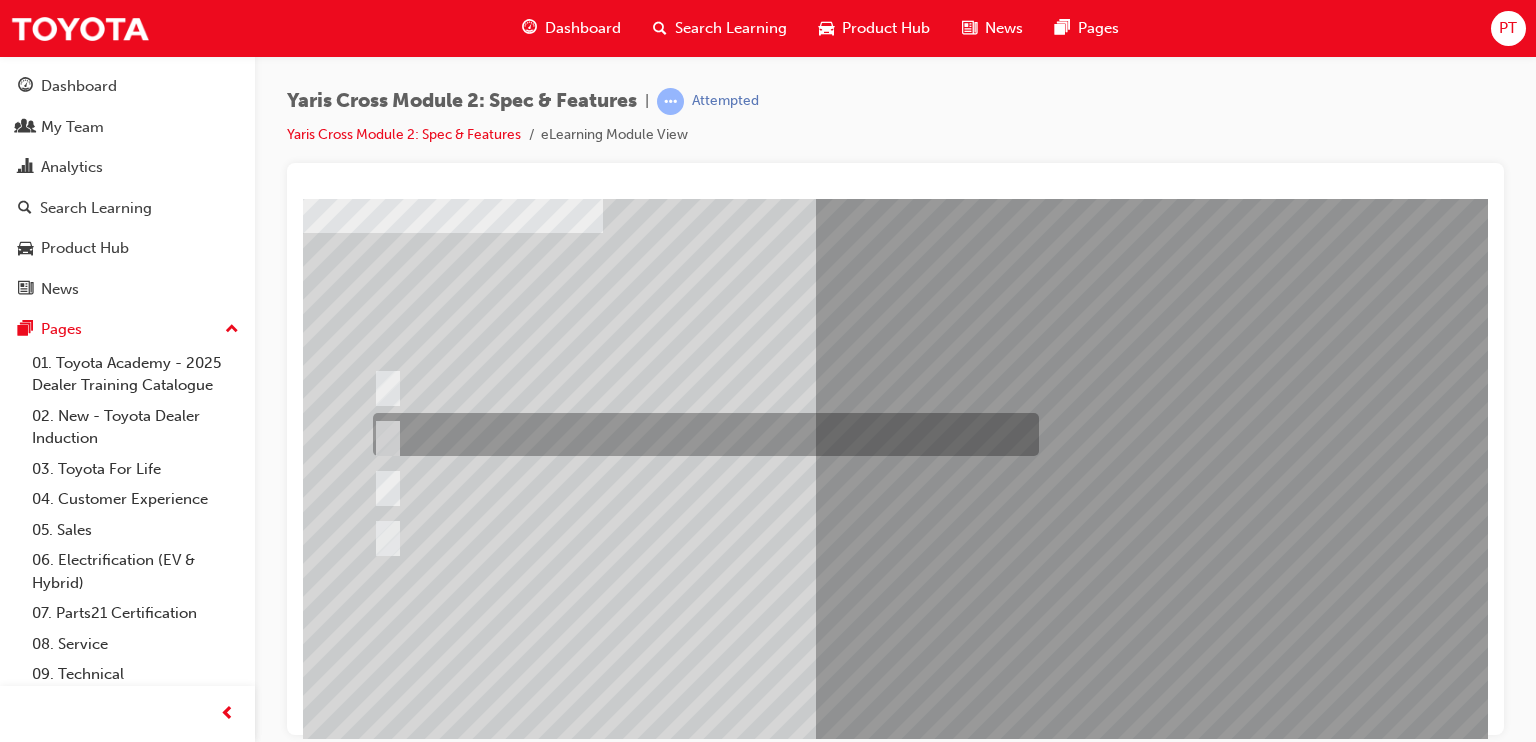 click at bounding box center (701, 434) 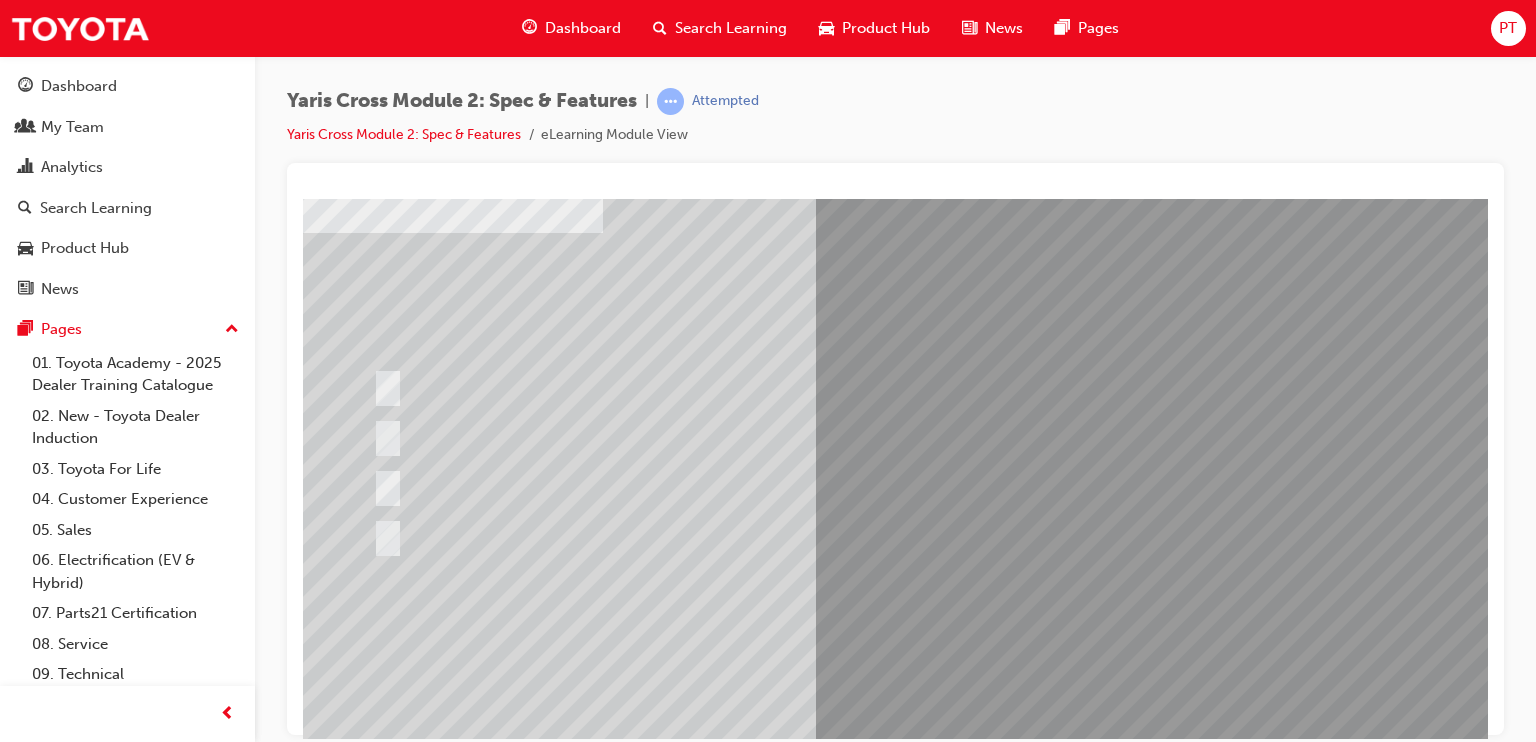 scroll, scrollTop: 225, scrollLeft: 0, axis: vertical 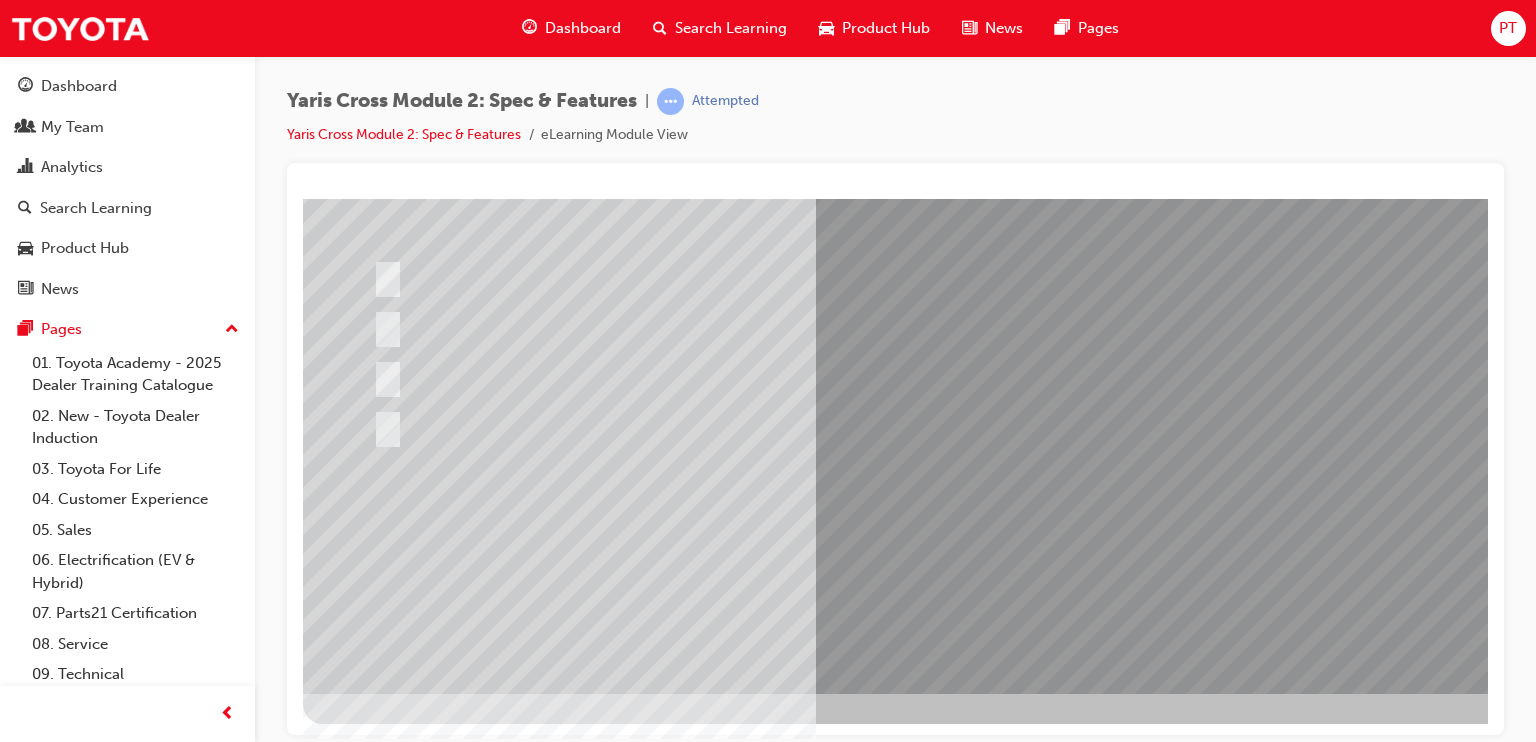 click at bounding box center (375, 2746) 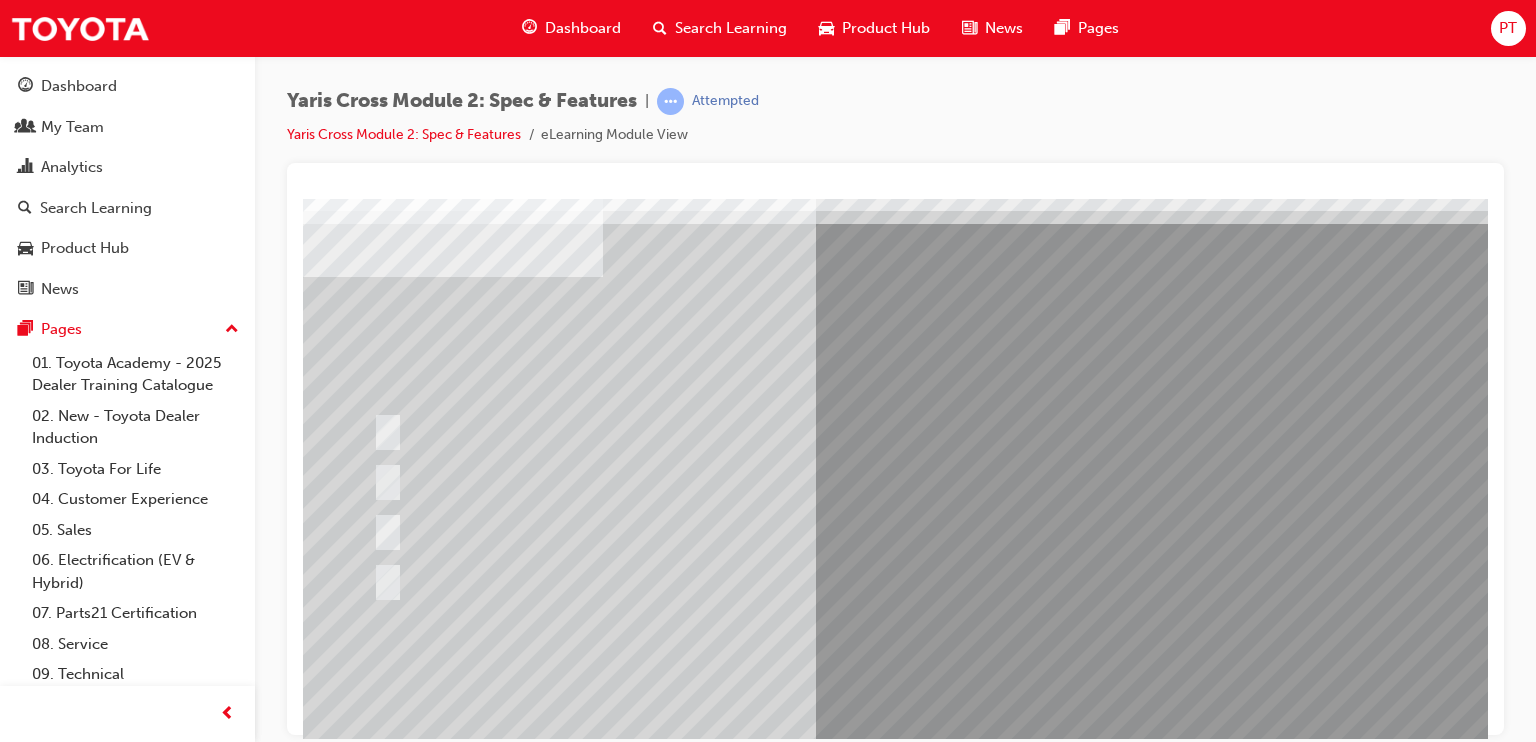 scroll, scrollTop: 80, scrollLeft: 0, axis: vertical 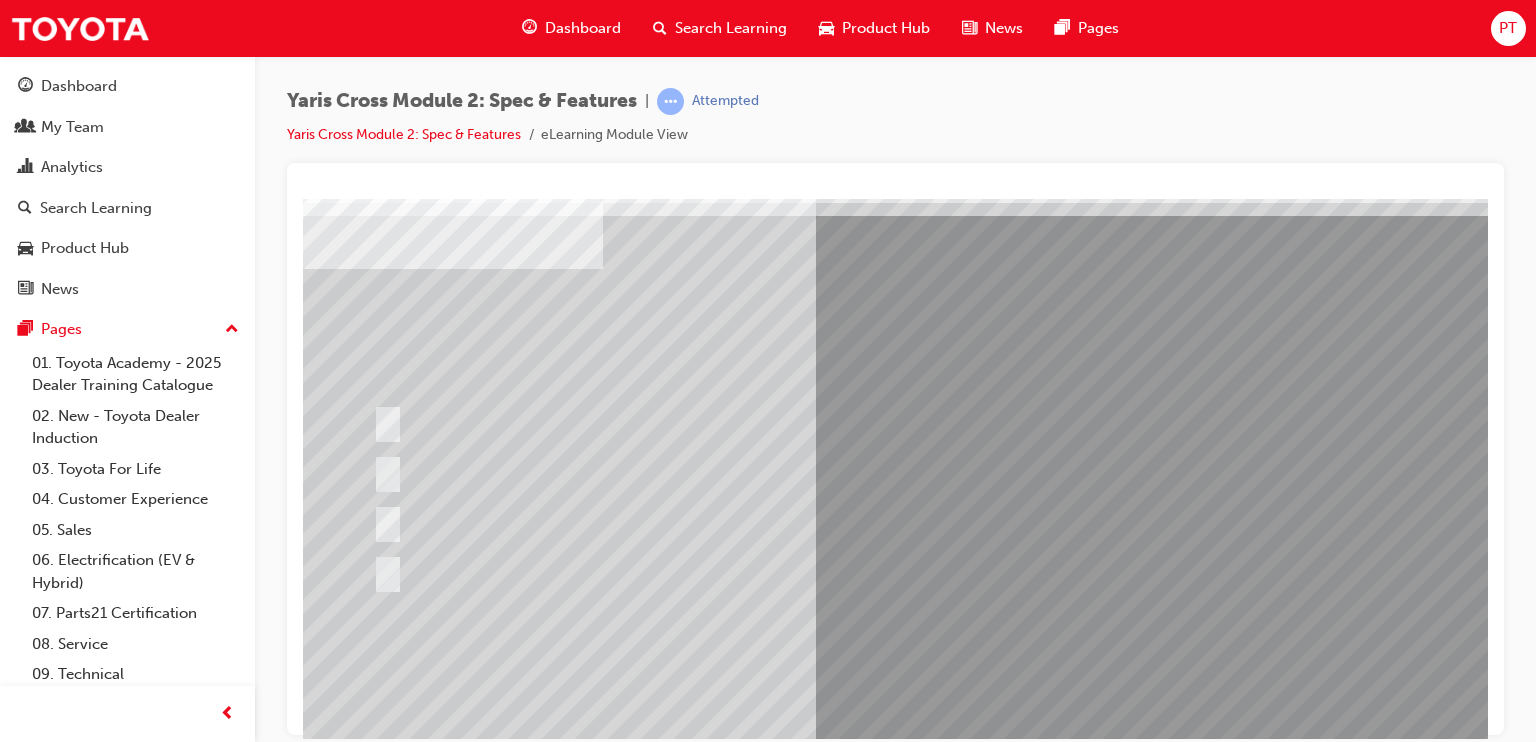 click at bounding box center (983, 478) 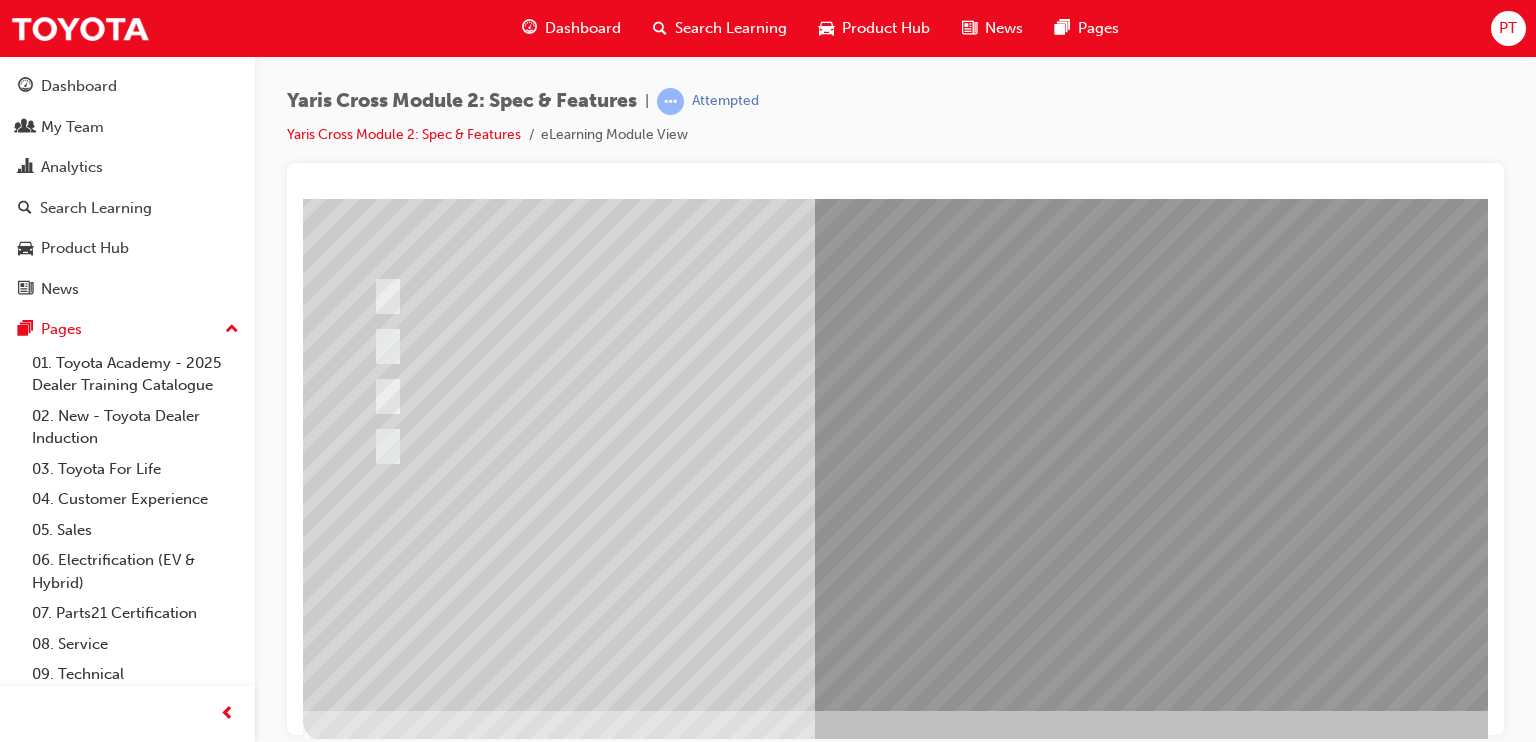 scroll, scrollTop: 216, scrollLeft: 0, axis: vertical 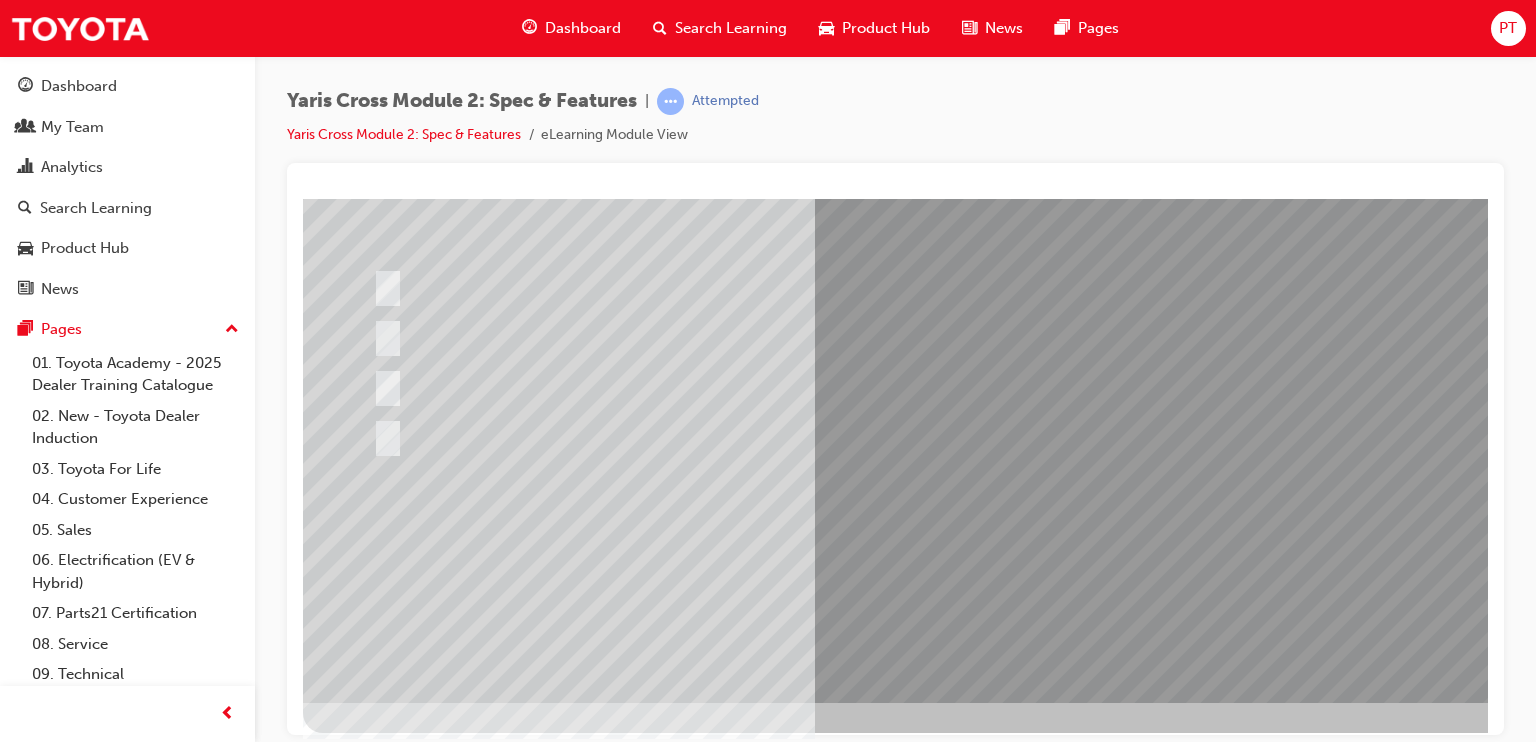 click at bounding box center (375, 2755) 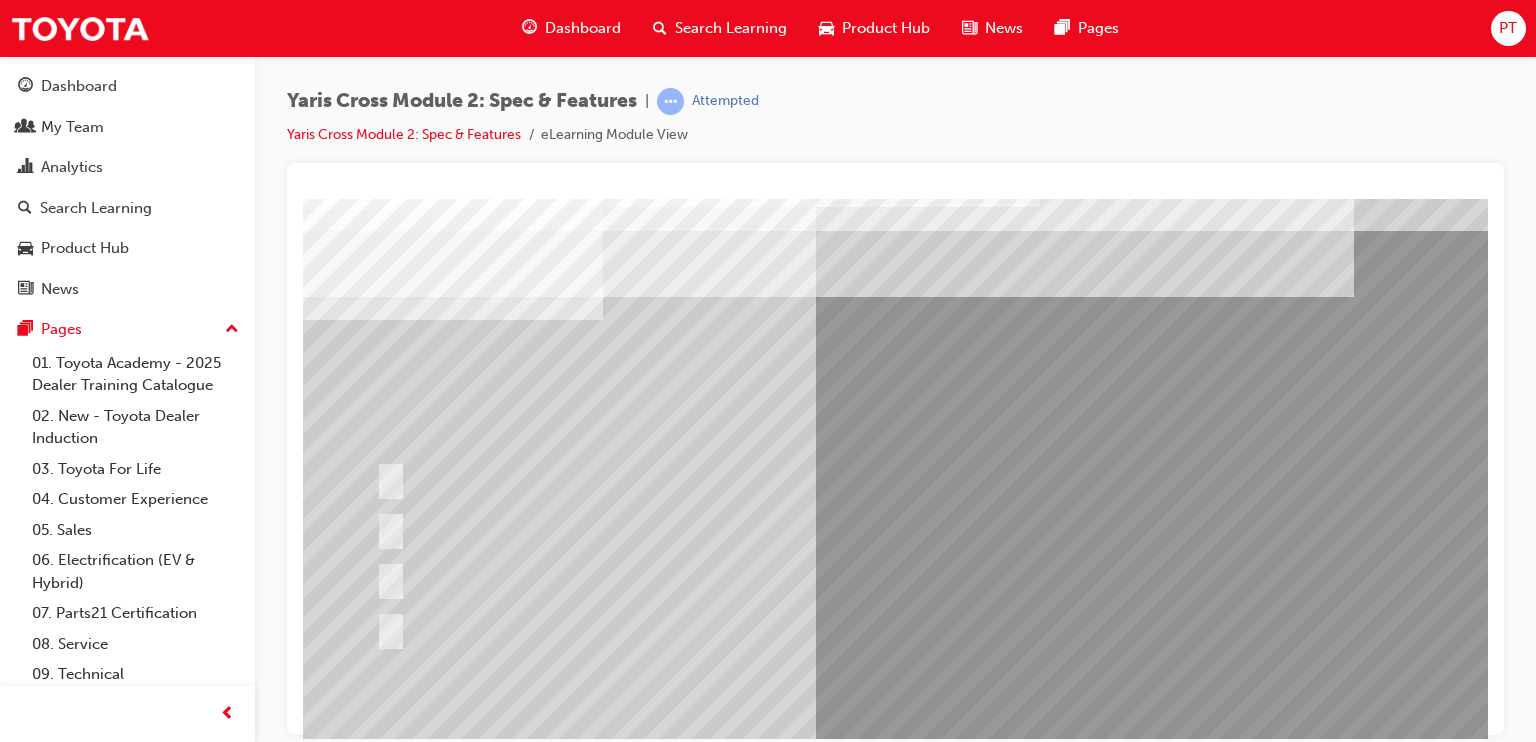 scroll, scrollTop: 28, scrollLeft: 0, axis: vertical 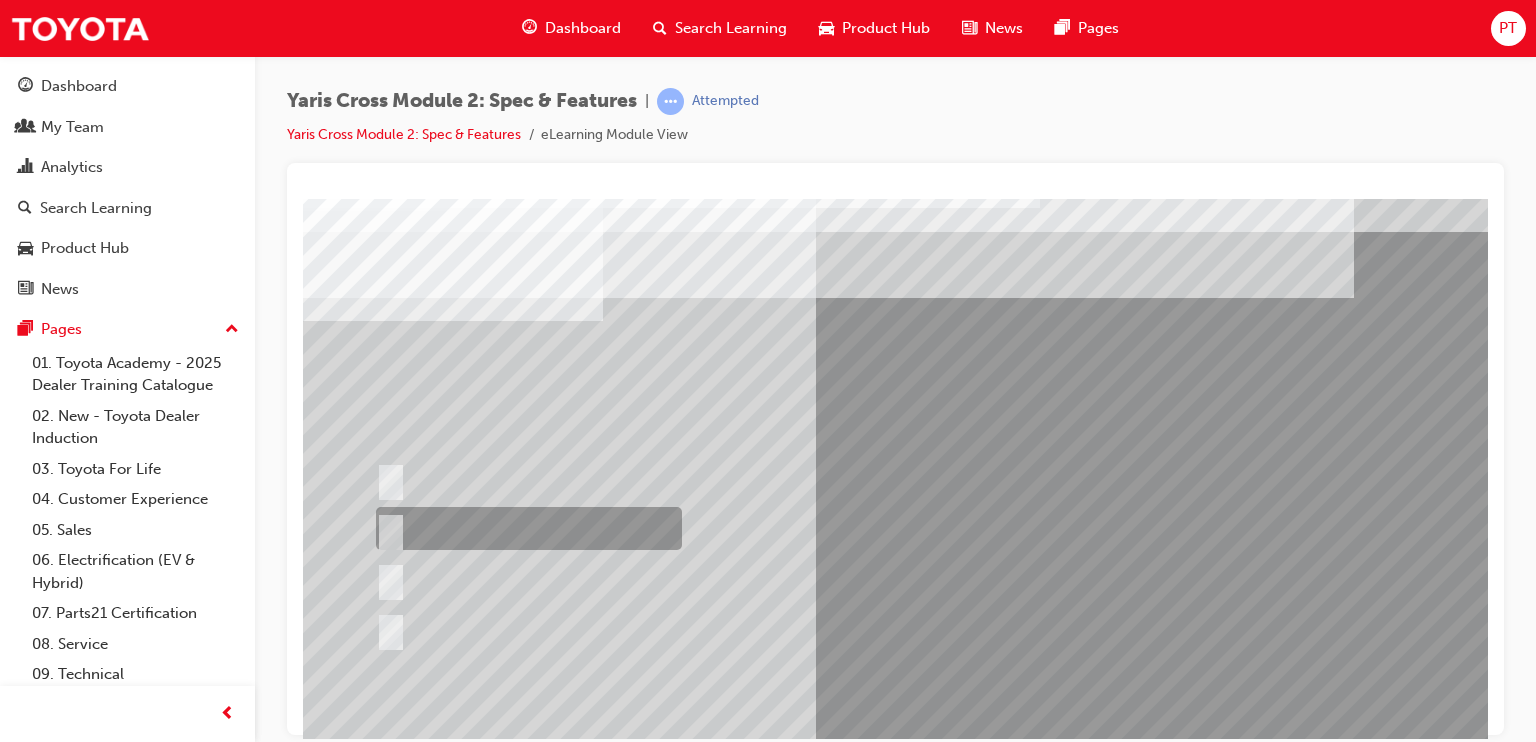 click at bounding box center [524, 528] 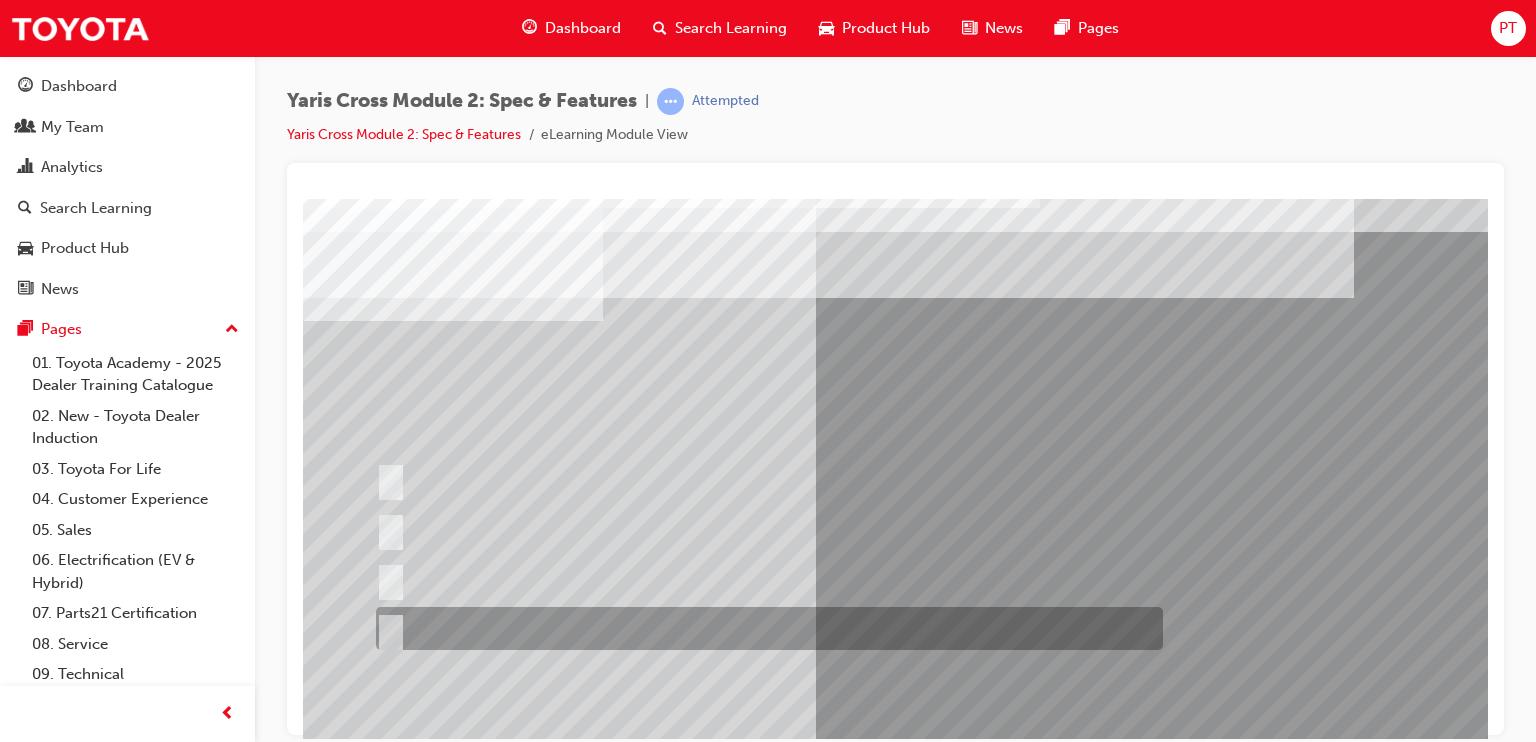 scroll, scrollTop: 225, scrollLeft: 0, axis: vertical 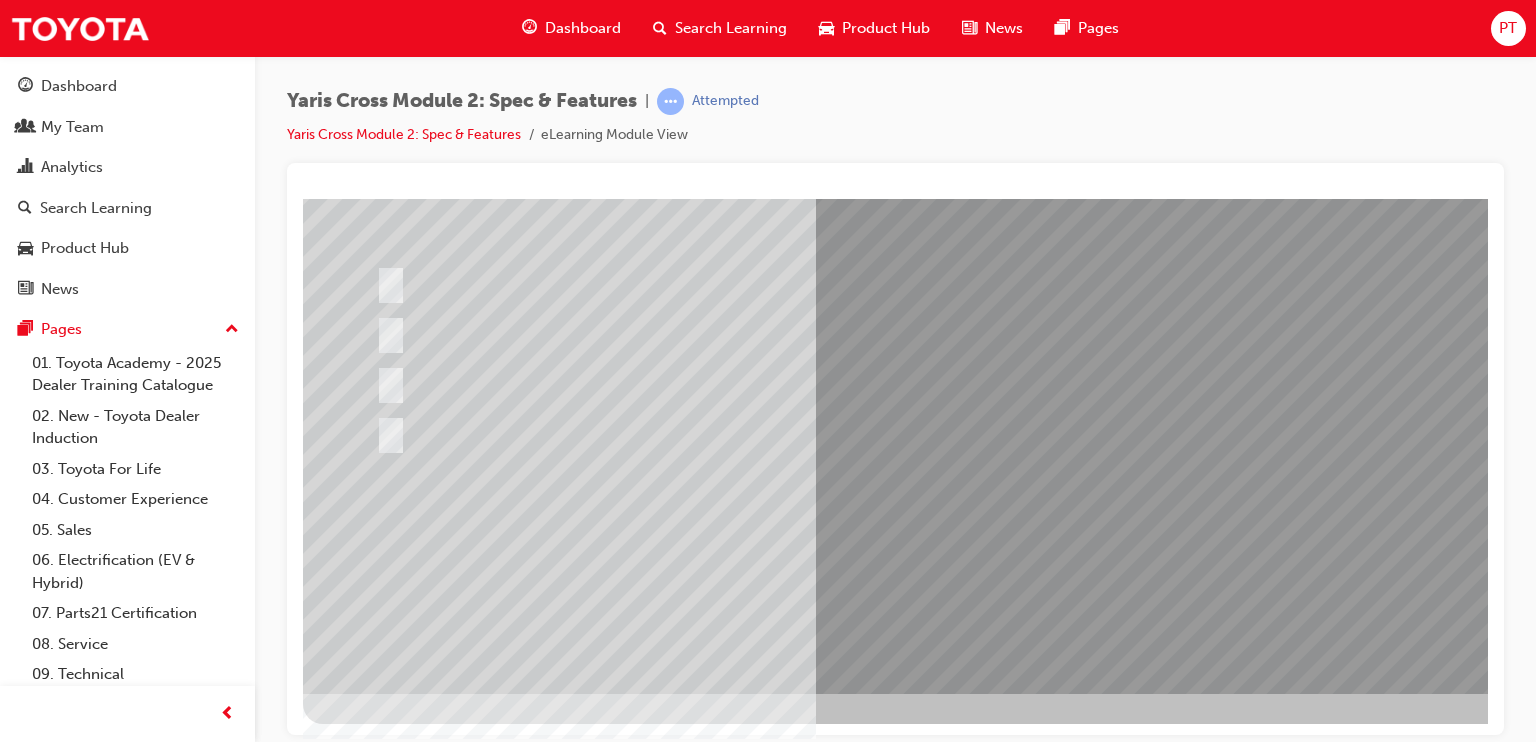 click at bounding box center [375, 2776] 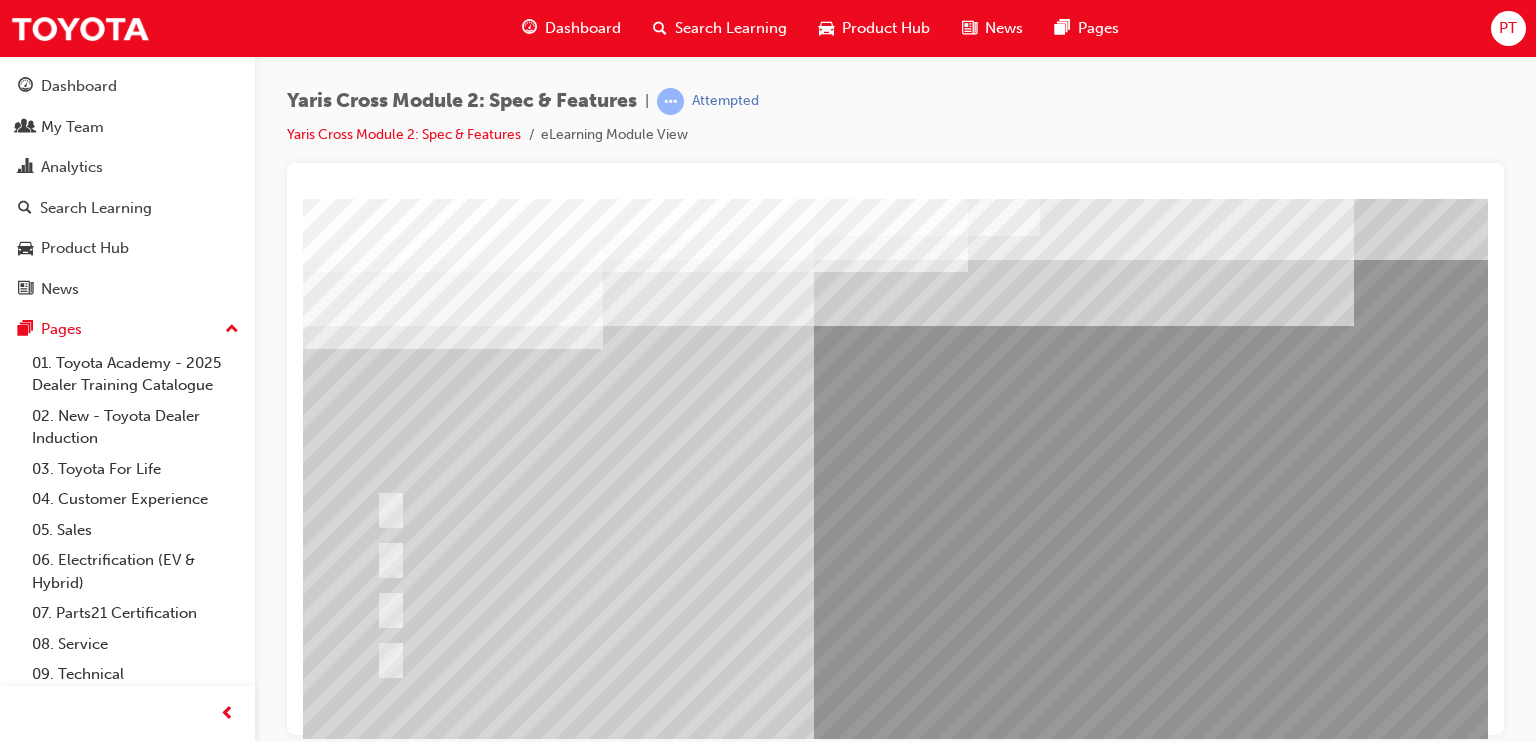 scroll, scrollTop: 225, scrollLeft: 0, axis: vertical 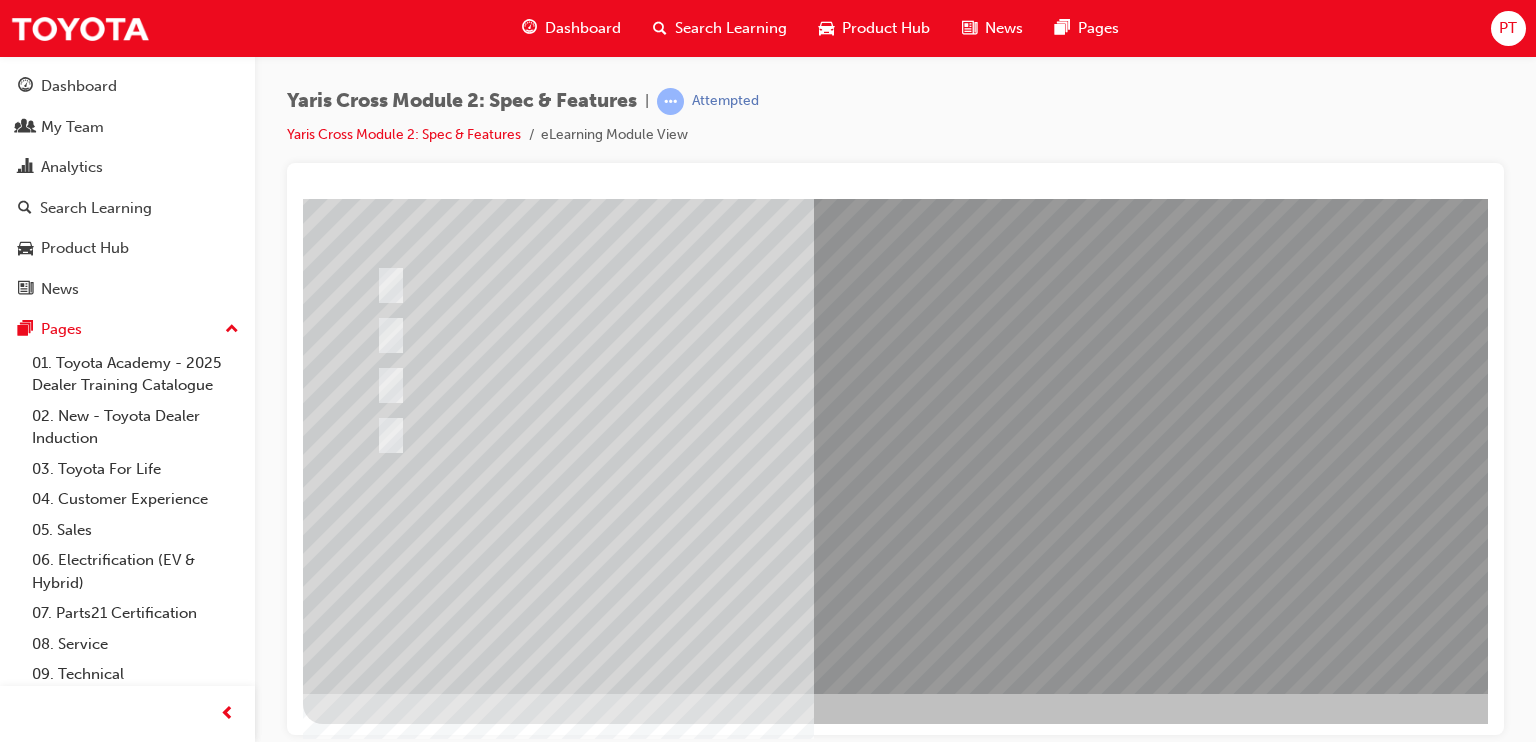 click at bounding box center [375, 2774] 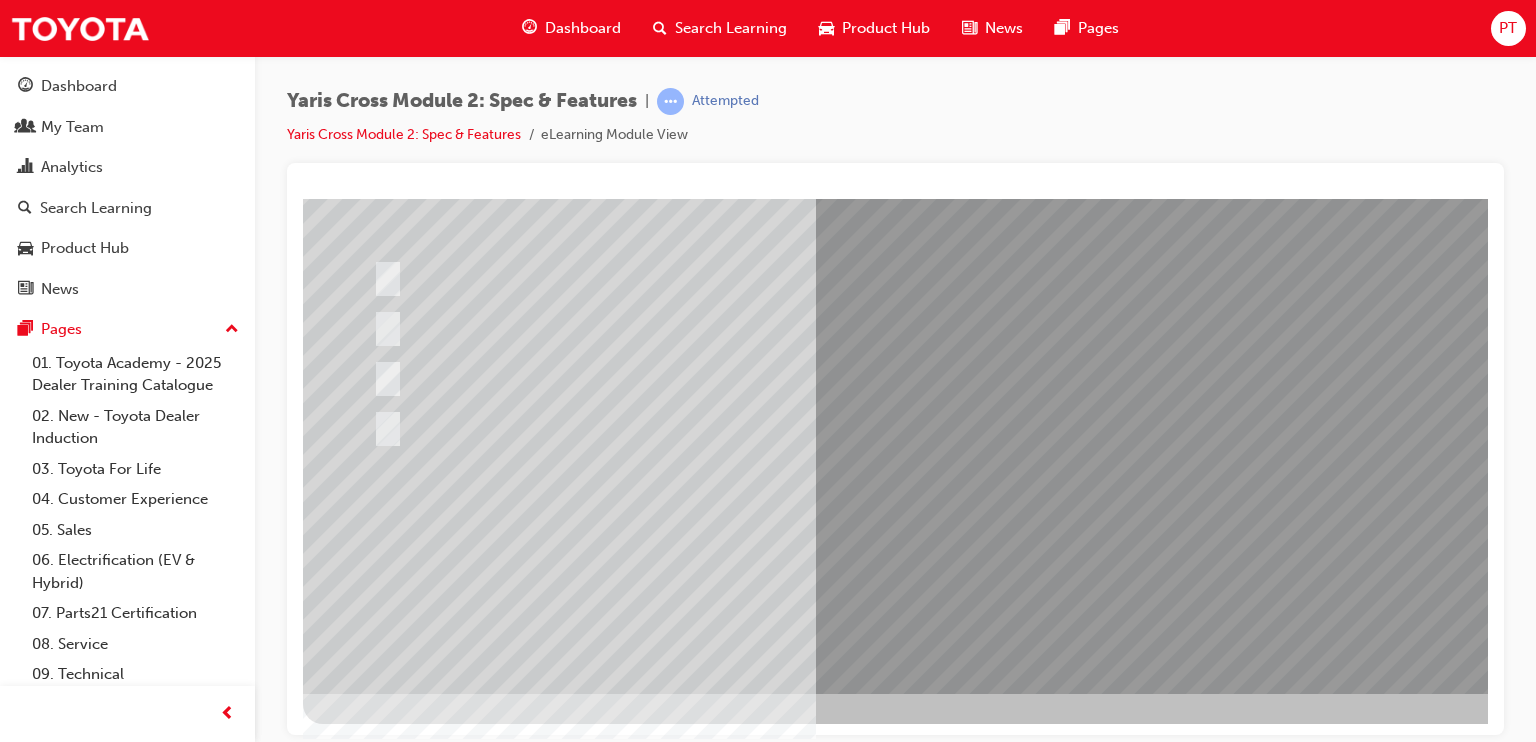 scroll, scrollTop: 0, scrollLeft: 0, axis: both 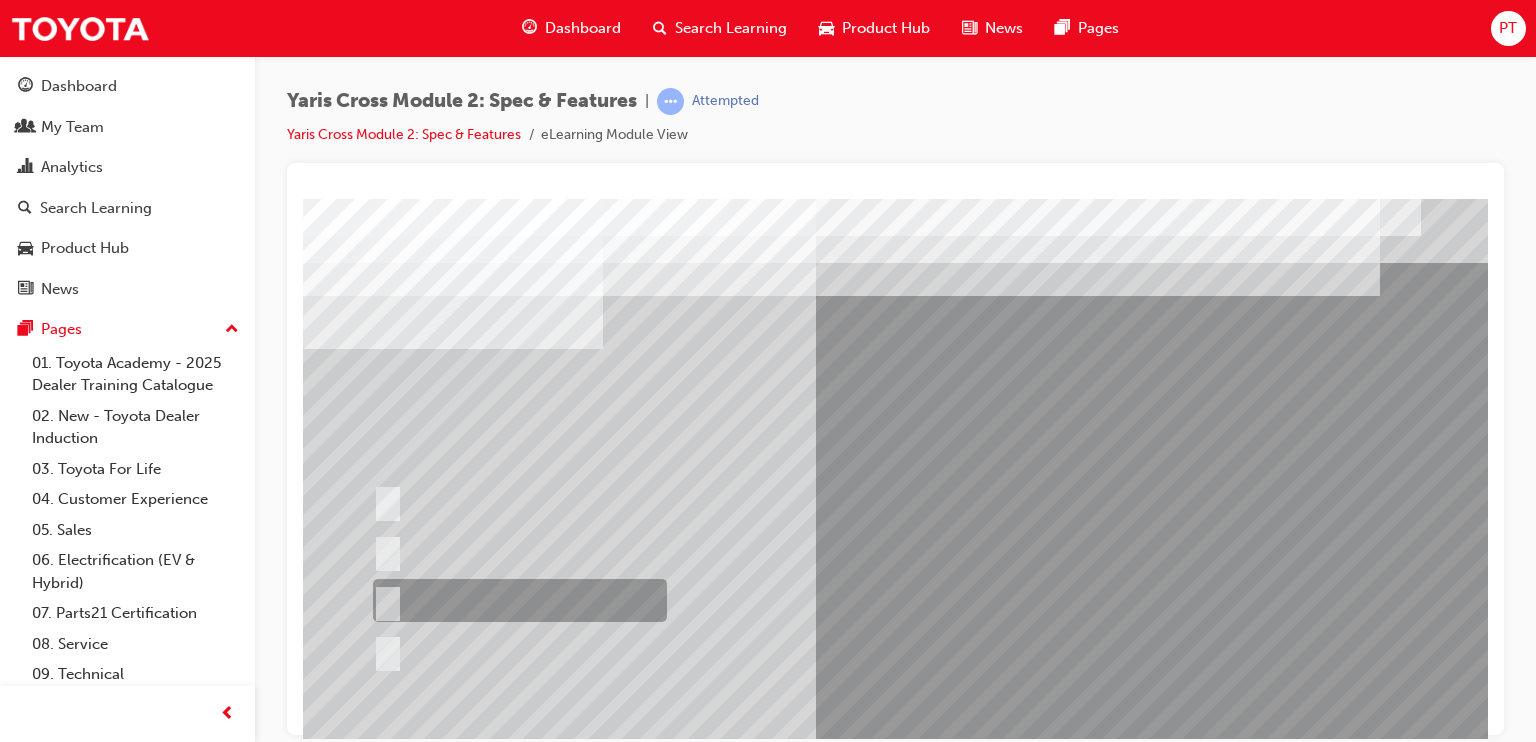 click at bounding box center (515, 600) 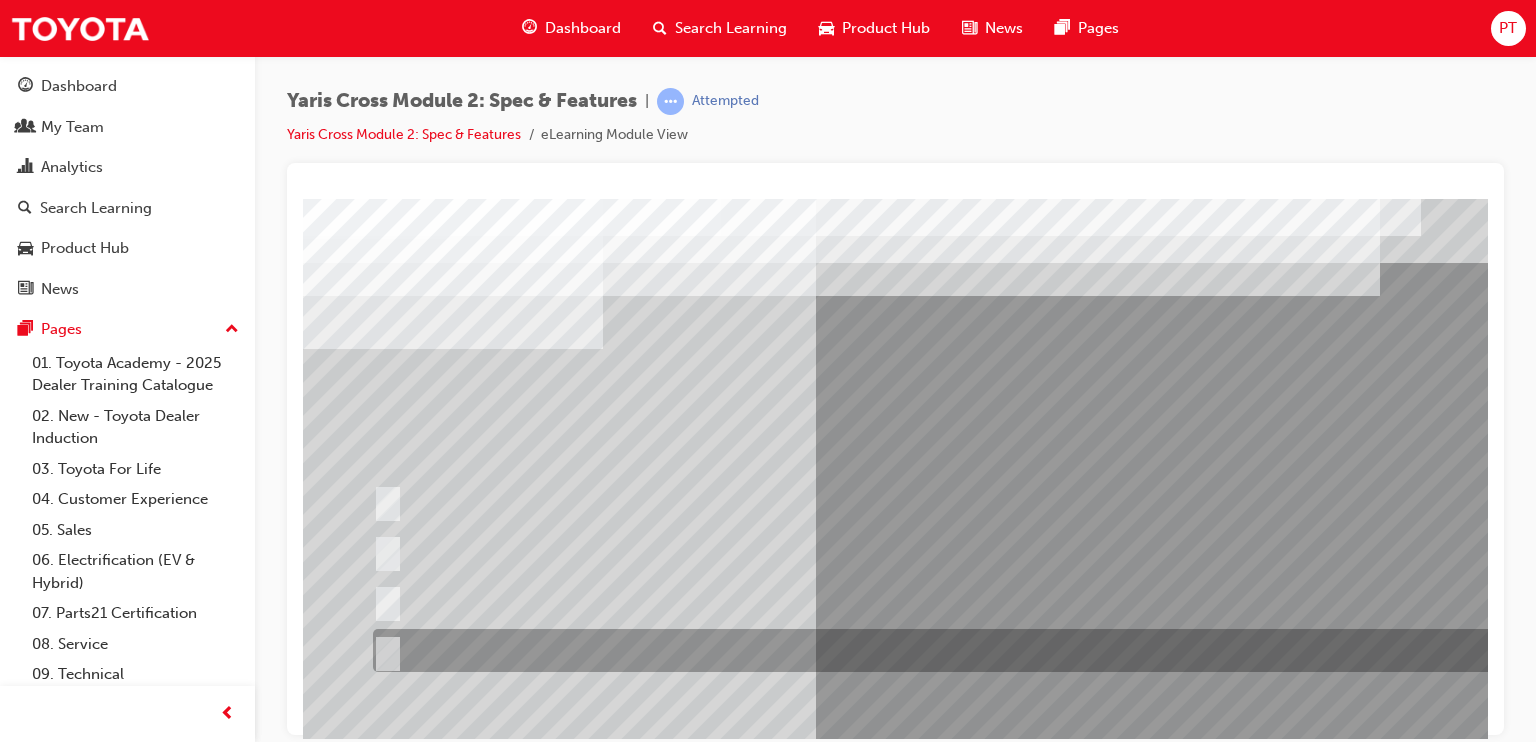 scroll, scrollTop: 225, scrollLeft: 0, axis: vertical 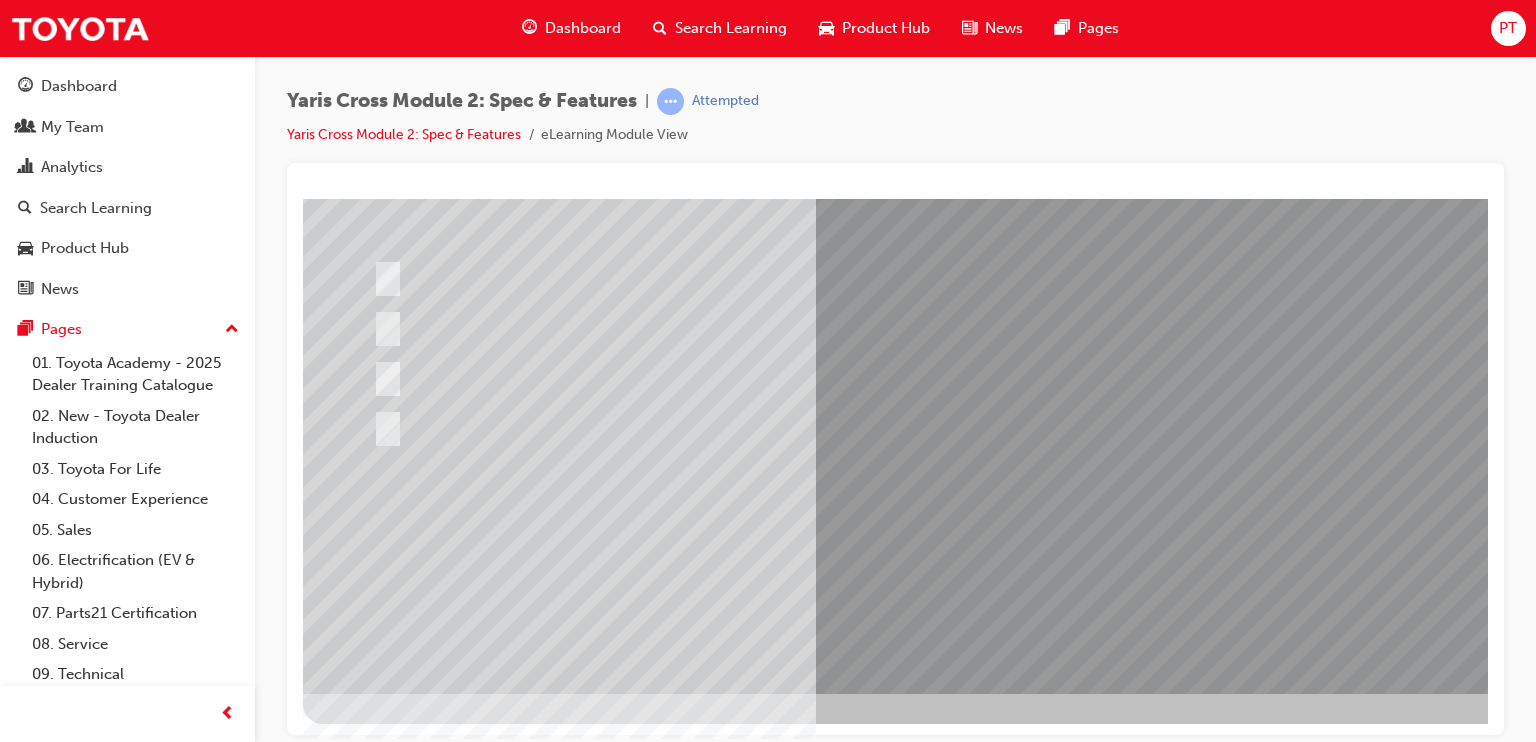 click at bounding box center [375, 2746] 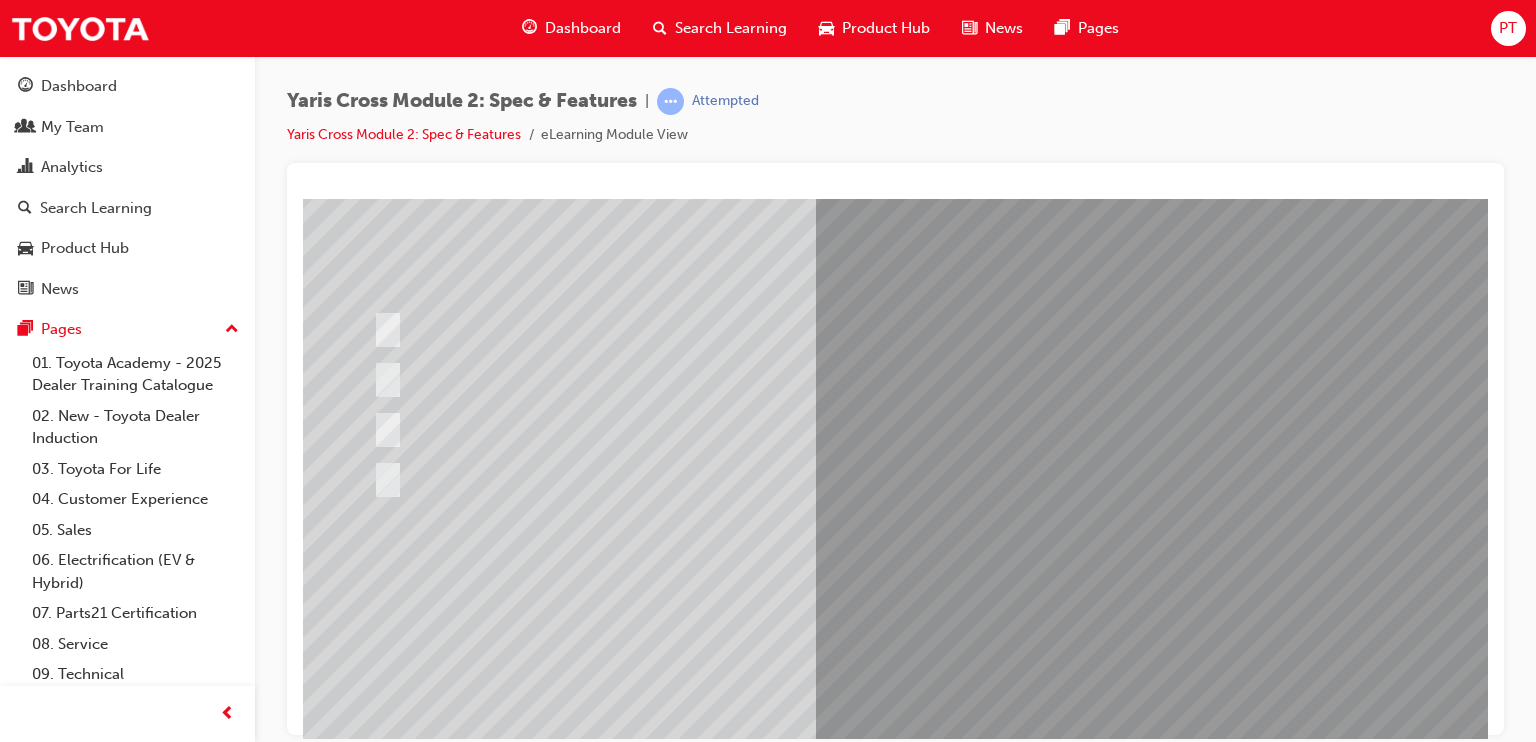 scroll, scrollTop: 180, scrollLeft: 0, axis: vertical 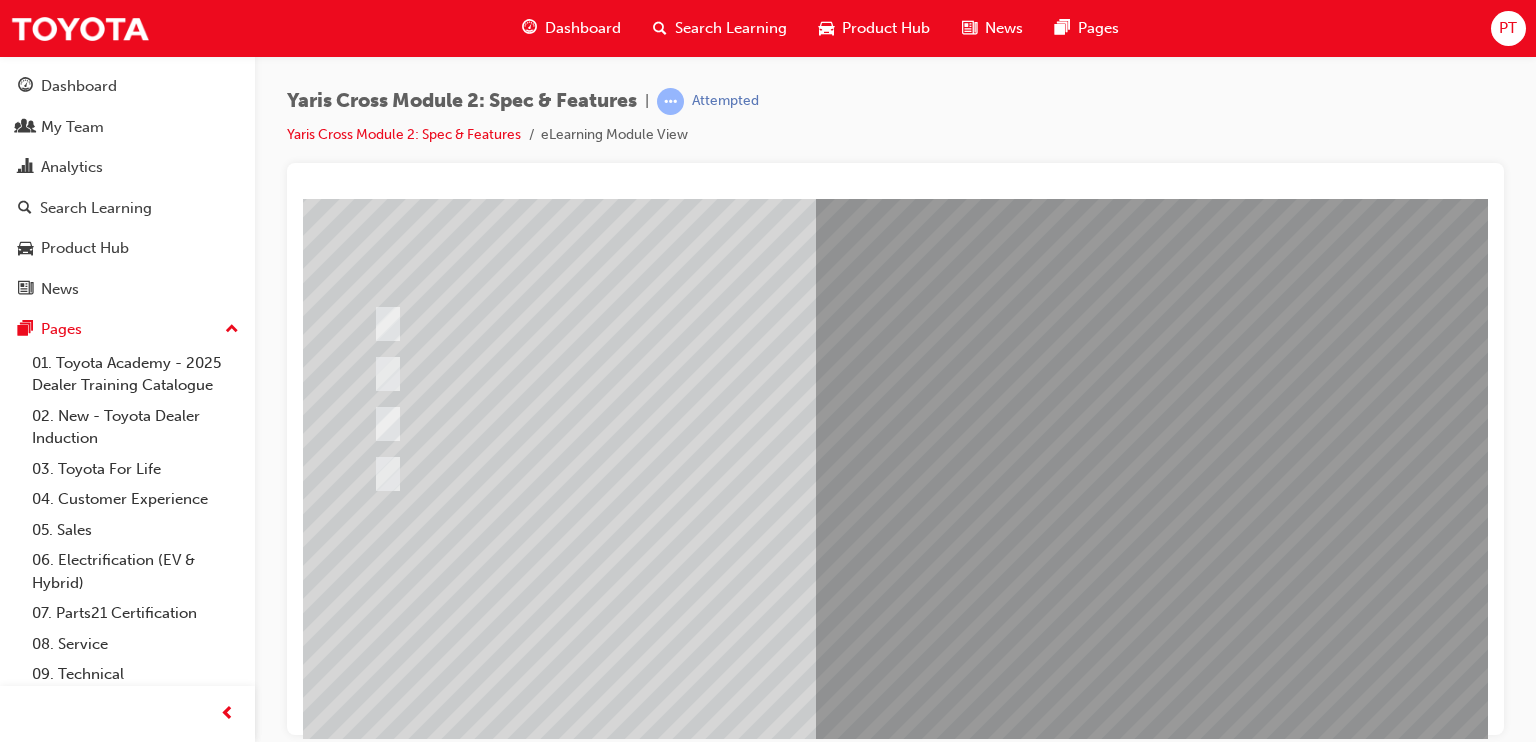 click at bounding box center [983, 378] 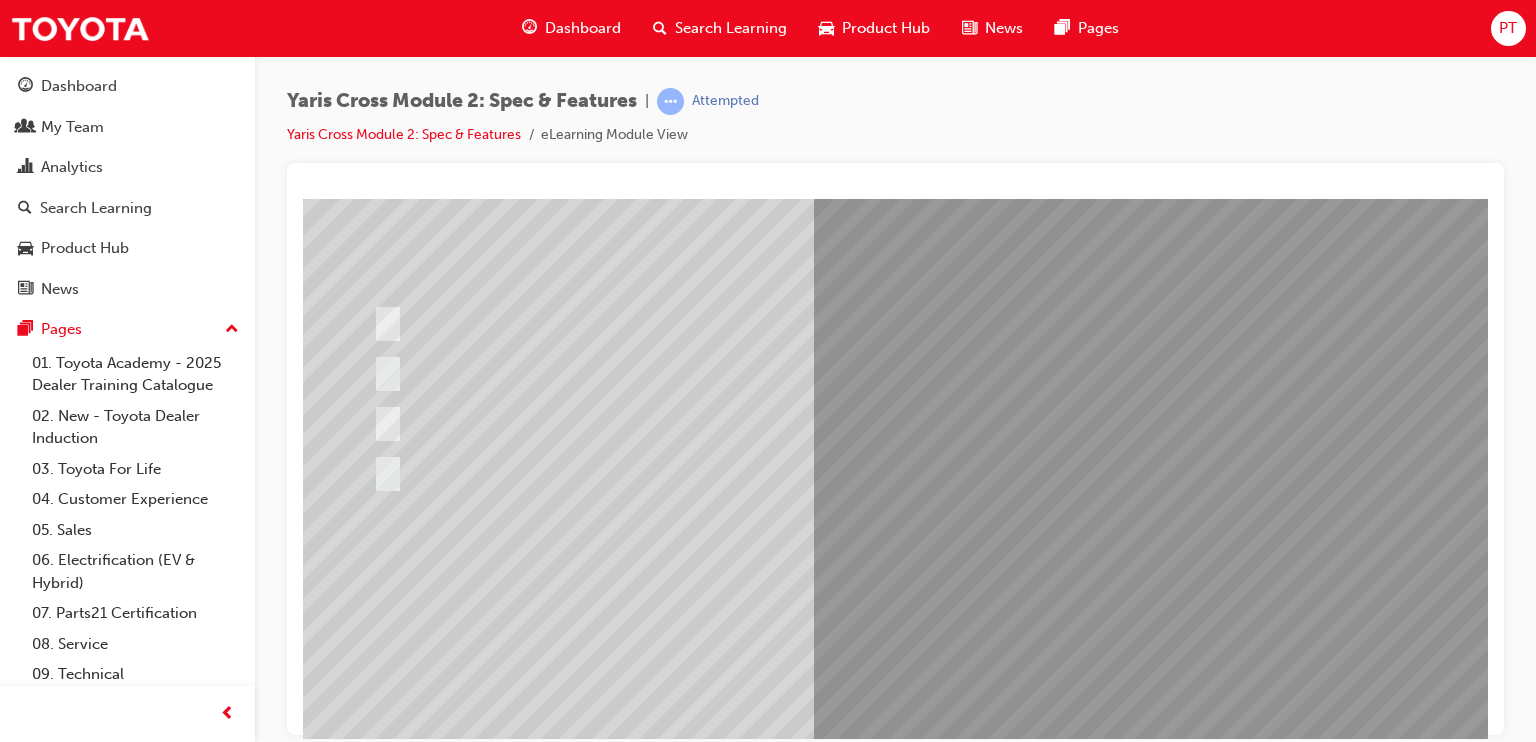 click at bounding box center [375, 2789] 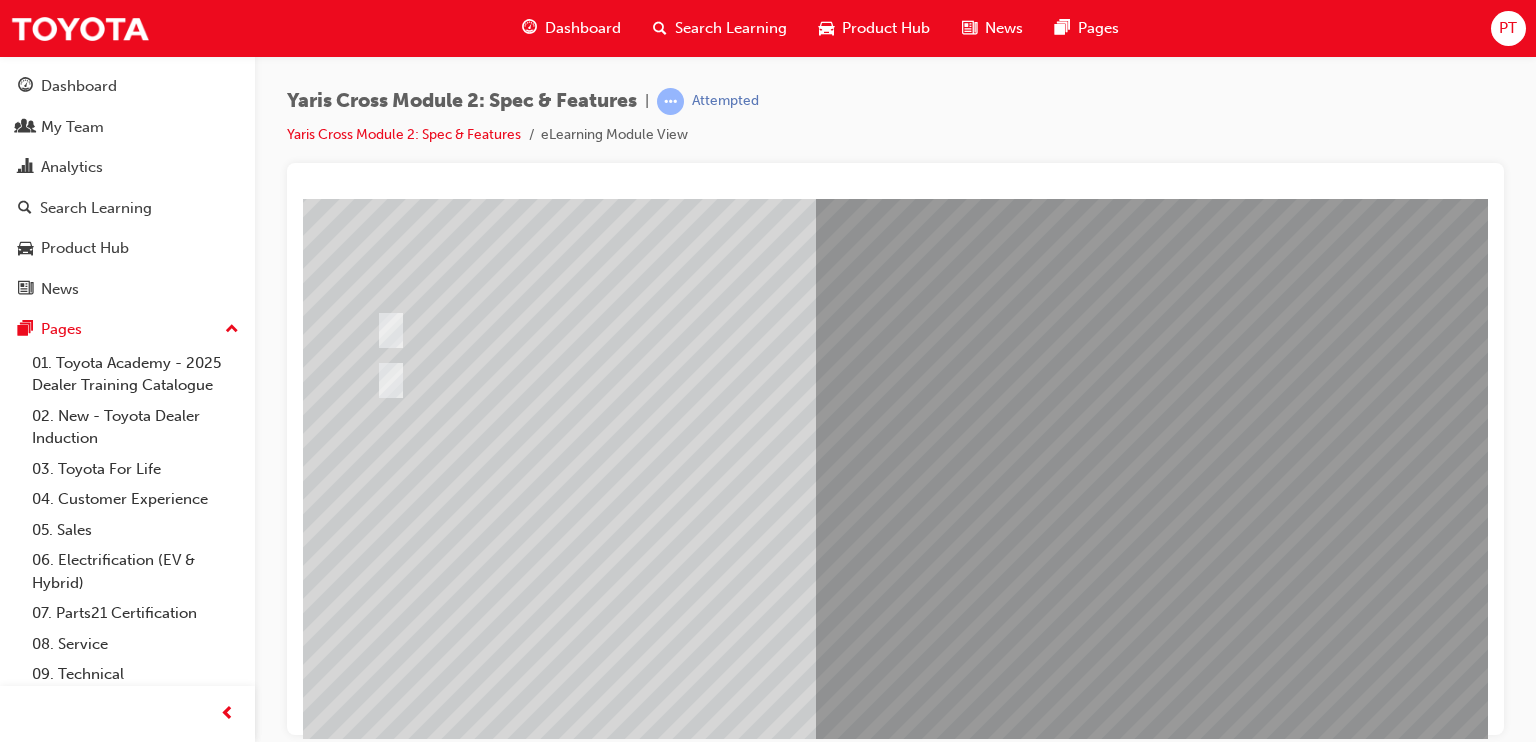 scroll, scrollTop: 0, scrollLeft: 0, axis: both 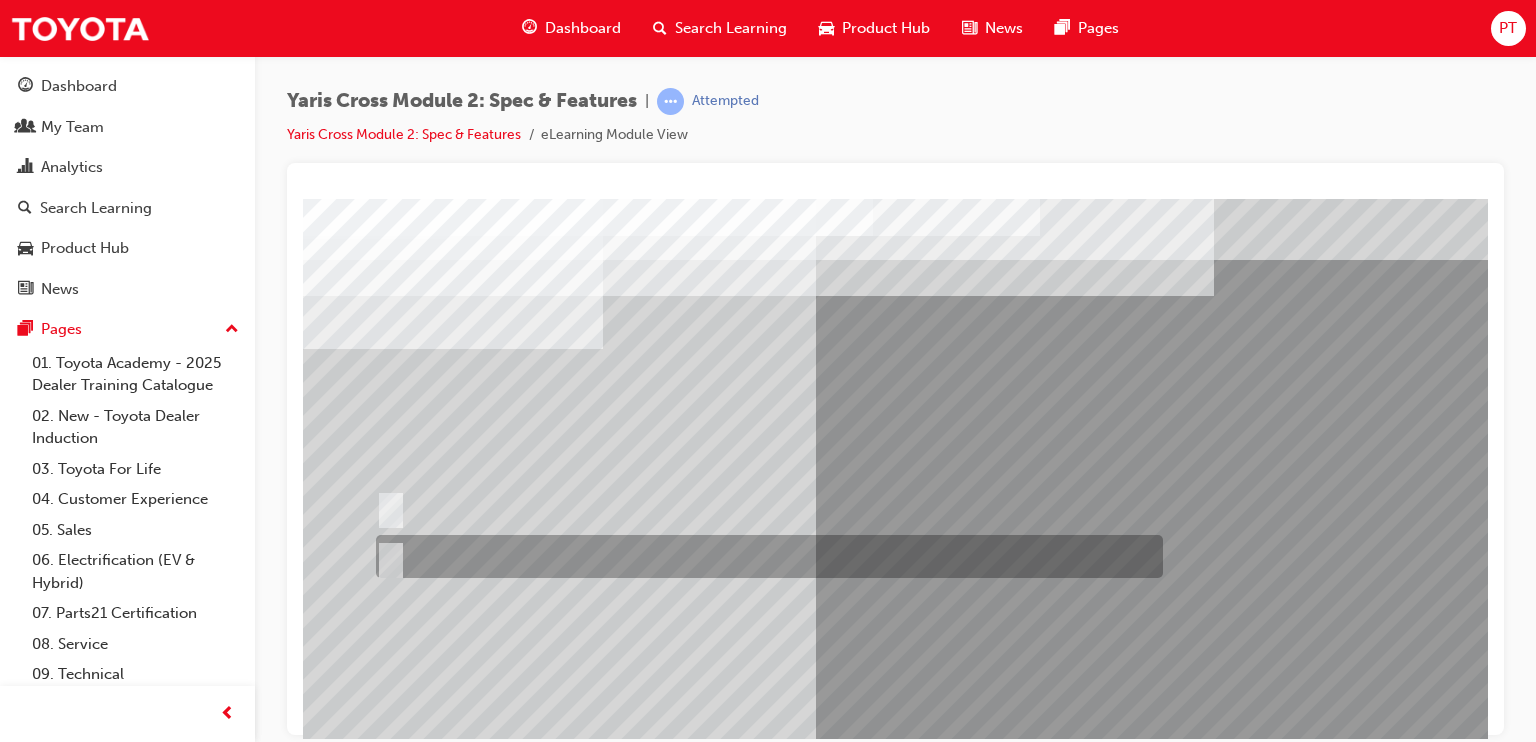 click at bounding box center [764, 556] 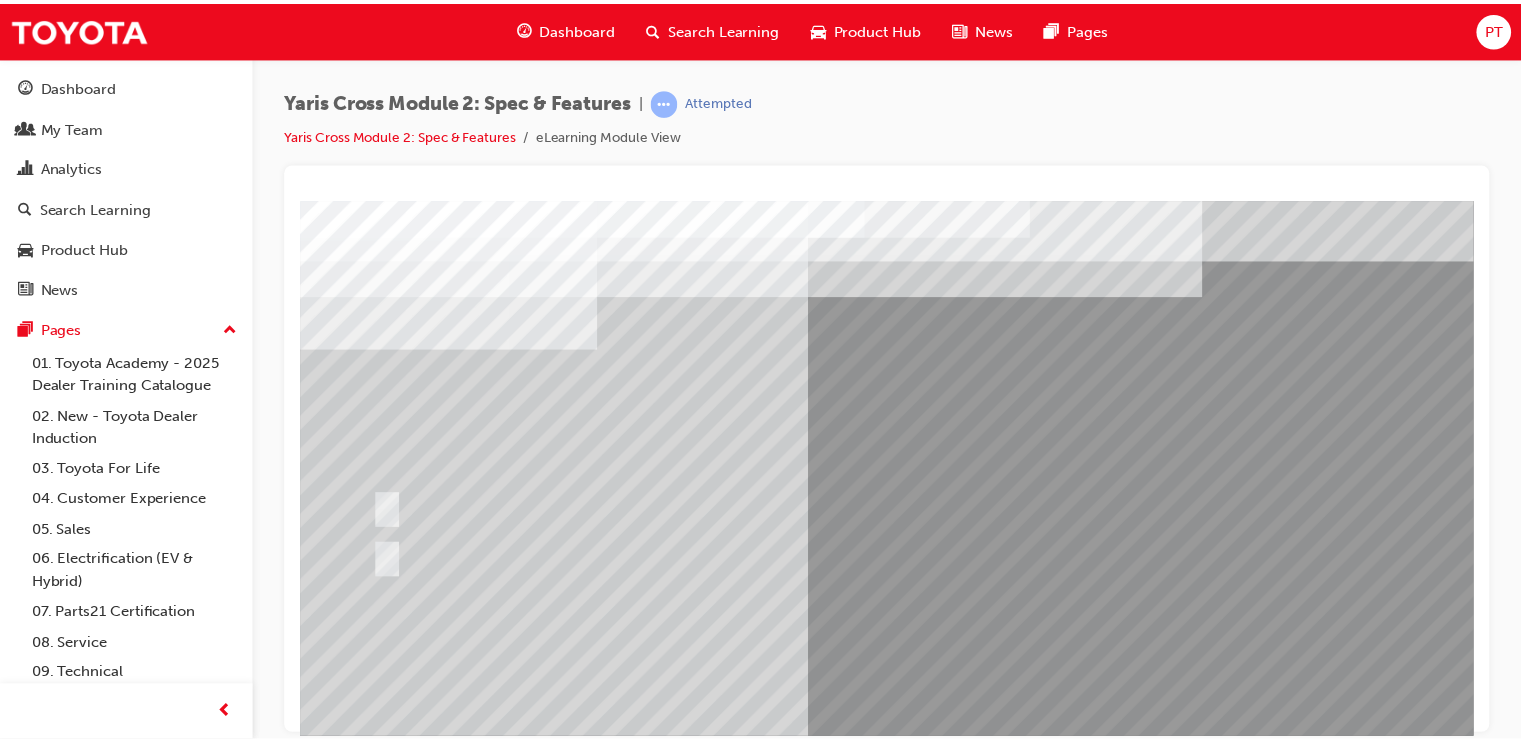 scroll, scrollTop: 225, scrollLeft: 0, axis: vertical 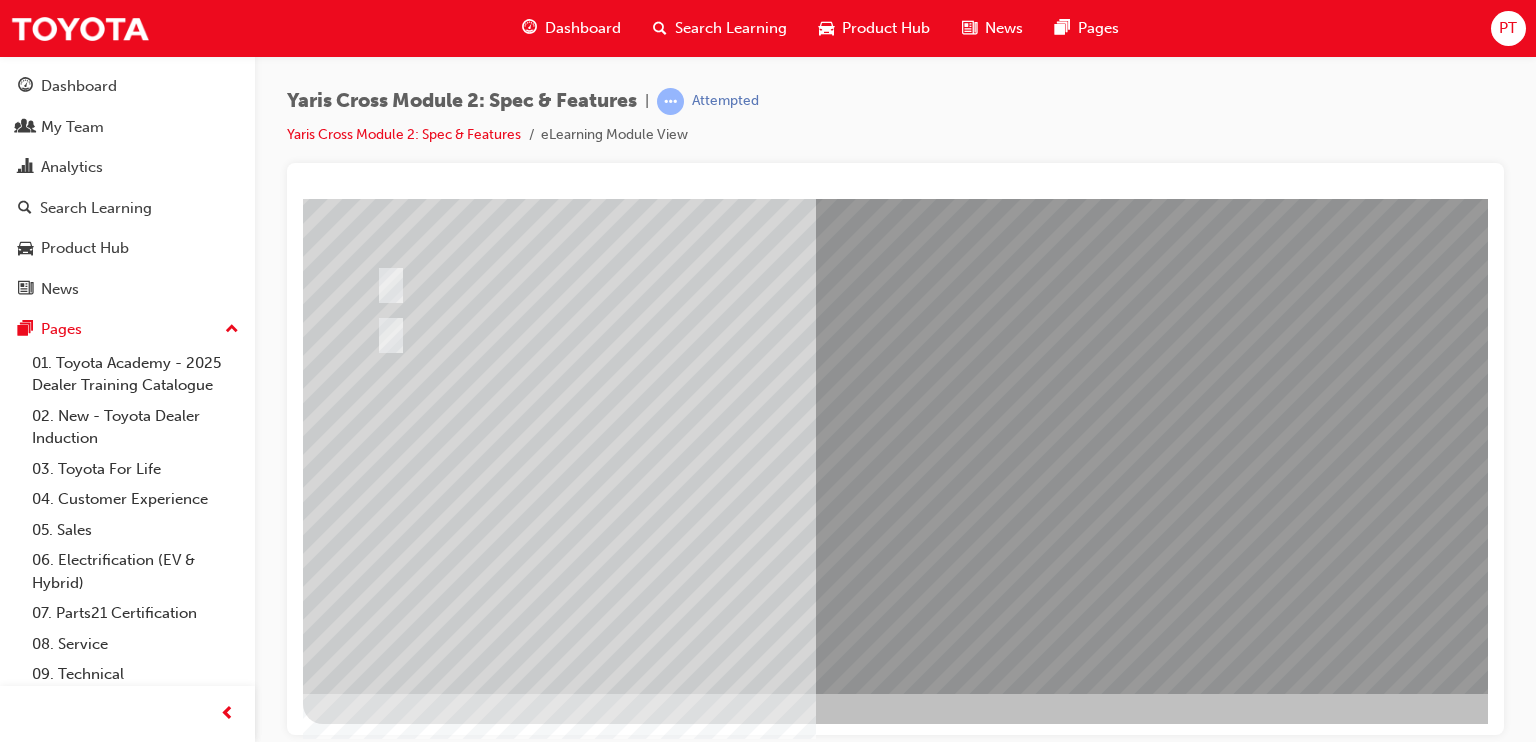 click at bounding box center (375, 2684) 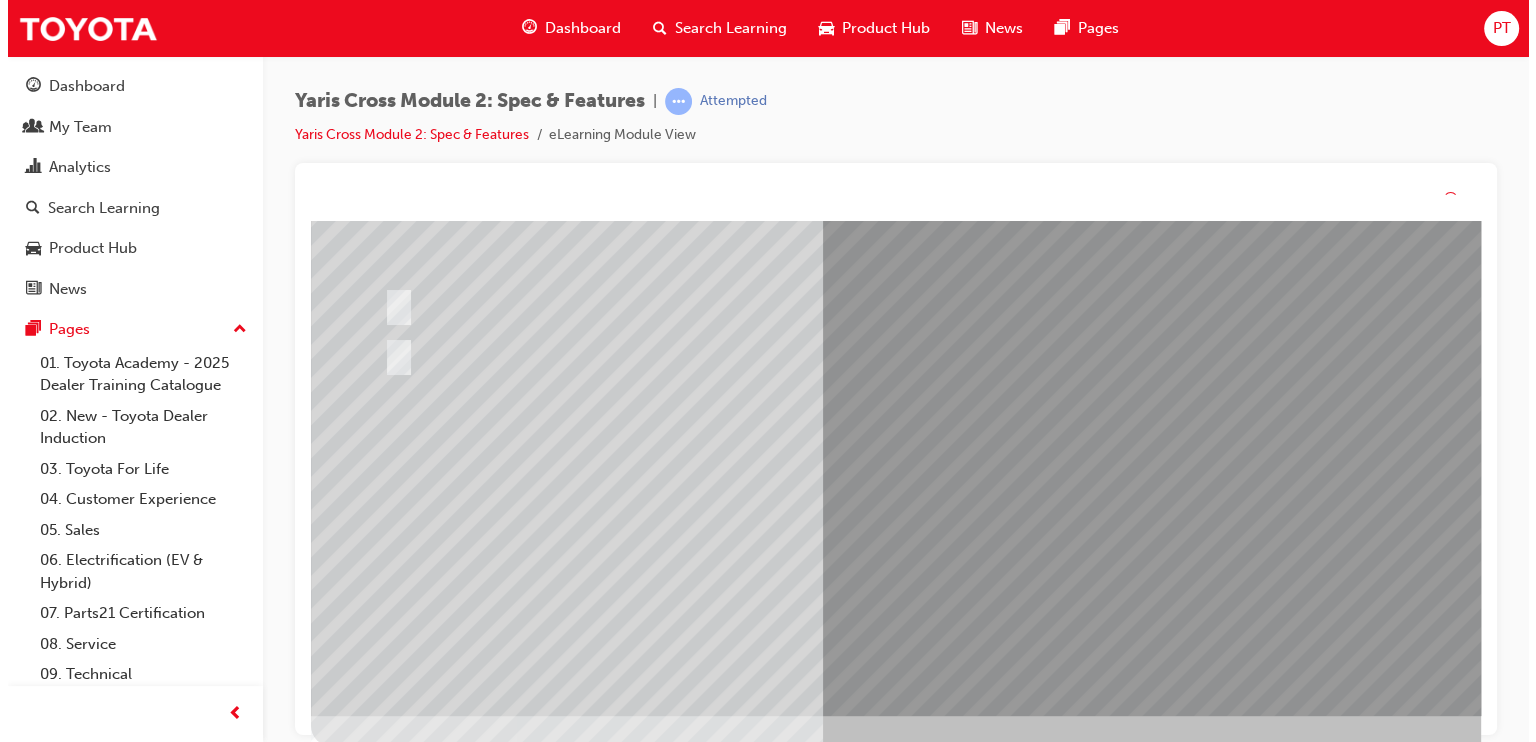 scroll, scrollTop: 0, scrollLeft: 0, axis: both 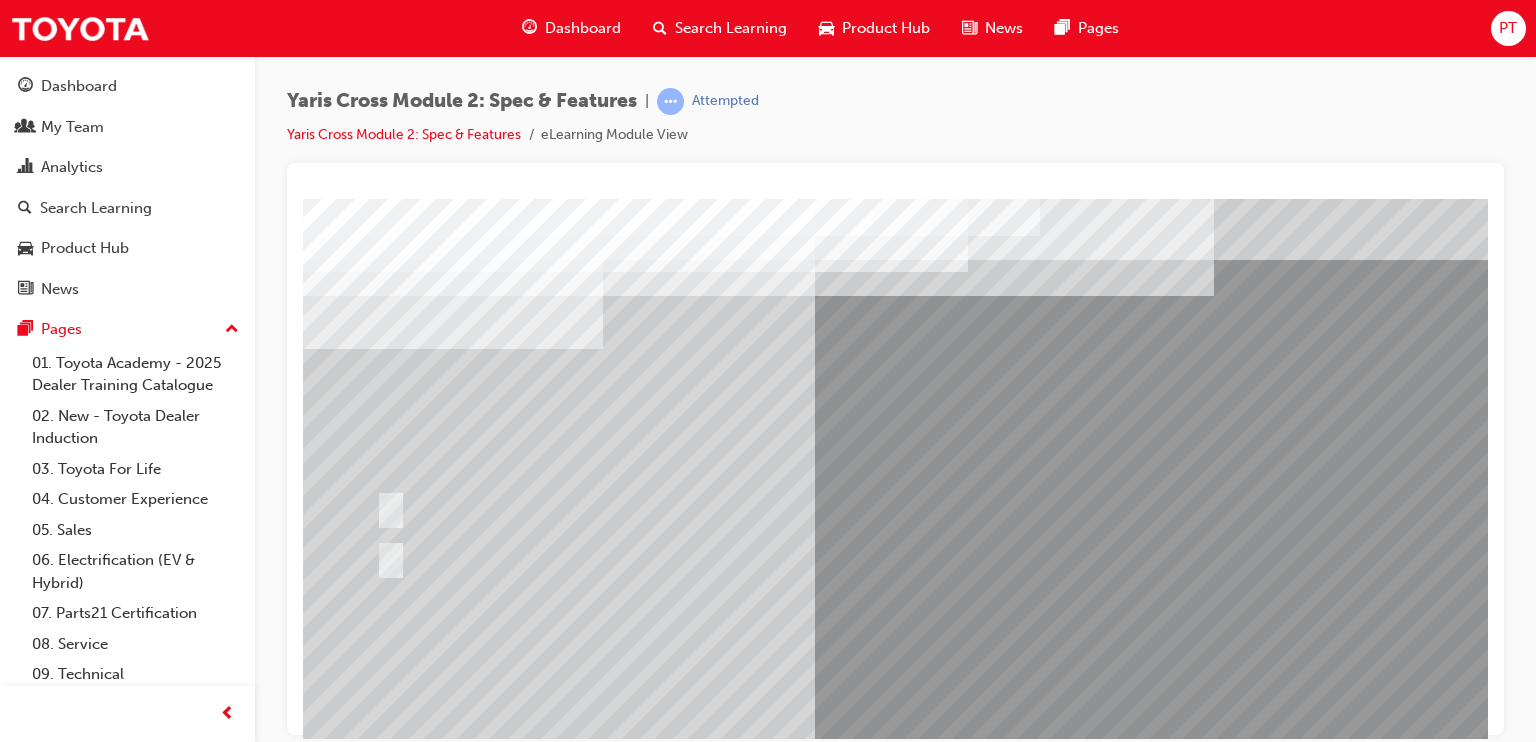 click at bounding box center (983, 1278) 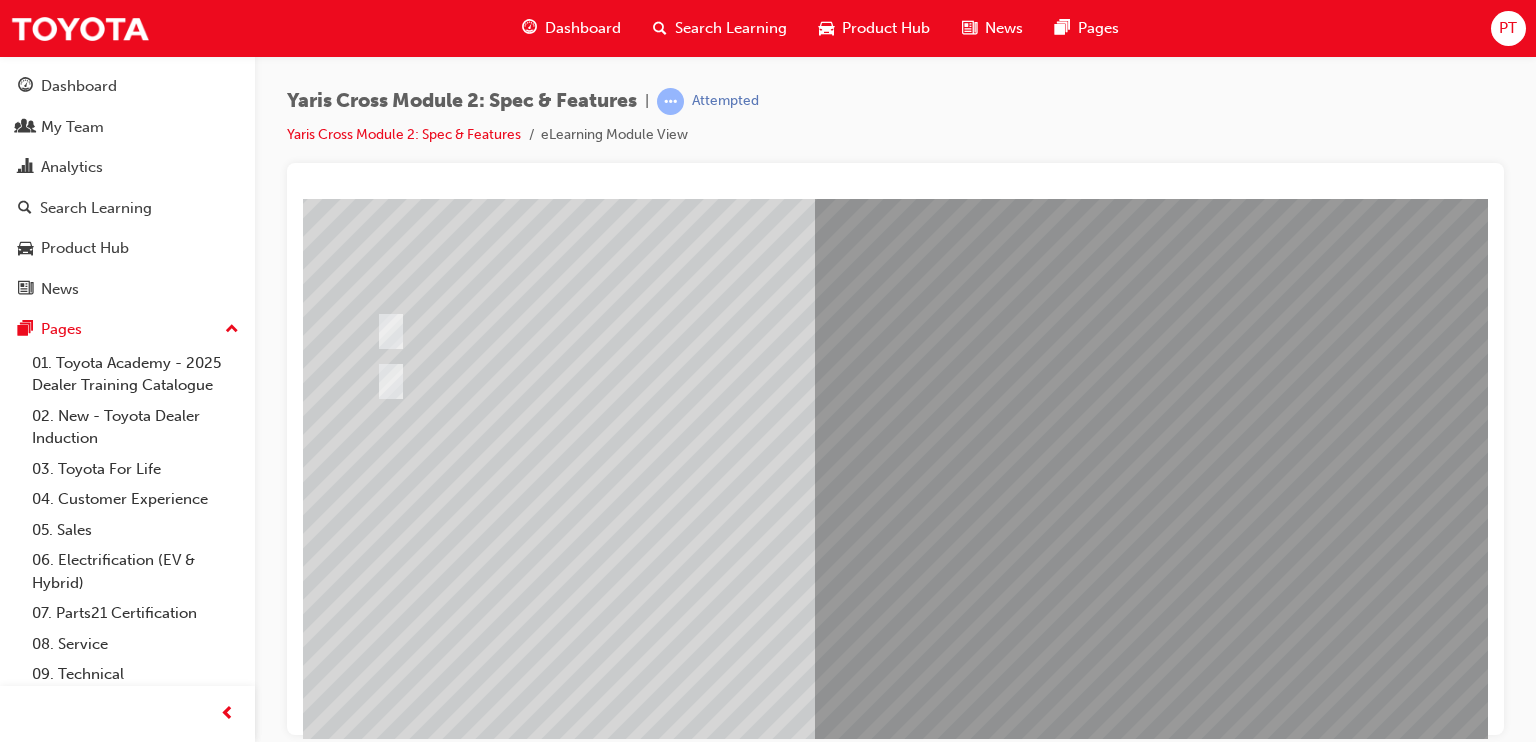 scroll, scrollTop: 180, scrollLeft: 0, axis: vertical 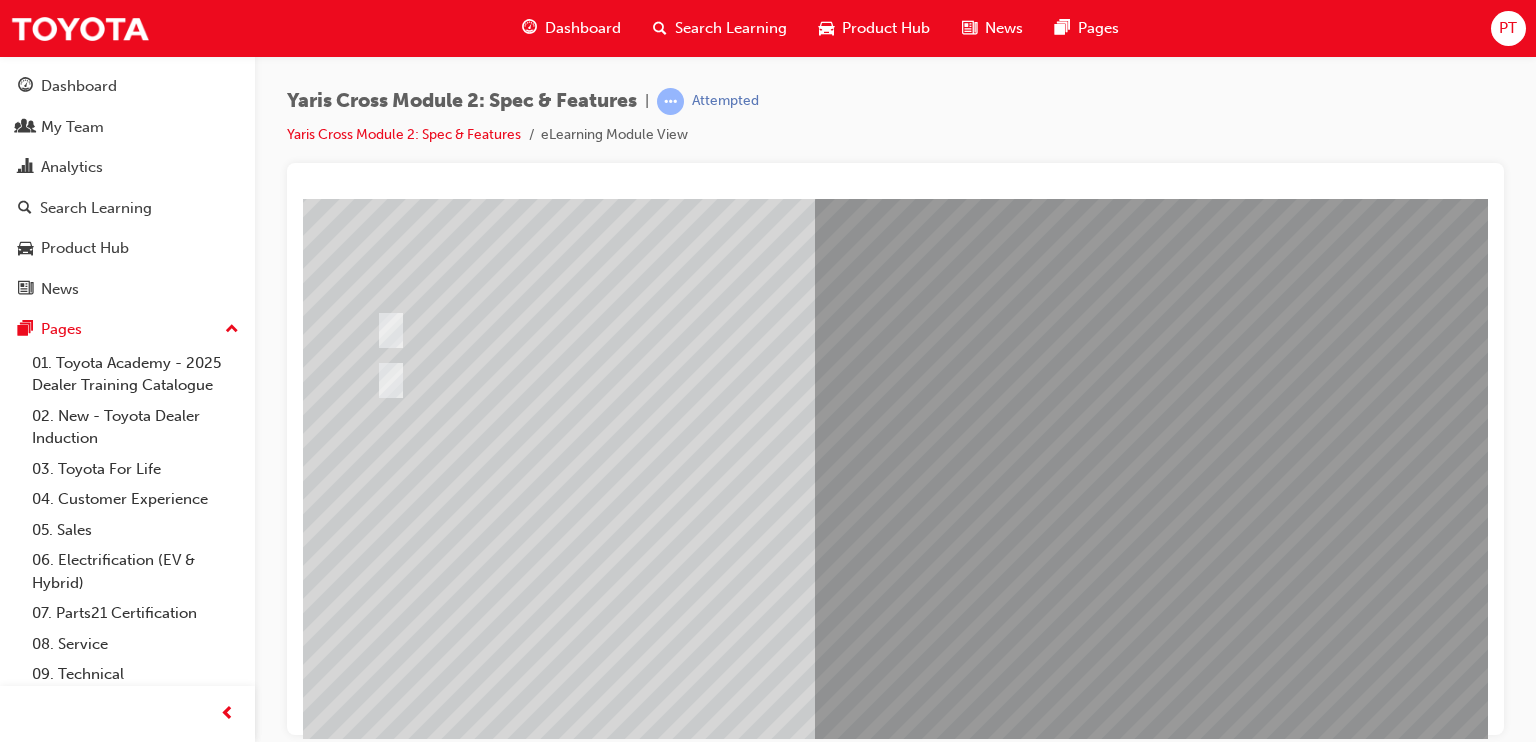 click at bounding box center [635, 2514] 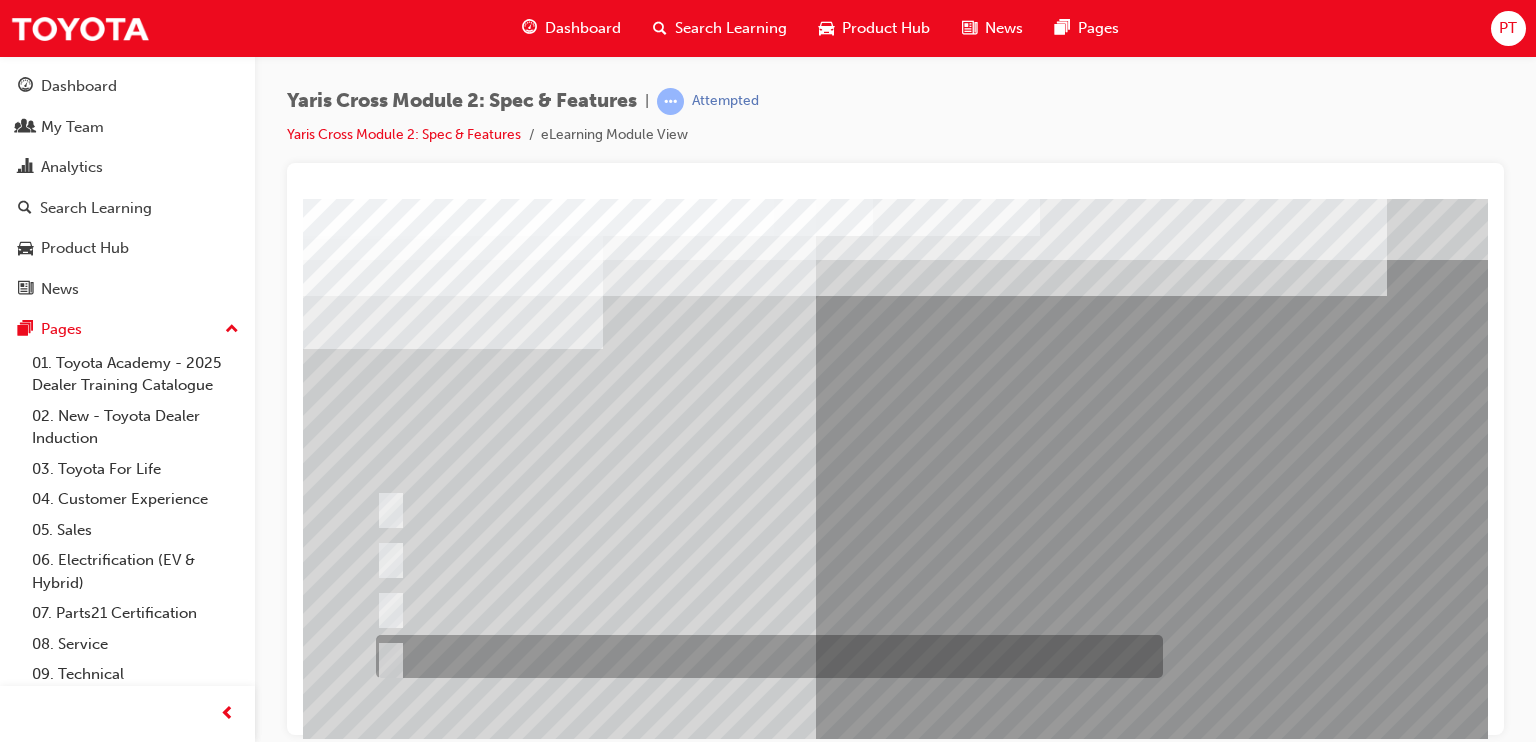 click at bounding box center (764, 656) 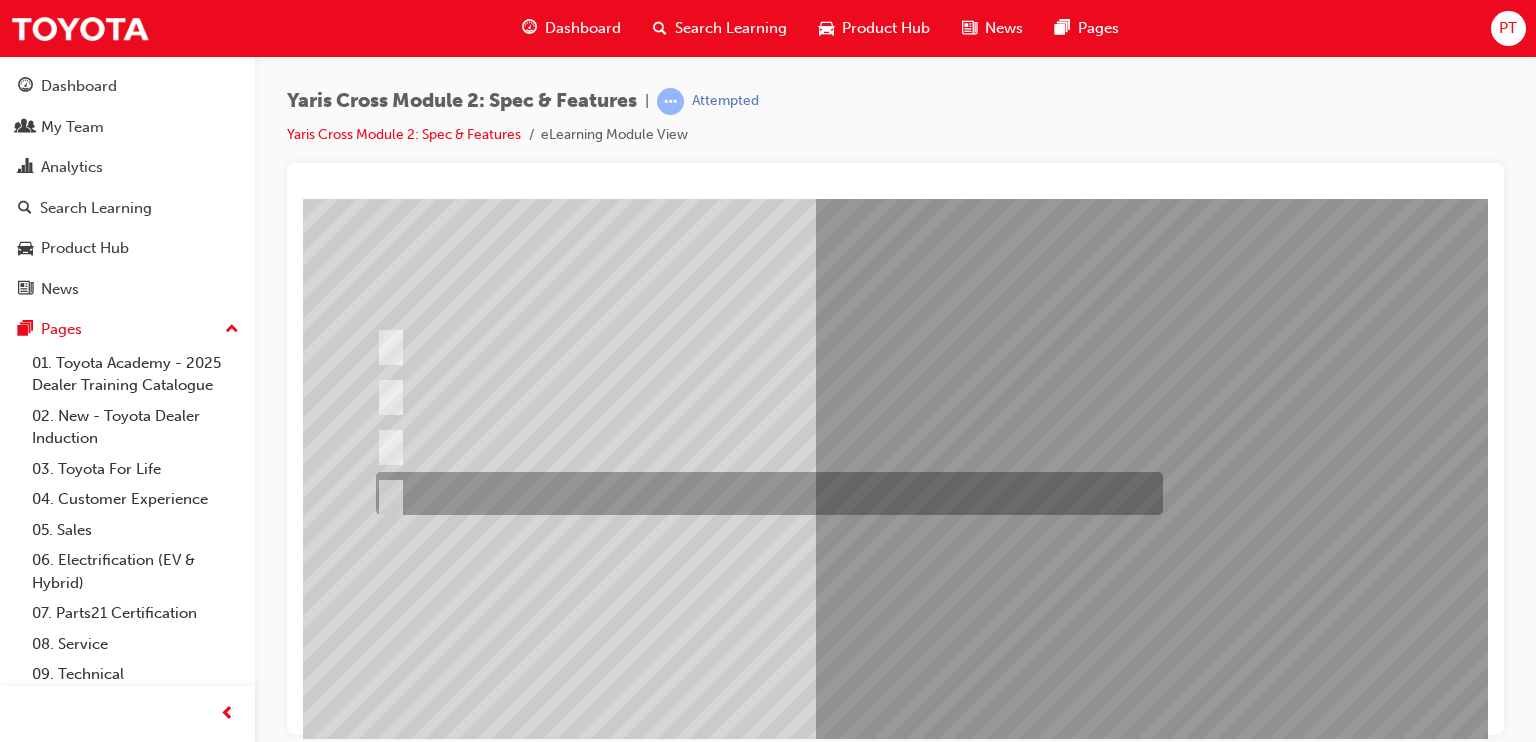 scroll, scrollTop: 164, scrollLeft: 0, axis: vertical 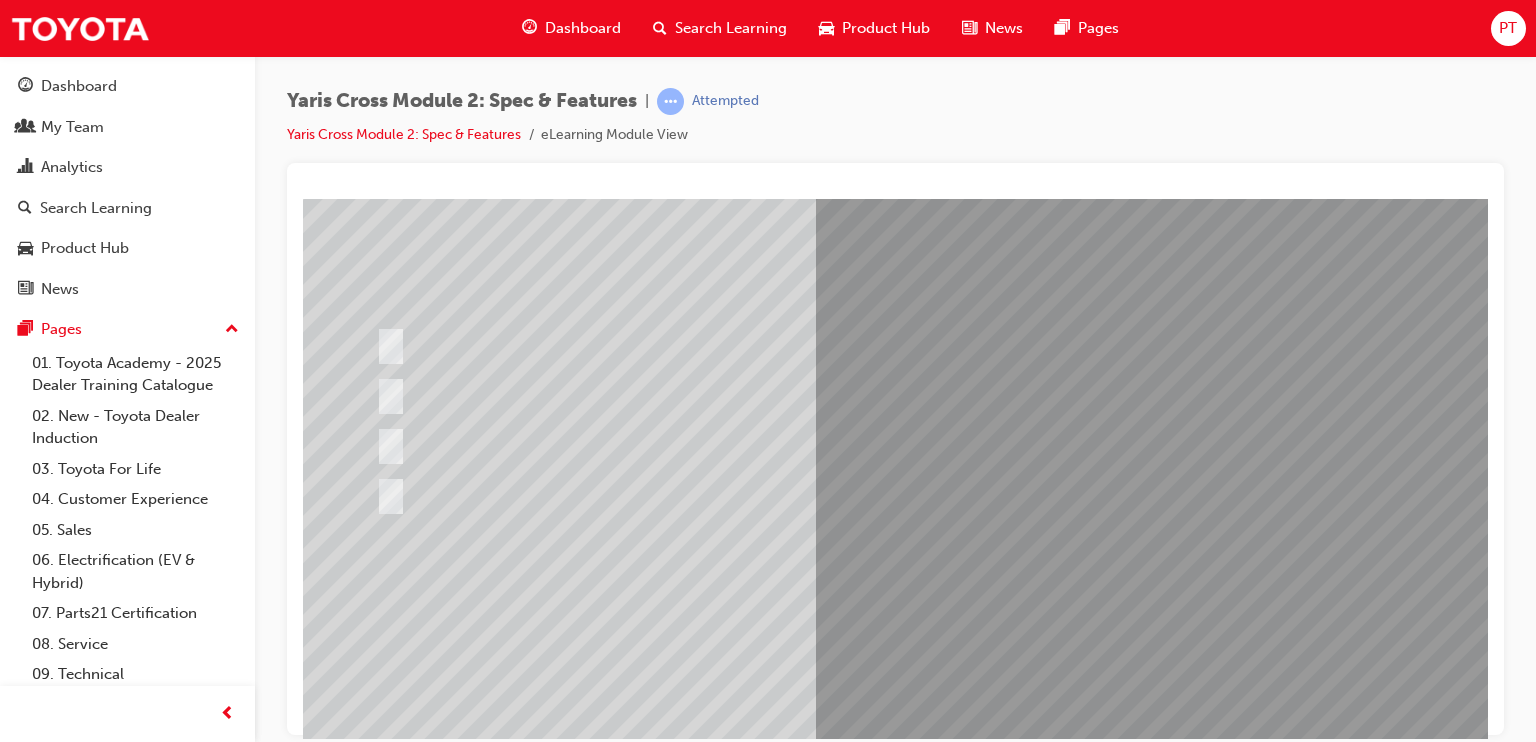 click at bounding box center [375, 2807] 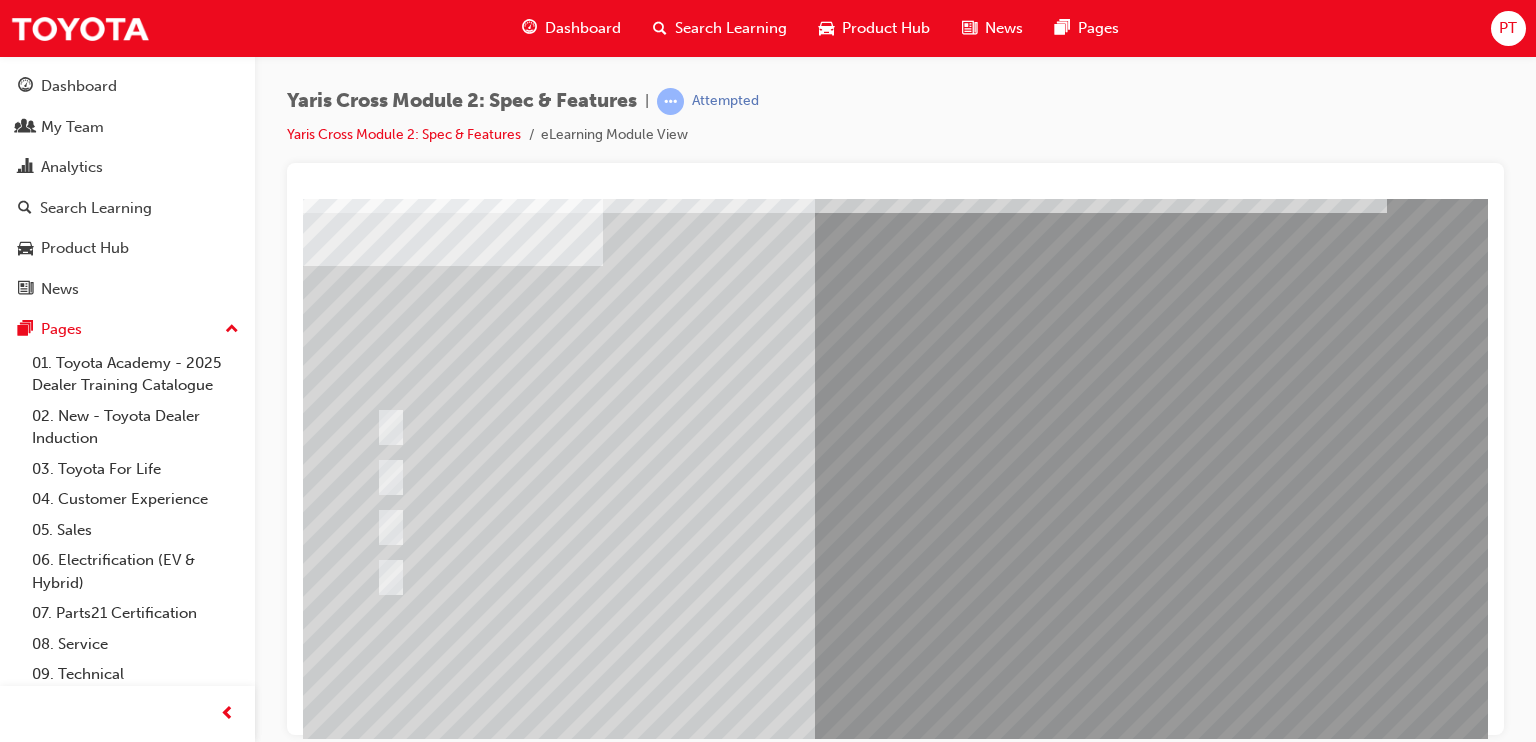 scroll, scrollTop: 84, scrollLeft: 0, axis: vertical 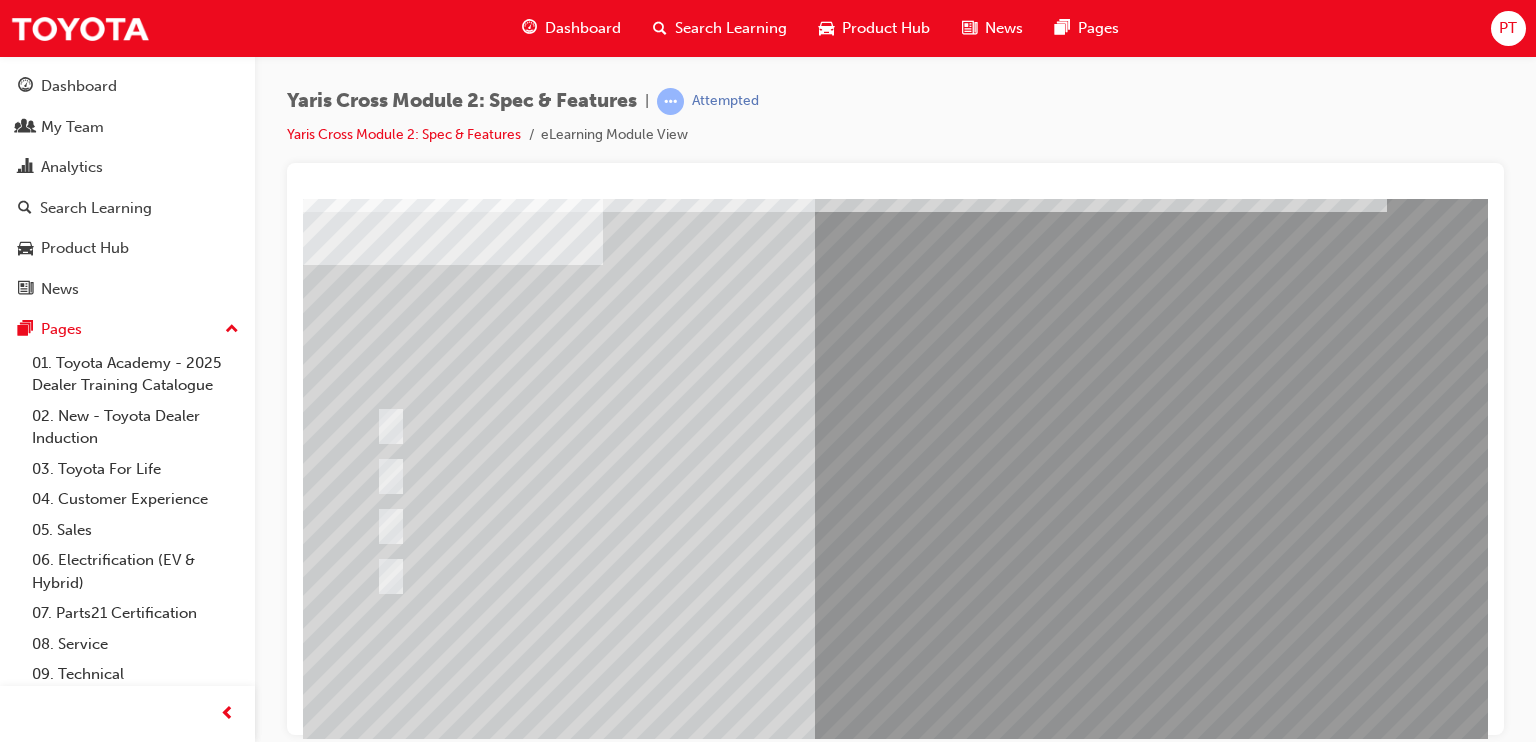 click at bounding box center (635, 2610) 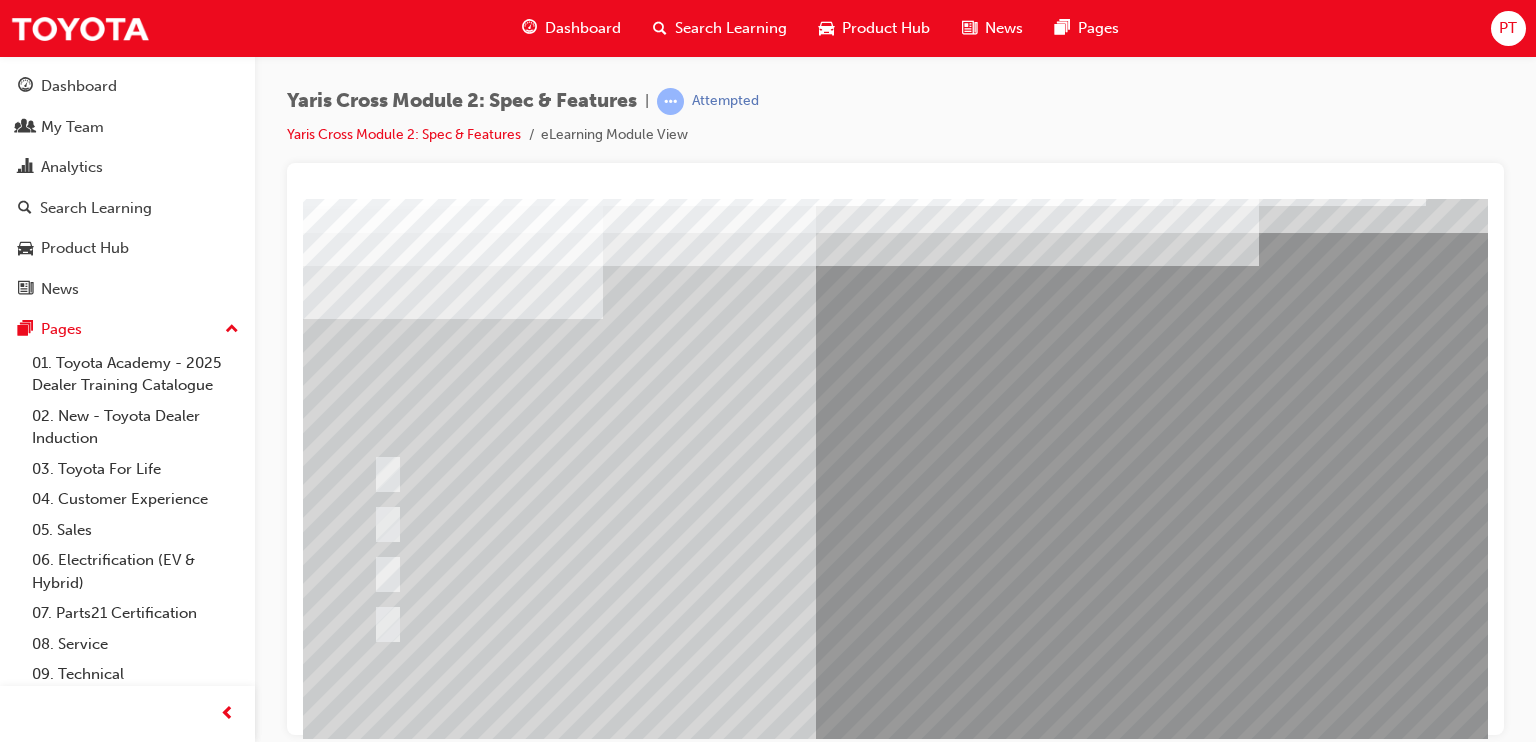 scroll, scrollTop: 31, scrollLeft: 0, axis: vertical 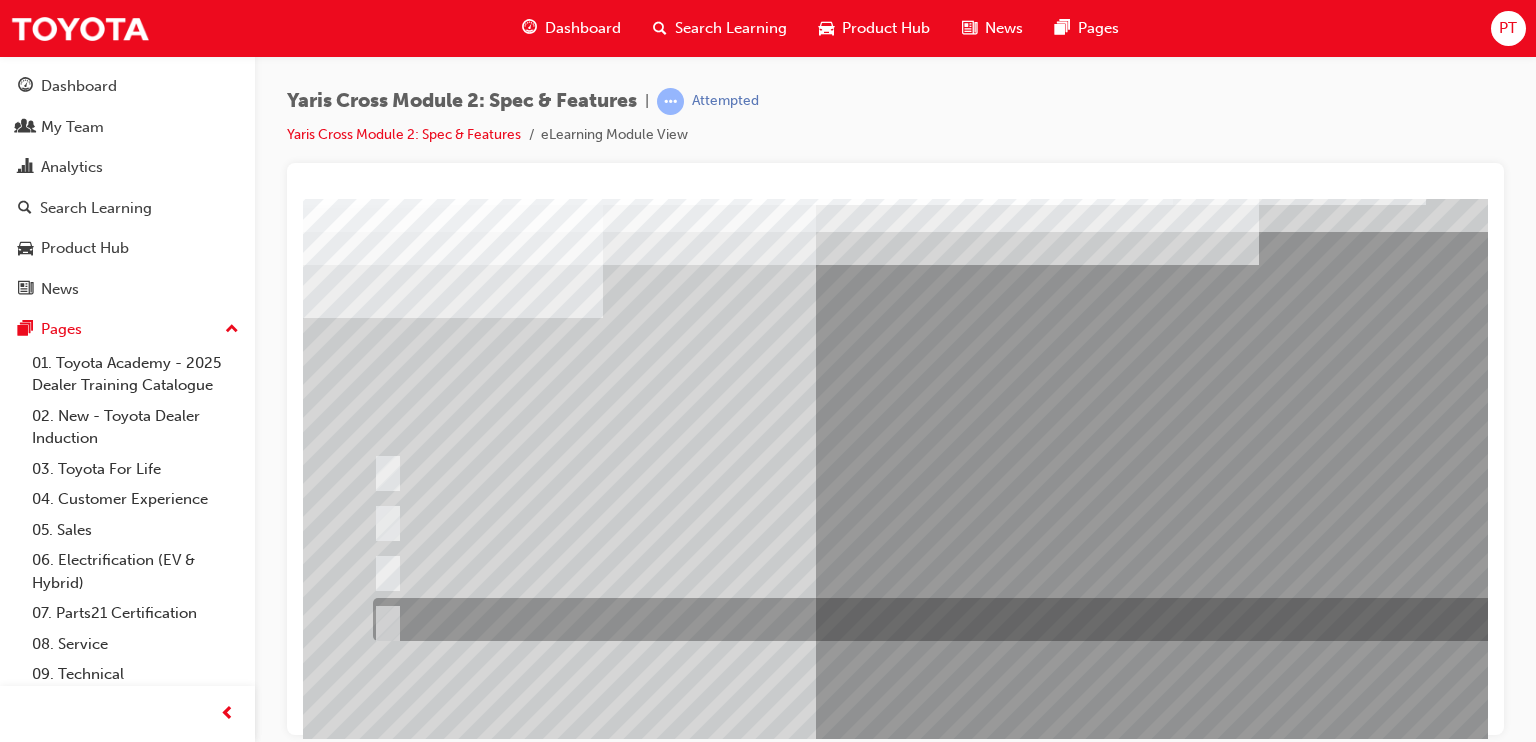 click at bounding box center [954, 619] 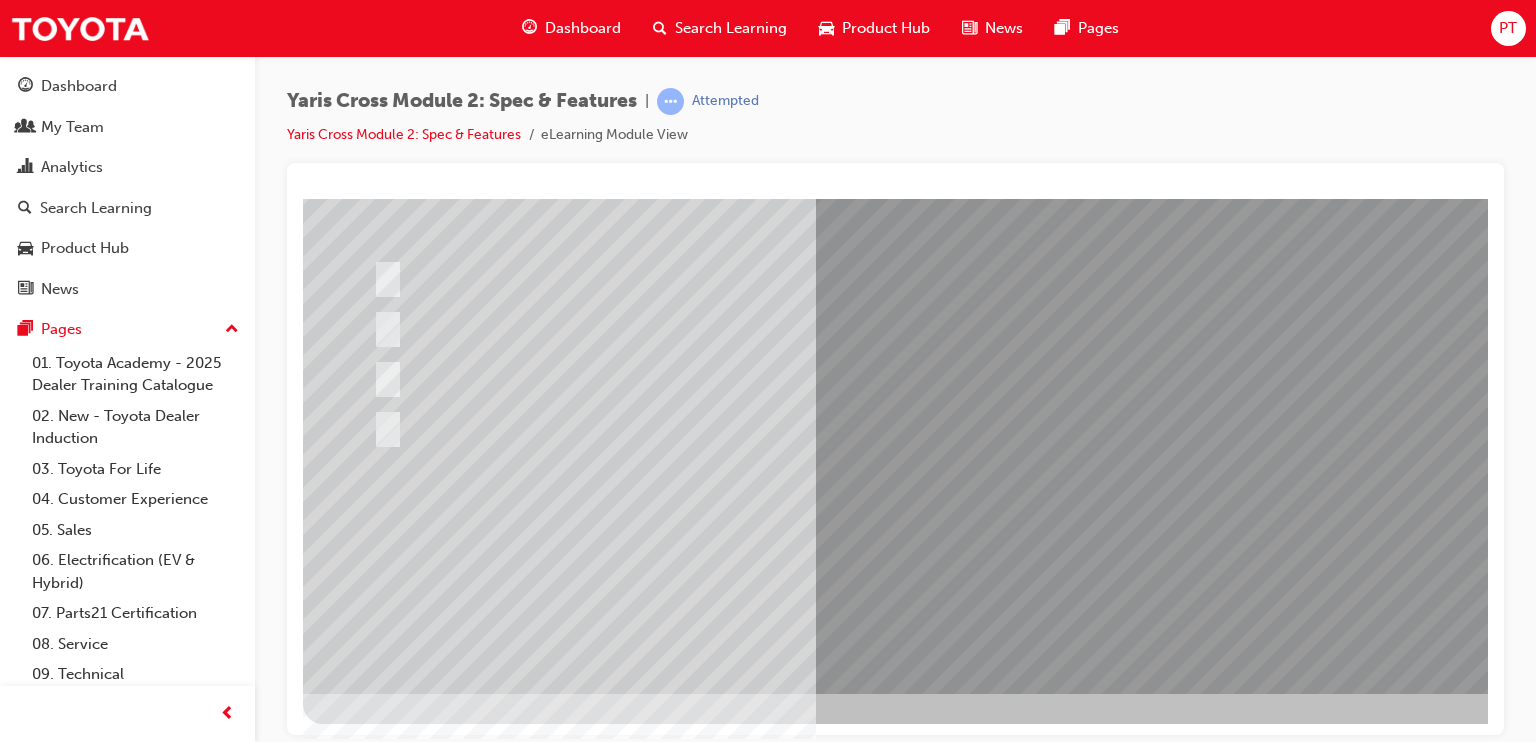 click at bounding box center [375, 2746] 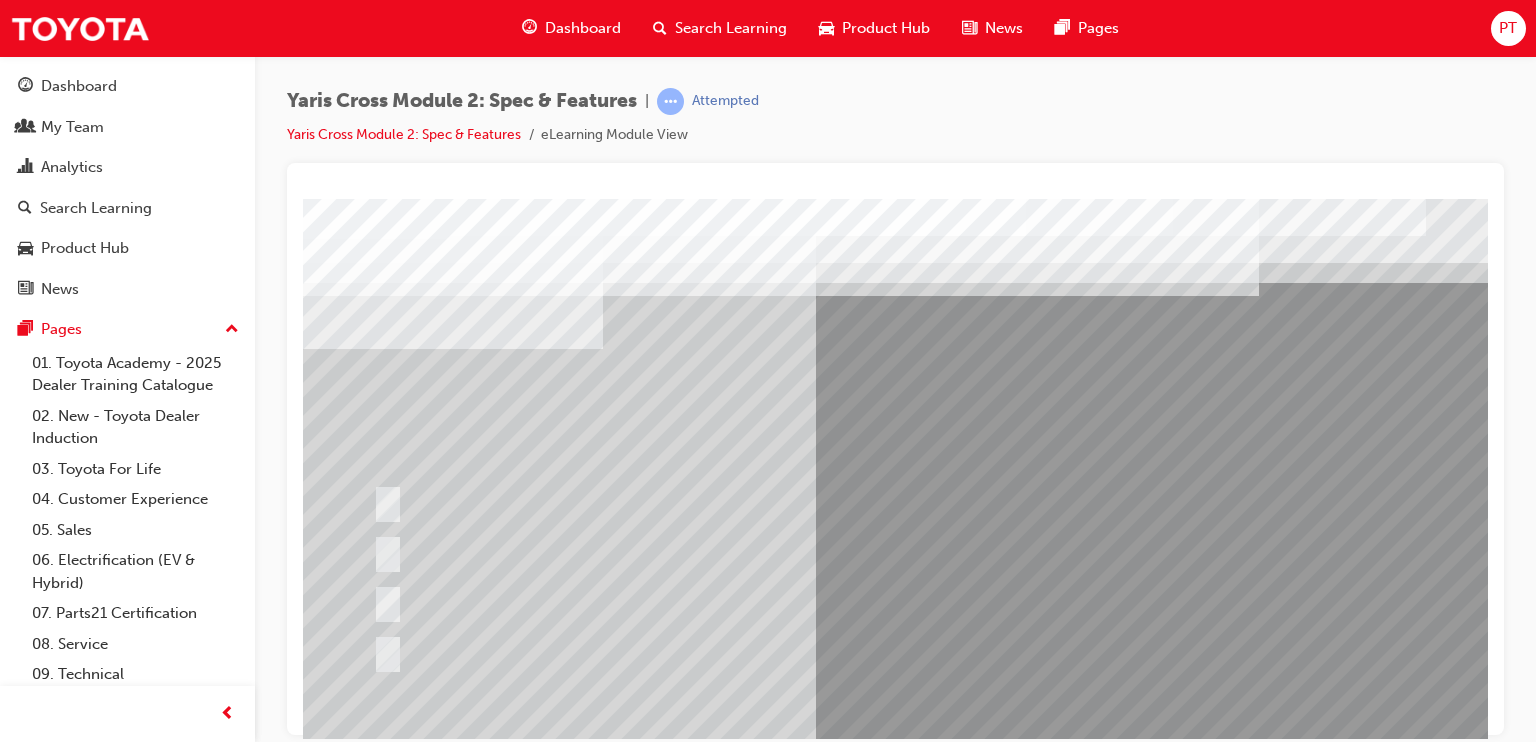 scroll, scrollTop: 225, scrollLeft: 0, axis: vertical 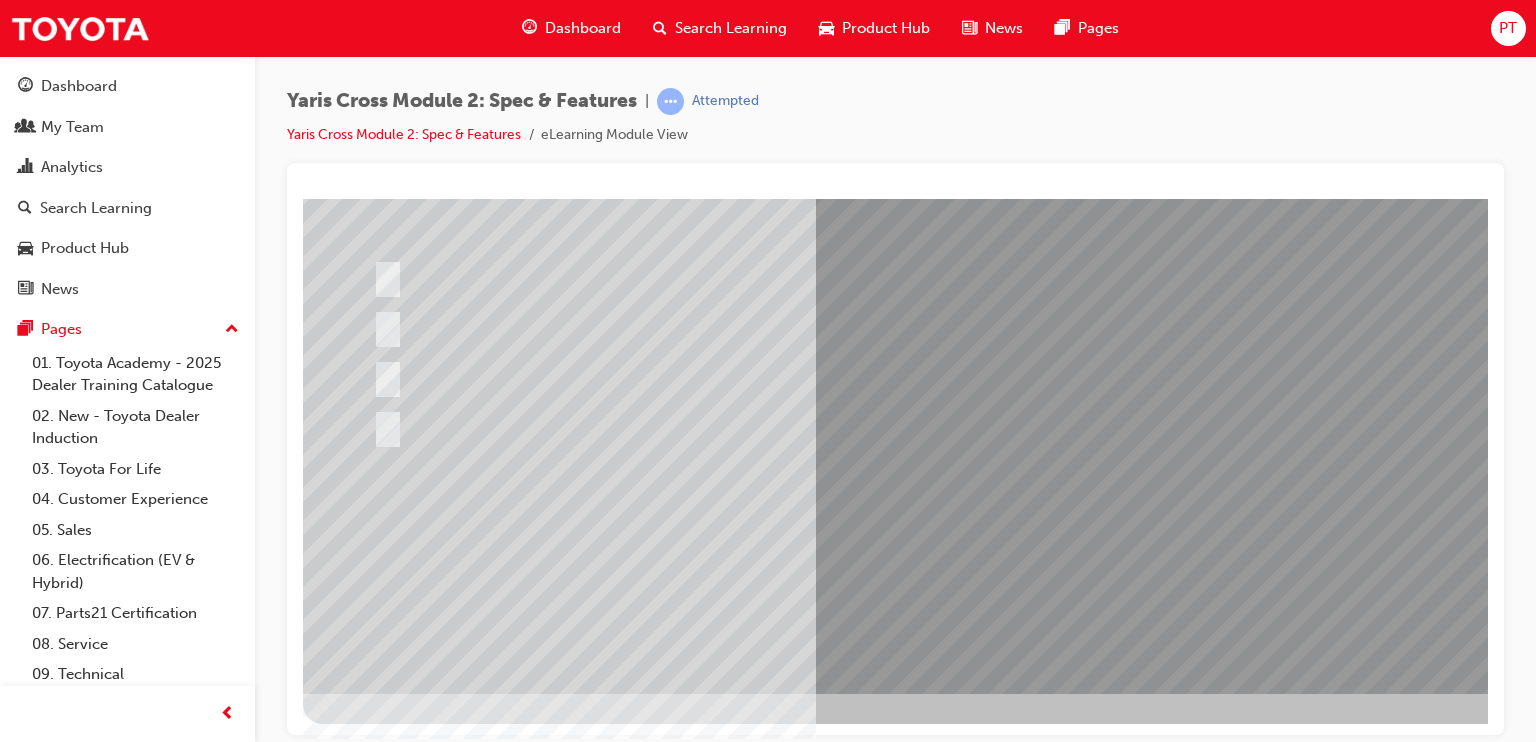 click at bounding box center (983, 333) 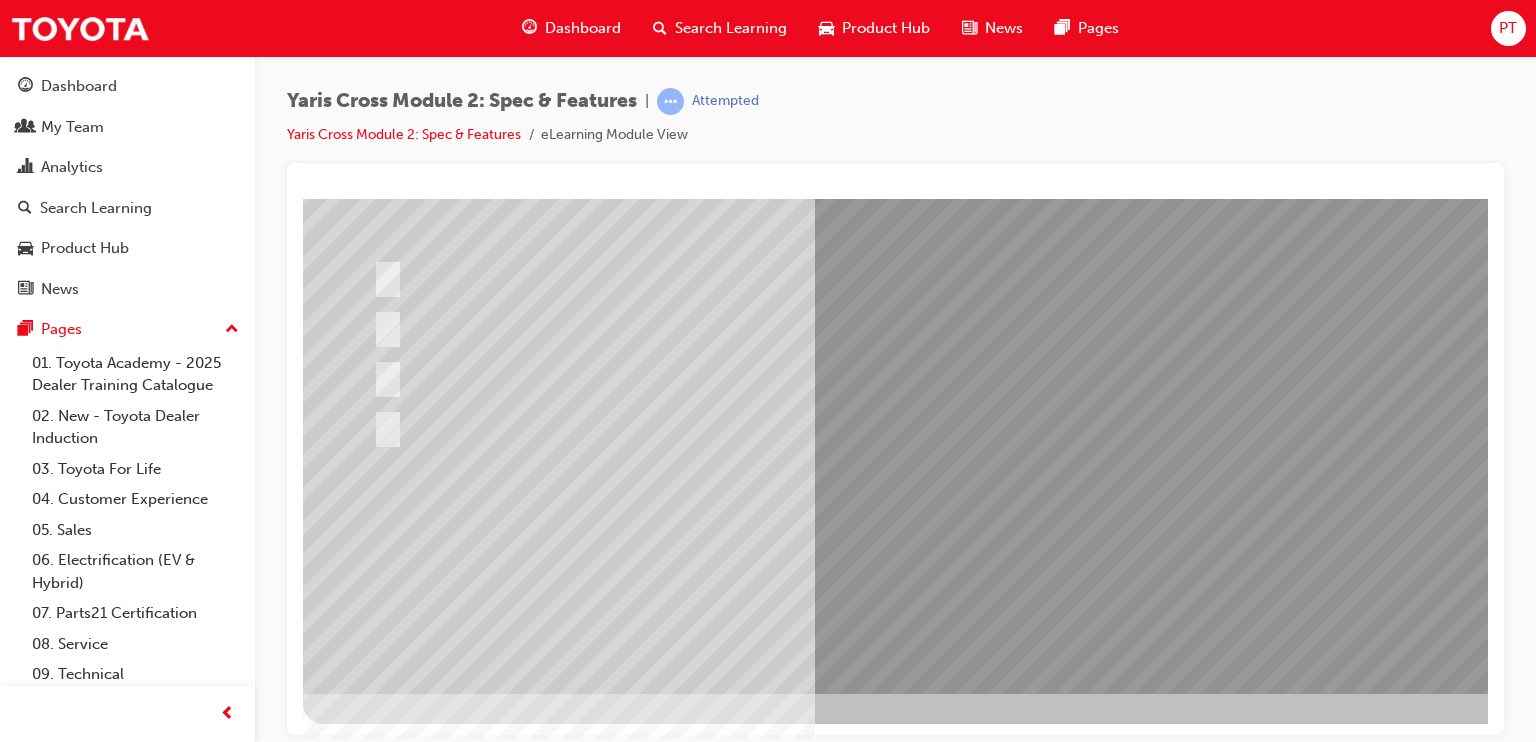 click at bounding box center (635, 2469) 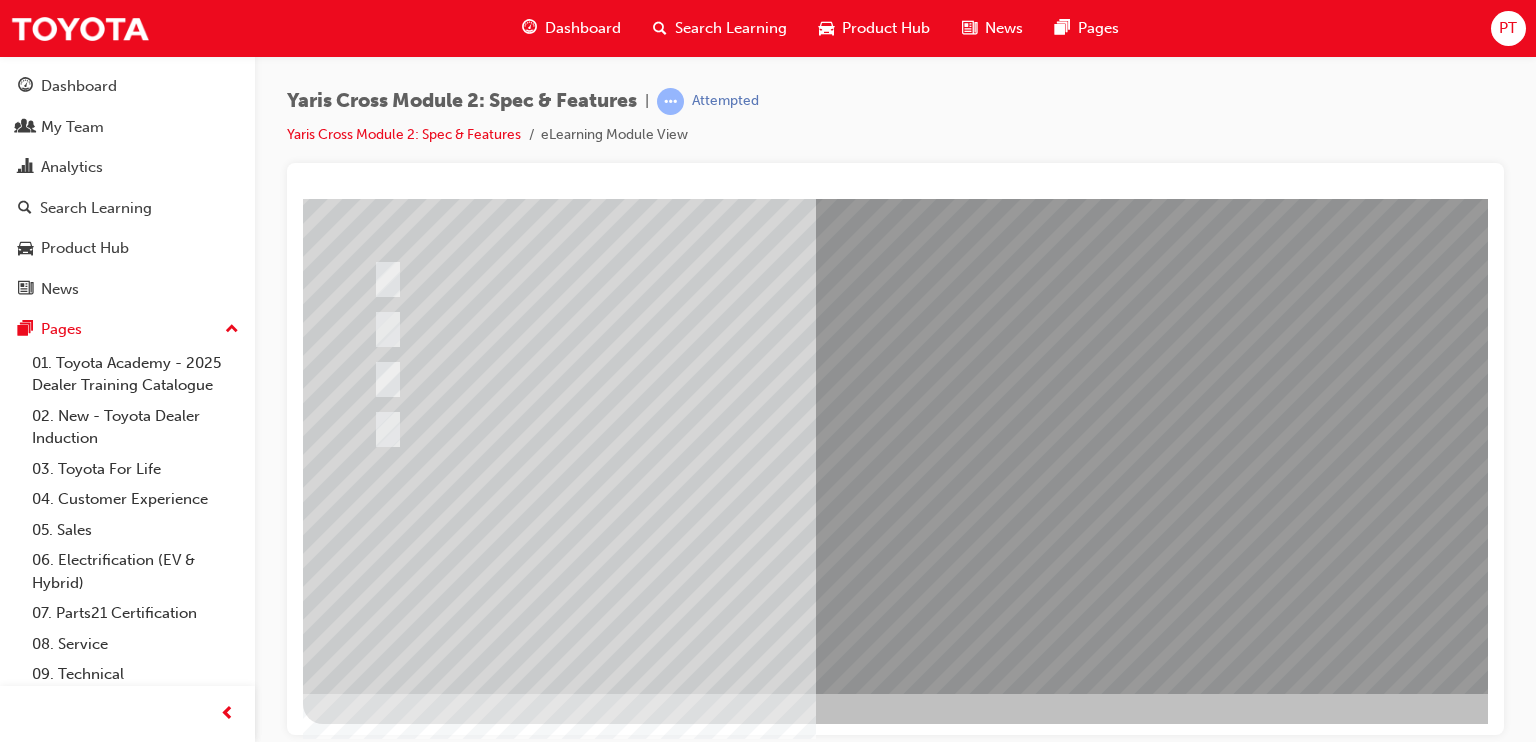 scroll, scrollTop: 0, scrollLeft: 0, axis: both 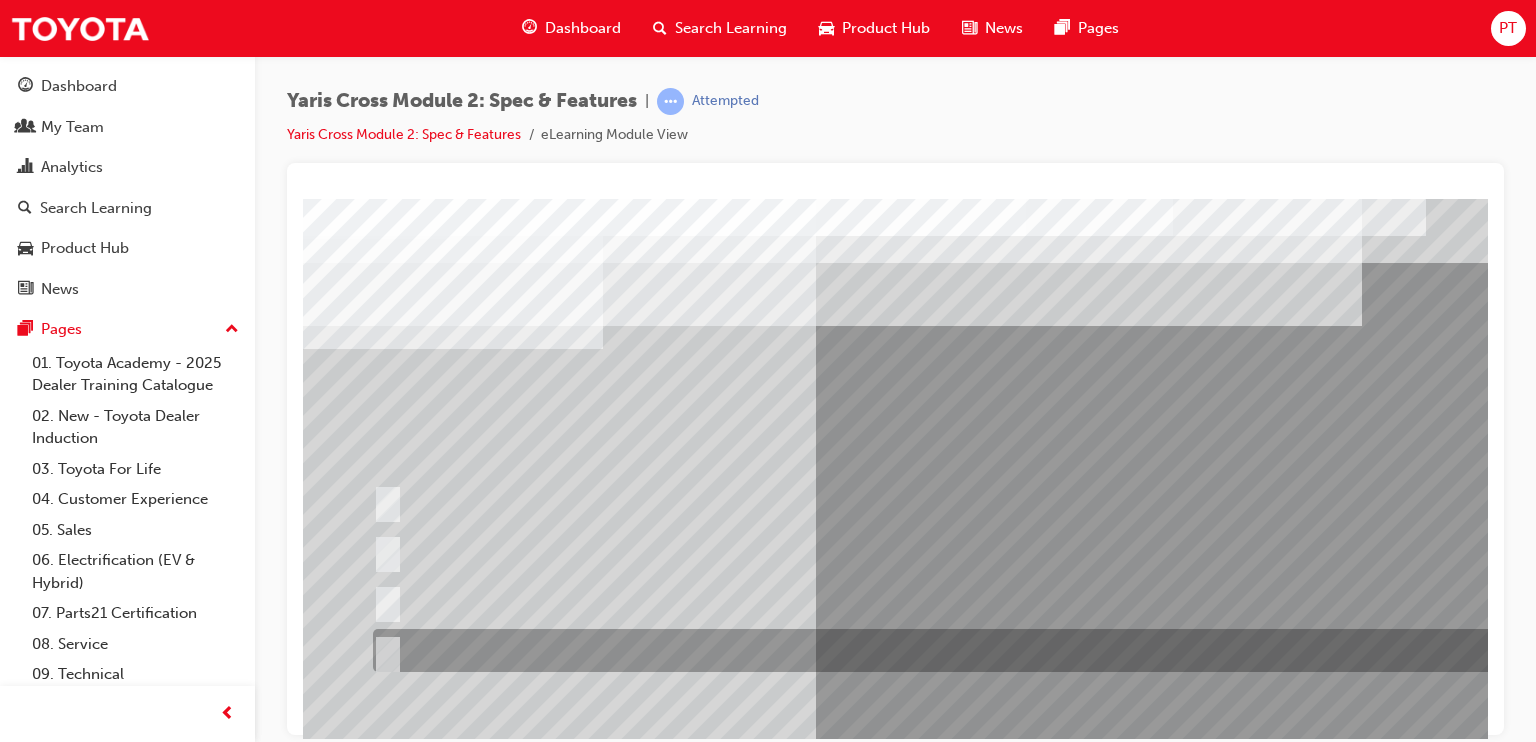 click at bounding box center [954, 650] 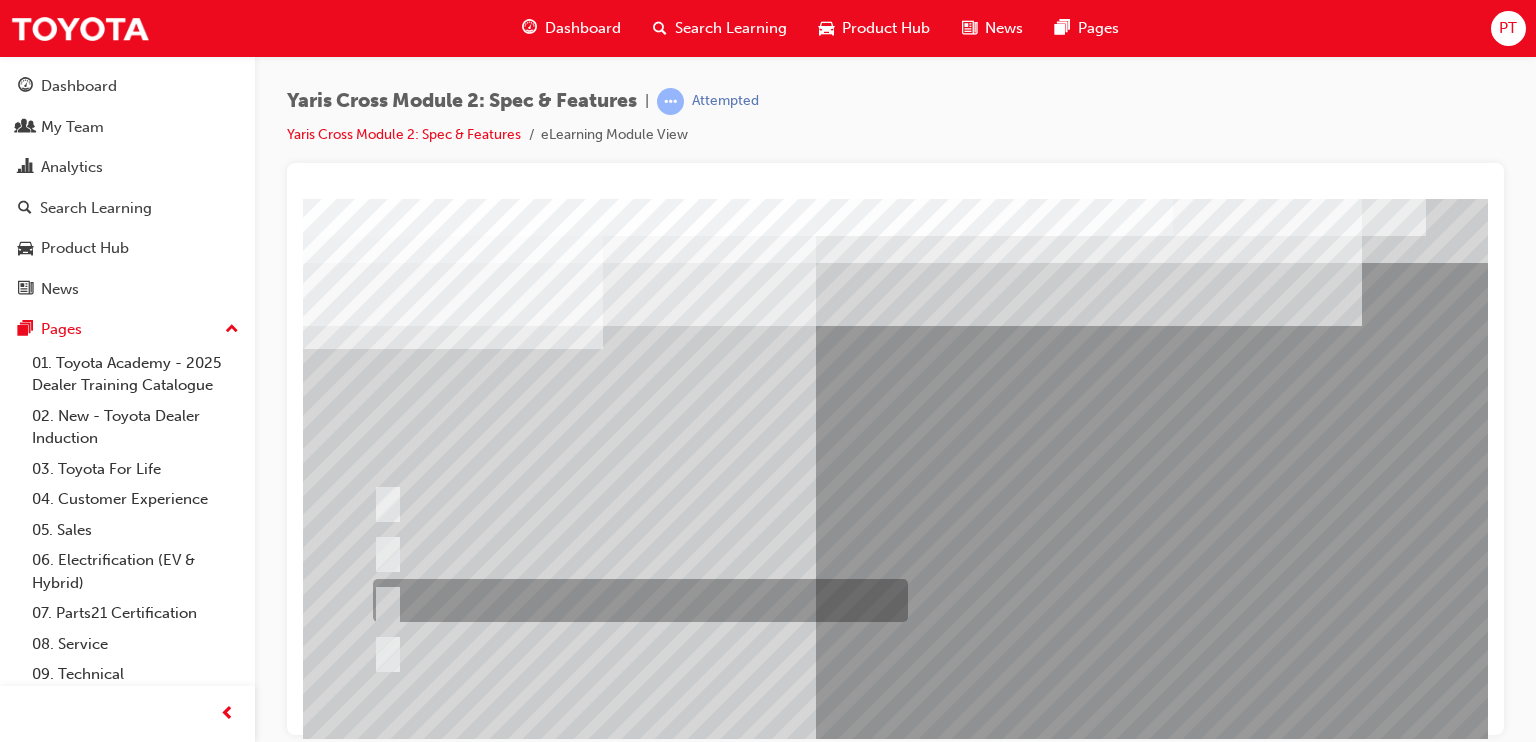 scroll, scrollTop: 225, scrollLeft: 0, axis: vertical 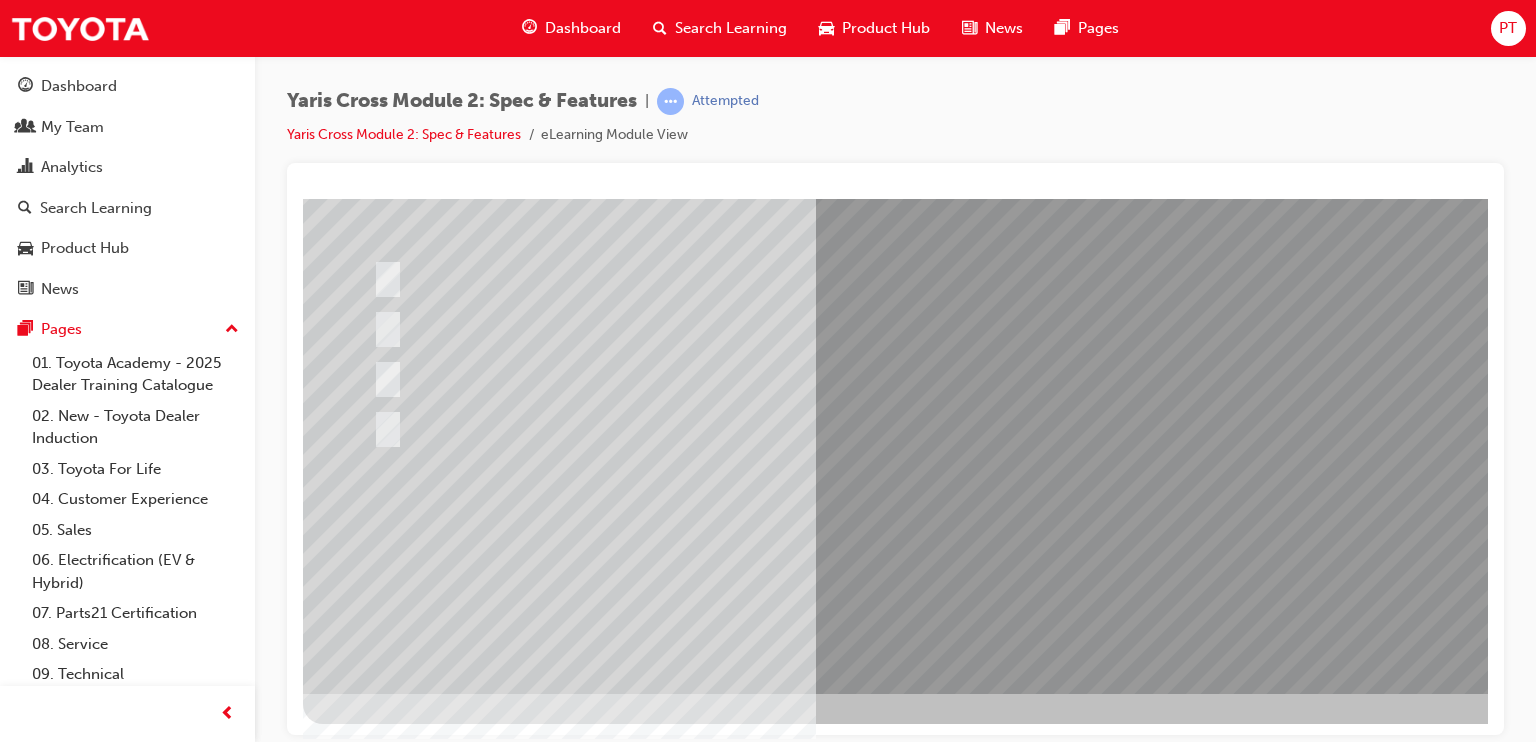 click at bounding box center [375, 2776] 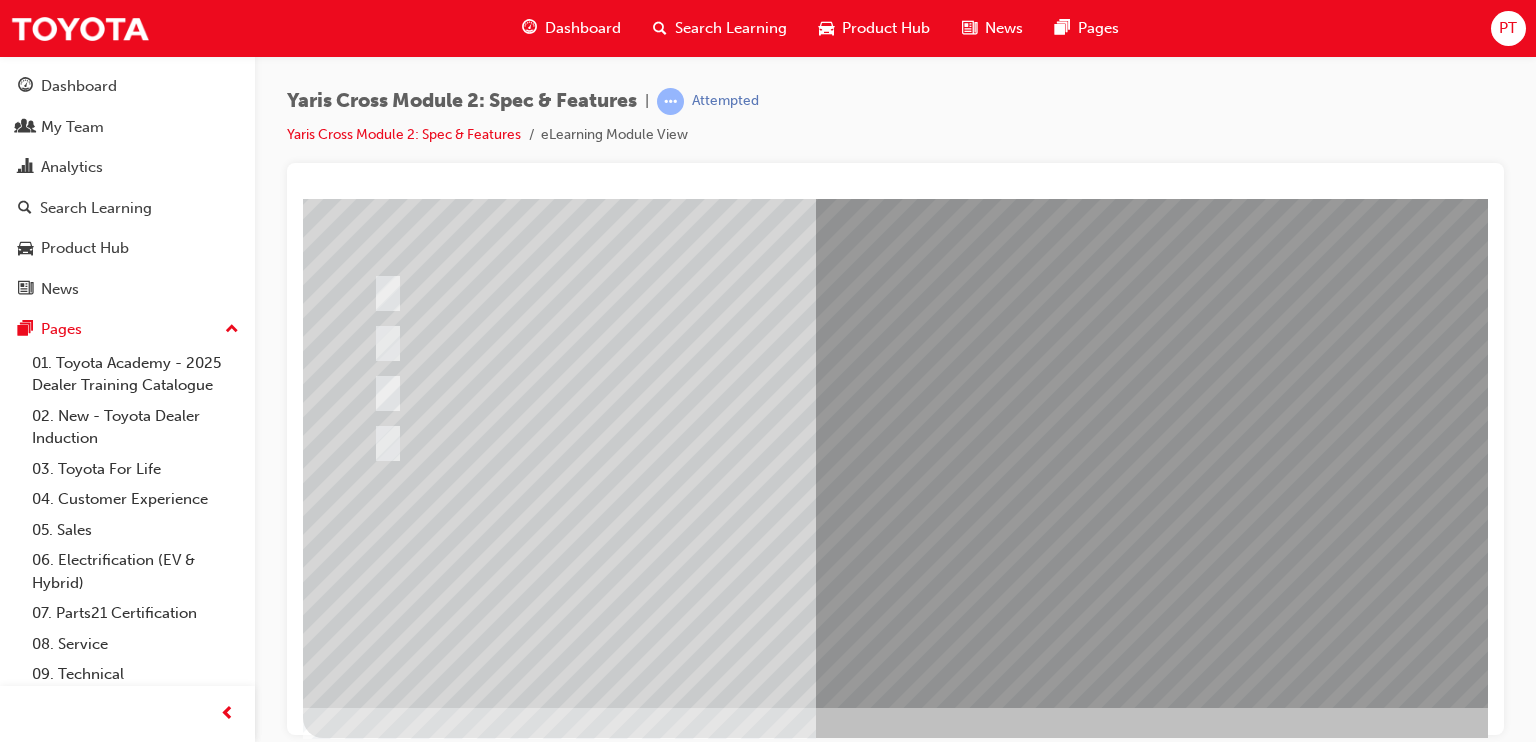 scroll, scrollTop: 212, scrollLeft: 0, axis: vertical 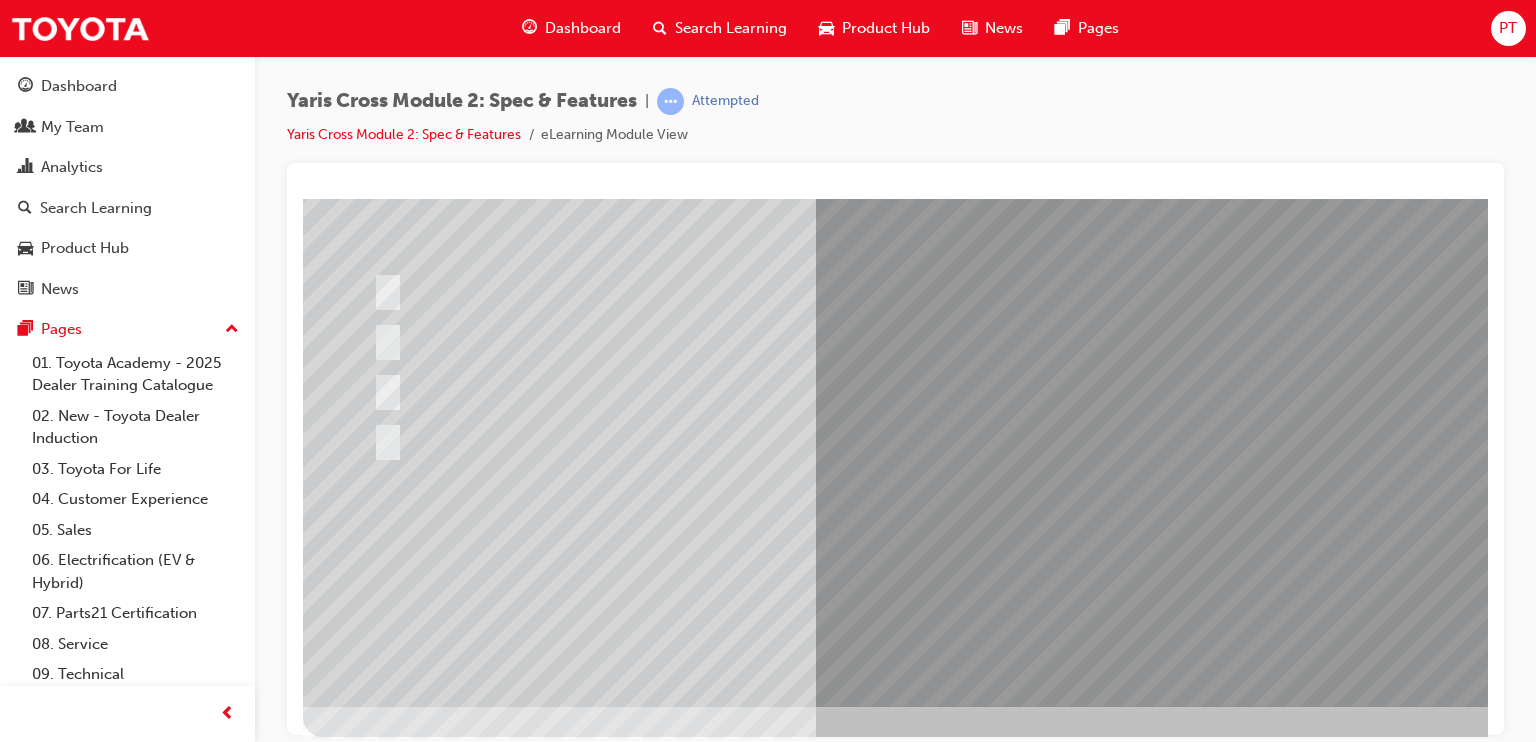 click at bounding box center [983, 346] 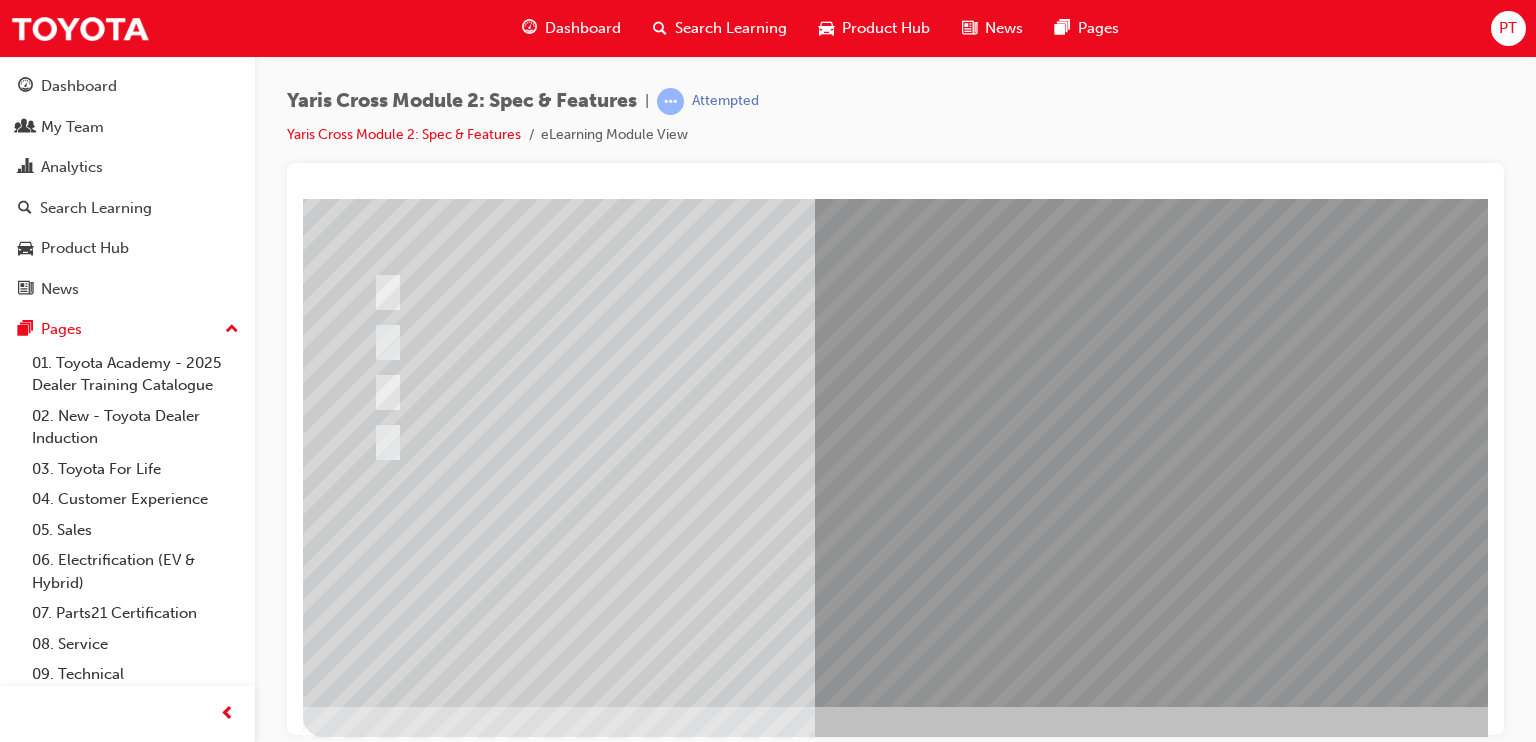 click at bounding box center [635, 2482] 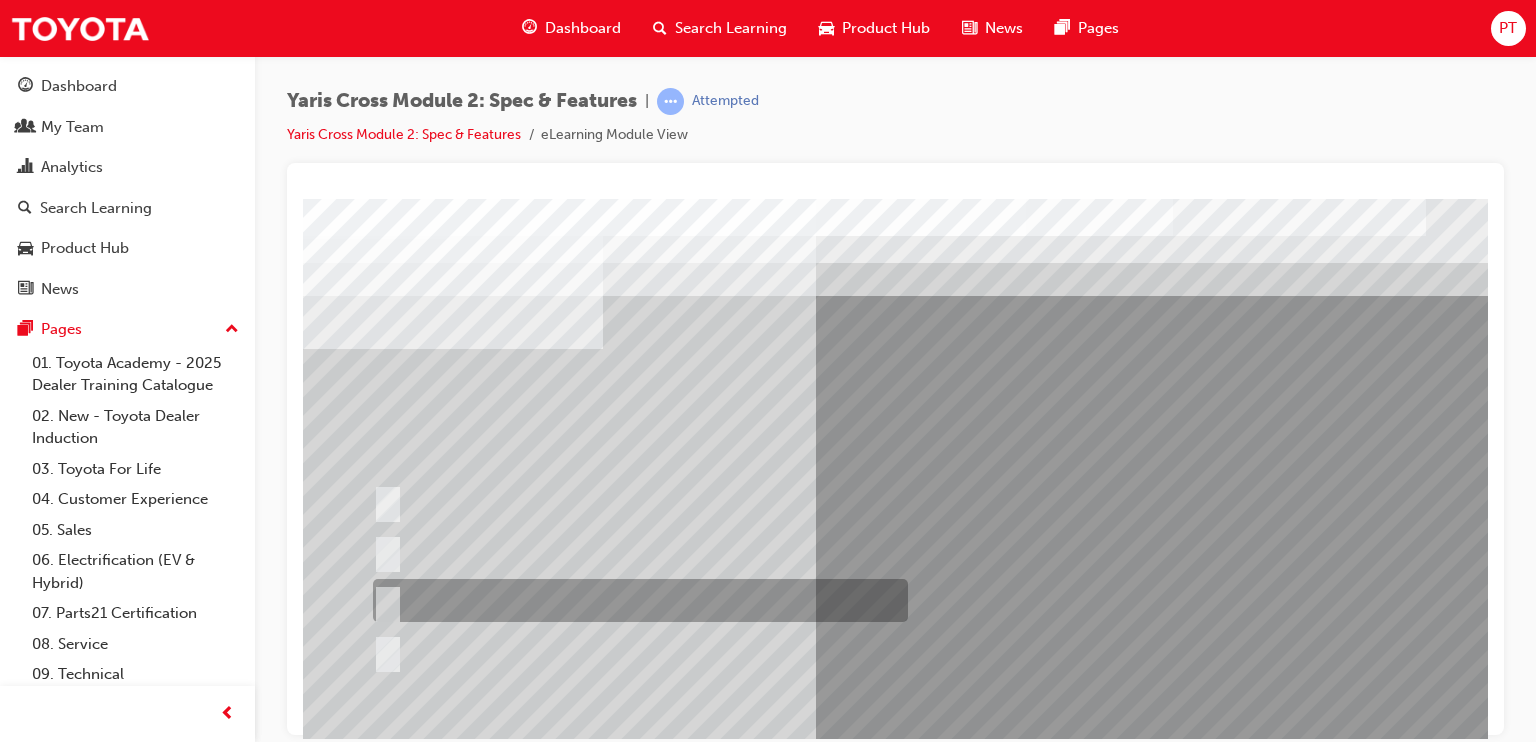 click at bounding box center [635, 600] 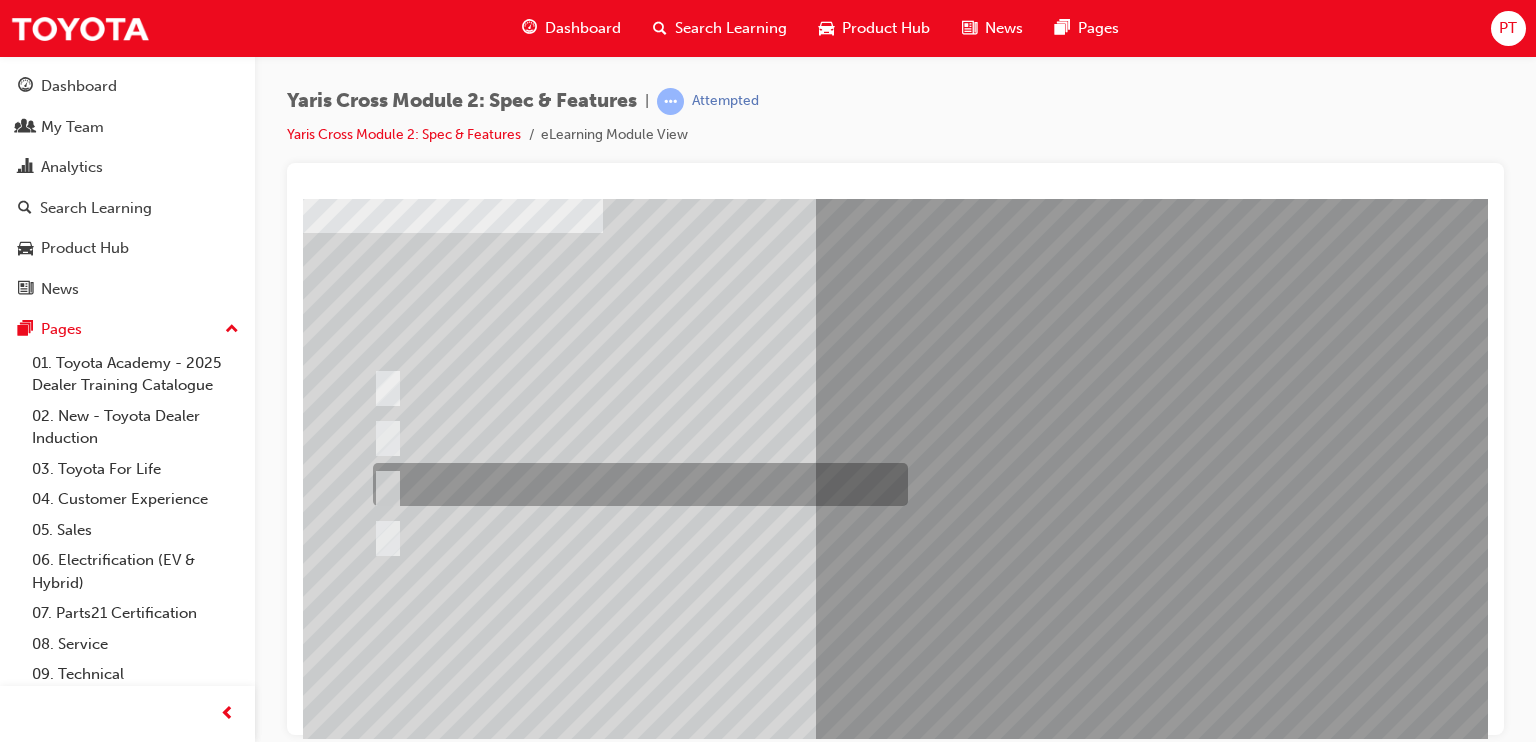 scroll, scrollTop: 132, scrollLeft: 0, axis: vertical 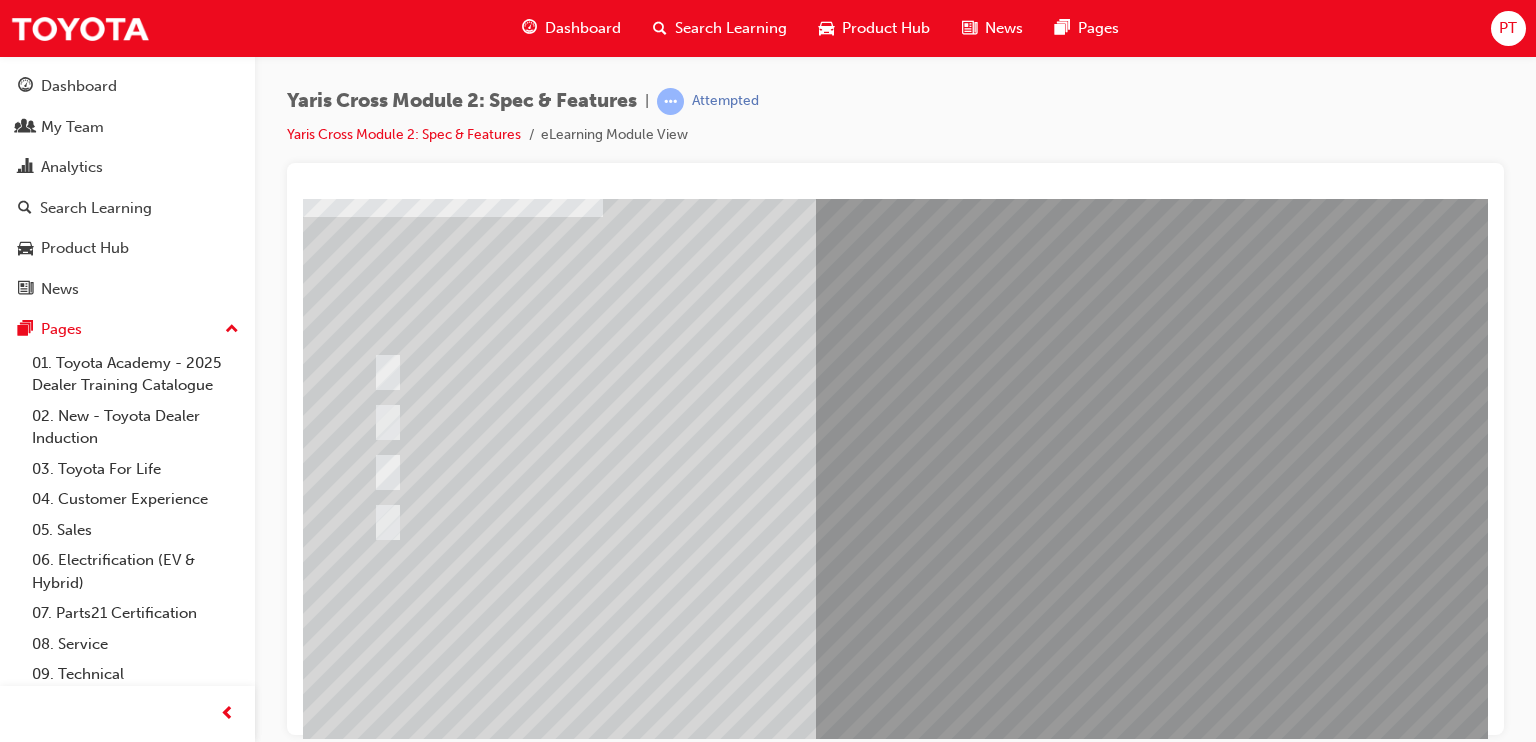 drag, startPoint x: 902, startPoint y: 588, endPoint x: 962, endPoint y: 595, distance: 60.40695 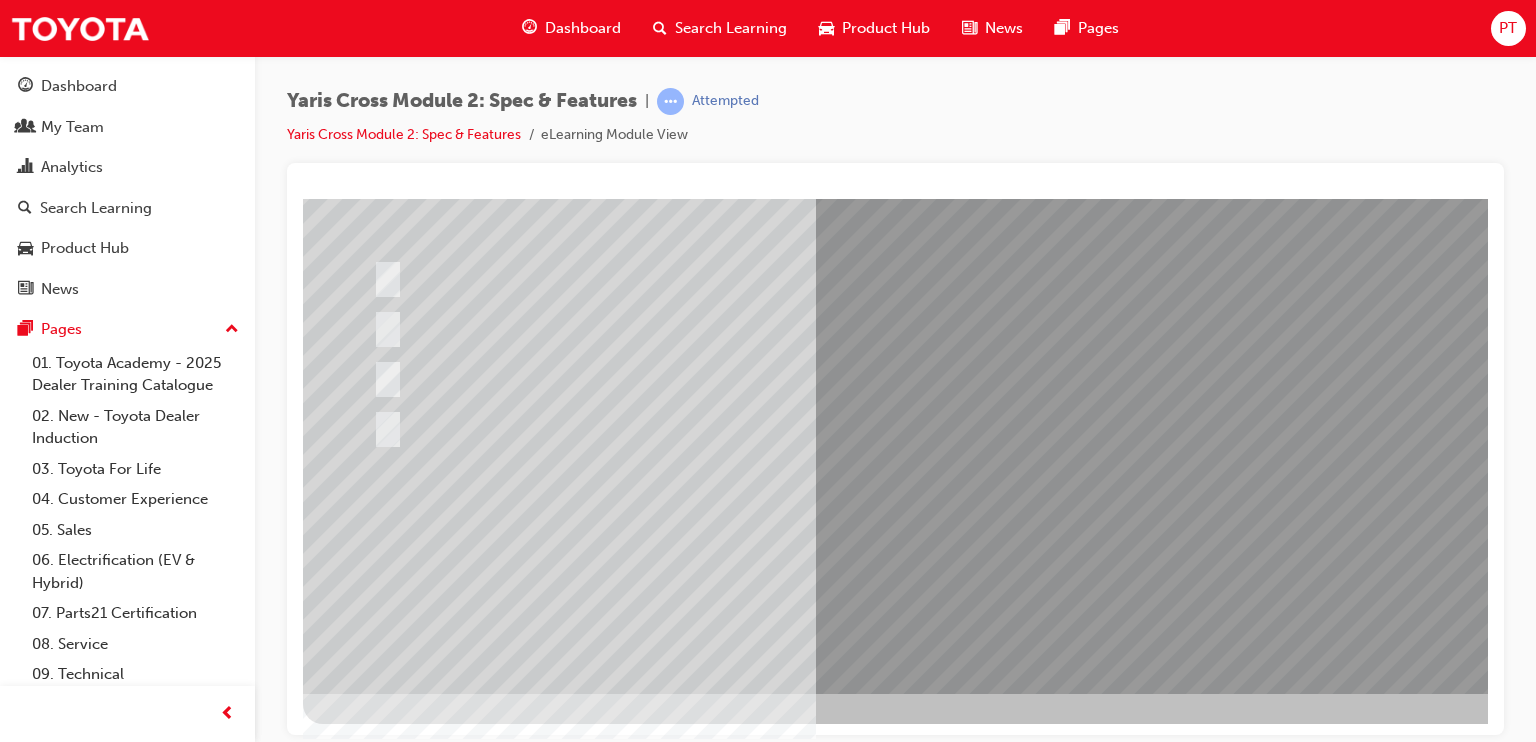 click at bounding box center (375, 2746) 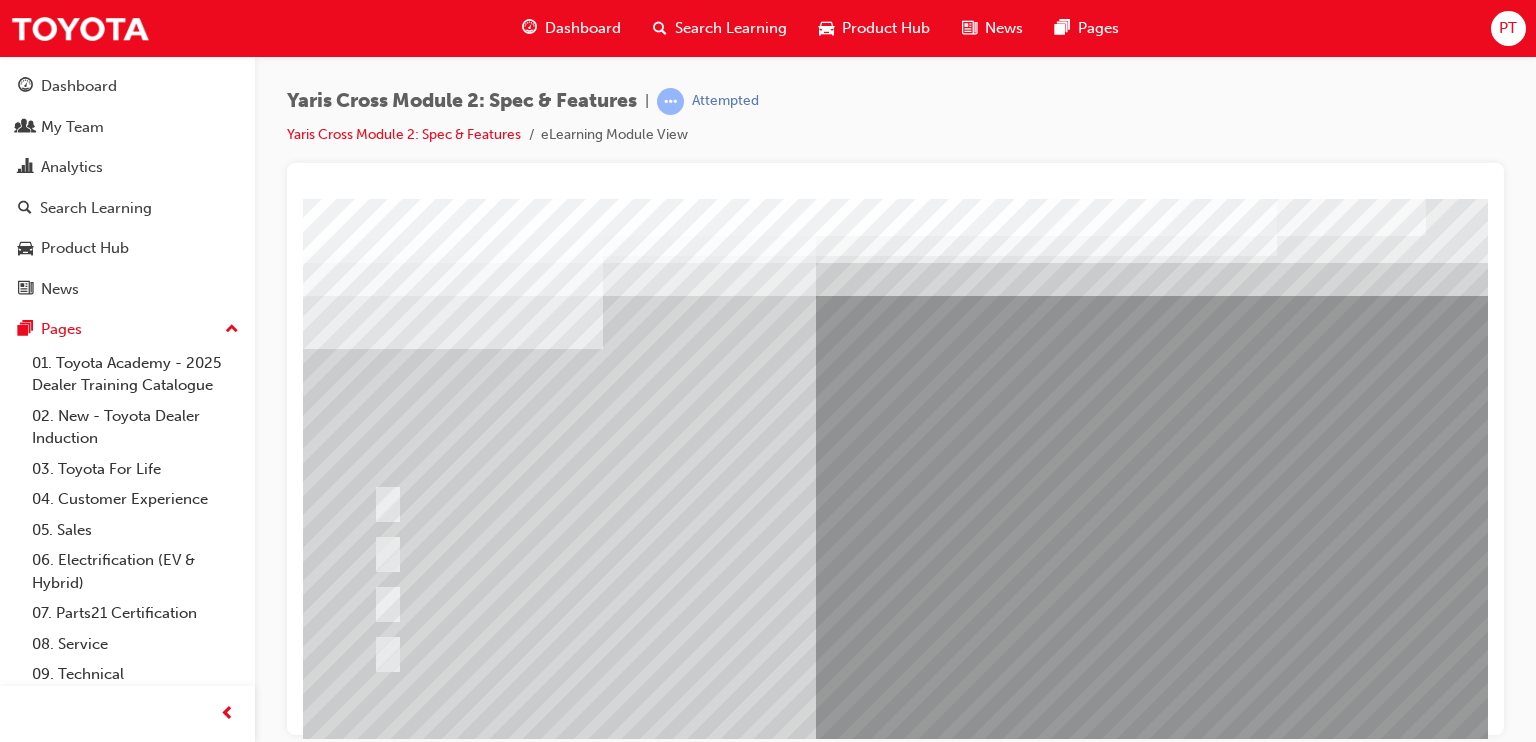 click at bounding box center [983, 558] 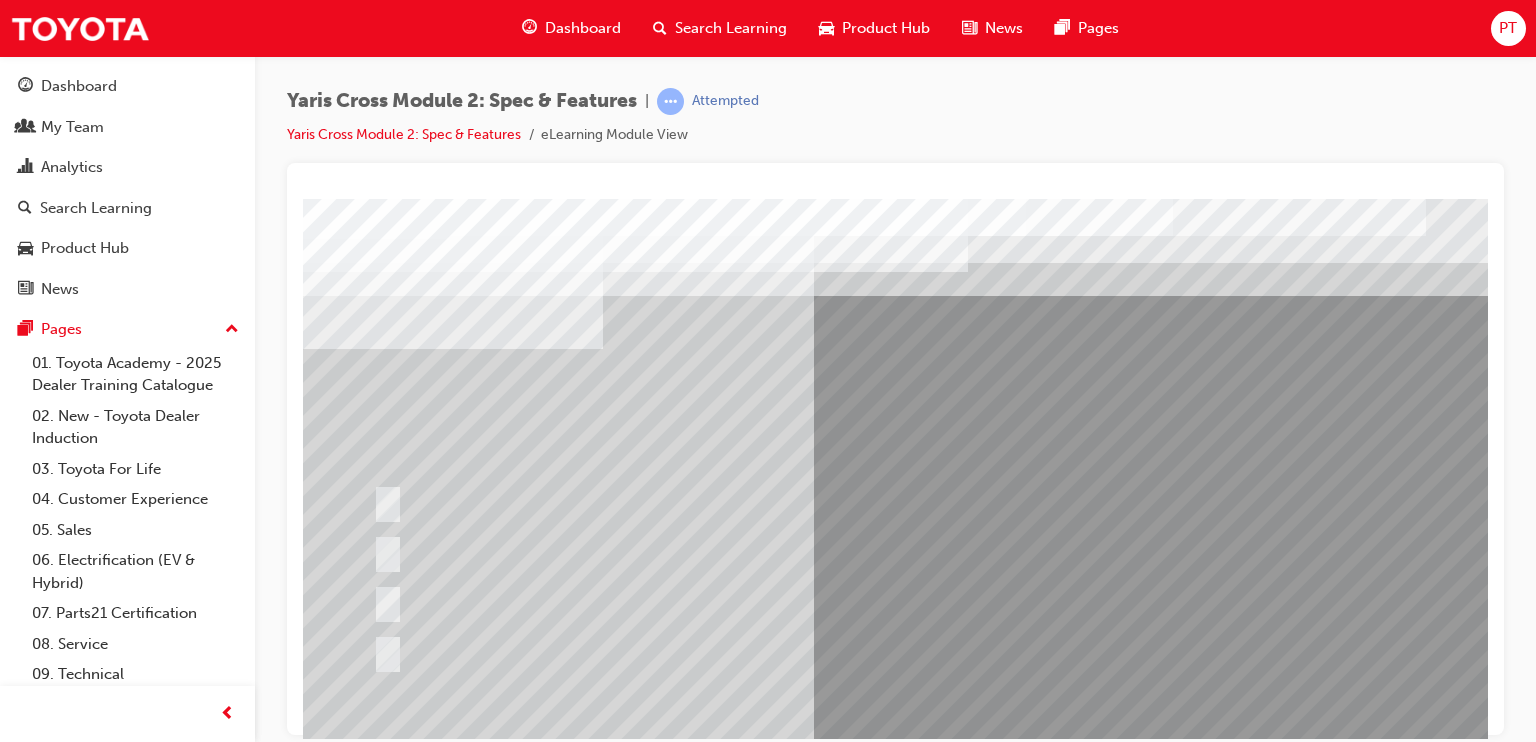 scroll, scrollTop: 225, scrollLeft: 0, axis: vertical 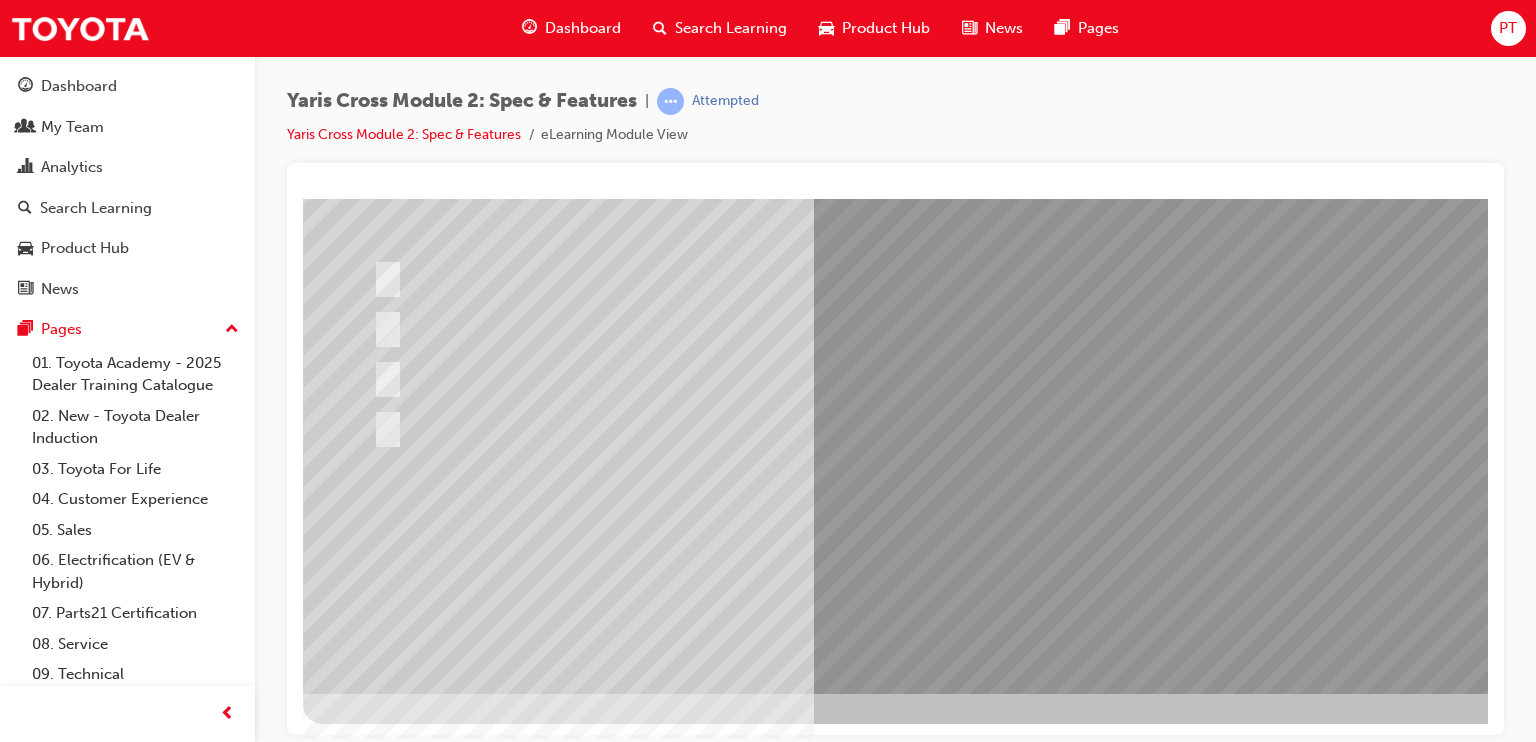 click at bounding box center [635, 2467] 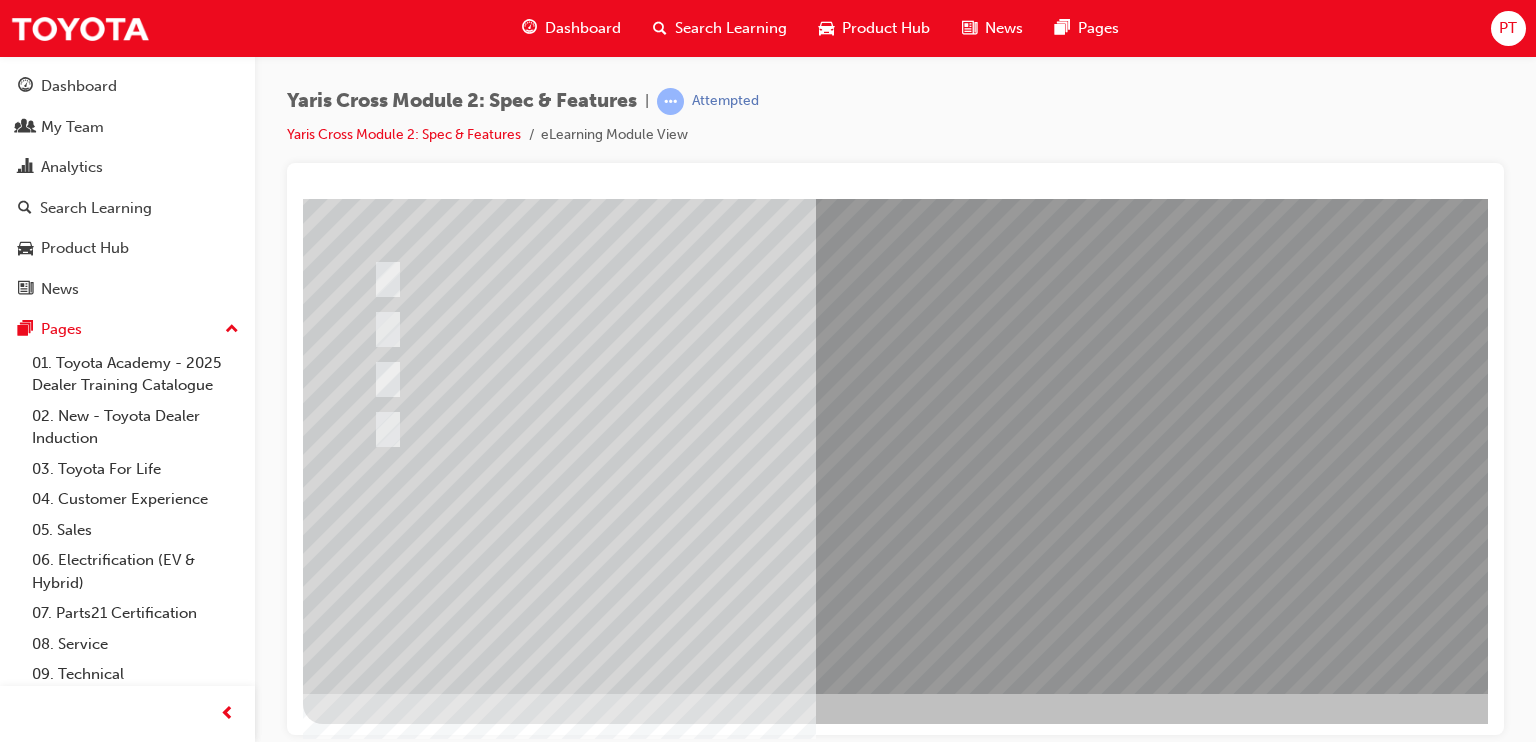 scroll, scrollTop: 0, scrollLeft: 0, axis: both 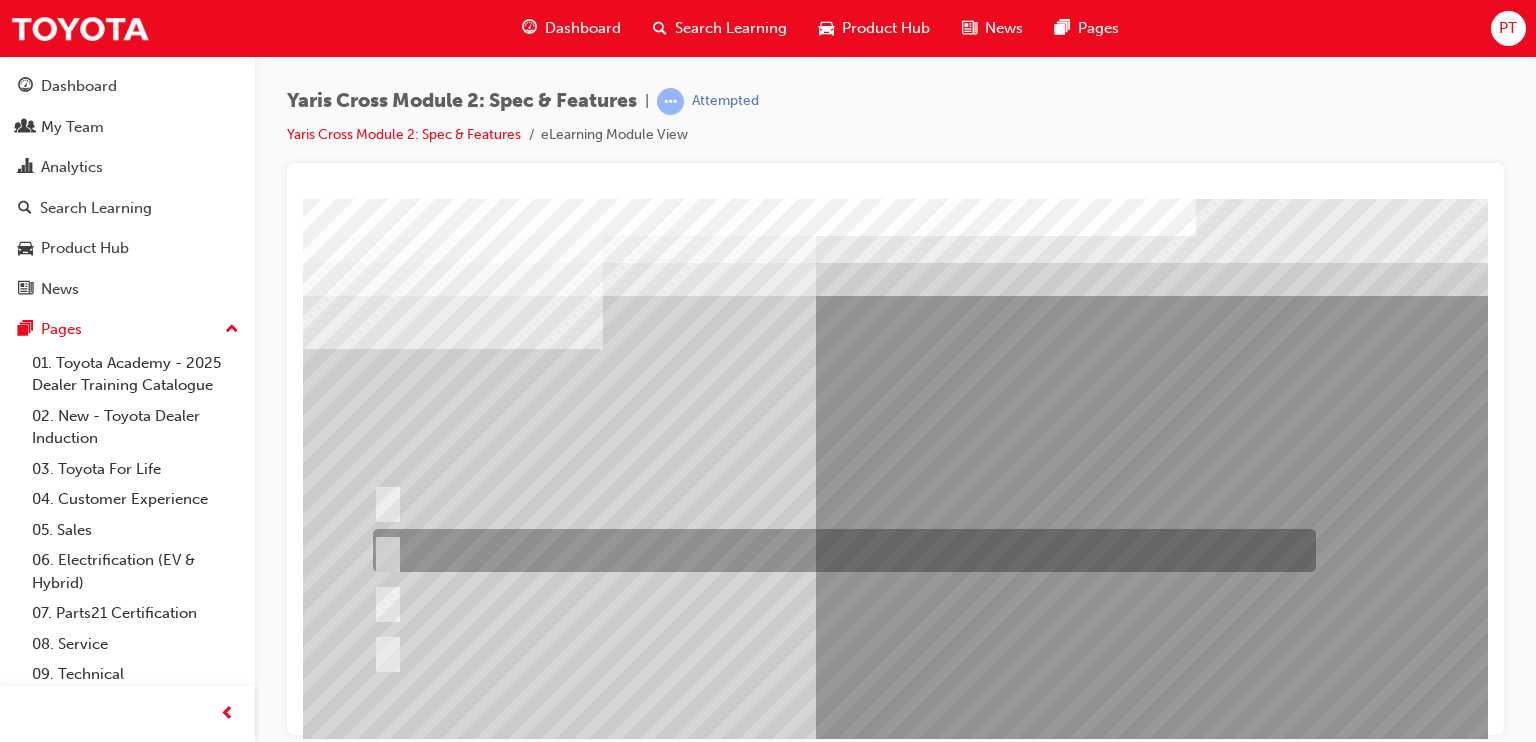 click at bounding box center (839, 550) 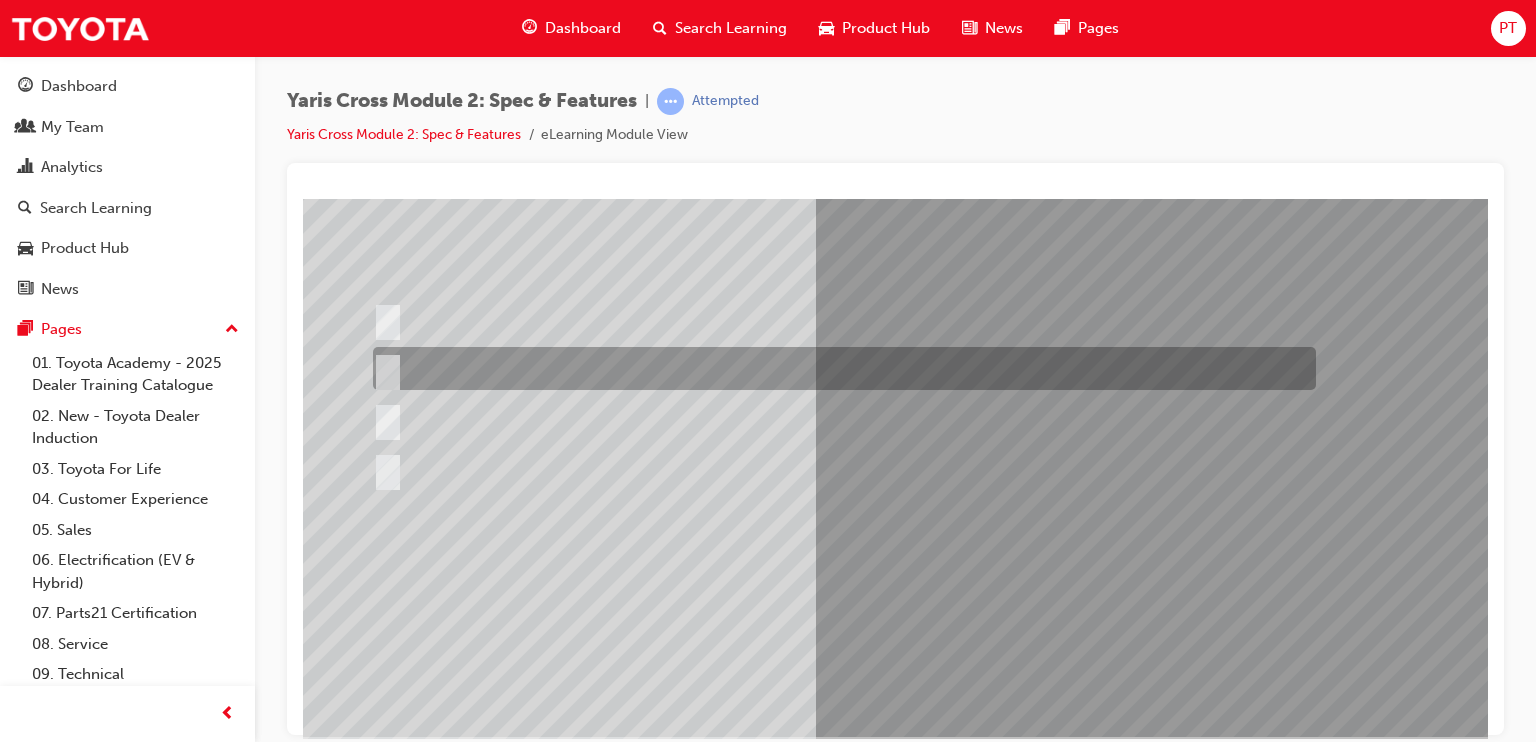 scroll, scrollTop: 216, scrollLeft: 0, axis: vertical 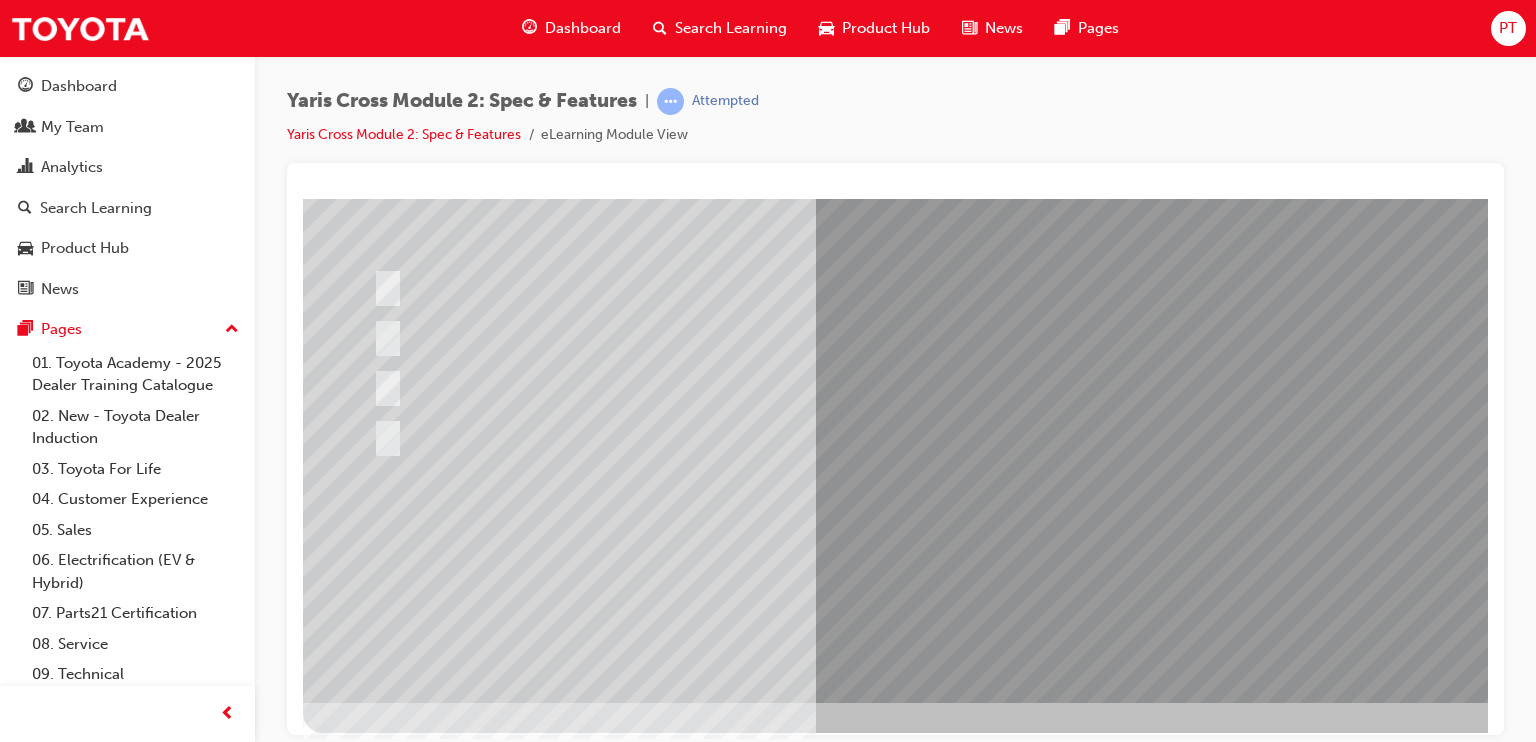 click at bounding box center [375, 2755] 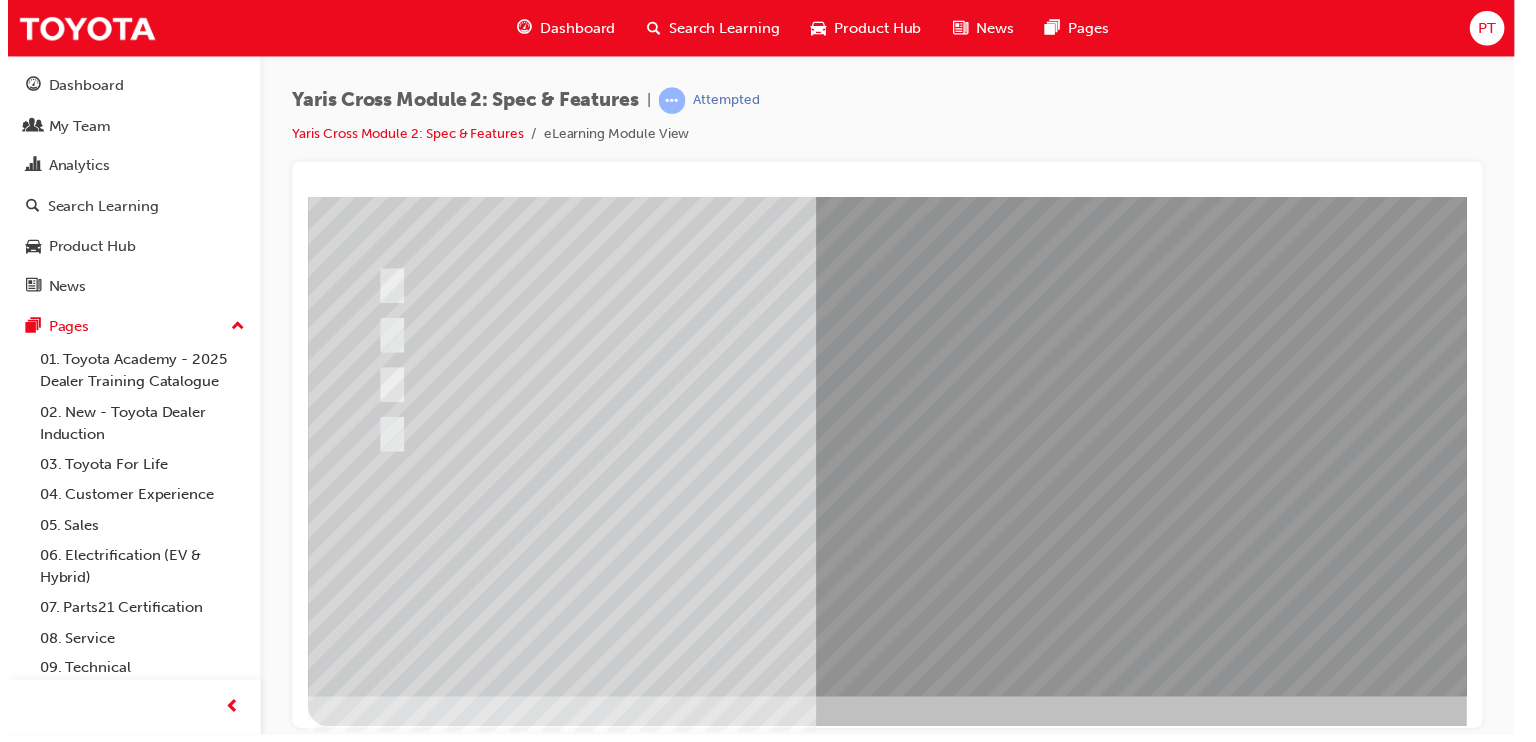 scroll, scrollTop: 0, scrollLeft: 0, axis: both 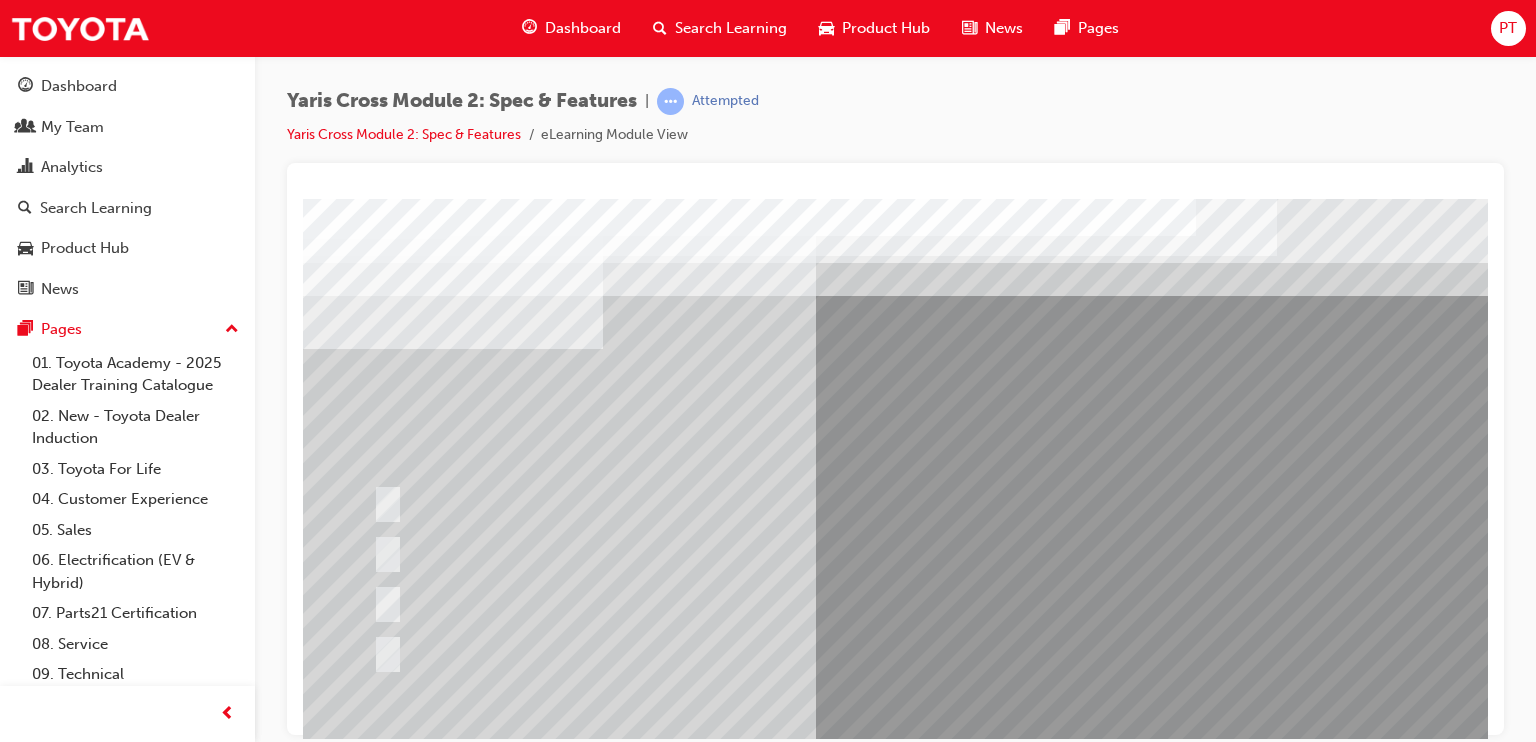 click at bounding box center [983, 558] 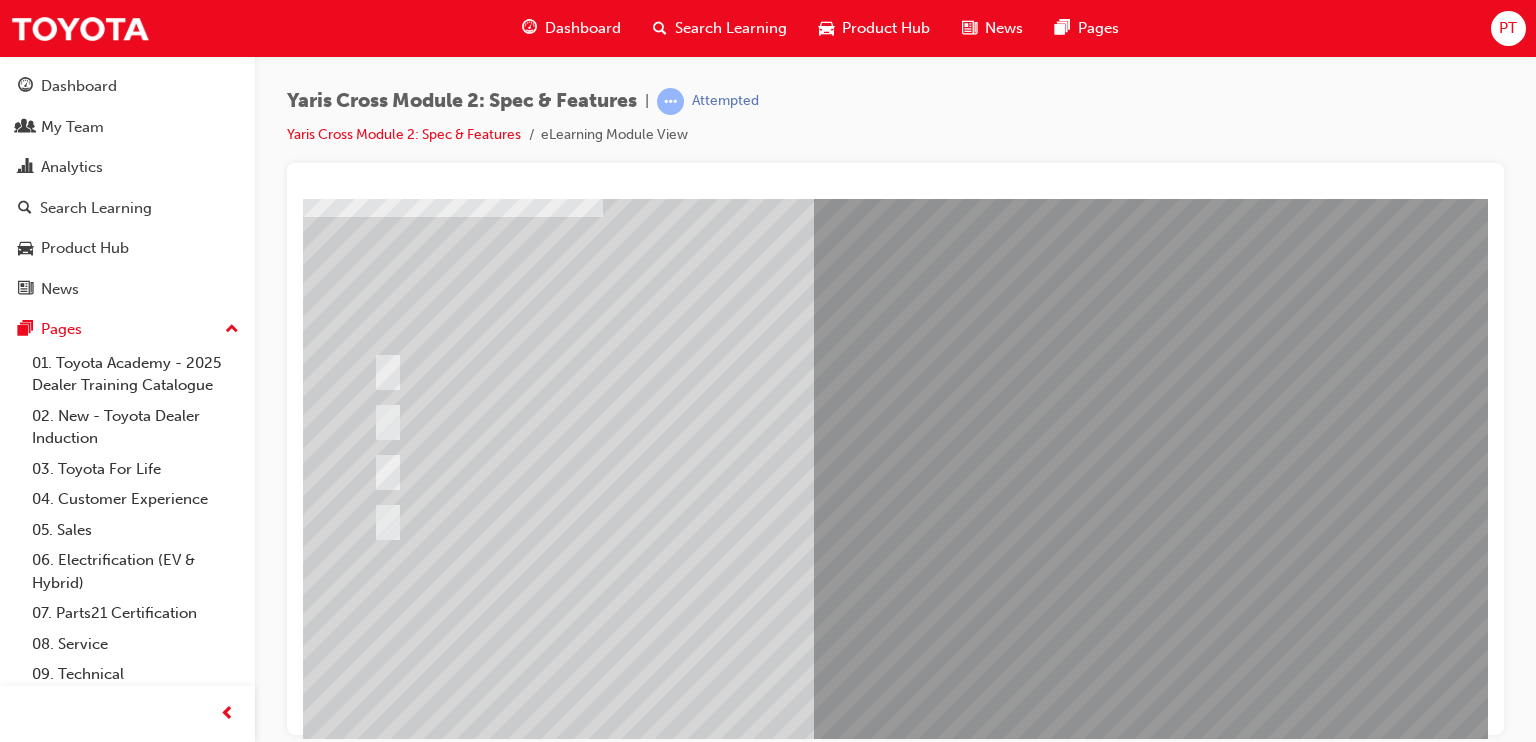 scroll, scrollTop: 135, scrollLeft: 0, axis: vertical 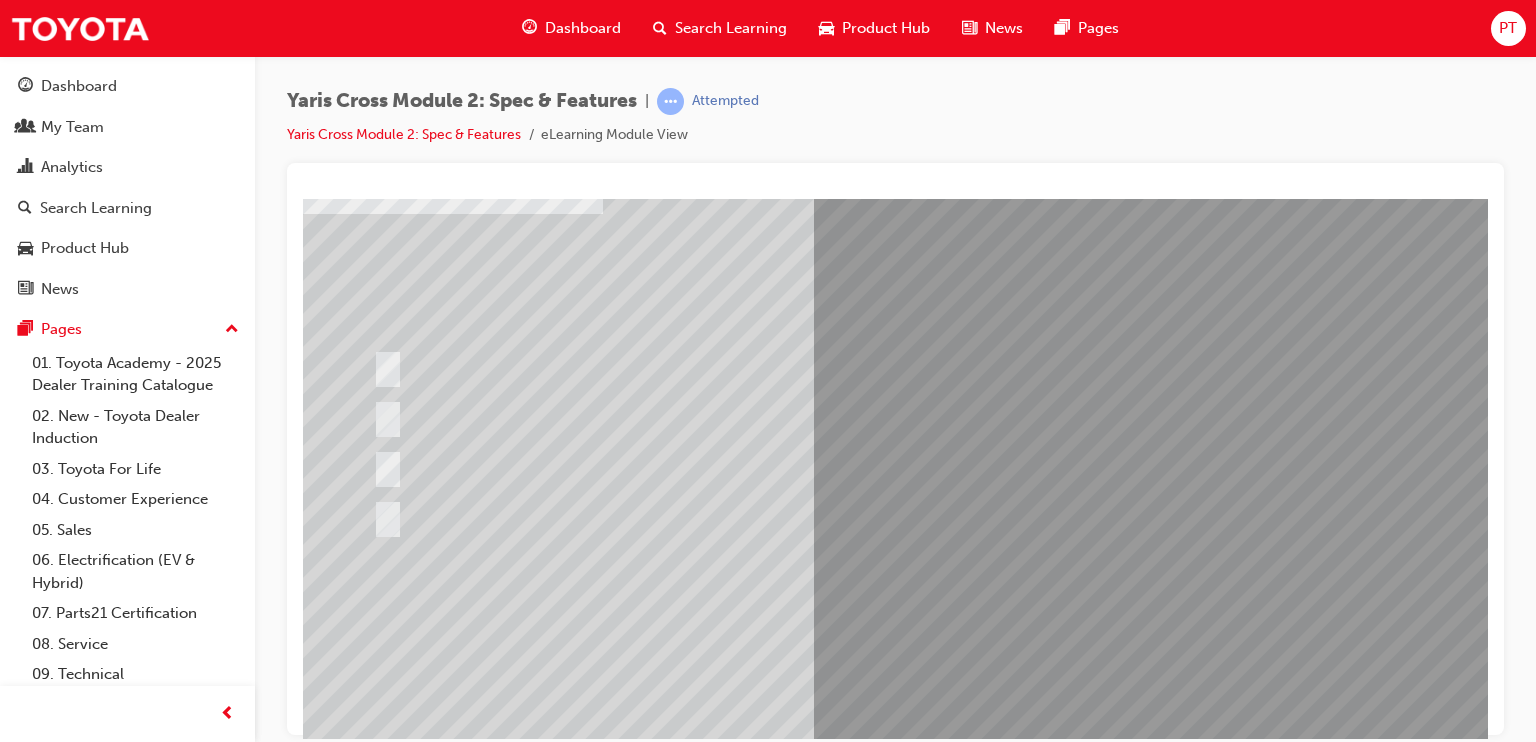 click at bounding box center [635, 2557] 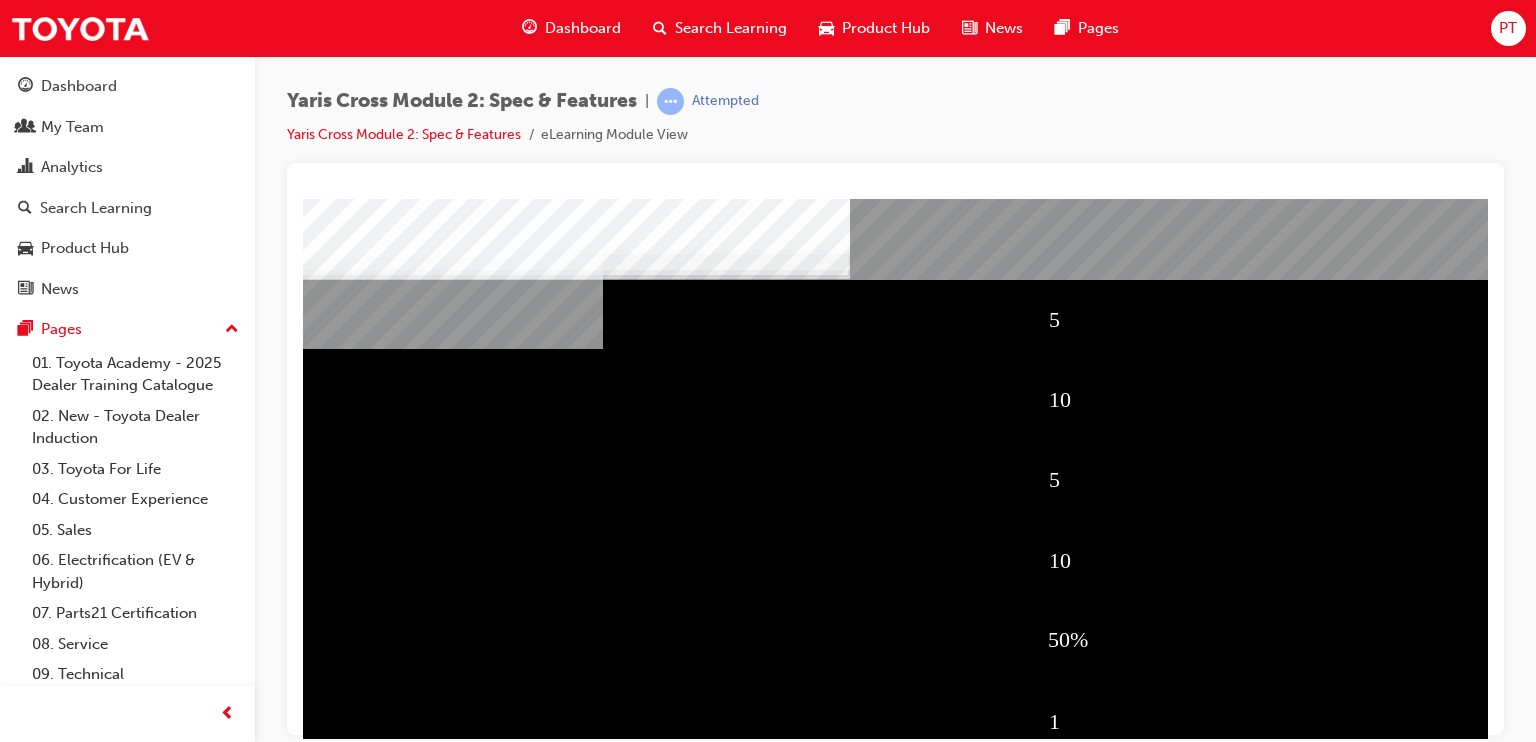 scroll, scrollTop: 225, scrollLeft: 0, axis: vertical 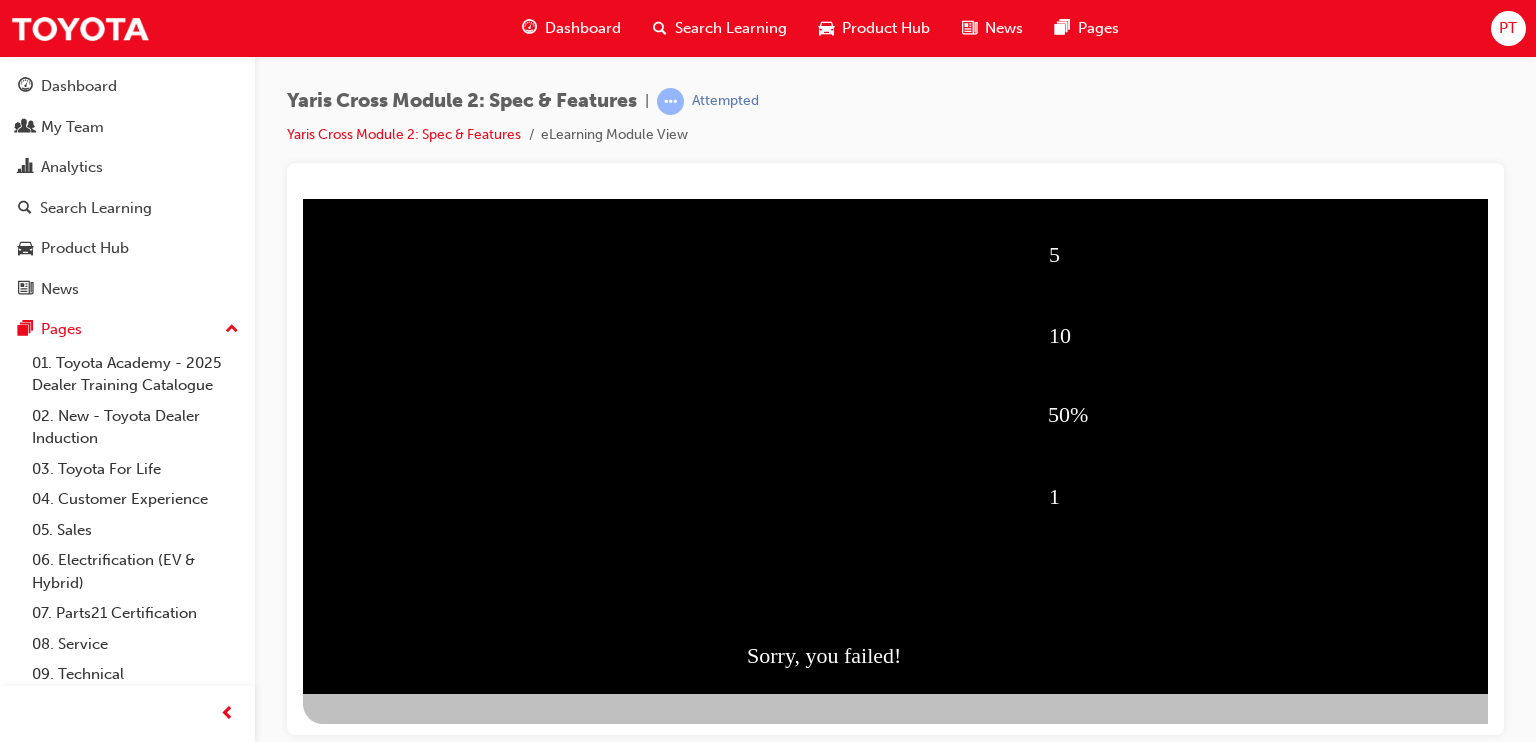 click at bounding box center (411, 1176) 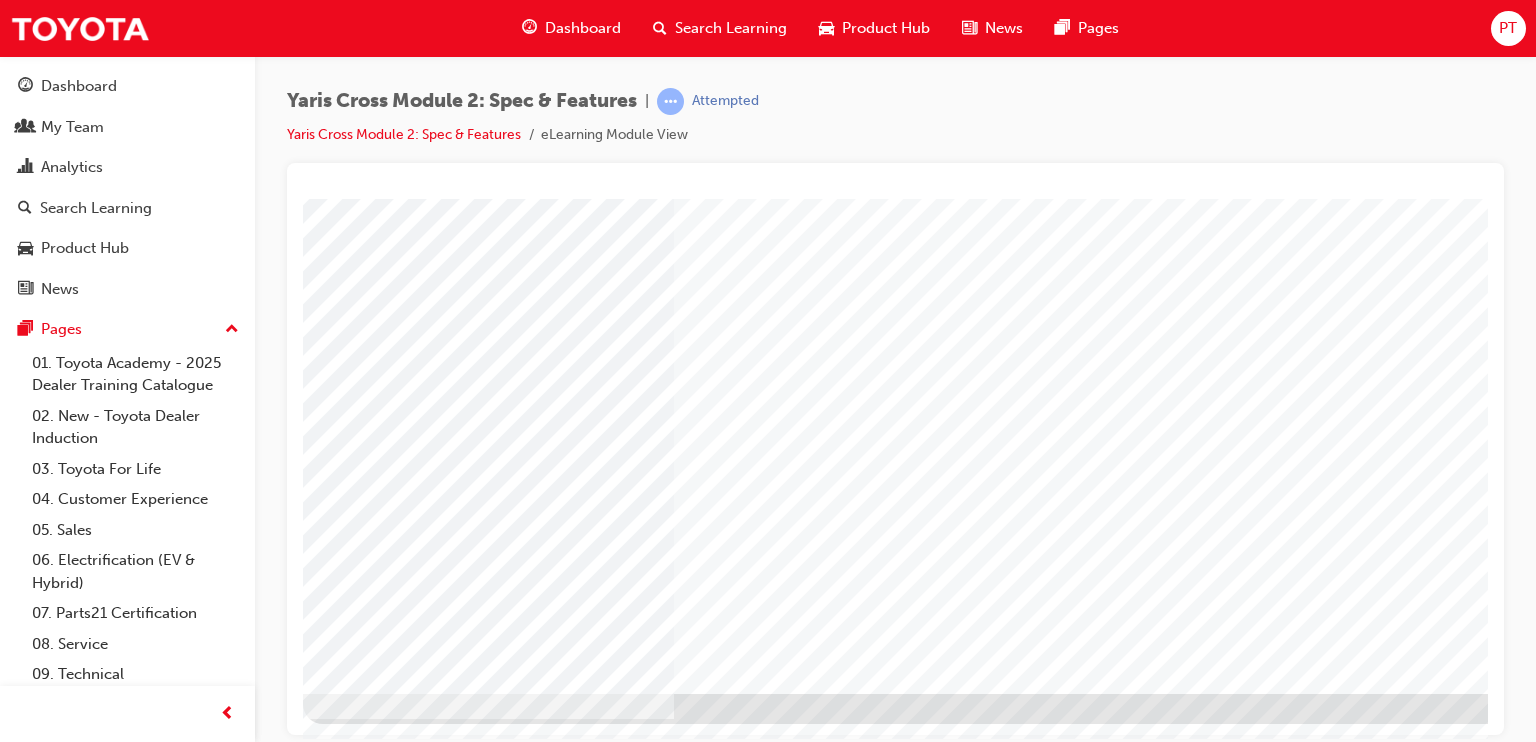 scroll, scrollTop: 225, scrollLeft: 190, axis: both 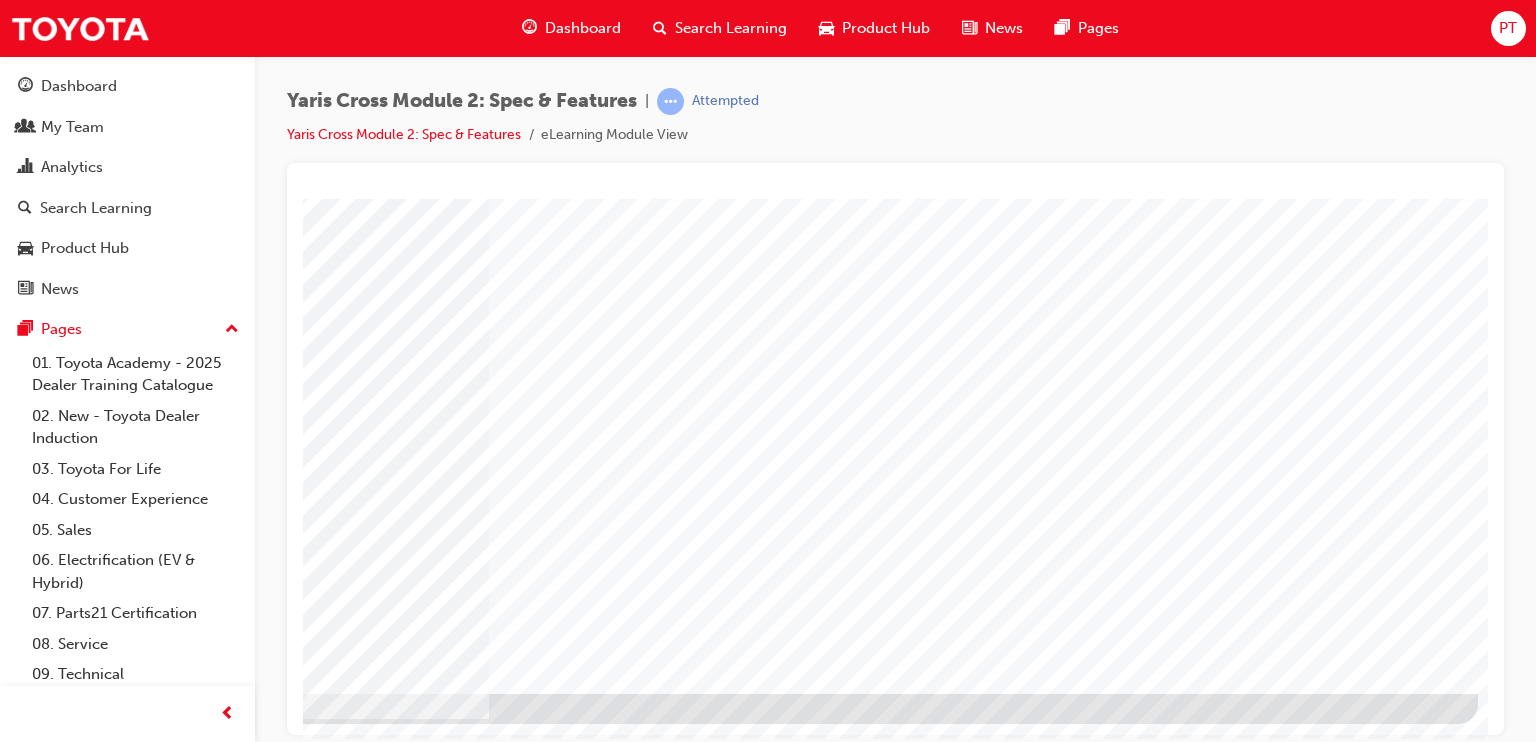 click at bounding box center (181, 1913) 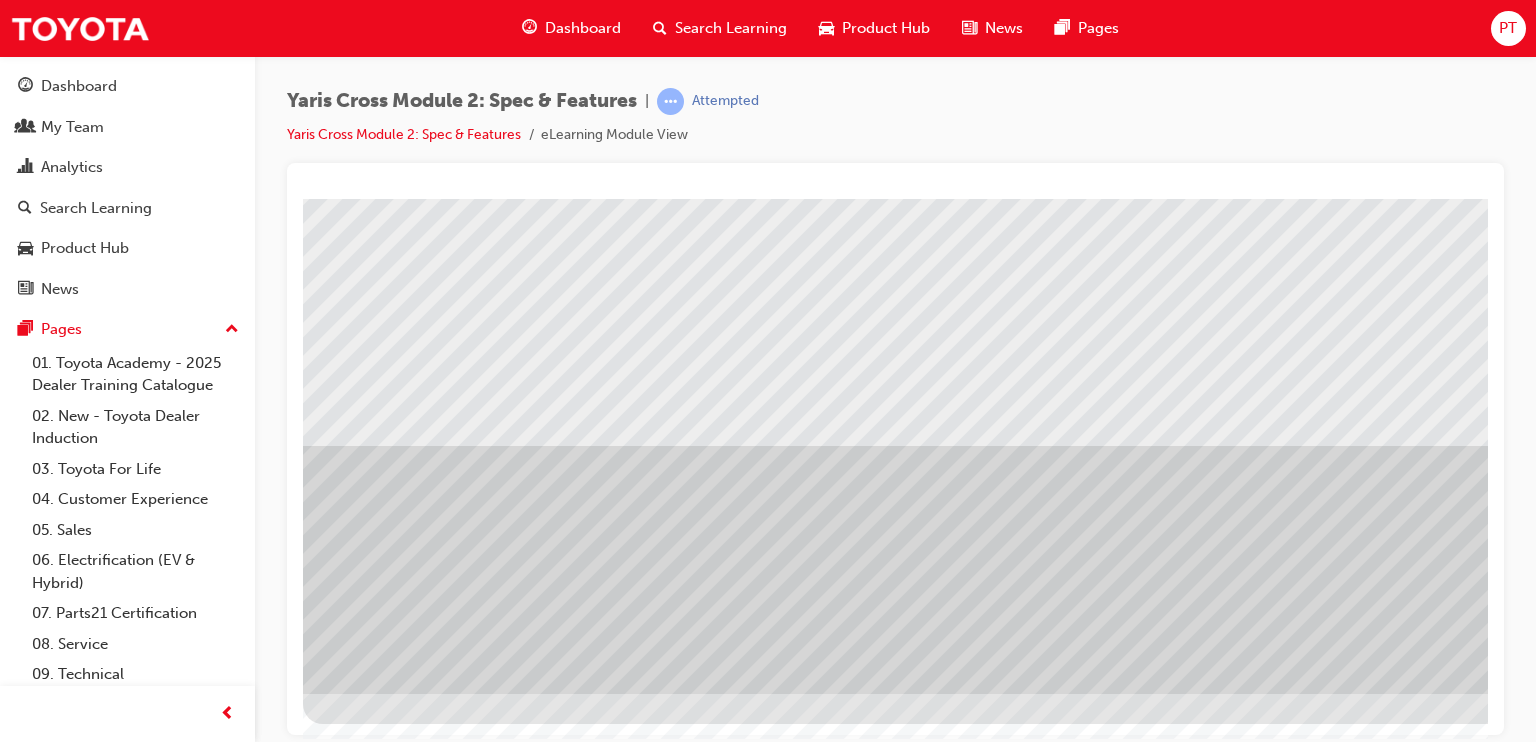scroll, scrollTop: 205, scrollLeft: 190, axis: both 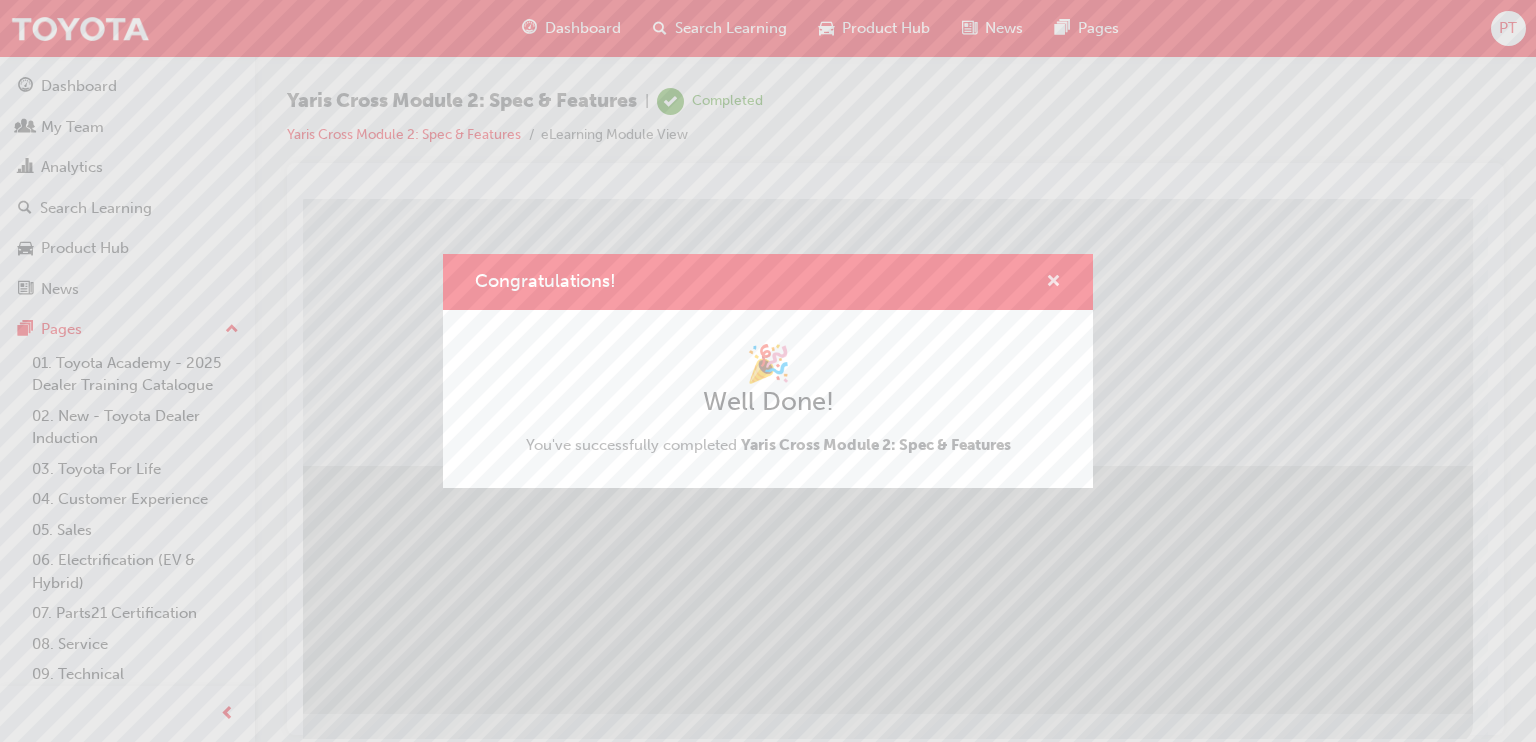 click at bounding box center [1053, 283] 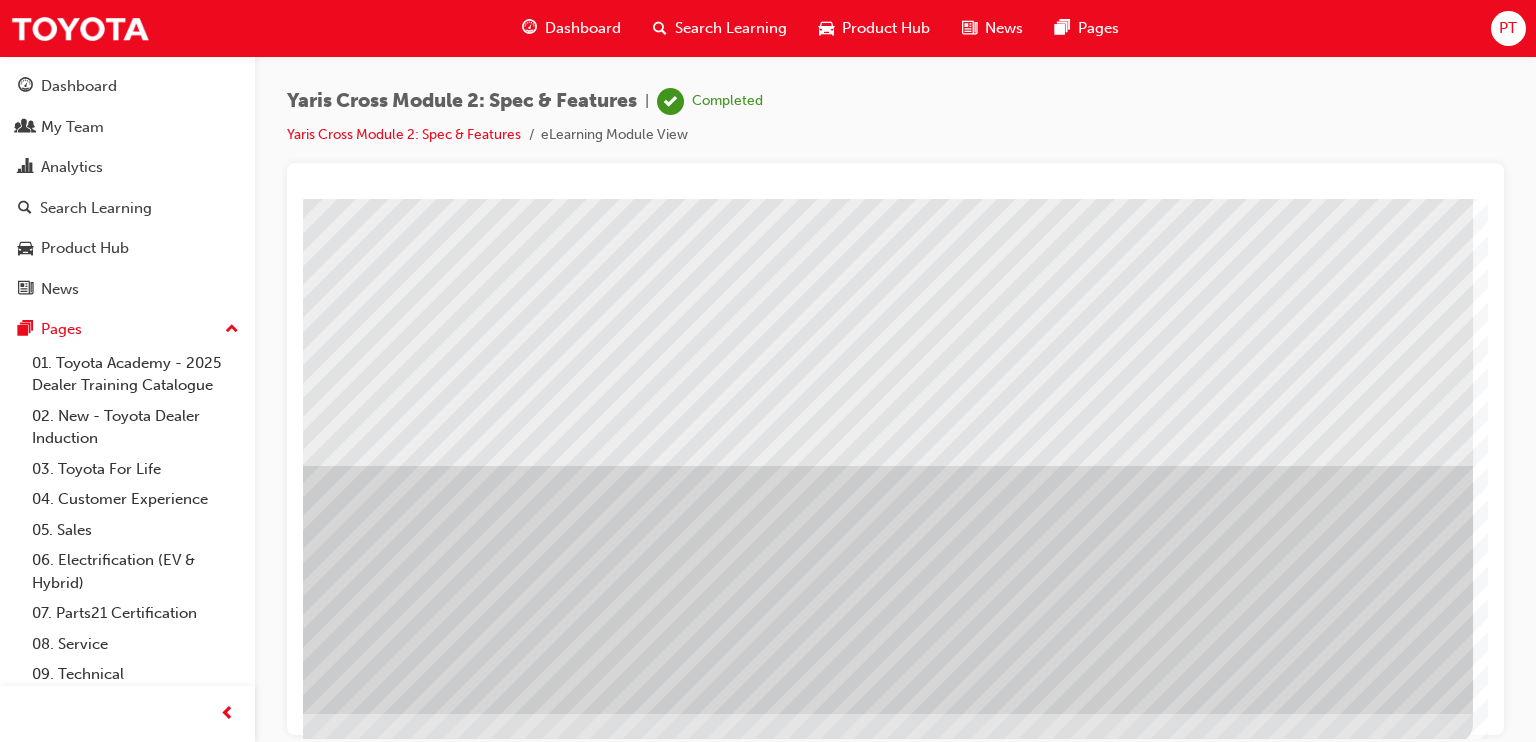 click at bounding box center [176, 3045] 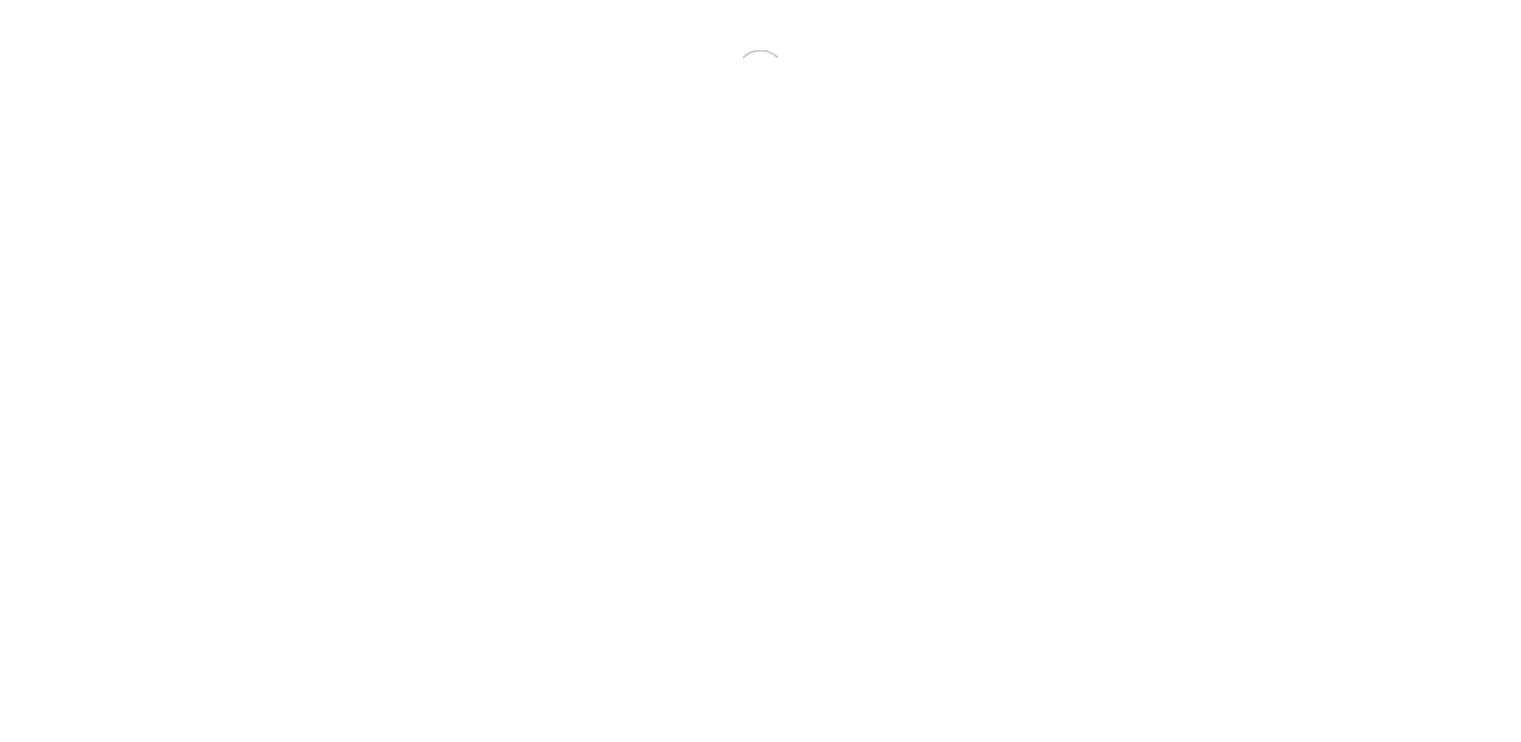 scroll, scrollTop: 0, scrollLeft: 0, axis: both 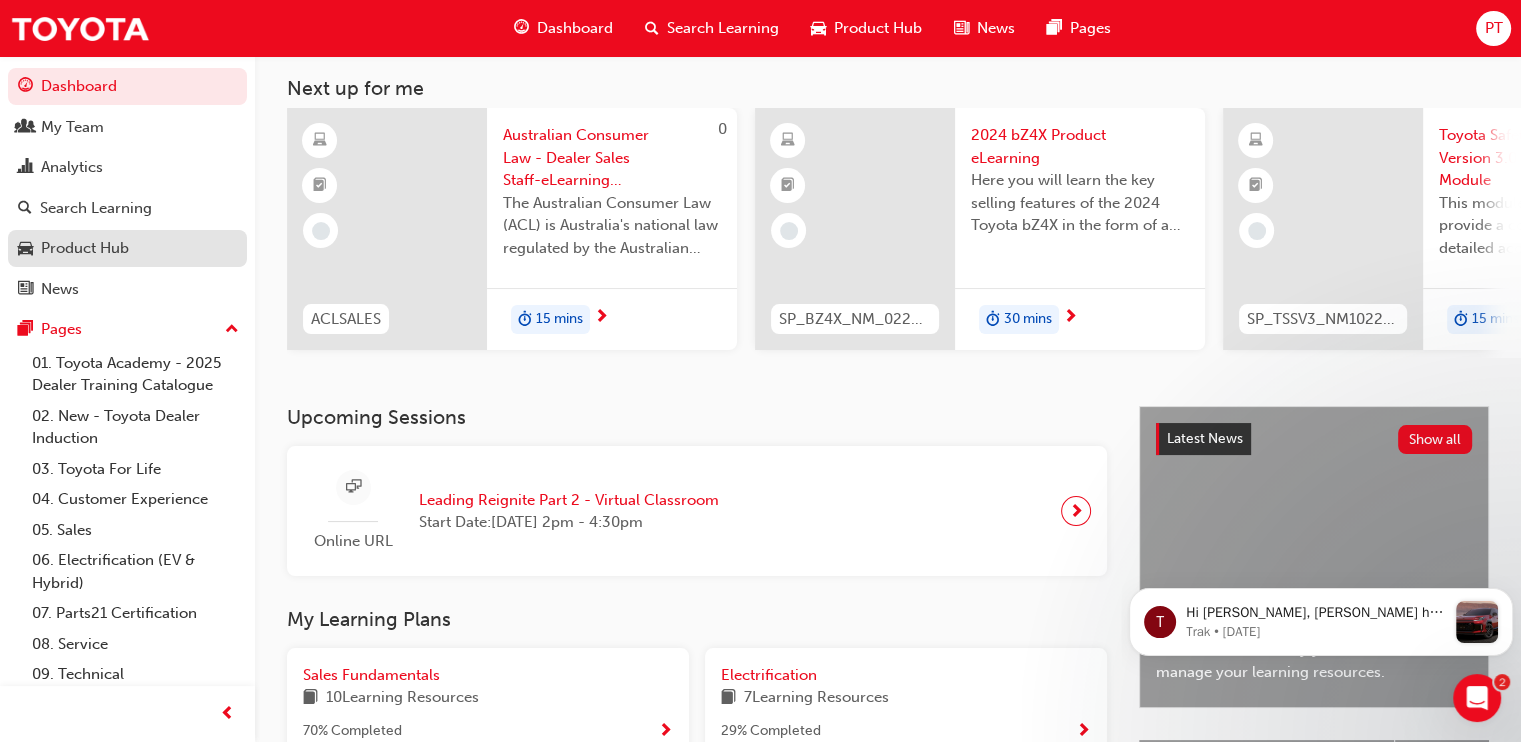 click on "Product Hub" at bounding box center [85, 248] 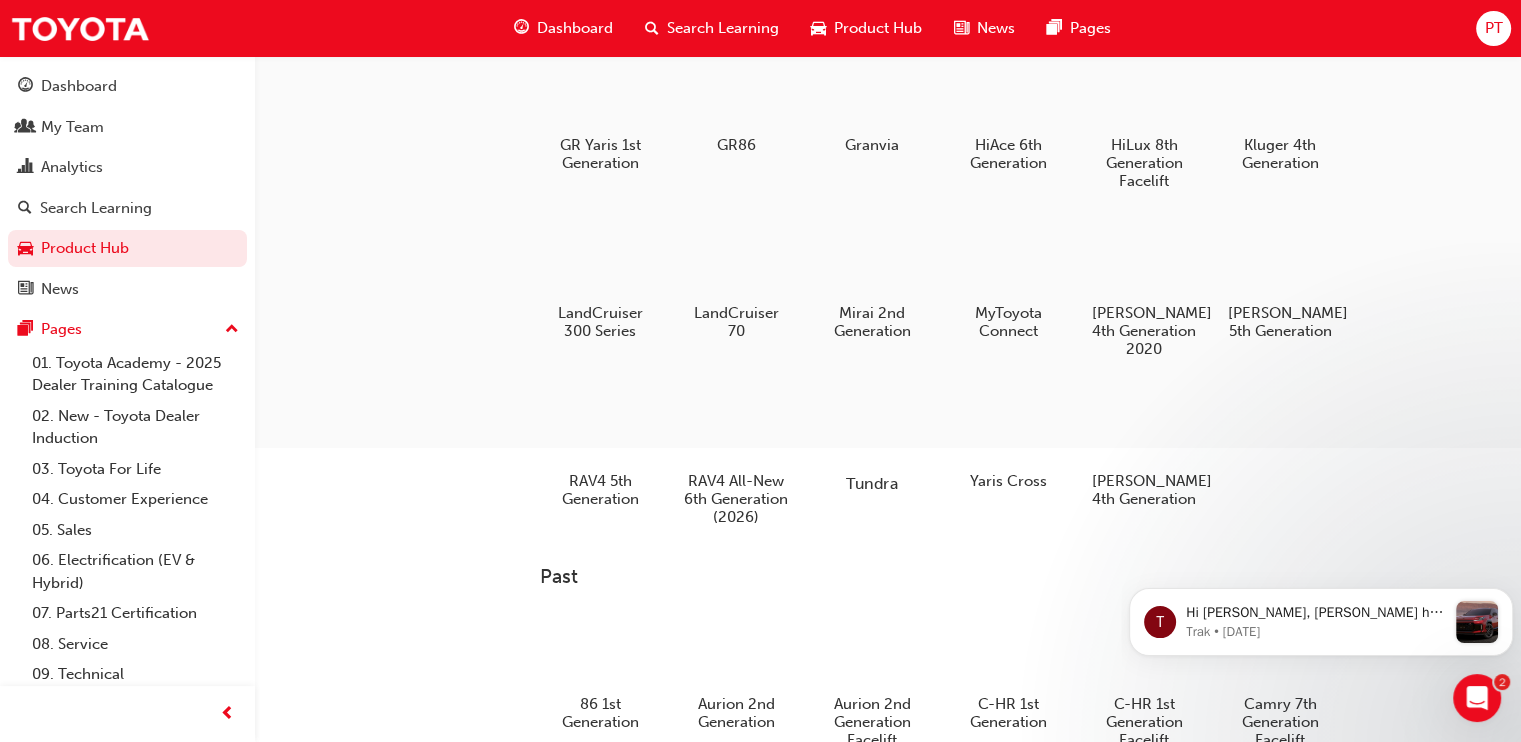 scroll, scrollTop: 400, scrollLeft: 0, axis: vertical 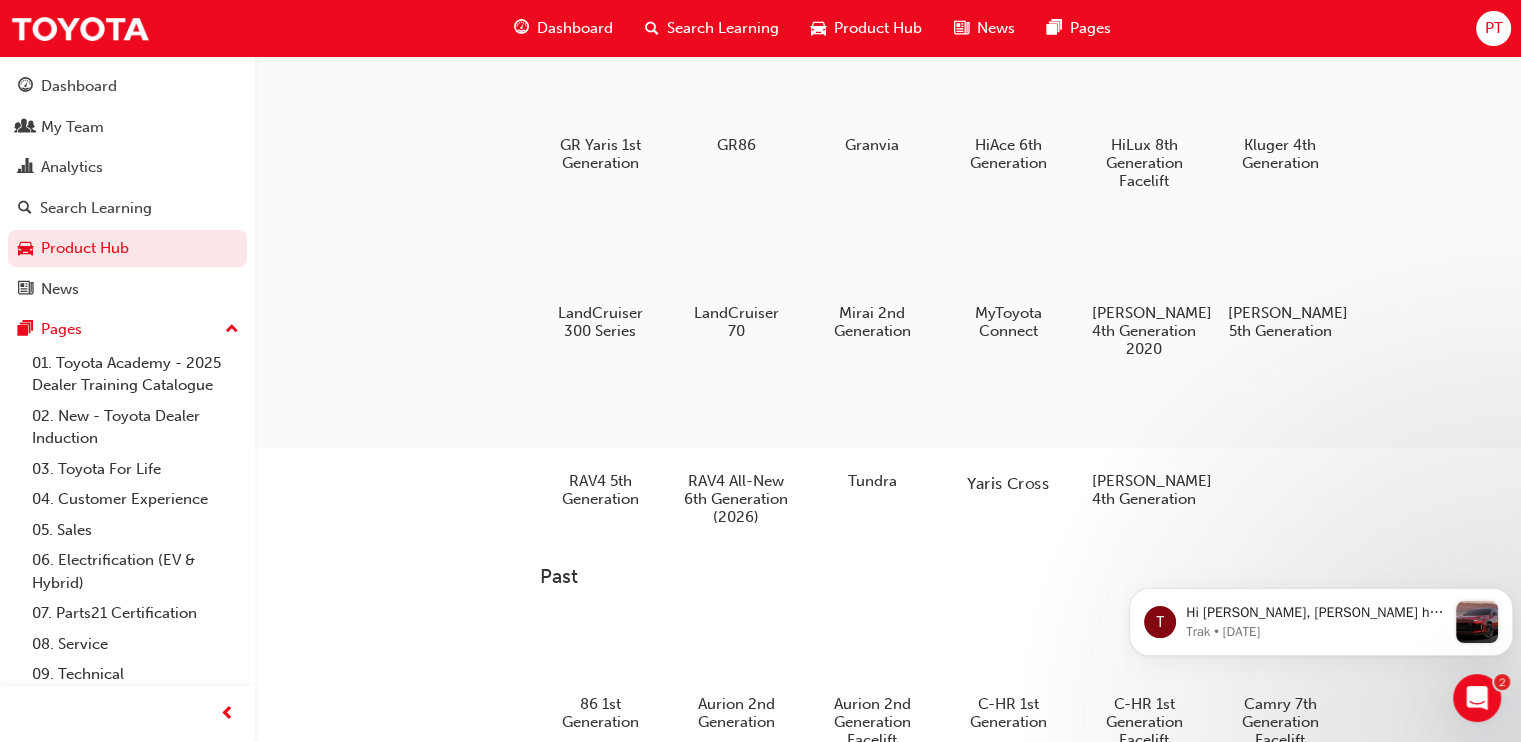 click at bounding box center (1008, 426) 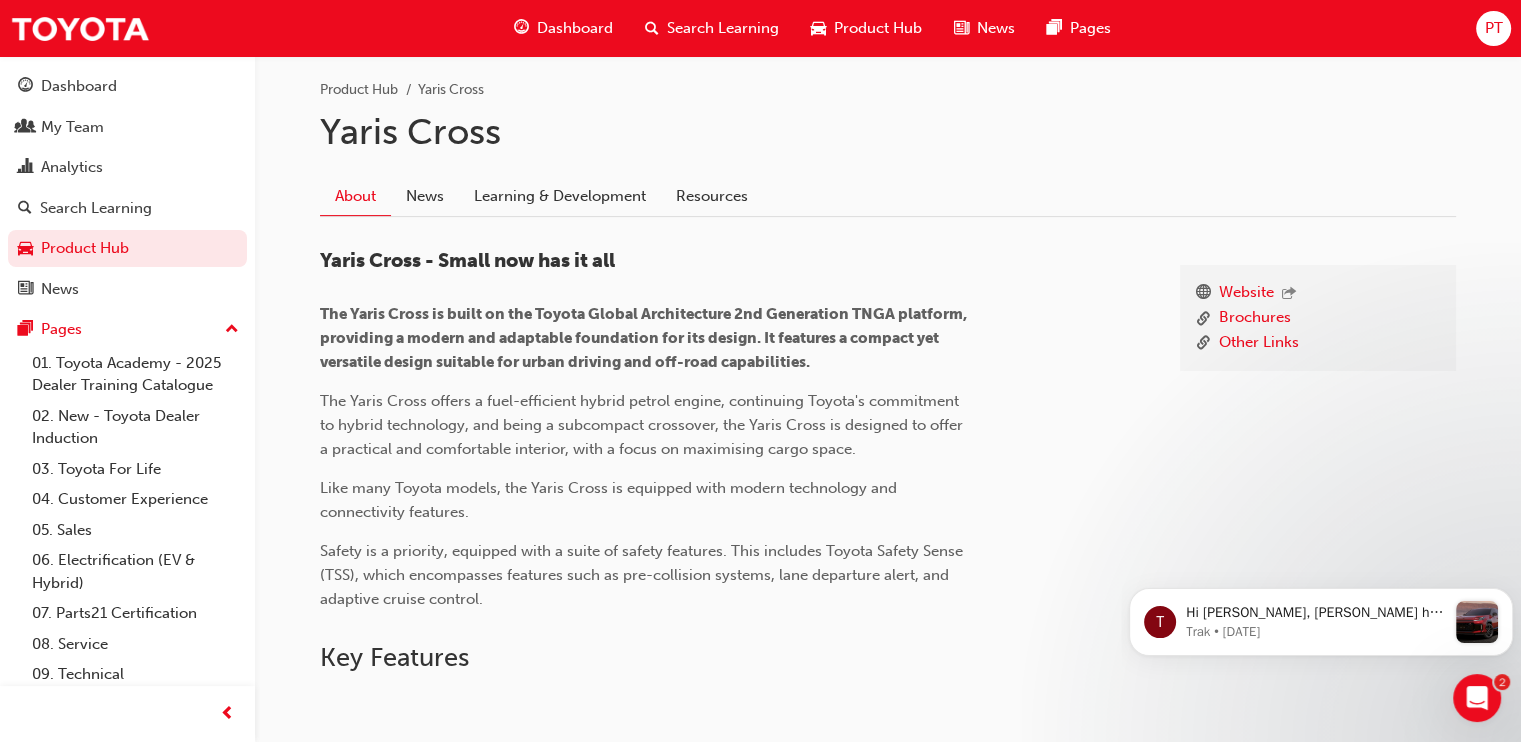 scroll, scrollTop: 408, scrollLeft: 0, axis: vertical 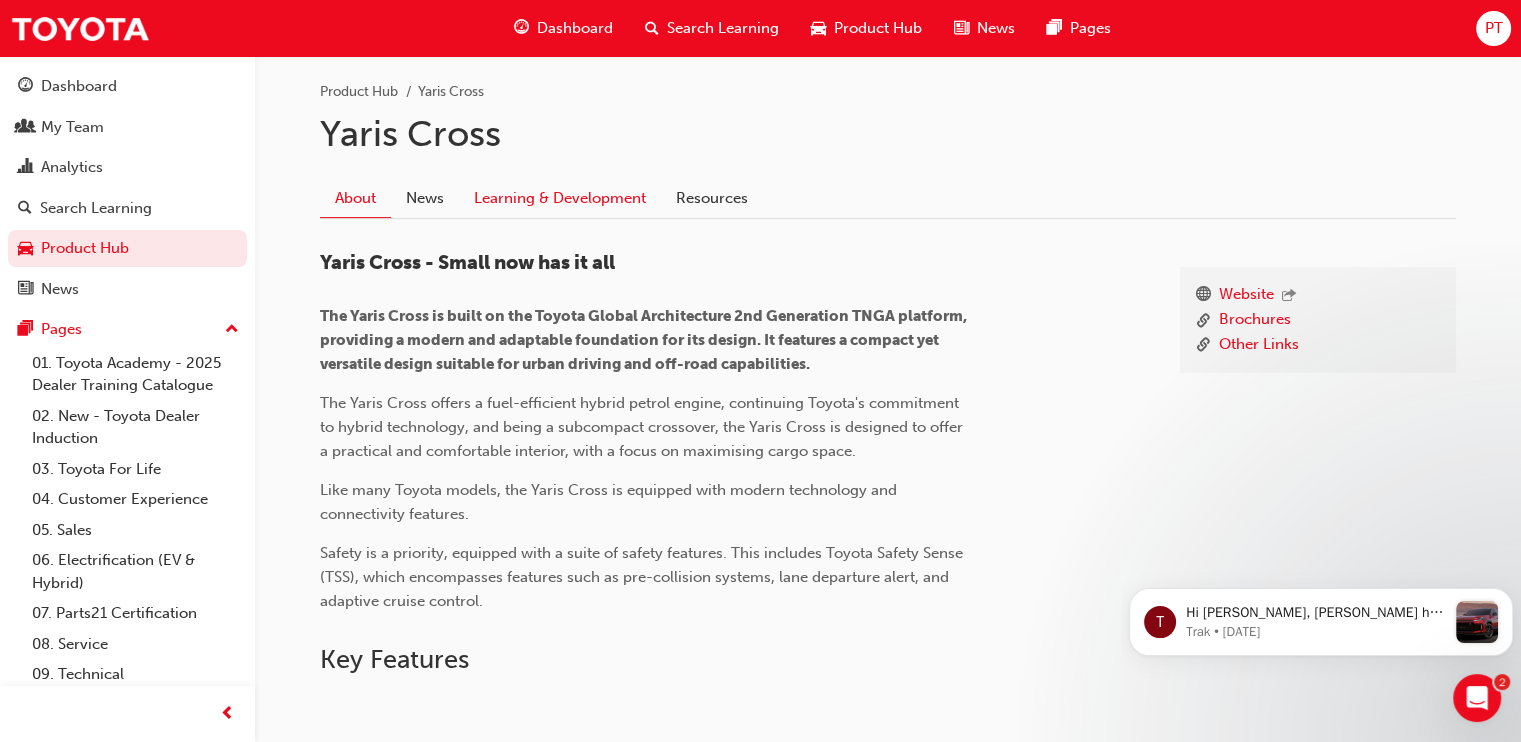 click on "Learning & Development" at bounding box center (560, 198) 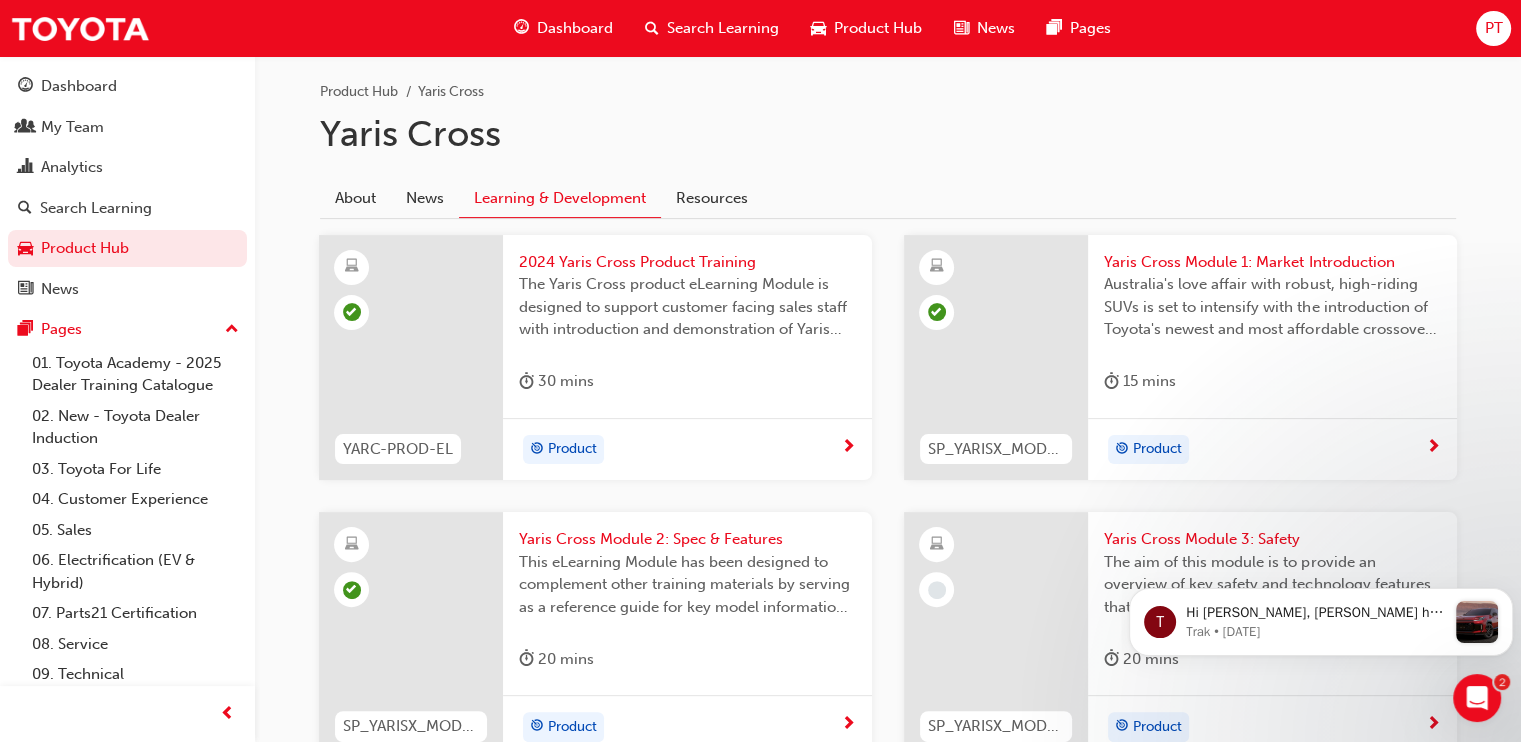scroll, scrollTop: 569, scrollLeft: 0, axis: vertical 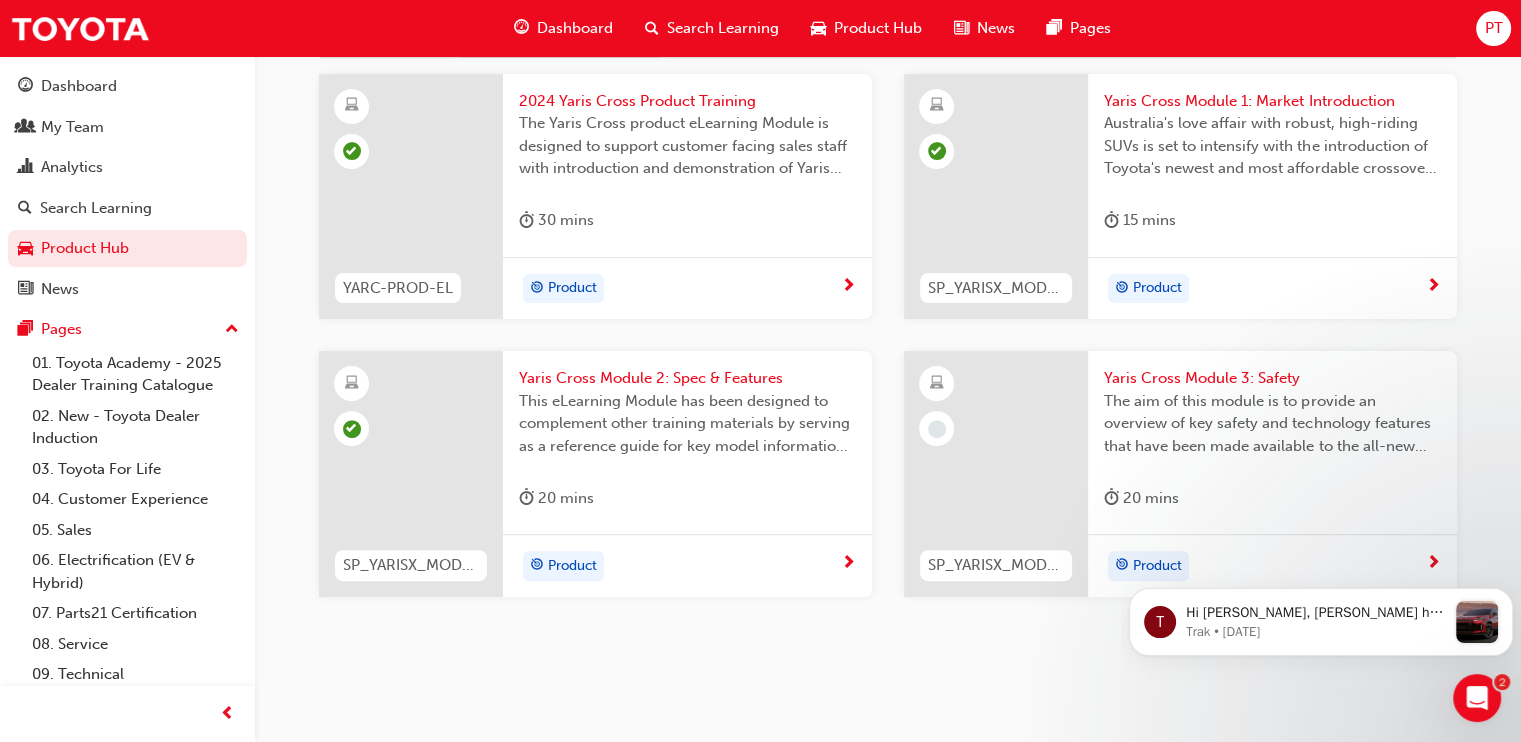 click on "T Hi Peter, Toyota has revealed the next-generation RAV4, featuring its first ever Plug-In Hybrid Electric Vehicle (PHEV) for Australia. ​ To support this, the PHEV Basics eLearning module is now live. In this quick, interactive course, you’ll: Learn how PHEVs work, Understand their key benefits, Build confidence selling electrified vehicles A new Product Page for the sixth-generation RAV4 is also available, with key info on the model and its PHEV powertrain. ​ With the hybrid-only RAV4 arriving in early 2026, it’s the perfect time to upskill. ⚡ Let’s lead the charge. Start your training today! Trak • 3d ago" at bounding box center (1321, 531) 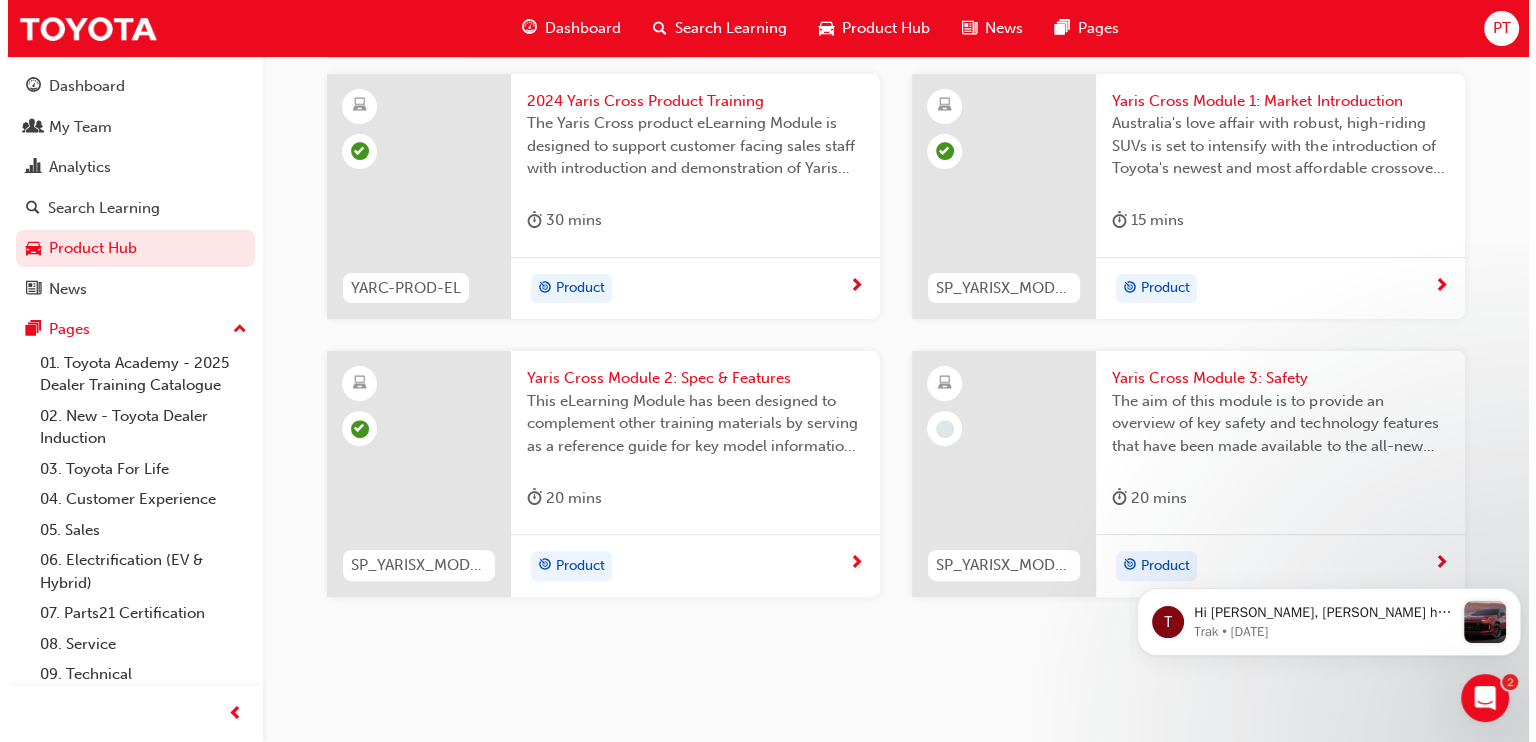 scroll, scrollTop: 0, scrollLeft: 0, axis: both 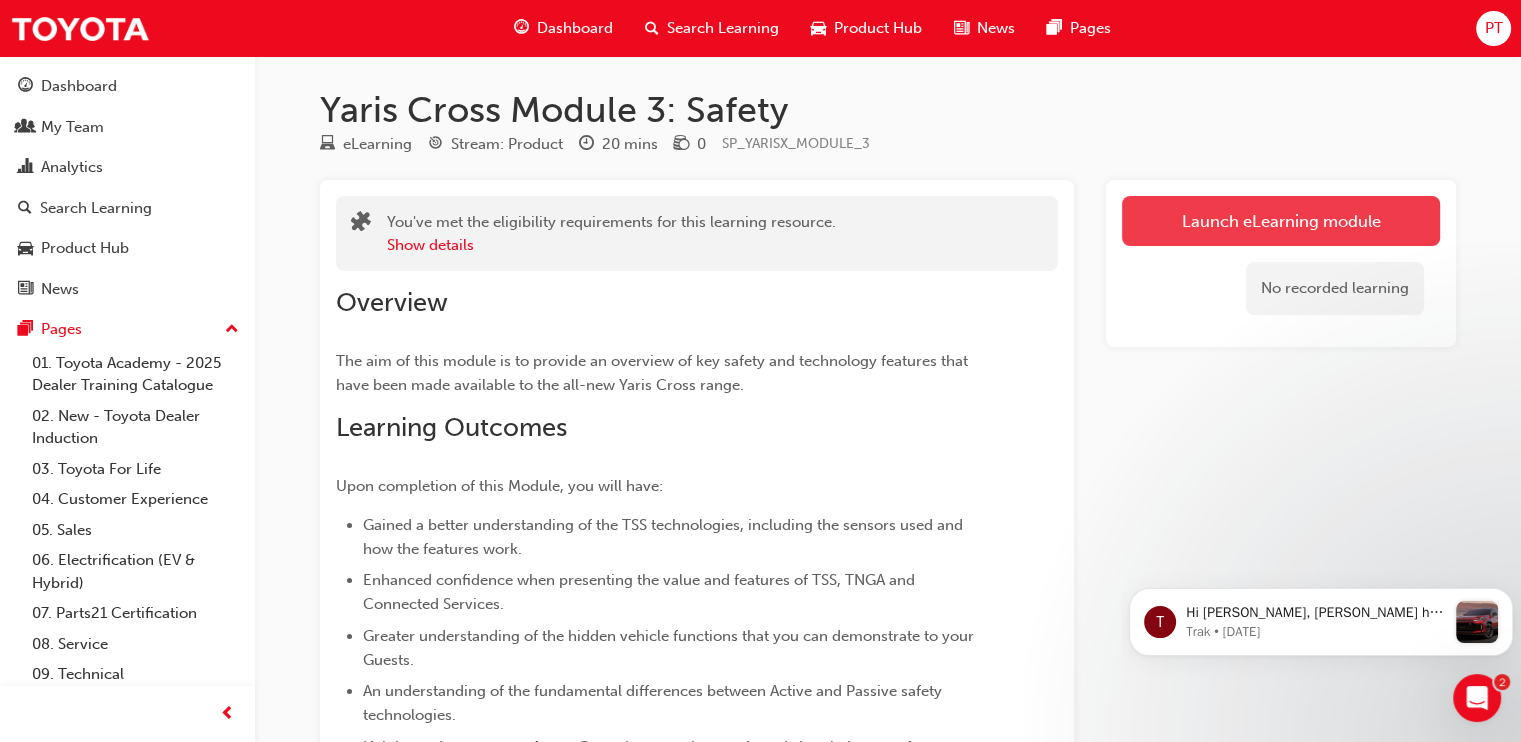 click on "Launch eLearning module" at bounding box center (1281, 221) 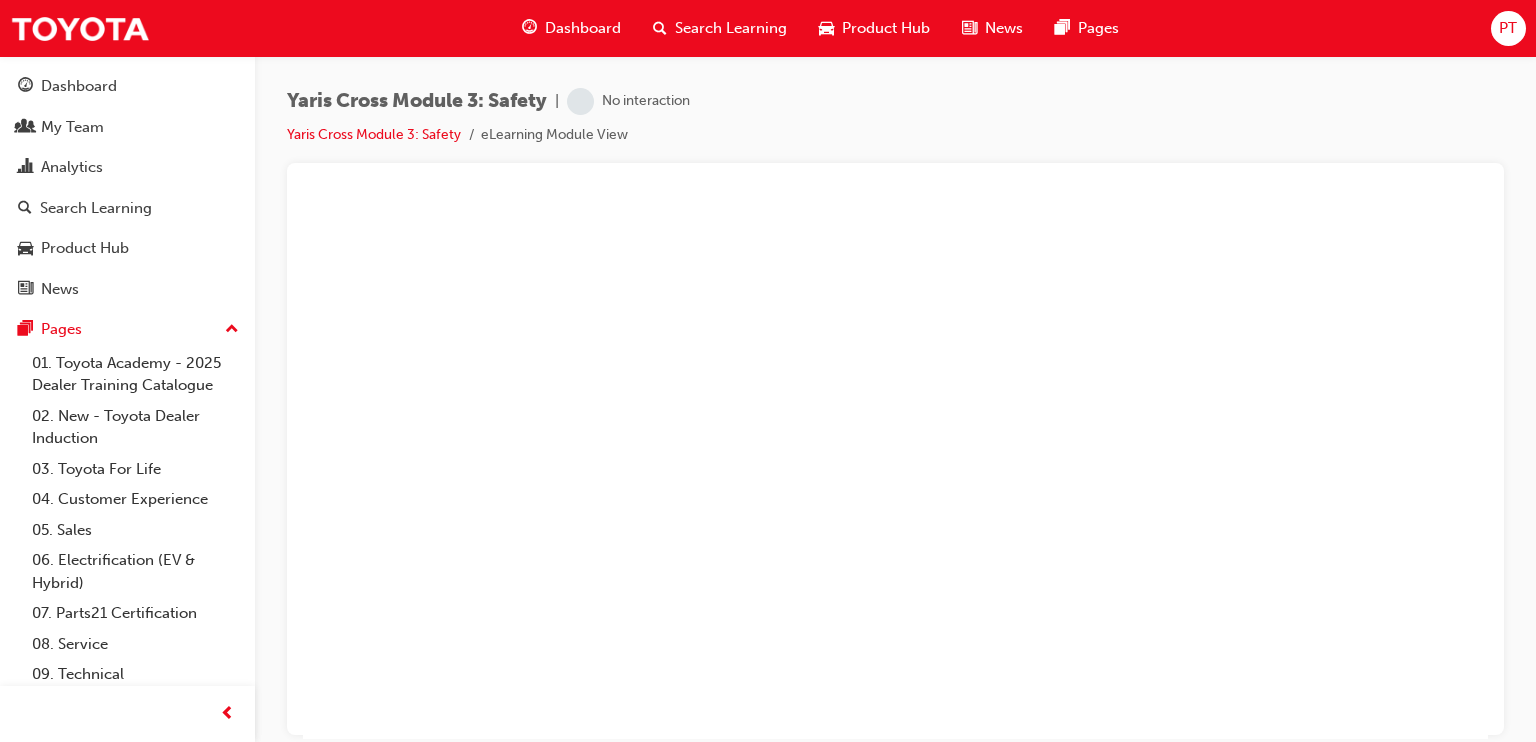 scroll, scrollTop: 0, scrollLeft: 0, axis: both 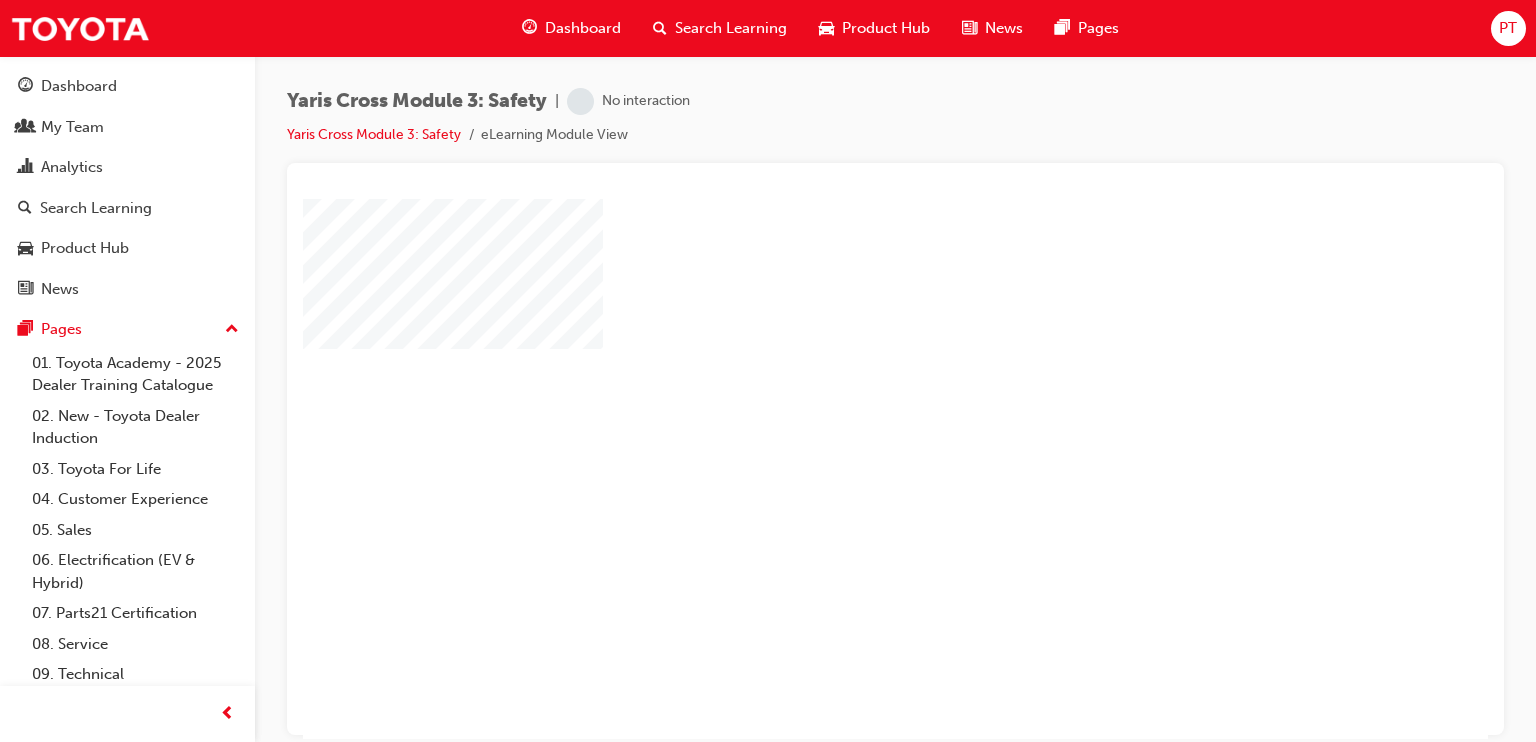 click at bounding box center (838, 410) 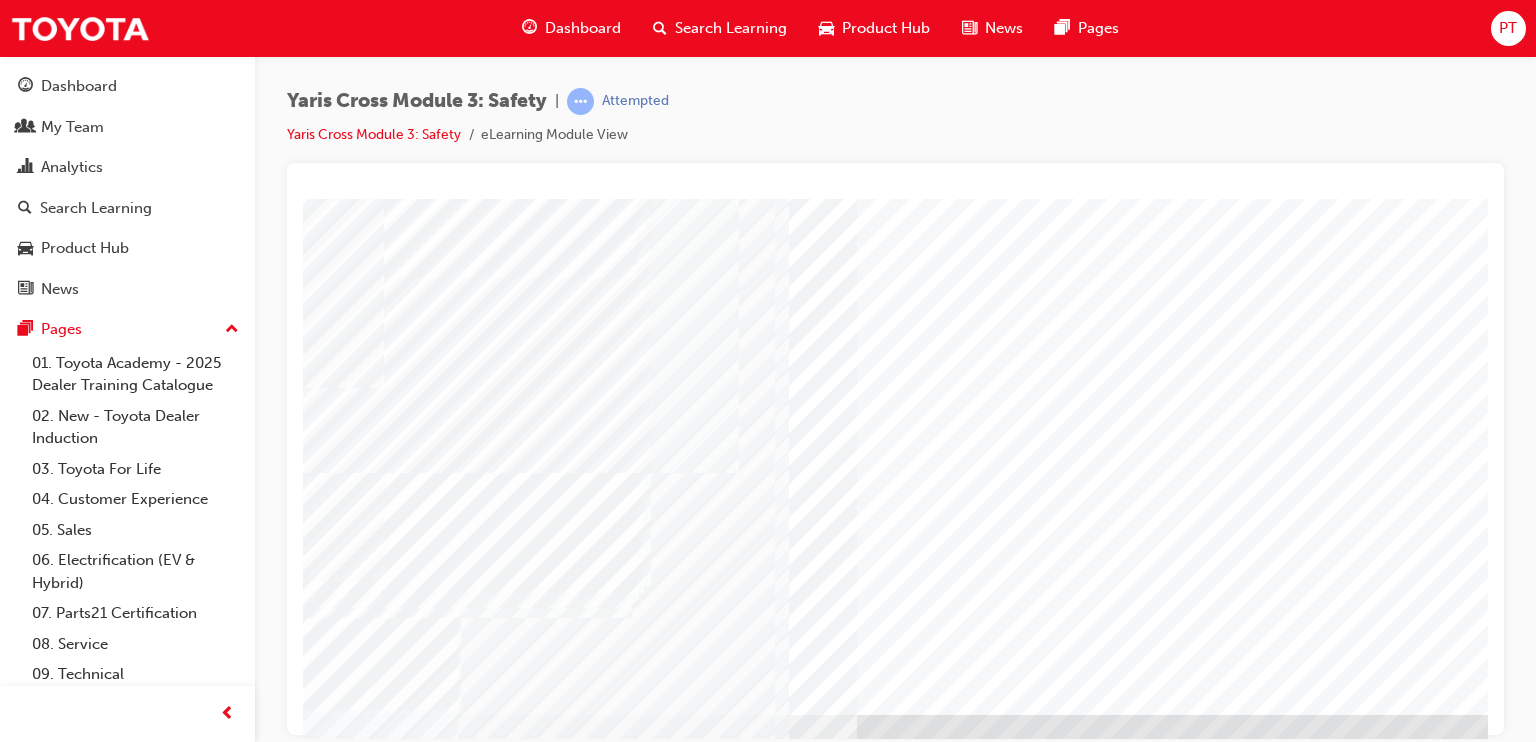 scroll, scrollTop: 225, scrollLeft: 0, axis: vertical 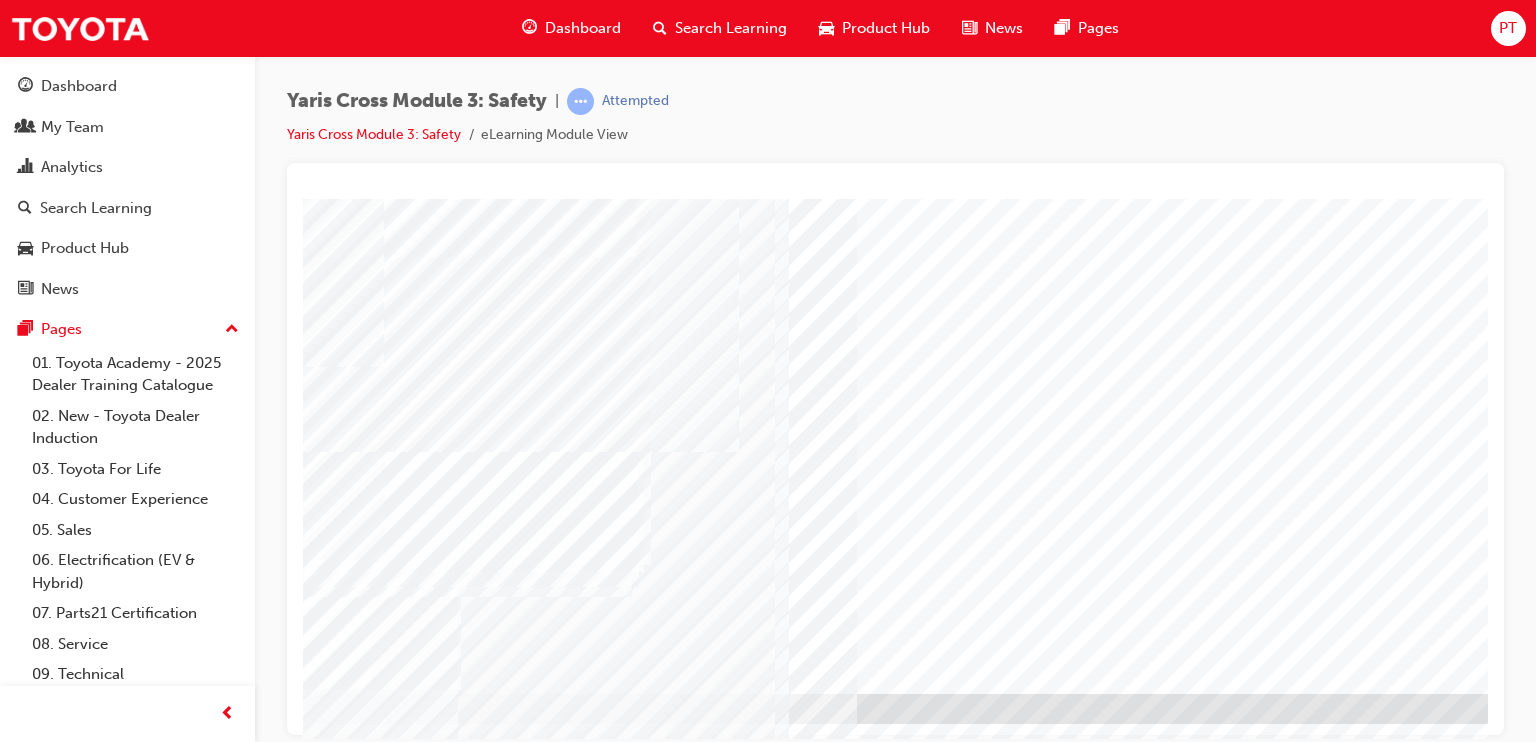 click at bounding box center (366, 2781) 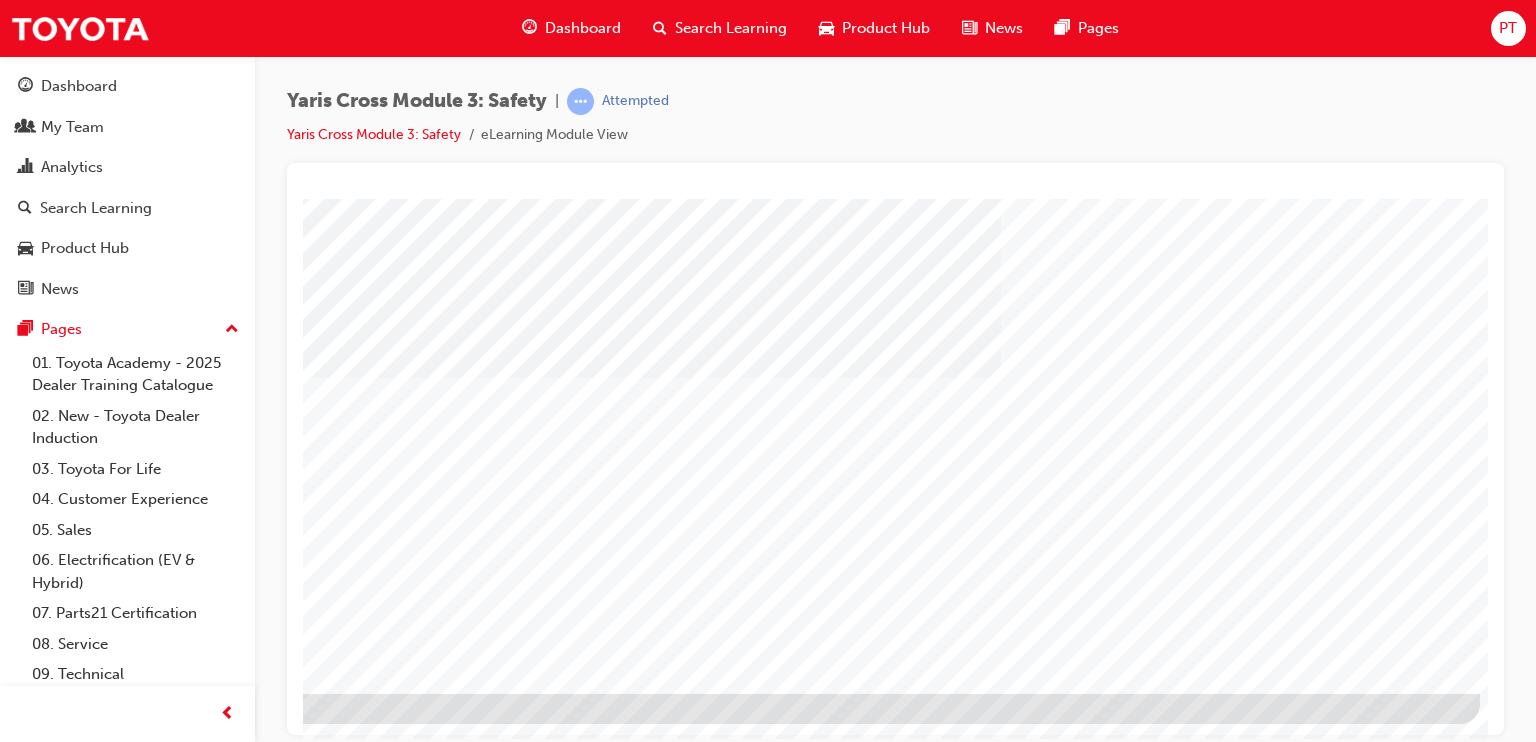 scroll, scrollTop: 225, scrollLeft: 189, axis: both 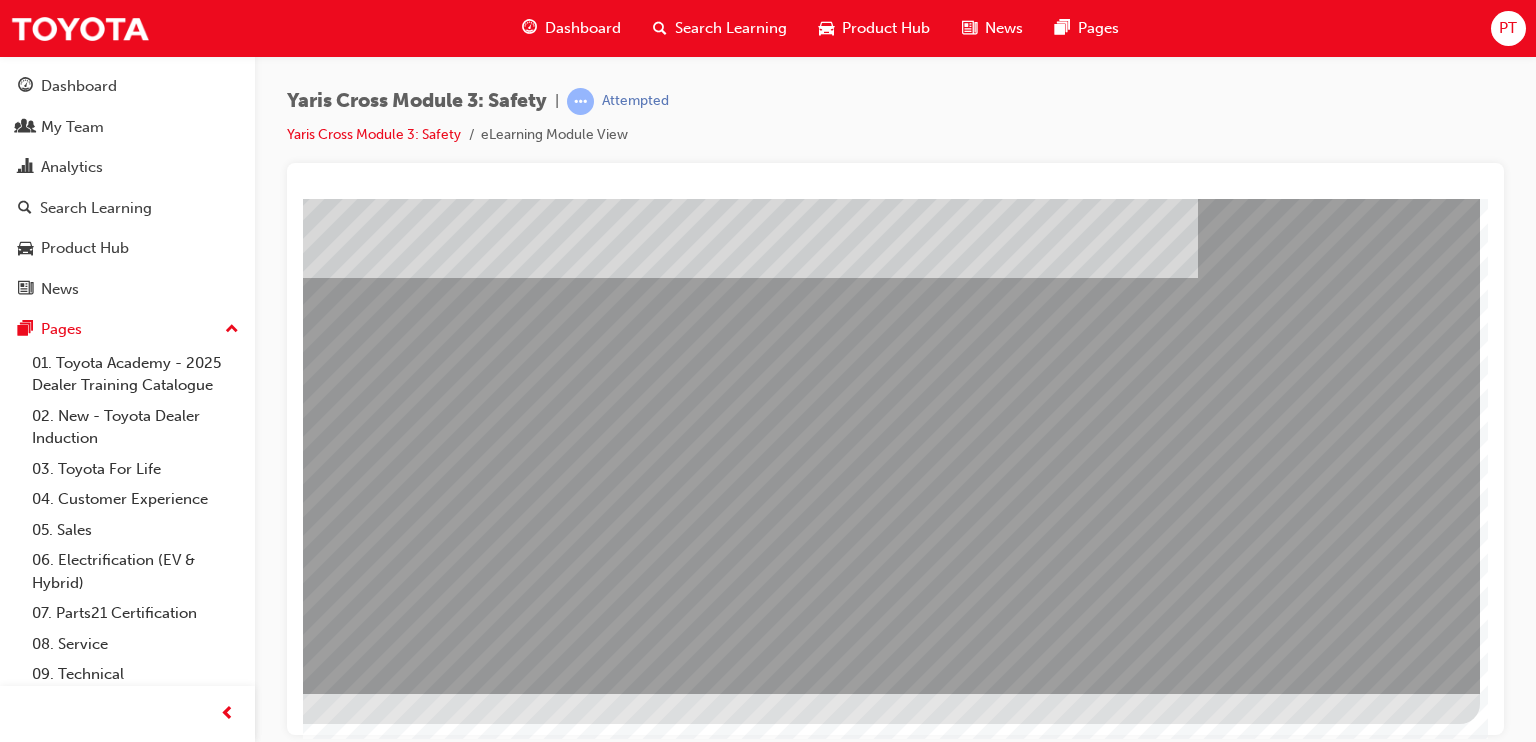 click at bounding box center [183, 2230] 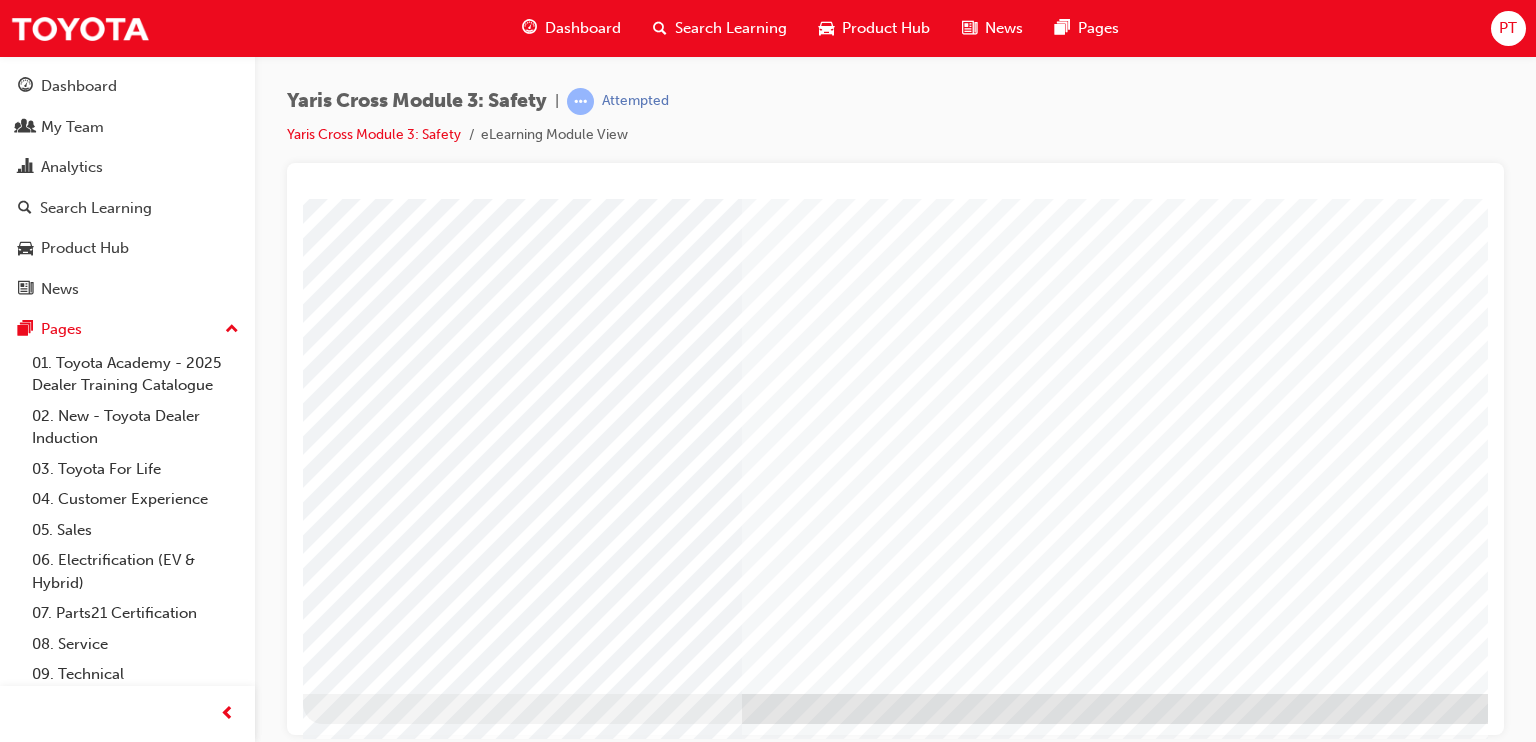 scroll, scrollTop: 225, scrollLeft: 190, axis: both 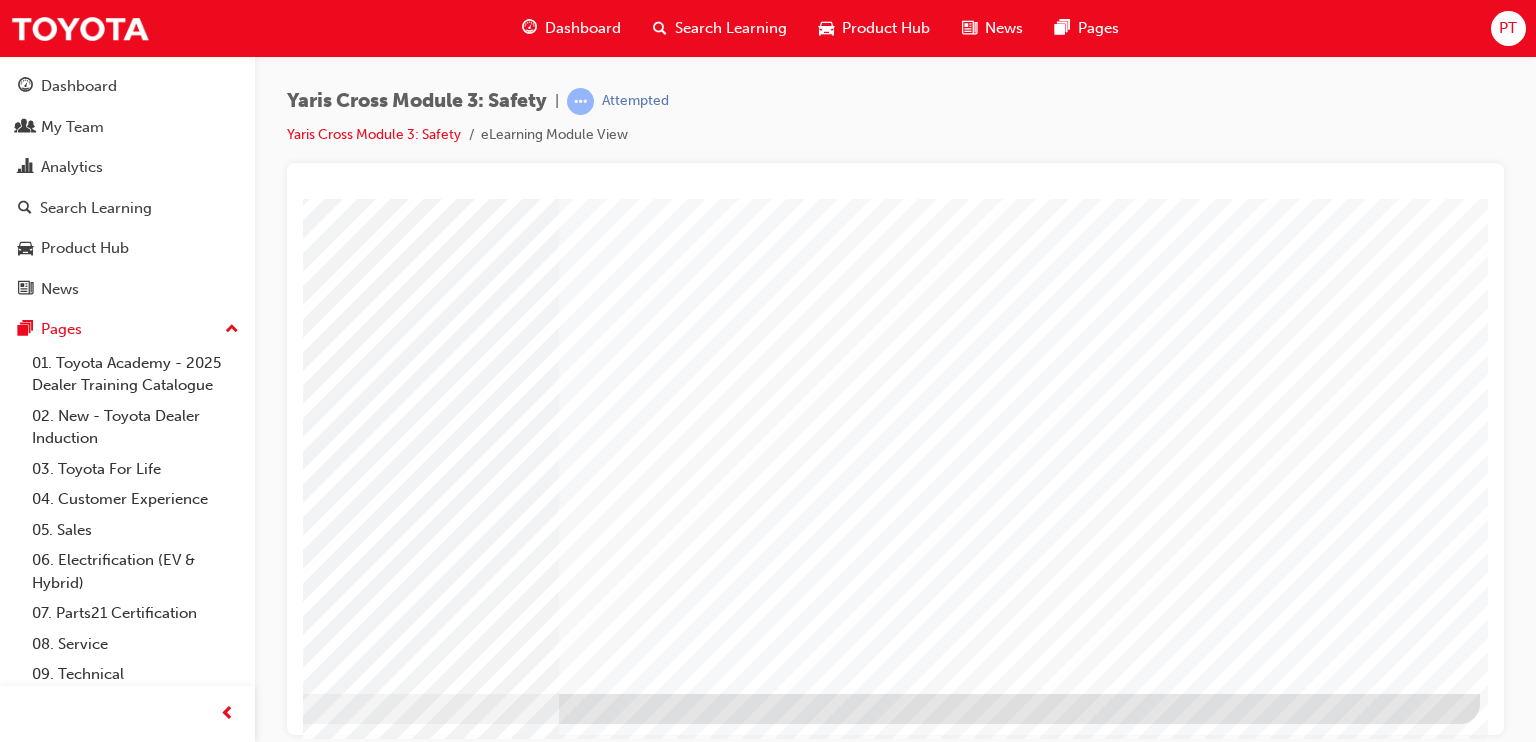 click at bounding box center [183, 2459] 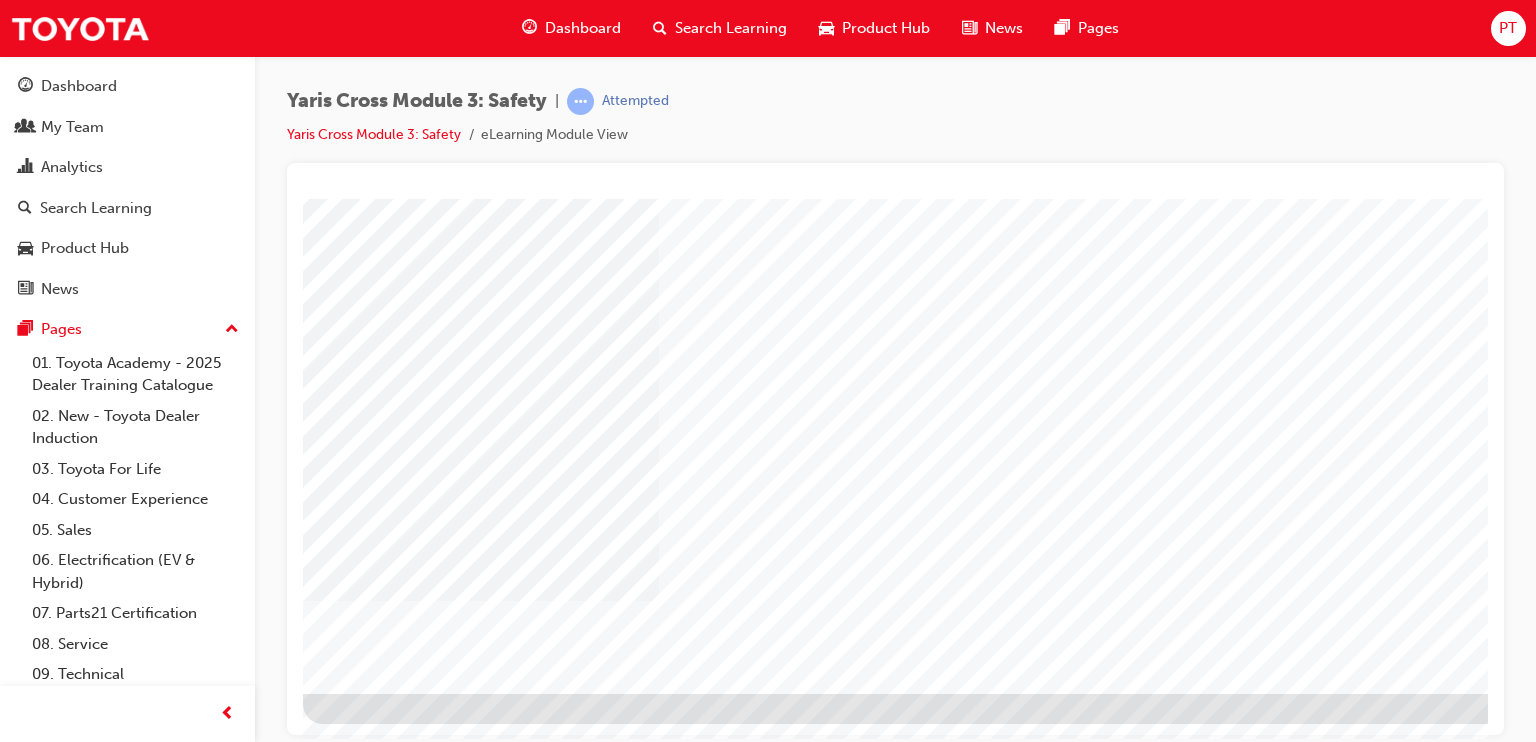 scroll, scrollTop: 225, scrollLeft: 190, axis: both 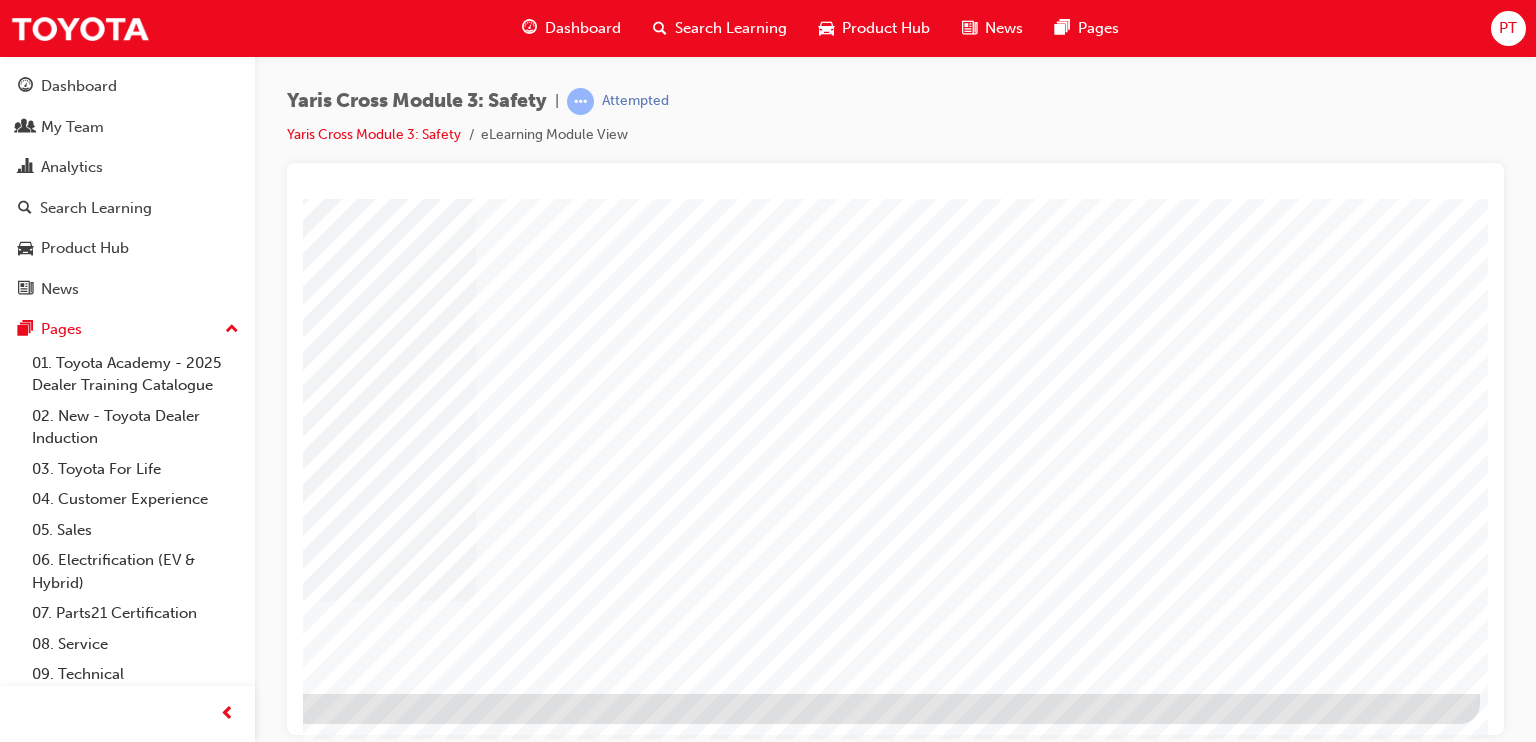 click at bounding box center (183, 2467) 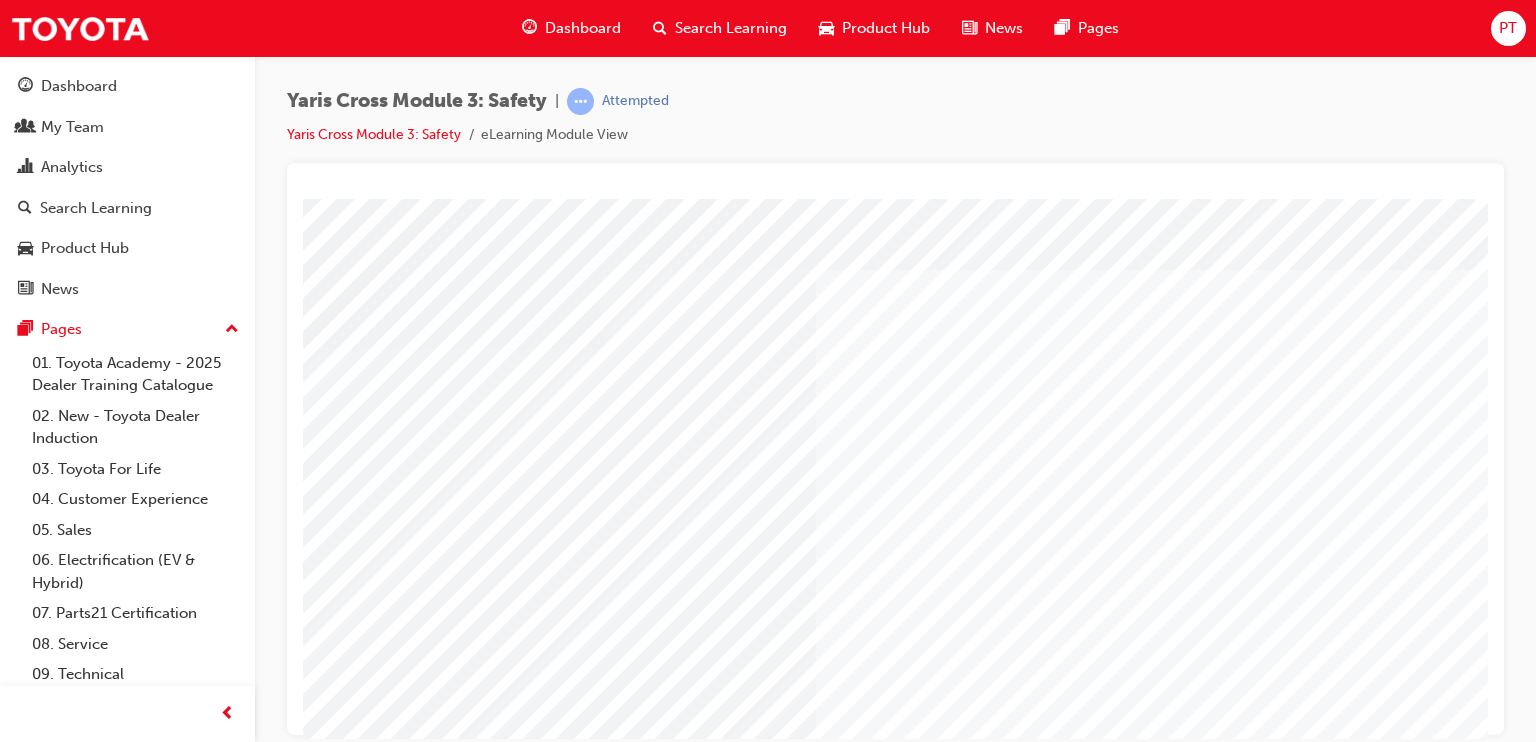 scroll, scrollTop: 225, scrollLeft: 0, axis: vertical 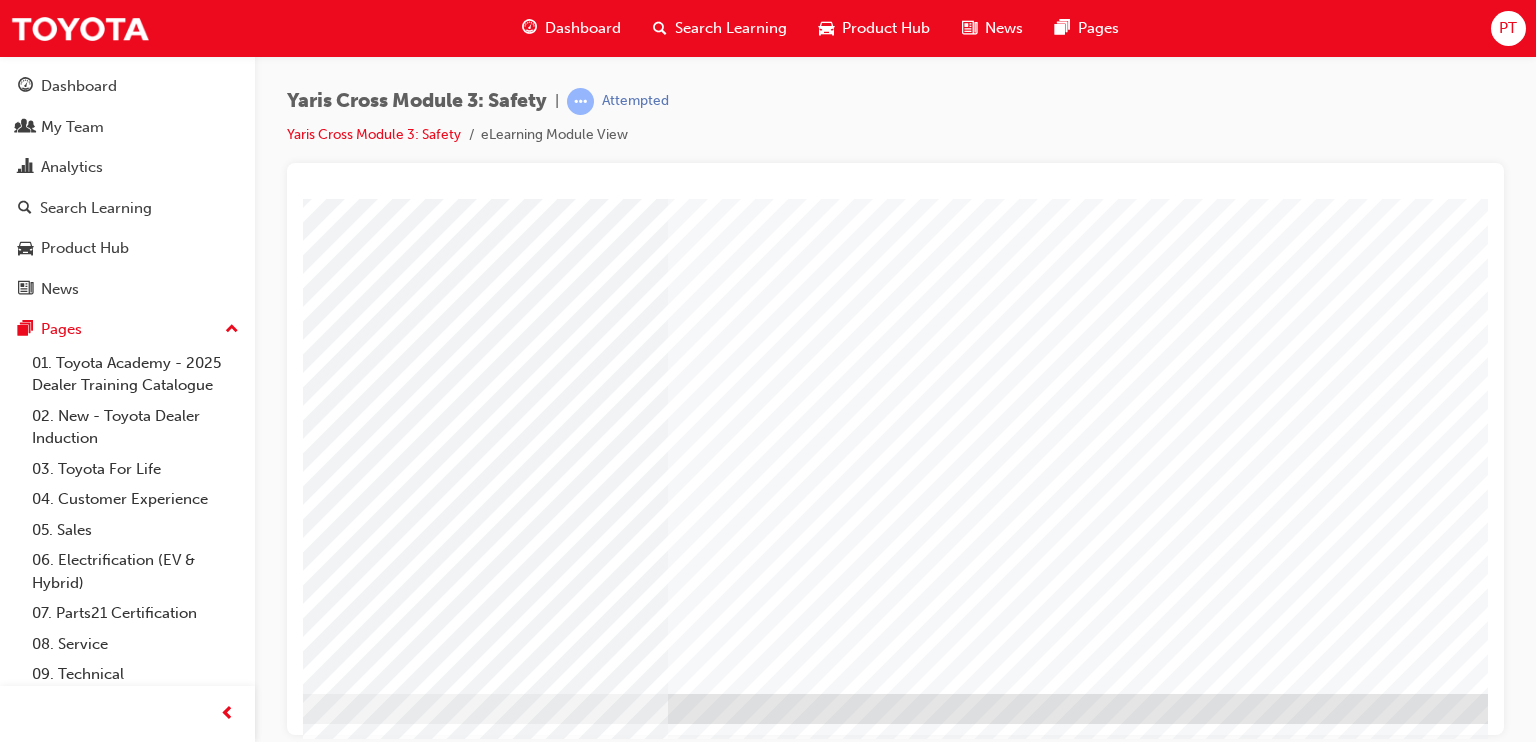 click at bounding box center [218, 4013] 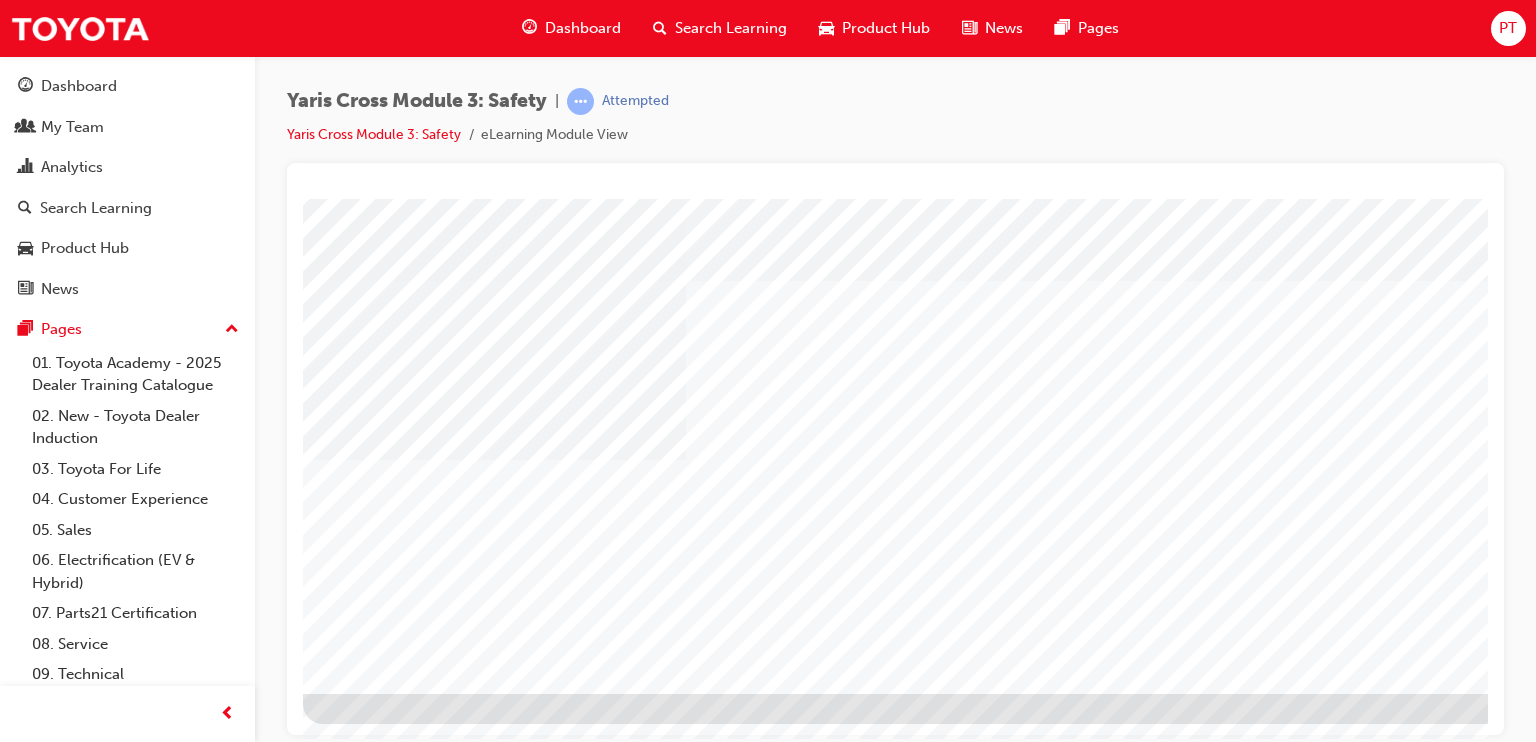 scroll, scrollTop: 225, scrollLeft: 190, axis: both 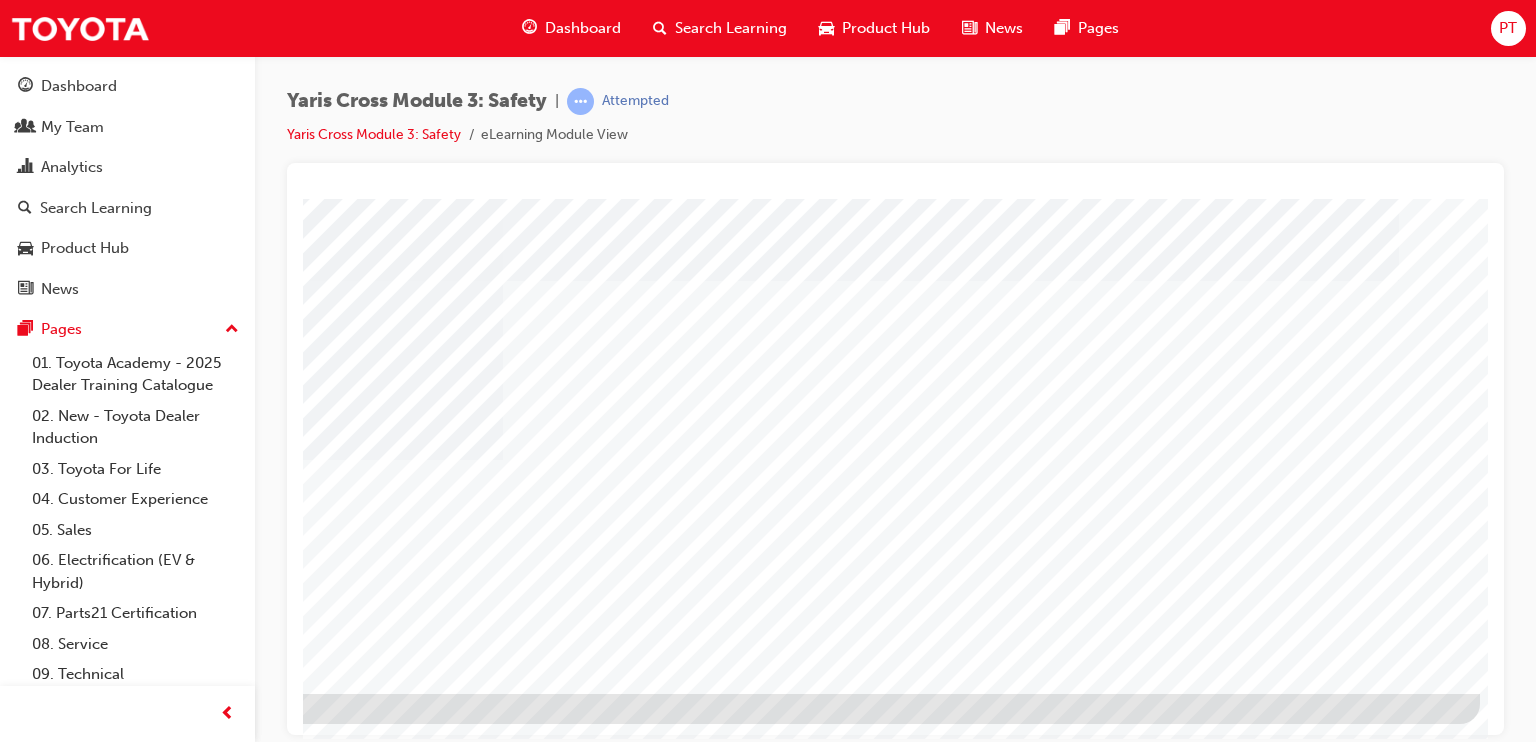 click at bounding box center [183, 2562] 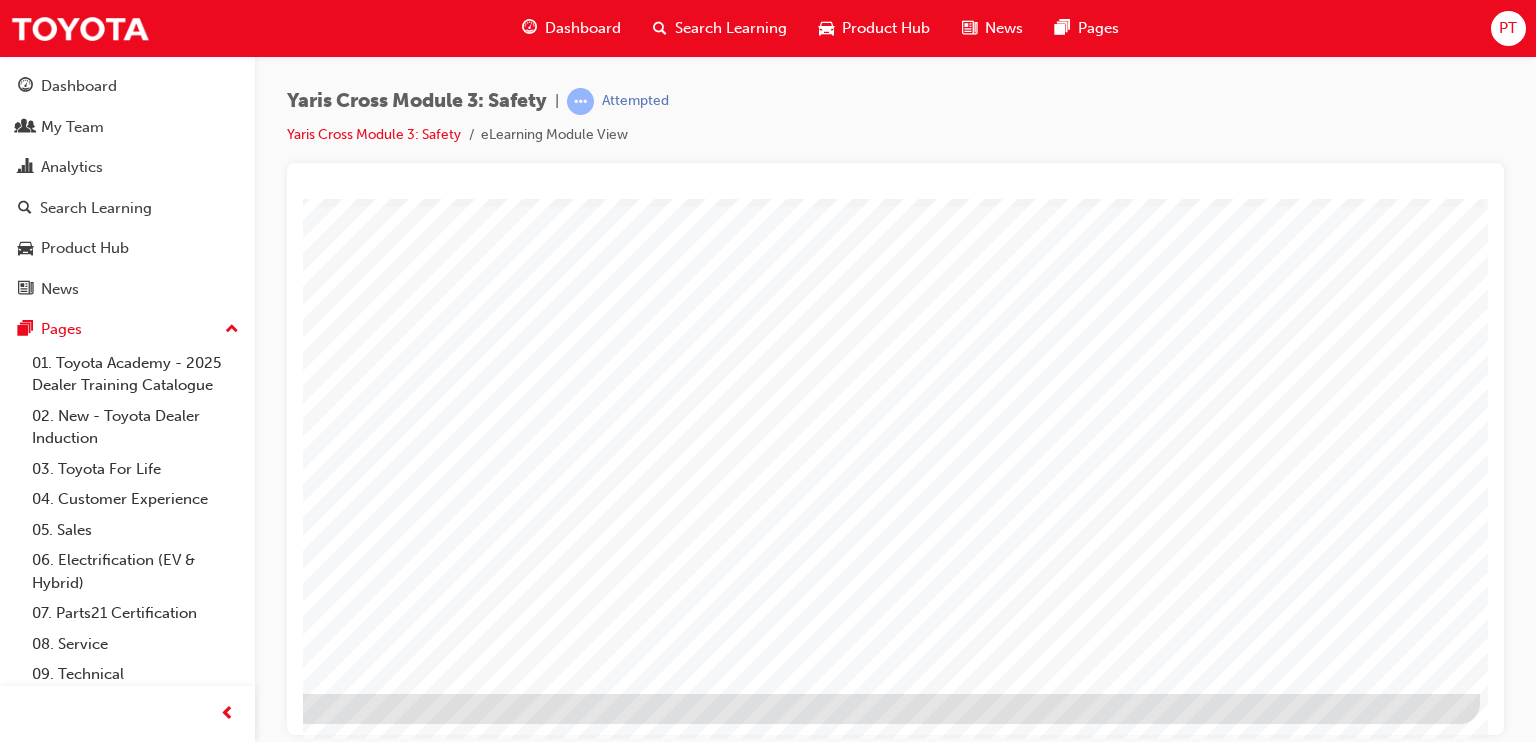 scroll 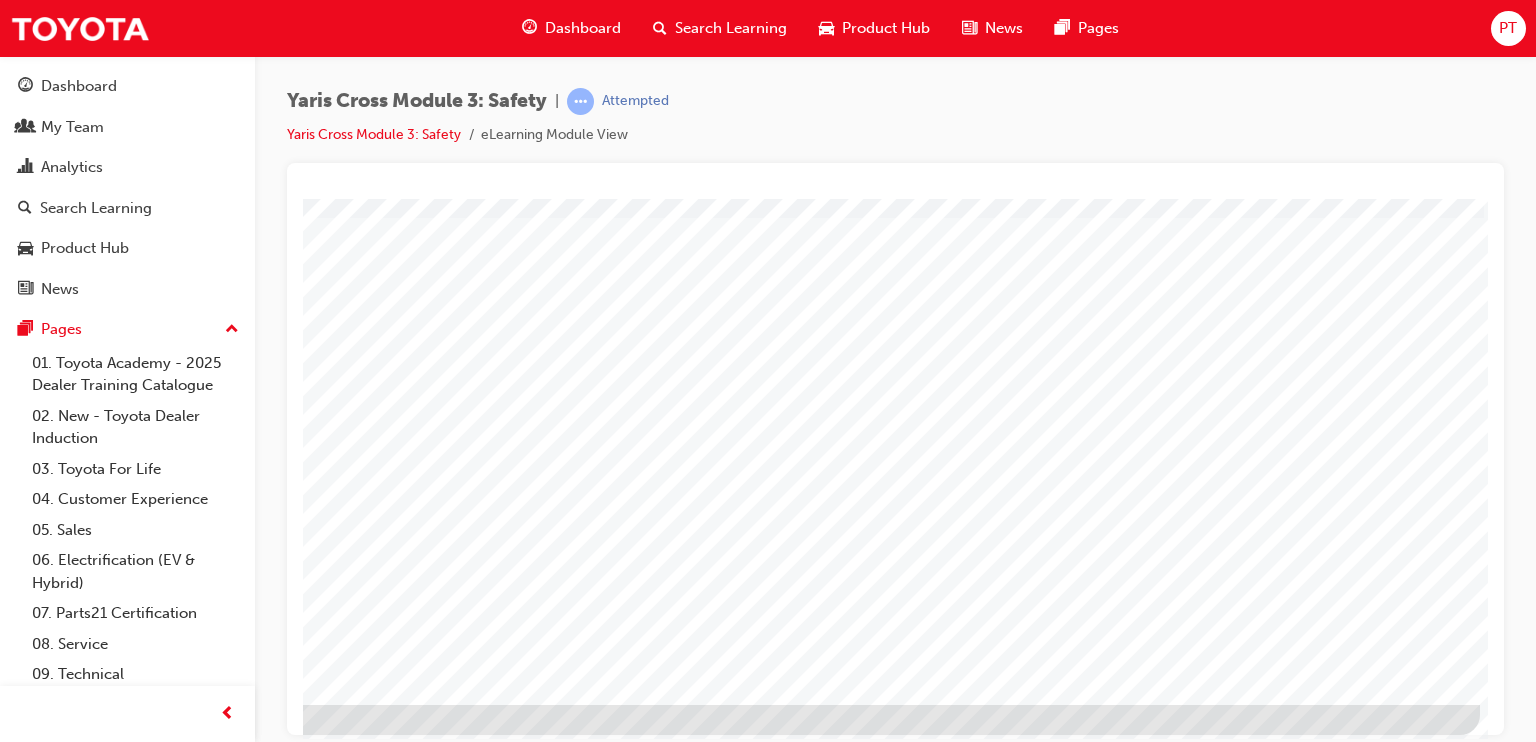 click at bounding box center [183, 1865] 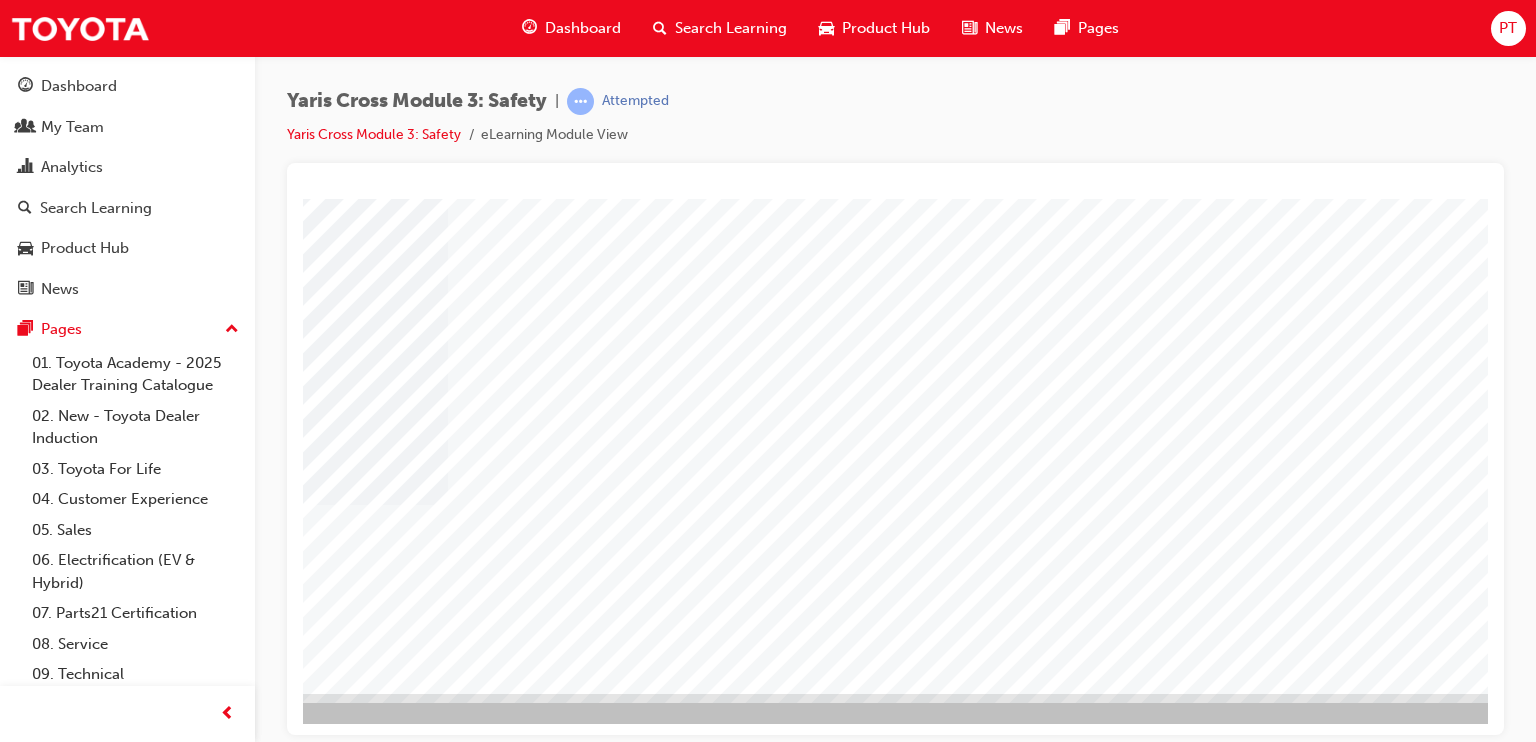 click at bounding box center (250, 1646) 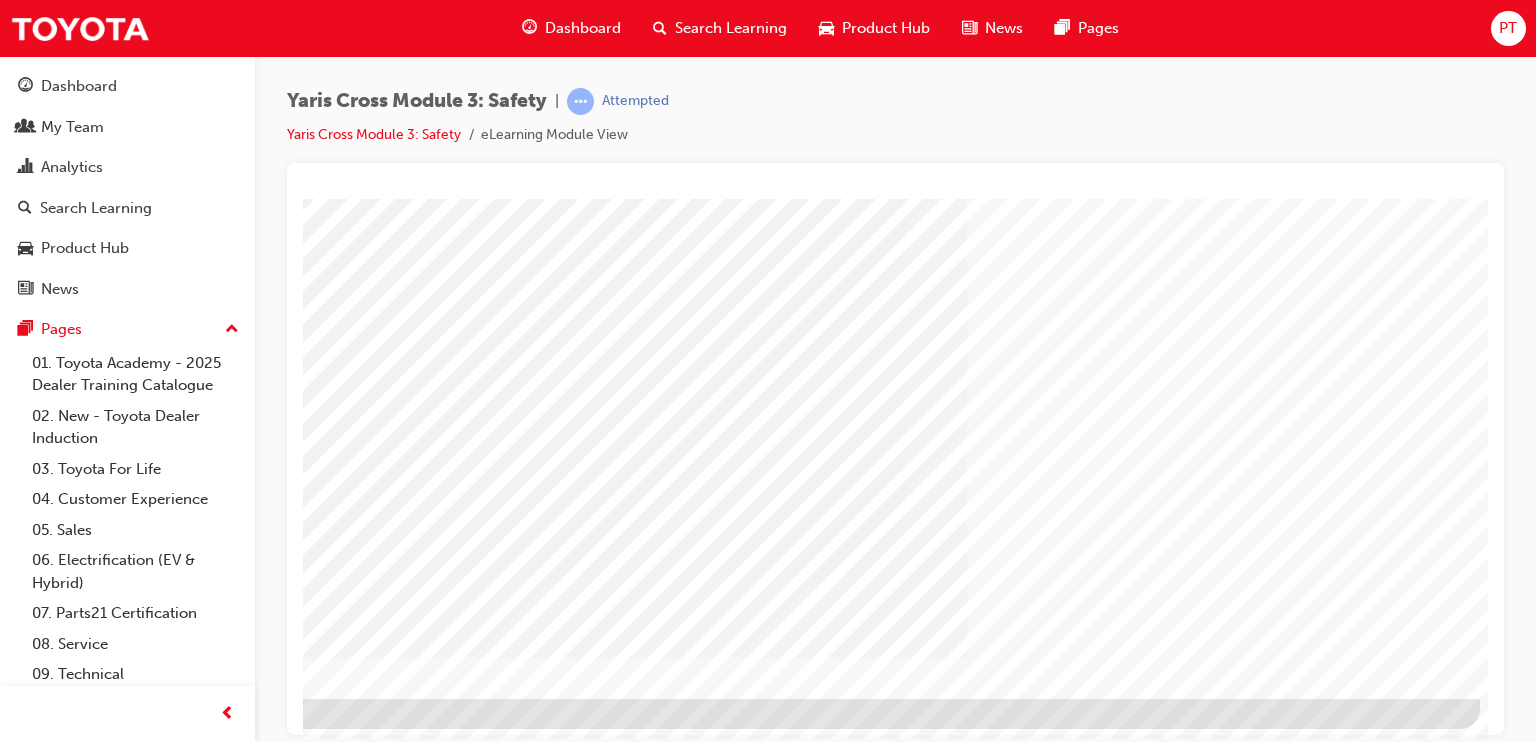 click at bounding box center [183, 1552] 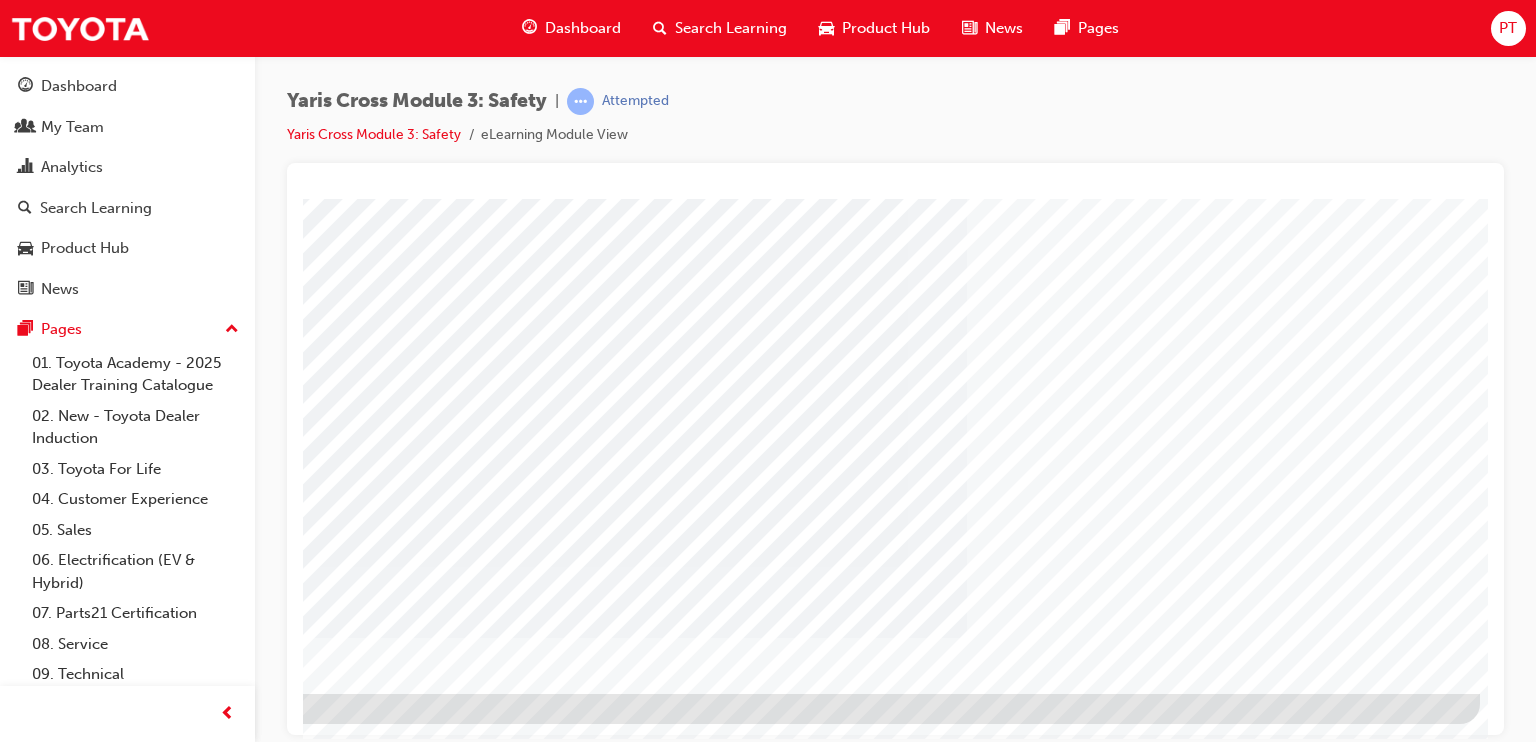click at bounding box center [183, 1547] 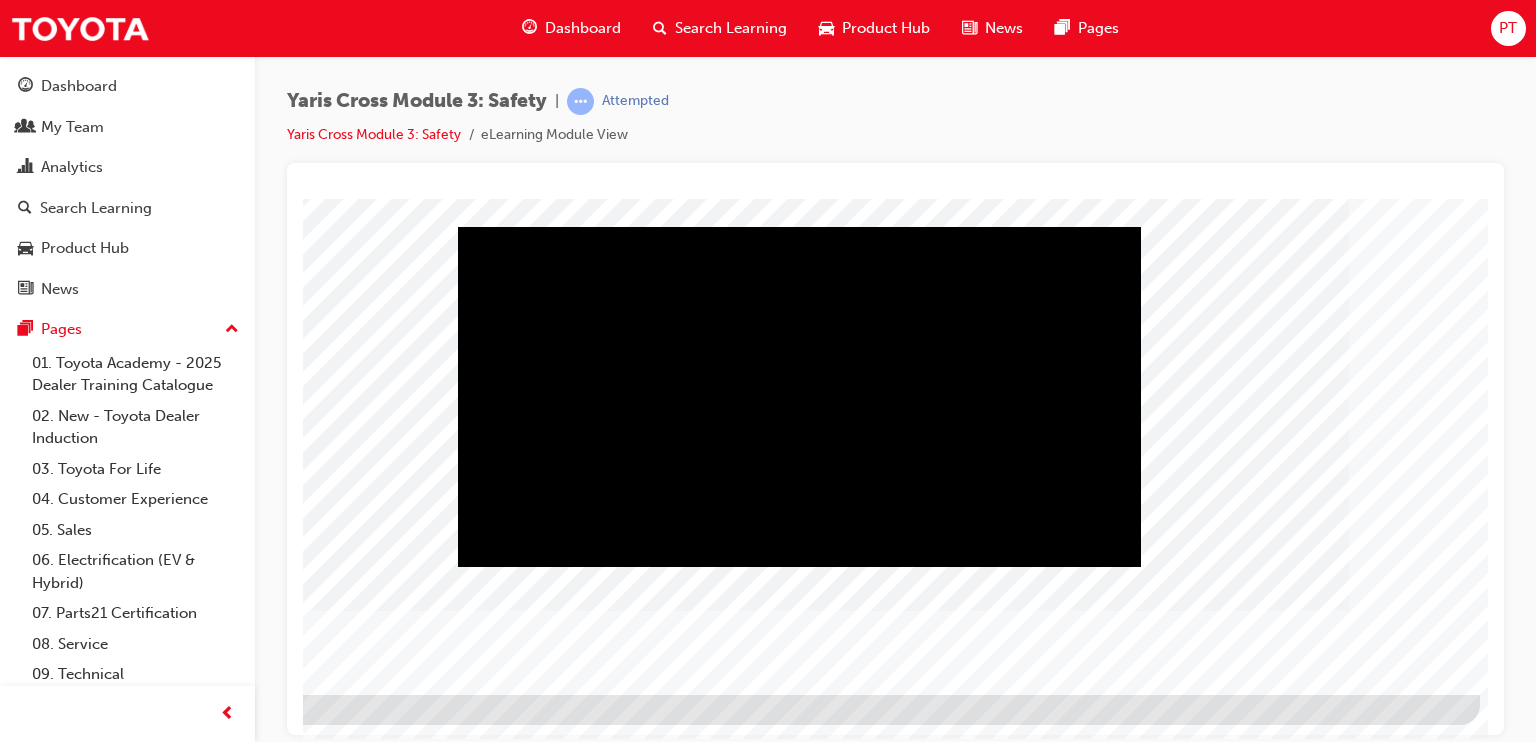 click at bounding box center (438, 2290) 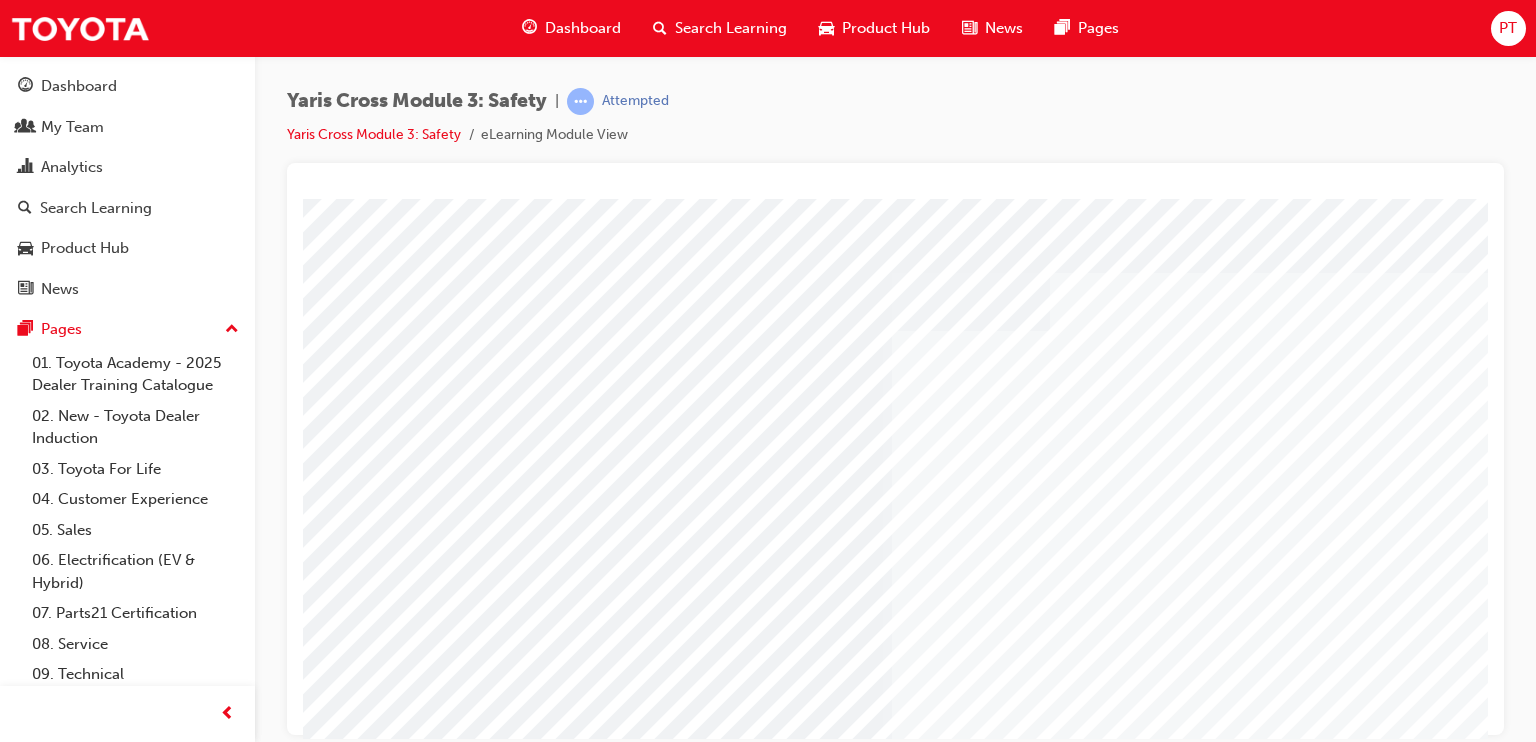 click at bounding box center (597, 3231) 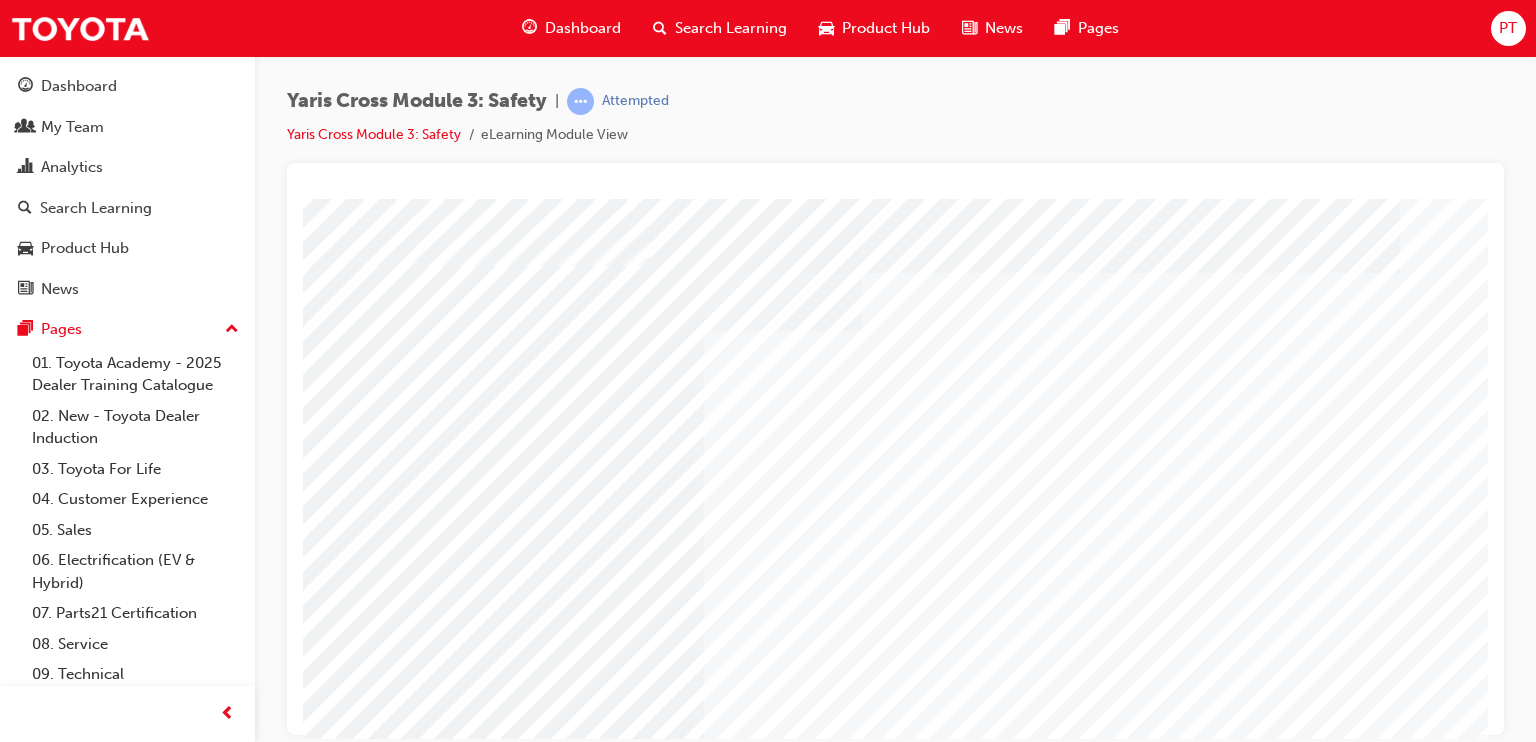 click at bounding box center [375, 4020] 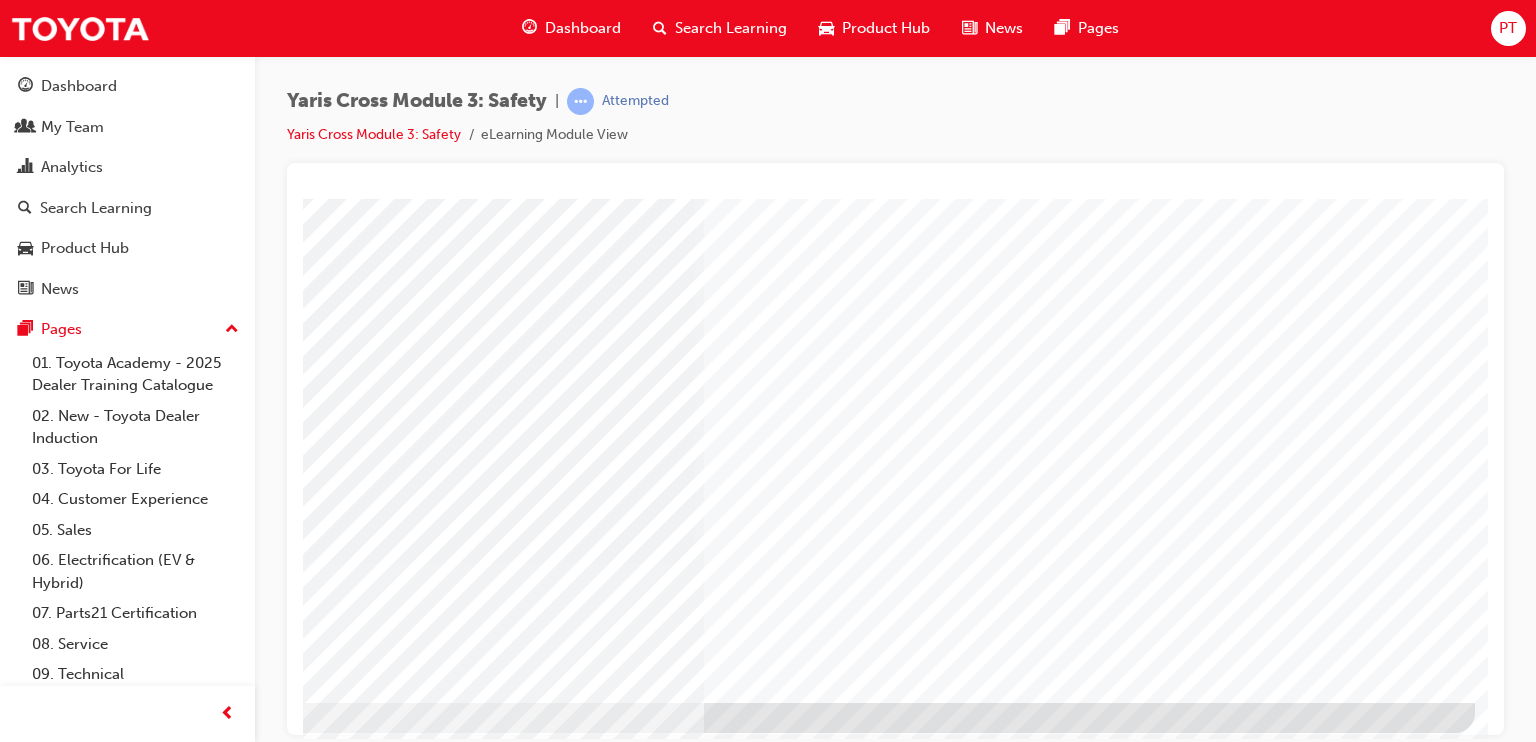 click at bounding box center [178, 3759] 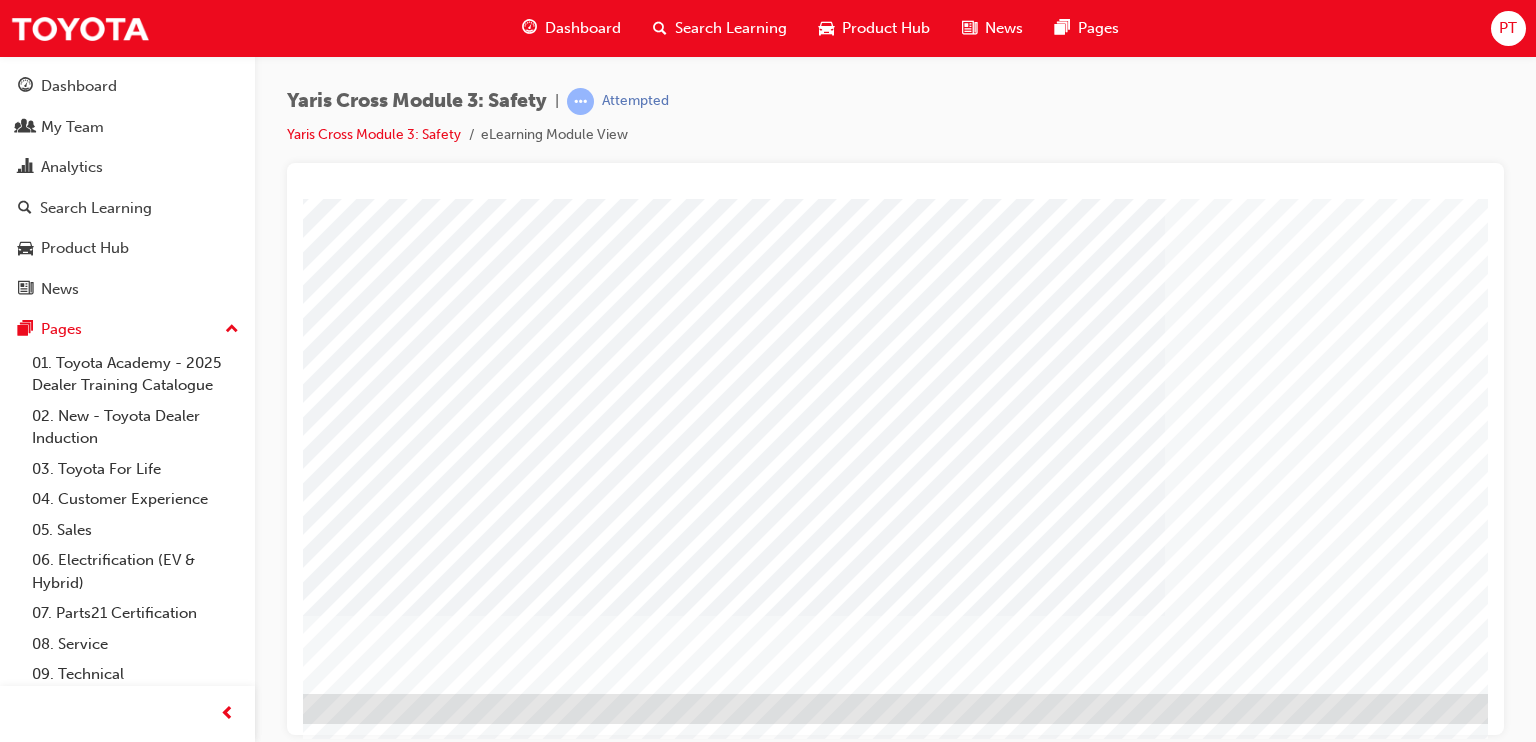 click at bounding box center (248, 1547) 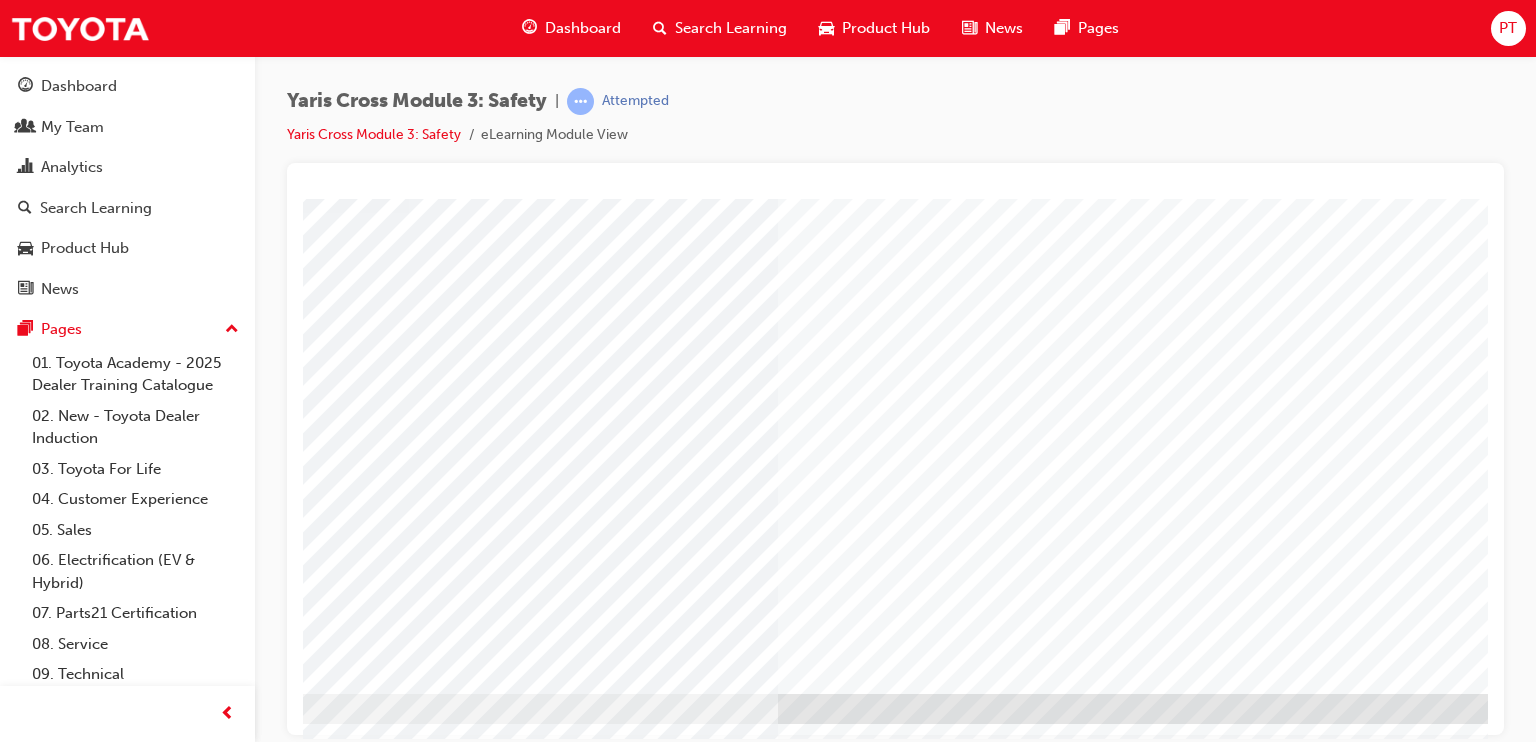 click at bounding box center (231, 1772) 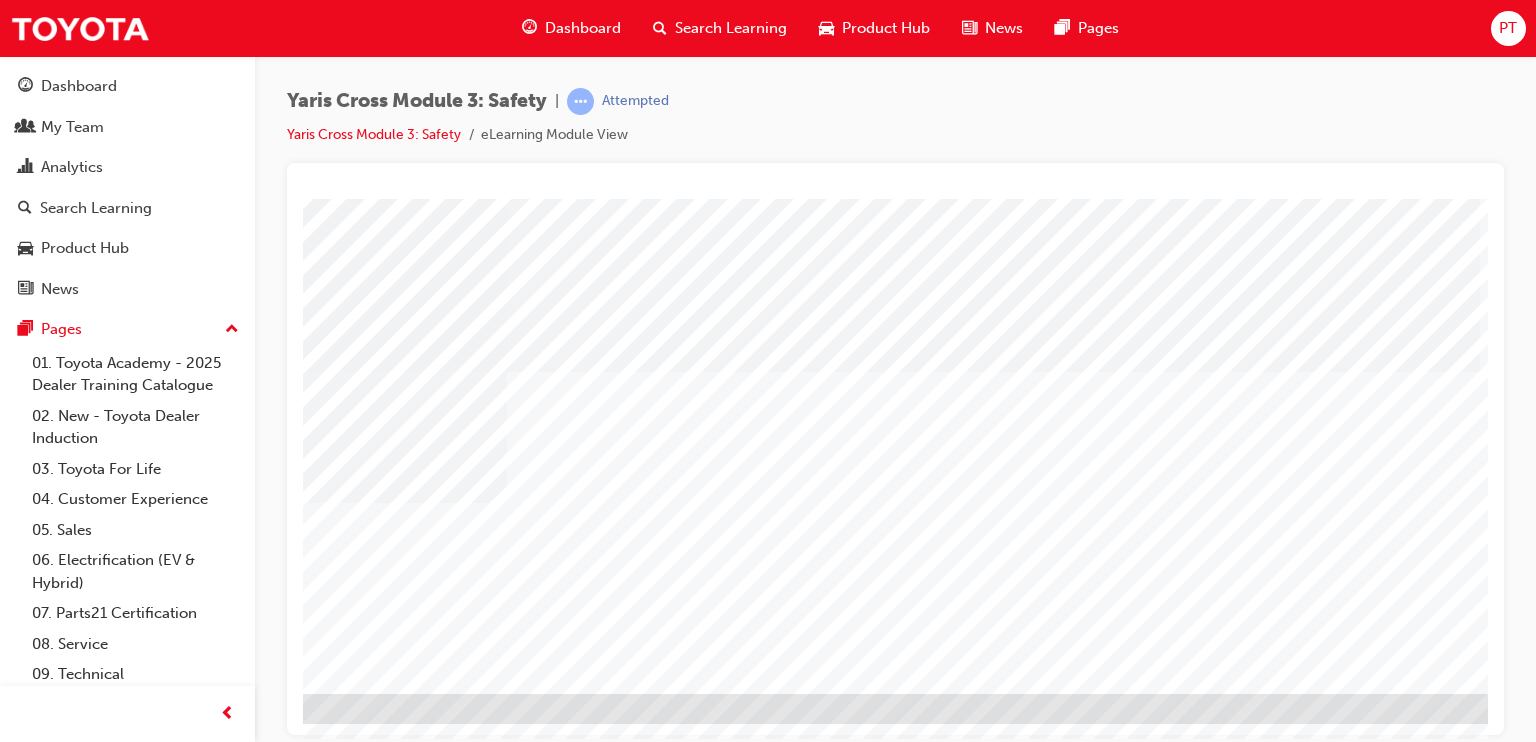 click at bounding box center (271, 1621) 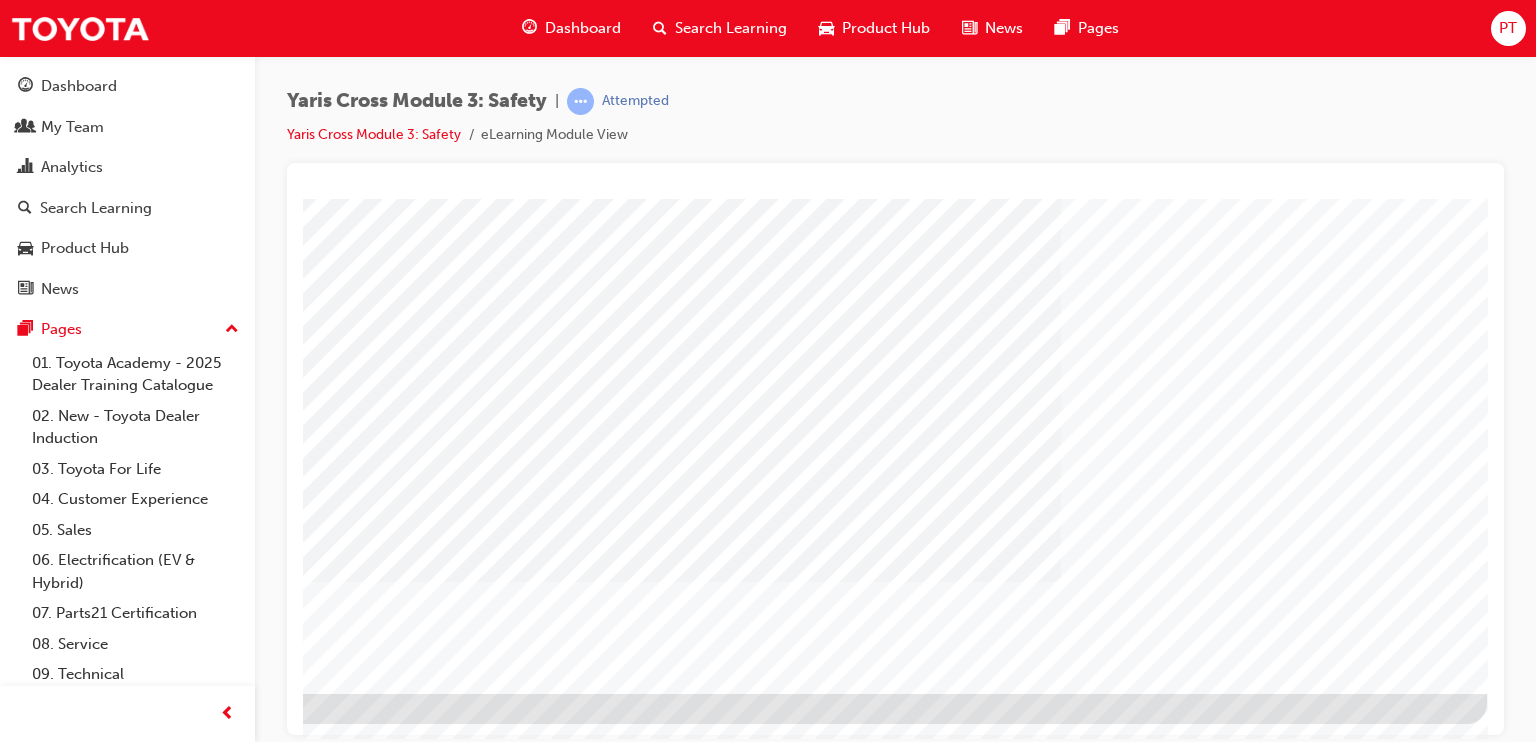 click at bounding box center [190, 1867] 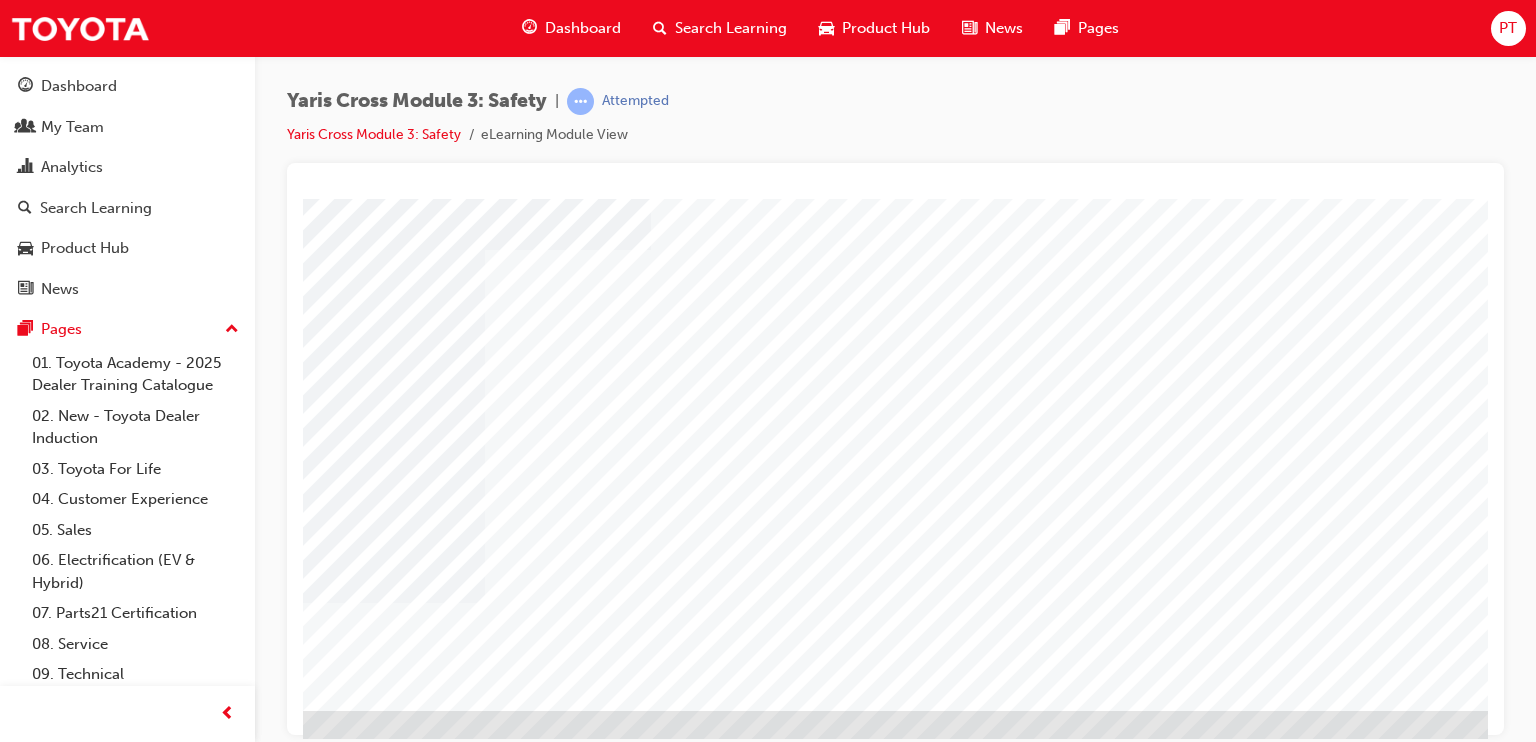 click at bounding box center [242, 1638] 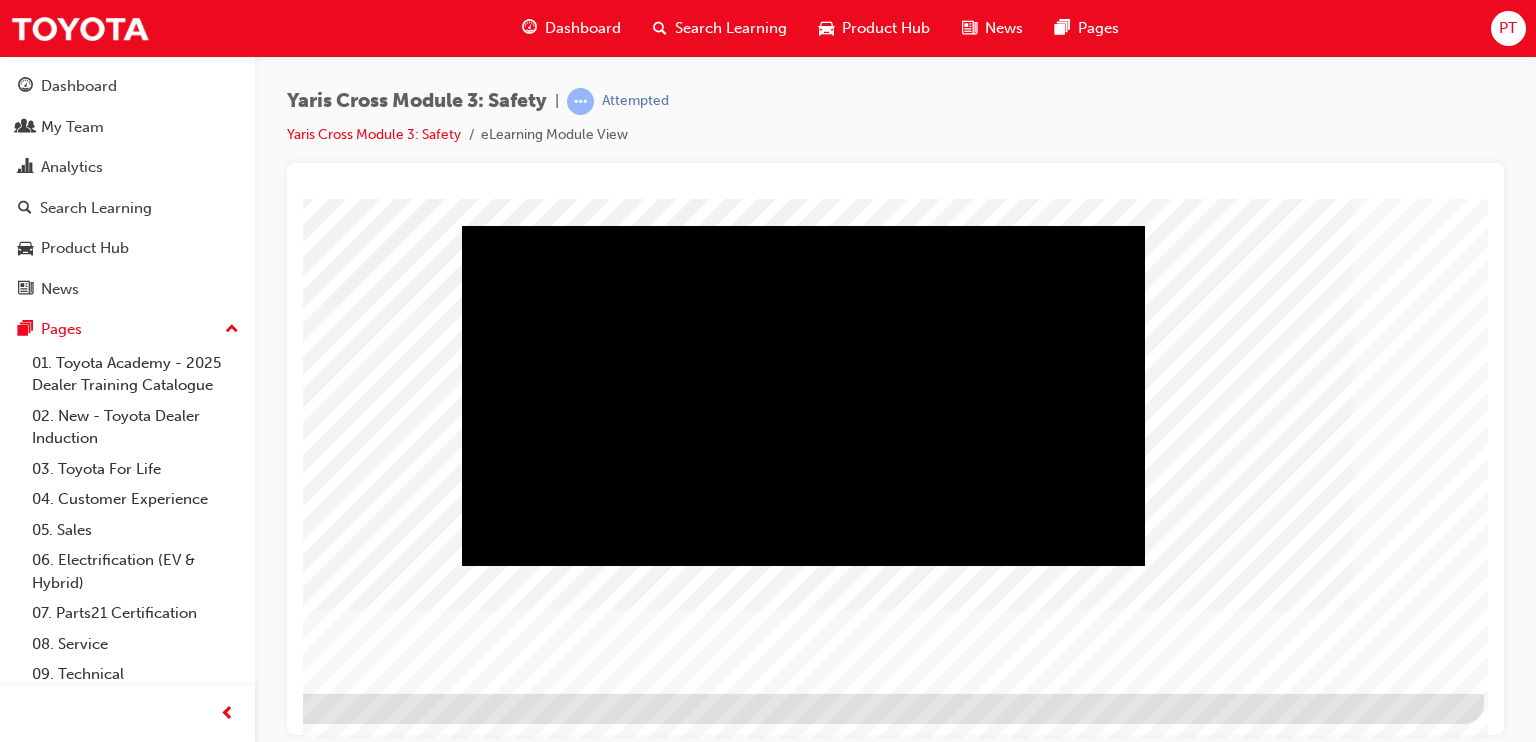 click at bounding box center (803, 225) 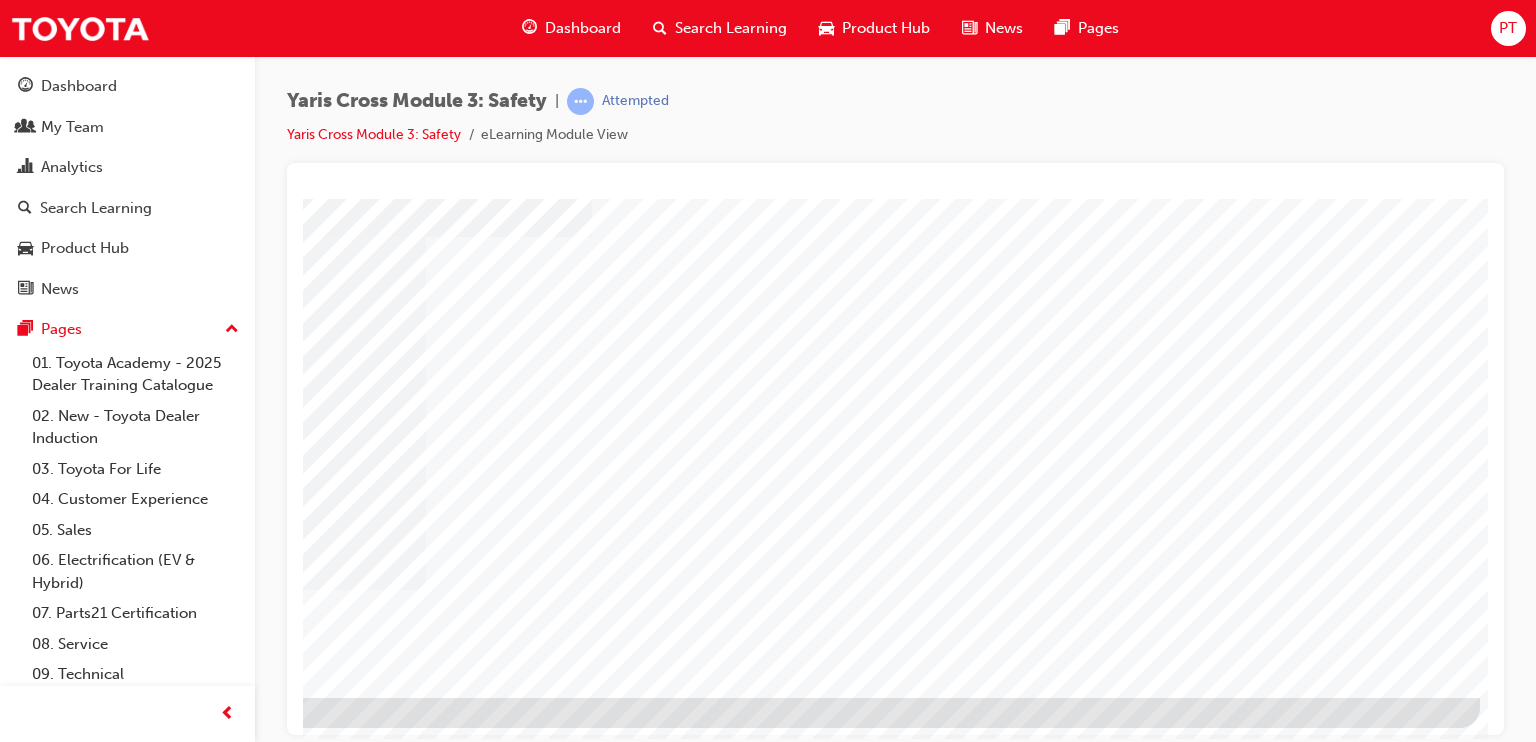 scroll, scrollTop: 225, scrollLeft: 190, axis: both 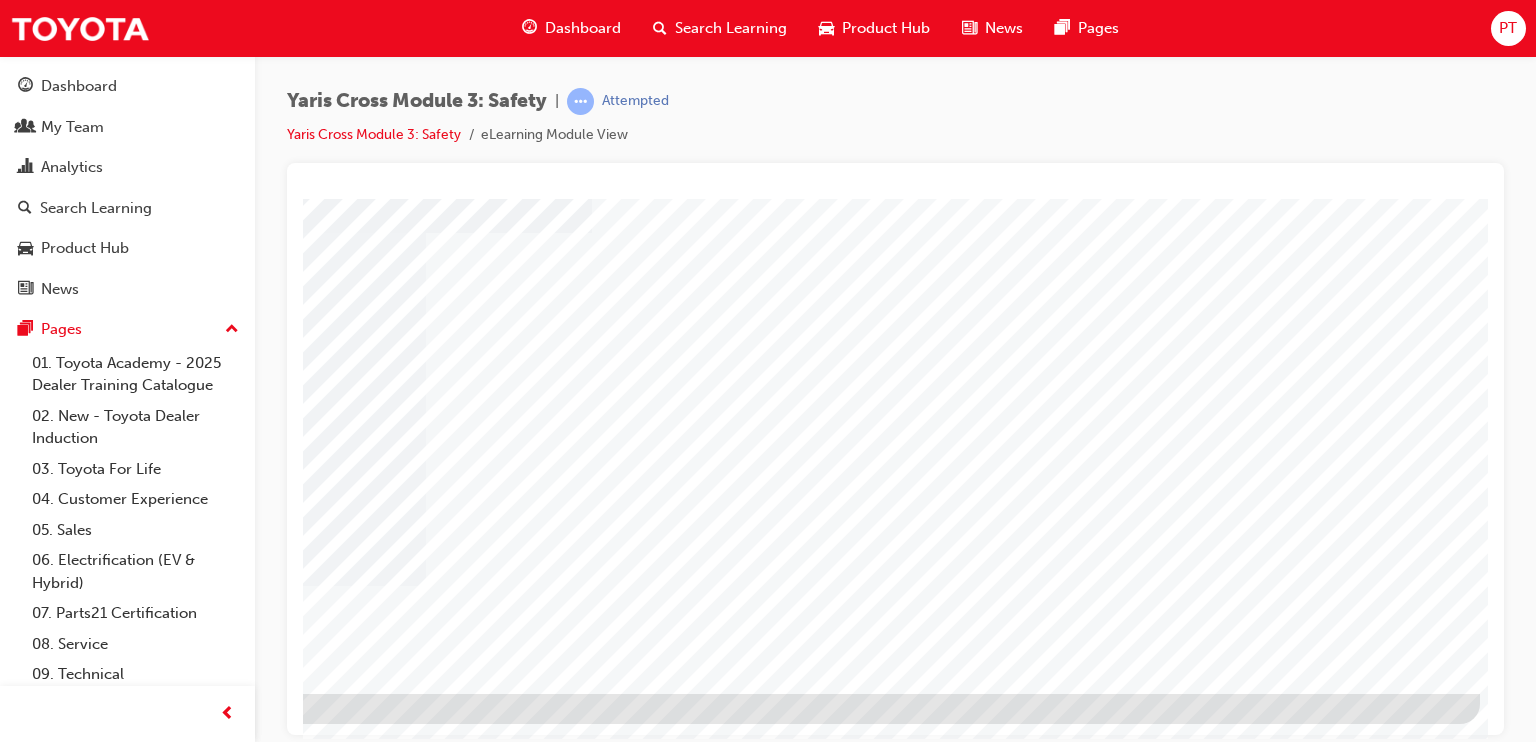 click at bounding box center [183, 1621] 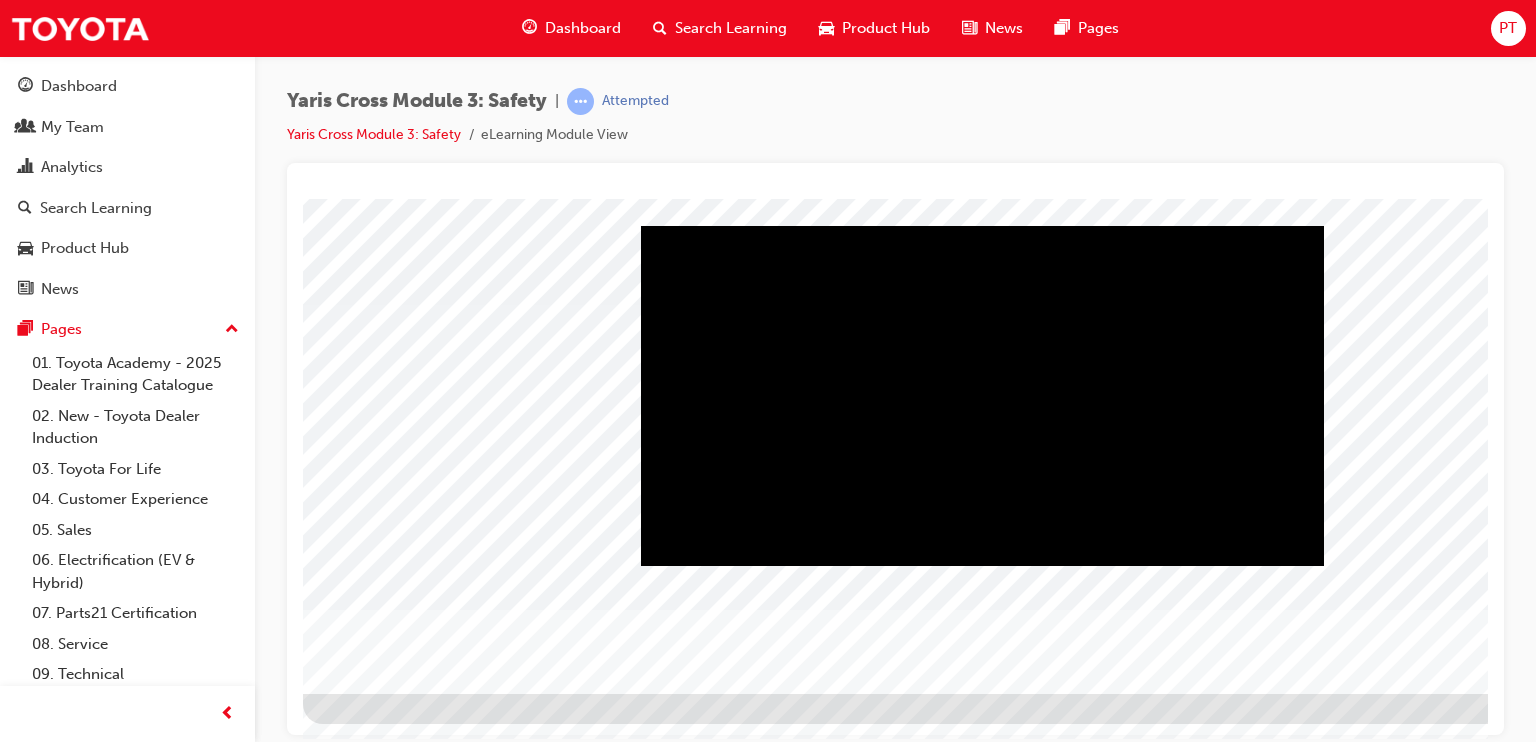 scroll, scrollTop: 225, scrollLeft: 190, axis: both 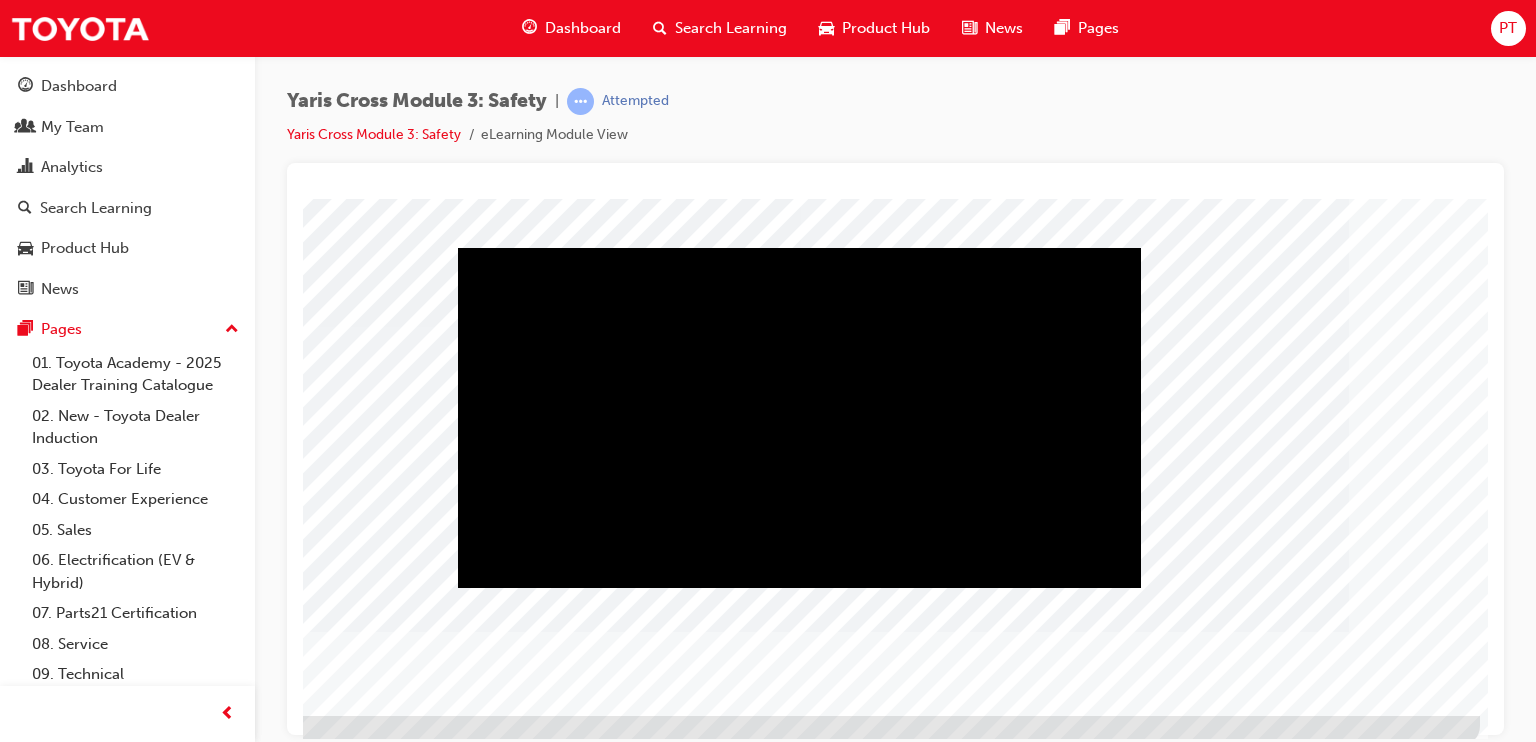 click at bounding box center [438, 2311] 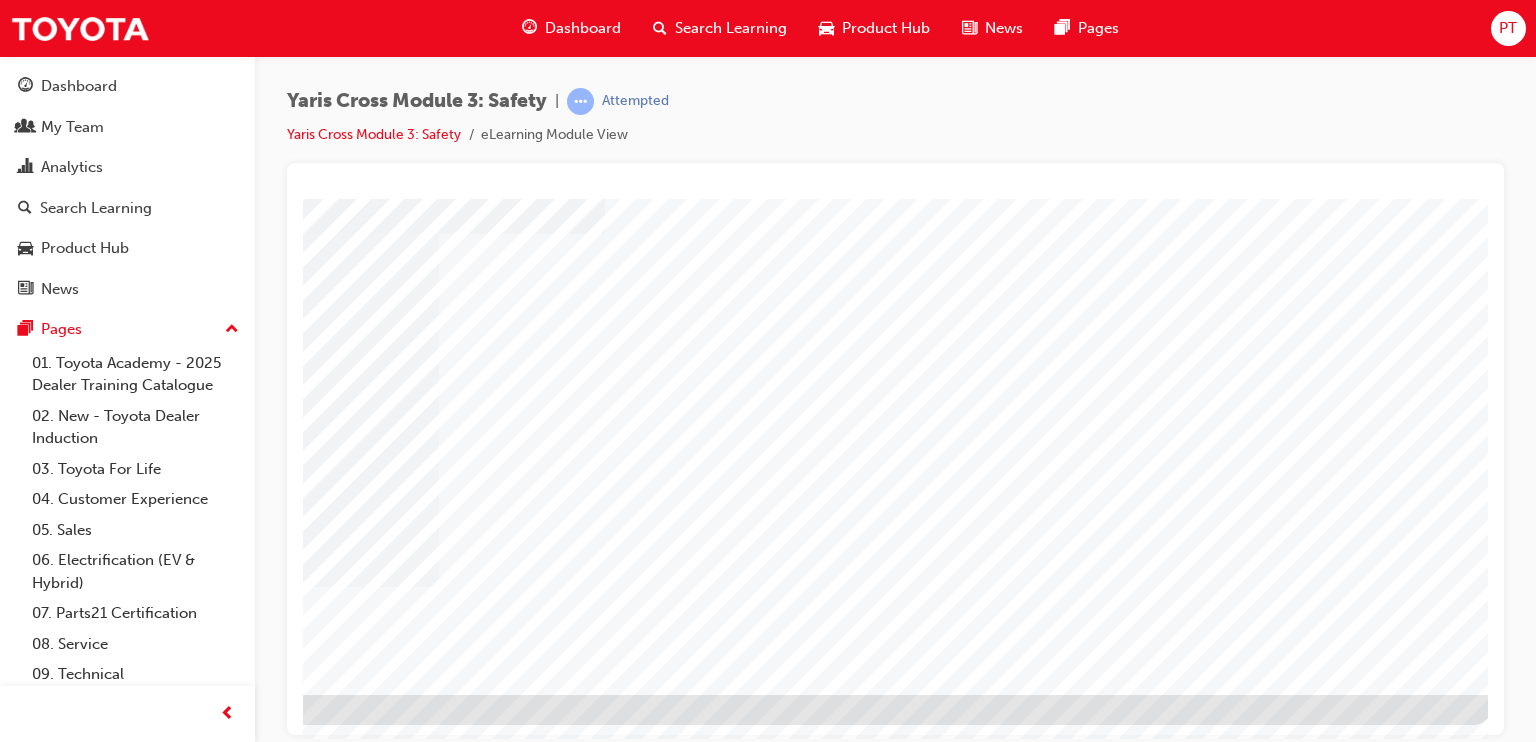 click at bounding box center [196, 1622] 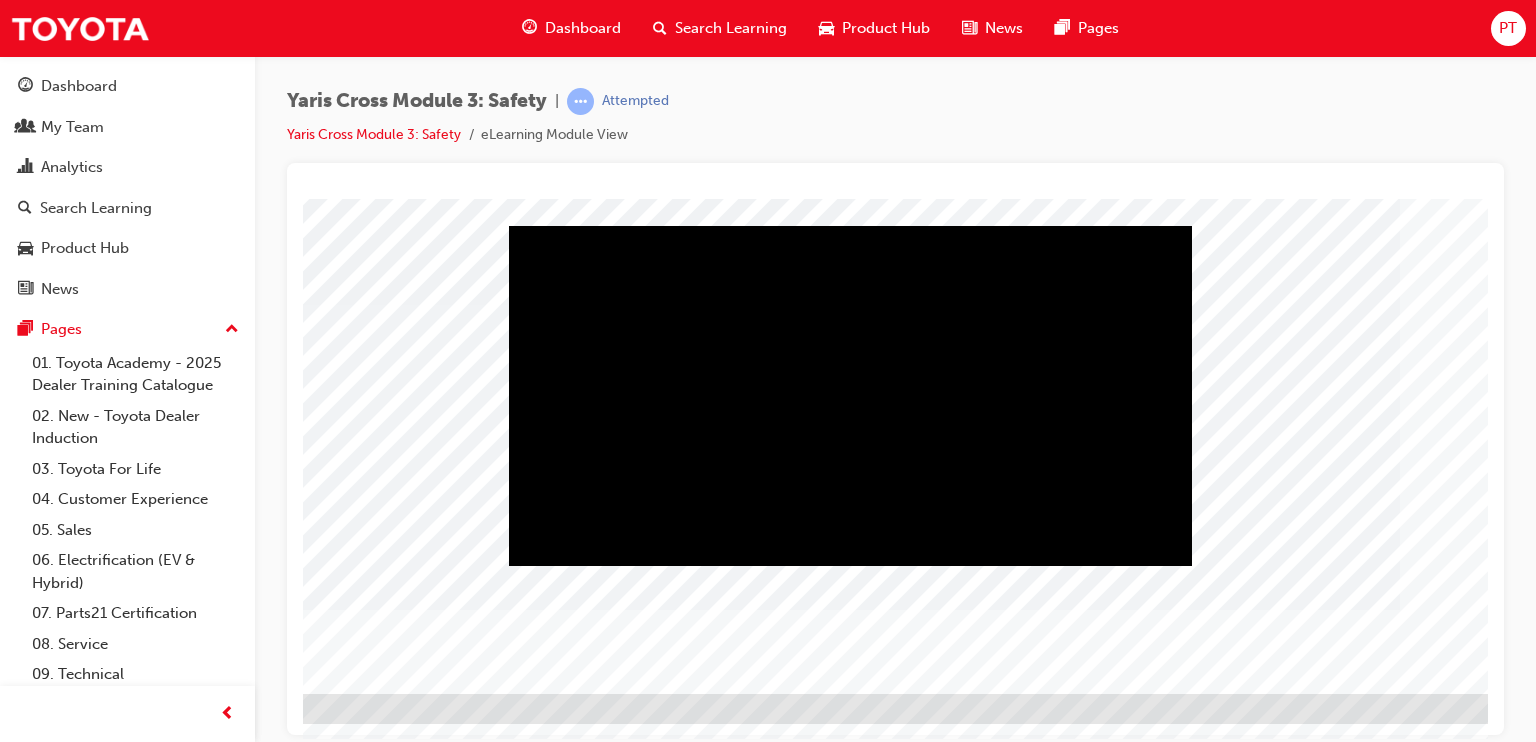click at bounding box center [489, 2289] 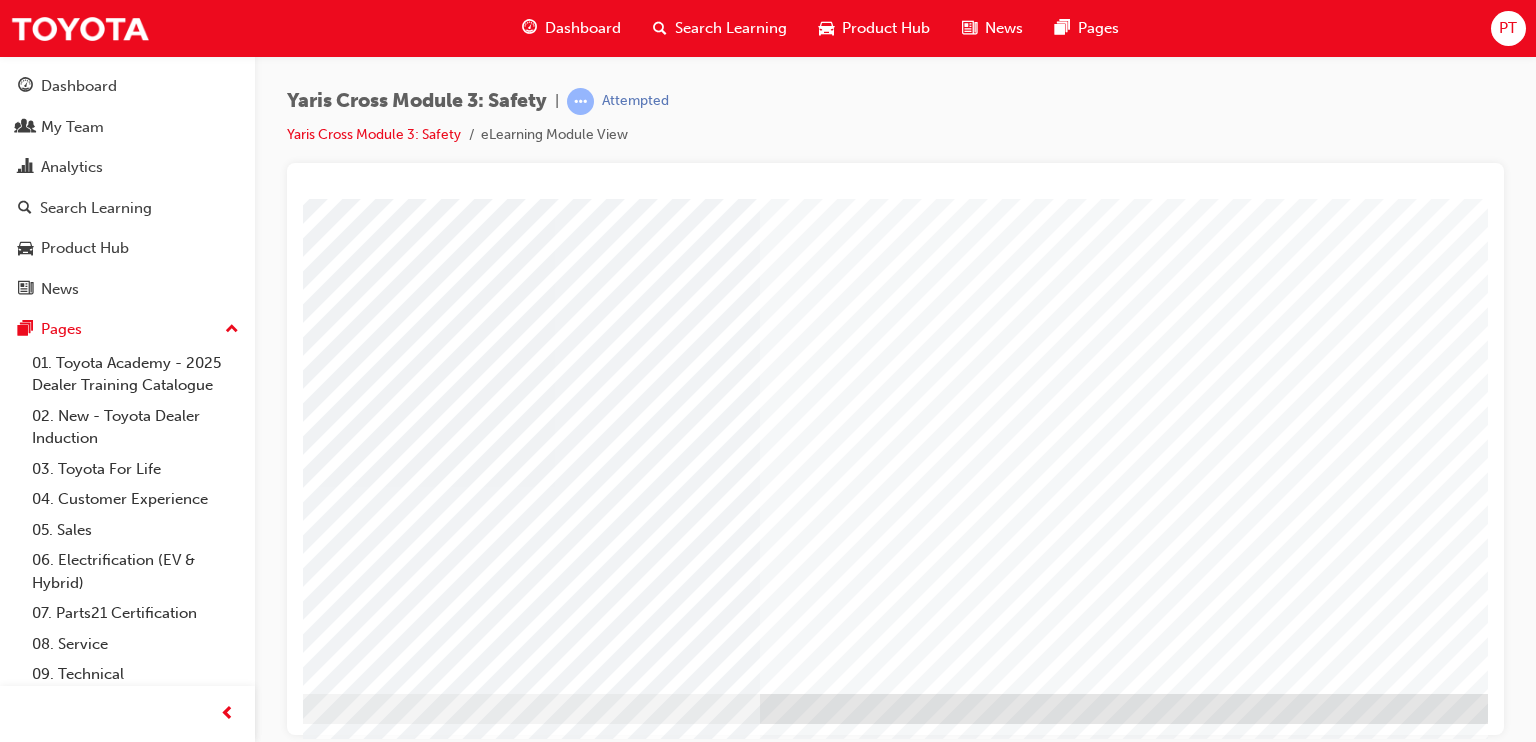 scroll, scrollTop: 0, scrollLeft: 0, axis: both 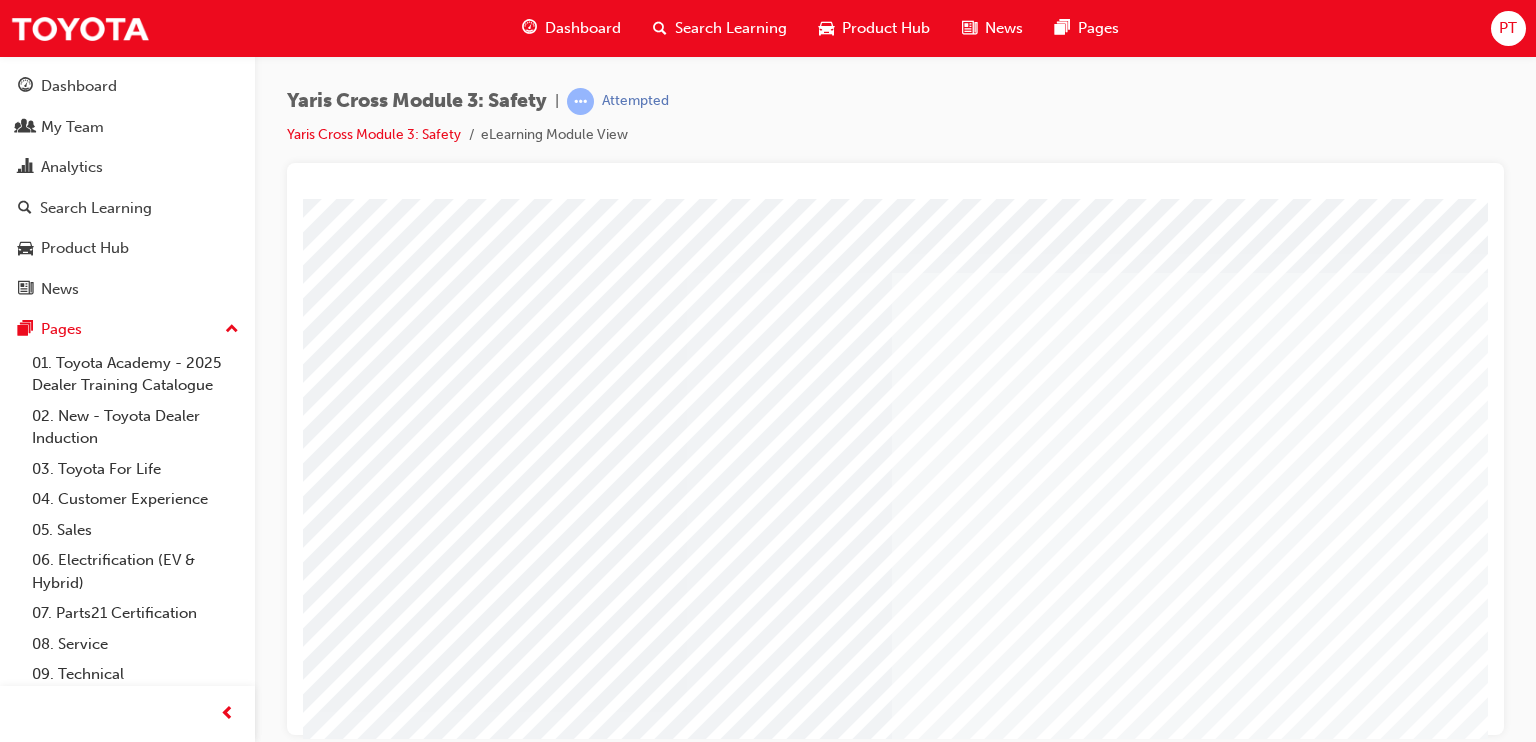 click at bounding box center [597, 3087] 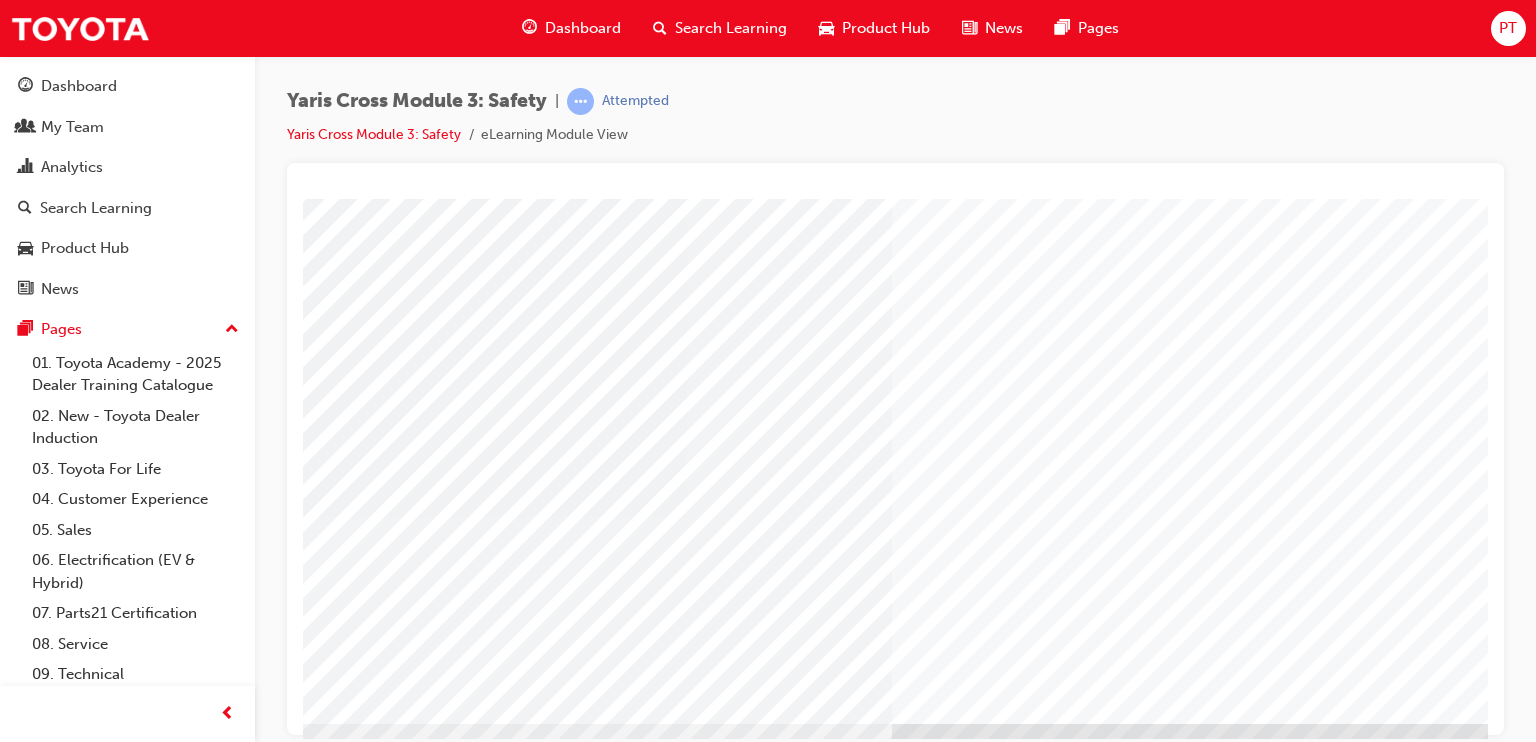 scroll, scrollTop: 225, scrollLeft: 0, axis: vertical 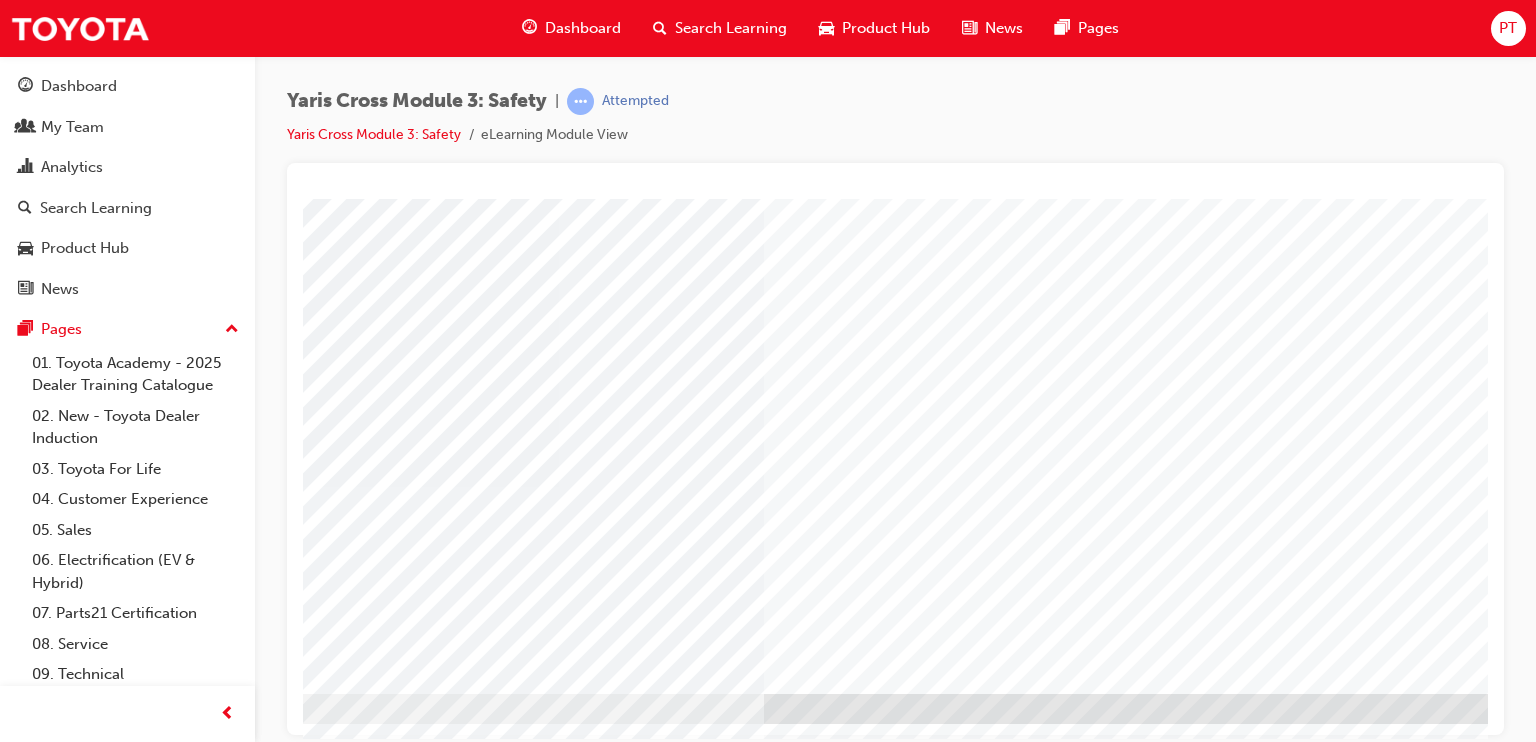 click at bounding box center (238, 3606) 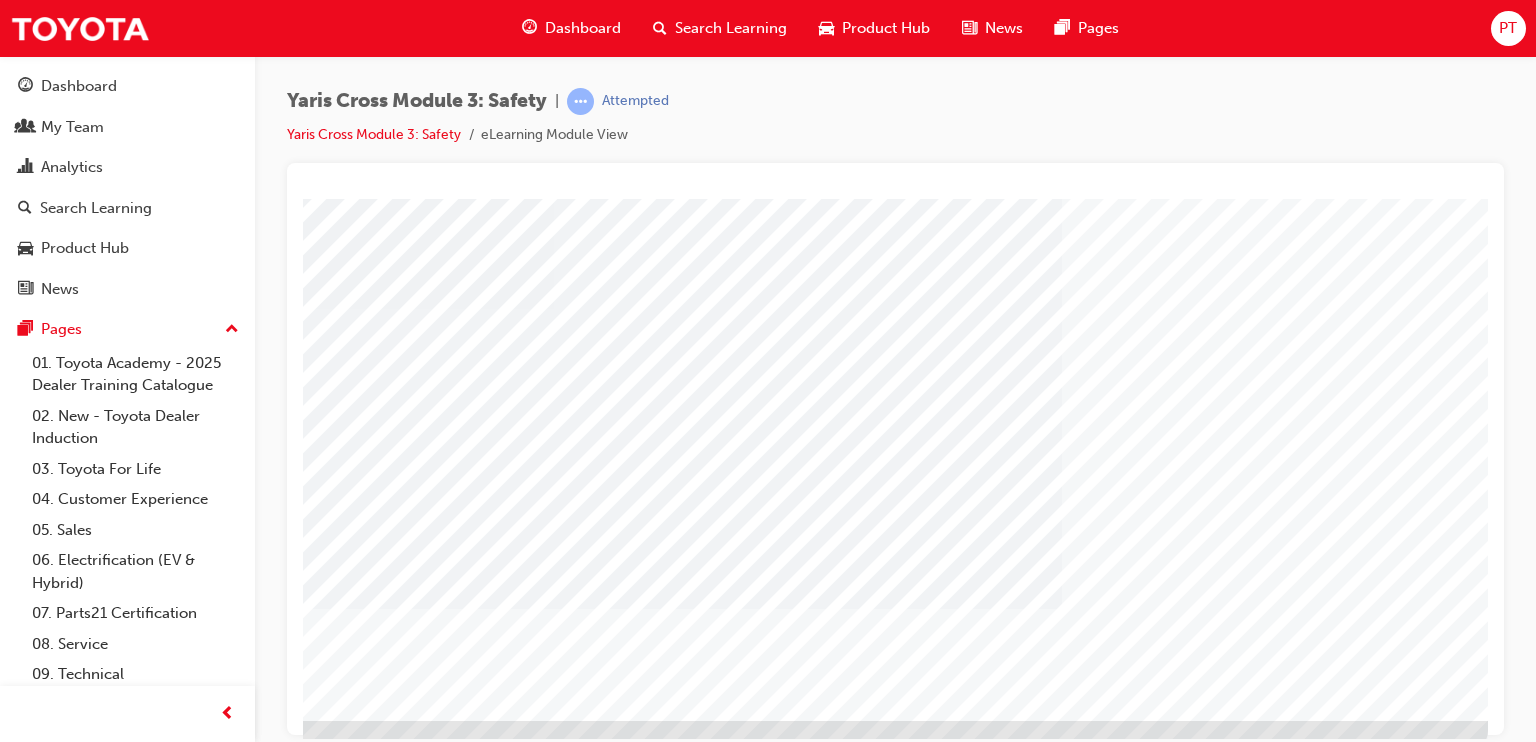 click at bounding box center [812, 1138] 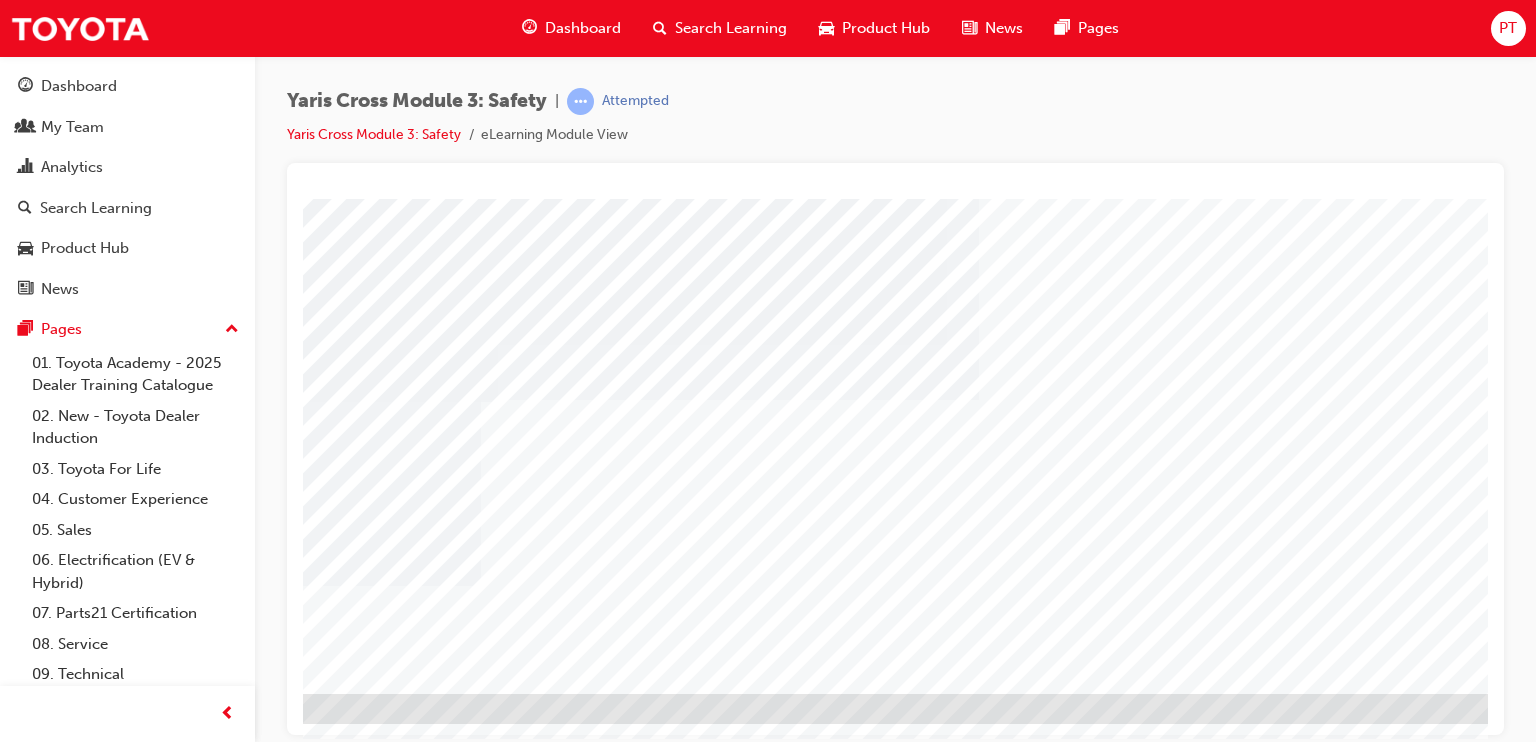 click at bounding box center (238, 1621) 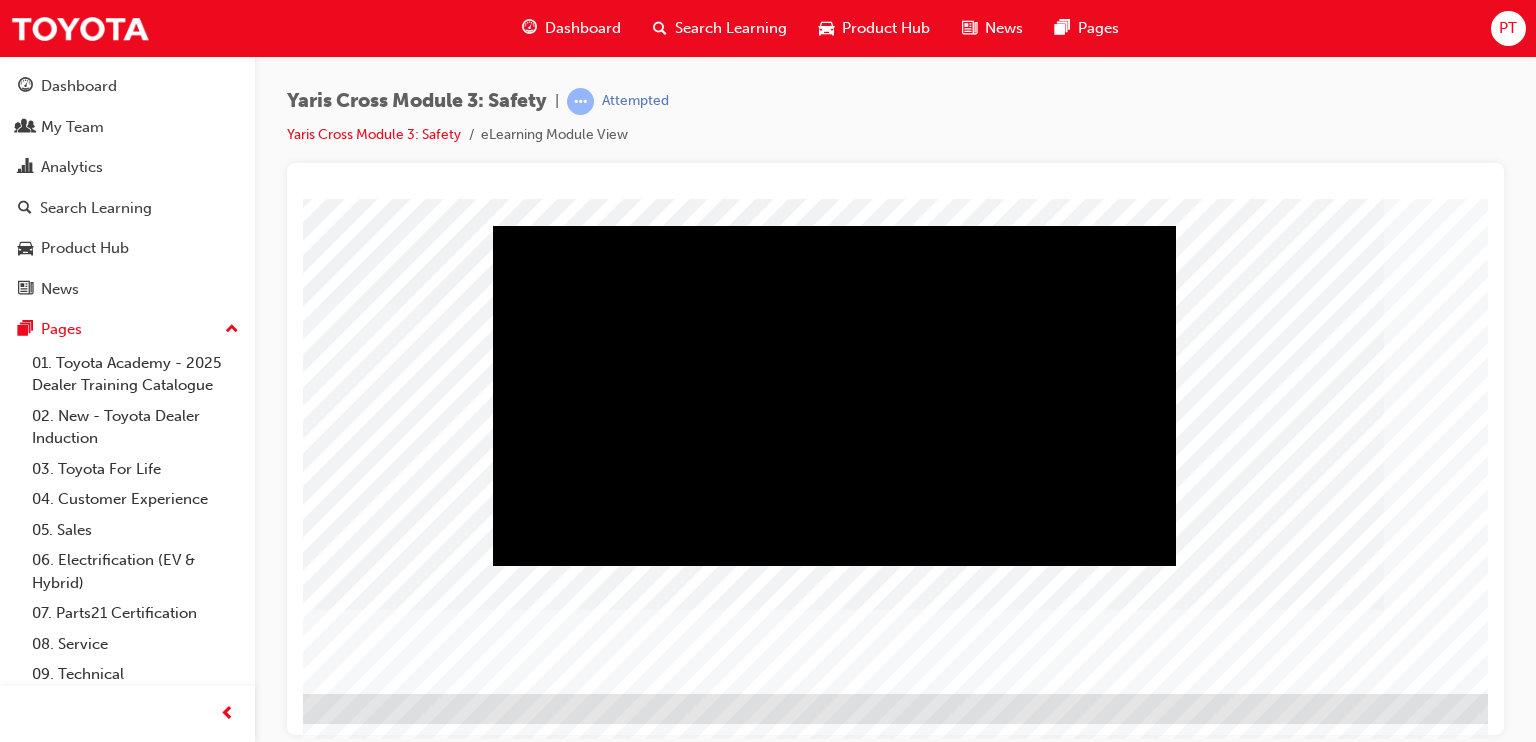 scroll, scrollTop: 225, scrollLeft: 148, axis: both 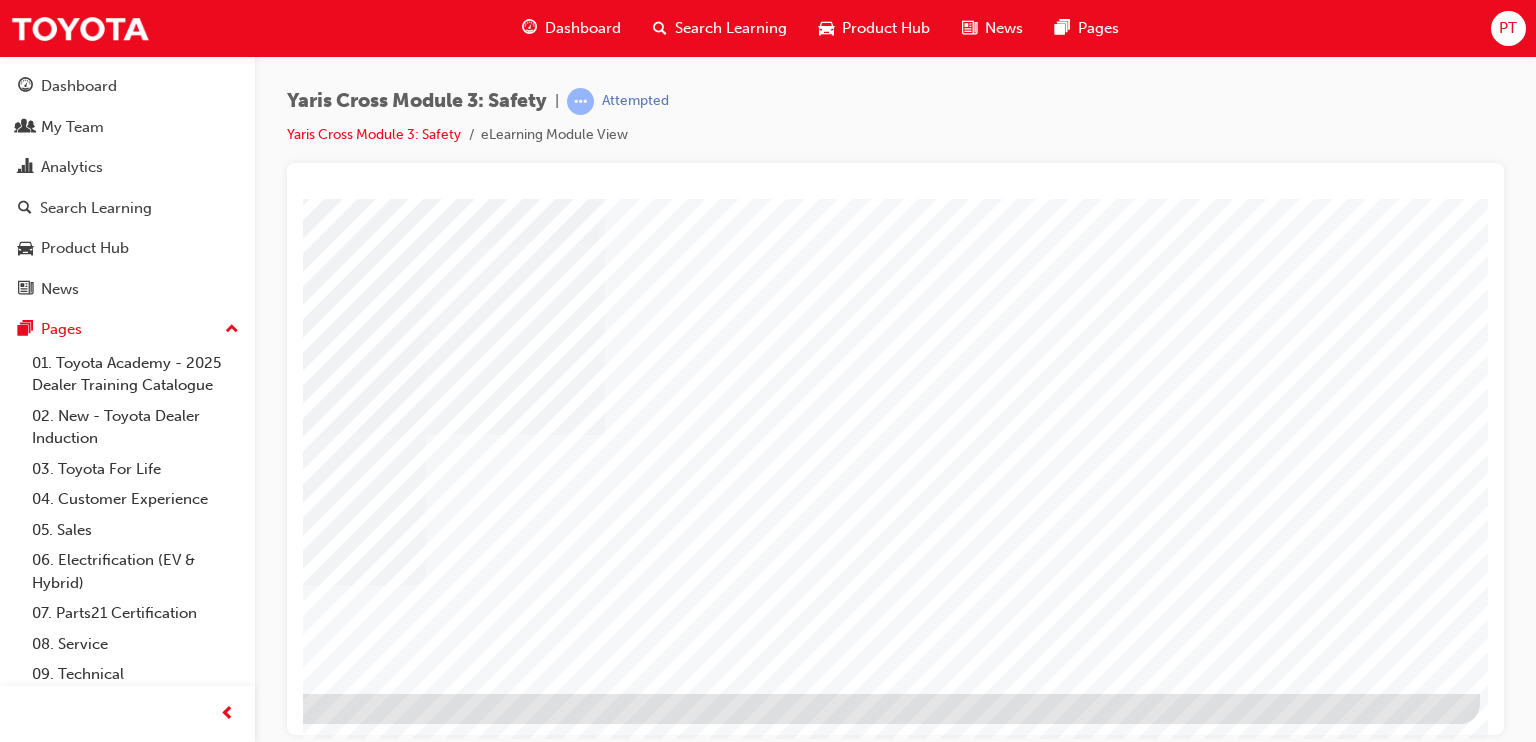 click at bounding box center (183, 1666) 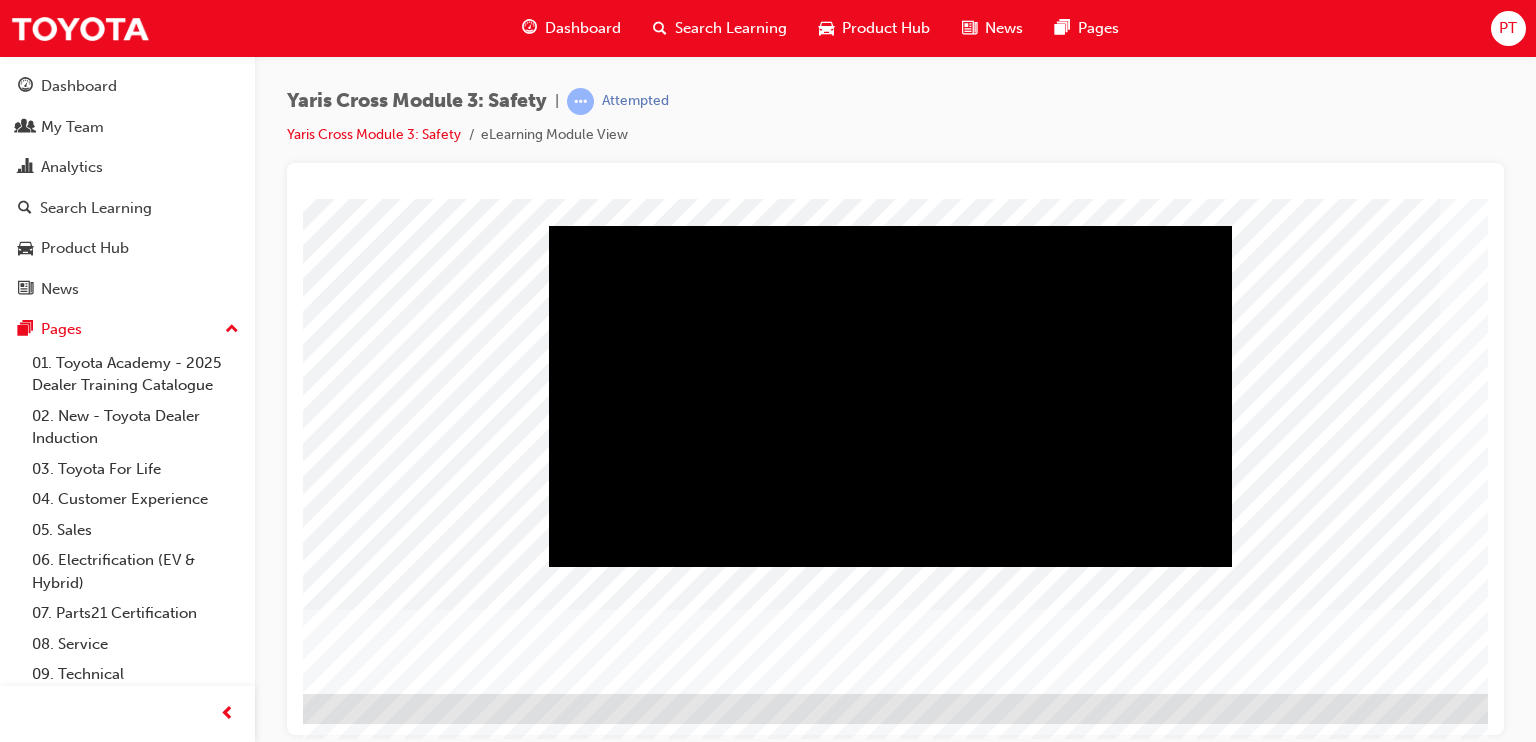 scroll, scrollTop: 225, scrollLeft: 98, axis: both 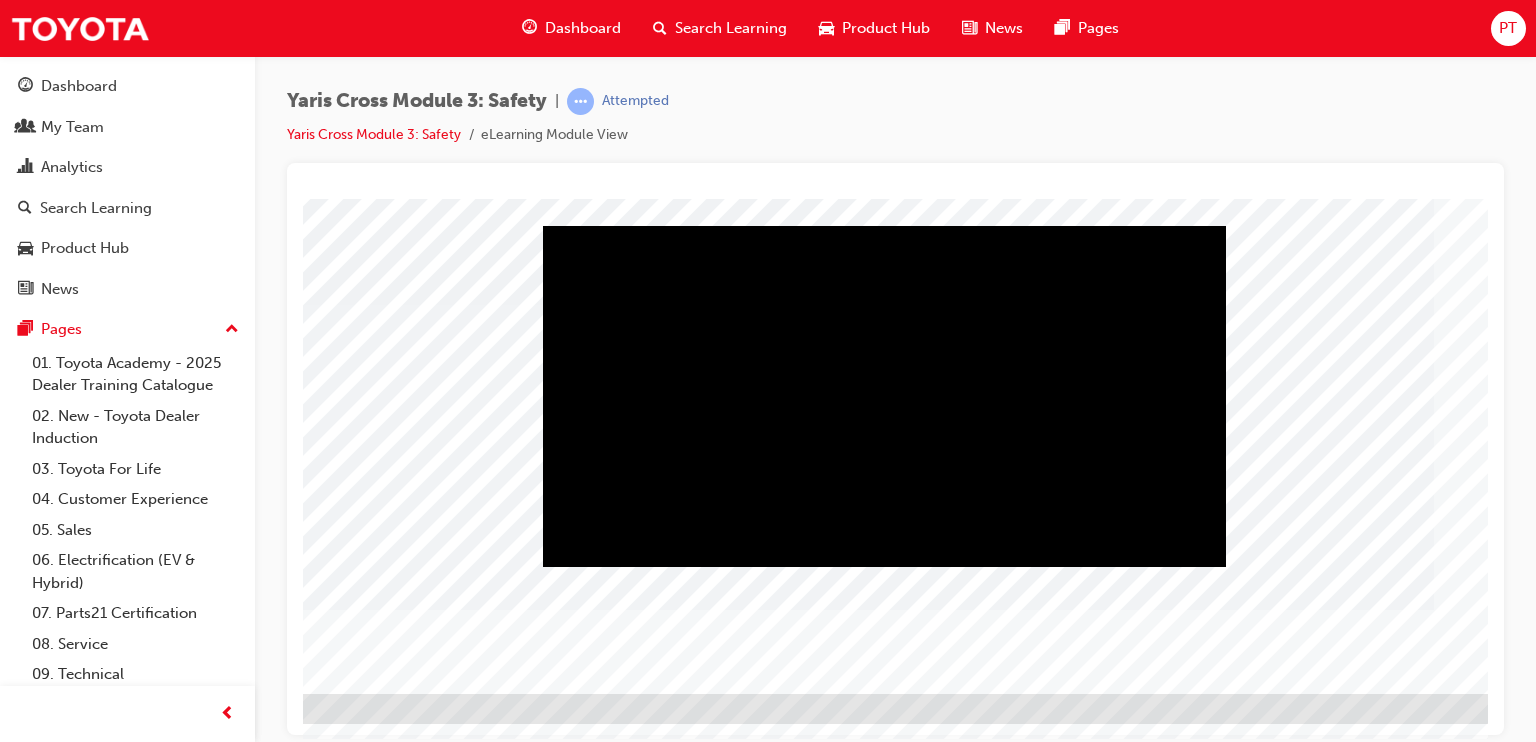 click at bounding box center [523, 2215] 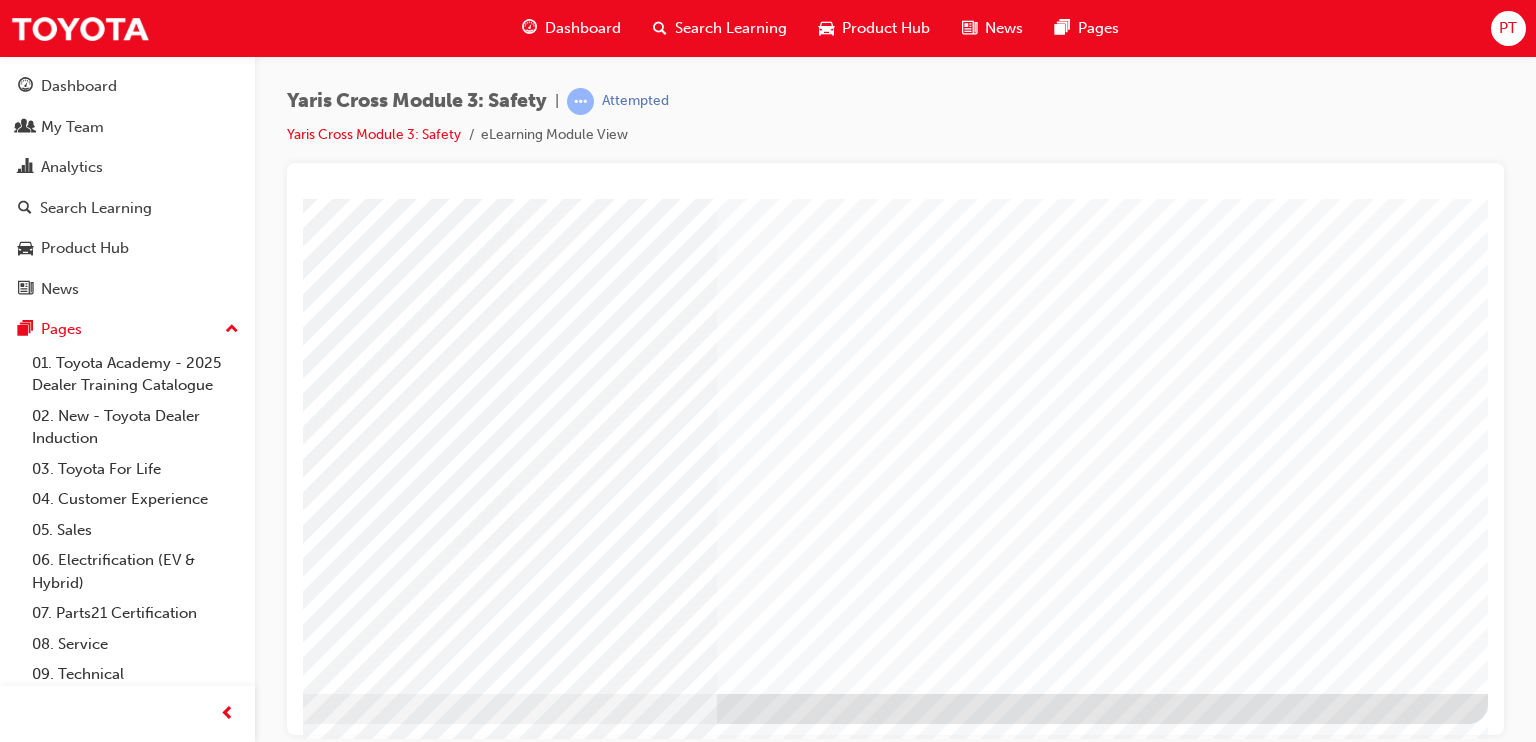 scroll, scrollTop: 225, scrollLeft: 176, axis: both 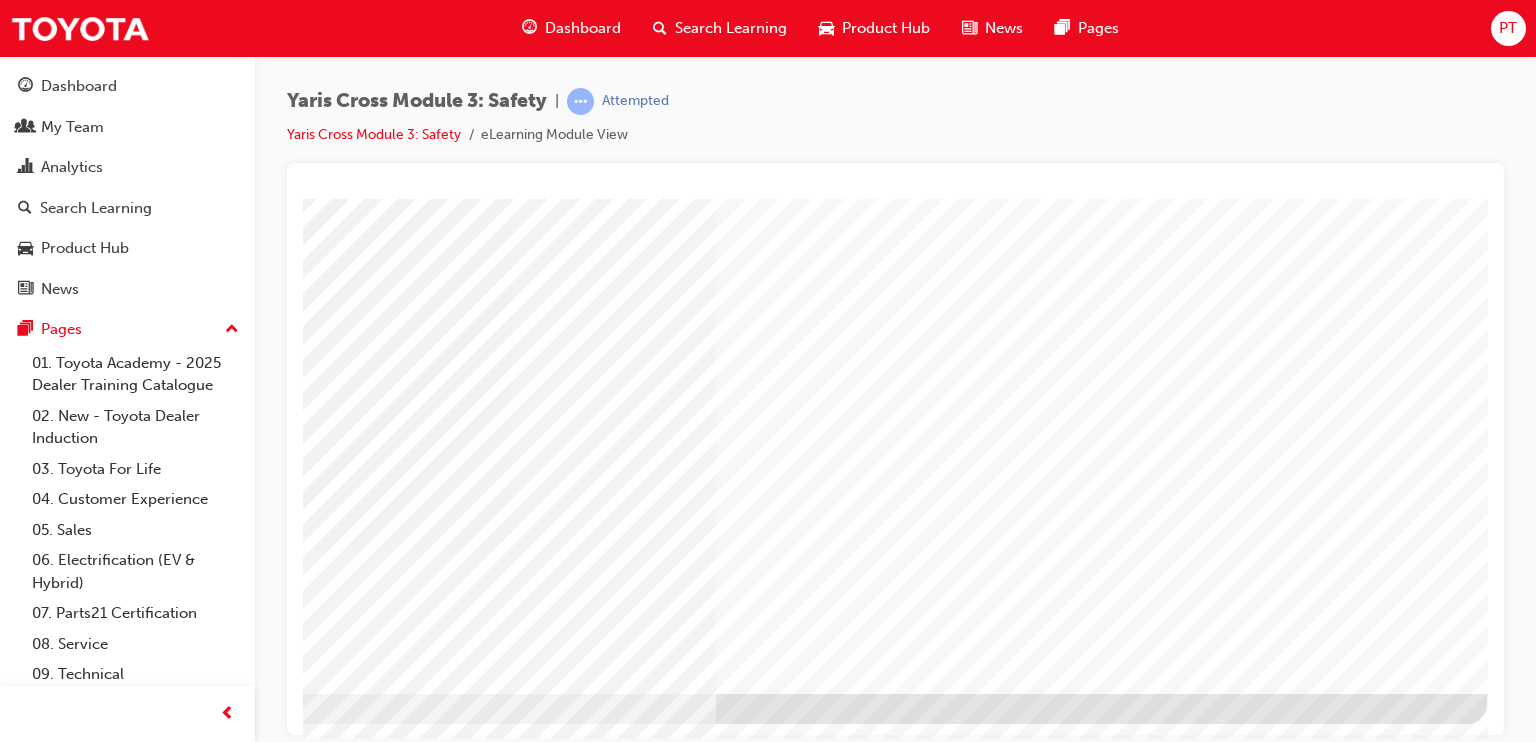click at bounding box center [421, 2421] 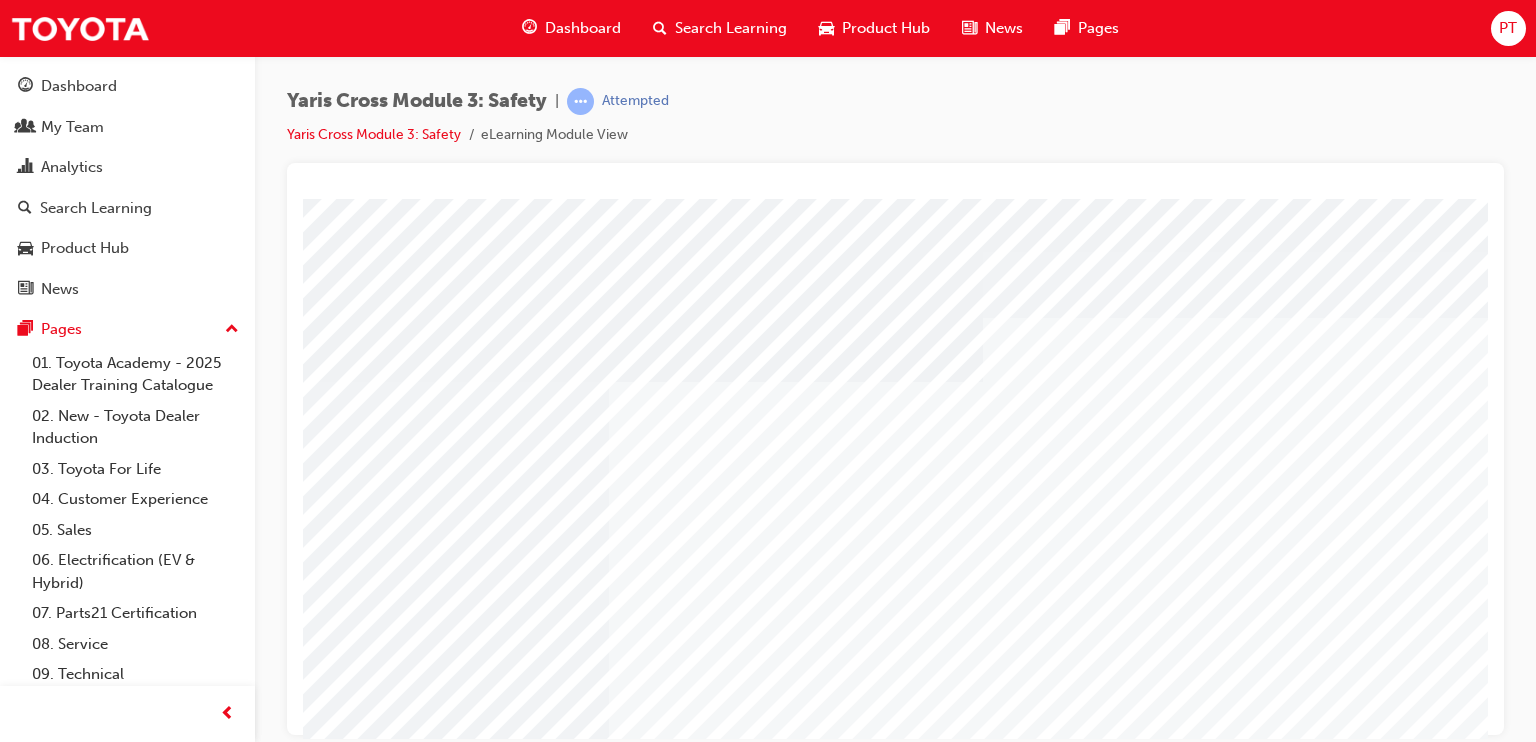 scroll, scrollTop: 225, scrollLeft: 0, axis: vertical 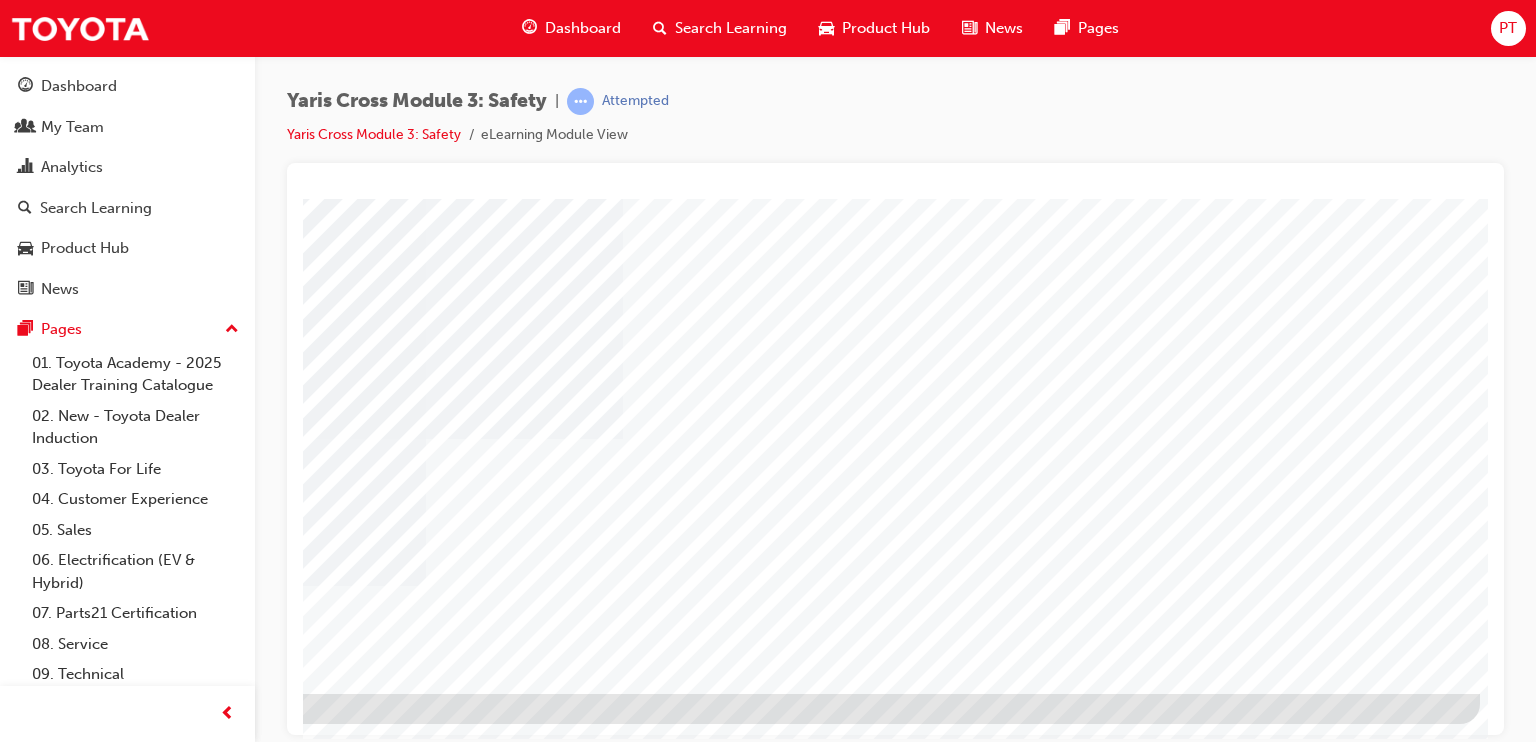 click at bounding box center (183, 1666) 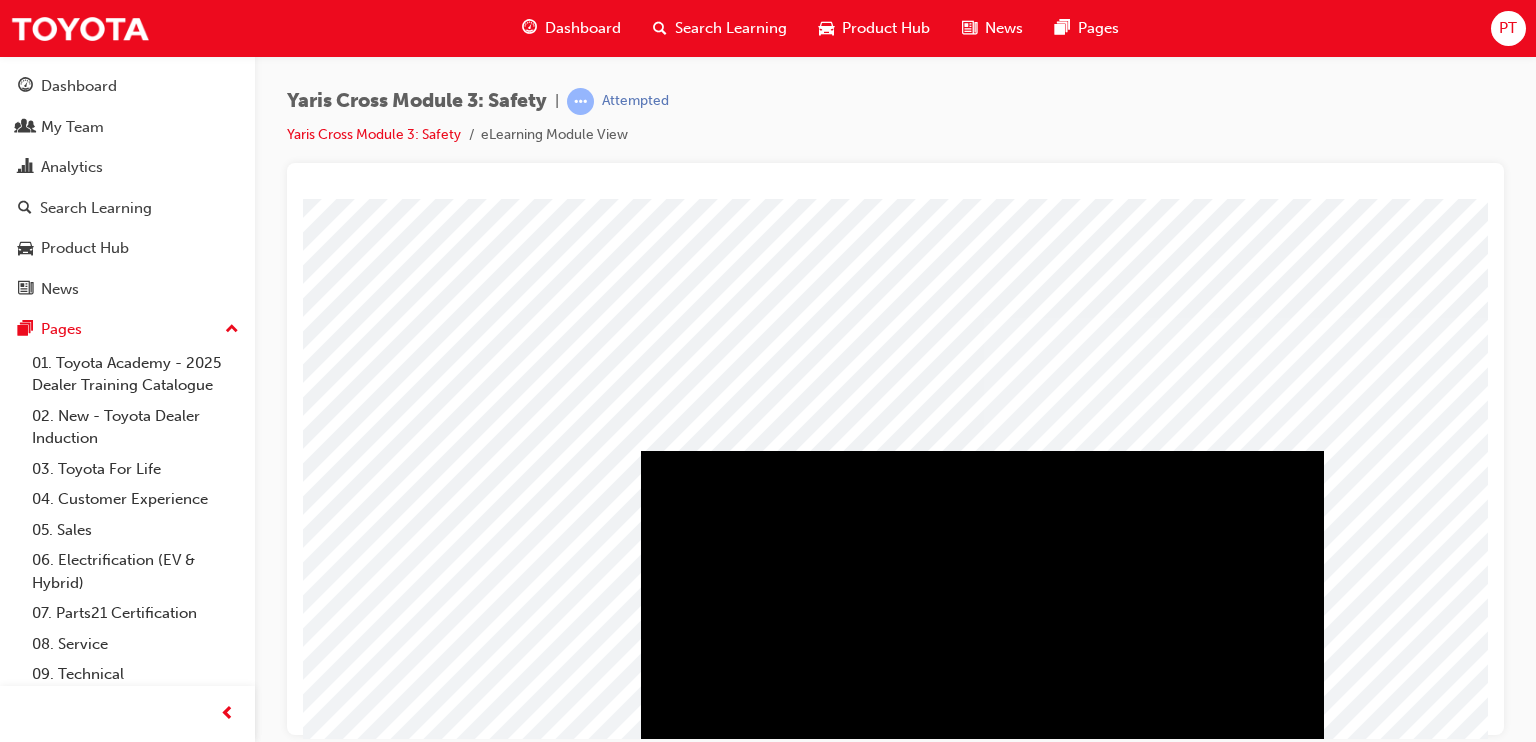 scroll, scrollTop: 225, scrollLeft: 0, axis: vertical 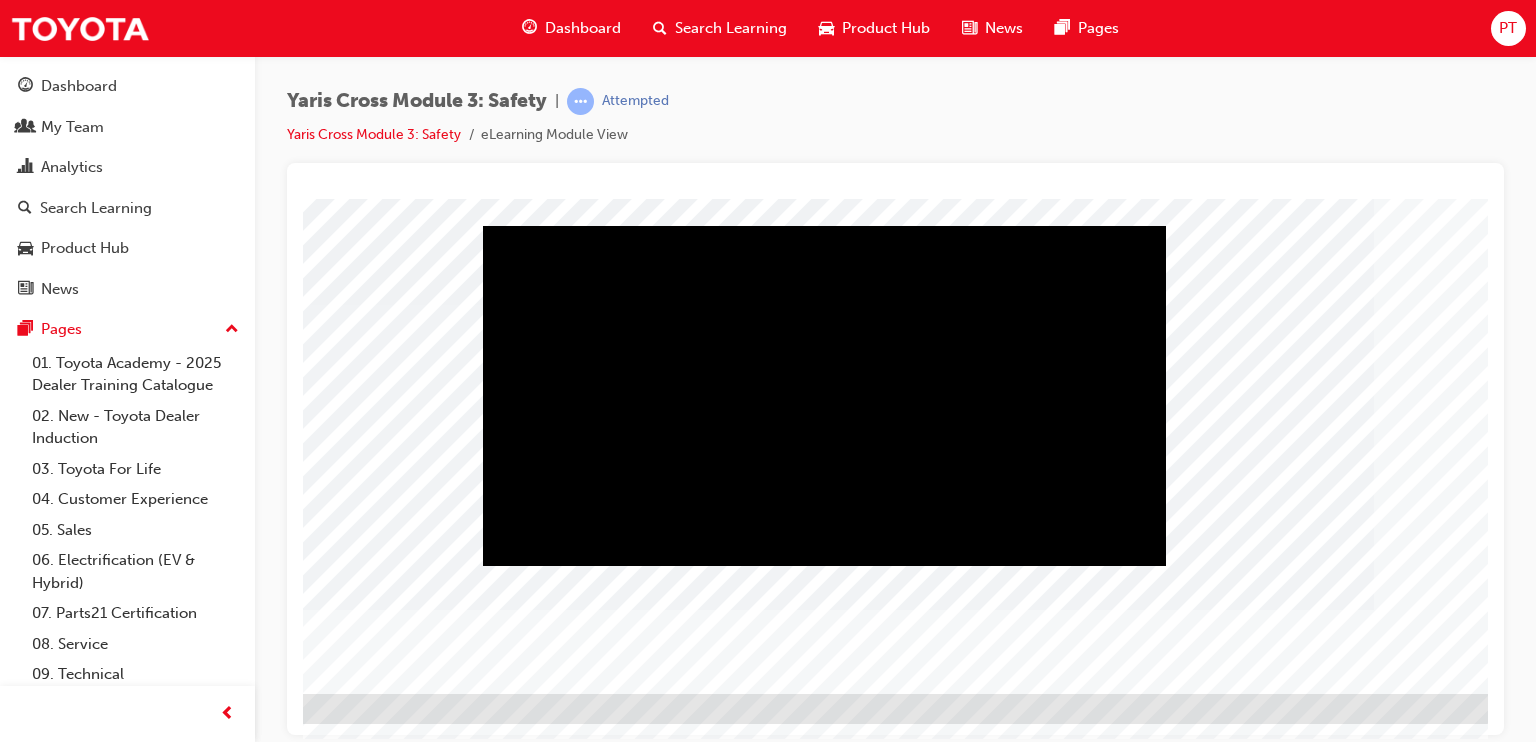 click at bounding box center [463, 2215] 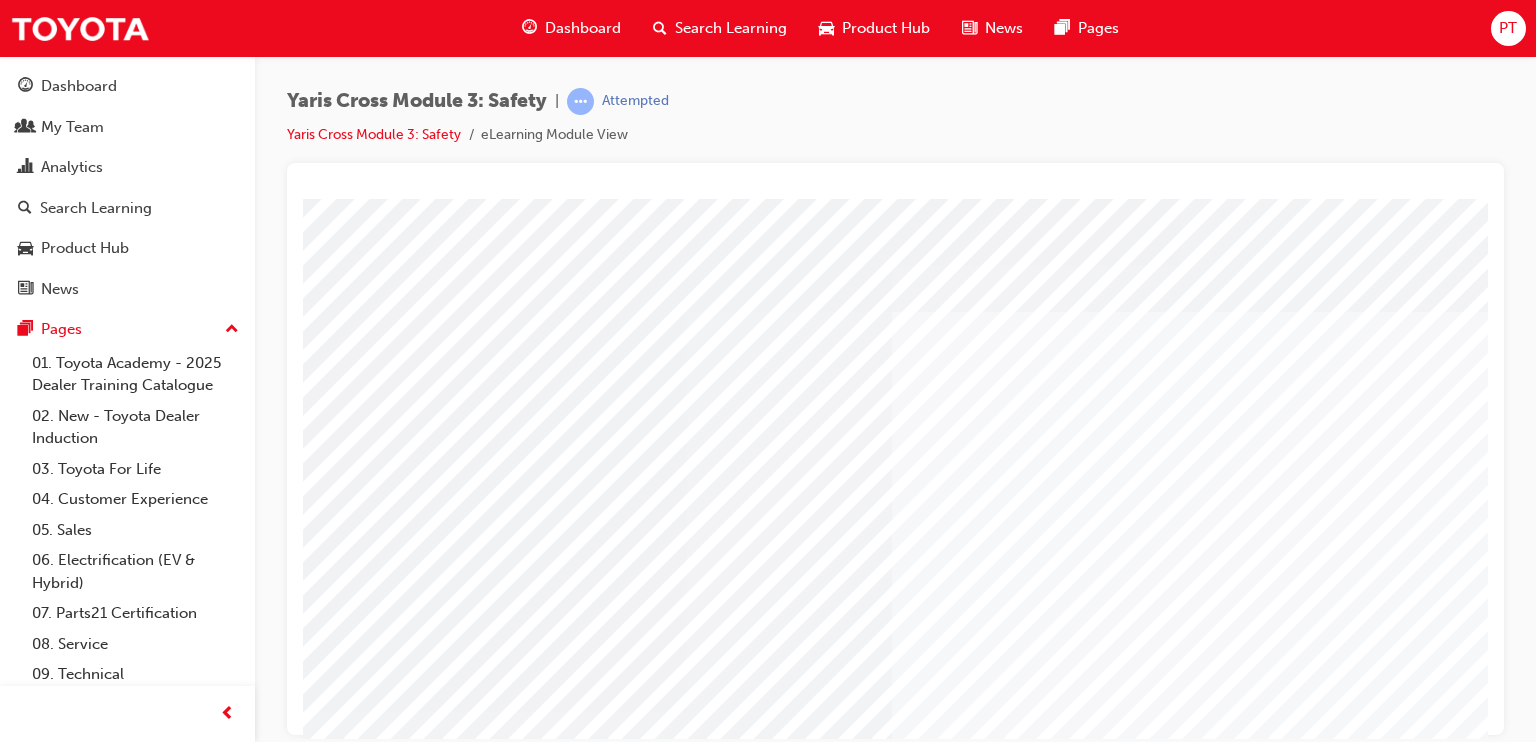 click at bounding box center [597, 2589] 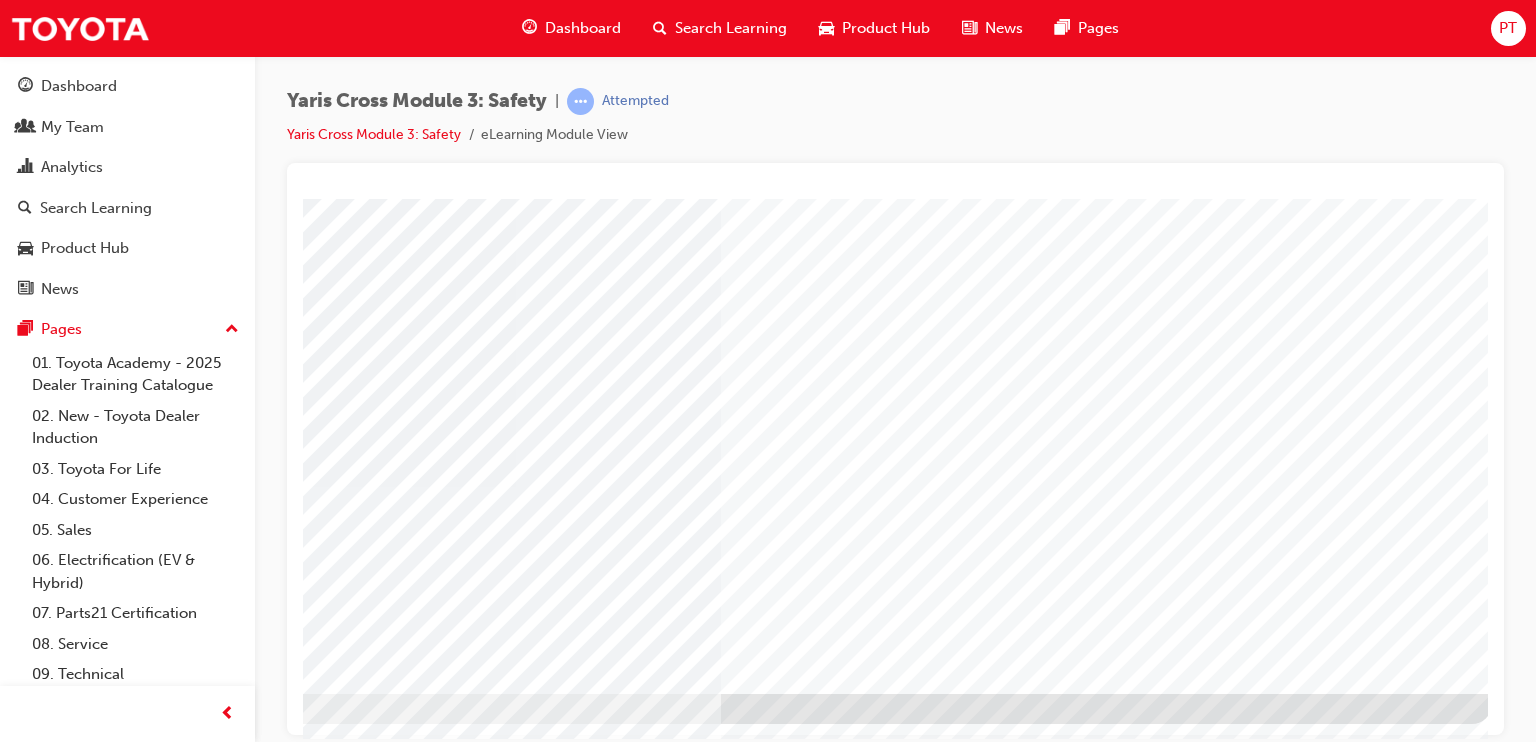click at bounding box center (195, 3075) 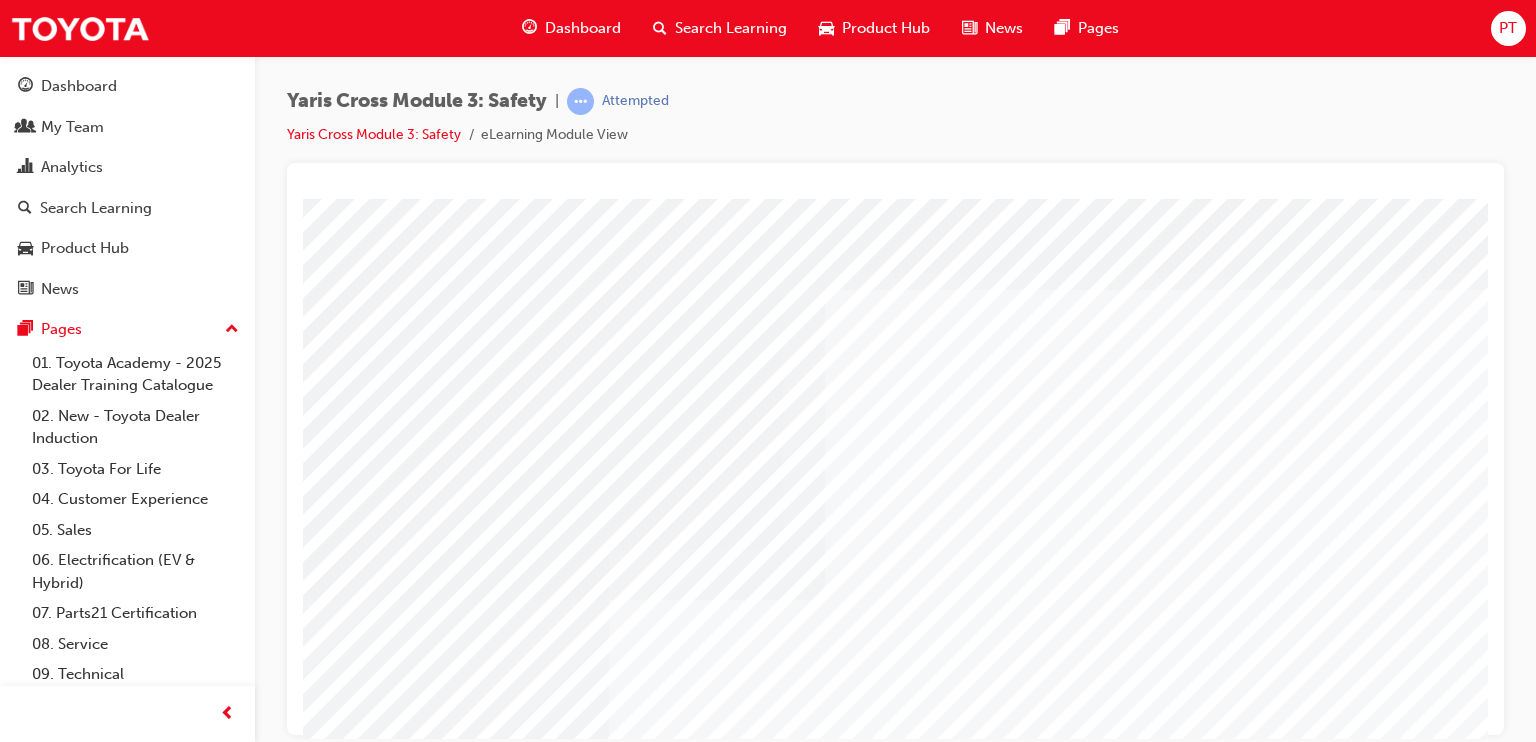 scroll, scrollTop: 225, scrollLeft: 0, axis: vertical 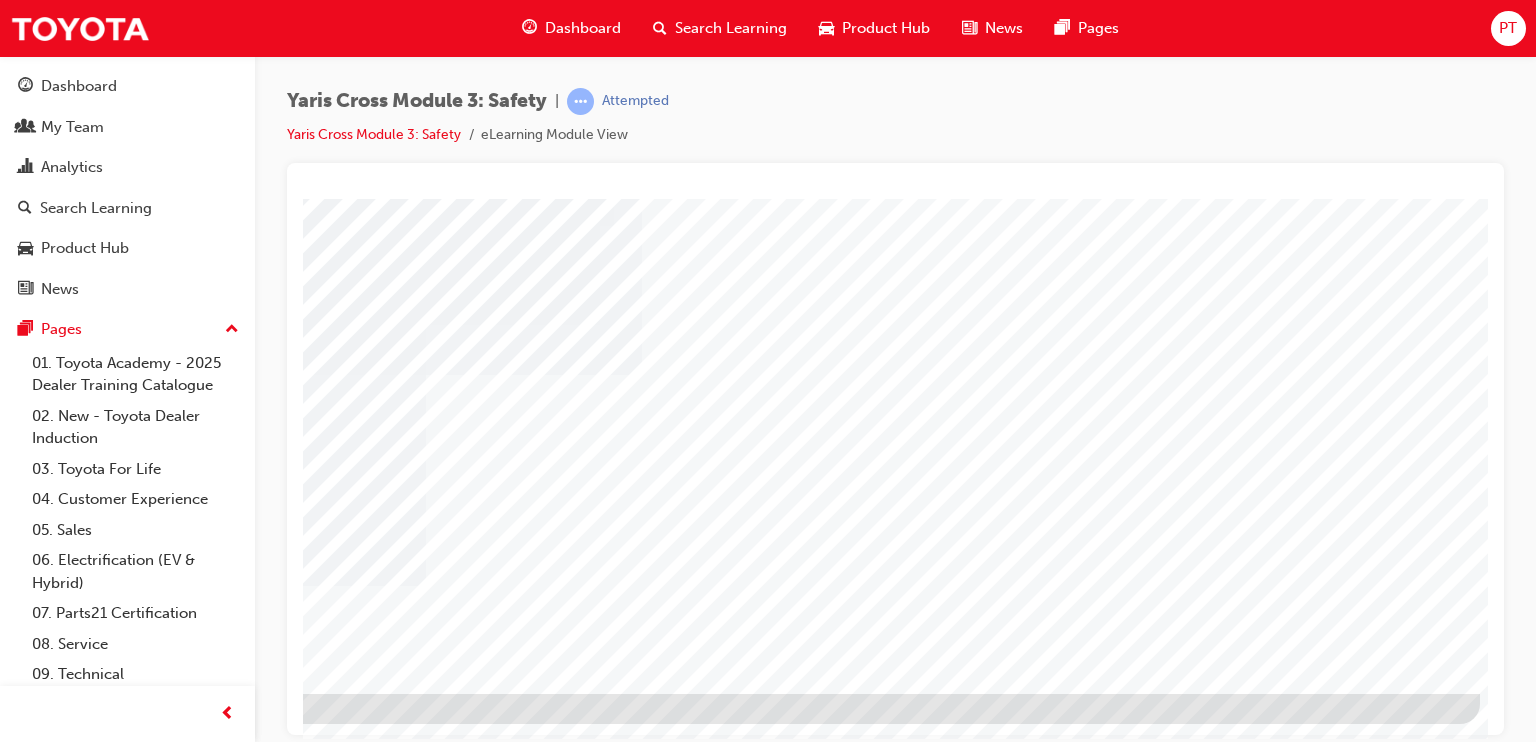 click at bounding box center (183, 1621) 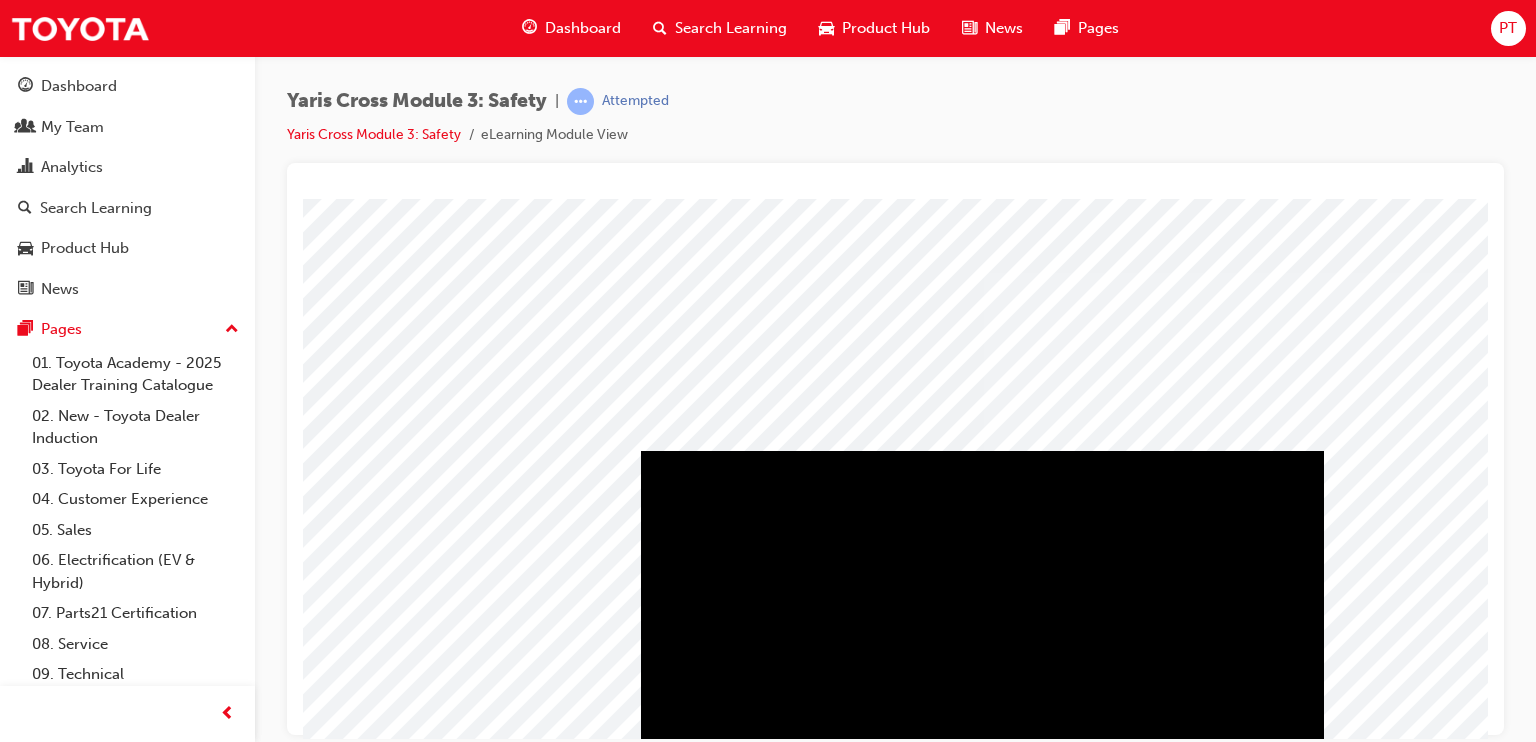 scroll, scrollTop: 225, scrollLeft: 0, axis: vertical 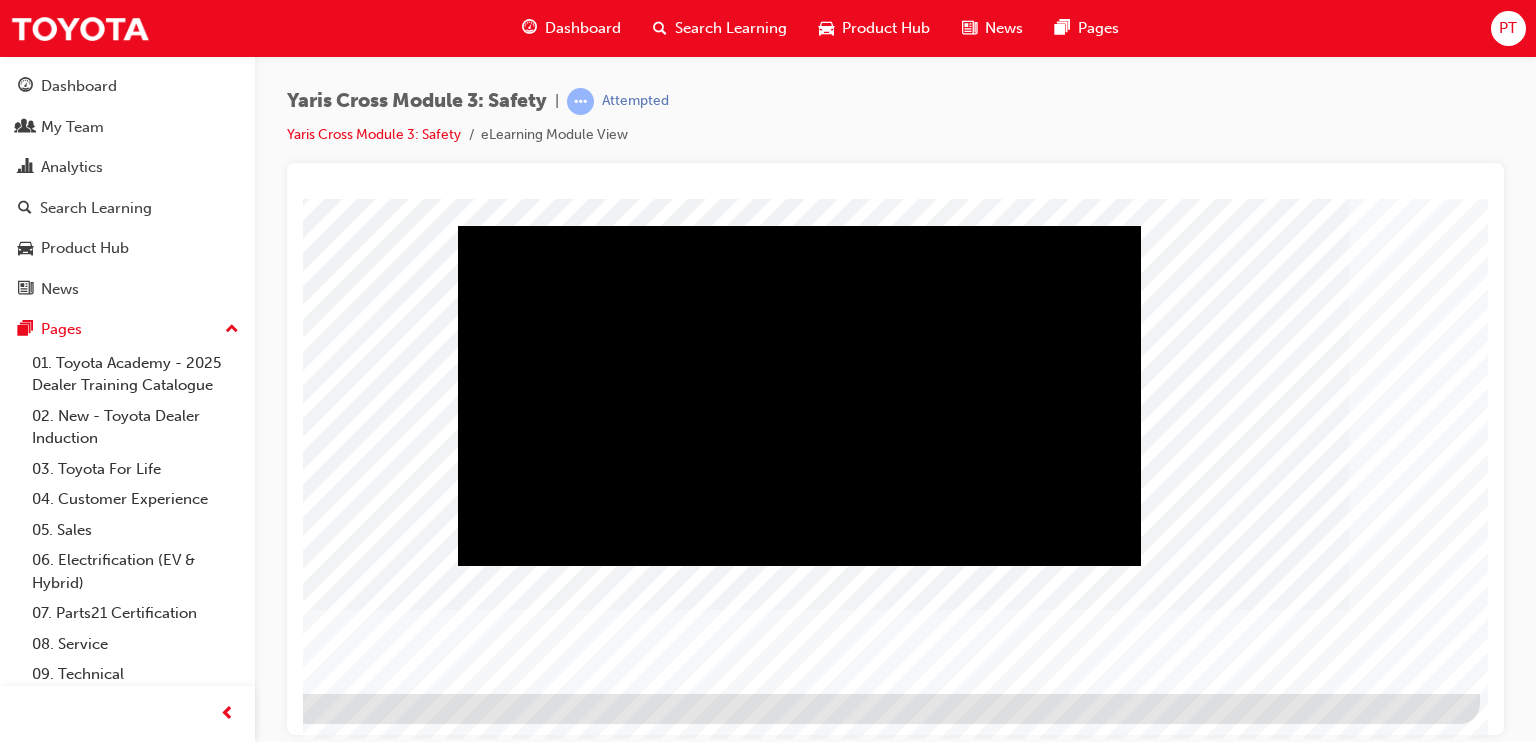 click at bounding box center (438, 2215) 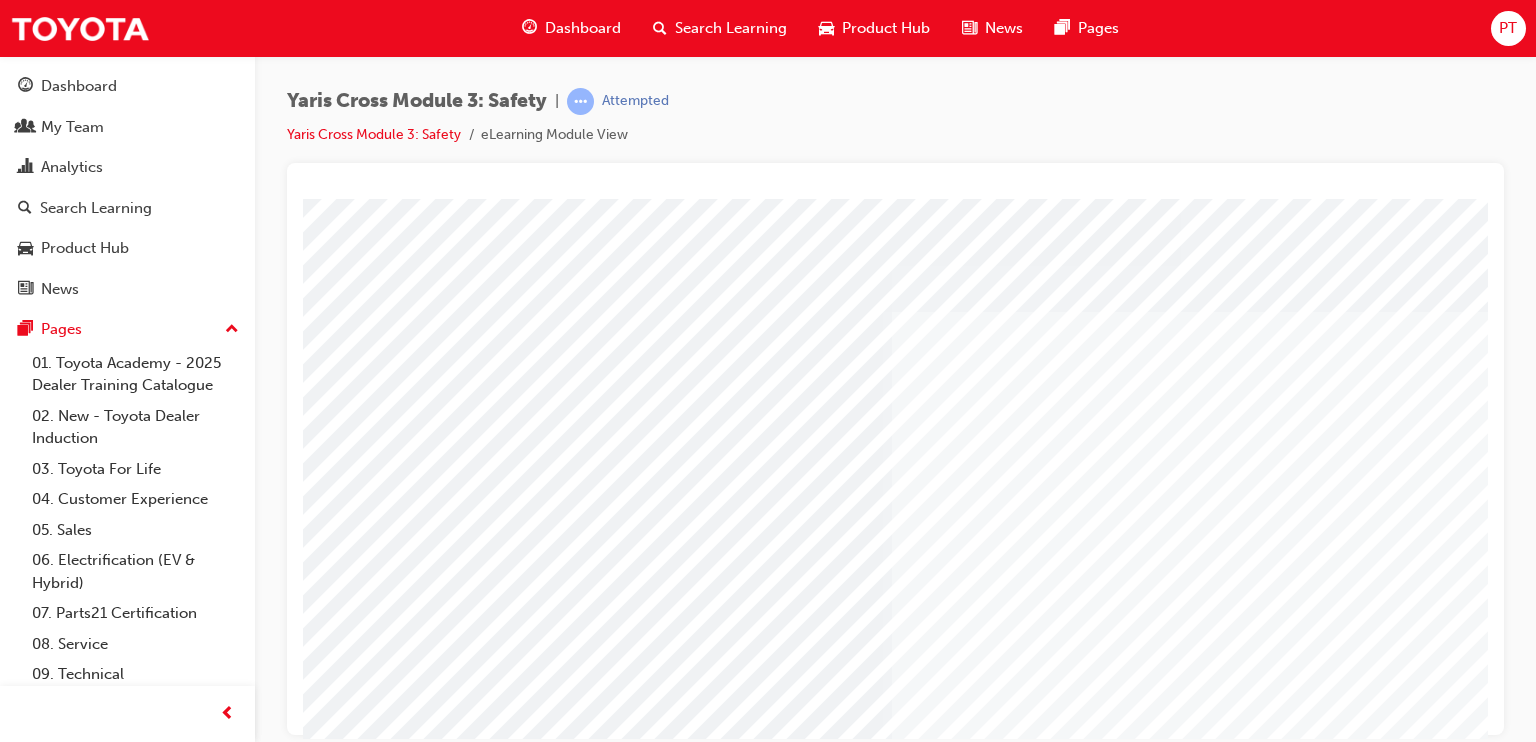 scroll, scrollTop: 225, scrollLeft: 0, axis: vertical 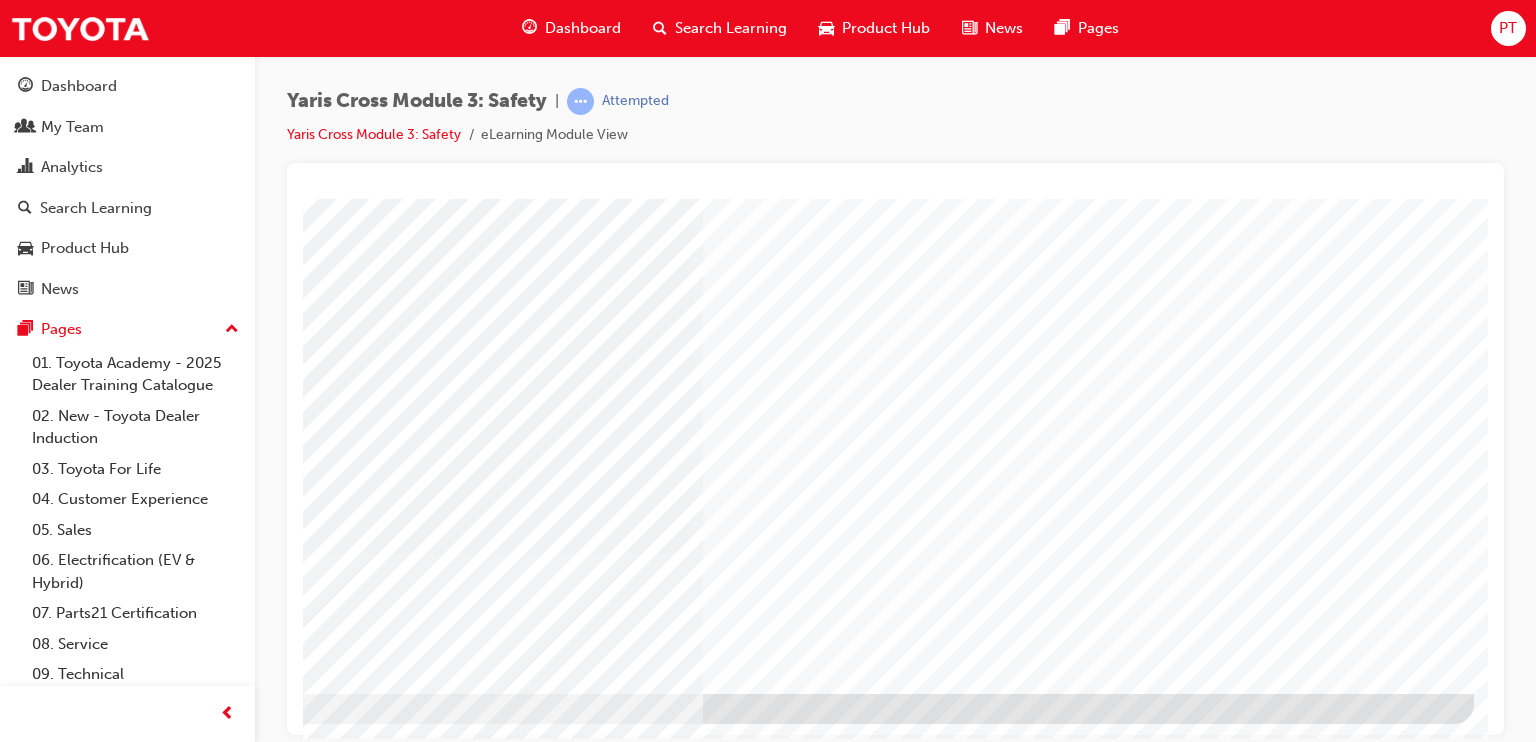 click at bounding box center [177, 3075] 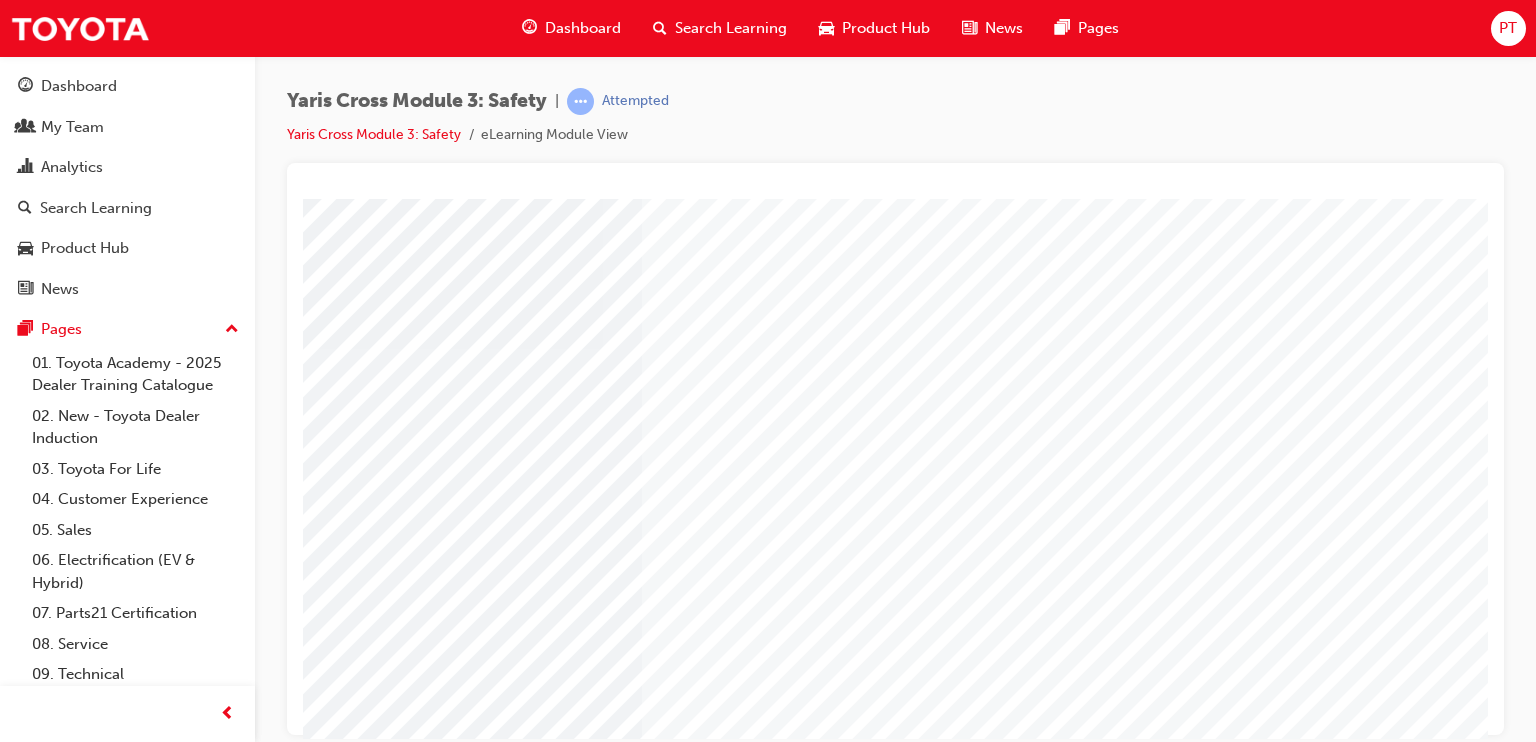 scroll, scrollTop: 225, scrollLeft: 0, axis: vertical 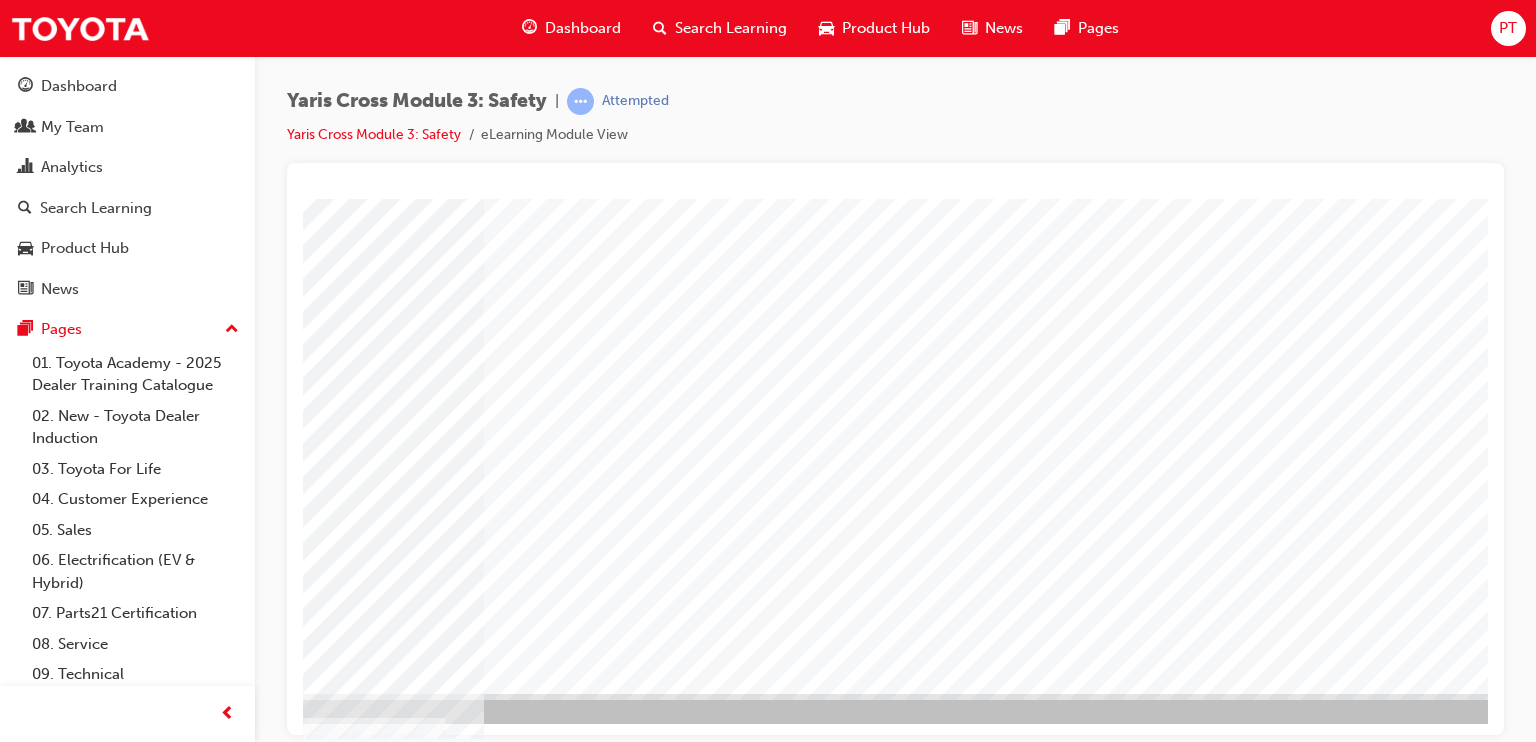 click at bounding box center [208, 1543] 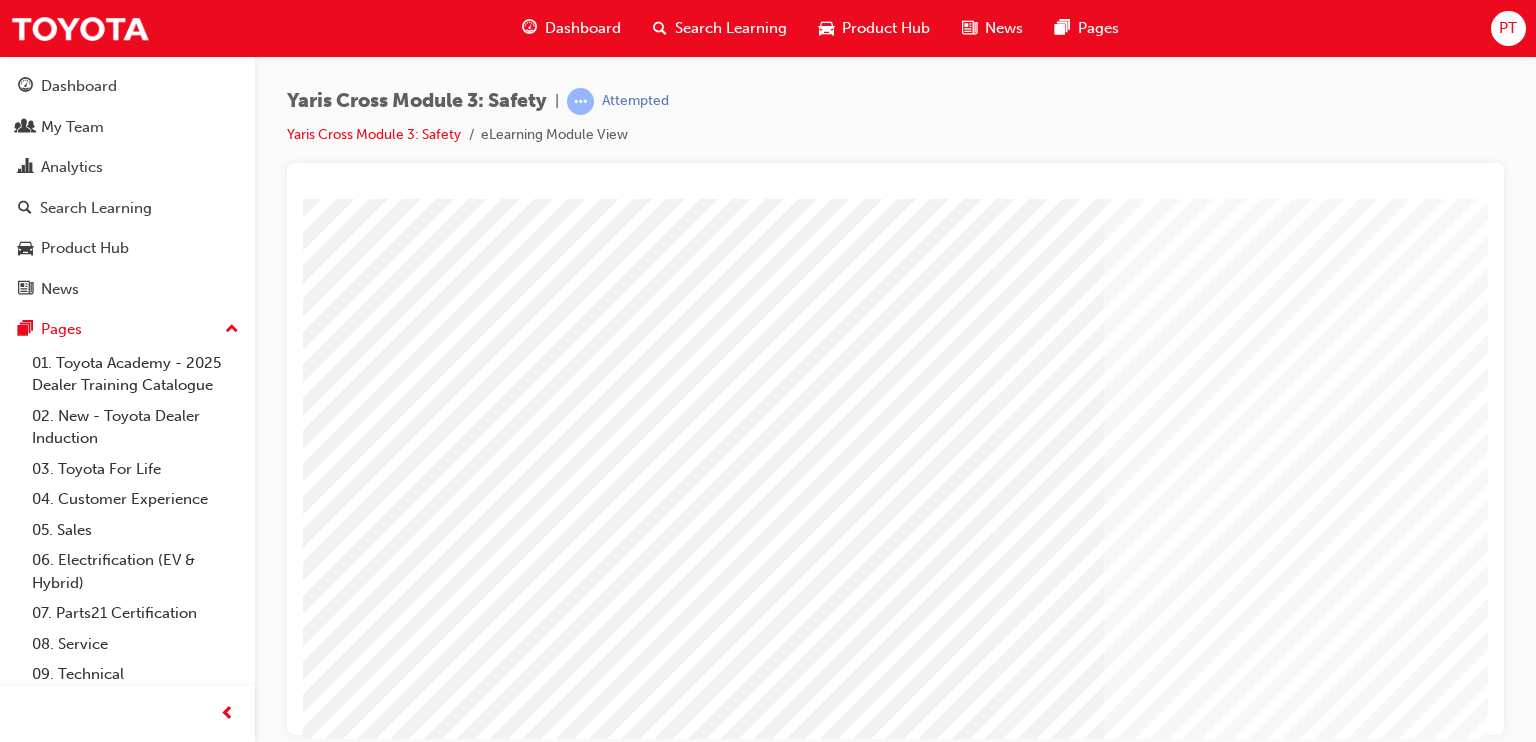 scroll, scrollTop: 225, scrollLeft: 0, axis: vertical 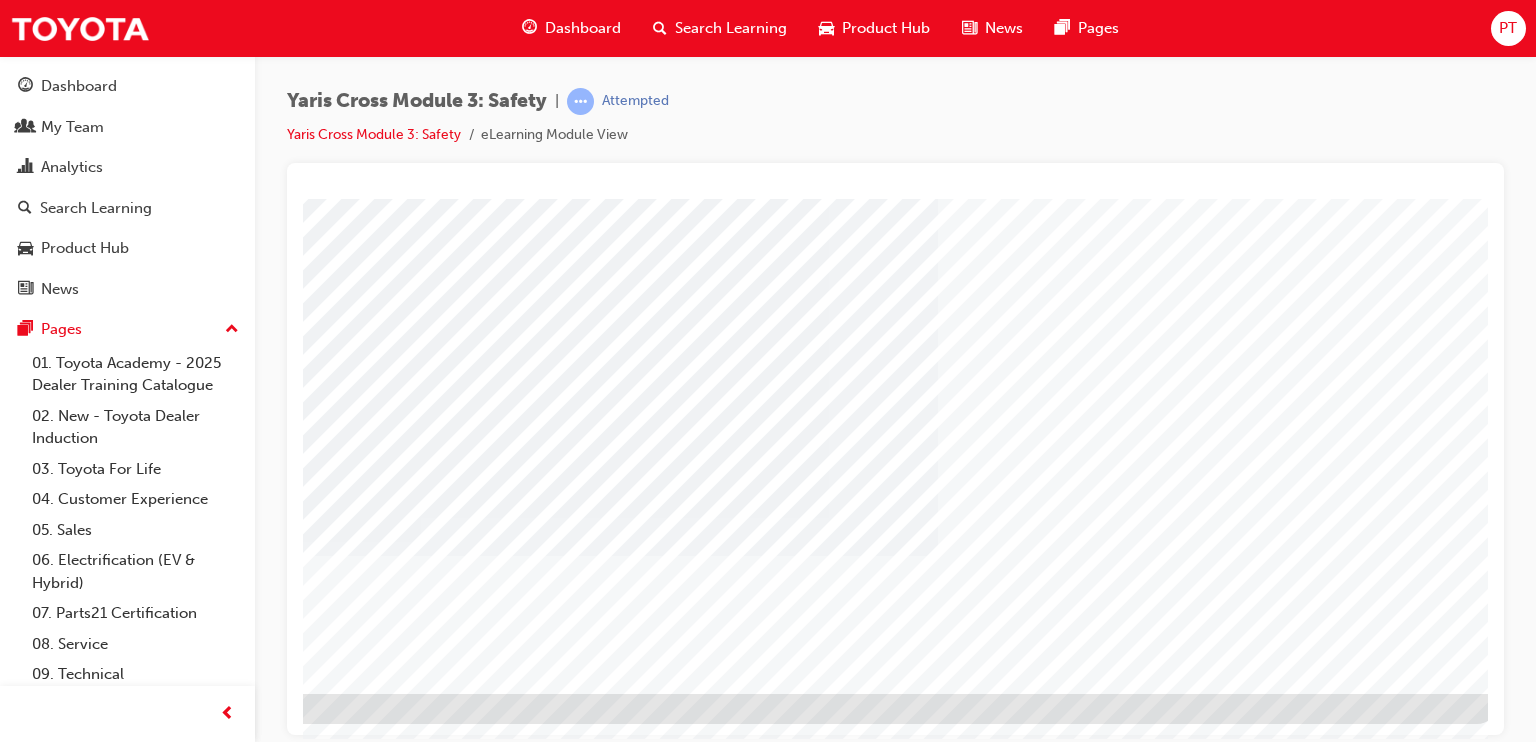 click at bounding box center [200, 2572] 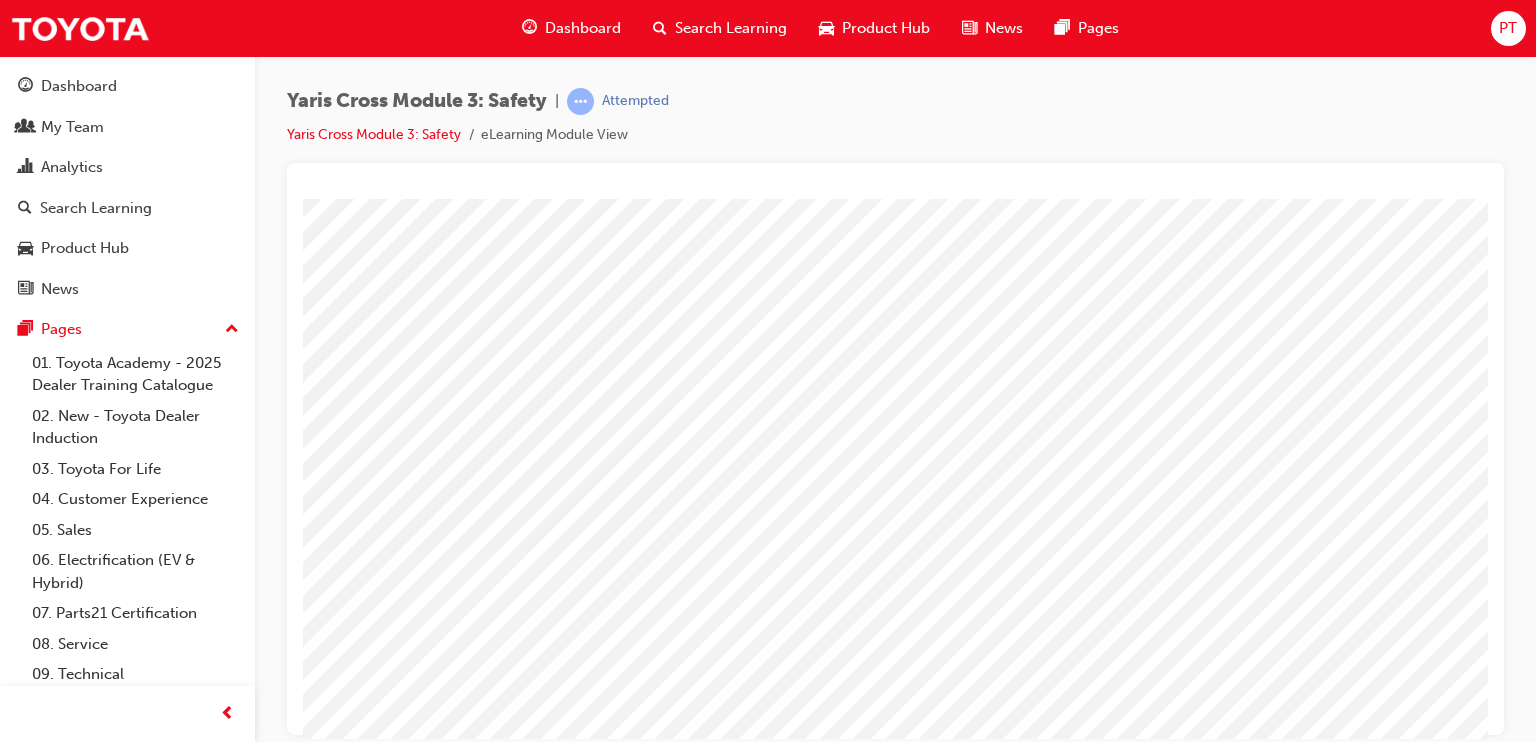 scroll, scrollTop: 225, scrollLeft: 0, axis: vertical 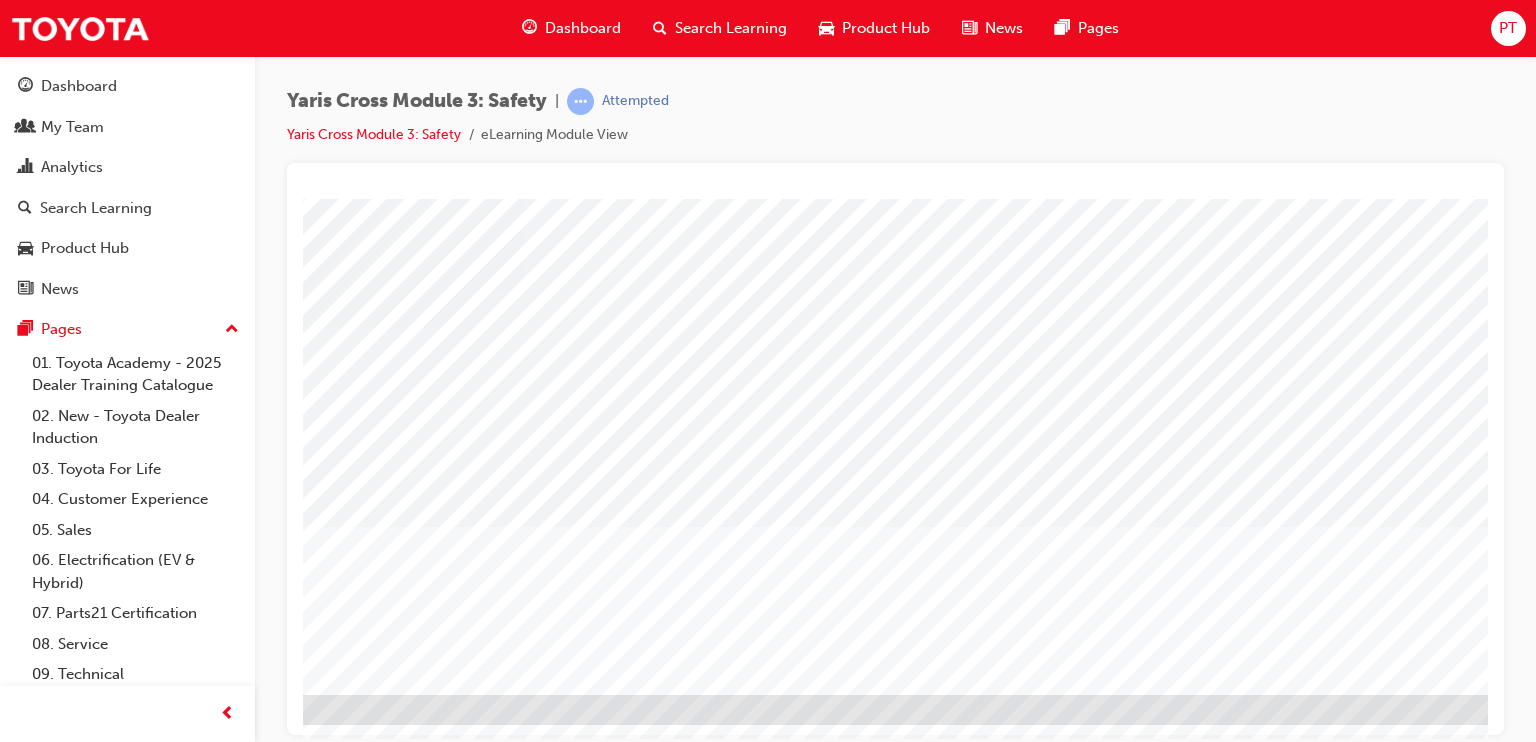 click at bounding box center [211, 1548] 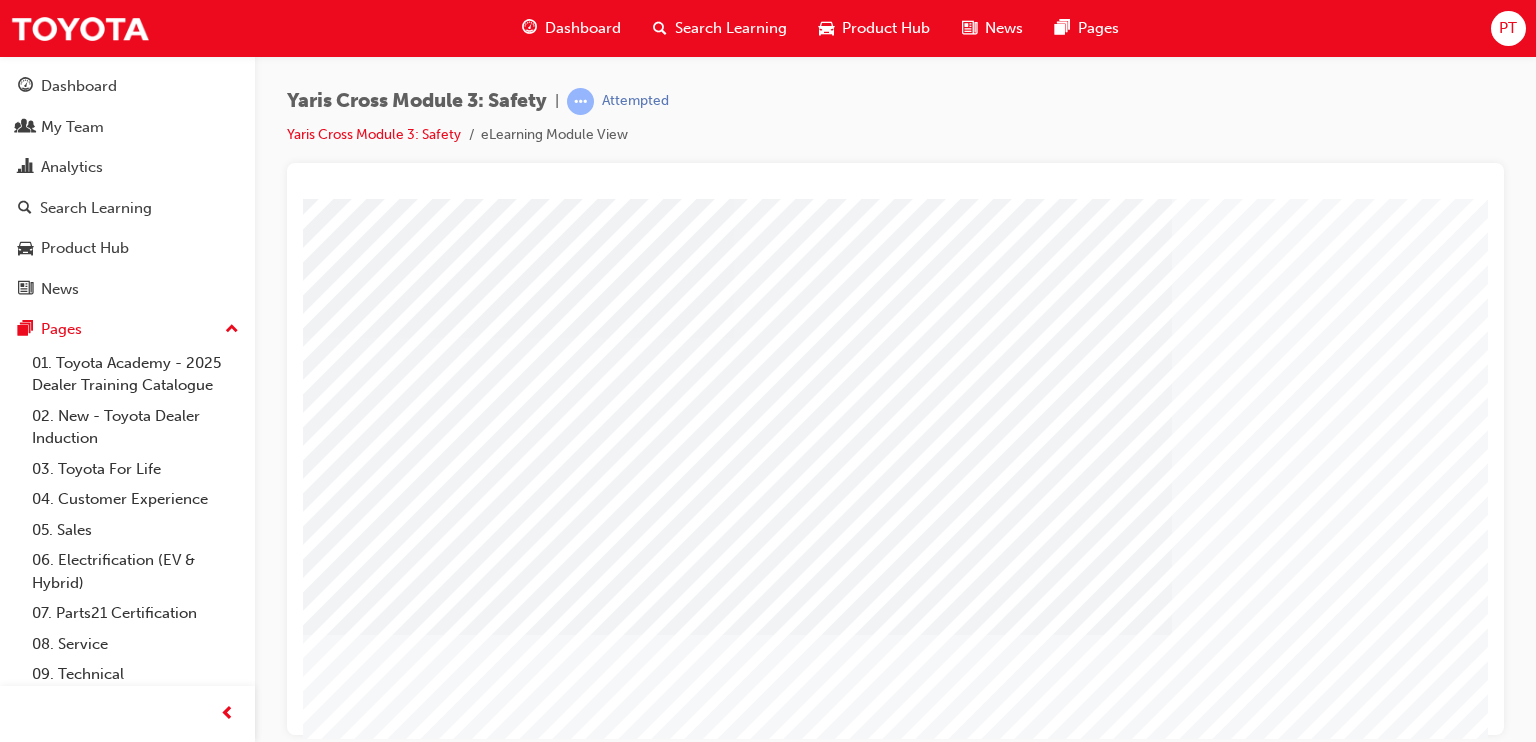 scroll, scrollTop: 108, scrollLeft: 0, axis: vertical 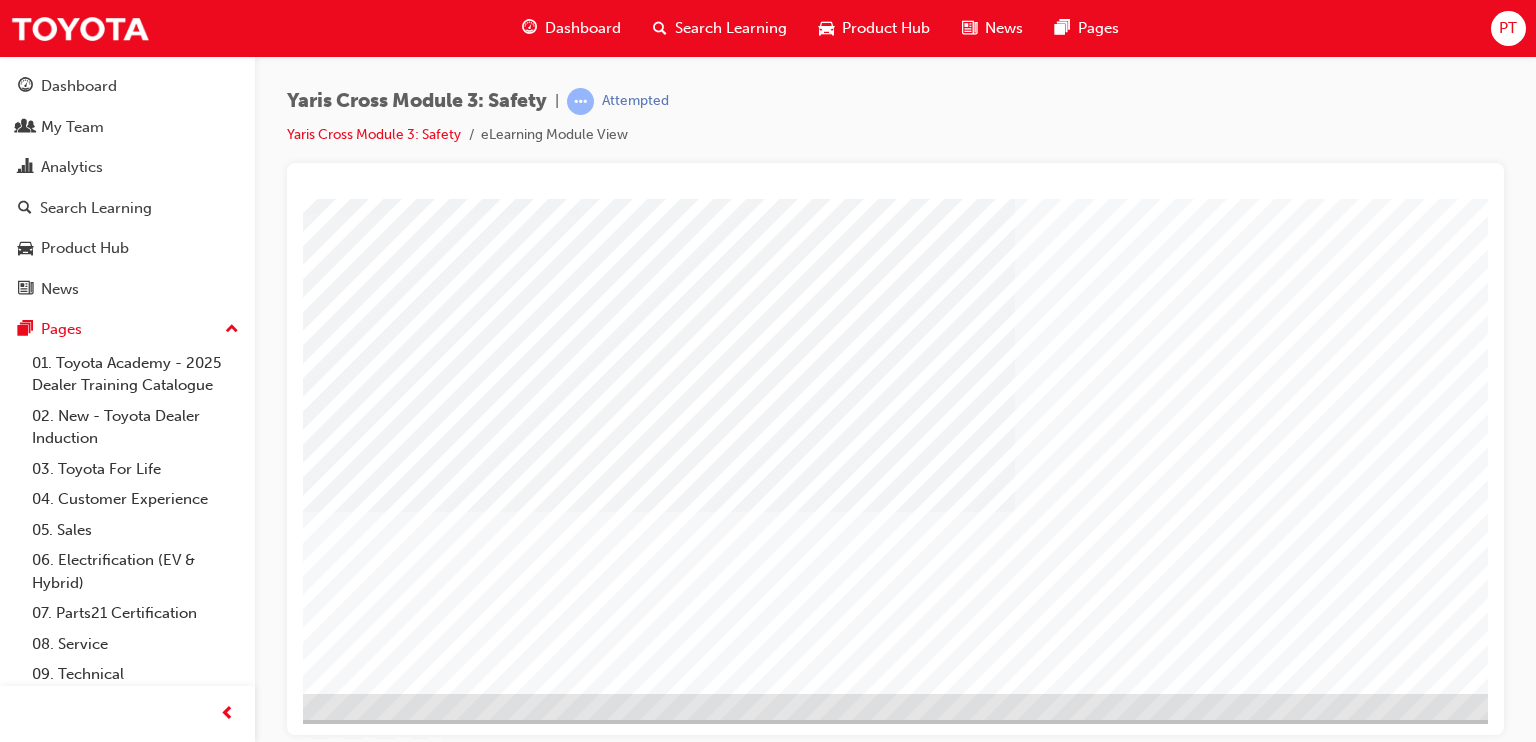 click at bounding box center (580, 1857) 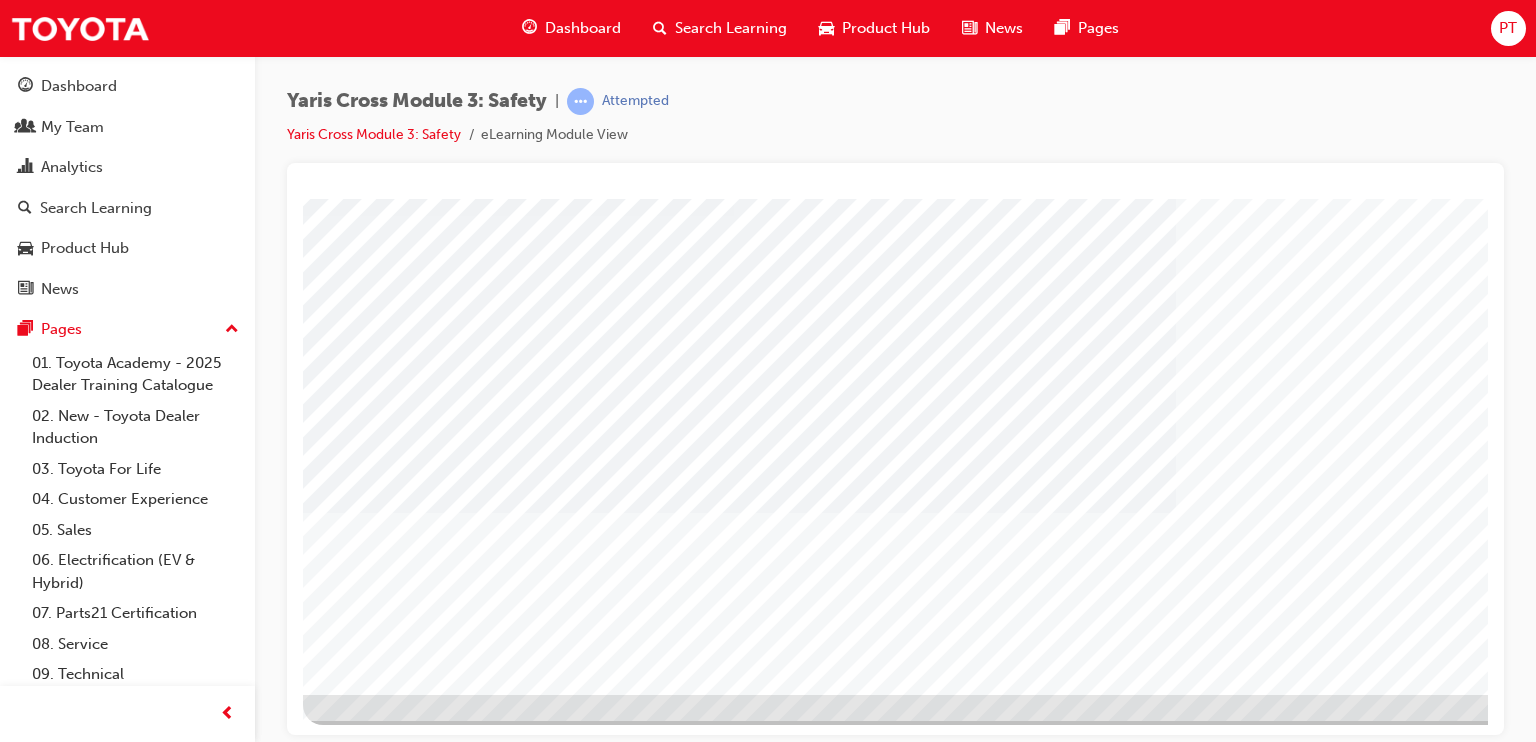 scroll, scrollTop: 225, scrollLeft: 0, axis: vertical 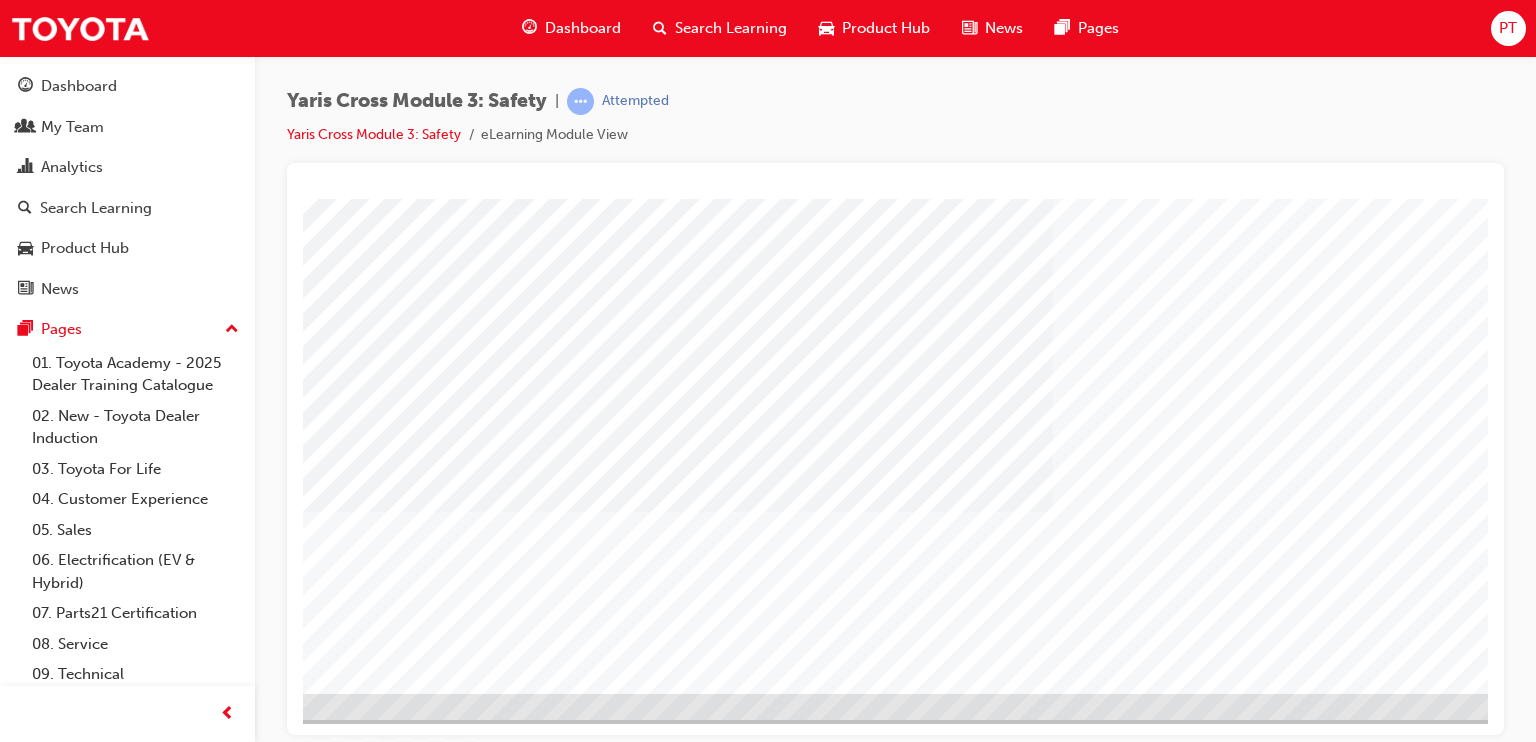 click at bounding box center [614, 1857] 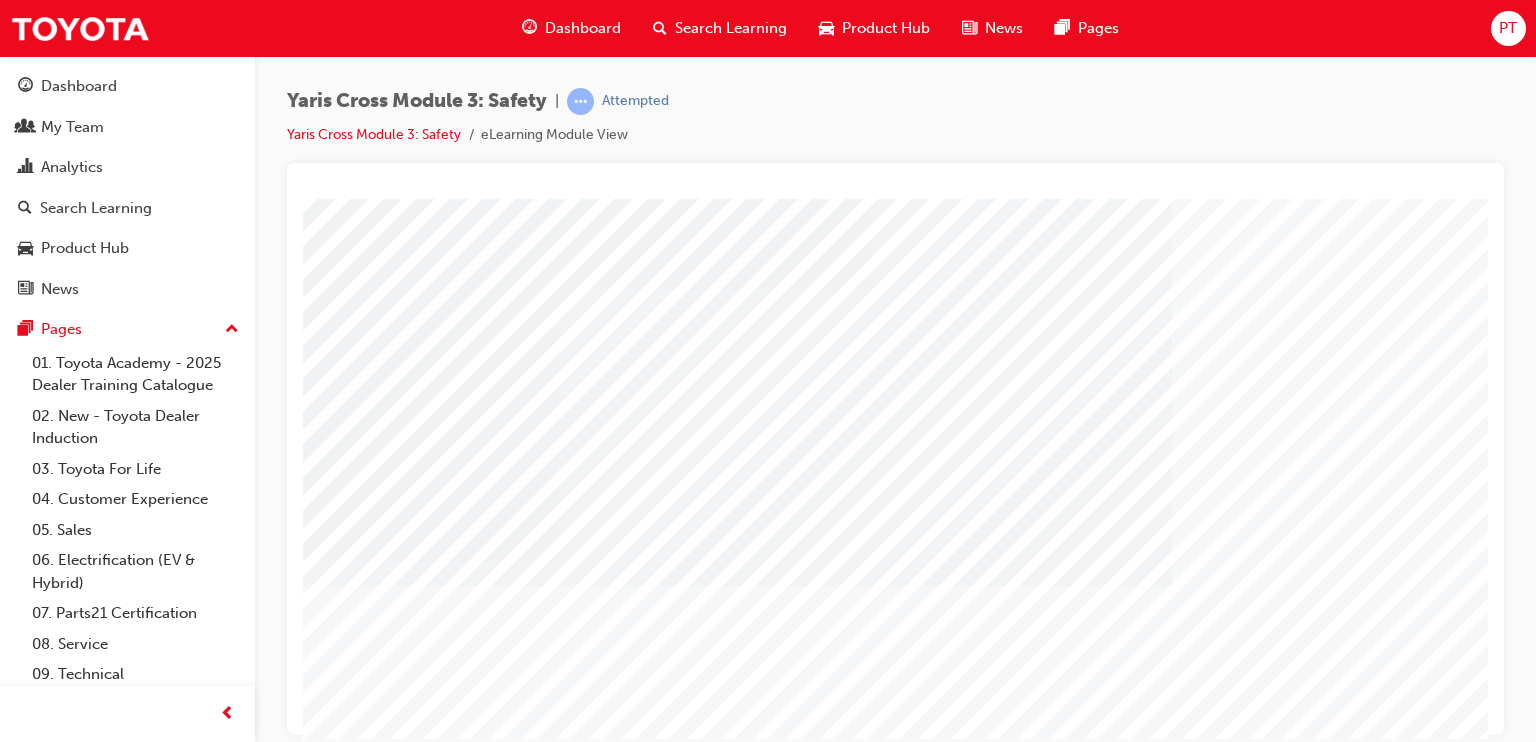 scroll, scrollTop: 225, scrollLeft: 0, axis: vertical 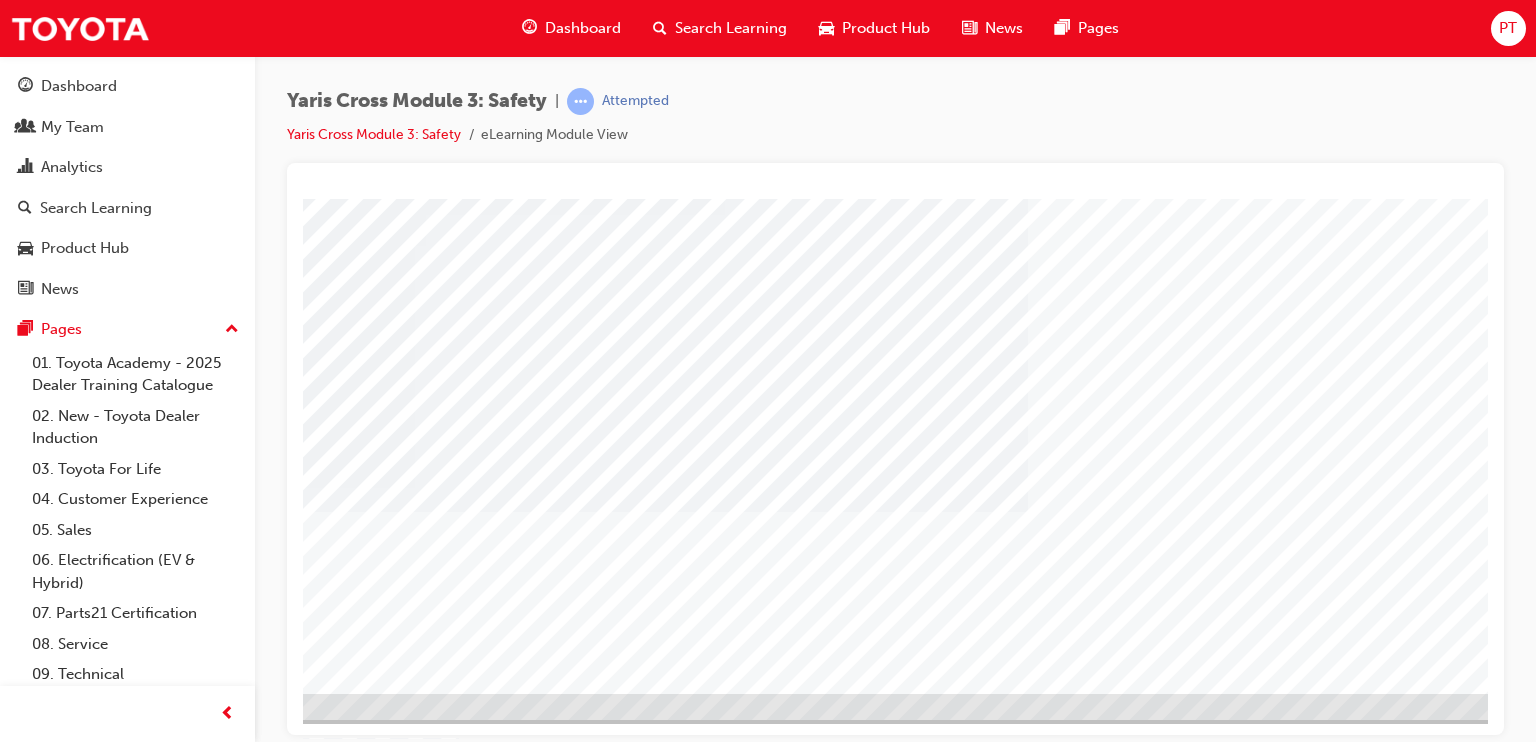 click at bounding box center [593, 2402] 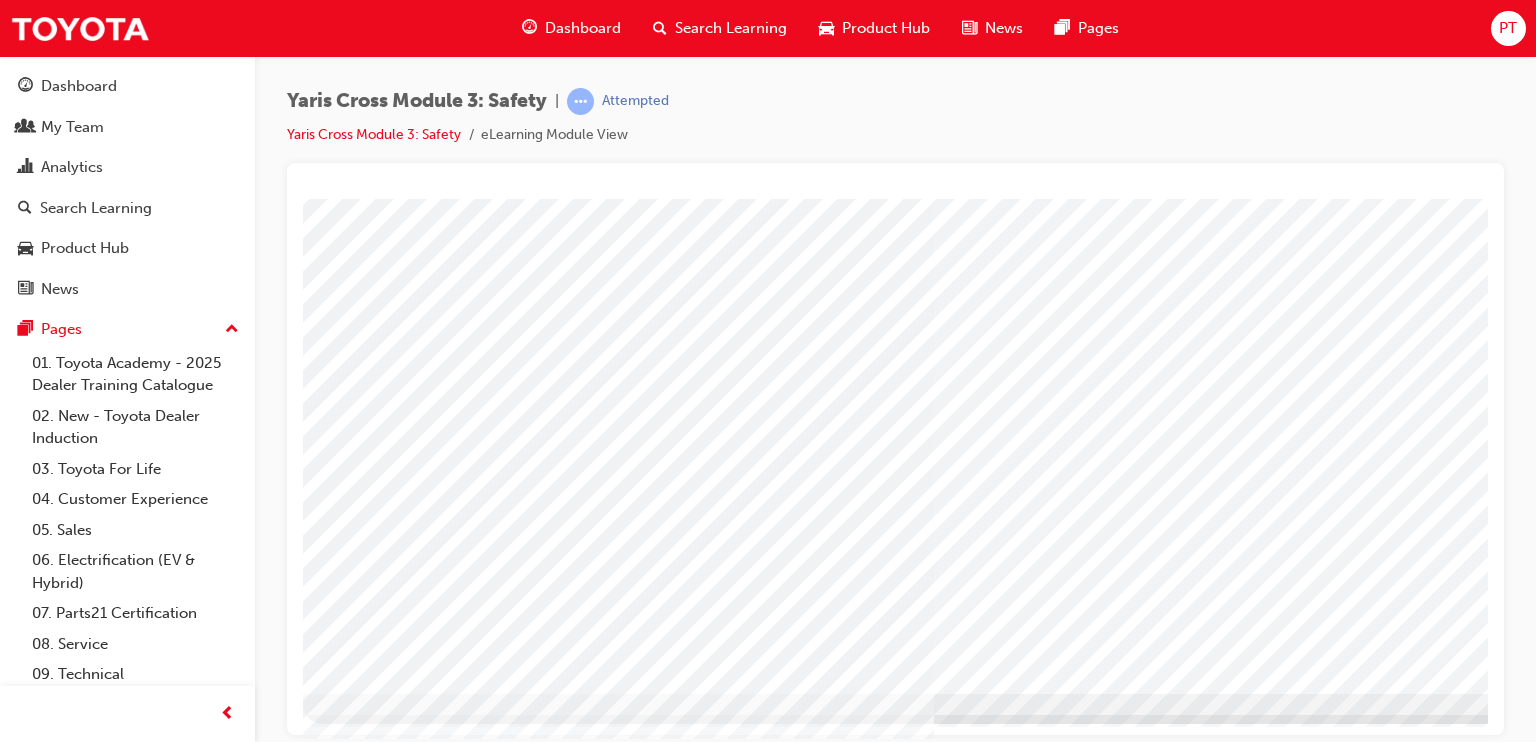 scroll, scrollTop: 225, scrollLeft: 190, axis: both 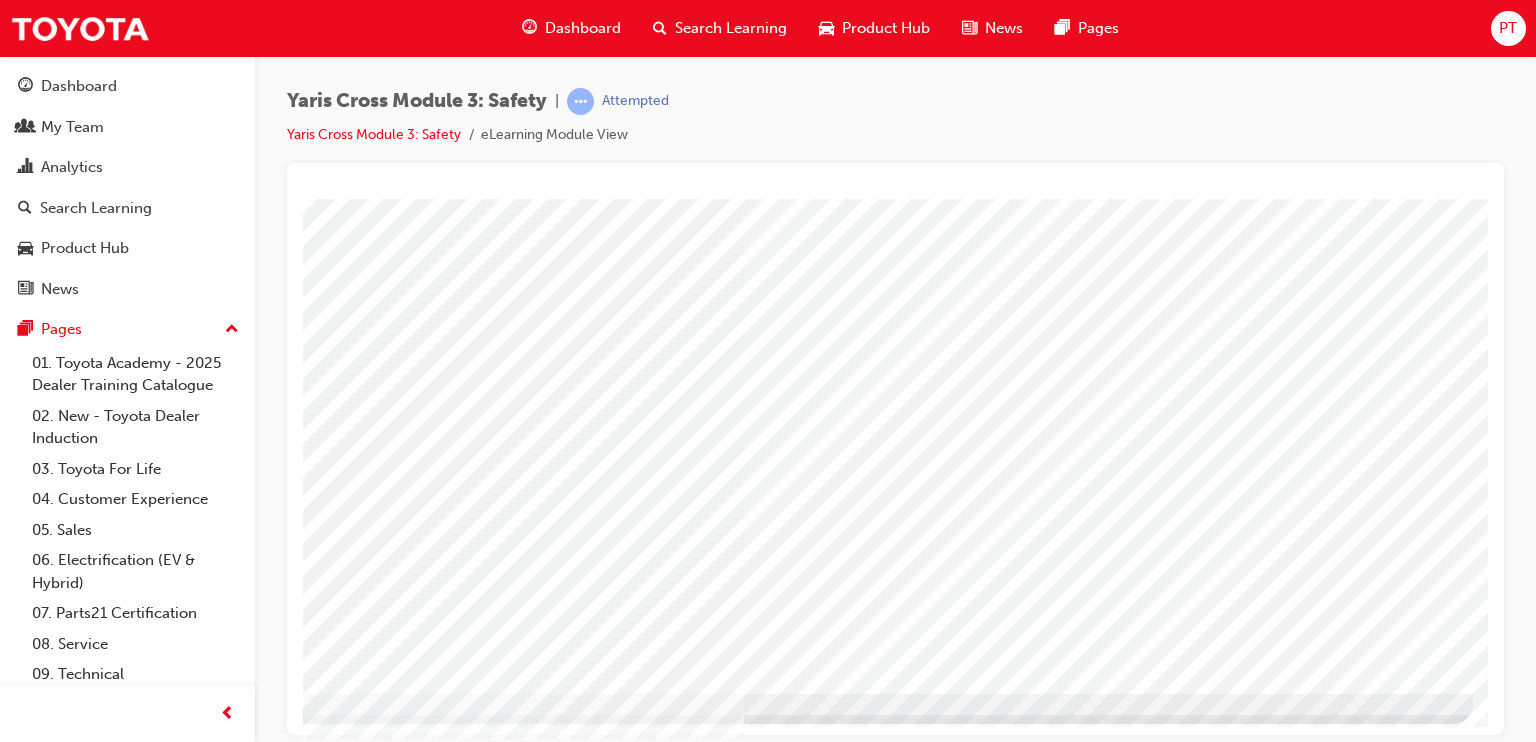 click at bounding box center [176, 4036] 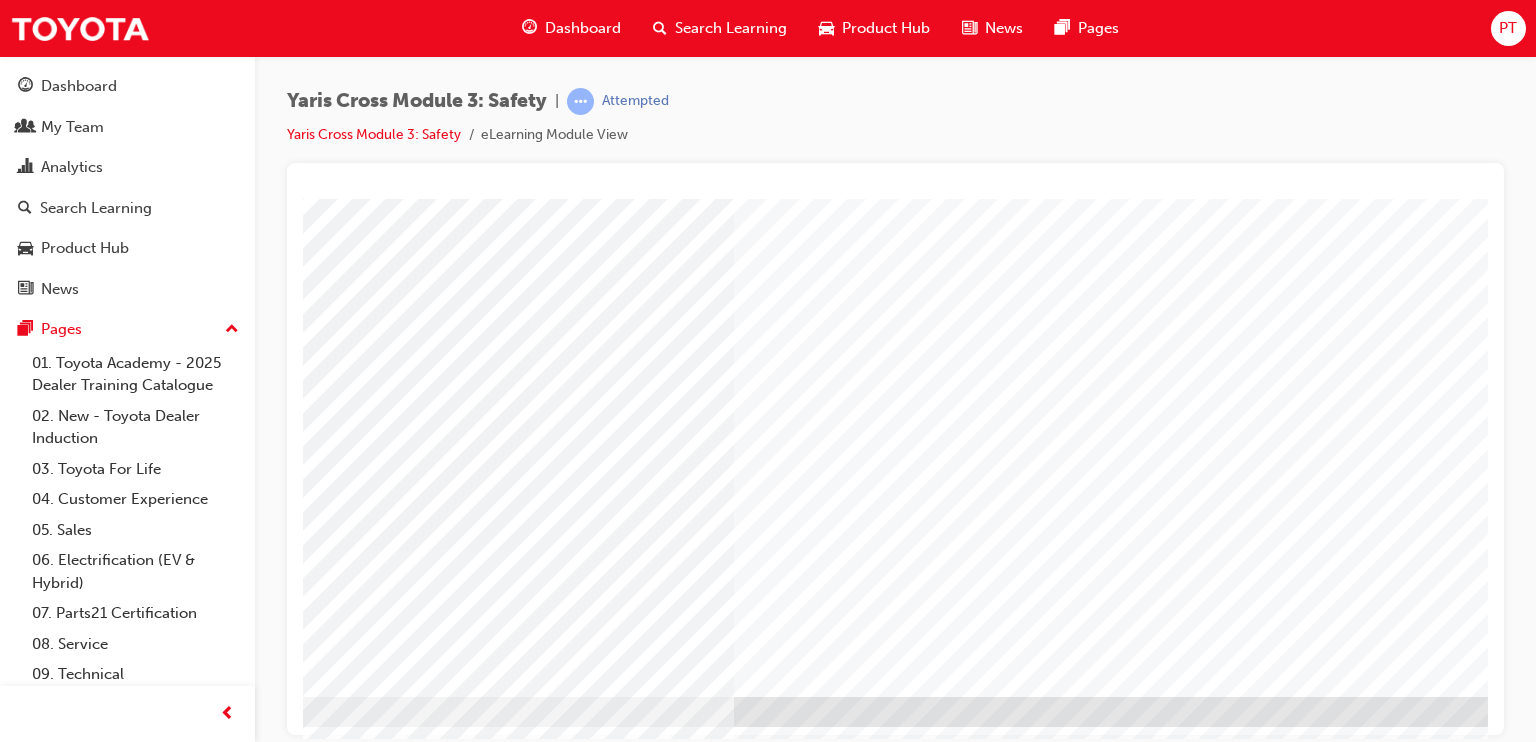 scroll, scrollTop: 222, scrollLeft: 162, axis: both 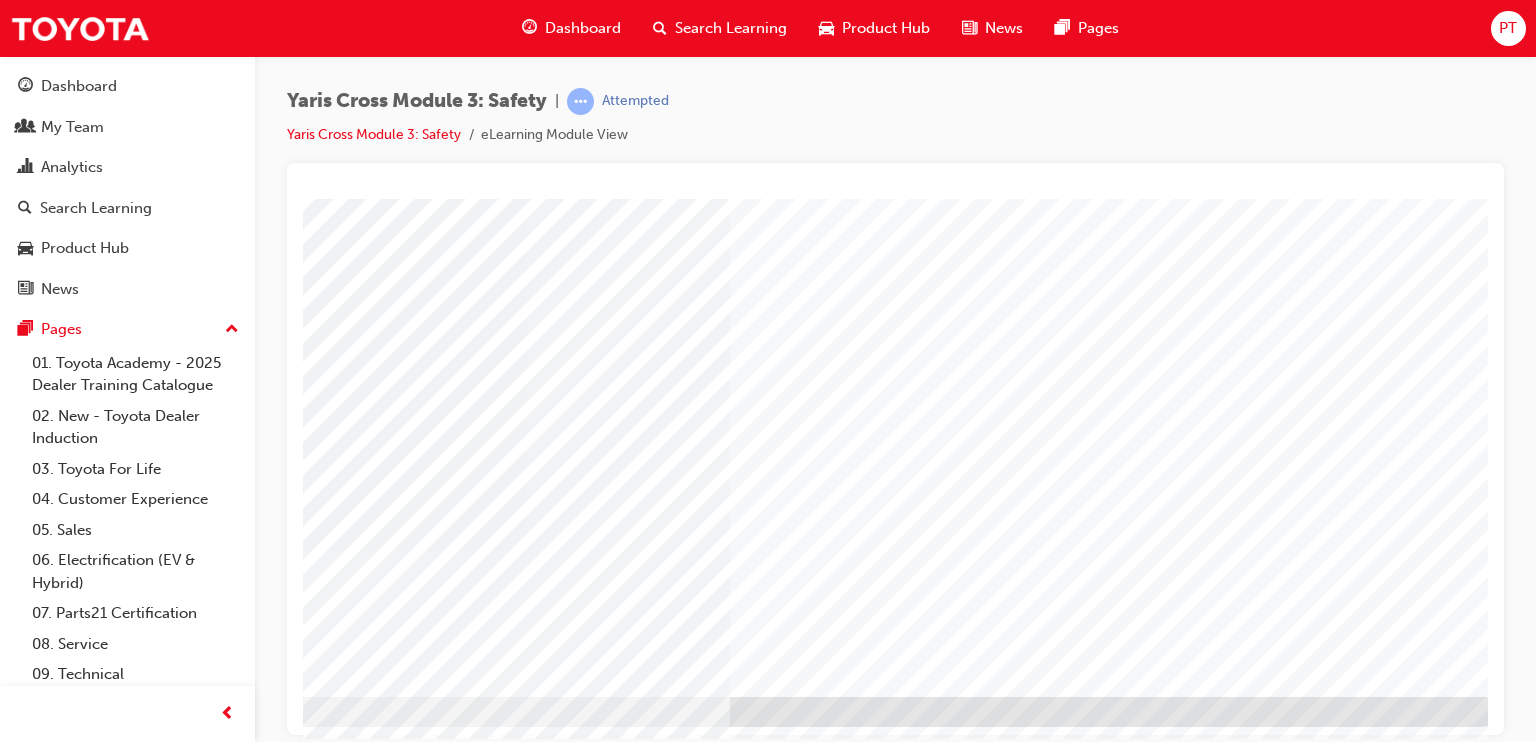 click at bounding box center [204, 3008] 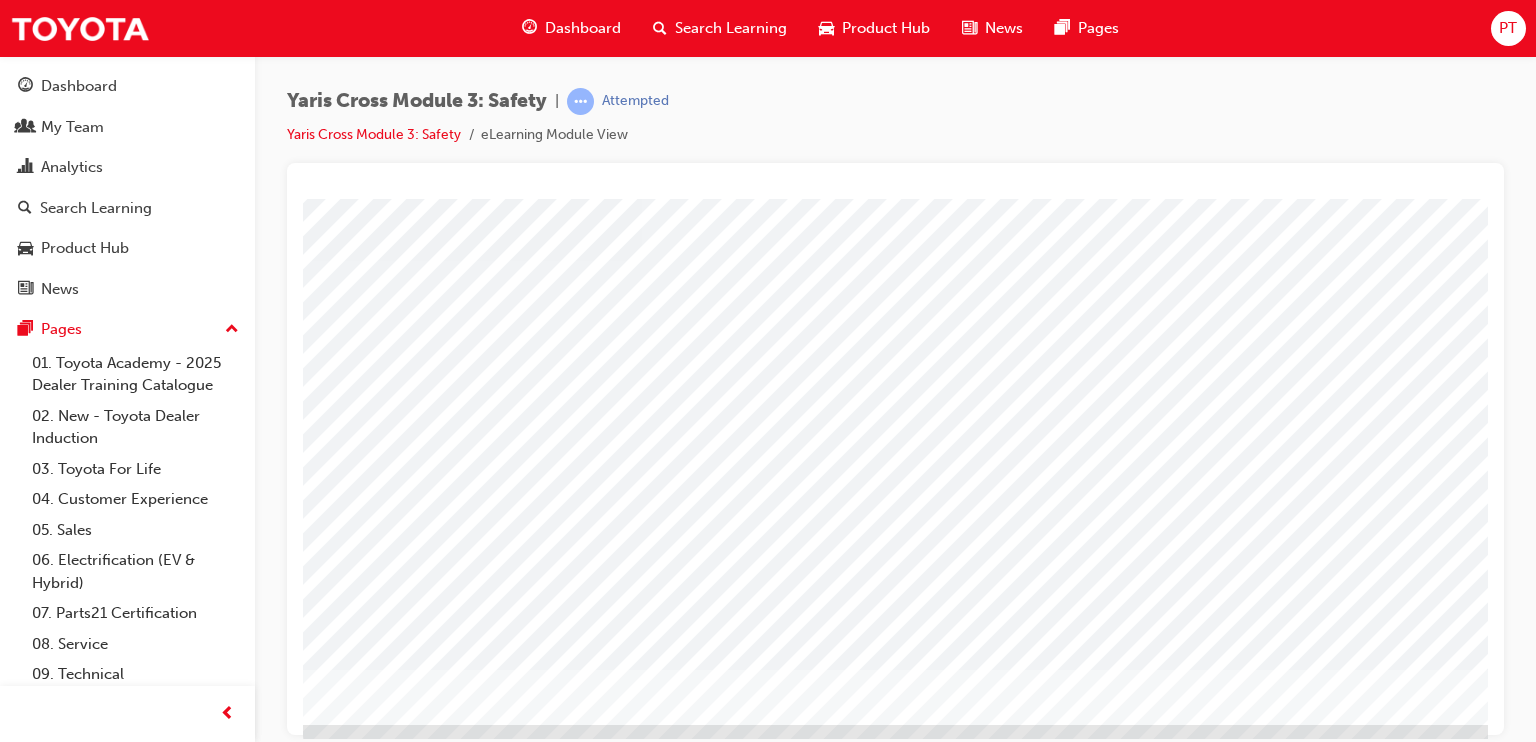 scroll, scrollTop: 216, scrollLeft: 0, axis: vertical 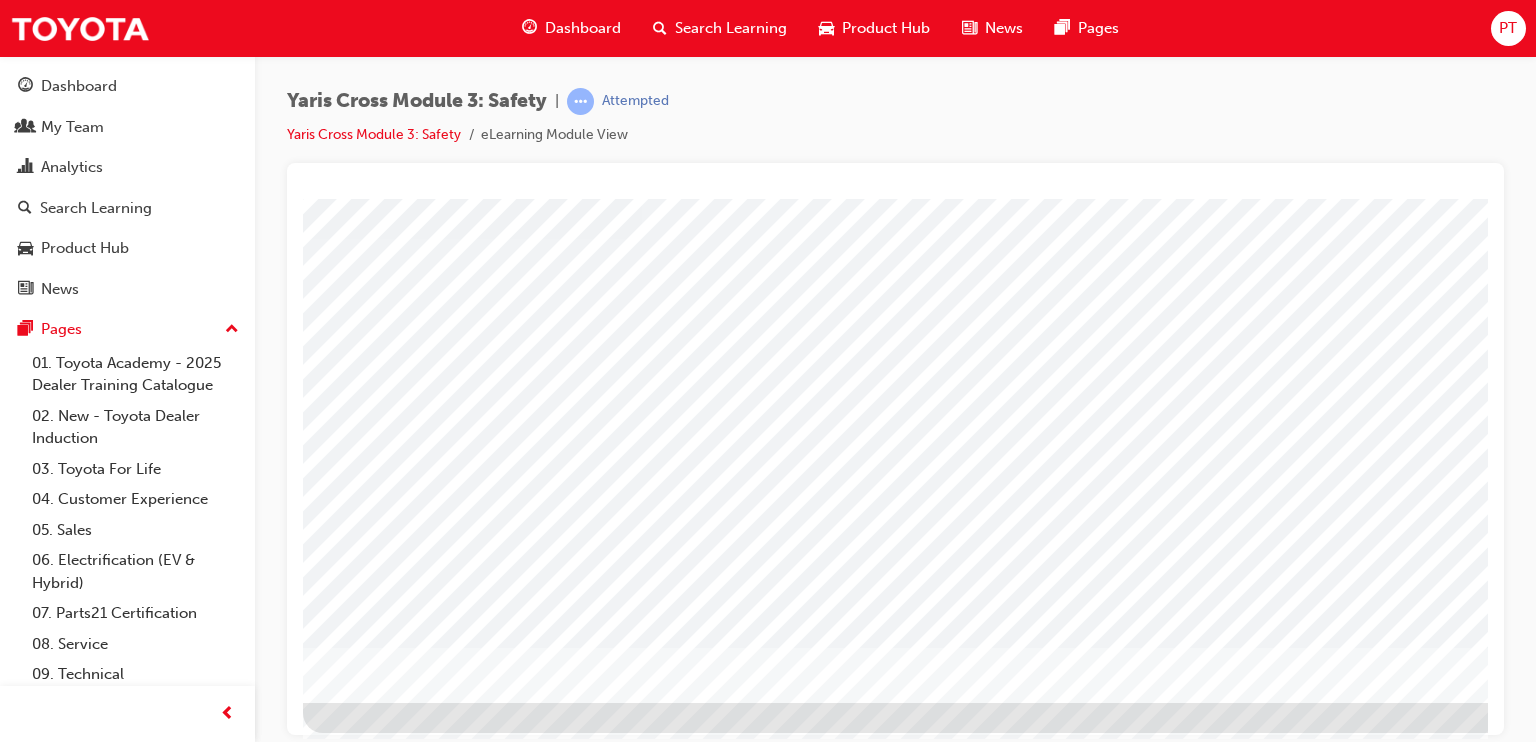 click at bounding box center [472, 2777] 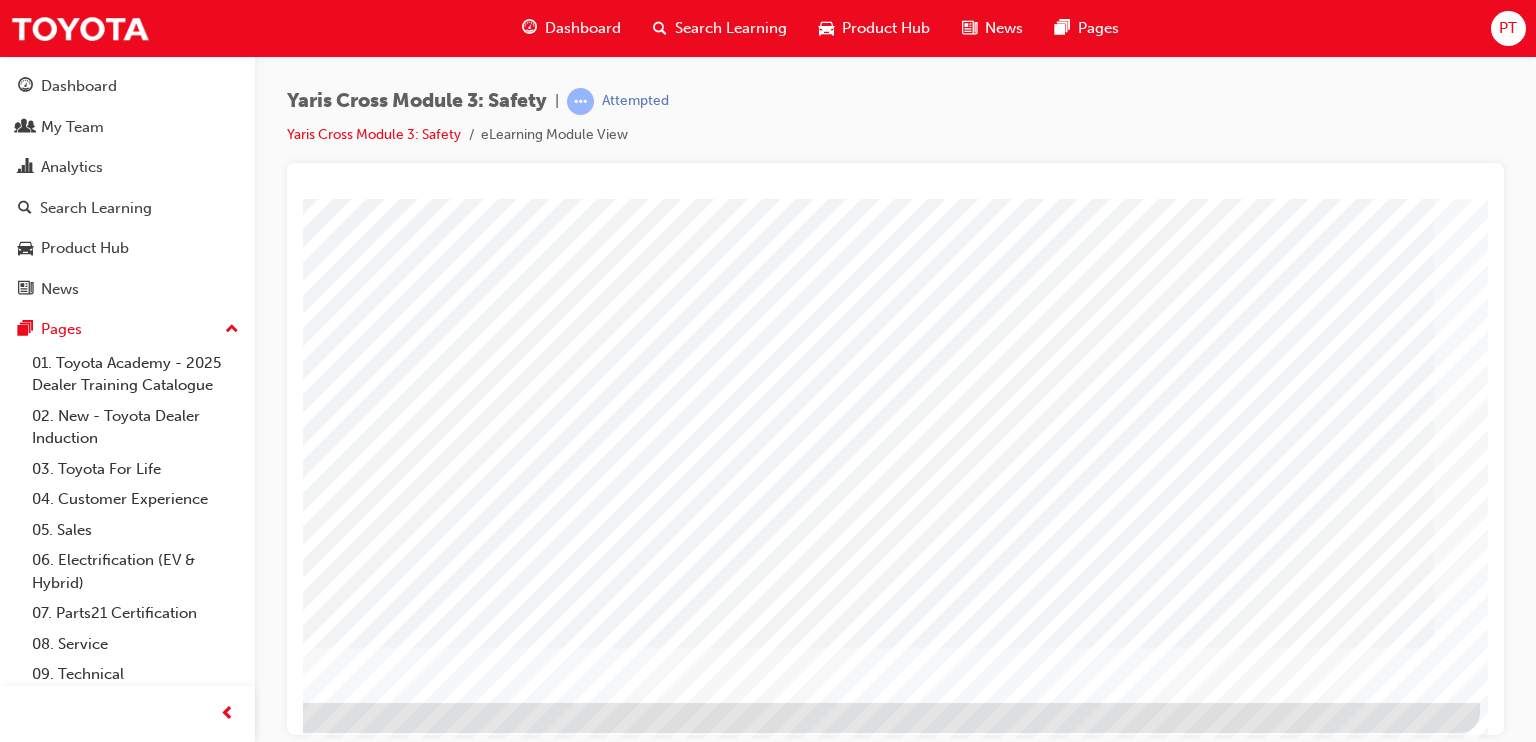click at bounding box center [183, 1680] 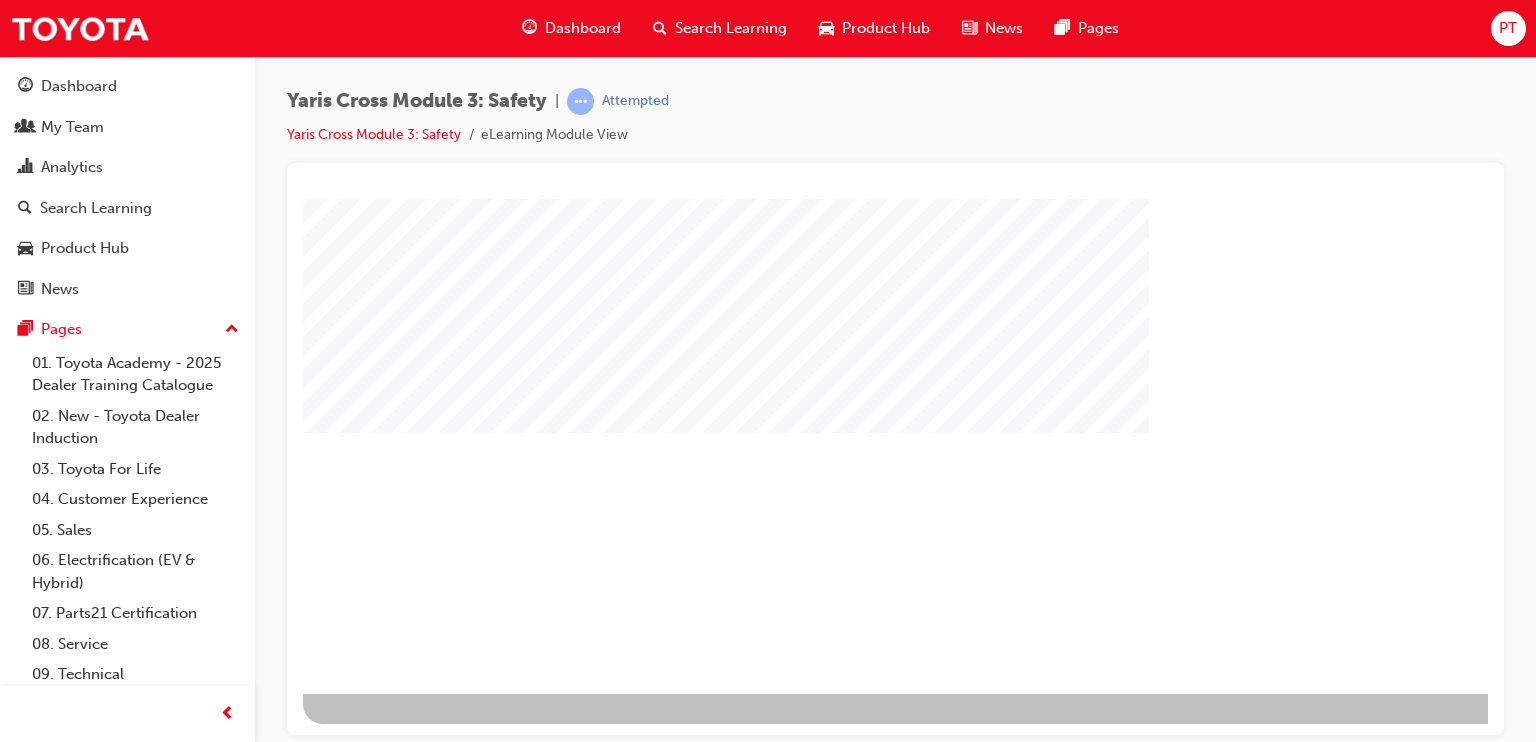 scroll, scrollTop: 0, scrollLeft: 0, axis: both 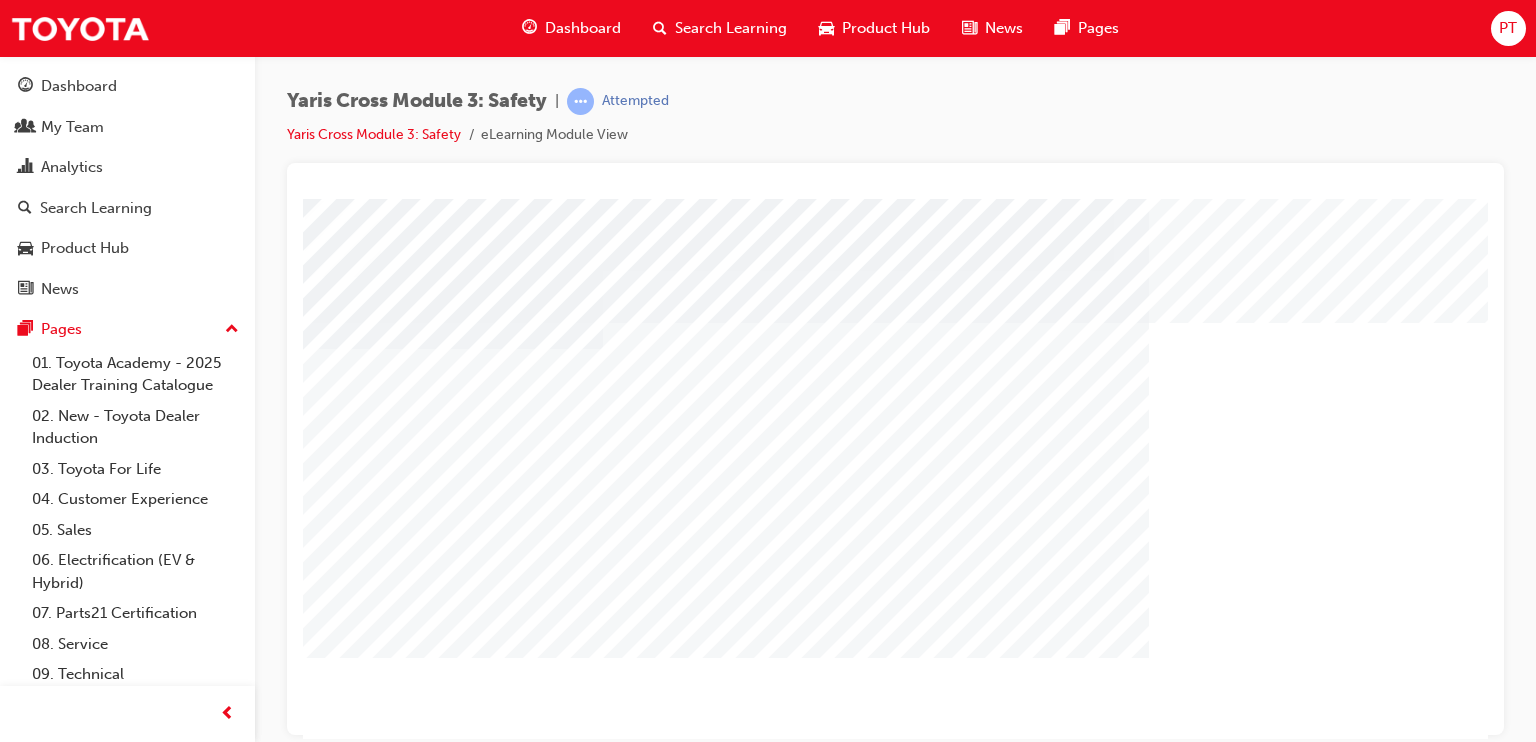 click at bounding box center (343, 1683) 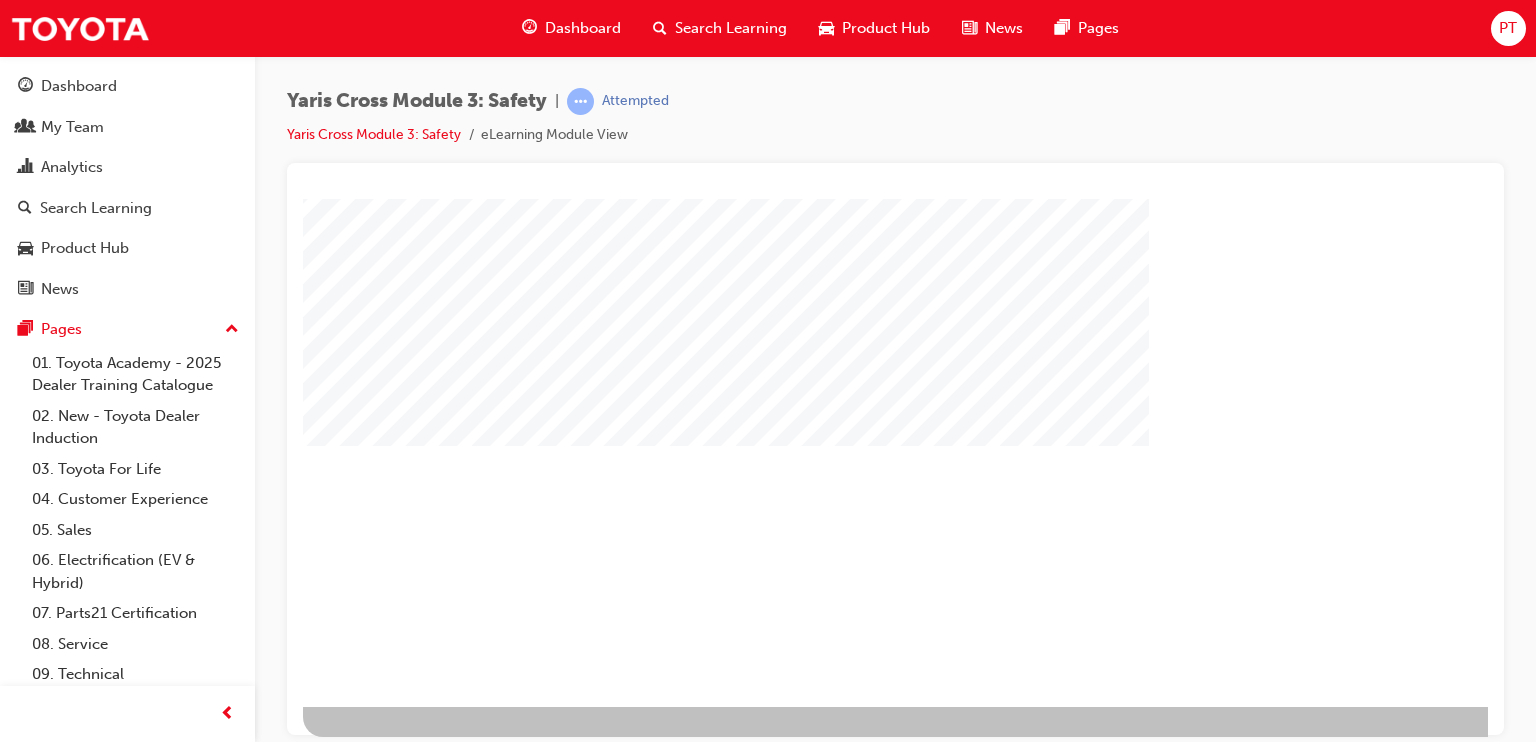scroll, scrollTop: 175, scrollLeft: 0, axis: vertical 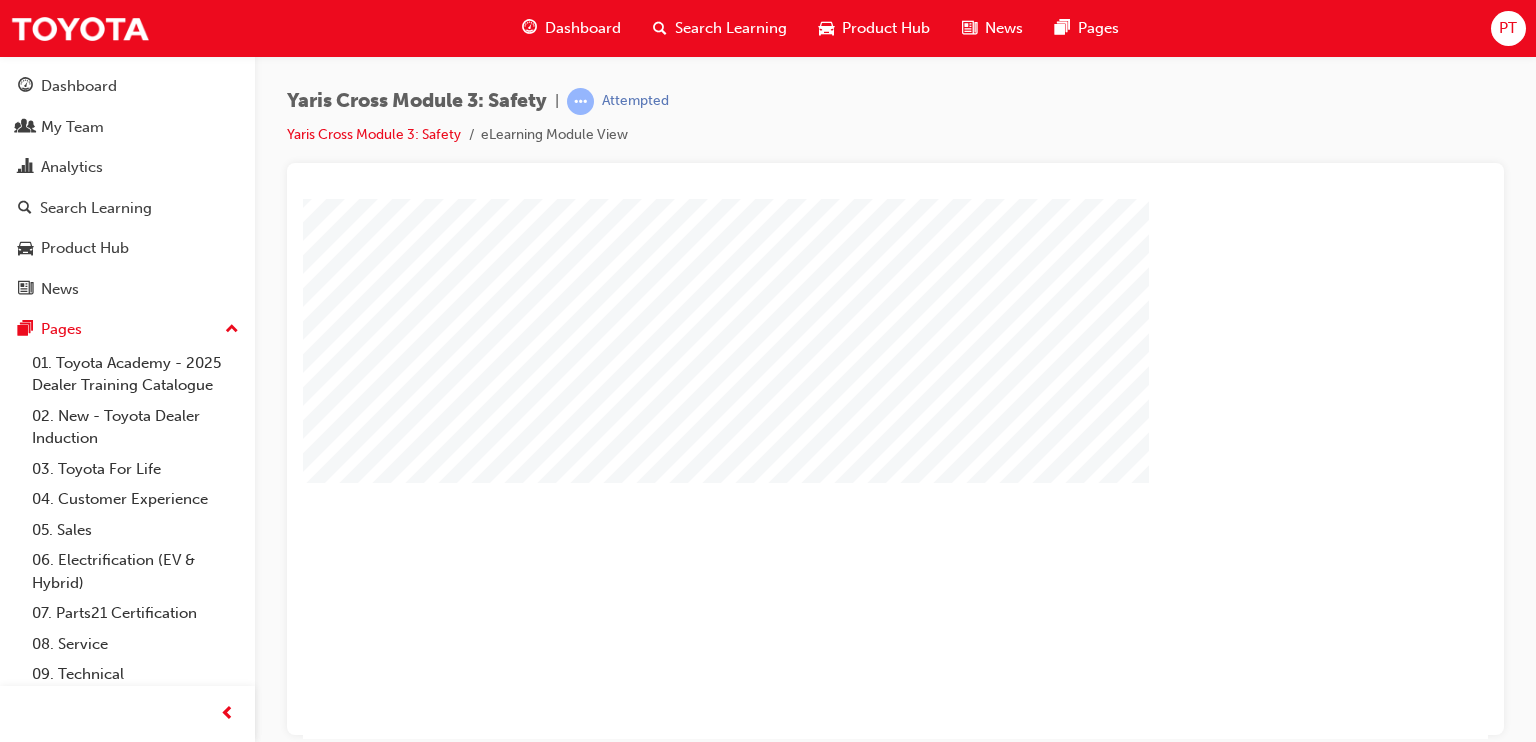 click at bounding box center (343, 1660) 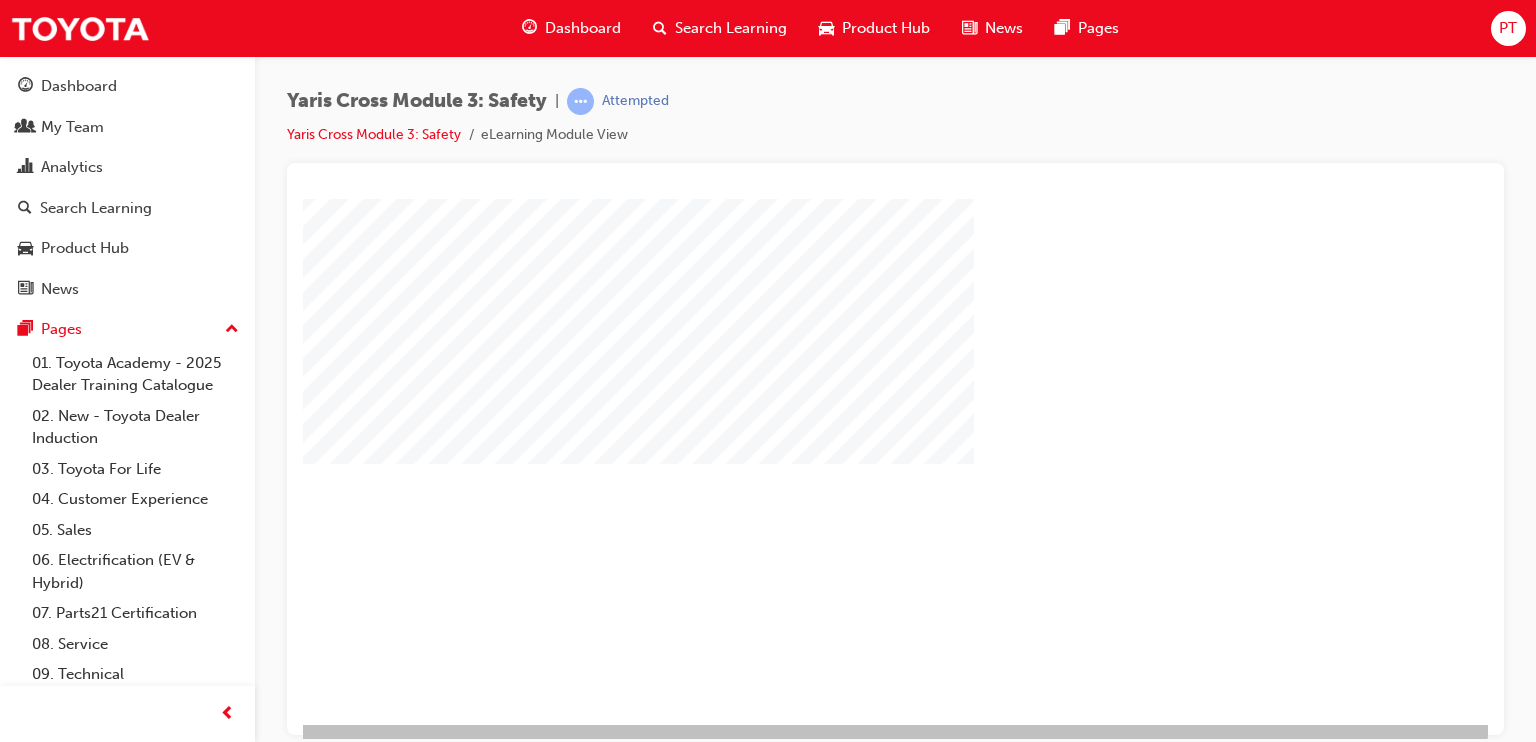 scroll, scrollTop: 176, scrollLeft: 190, axis: both 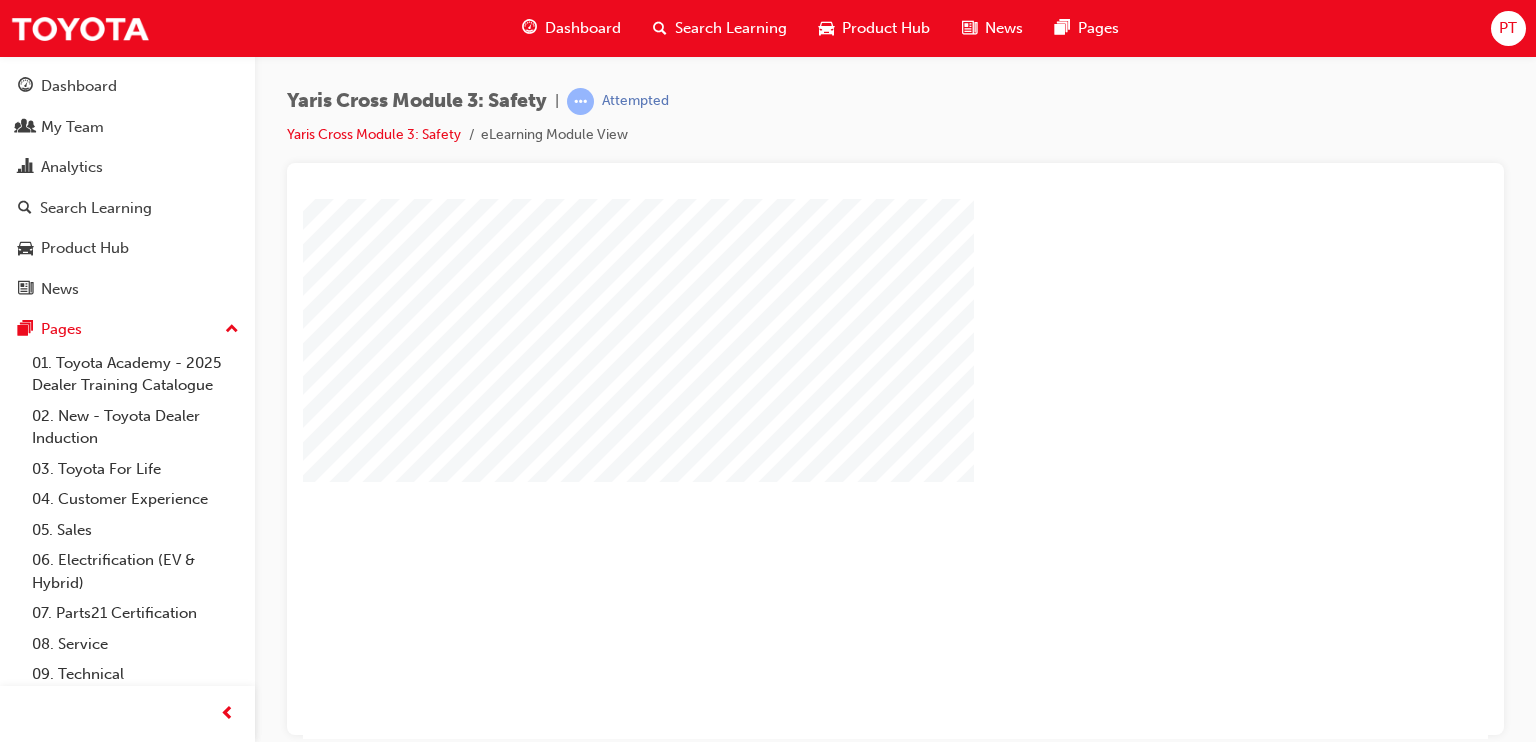 click at bounding box center (191, 1379) 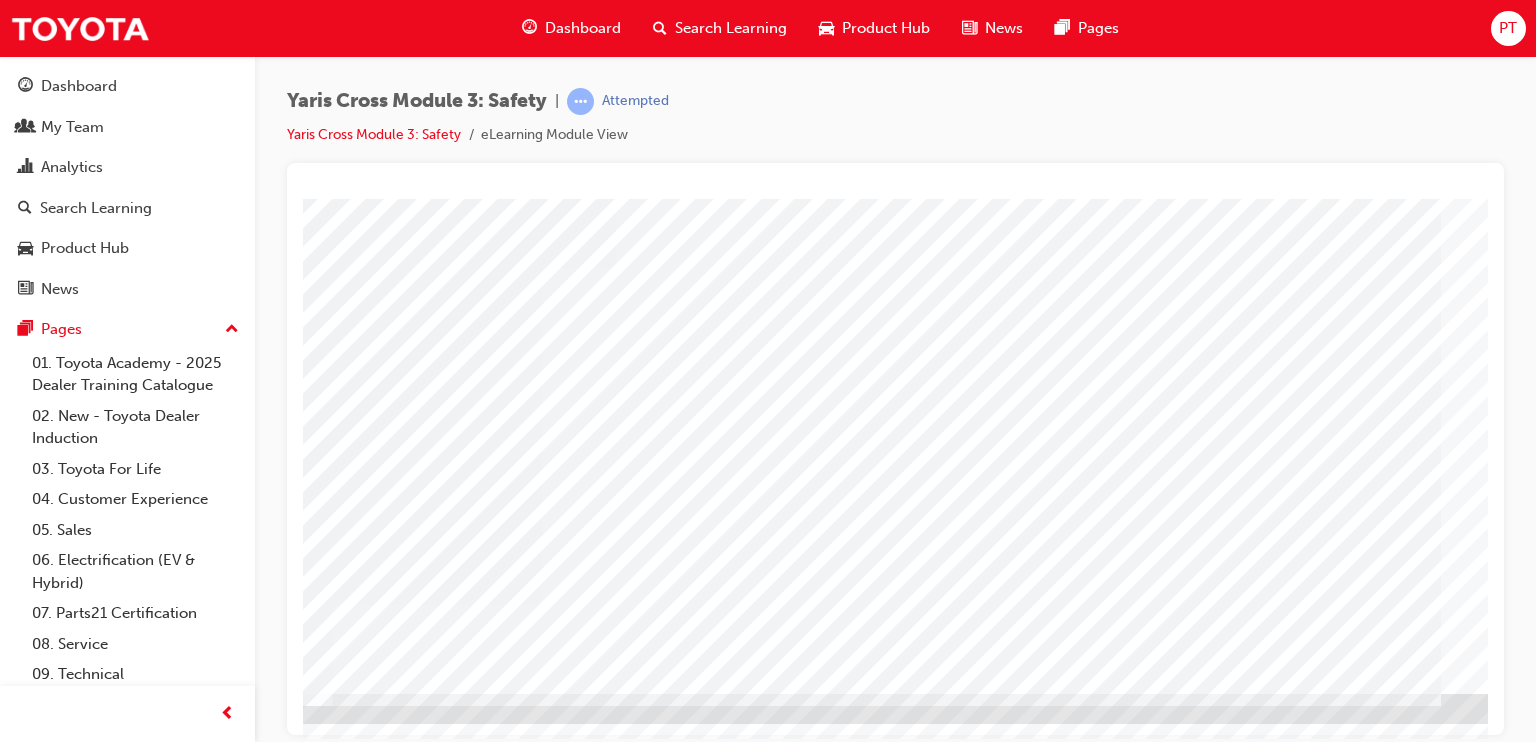 scroll, scrollTop: 225, scrollLeft: 116, axis: both 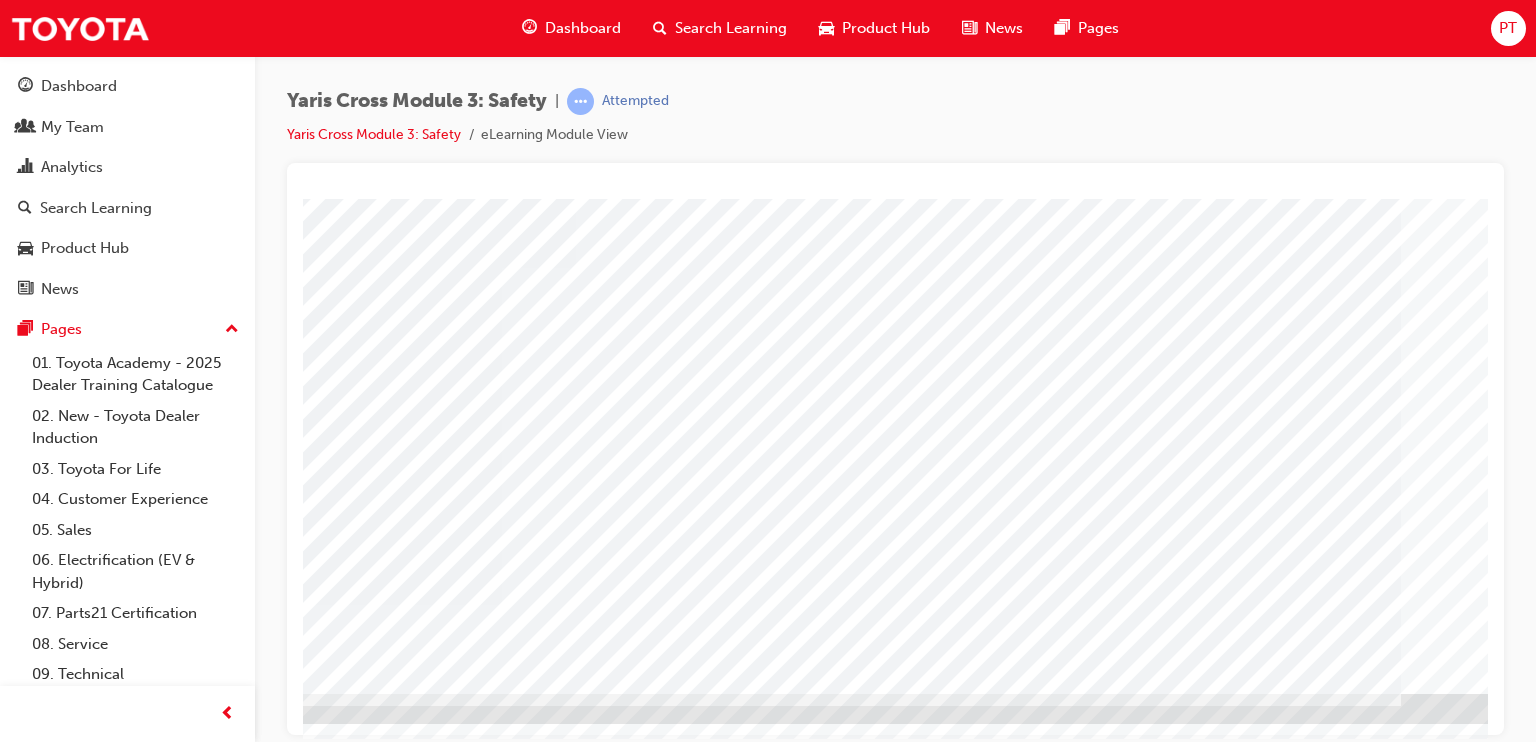 click at bounding box center [250, 4162] 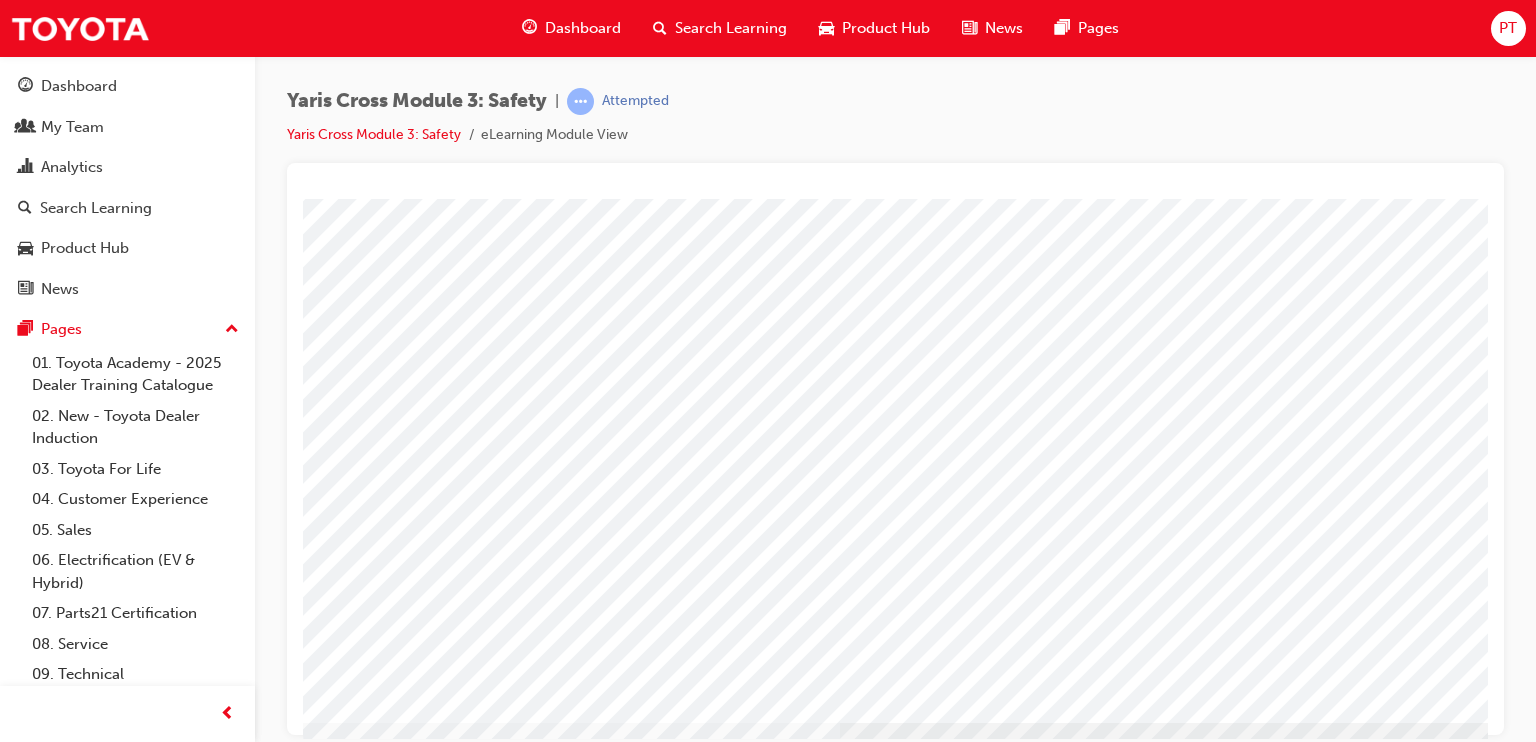 scroll, scrollTop: 225, scrollLeft: 0, axis: vertical 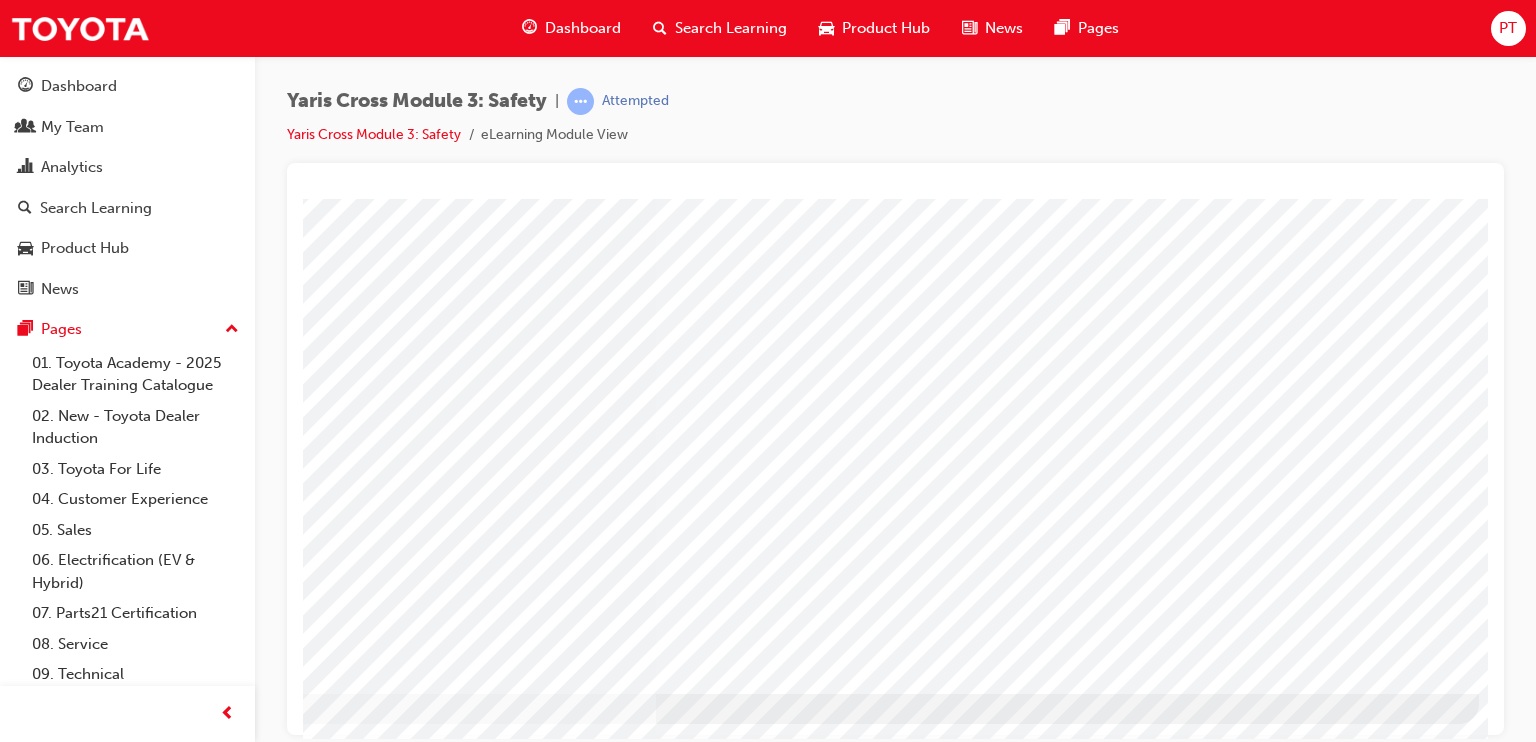 click at bounding box center (182, 2683) 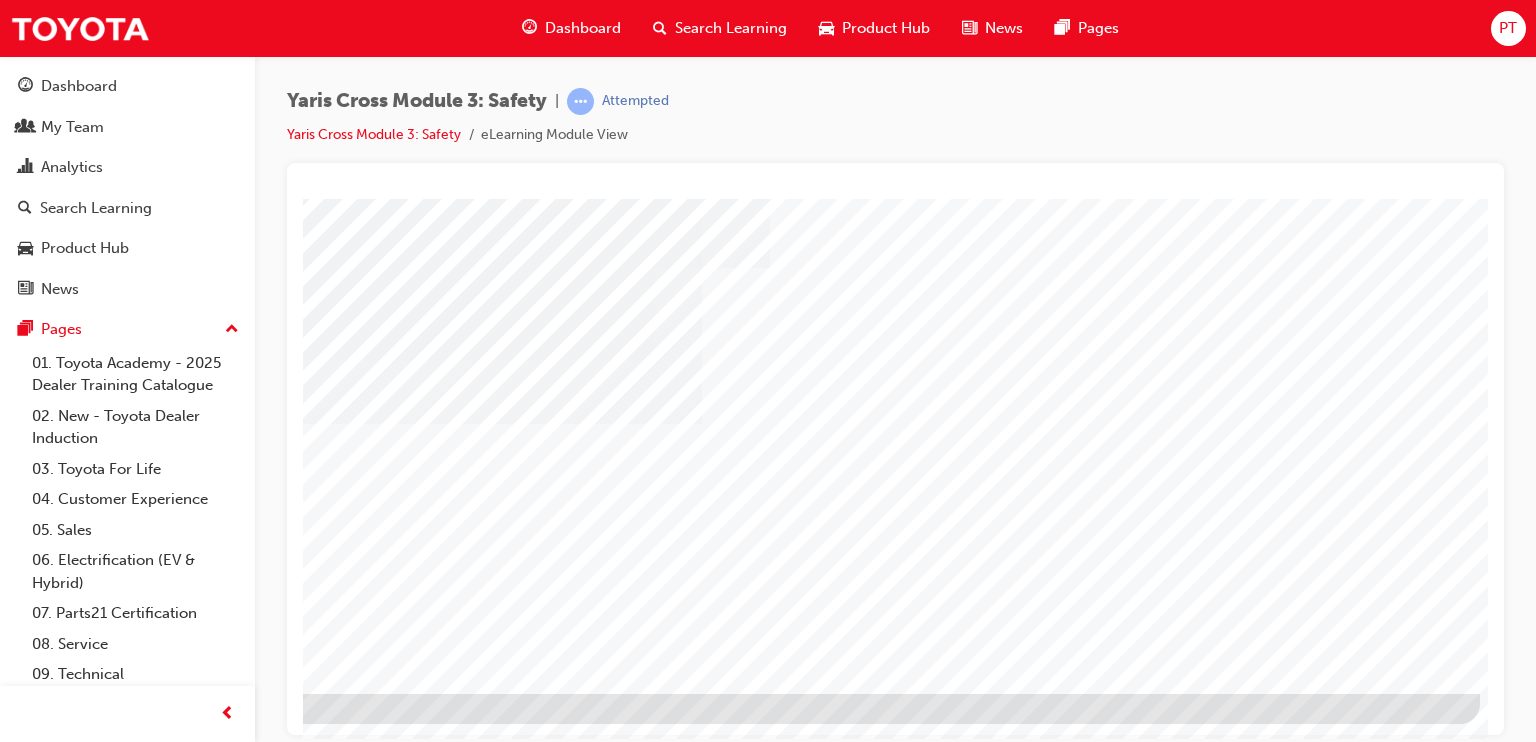 scroll, scrollTop: 0, scrollLeft: 0, axis: both 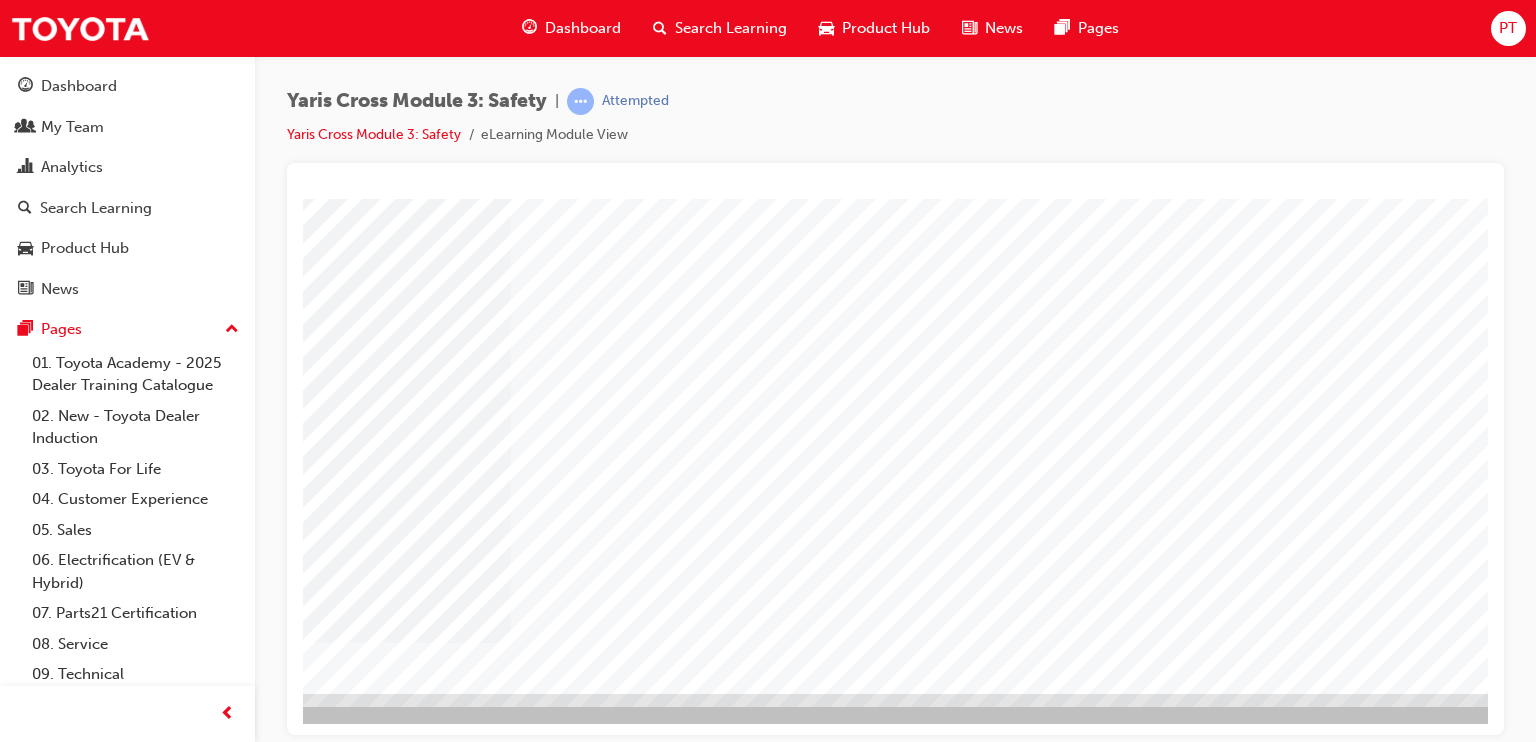 click at bounding box center [254, 1800] 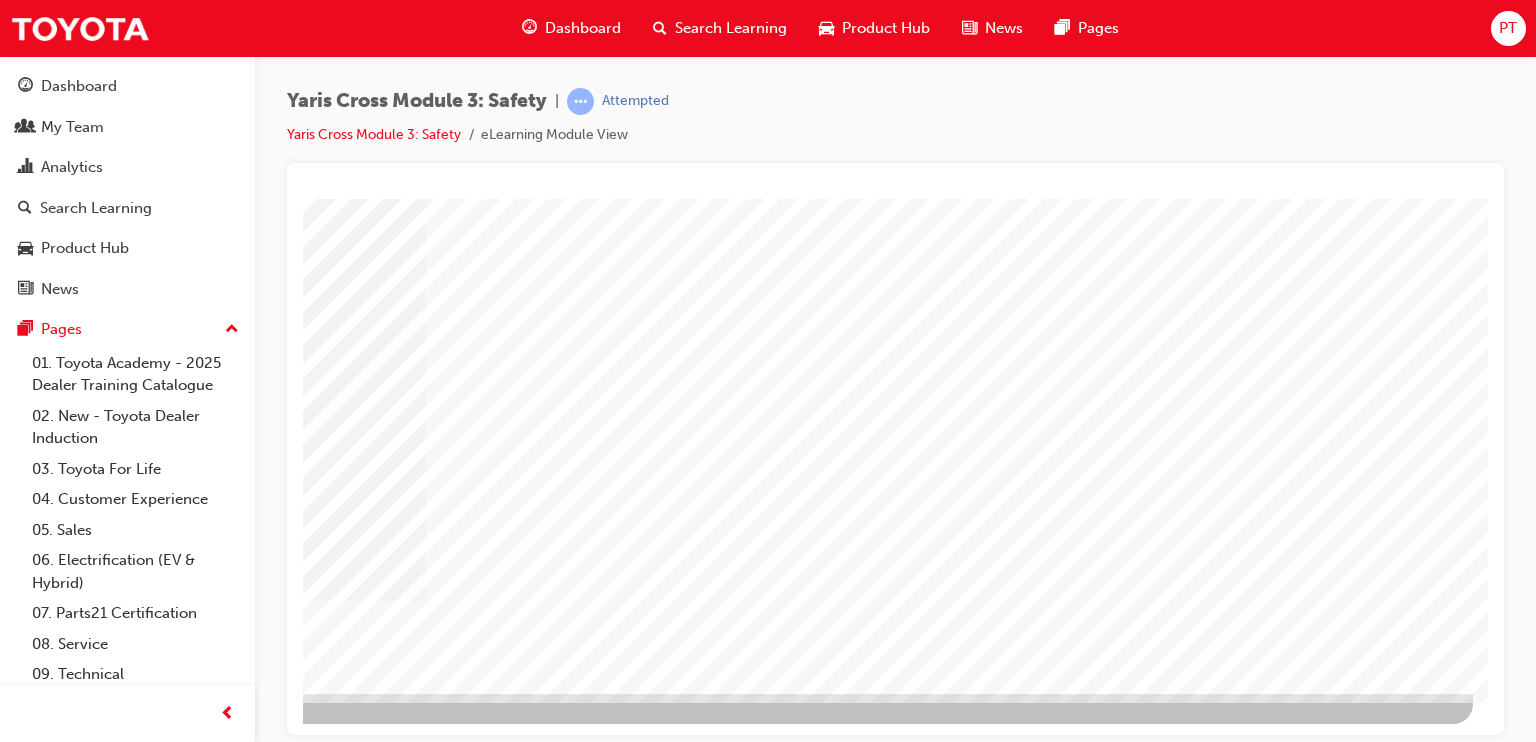 click at bounding box center [176, 1440] 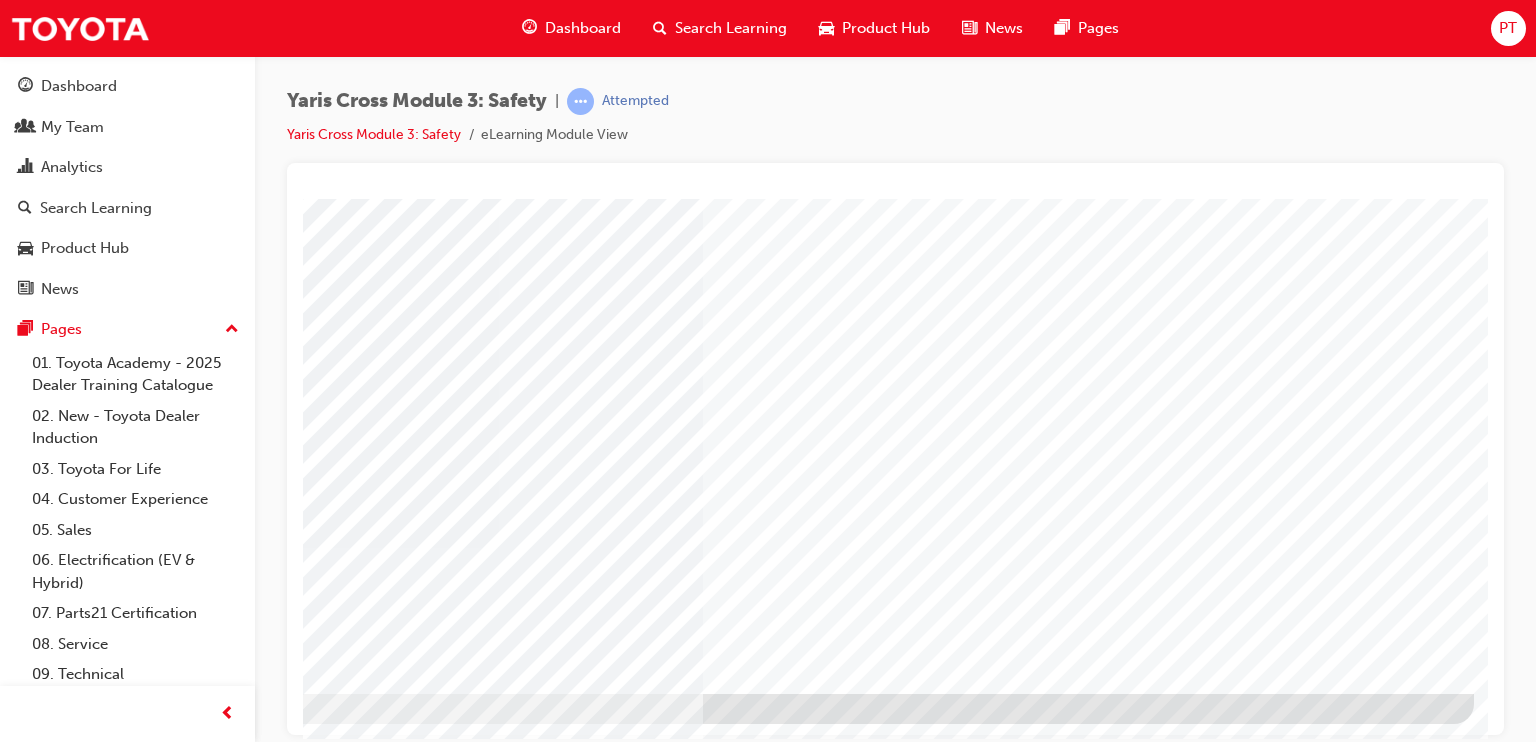 click at bounding box center [177, 2938] 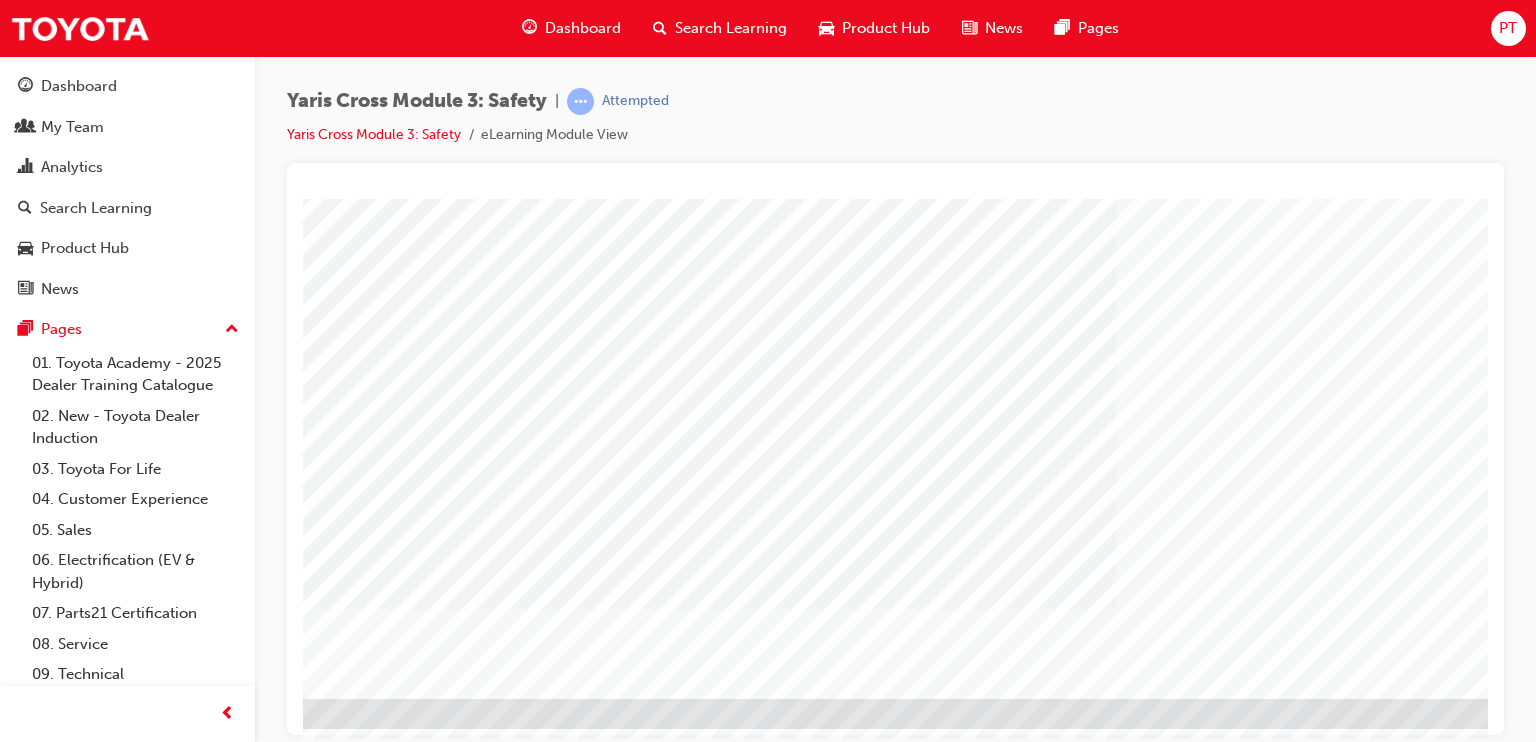 click at bounding box center (212, 1552) 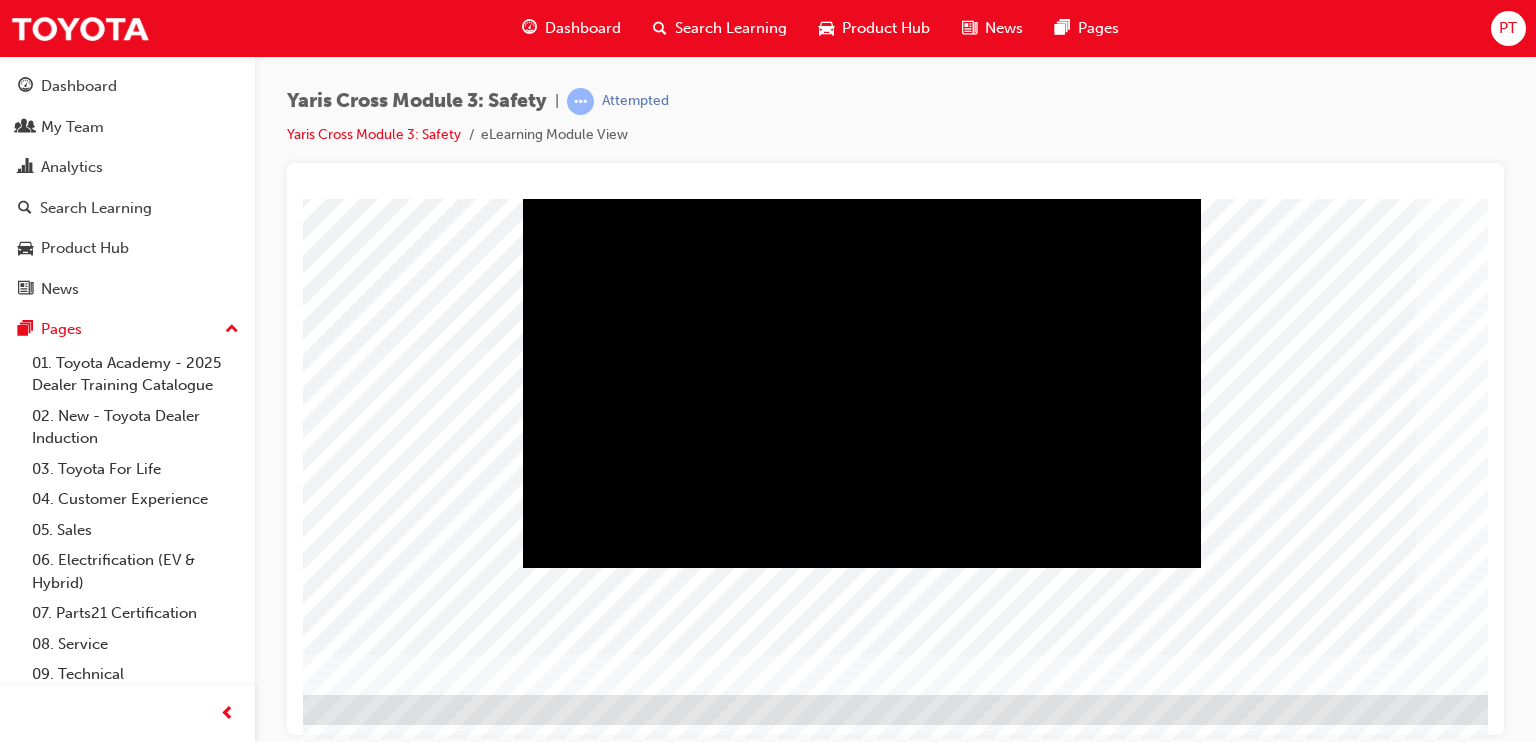 click at bounding box center (527, 2334) 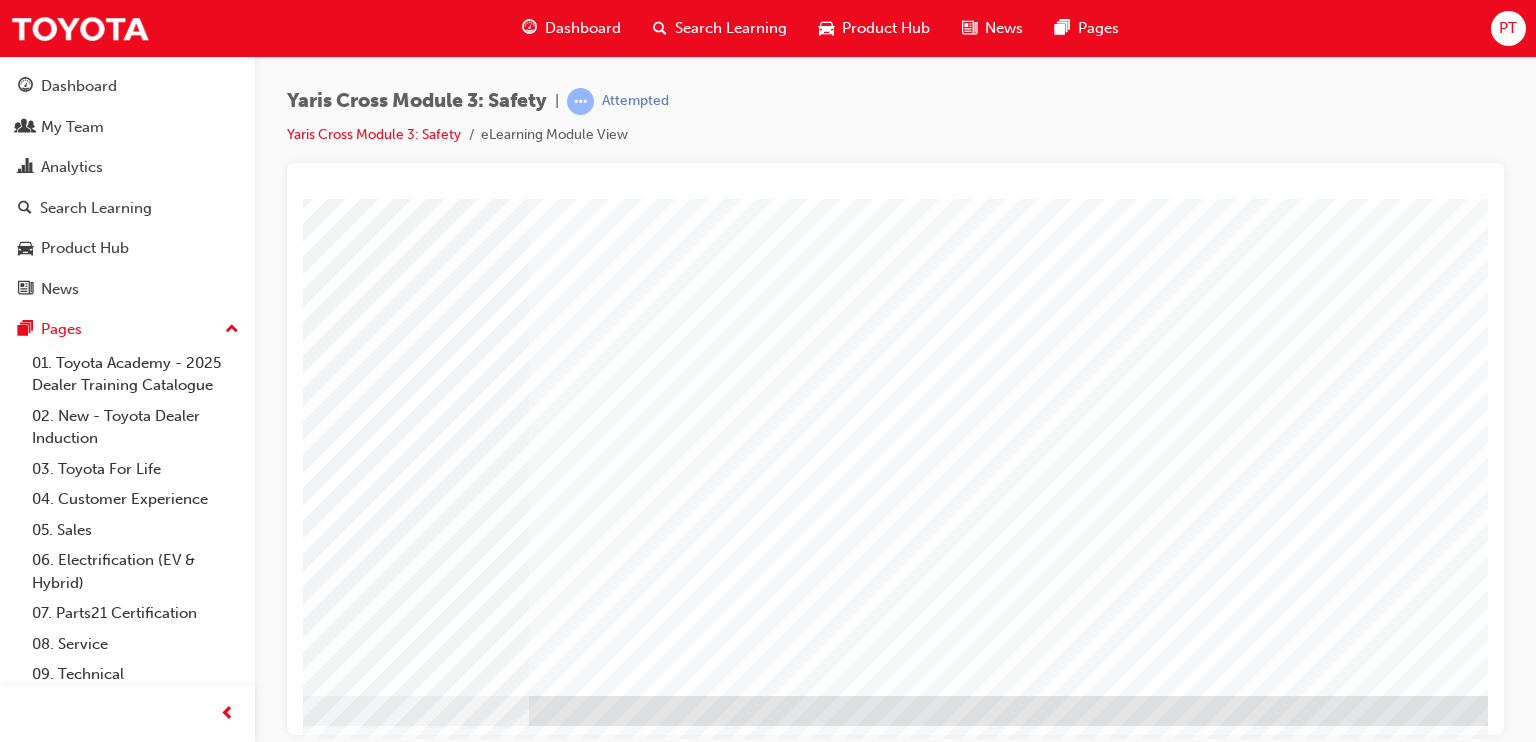 click at bounding box center (217, 1971) 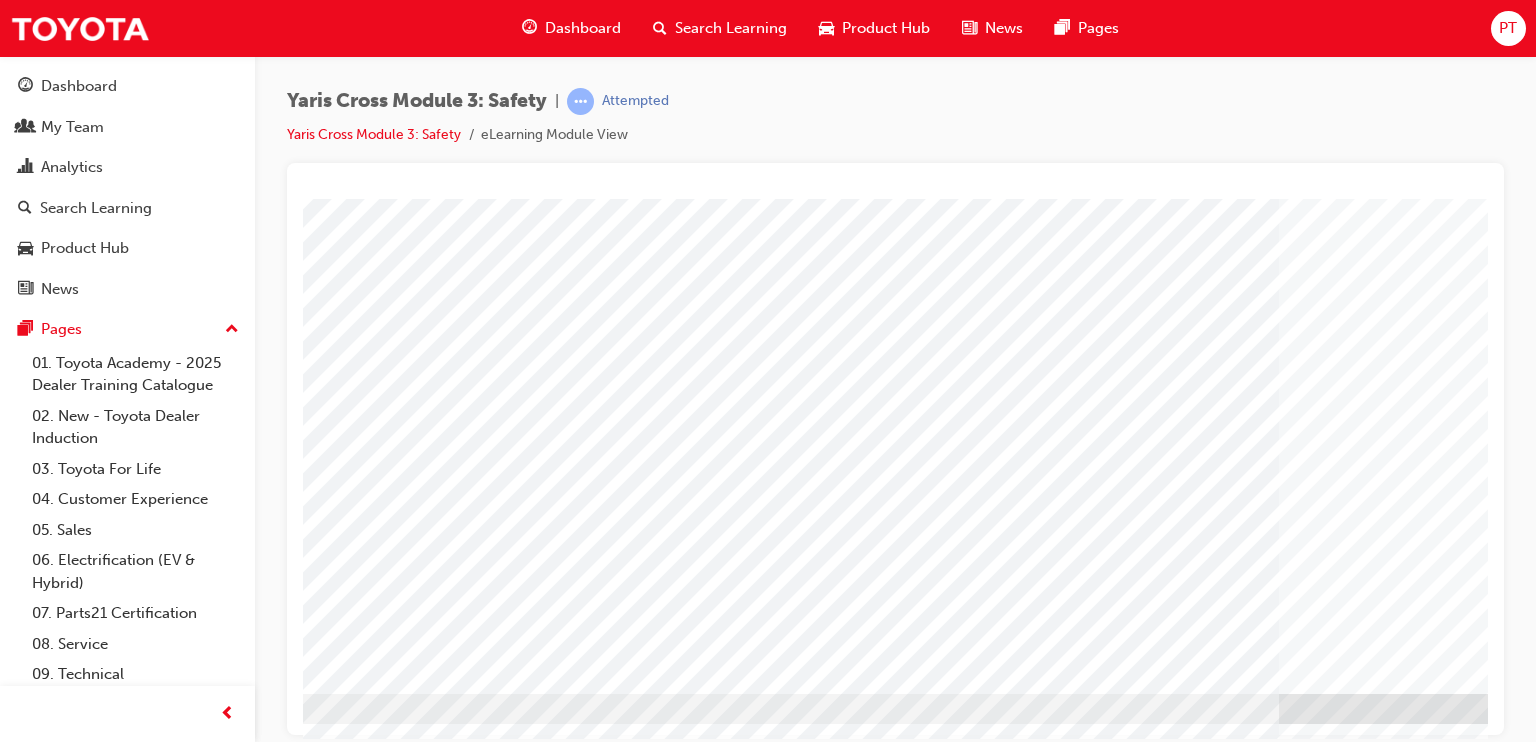 click at bounding box center [238, 3263] 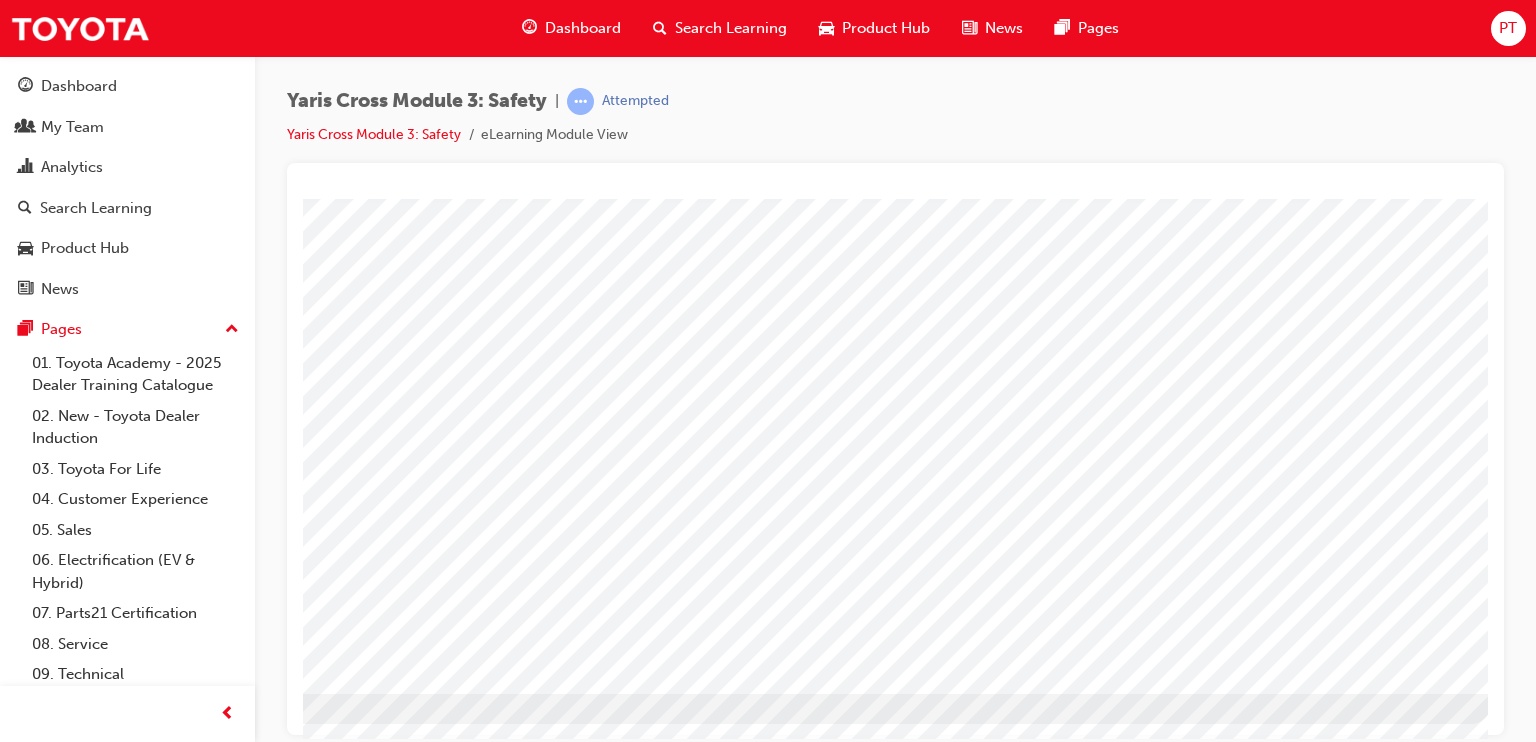click at bounding box center [194, 2558] 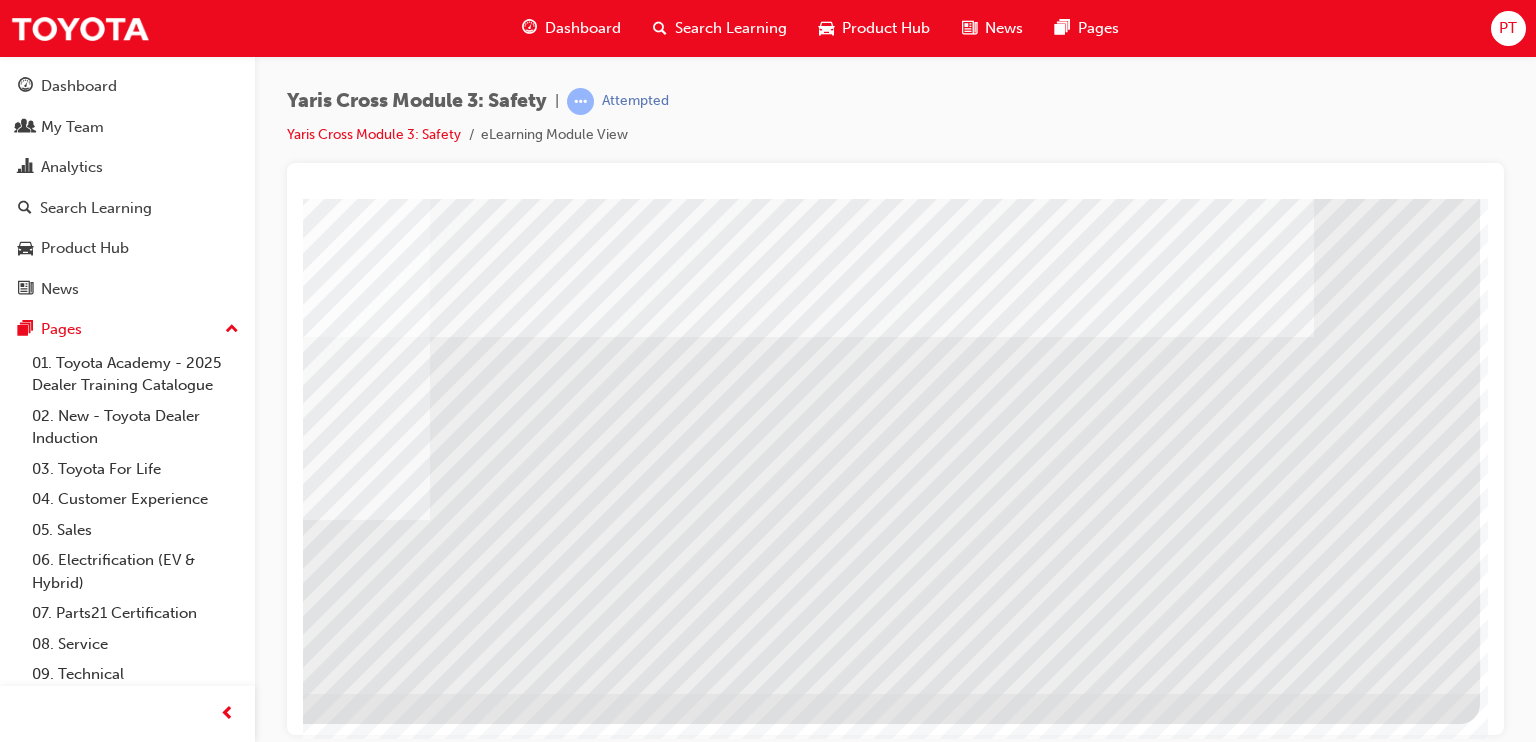 click at bounding box center (183, 4066) 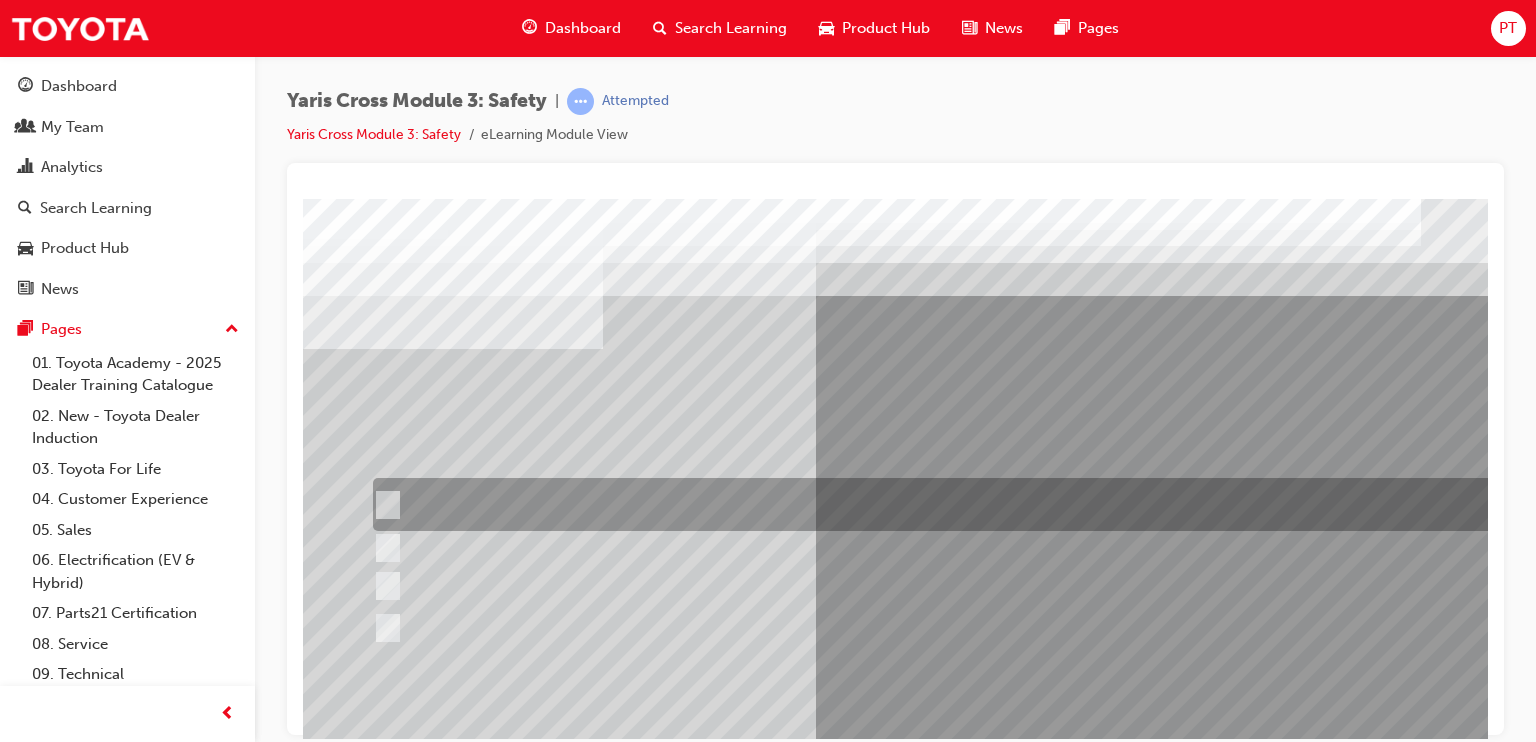 click at bounding box center (952, 504) 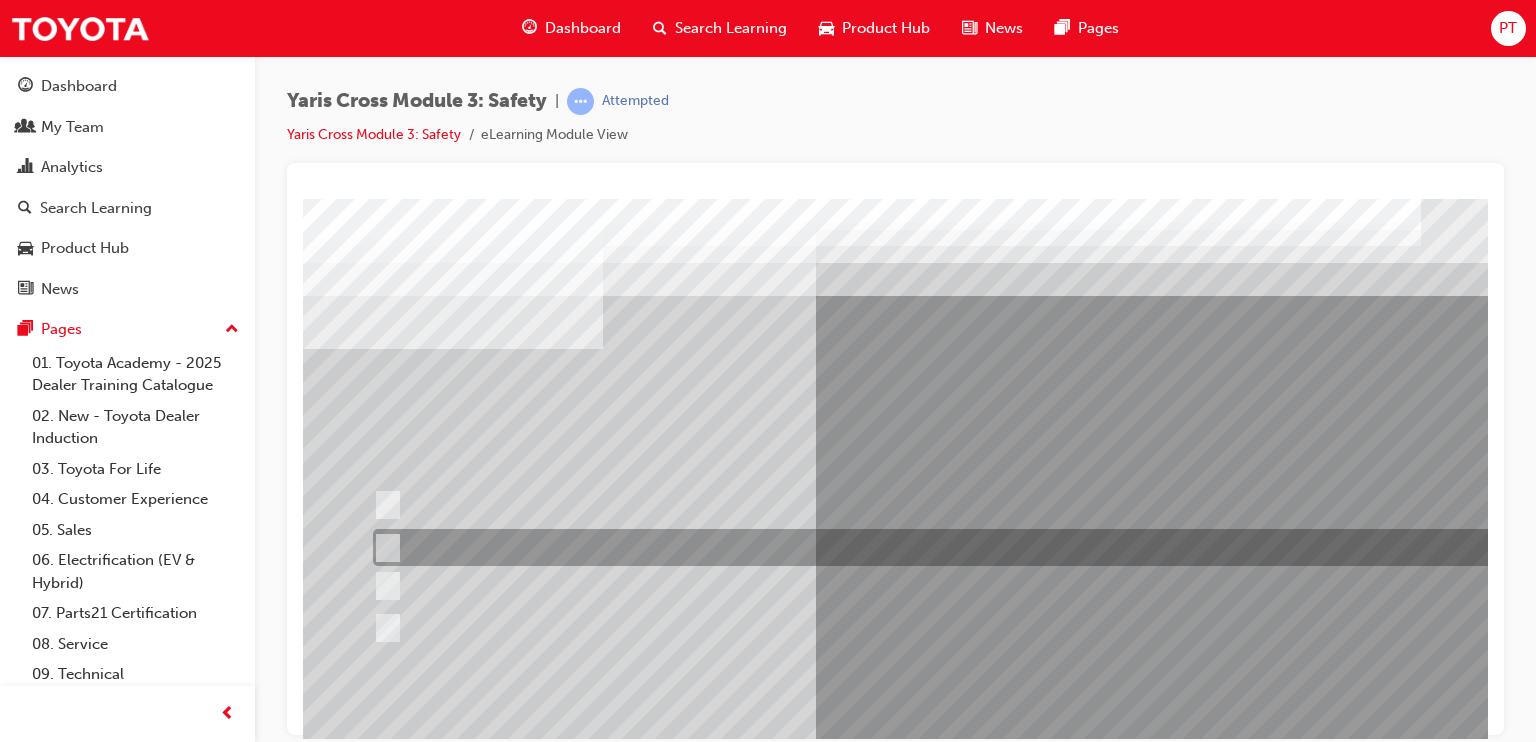 click at bounding box center (952, 547) 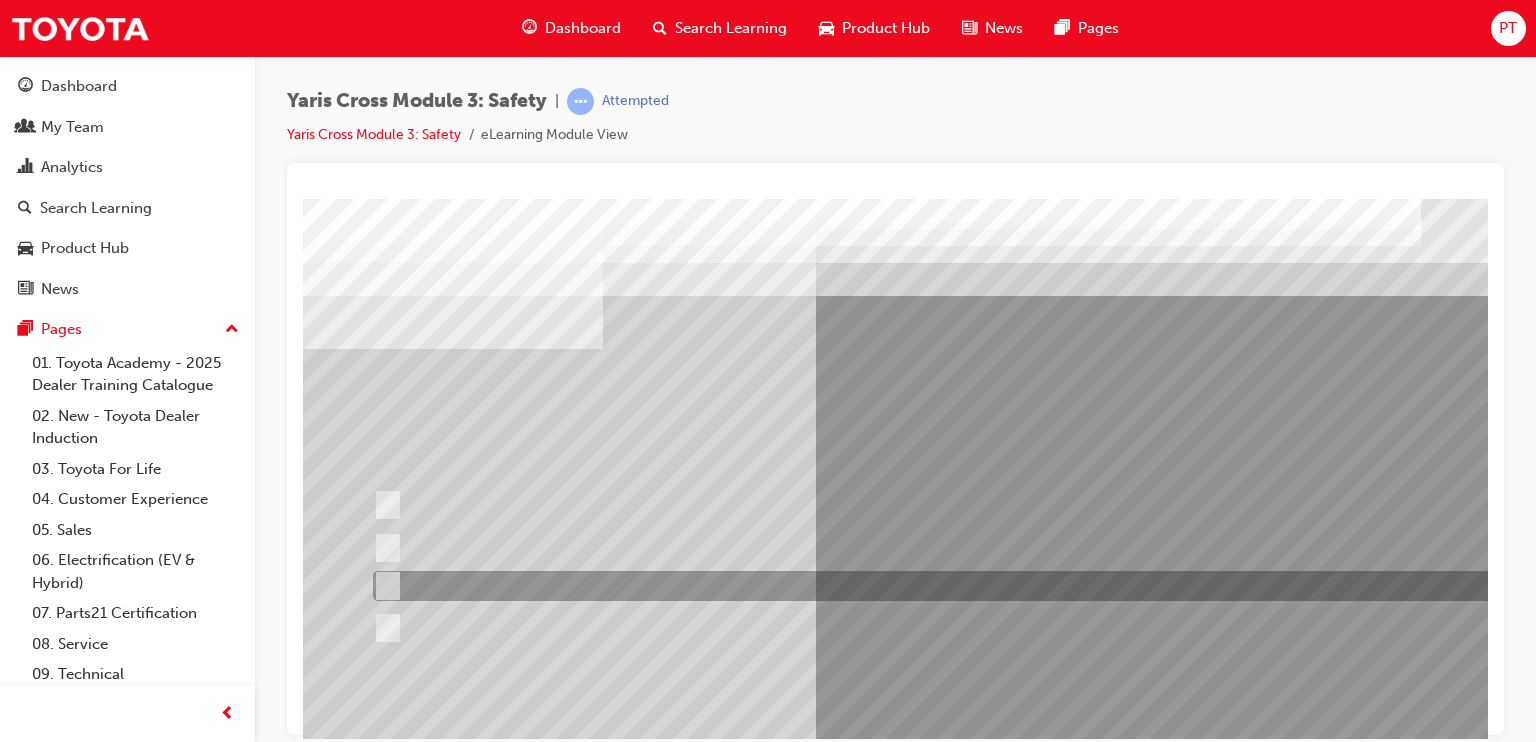 click at bounding box center [952, 586] 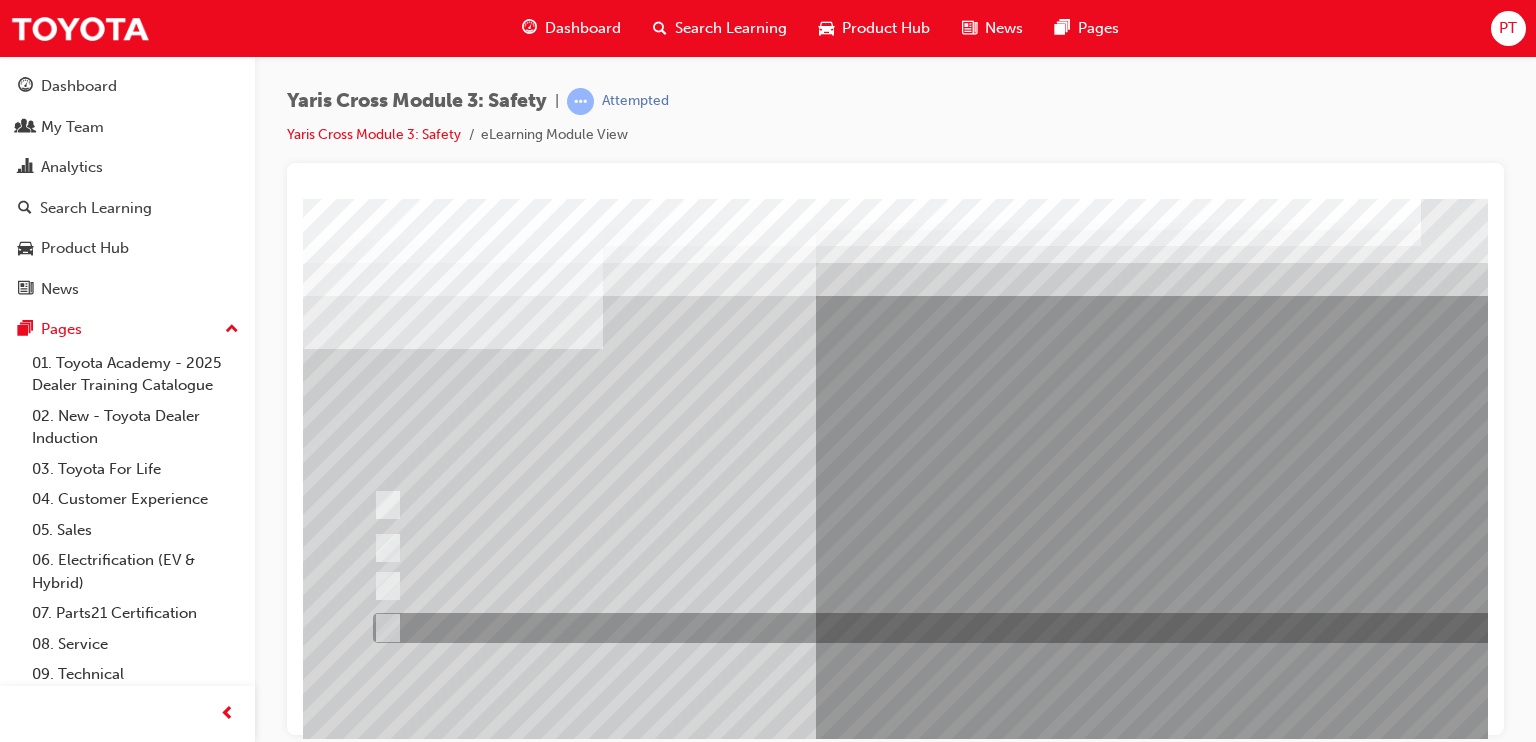 click at bounding box center (952, 628) 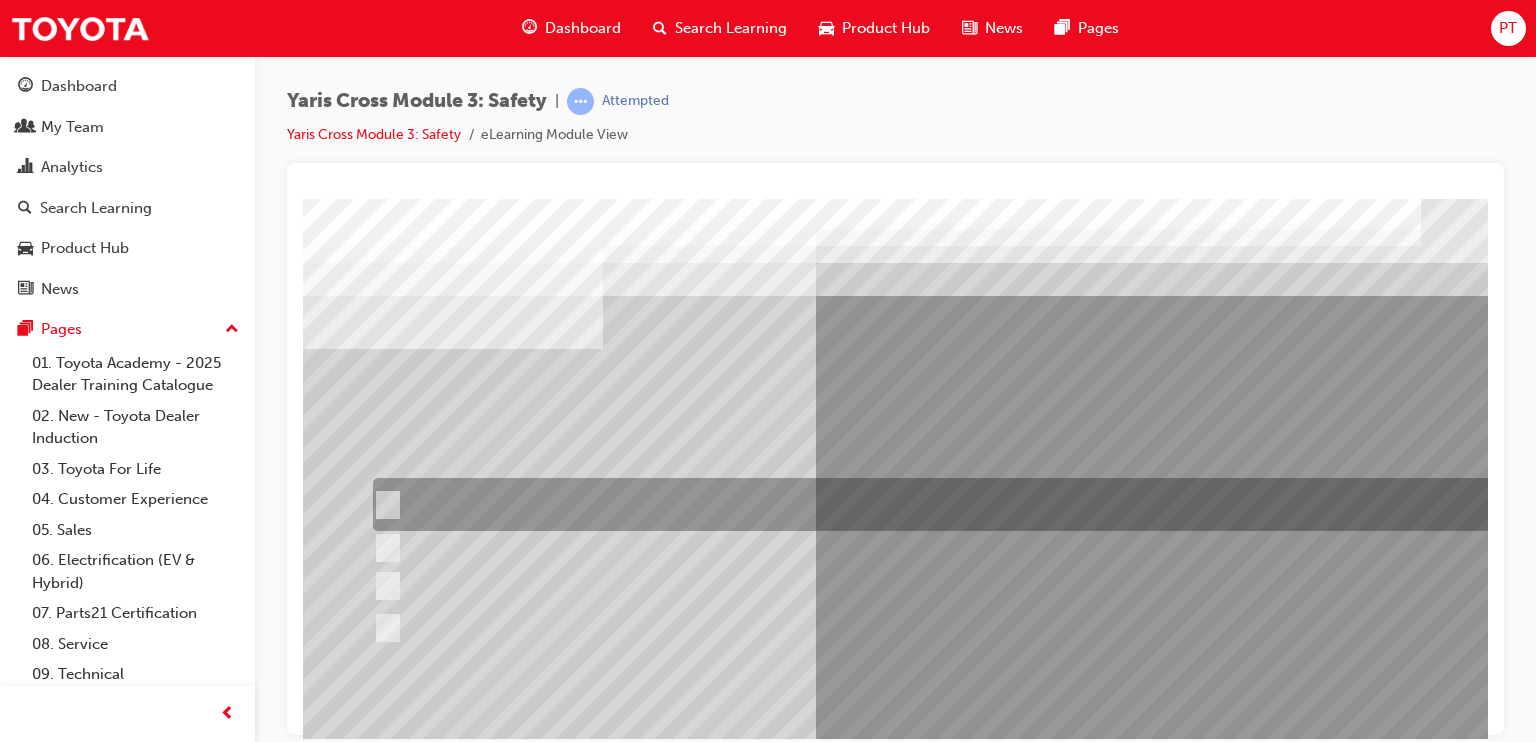 scroll, scrollTop: 225, scrollLeft: 0, axis: vertical 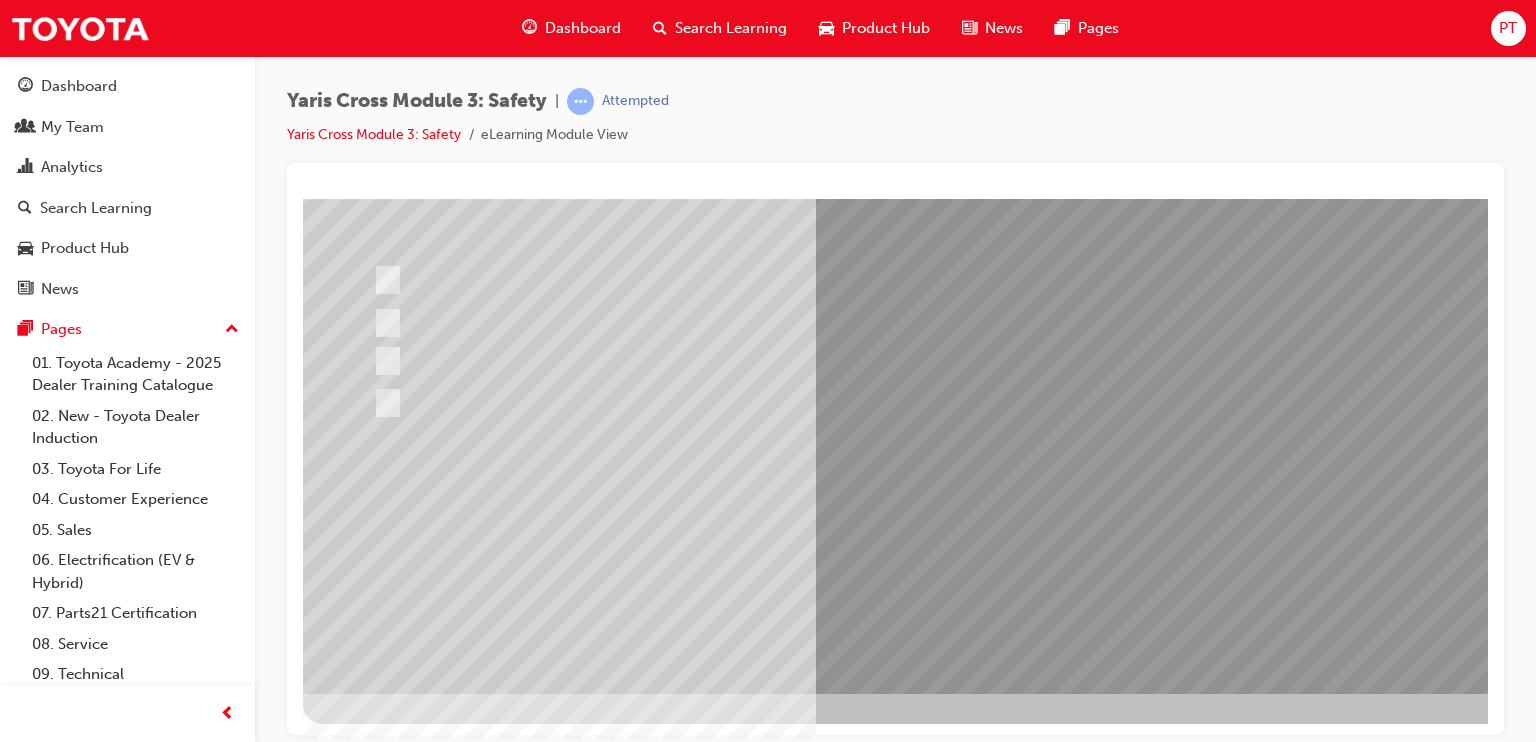 click at bounding box center (375, 2718) 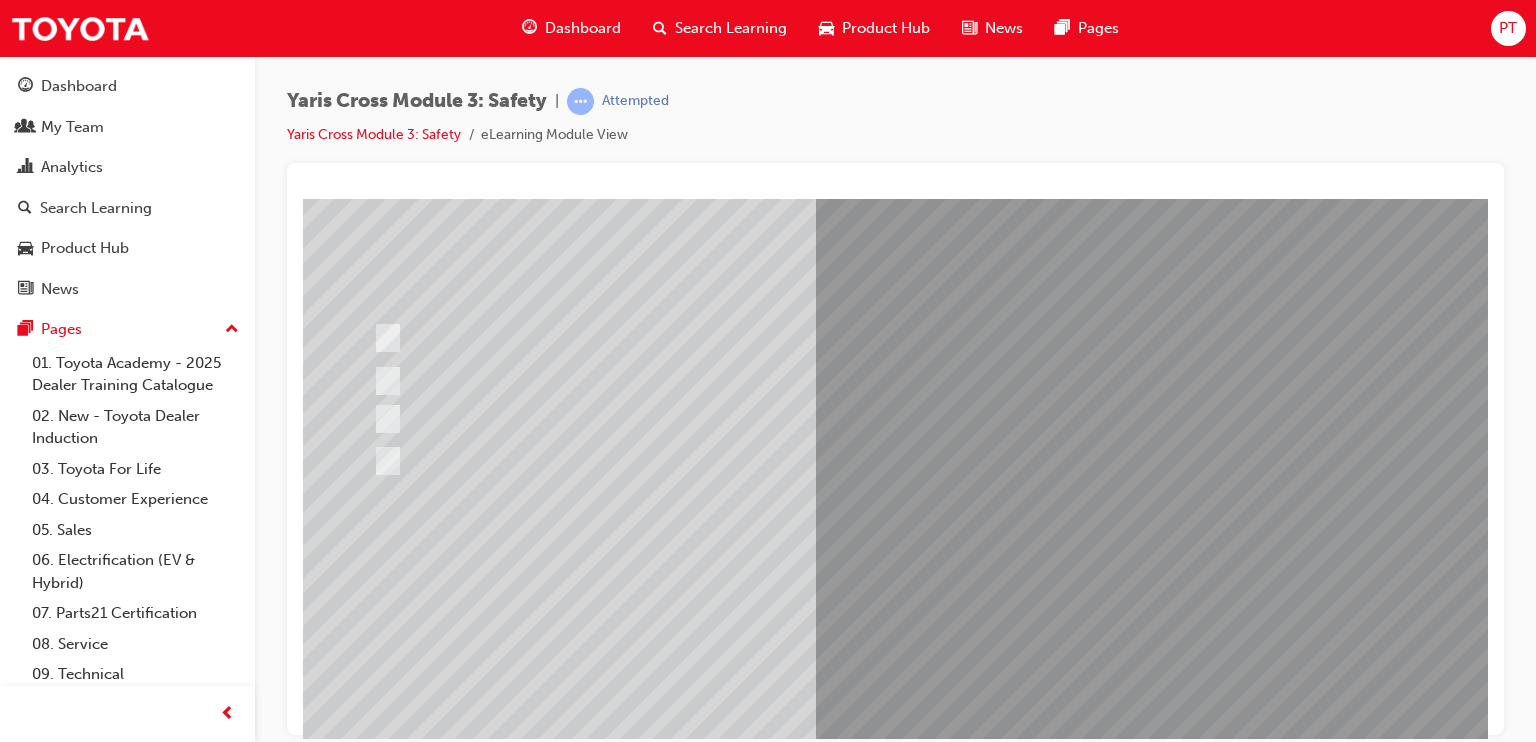 scroll, scrollTop: 225, scrollLeft: 0, axis: vertical 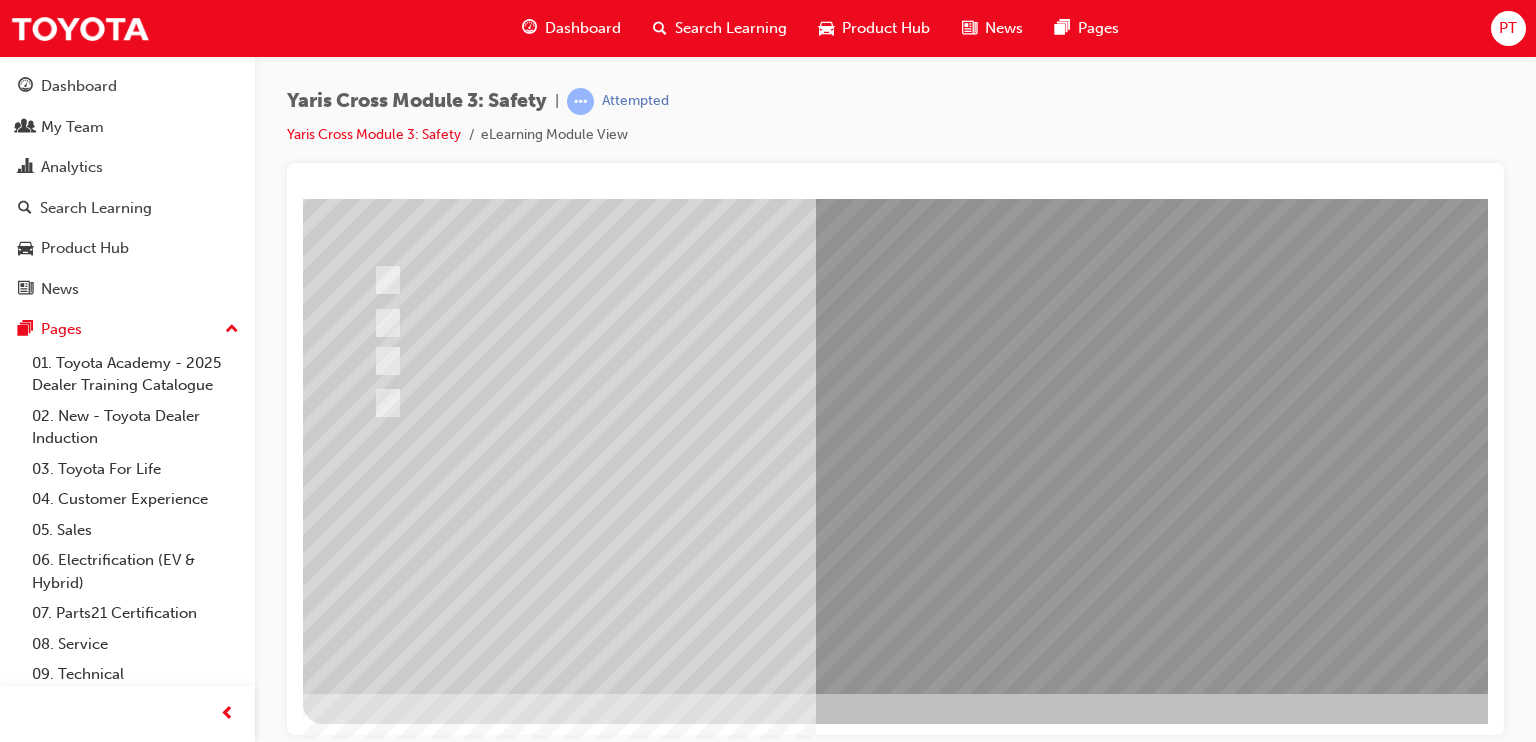 click at bounding box center (983, 333) 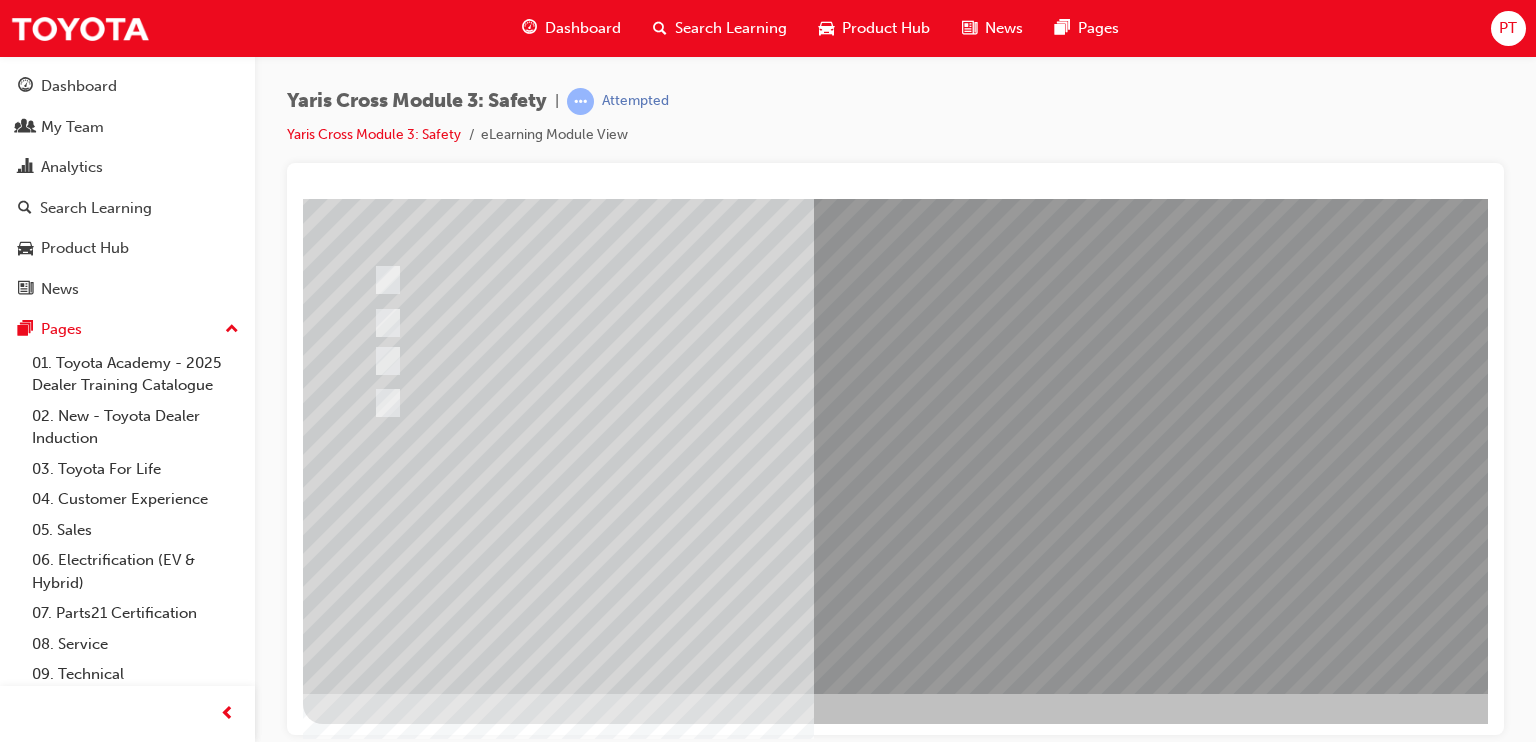 click at bounding box center [375, 2716] 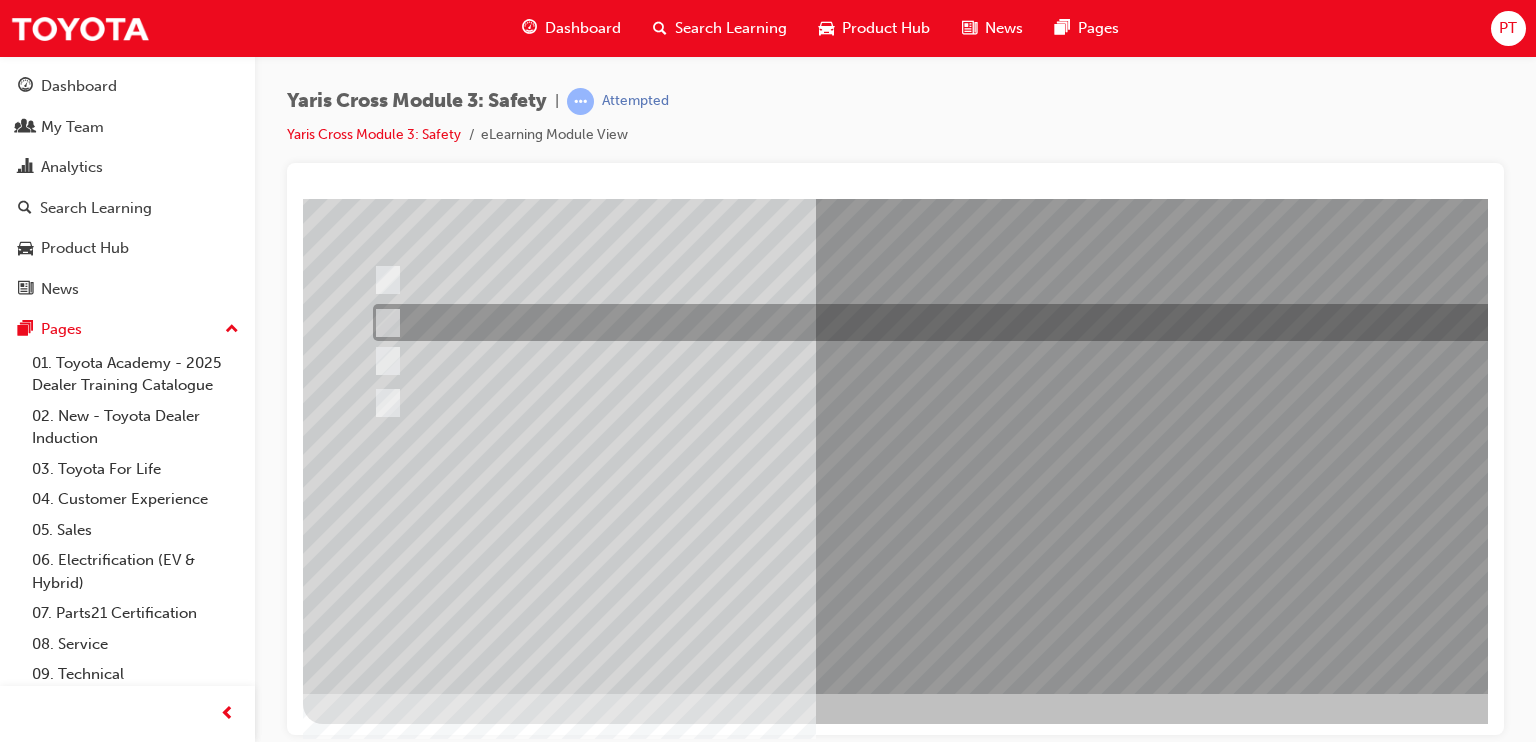 scroll, scrollTop: 0, scrollLeft: 0, axis: both 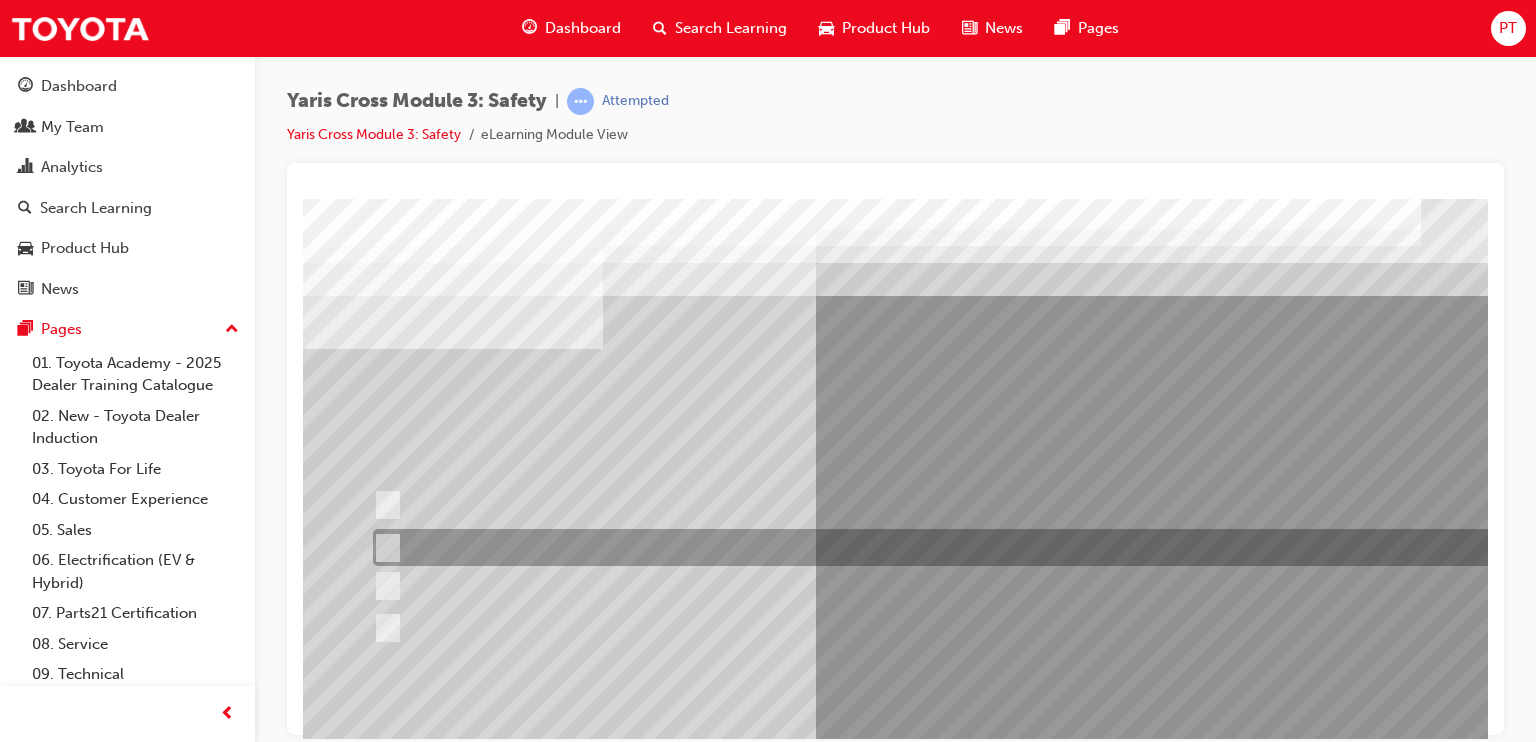 click at bounding box center [952, 547] 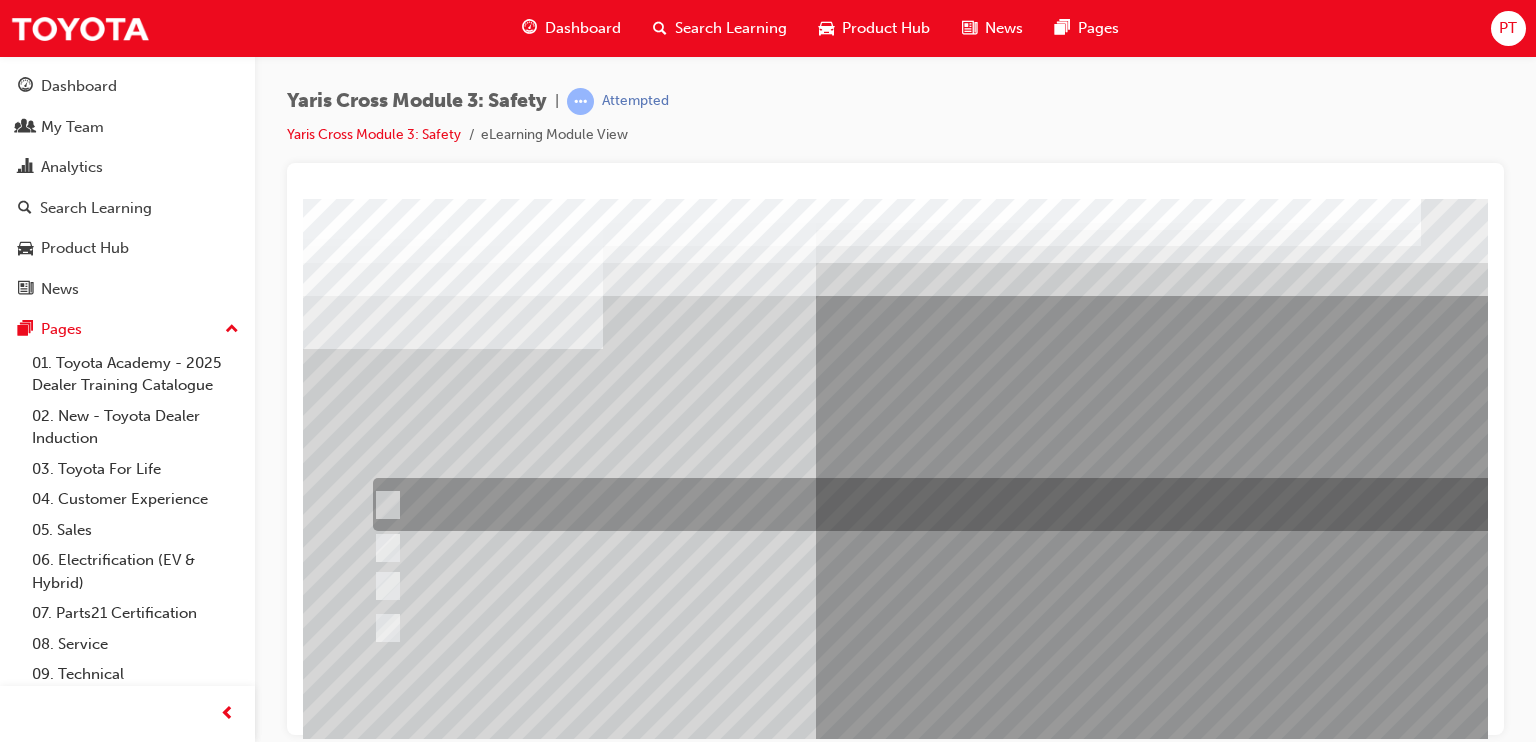 scroll, scrollTop: 225, scrollLeft: 0, axis: vertical 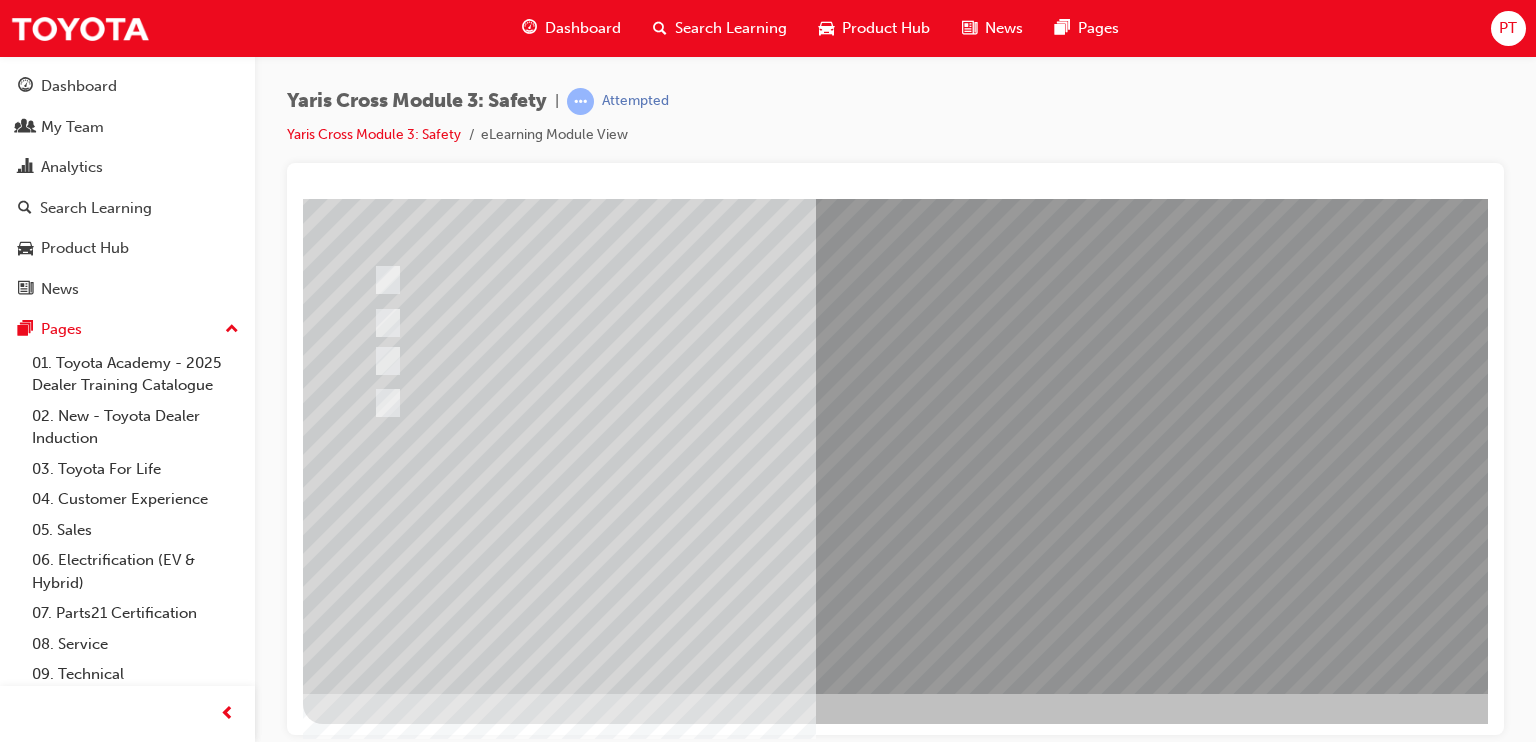 click at bounding box center [375, 2718] 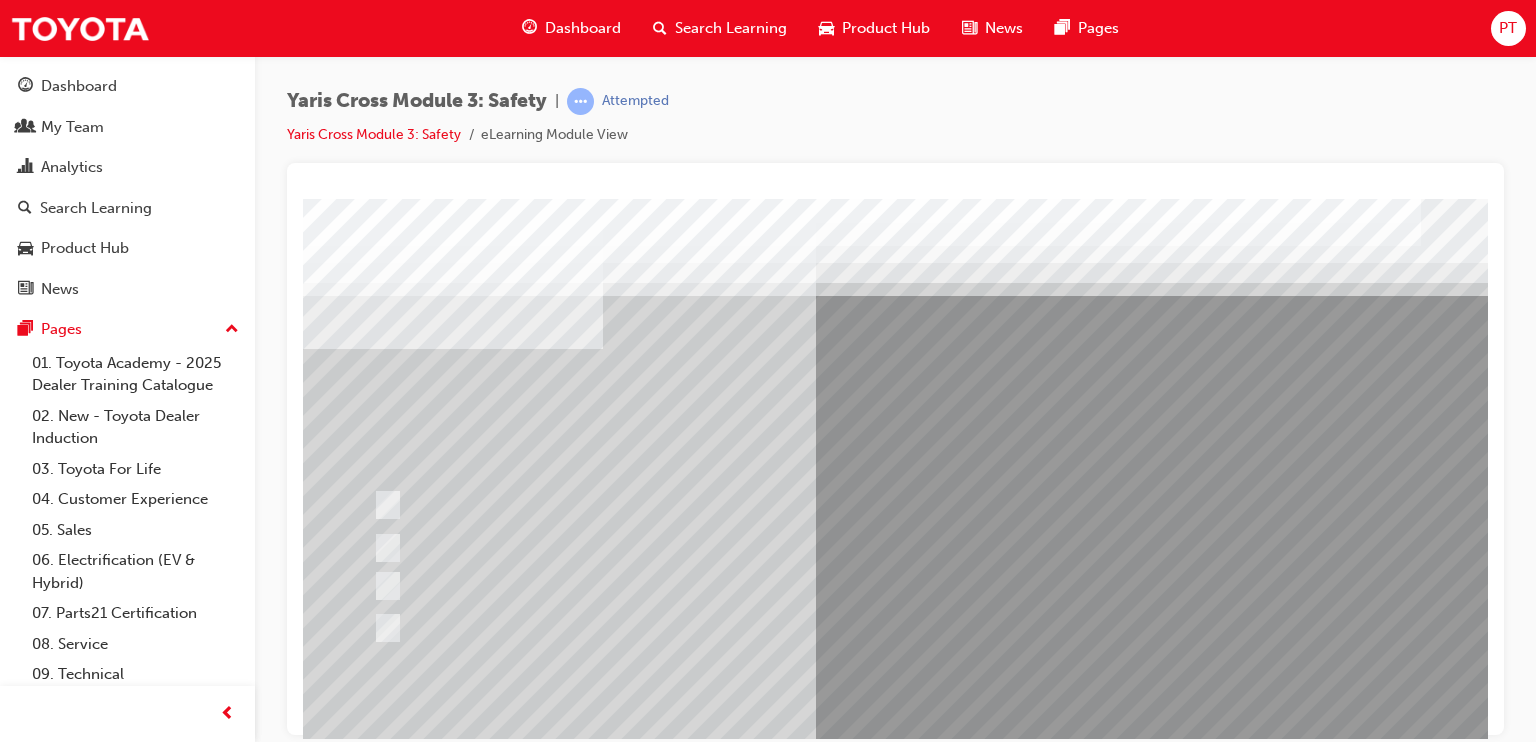 scroll, scrollTop: 225, scrollLeft: 0, axis: vertical 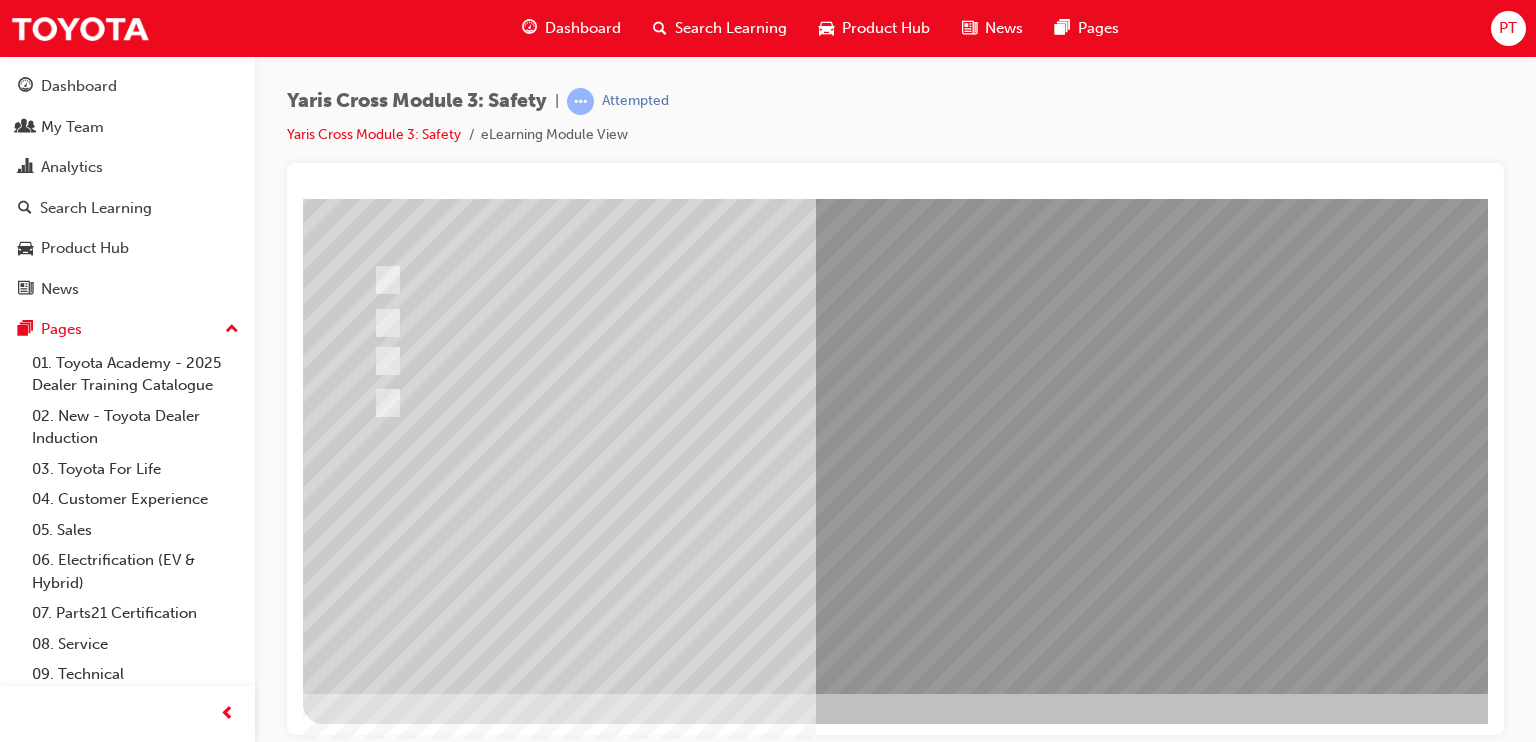 click at bounding box center [983, 333] 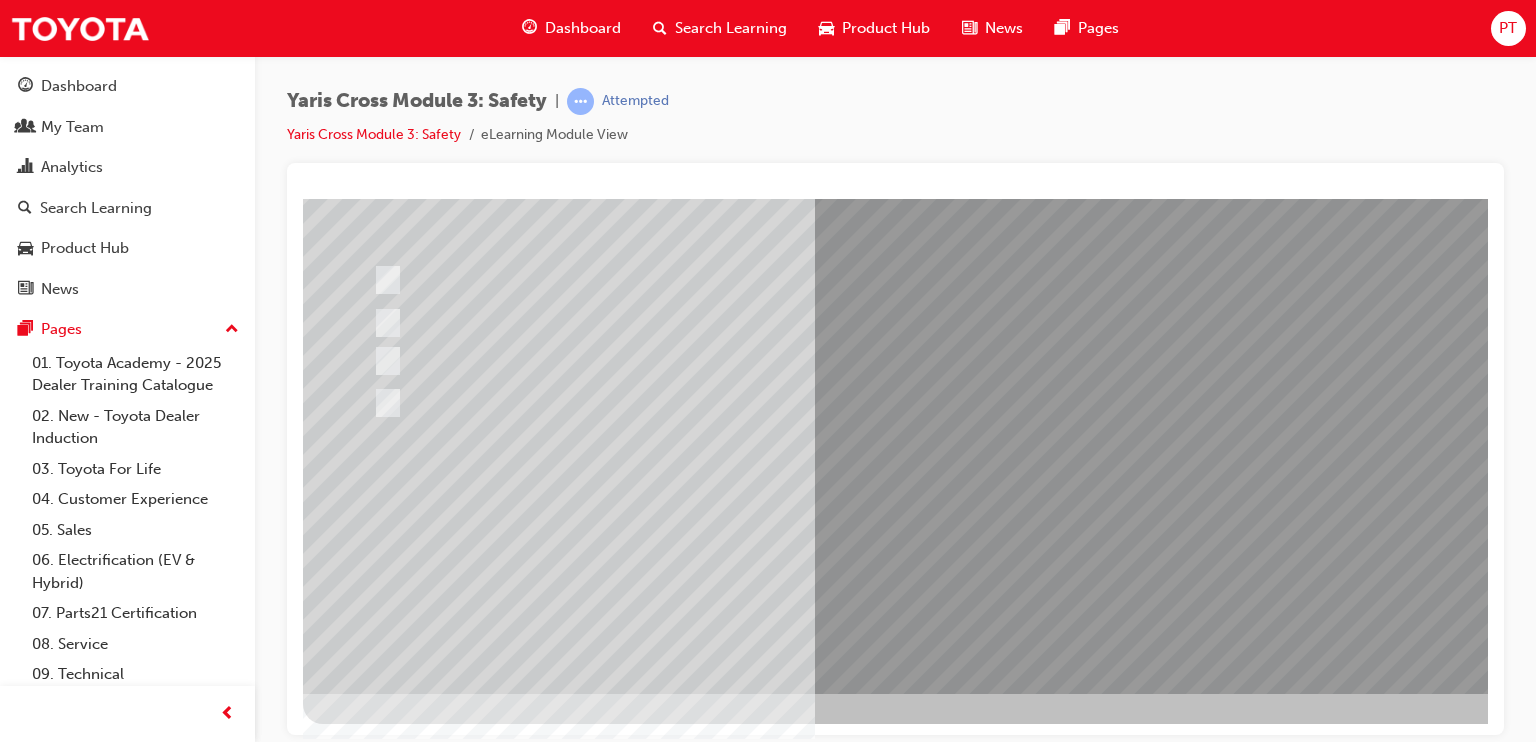 click at bounding box center [635, 2469] 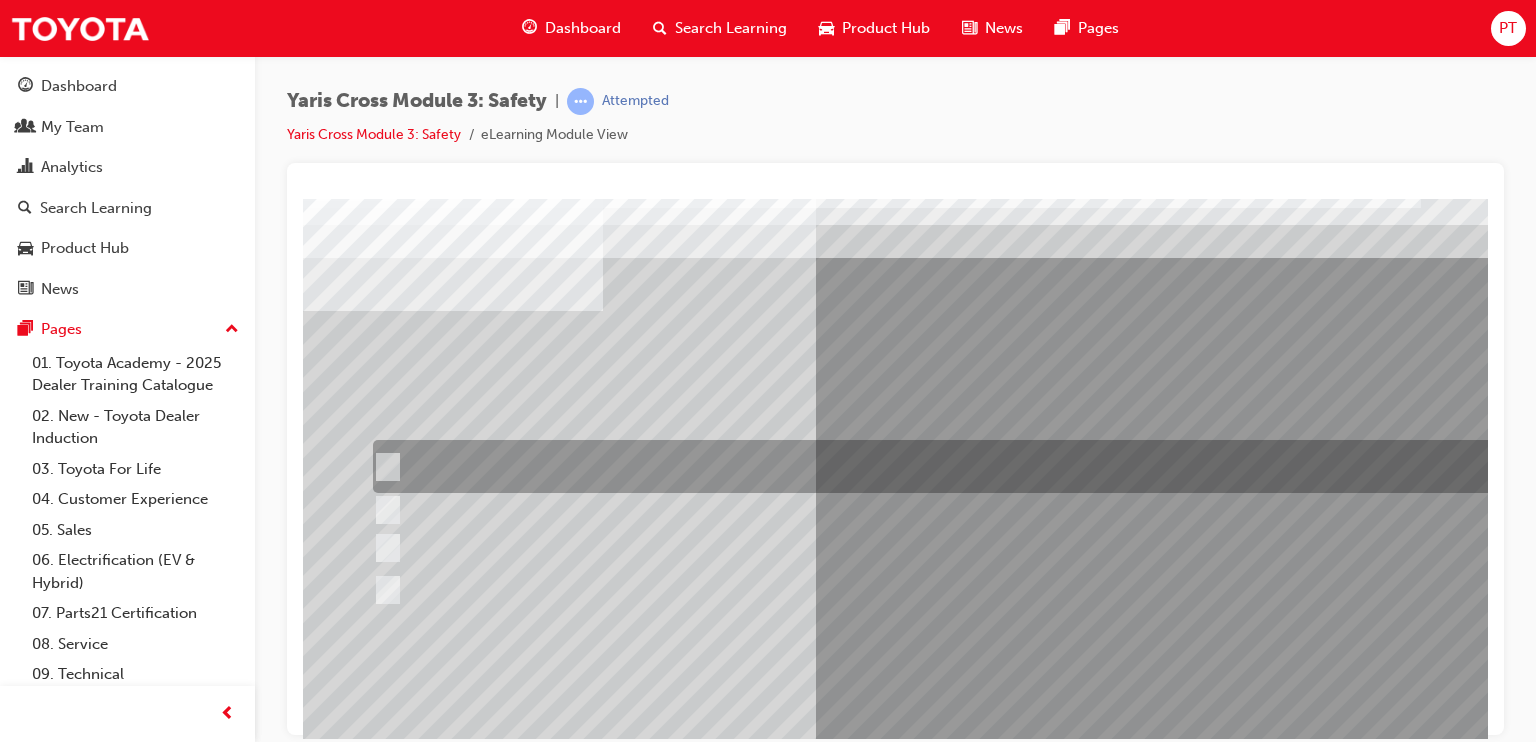 scroll, scrollTop: 39, scrollLeft: 0, axis: vertical 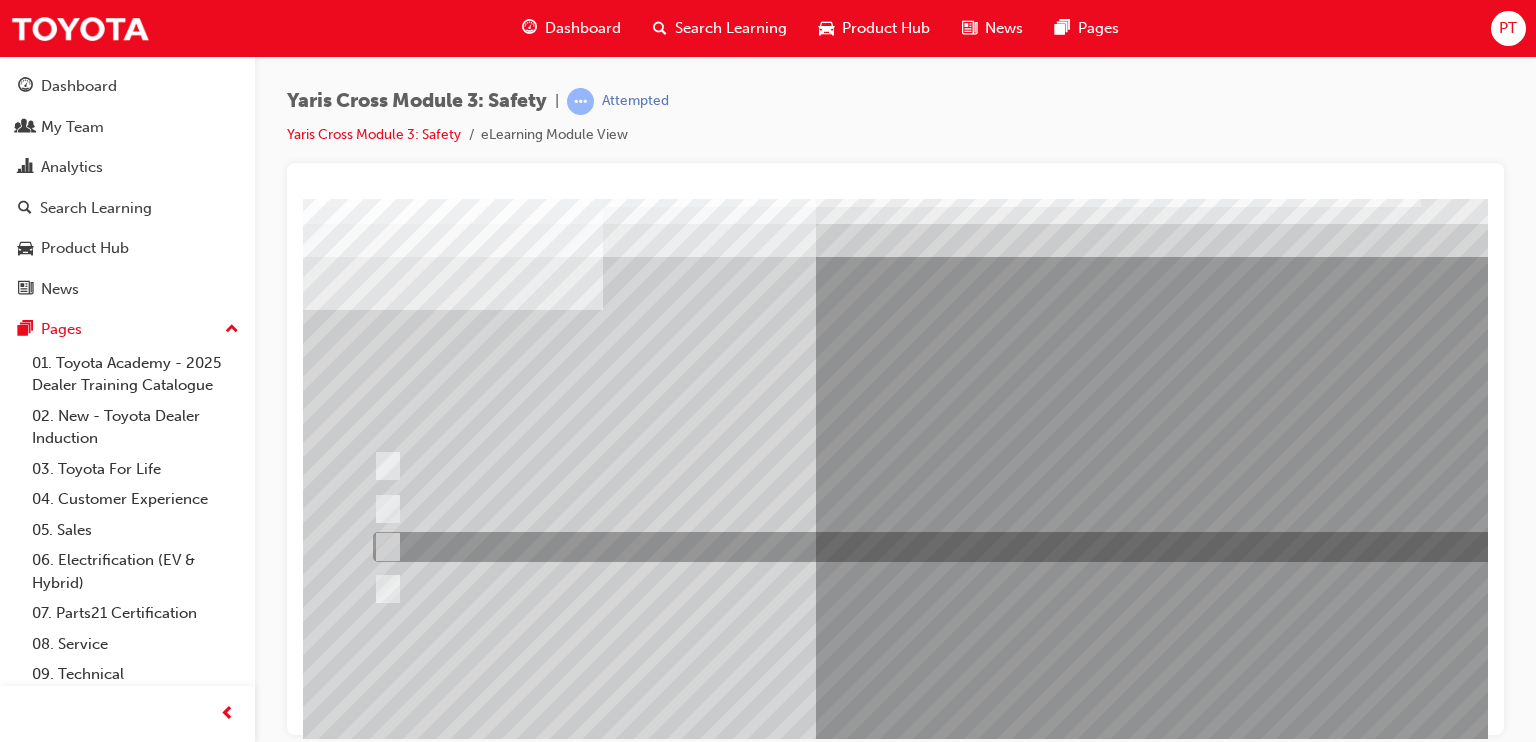click at bounding box center (952, 547) 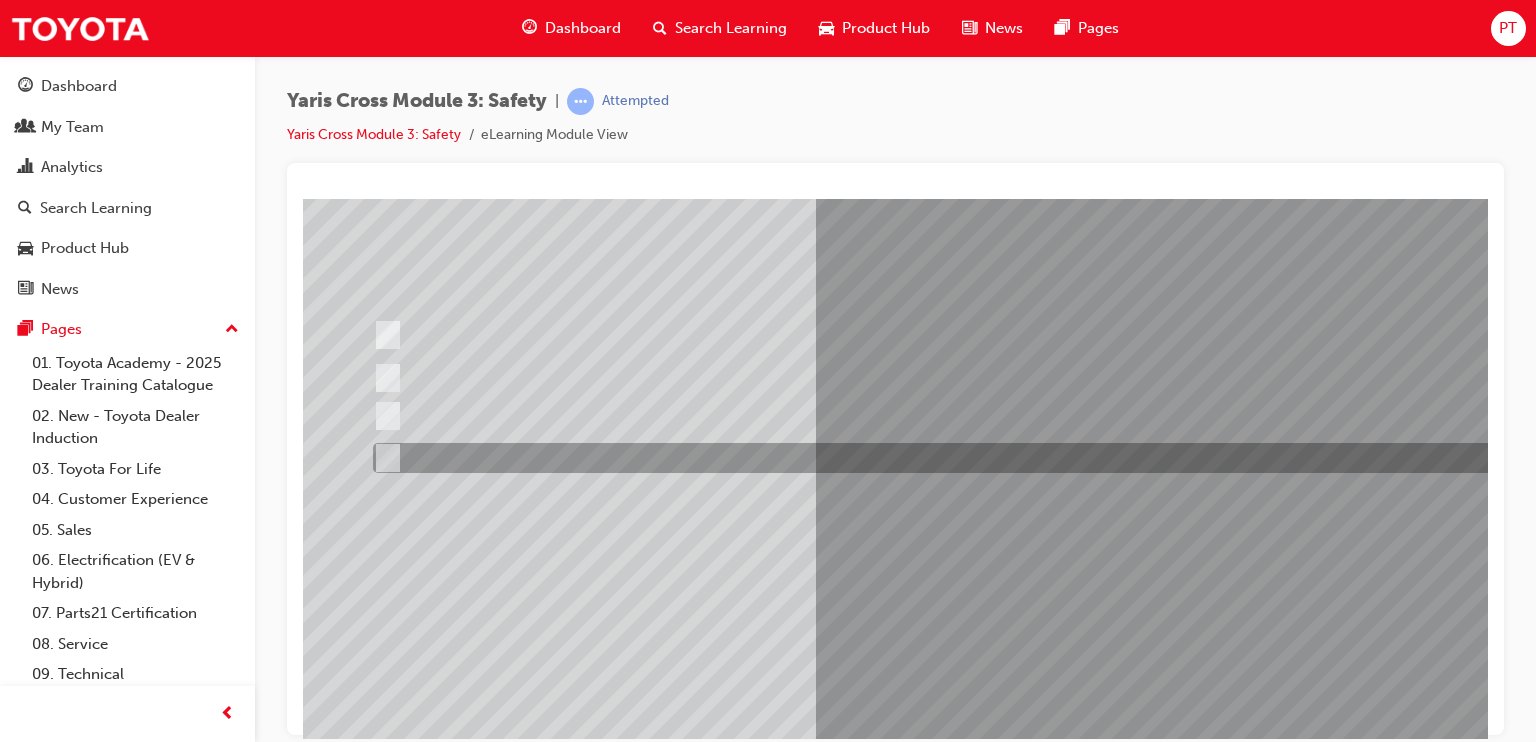 scroll, scrollTop: 174, scrollLeft: 0, axis: vertical 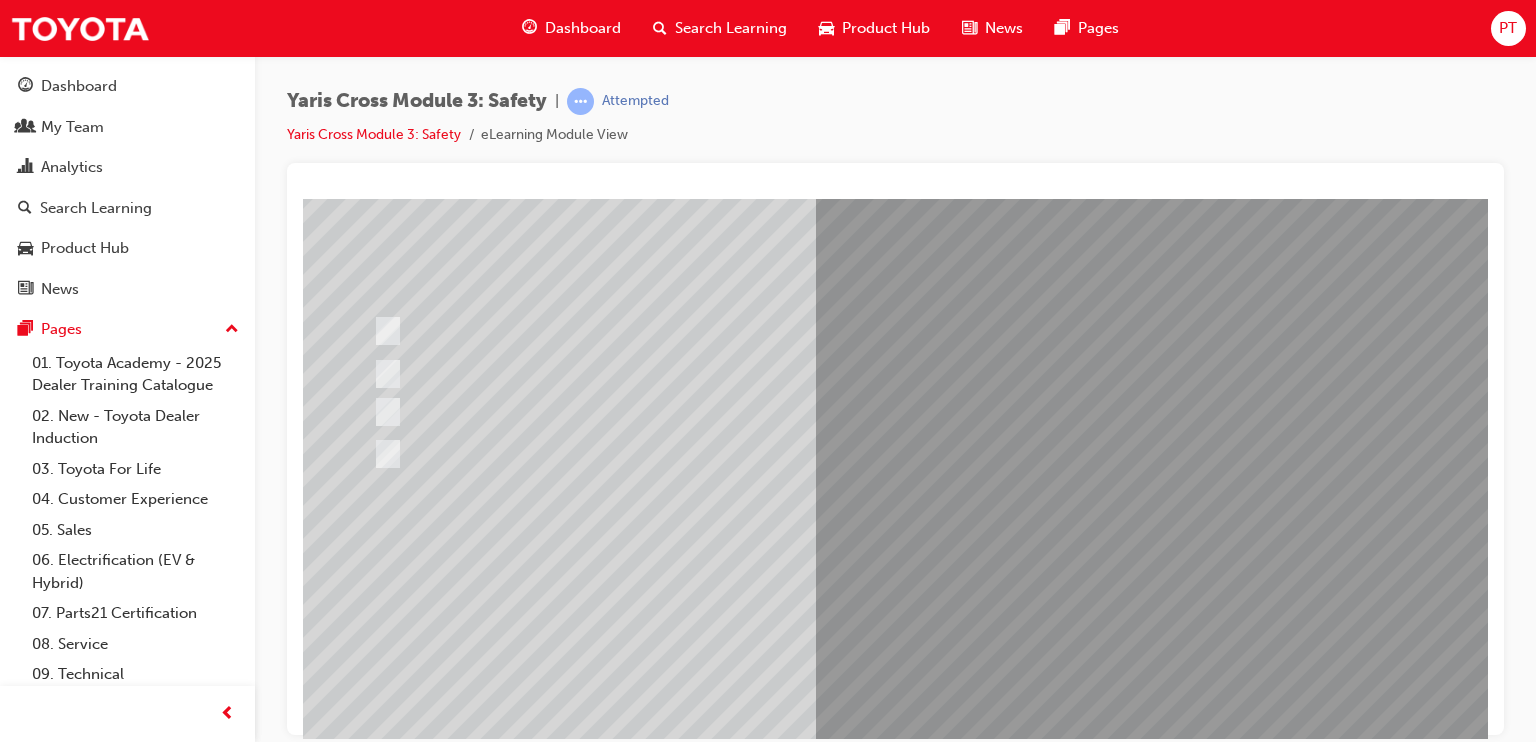 click at bounding box center (375, 2769) 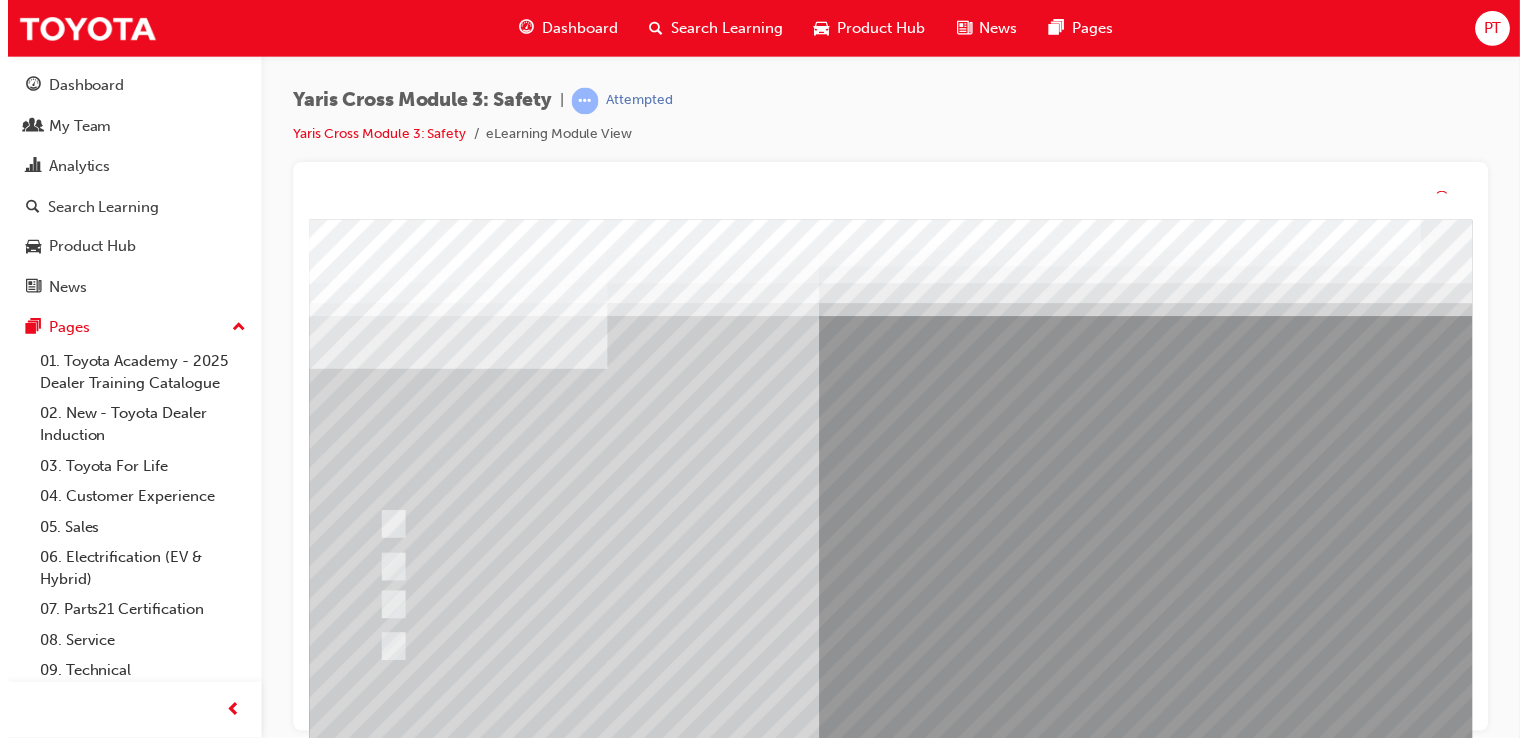 scroll, scrollTop: 0, scrollLeft: 0, axis: both 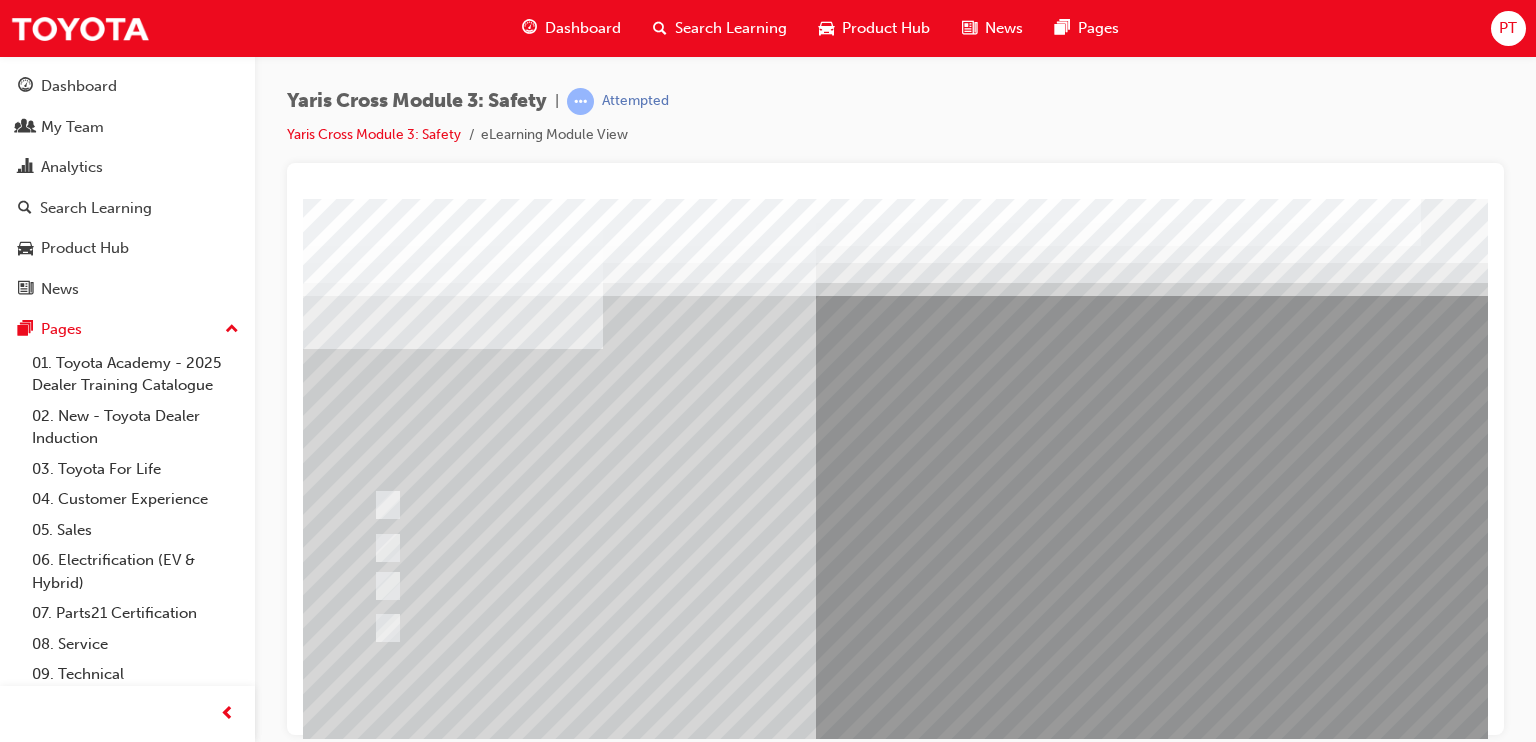 click at bounding box center [983, 558] 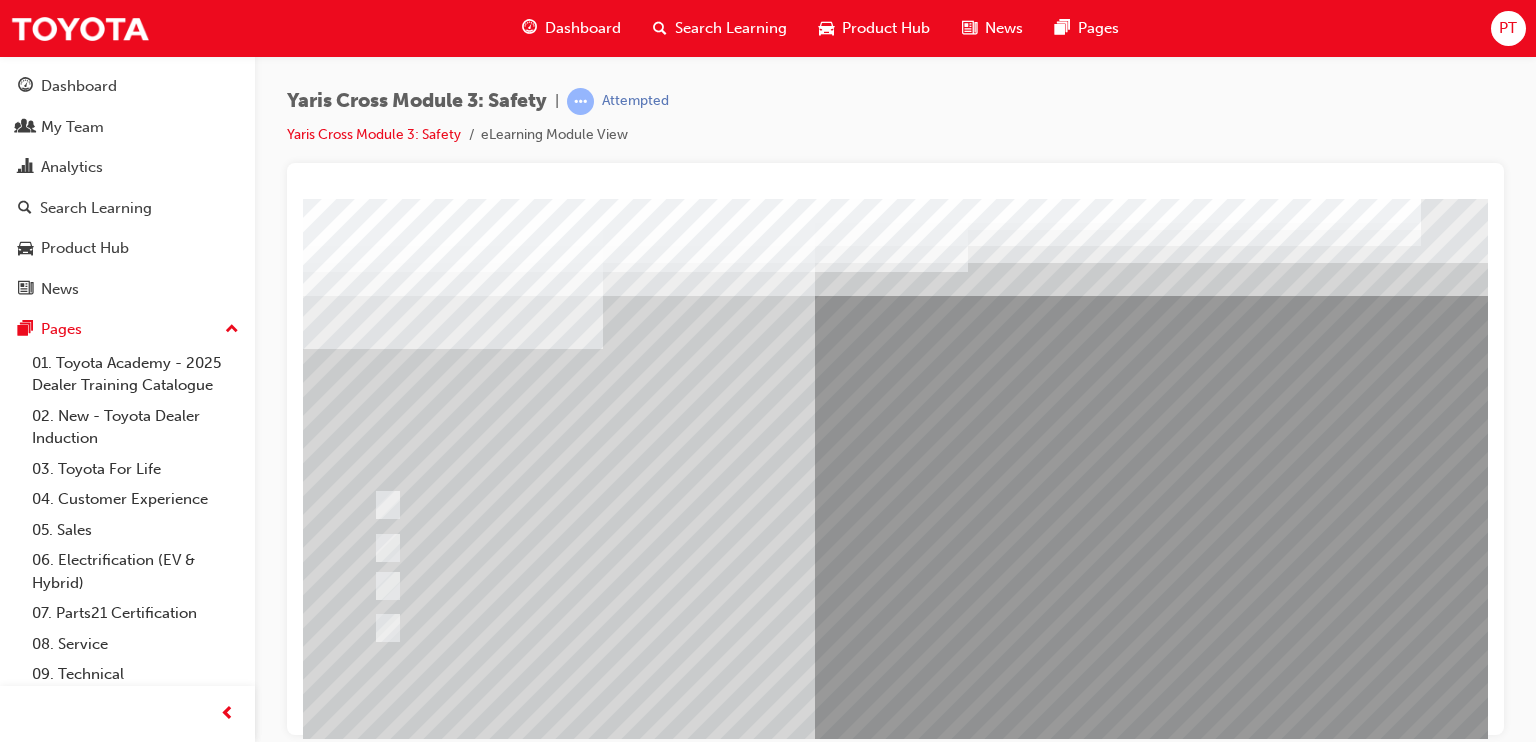 scroll, scrollTop: 225, scrollLeft: 0, axis: vertical 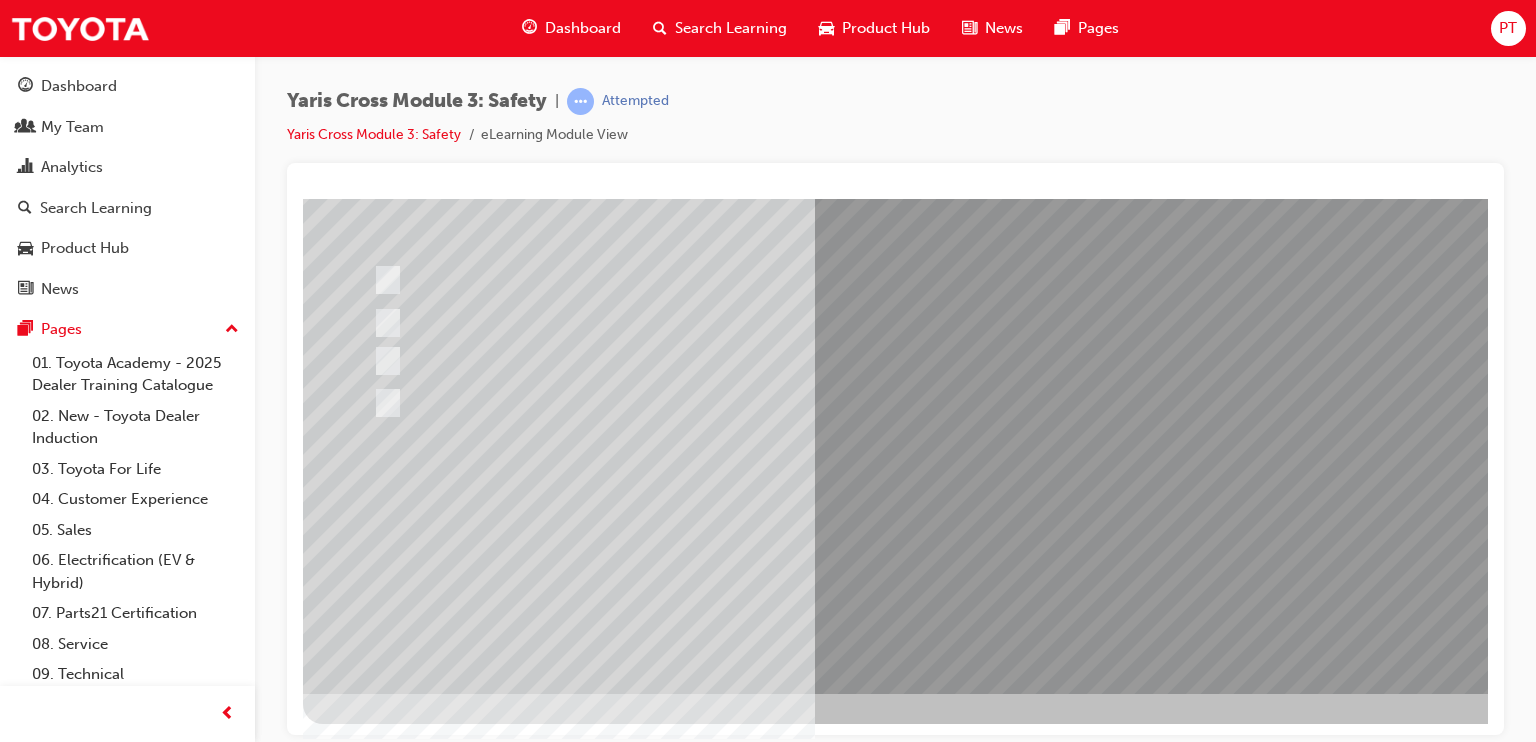 click at bounding box center [635, 2469] 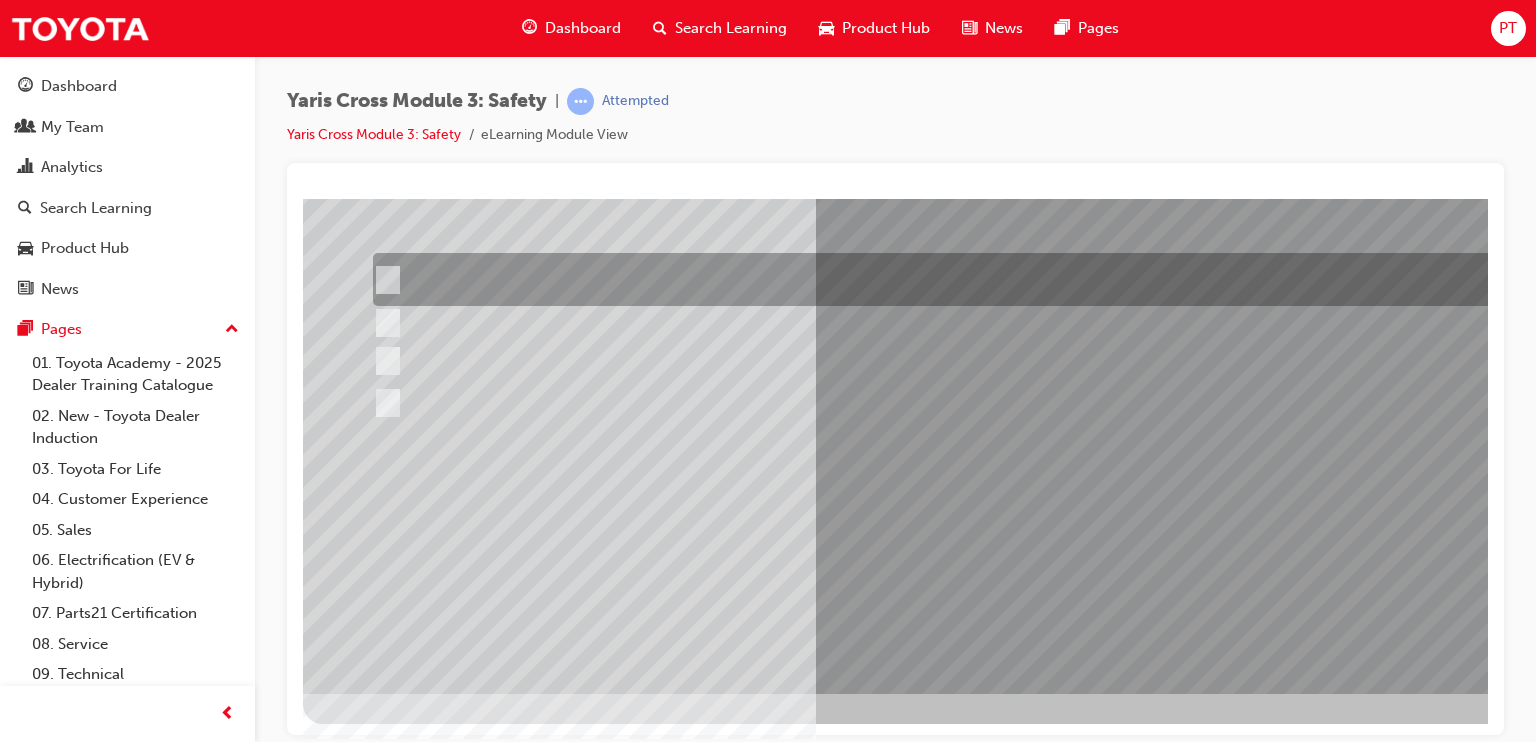 scroll, scrollTop: 0, scrollLeft: 0, axis: both 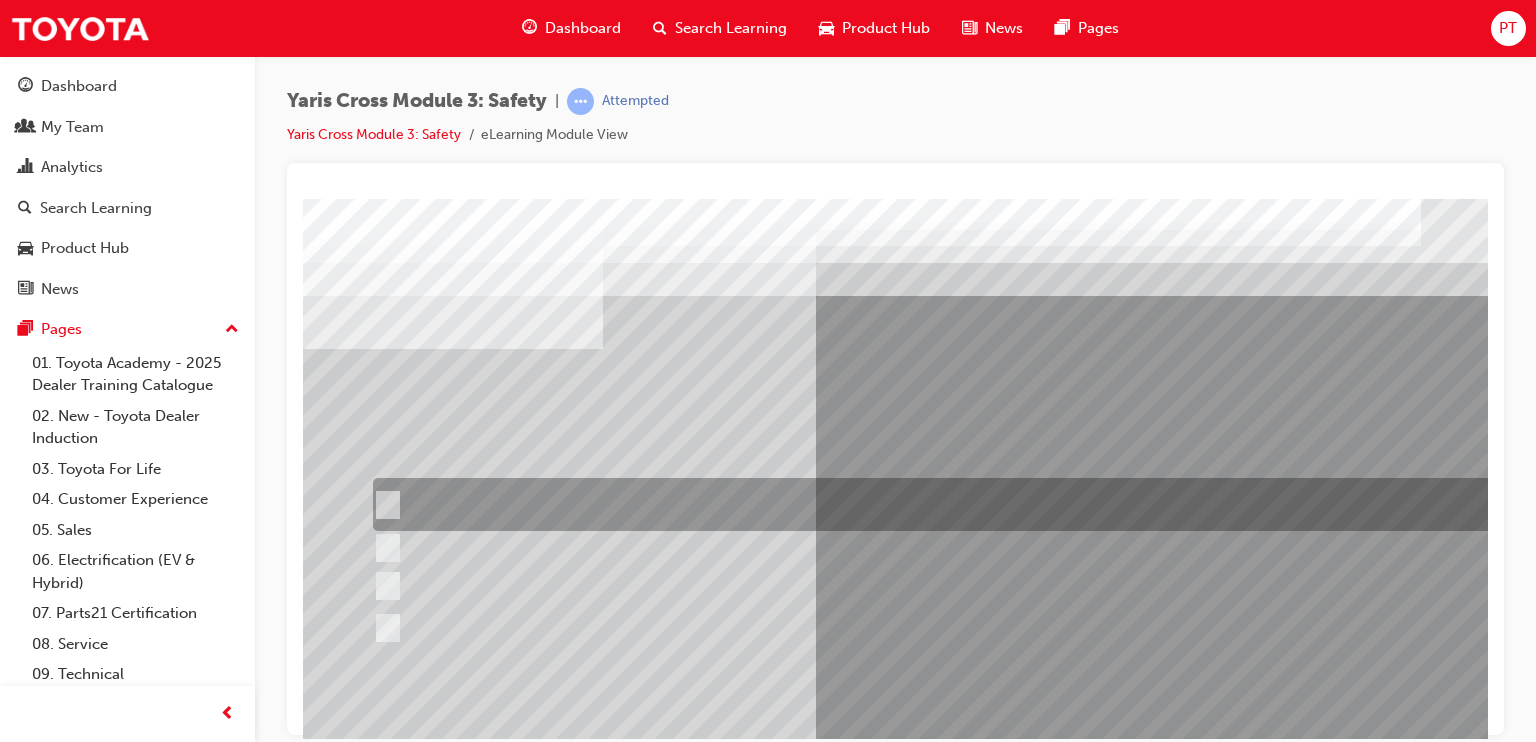 click at bounding box center [952, 504] 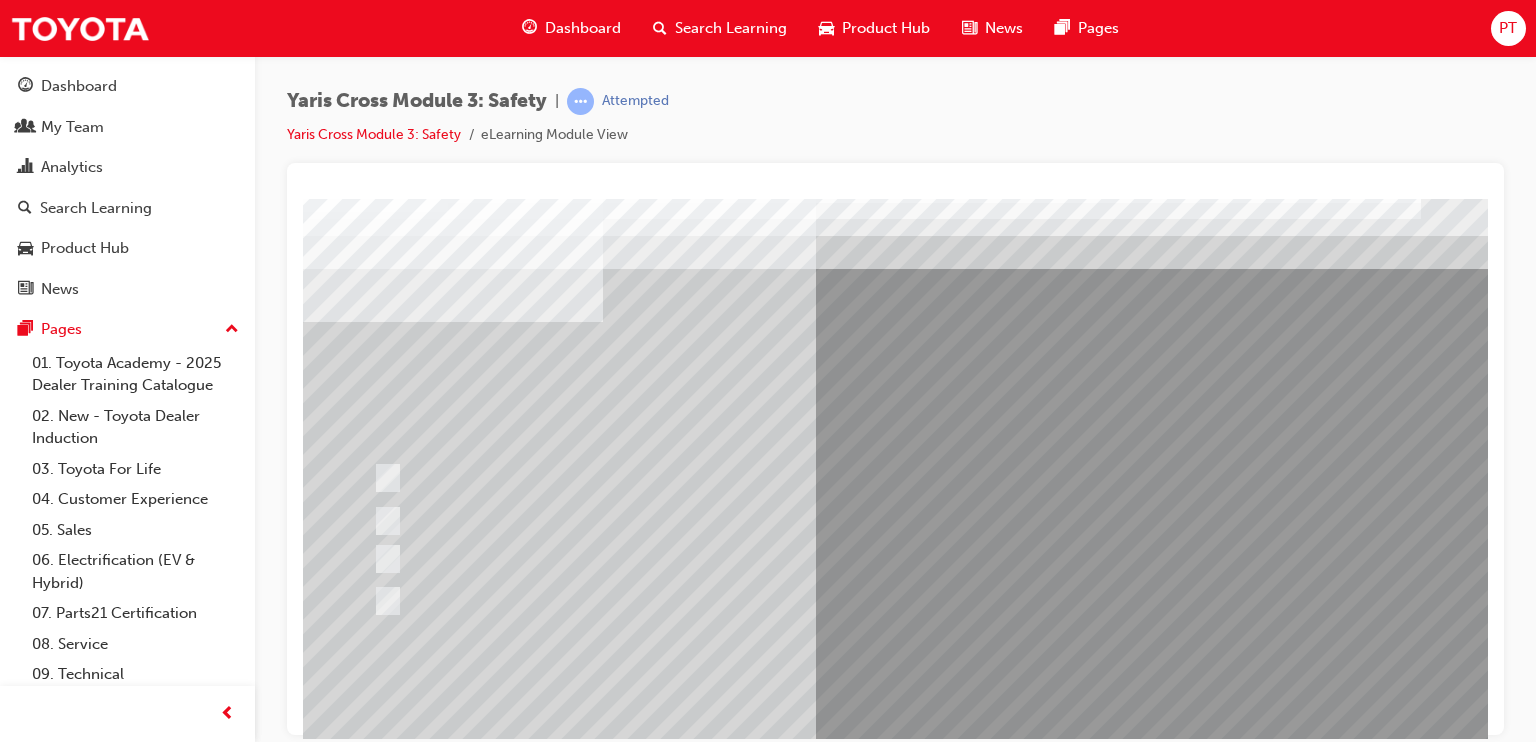 scroll, scrollTop: 28, scrollLeft: 0, axis: vertical 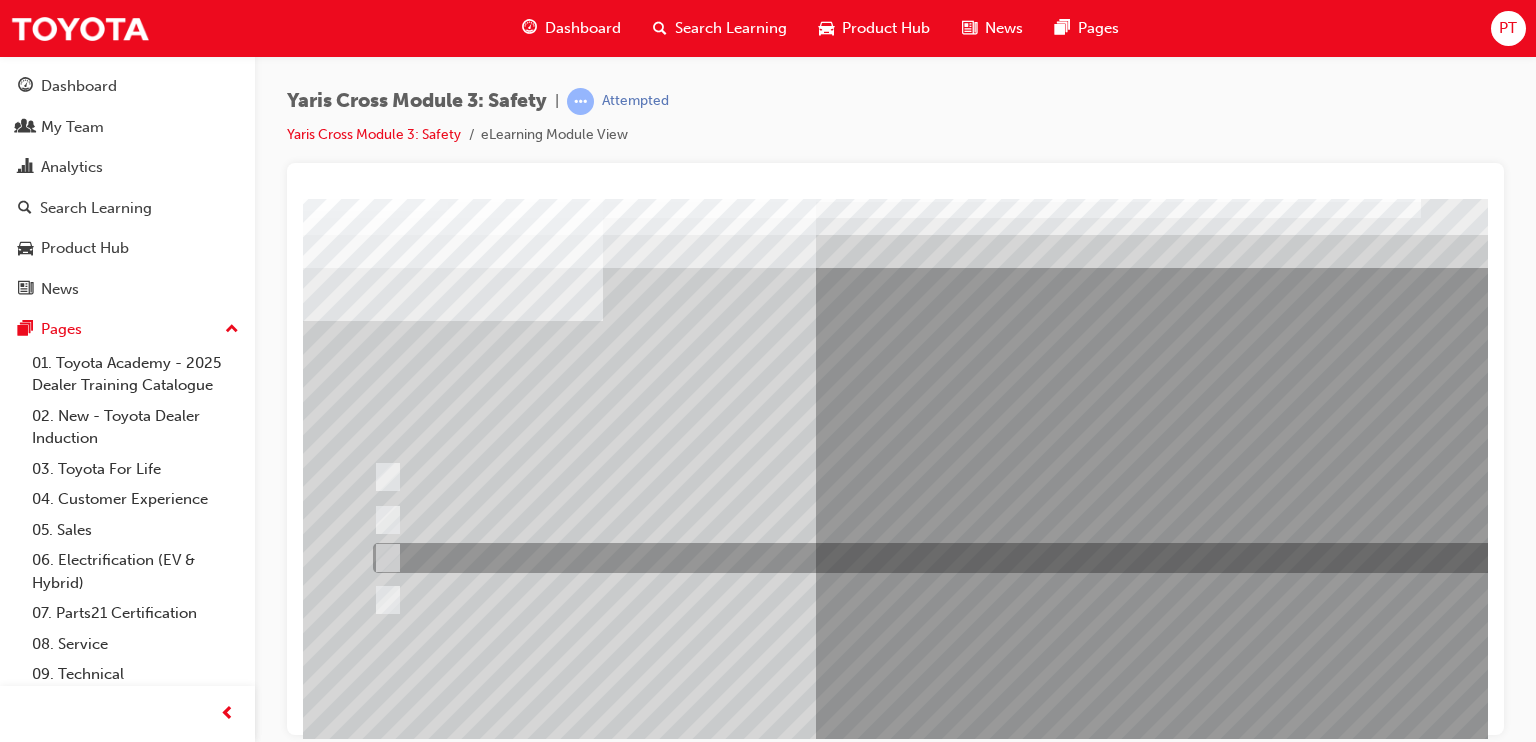 click at bounding box center [952, 558] 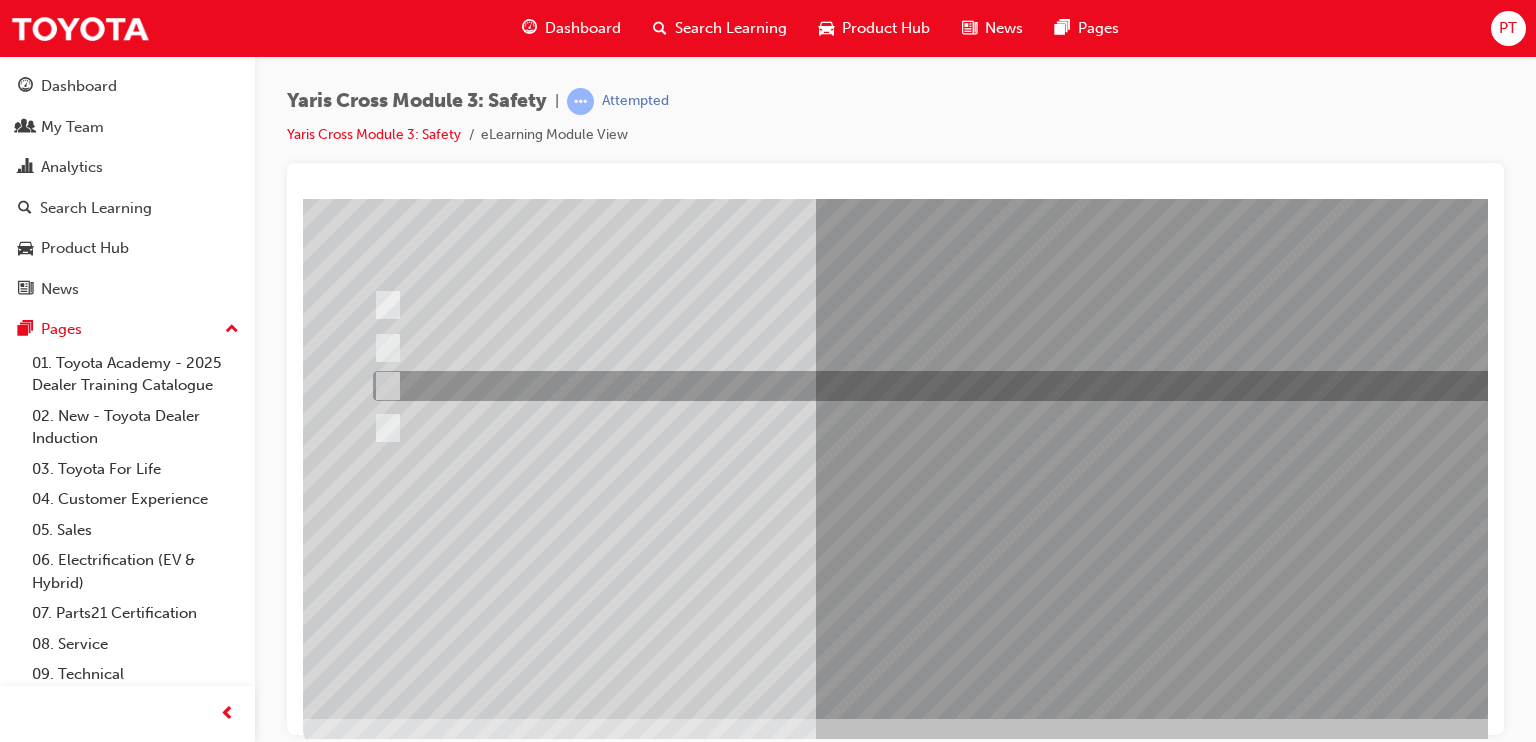 scroll, scrollTop: 206, scrollLeft: 0, axis: vertical 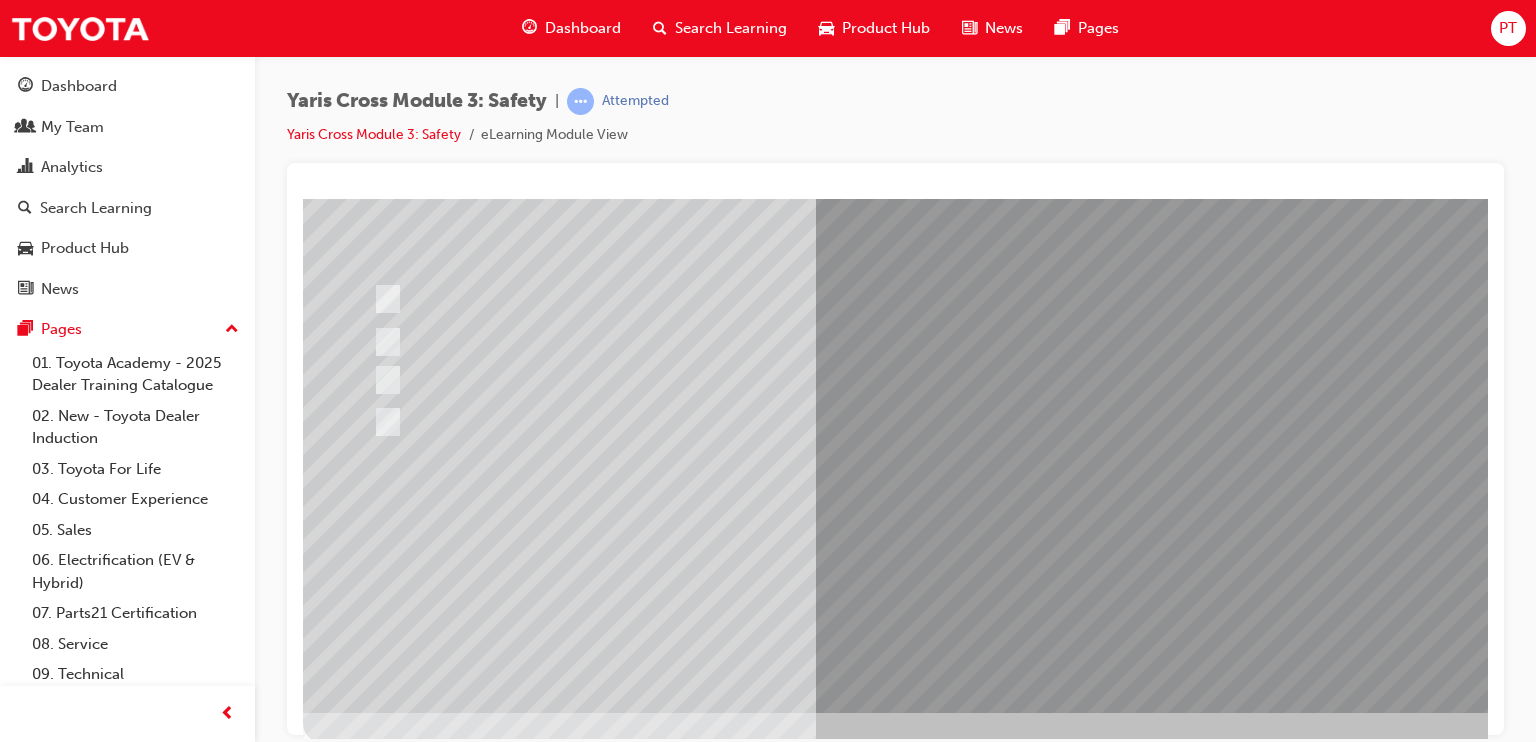 click at bounding box center (375, 2737) 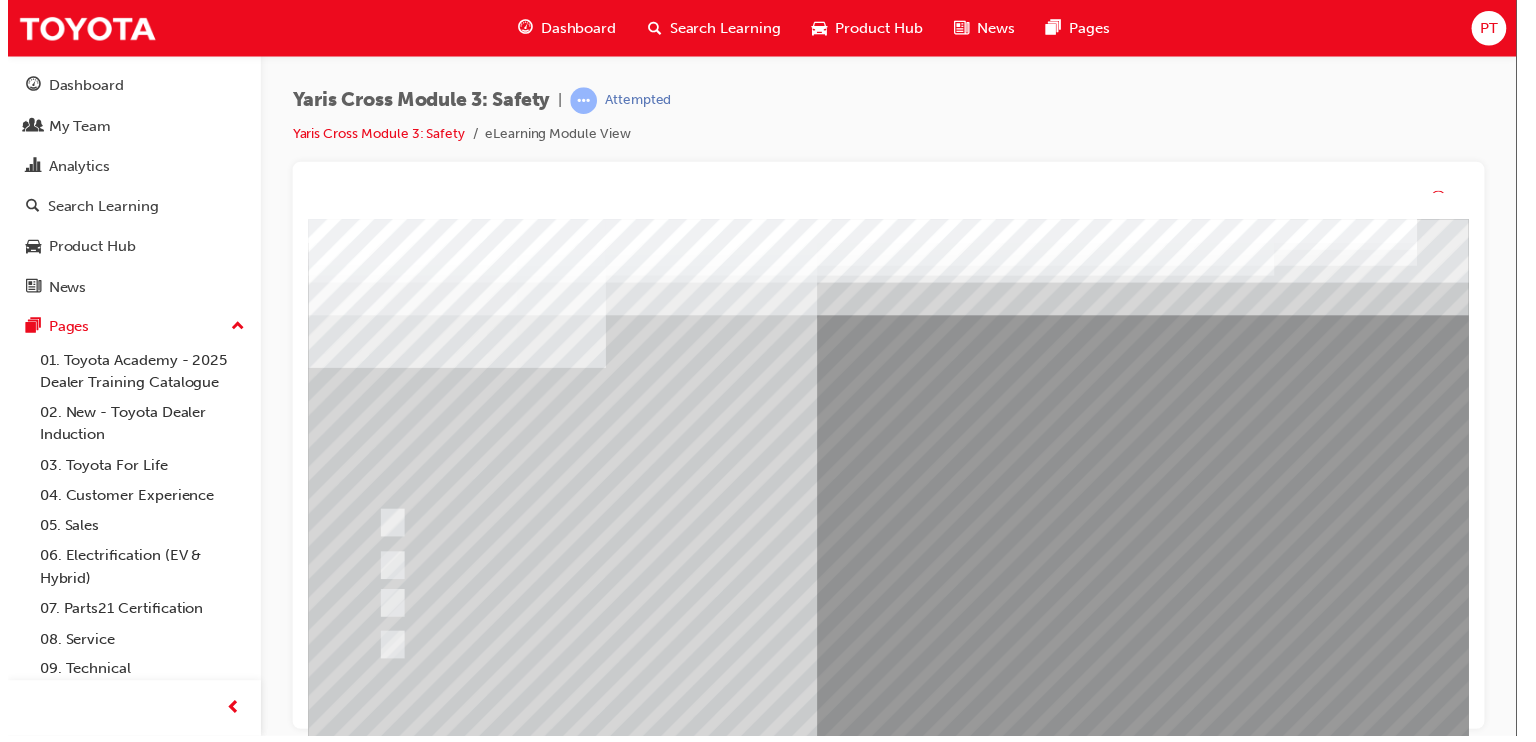 scroll, scrollTop: 0, scrollLeft: 0, axis: both 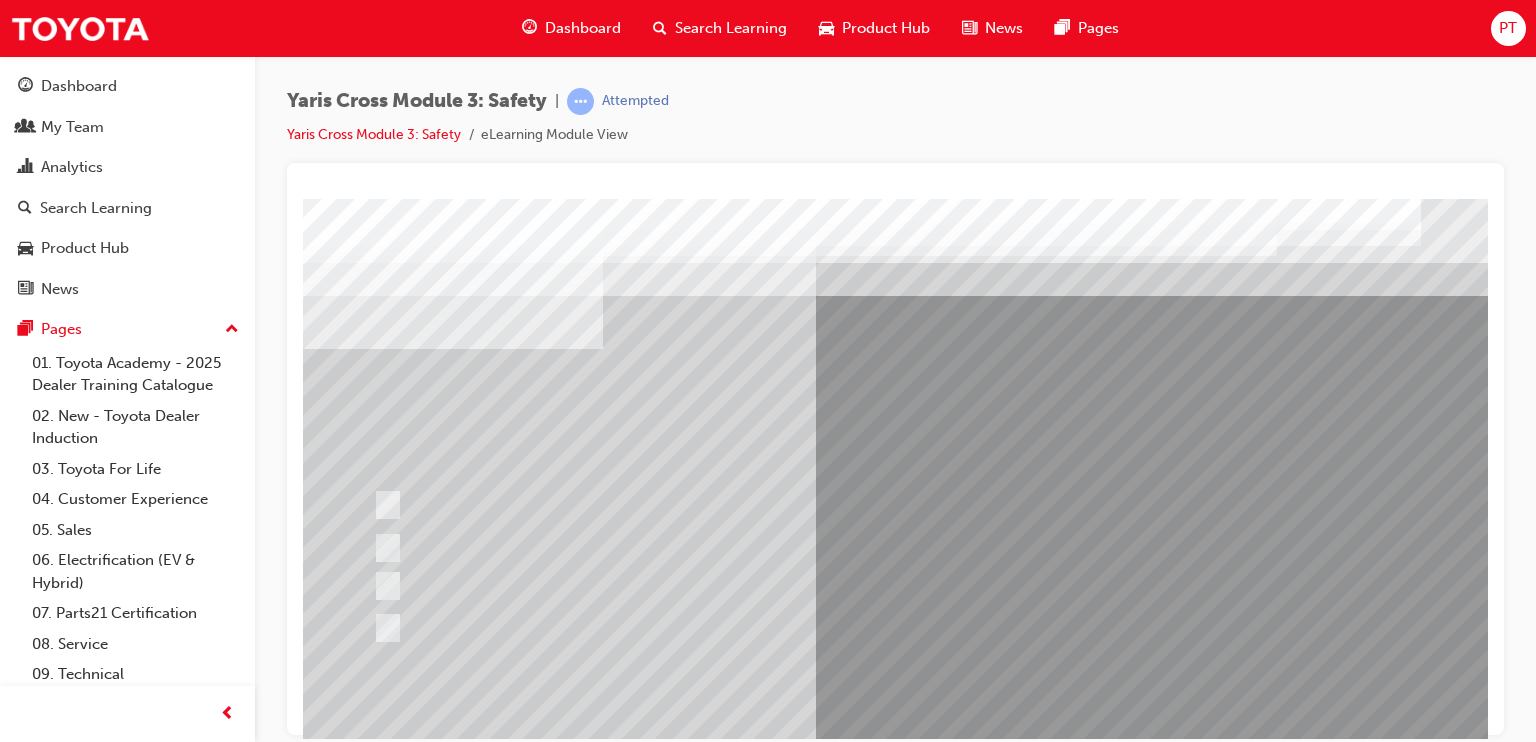 click at bounding box center (983, 558) 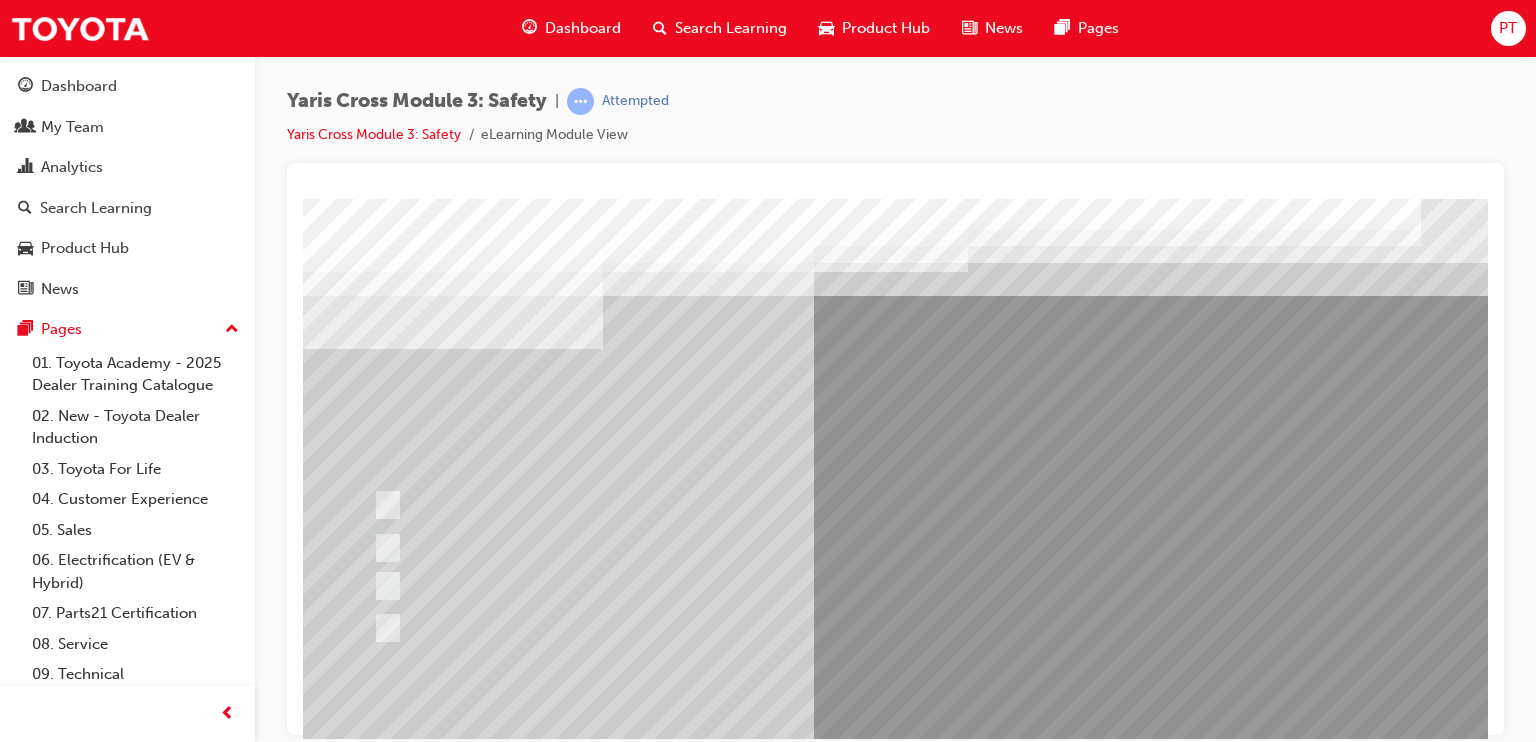 scroll, scrollTop: 225, scrollLeft: 0, axis: vertical 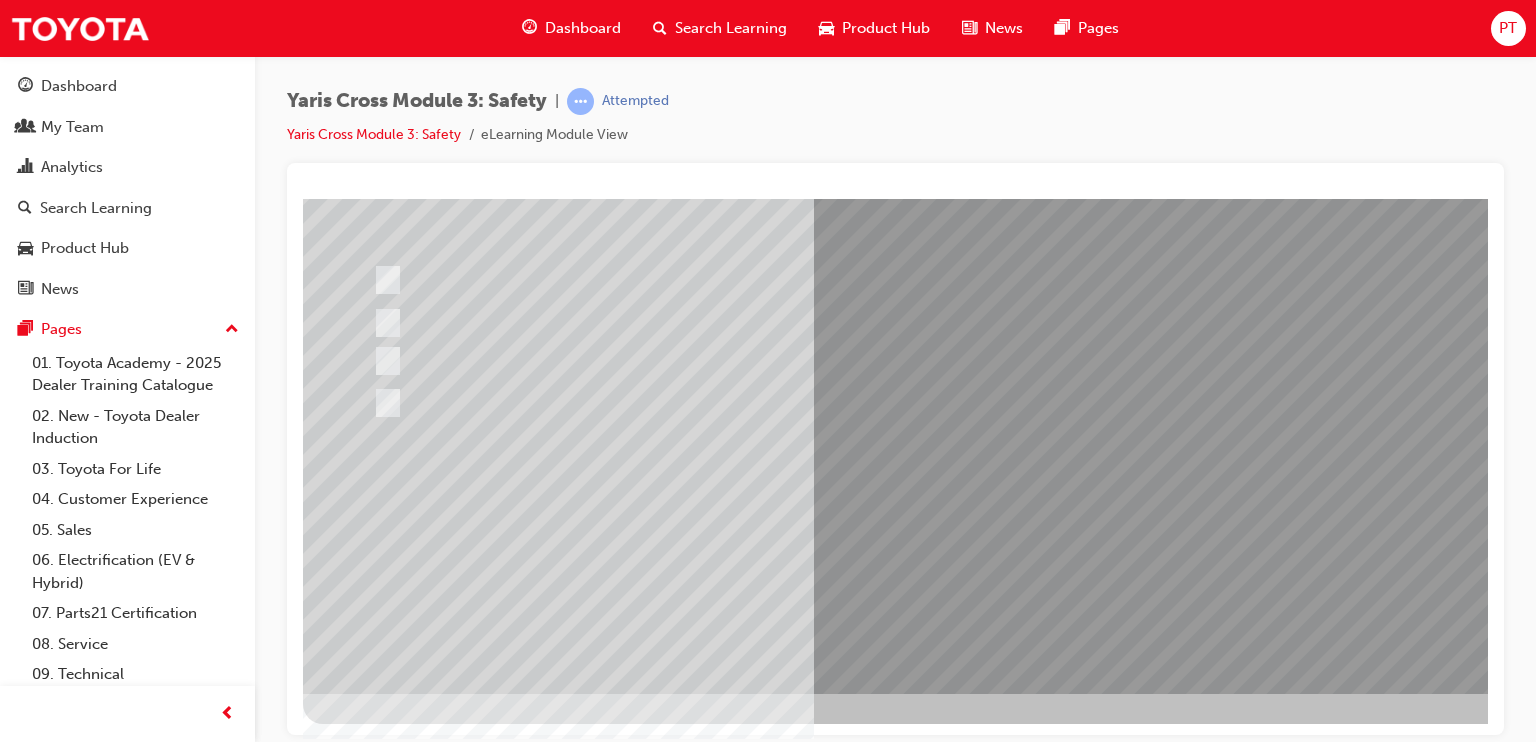 click at bounding box center (635, 2467) 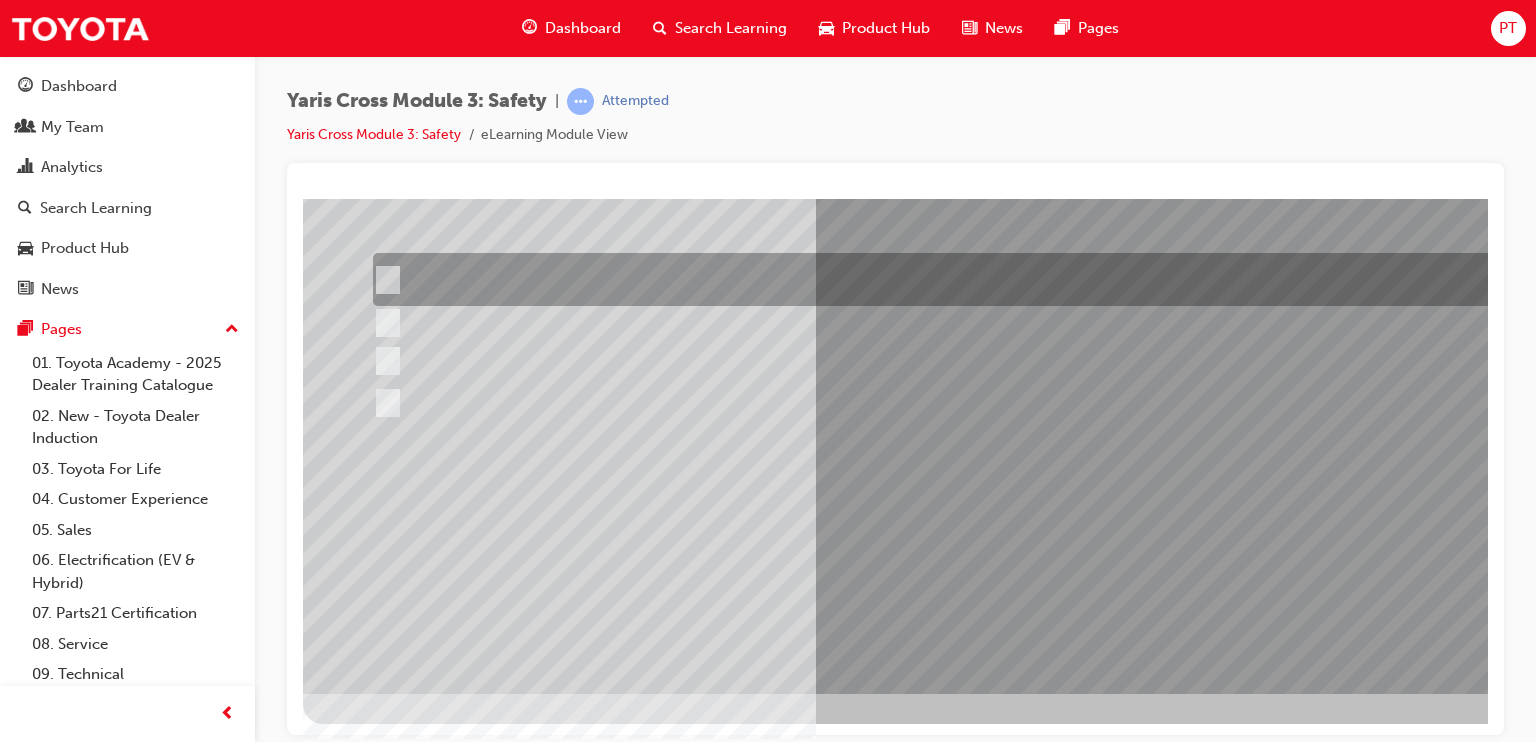 scroll, scrollTop: 0, scrollLeft: 0, axis: both 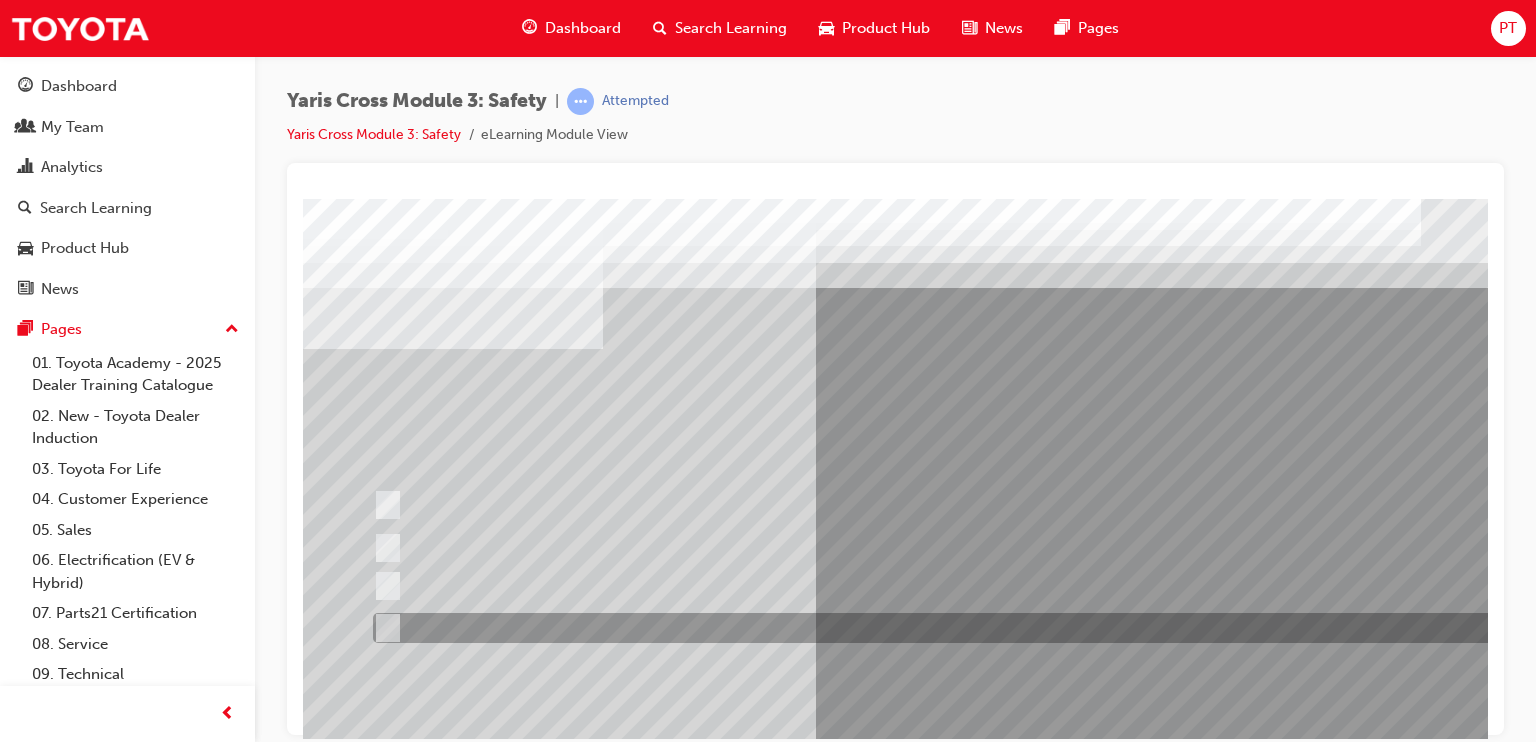 click at bounding box center (952, 628) 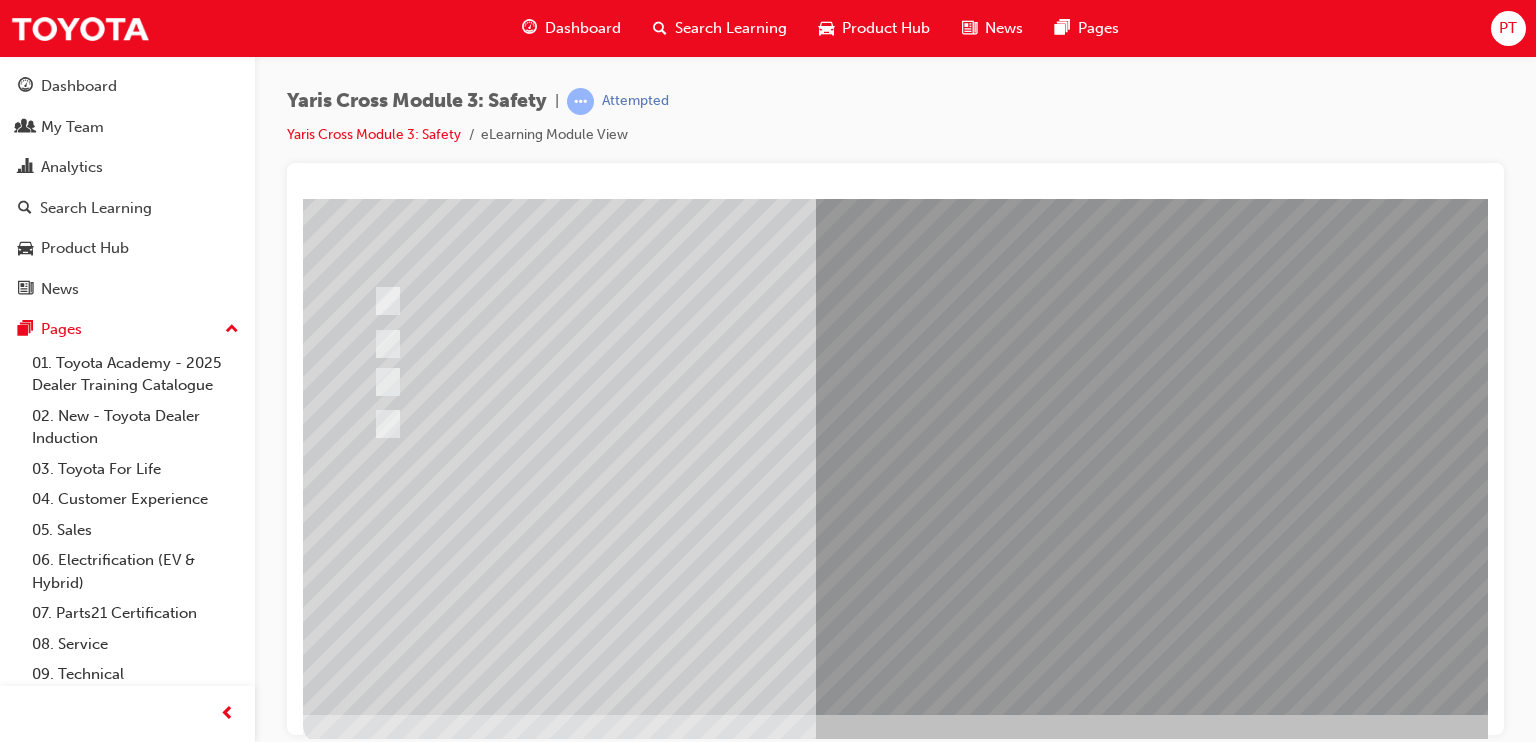 scroll, scrollTop: 203, scrollLeft: 0, axis: vertical 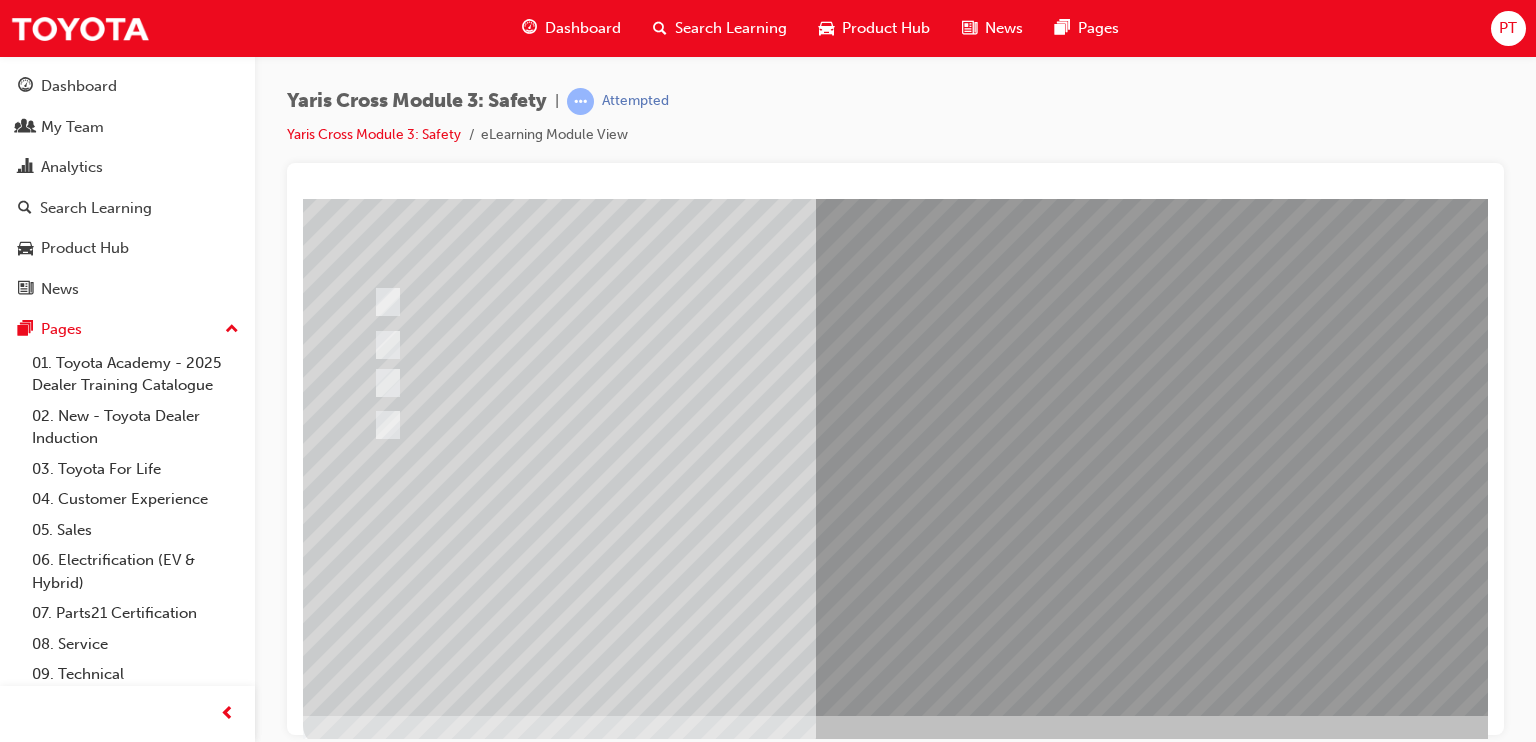 click at bounding box center (375, 2732) 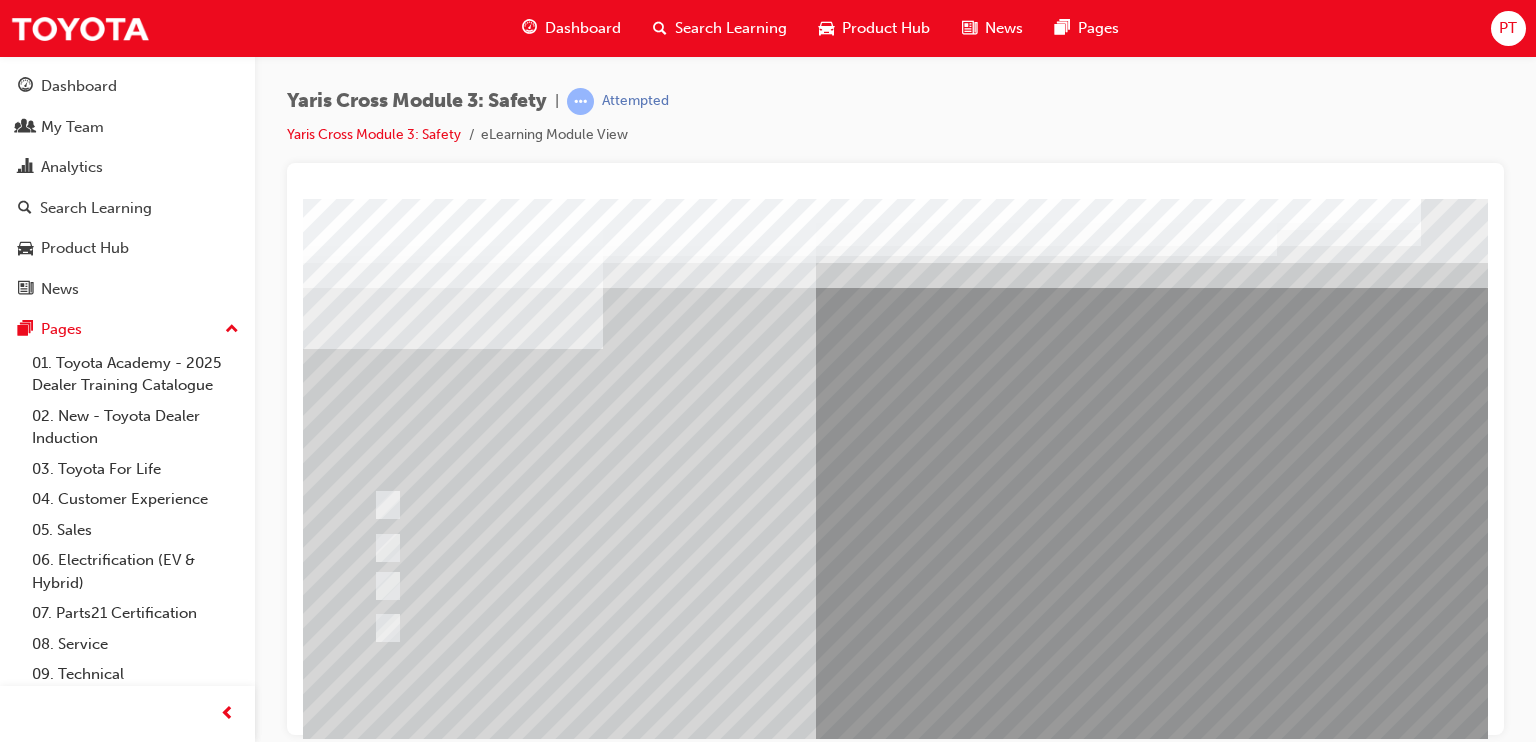 click at bounding box center [983, 558] 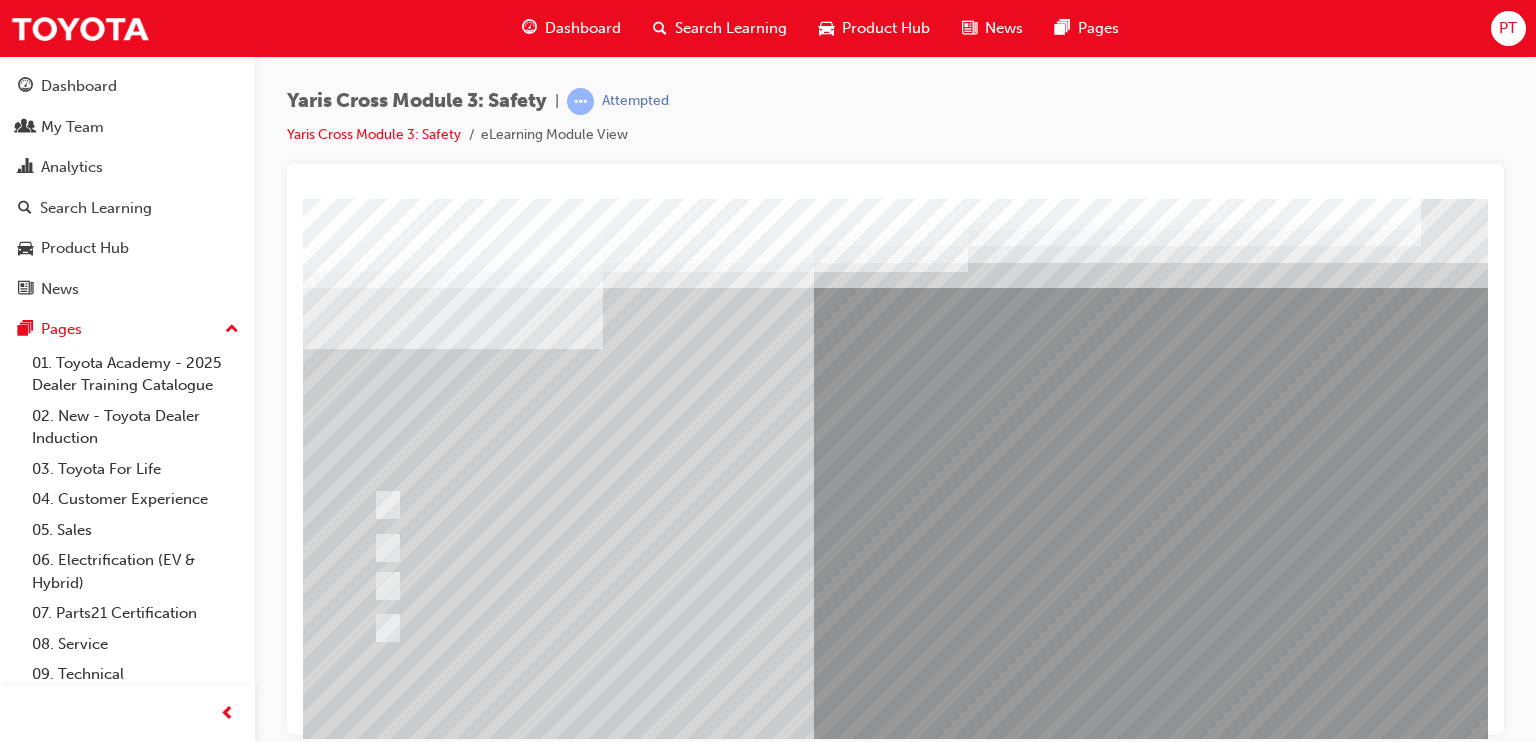 scroll, scrollTop: 216, scrollLeft: 0, axis: vertical 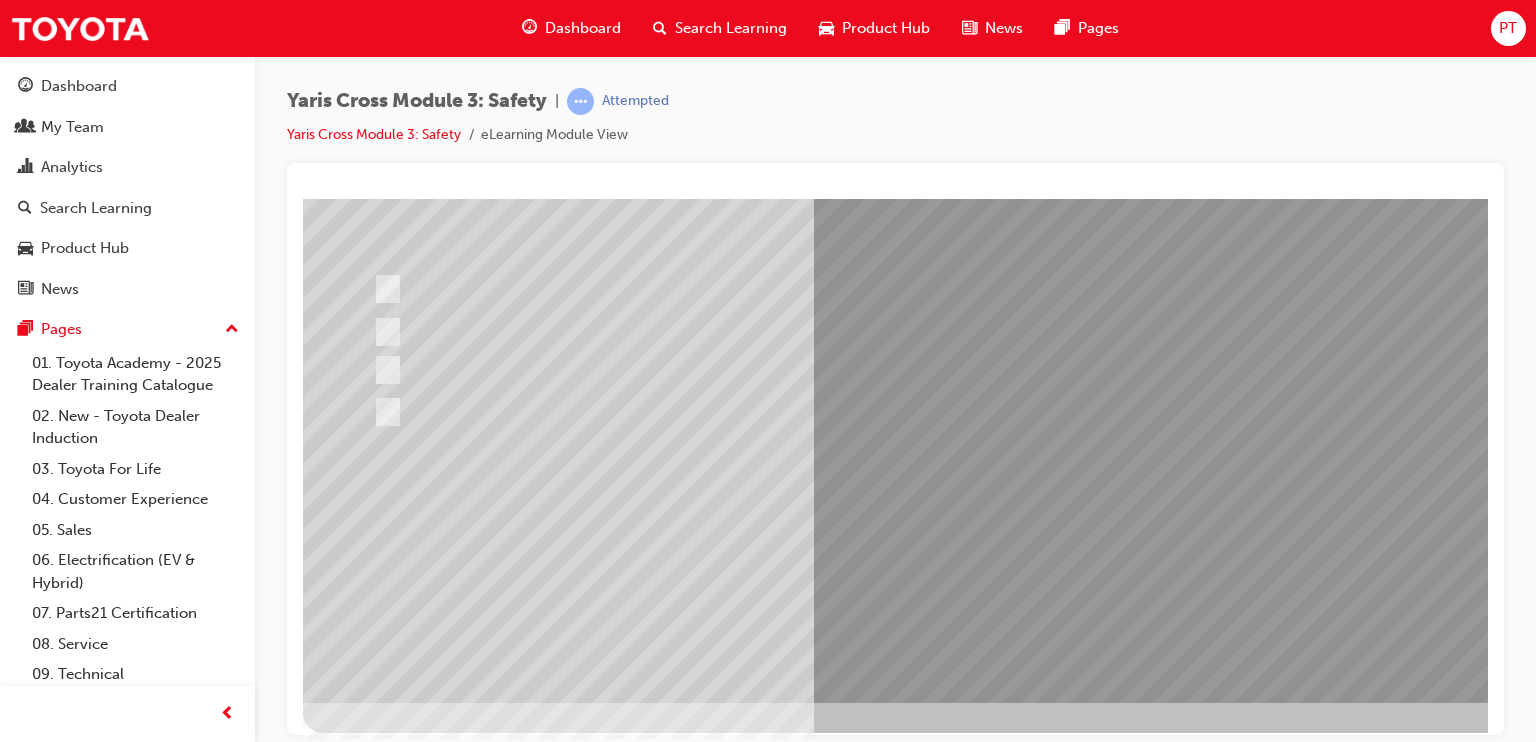 click at bounding box center (635, 2476) 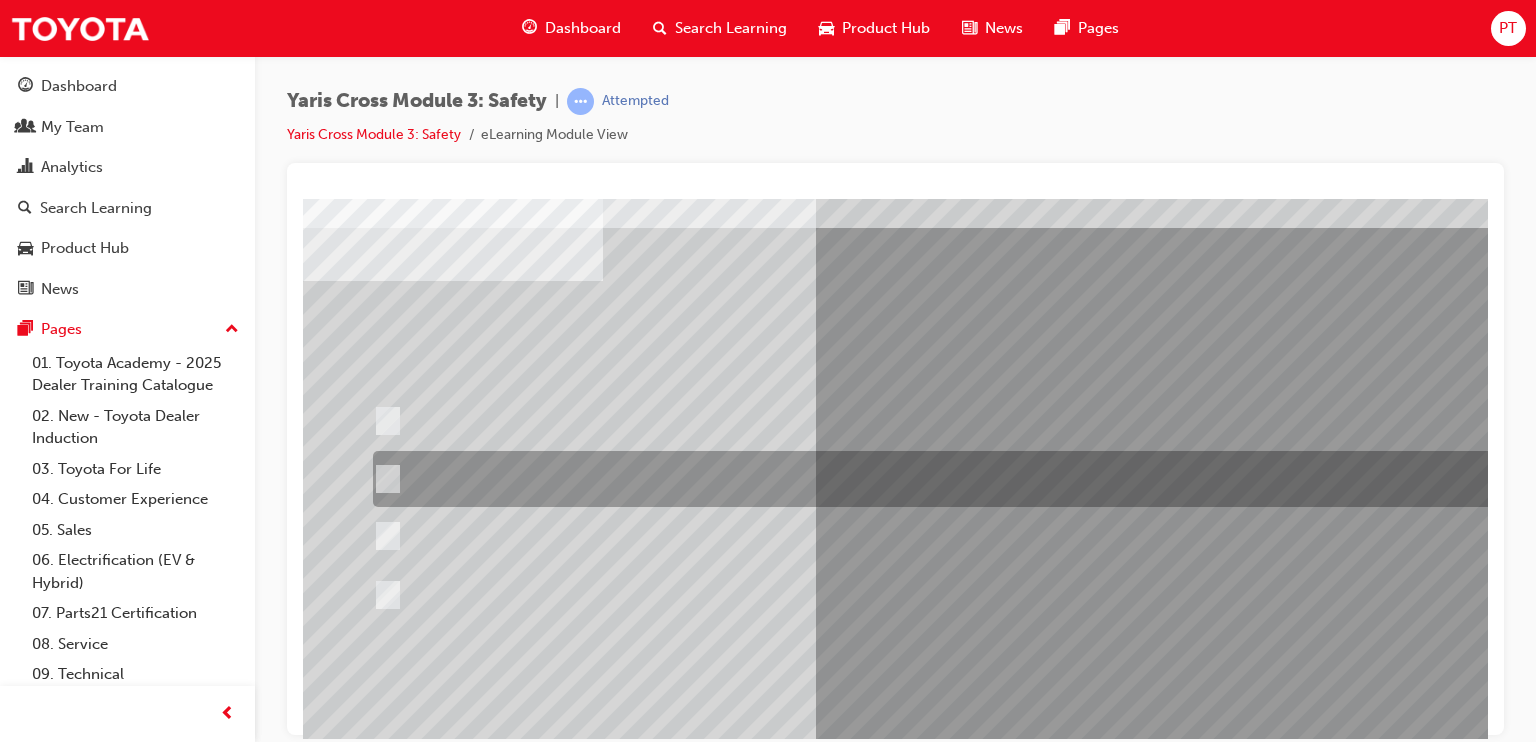 scroll, scrollTop: 76, scrollLeft: 0, axis: vertical 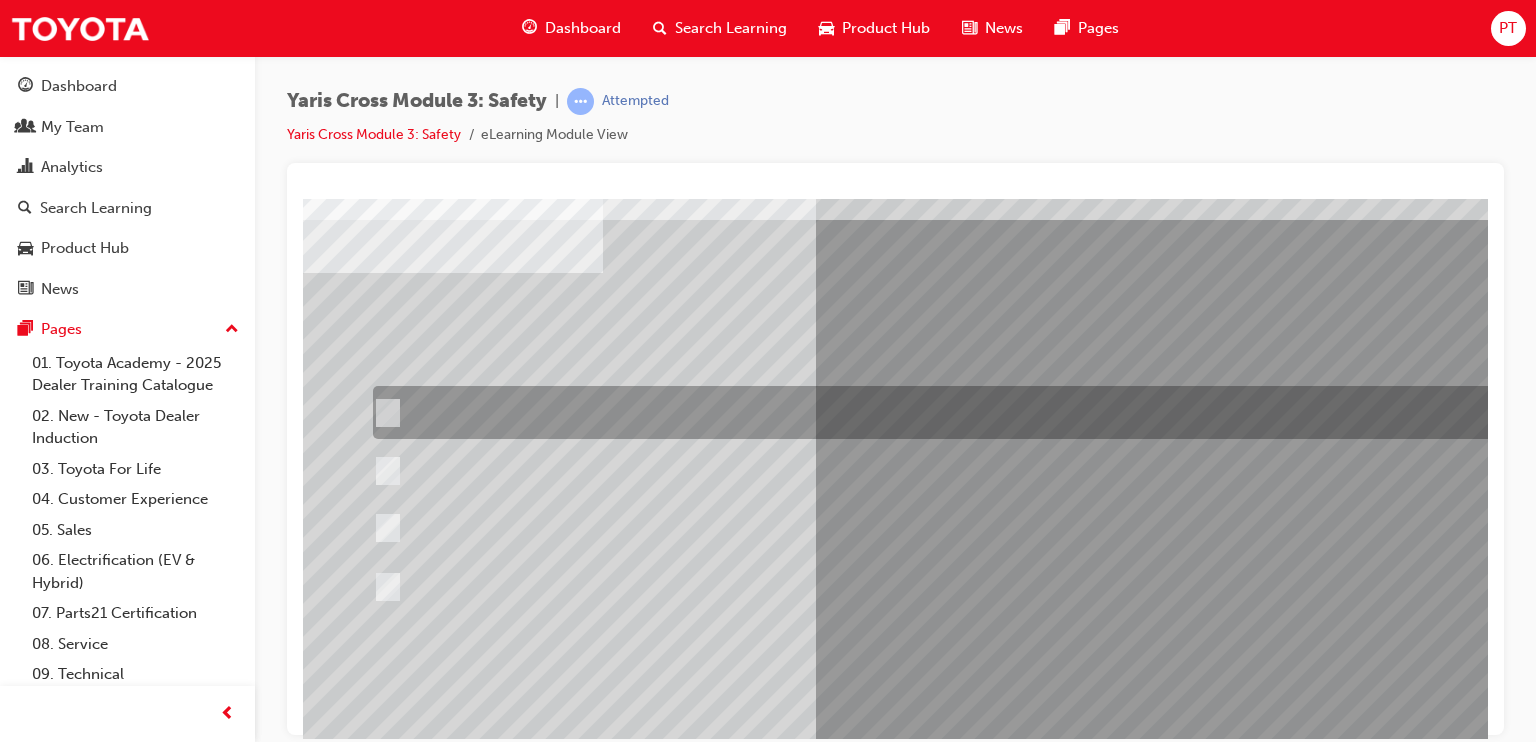 click at bounding box center [952, 412] 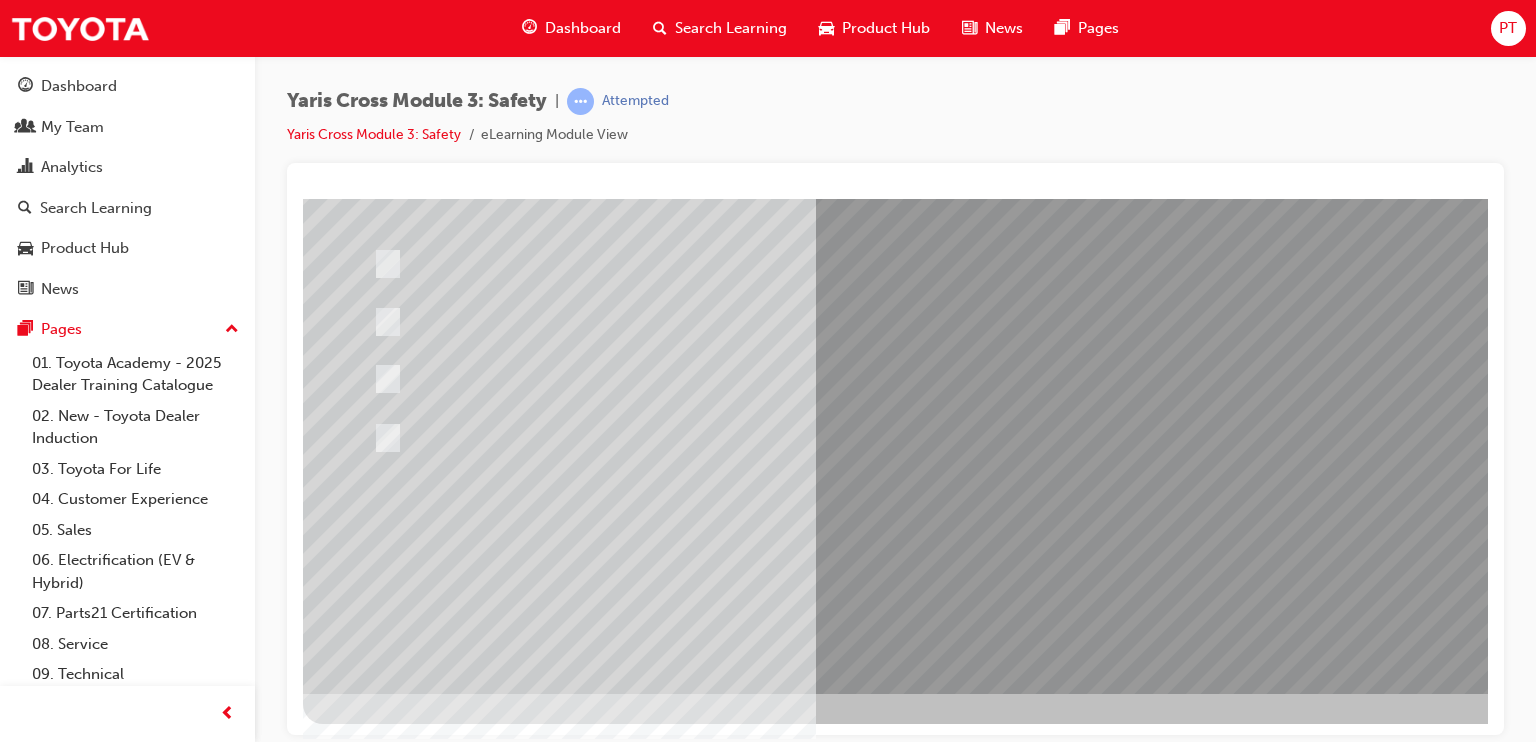 click at bounding box center (375, 2718) 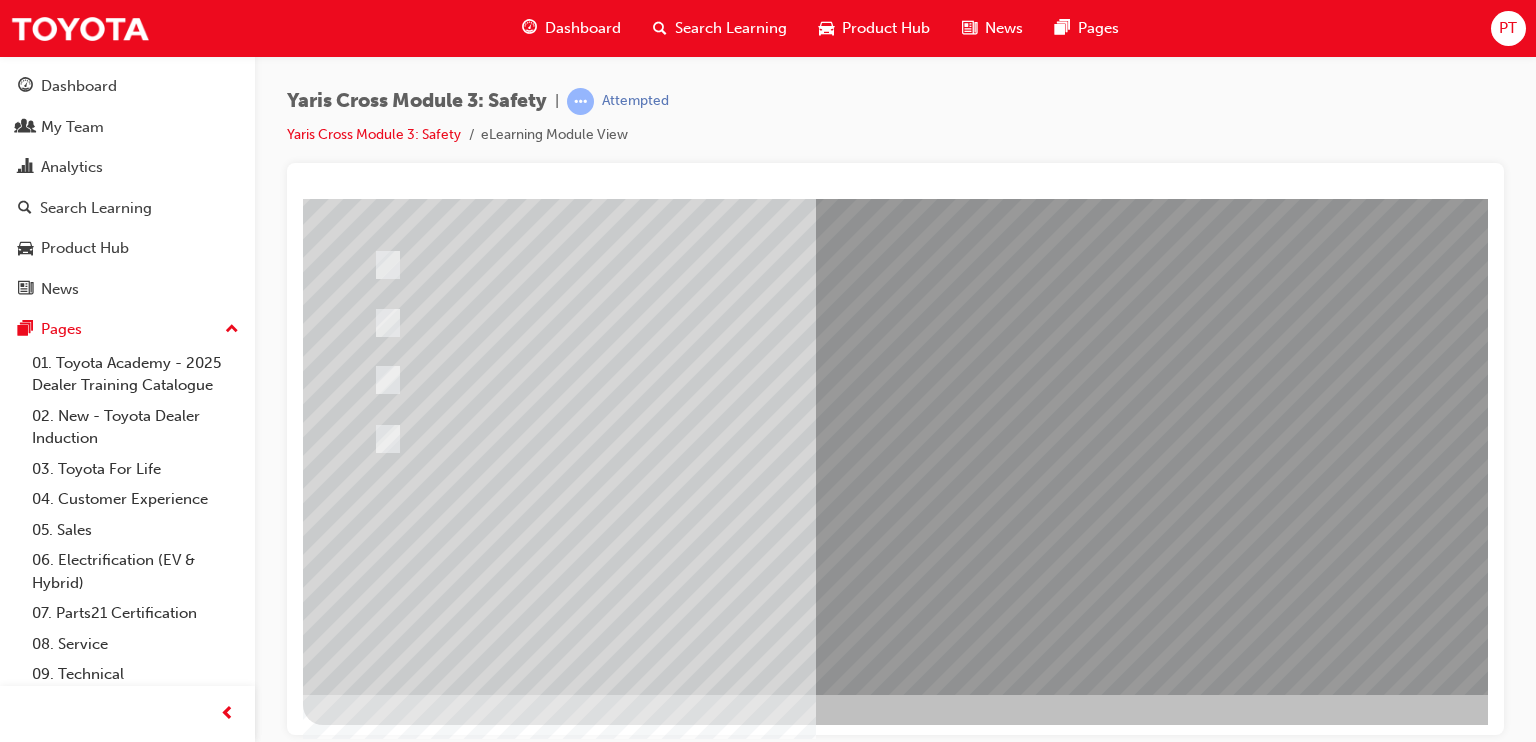 scroll, scrollTop: 224, scrollLeft: 0, axis: vertical 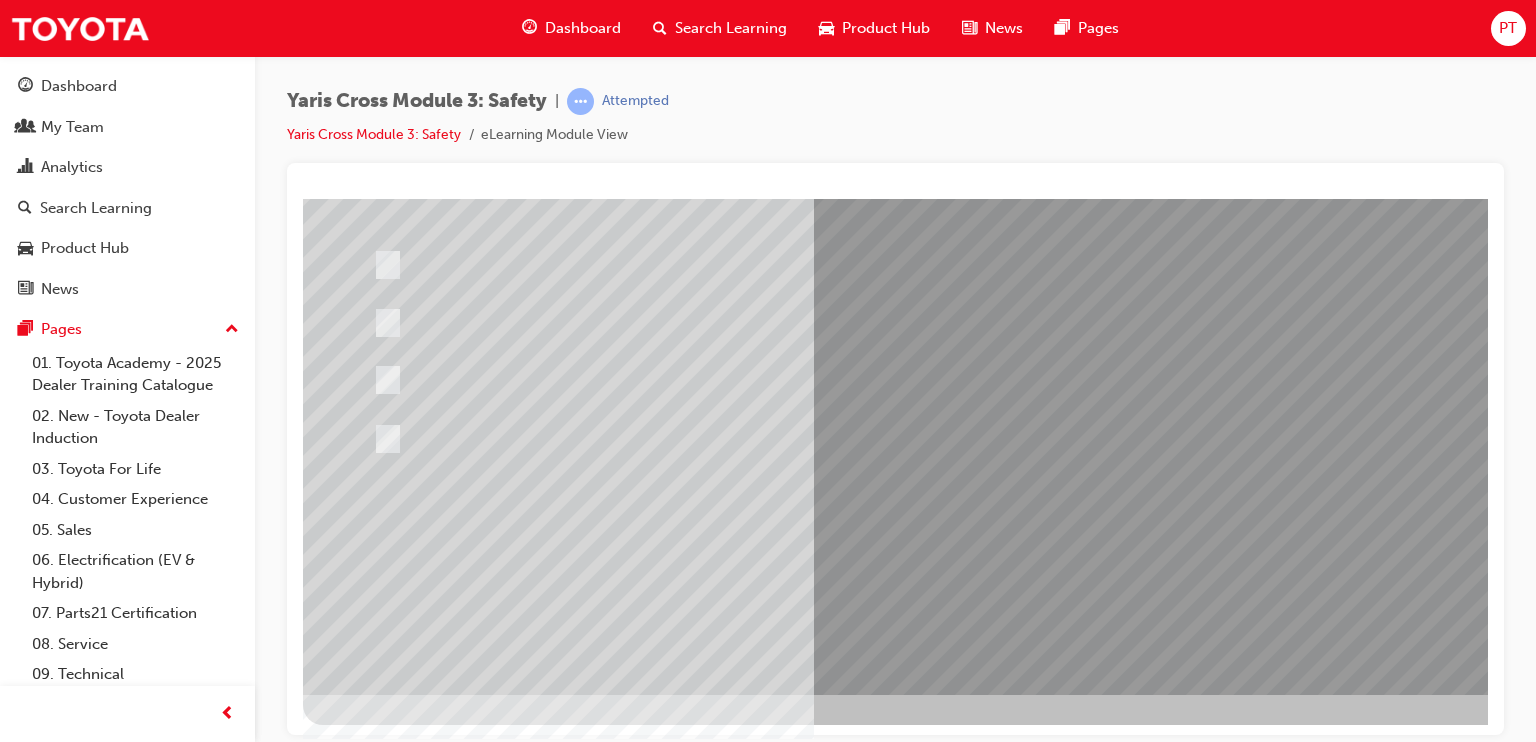 click at bounding box center (635, 2468) 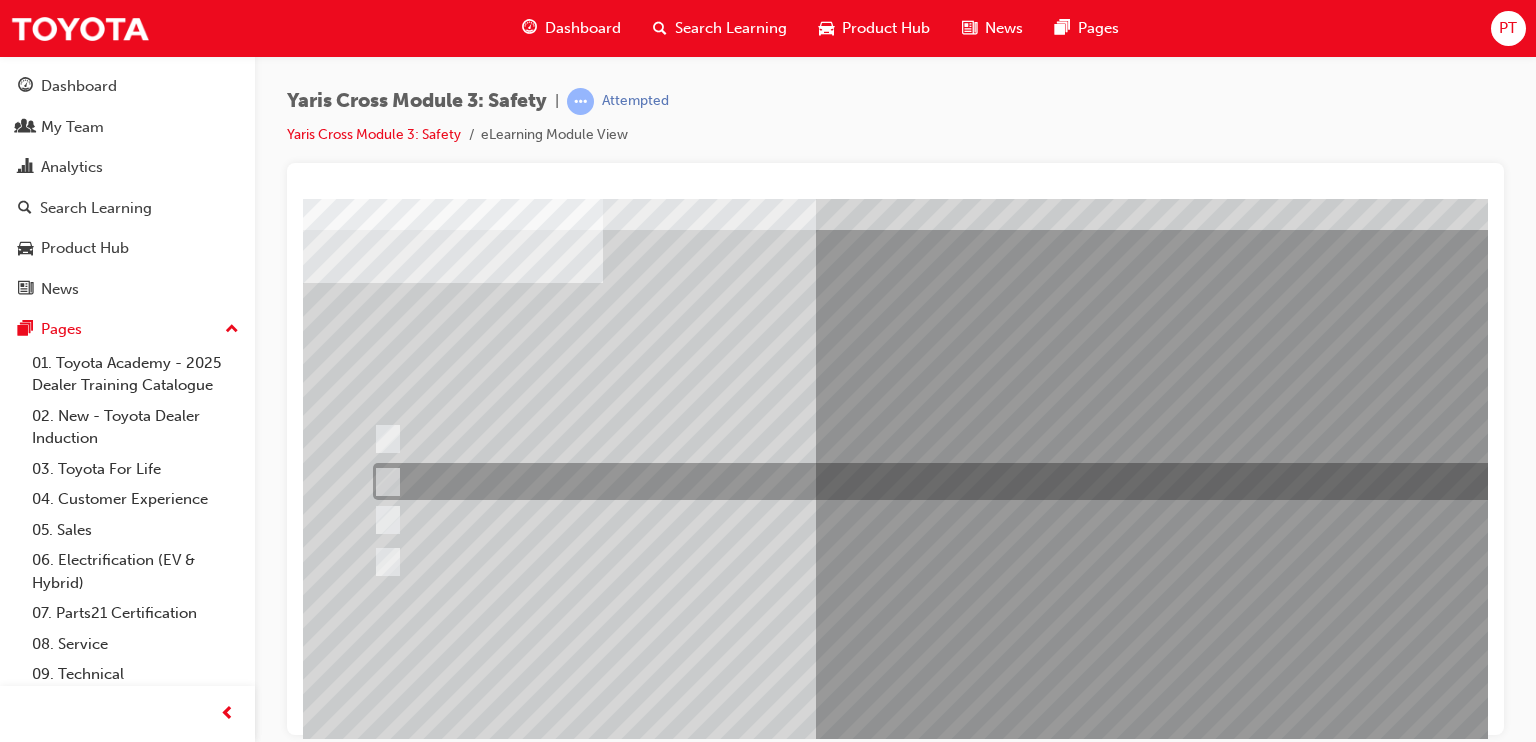scroll, scrollTop: 70, scrollLeft: 0, axis: vertical 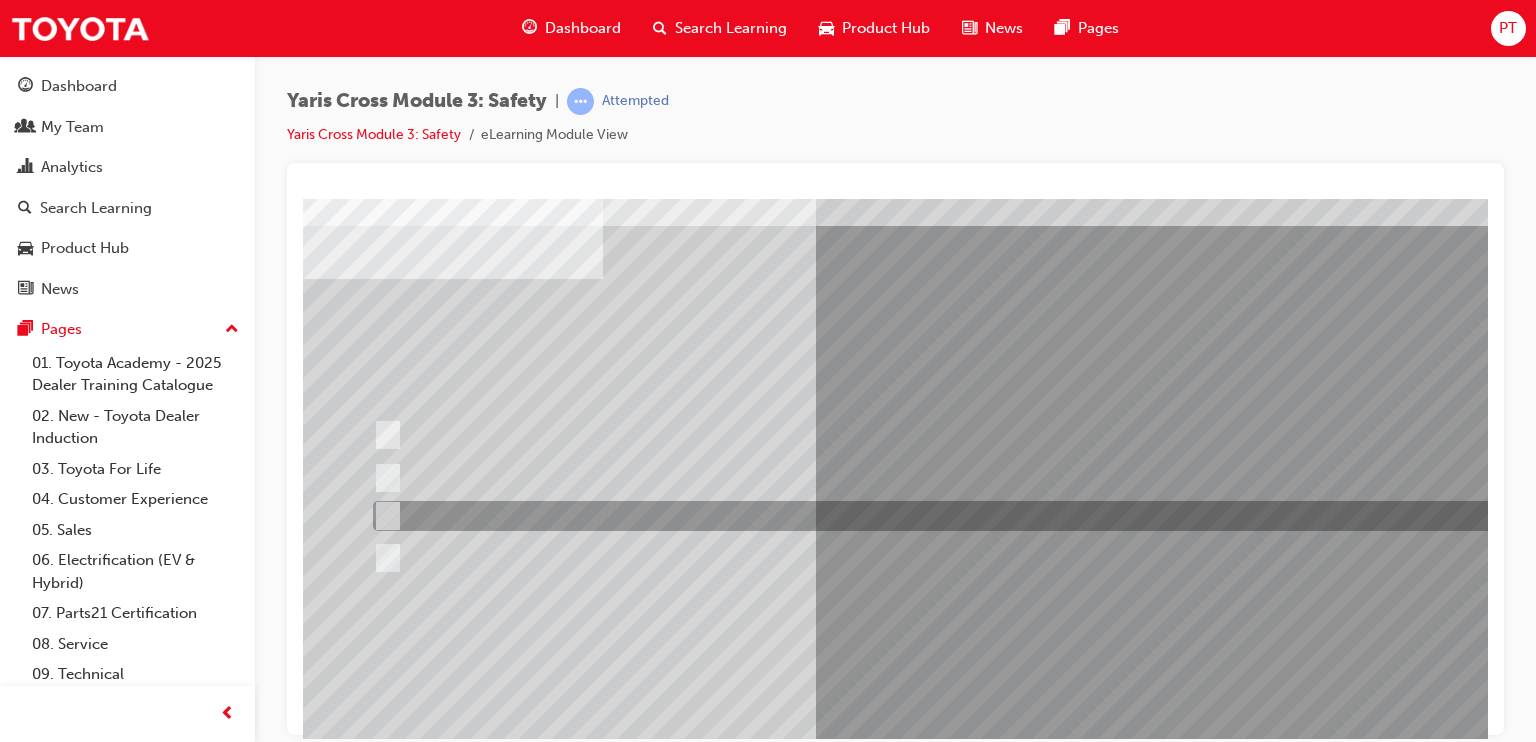 click at bounding box center [952, 516] 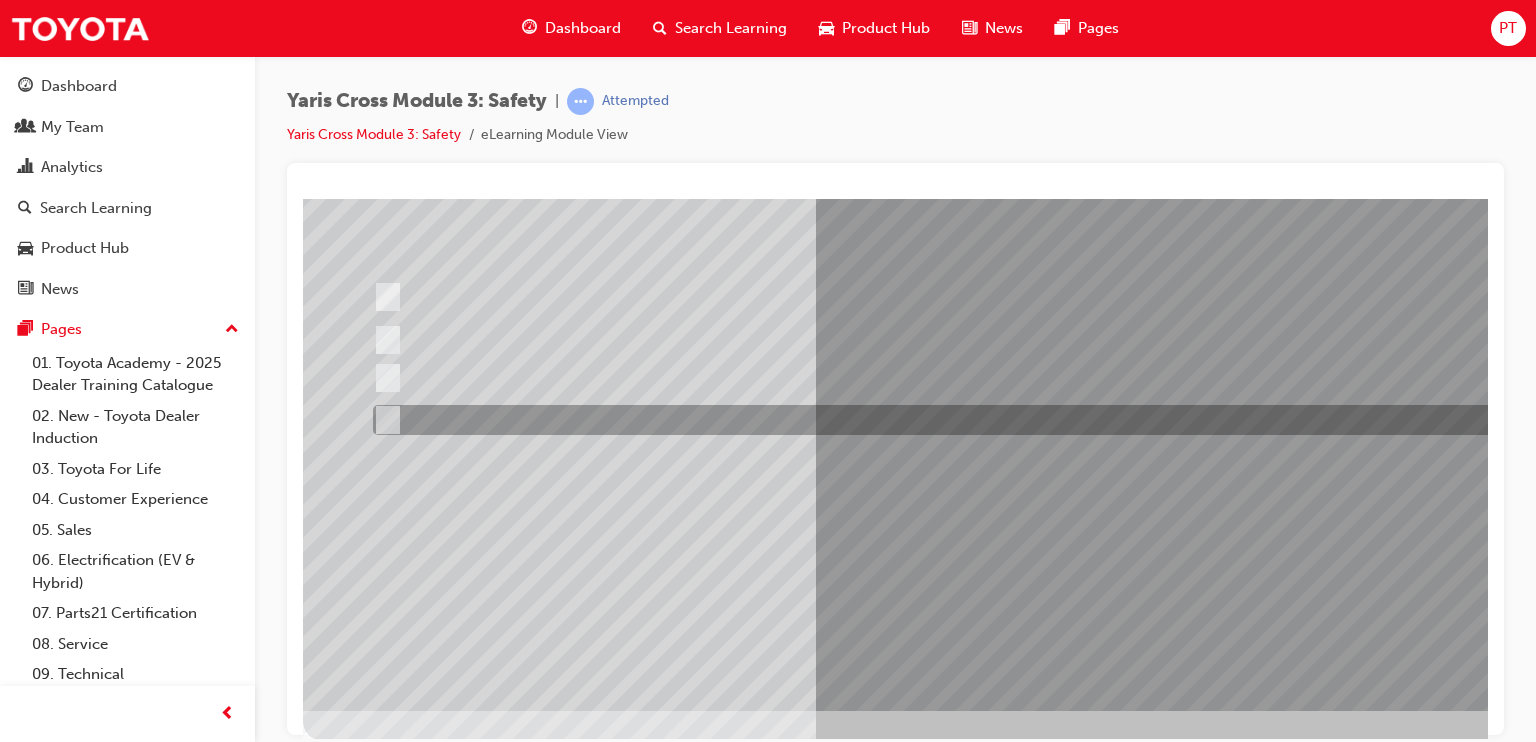 scroll, scrollTop: 225, scrollLeft: 0, axis: vertical 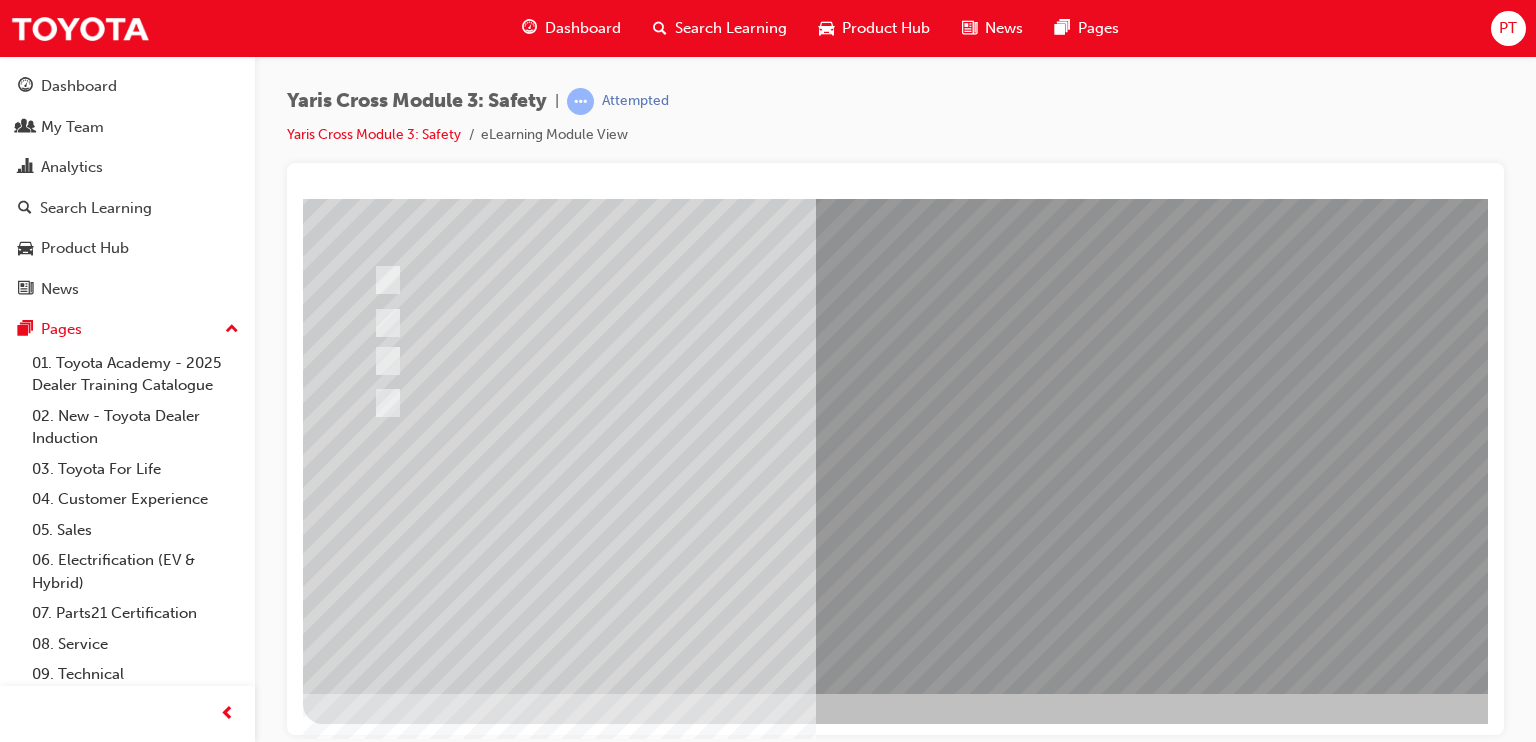 click at bounding box center [375, 2718] 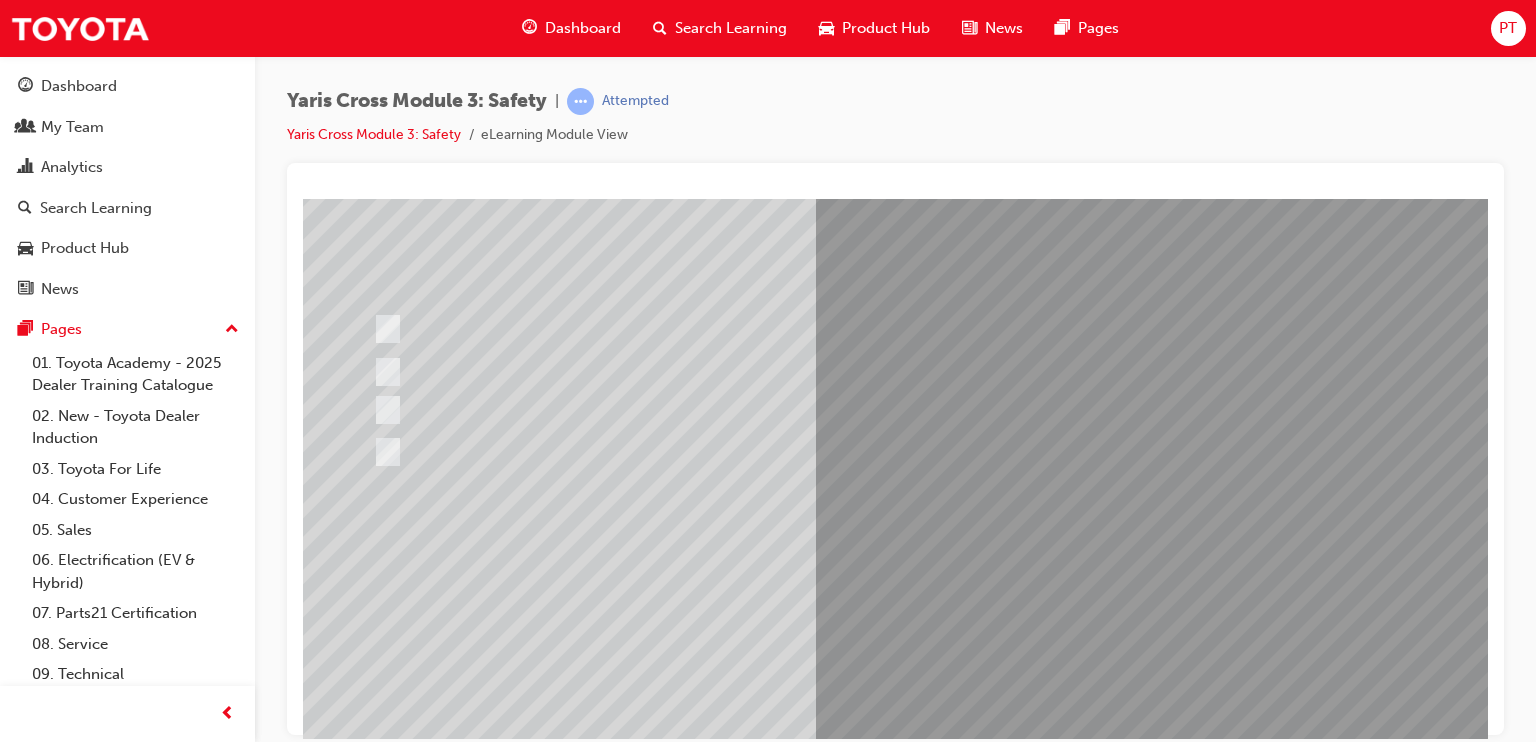 scroll, scrollTop: 184, scrollLeft: 0, axis: vertical 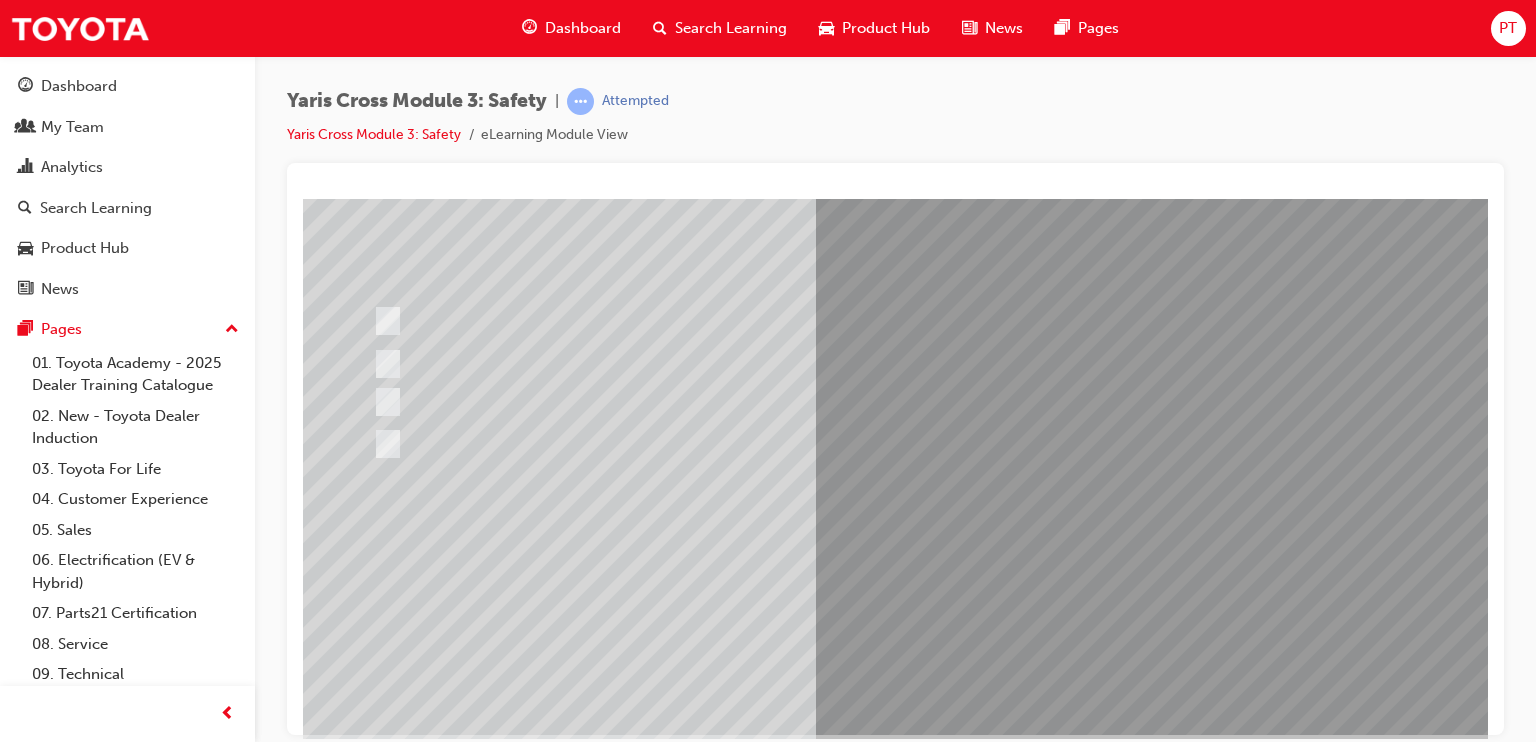 click at bounding box center [983, 374] 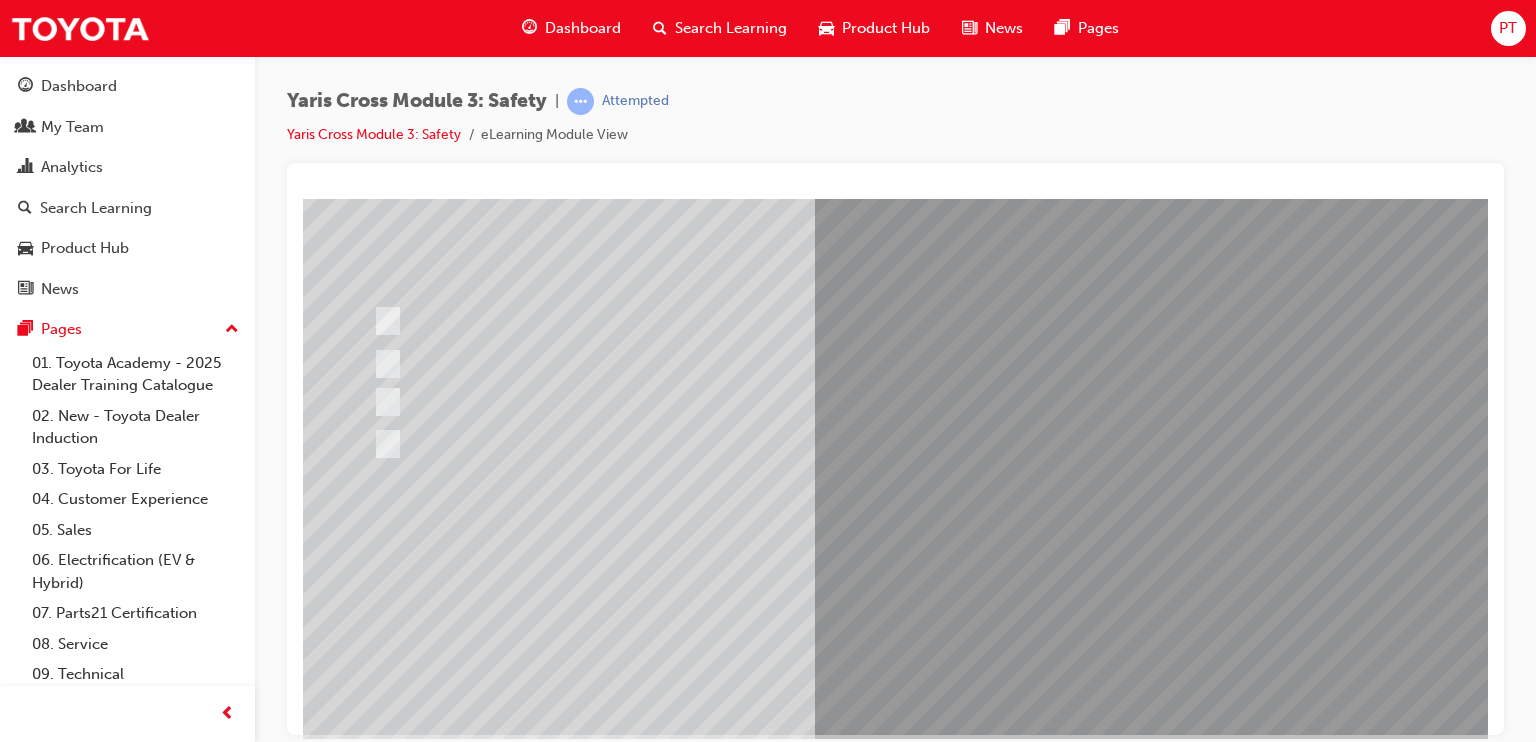 click at bounding box center [635, 2510] 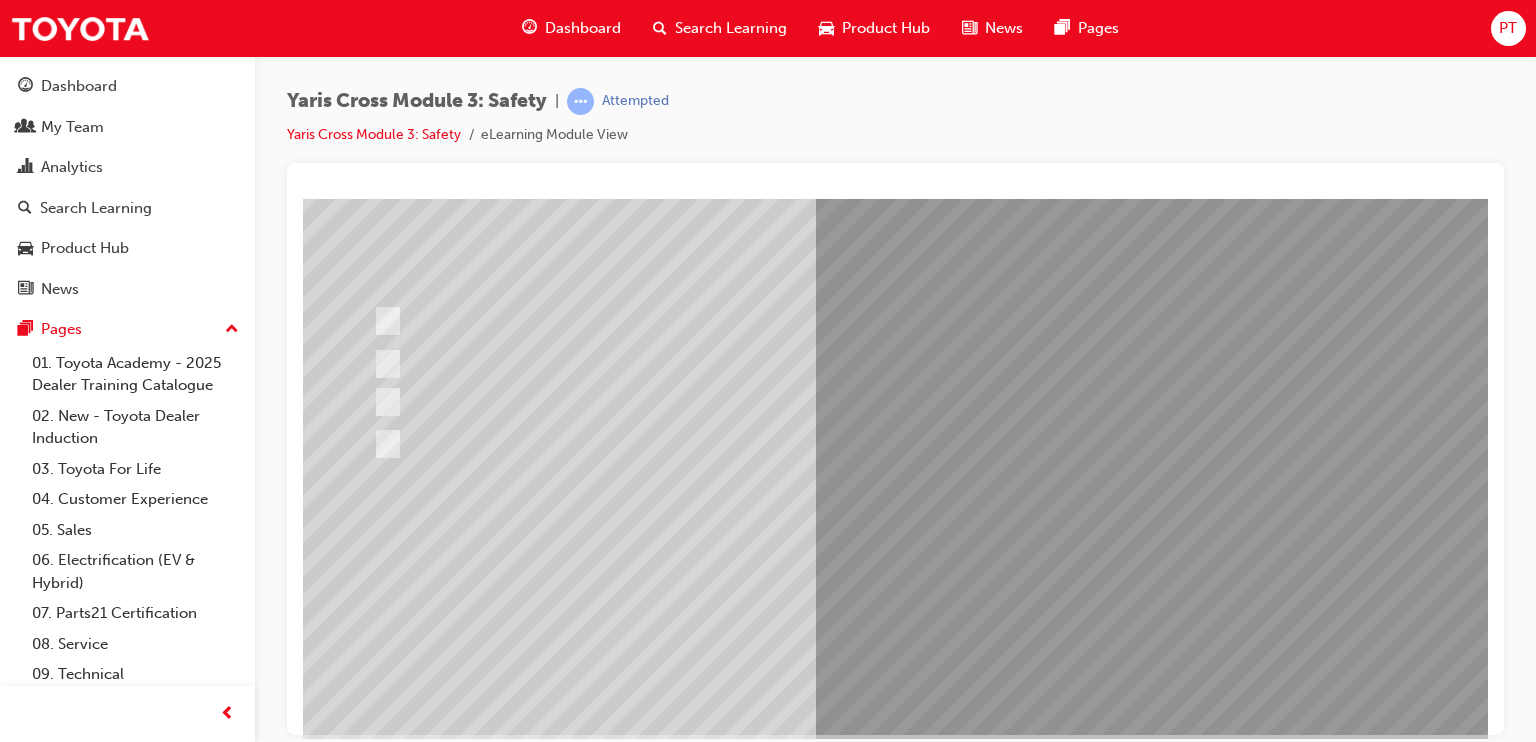 scroll, scrollTop: 0, scrollLeft: 0, axis: both 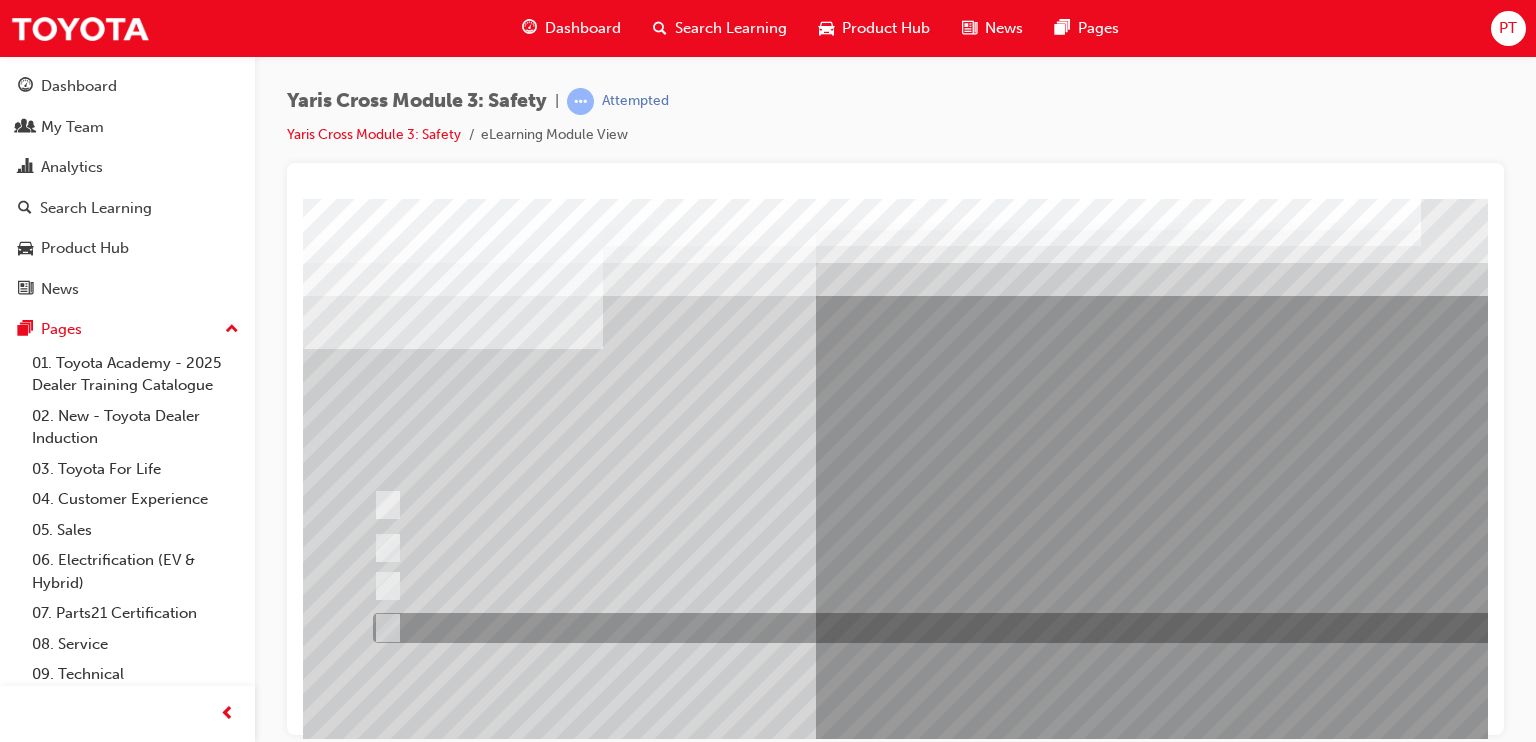click at bounding box center [952, 628] 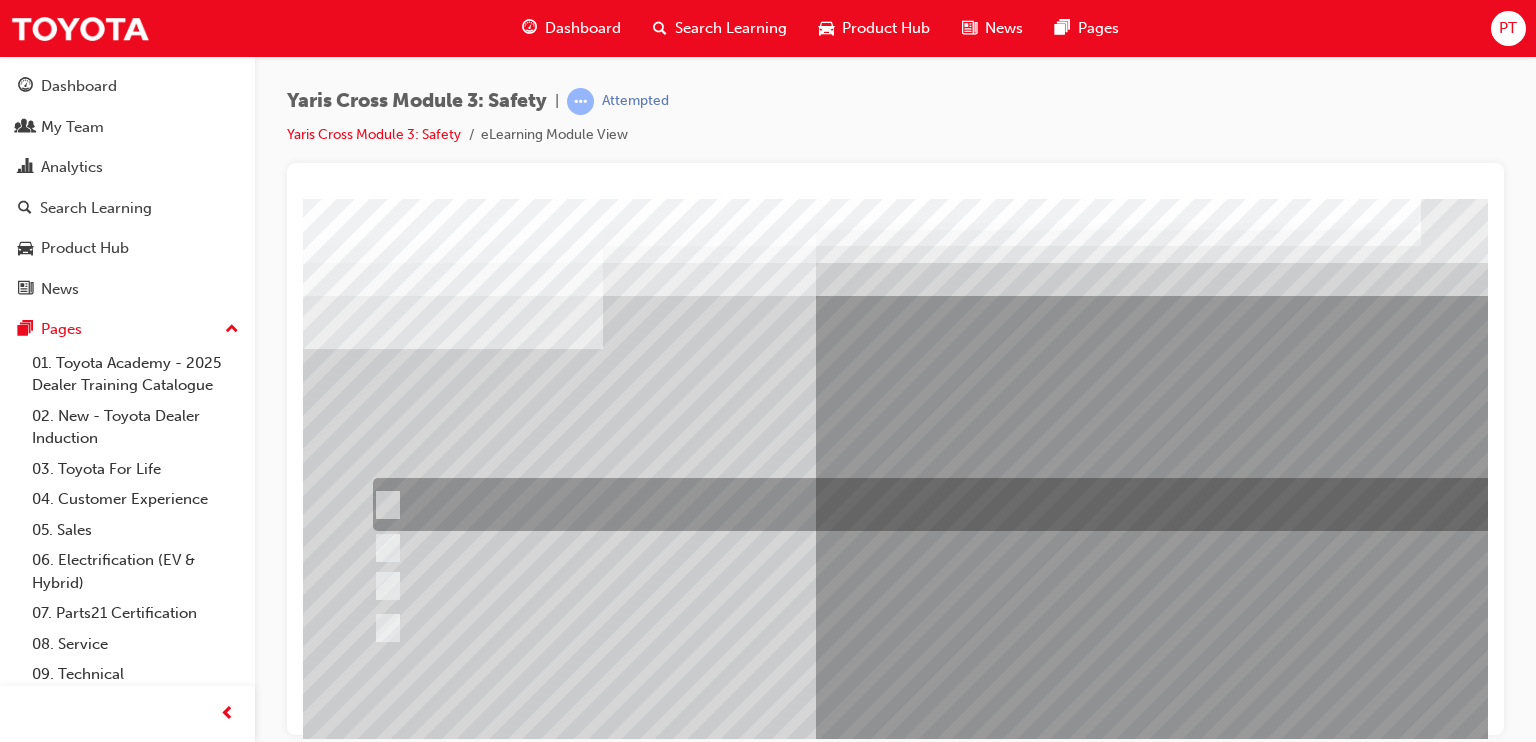 click at bounding box center [952, 504] 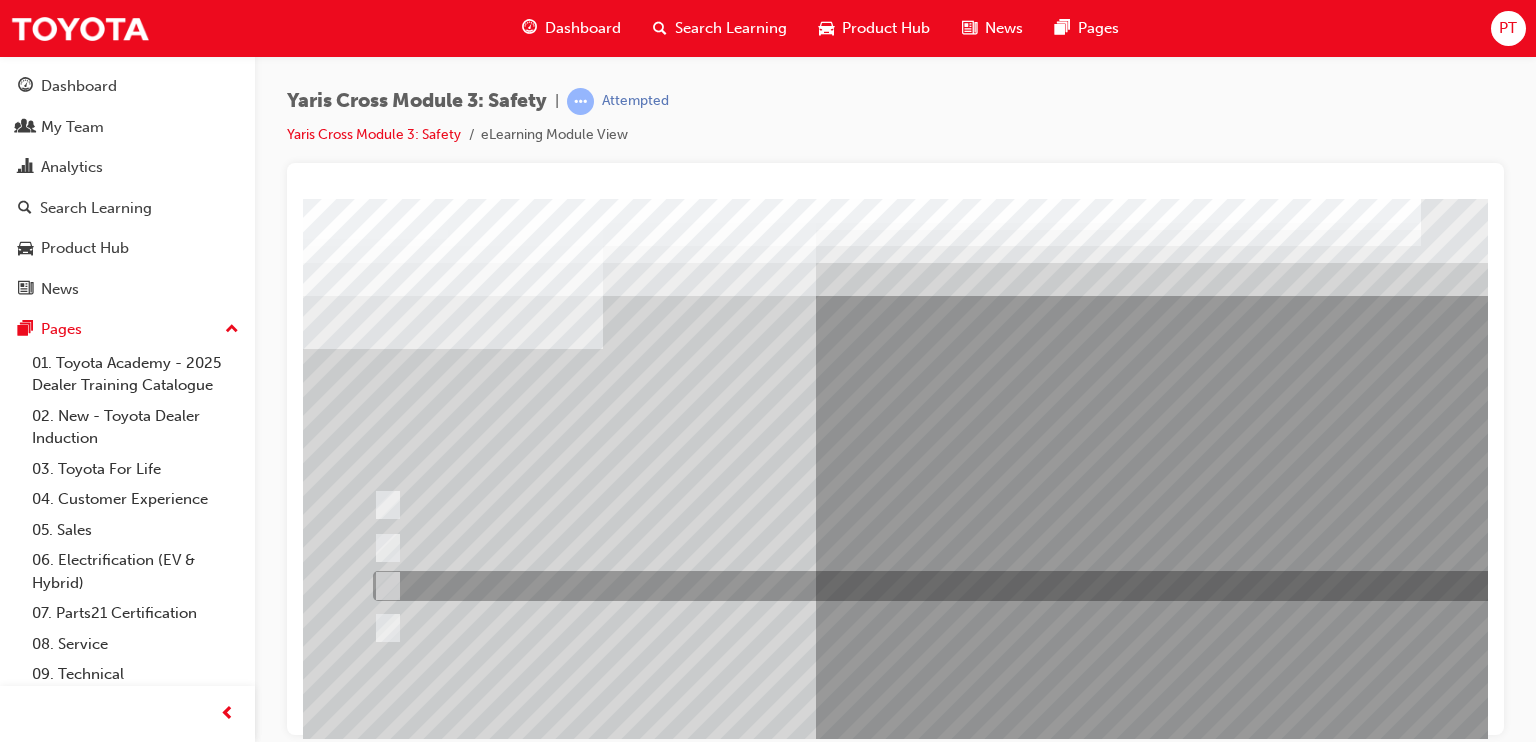 click at bounding box center [952, 586] 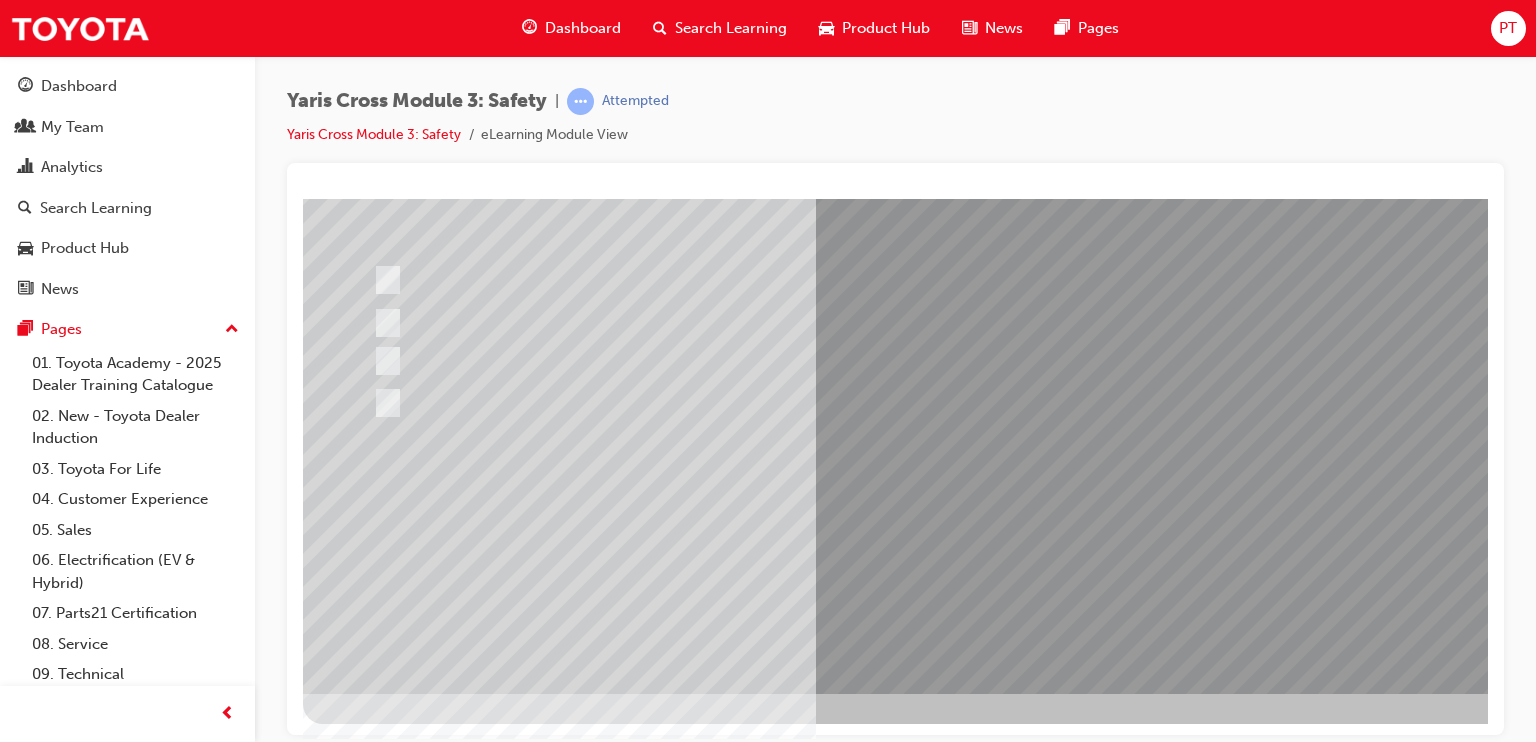 click at bounding box center (375, 2718) 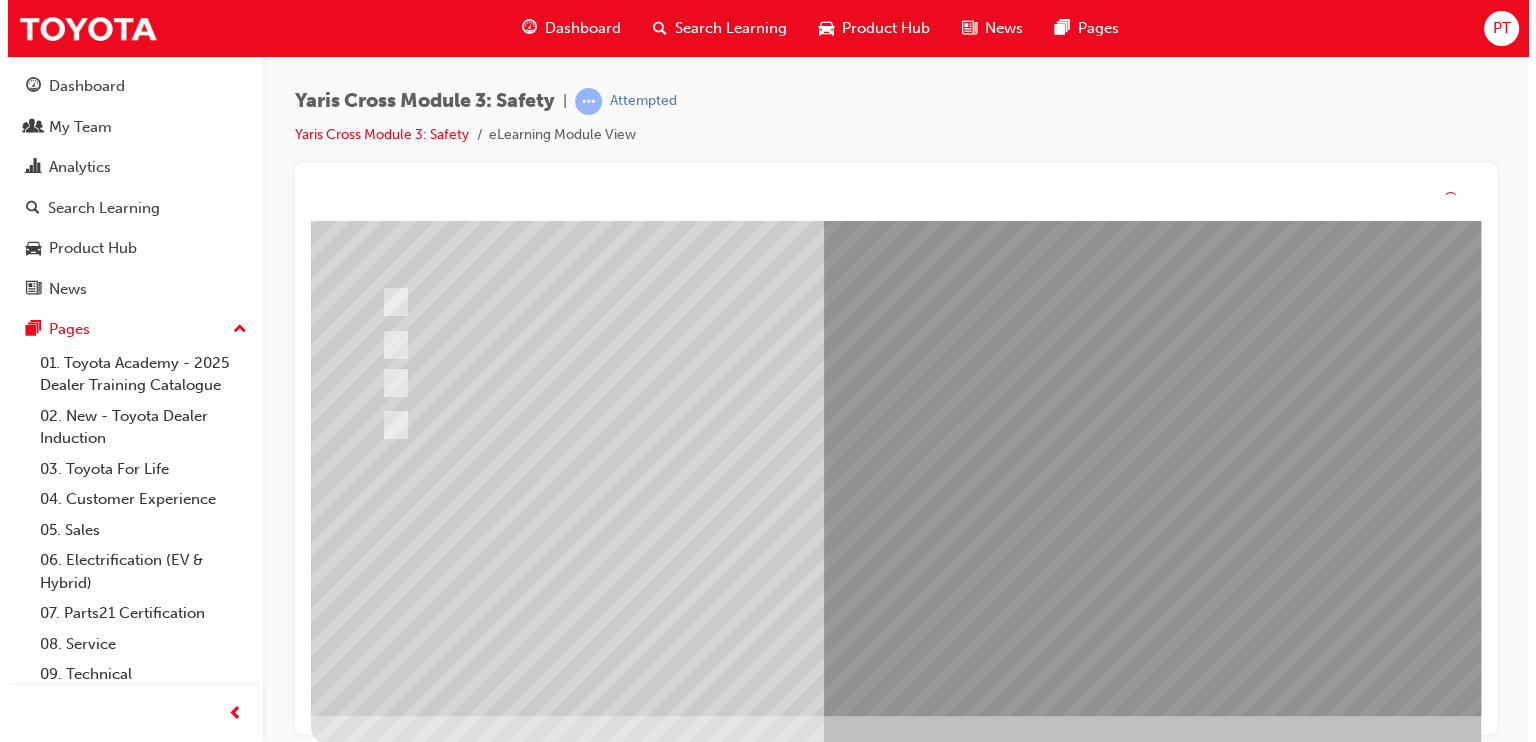scroll, scrollTop: 0, scrollLeft: 0, axis: both 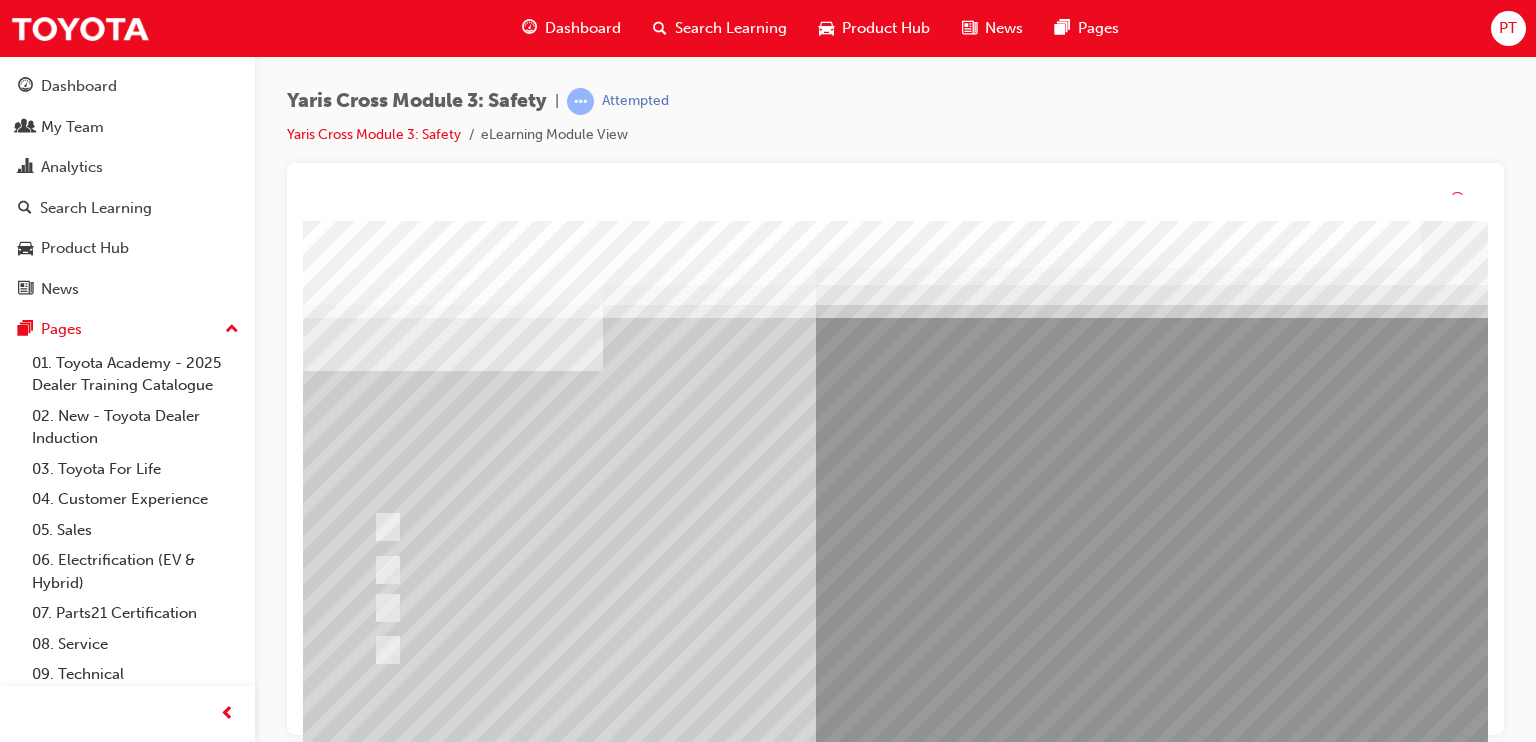 click at bounding box center (983, 581) 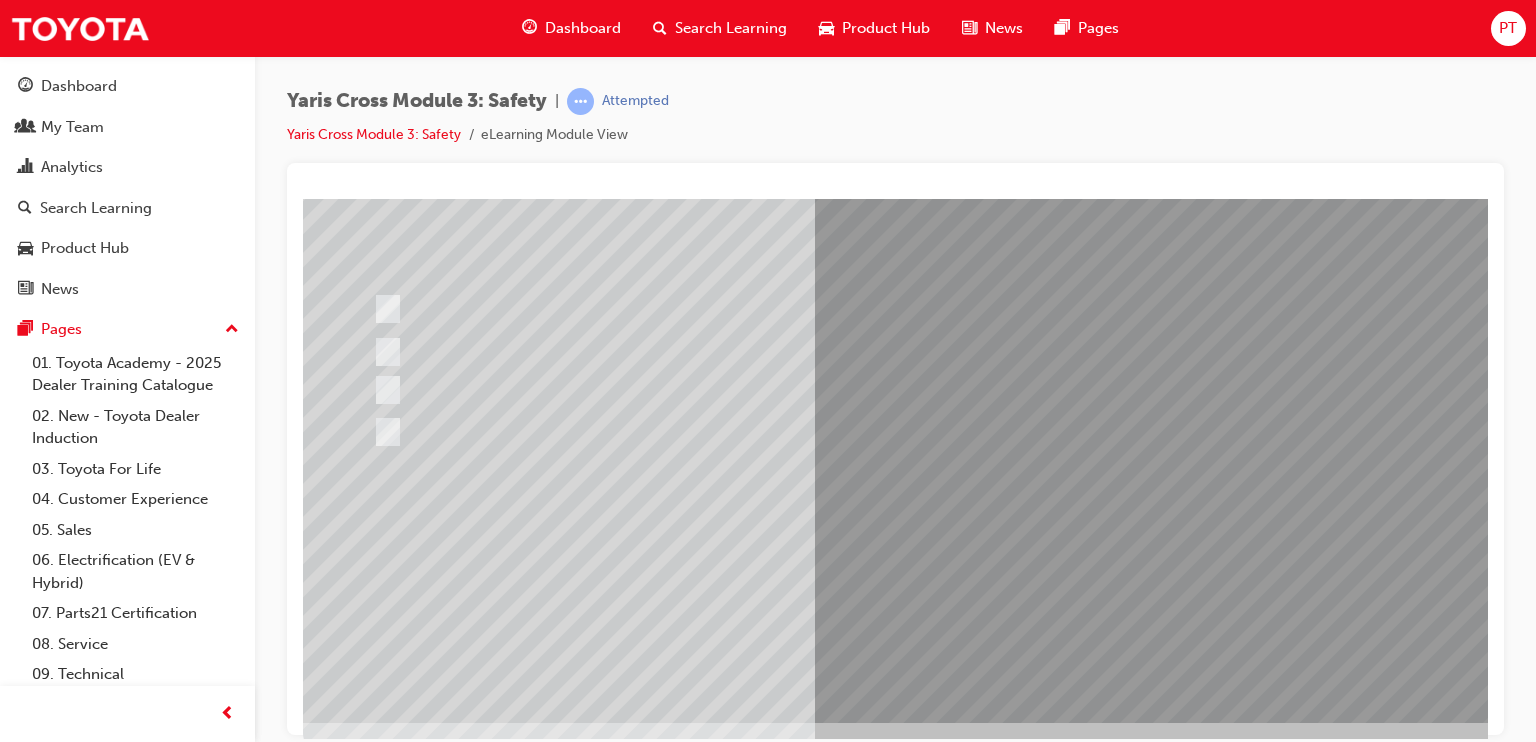 scroll, scrollTop: 225, scrollLeft: 0, axis: vertical 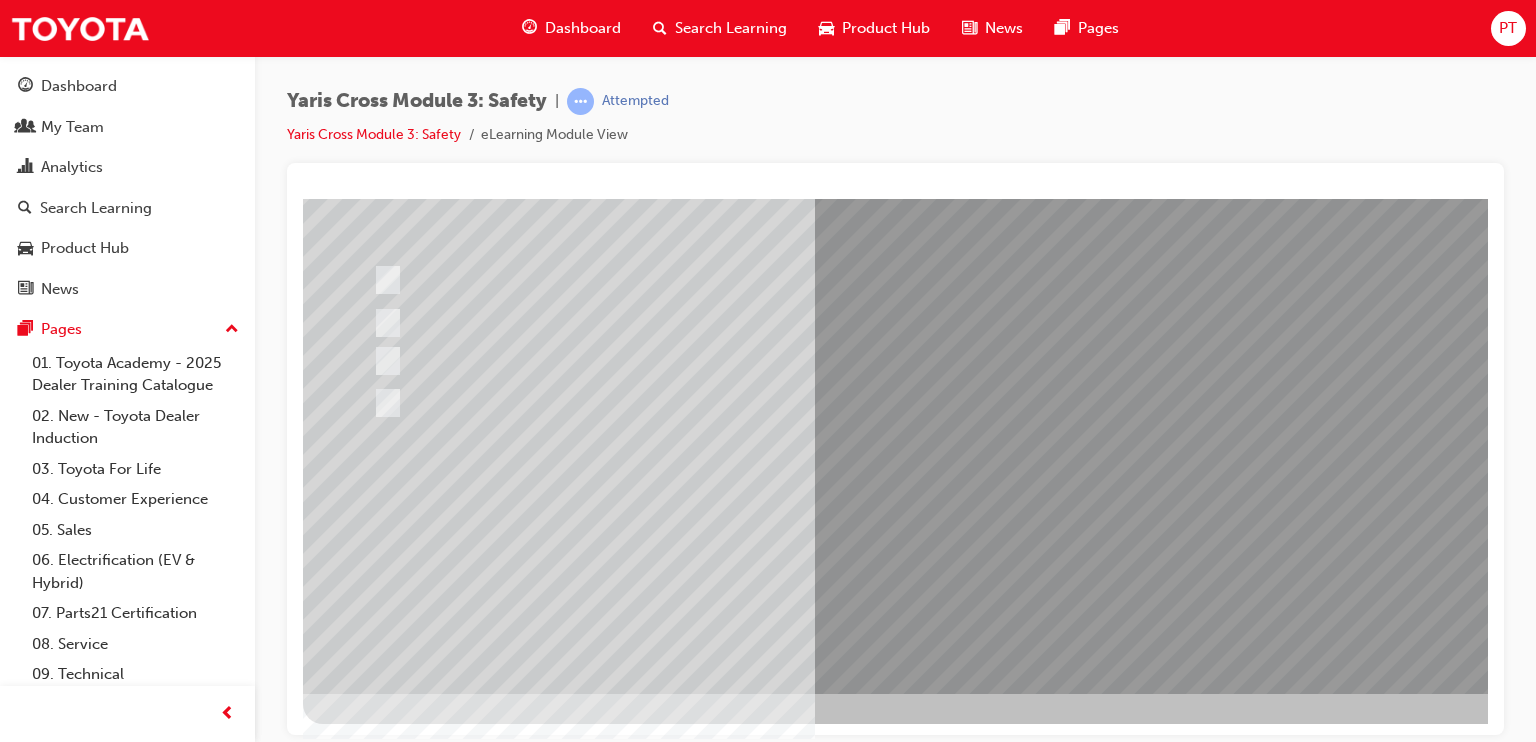 click at bounding box center (635, 2469) 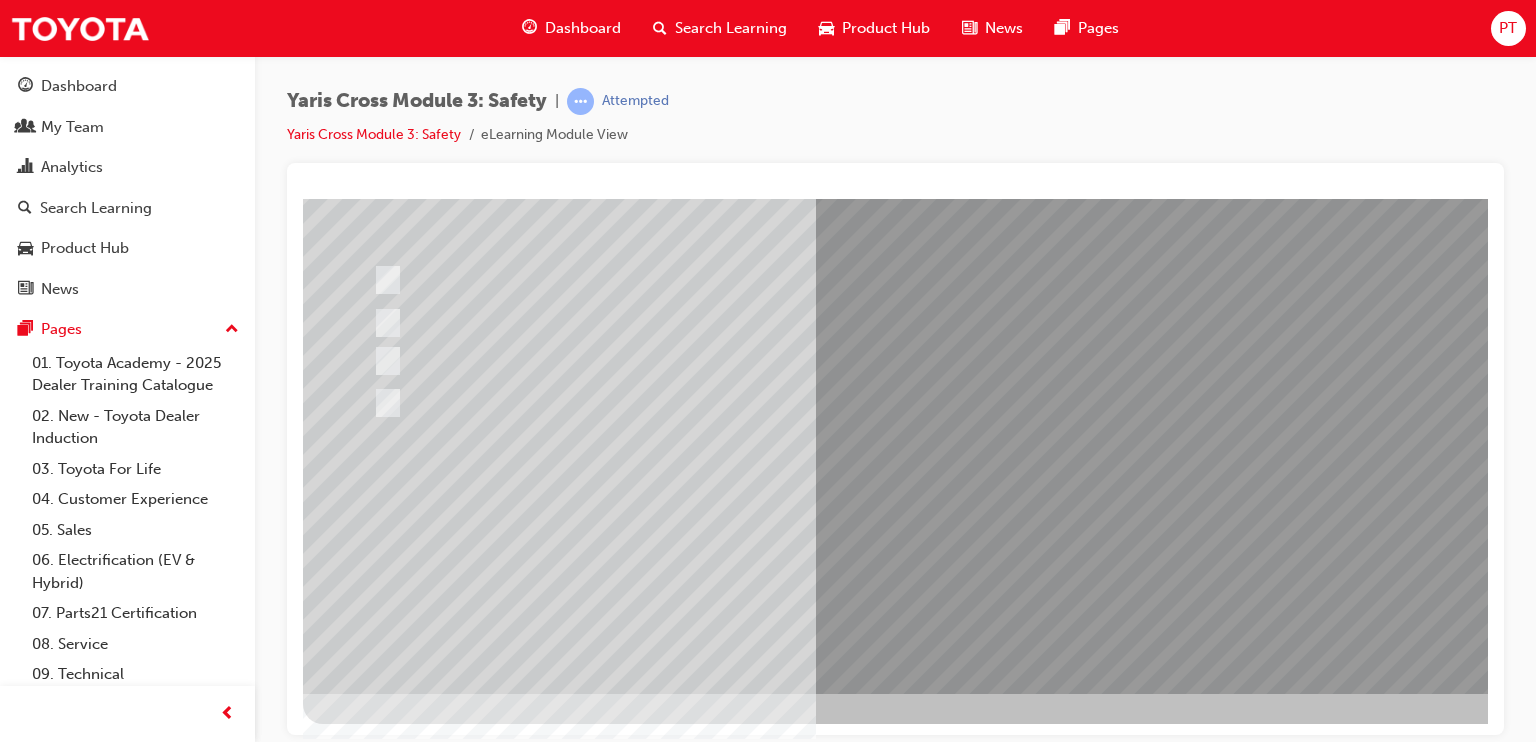 scroll, scrollTop: 0, scrollLeft: 0, axis: both 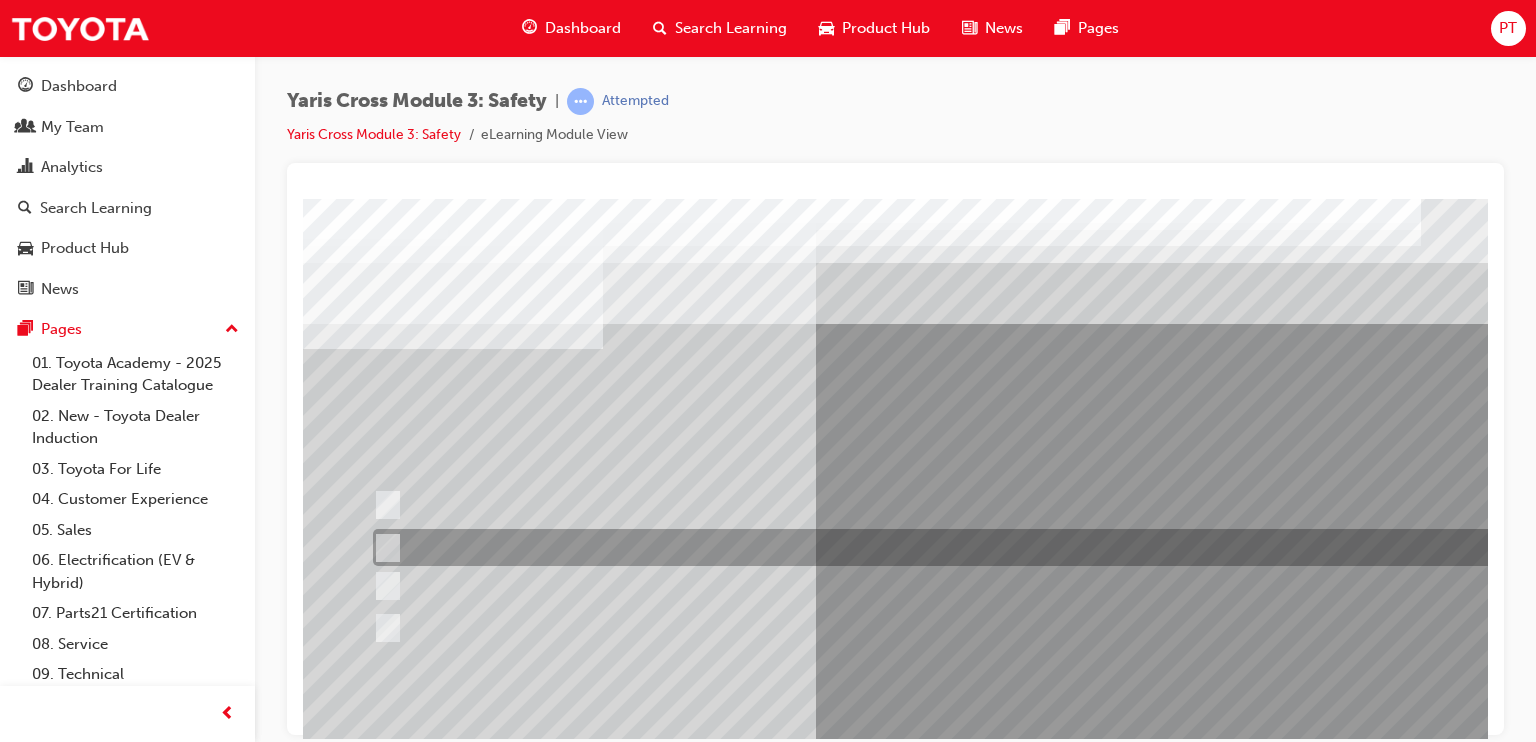 click at bounding box center [952, 547] 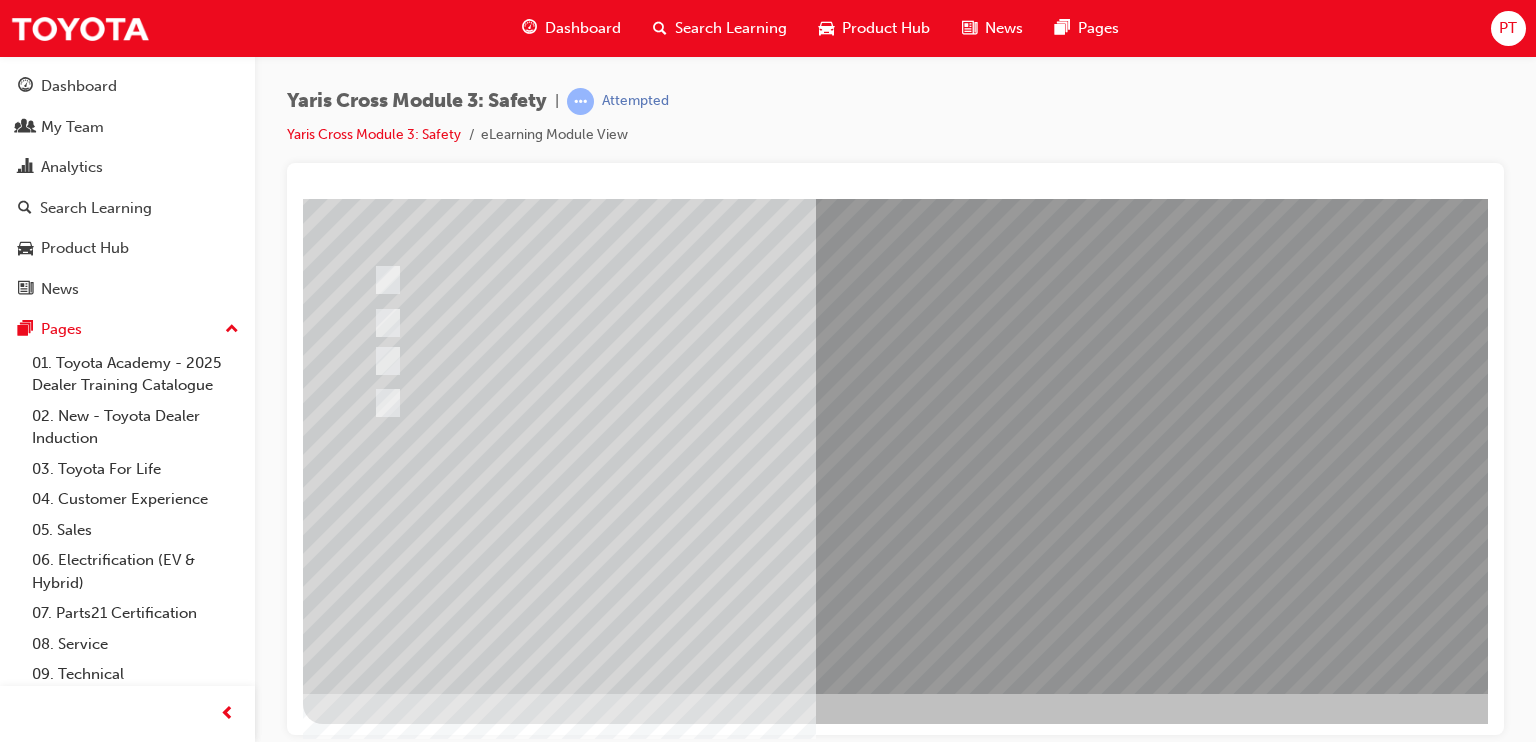 click at bounding box center (375, 2746) 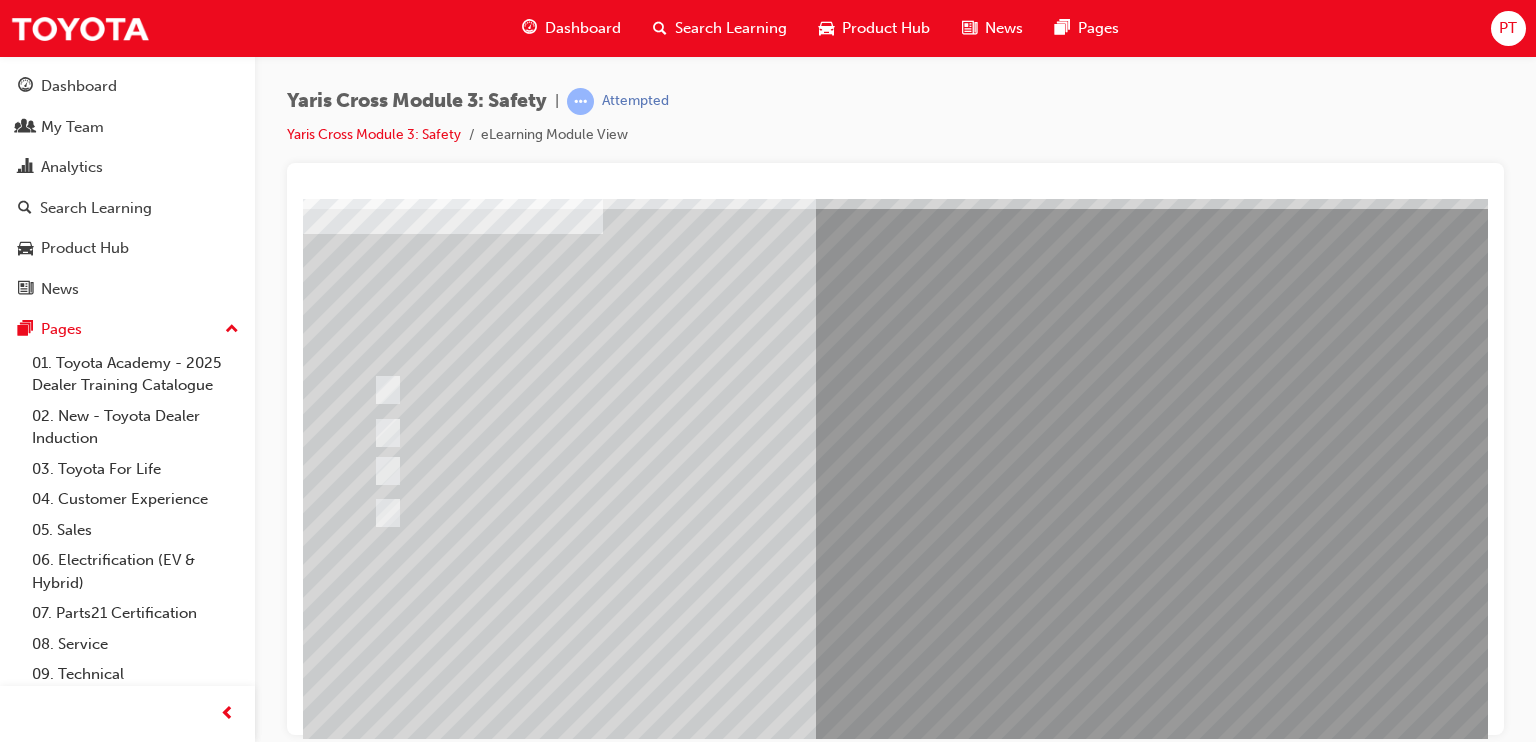 scroll, scrollTop: 116, scrollLeft: 0, axis: vertical 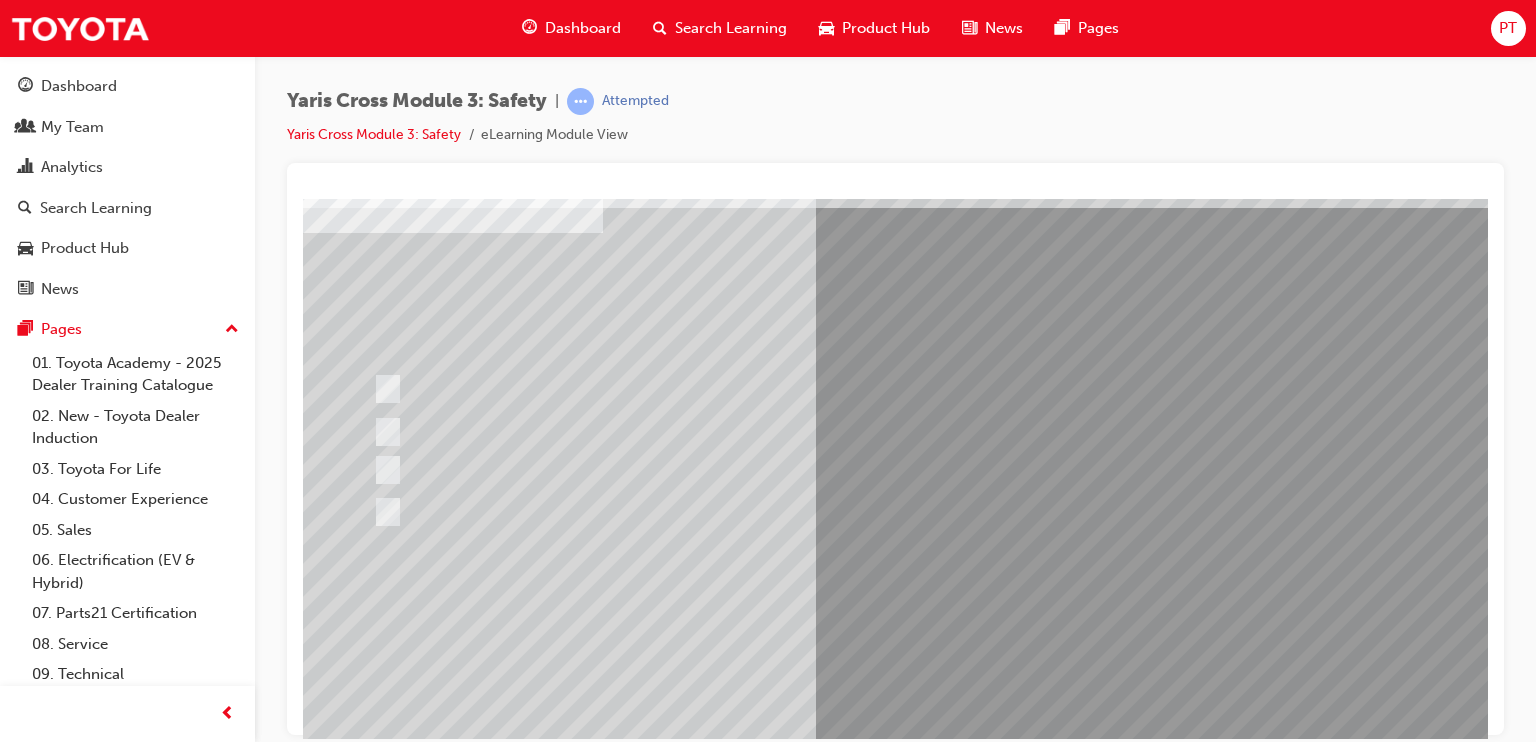 click at bounding box center [983, 442] 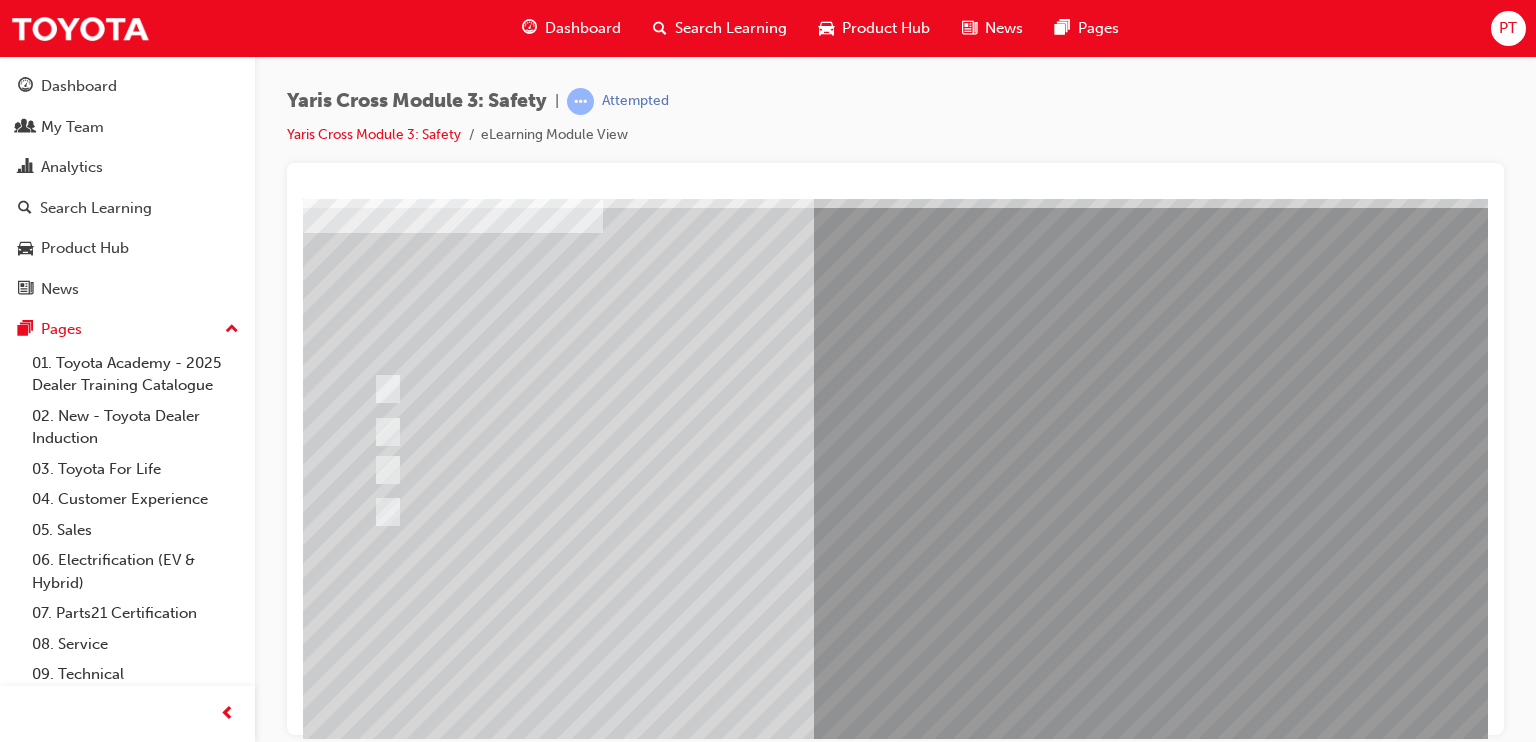 click at bounding box center (635, 2576) 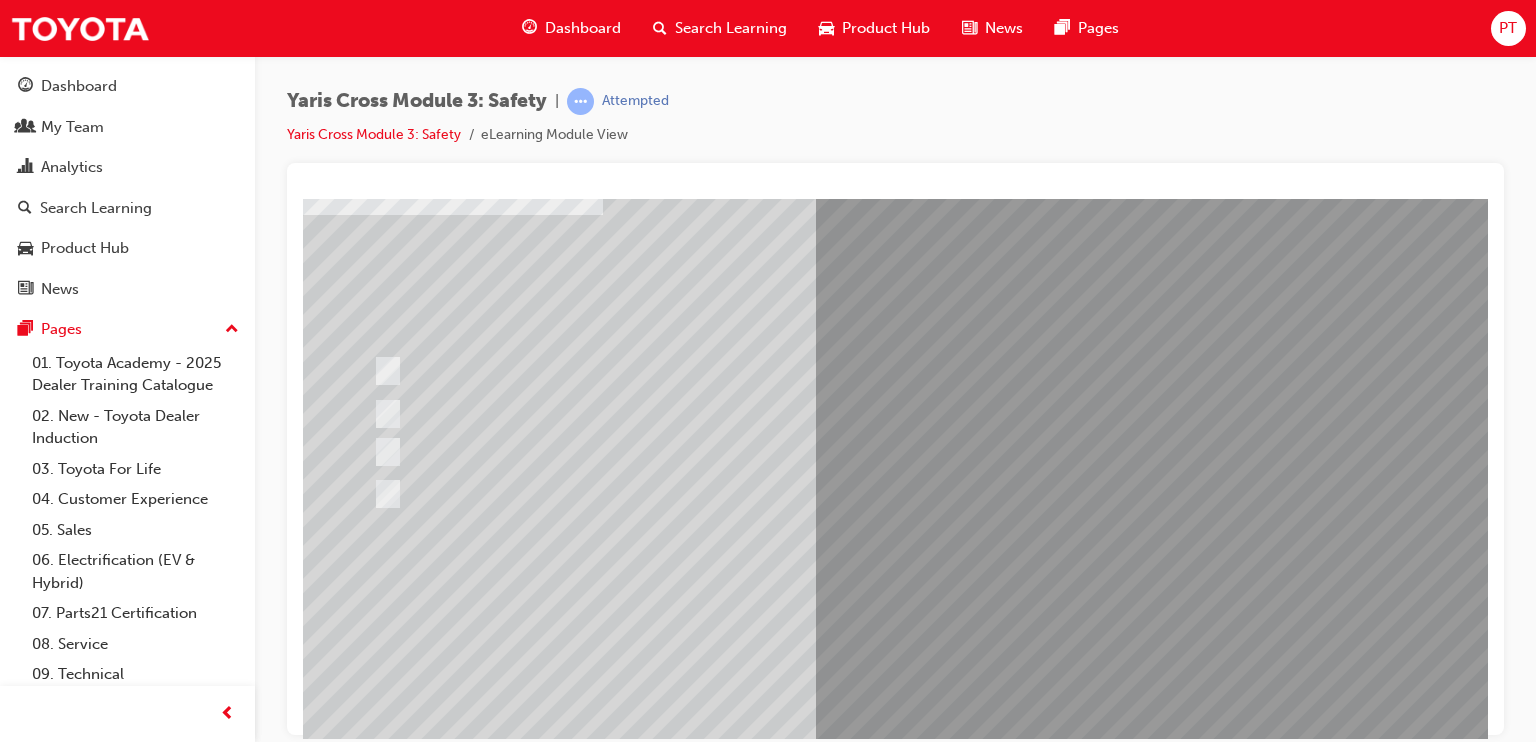 scroll, scrollTop: 136, scrollLeft: 0, axis: vertical 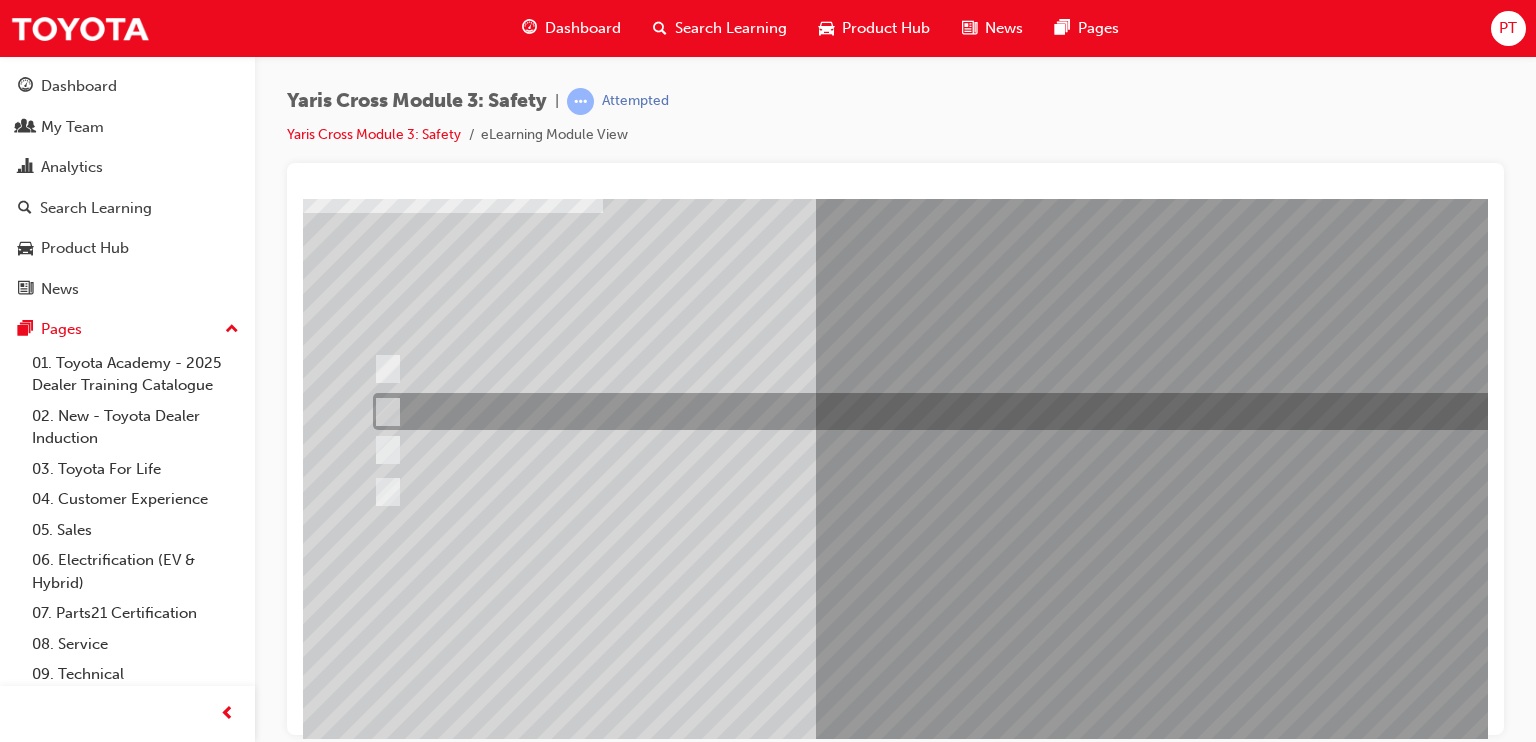 click at bounding box center (952, 411) 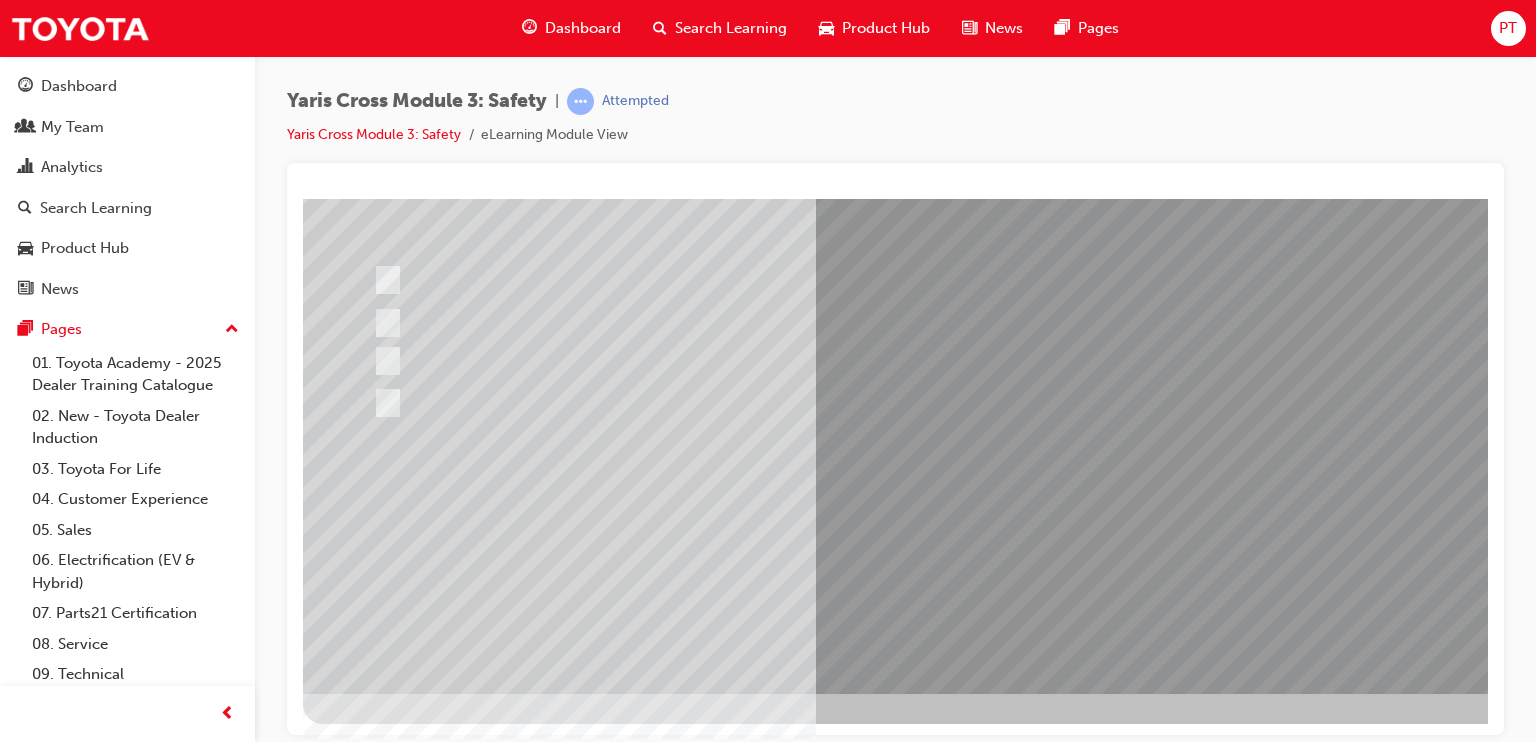 click at bounding box center [375, 2718] 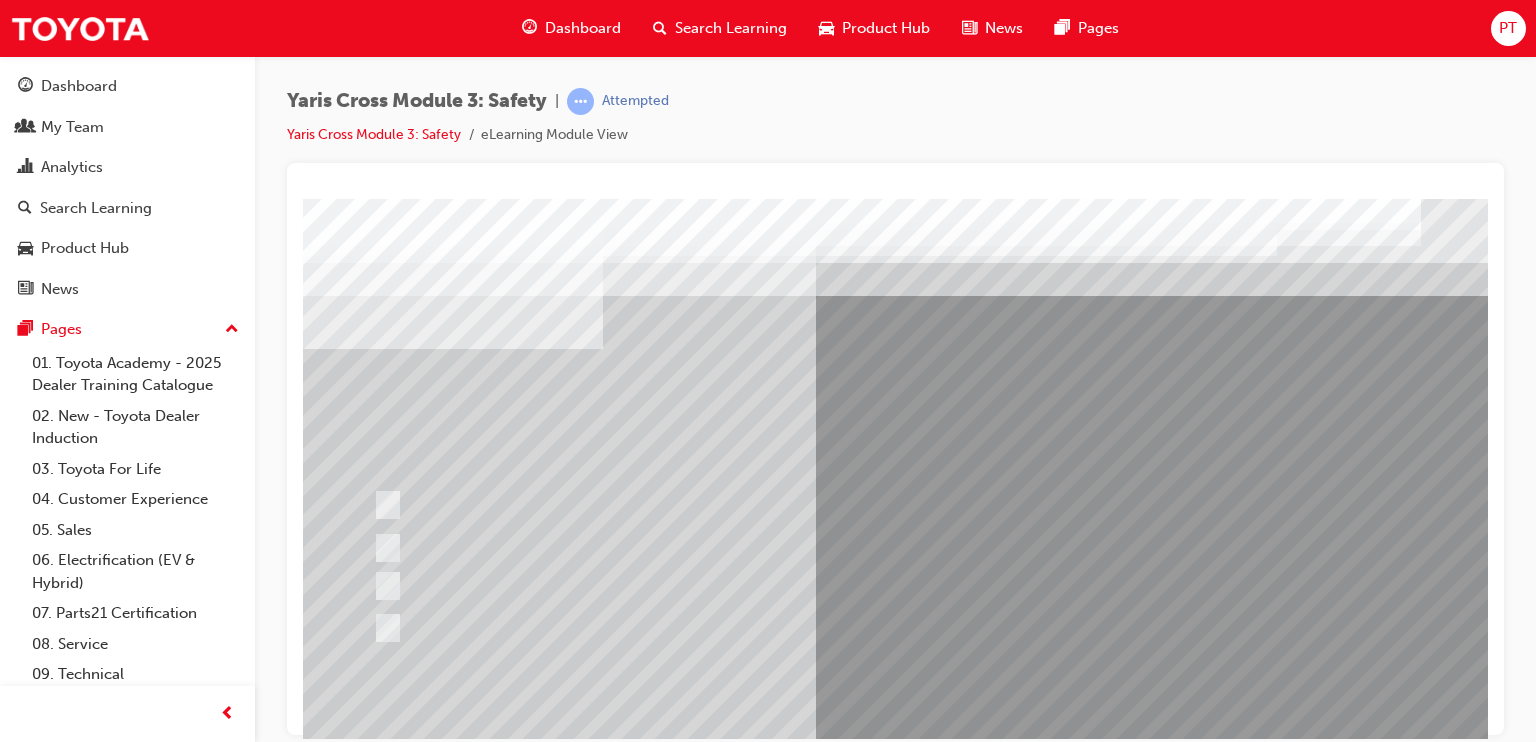 click at bounding box center [983, 558] 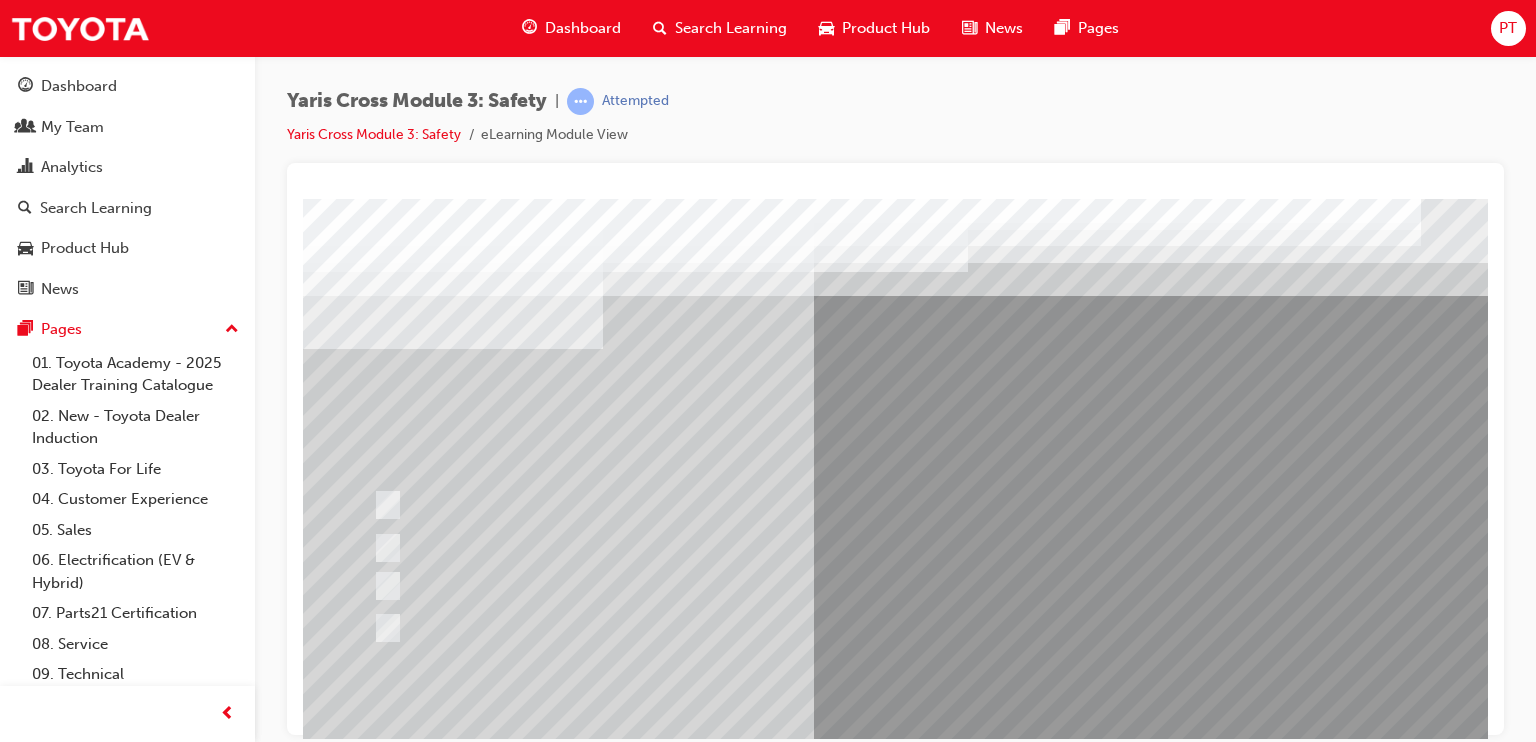 scroll, scrollTop: 225, scrollLeft: 0, axis: vertical 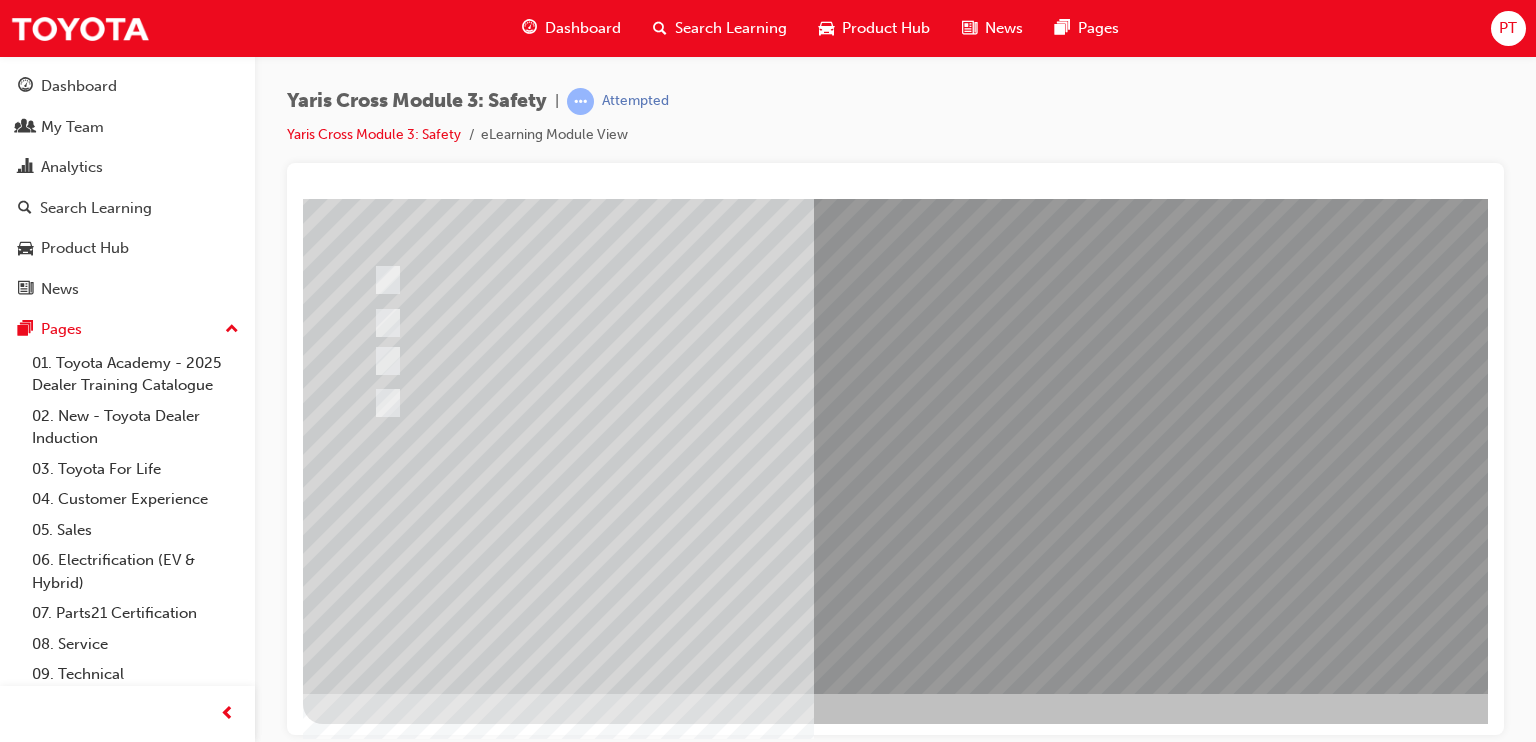 click at bounding box center (635, 2467) 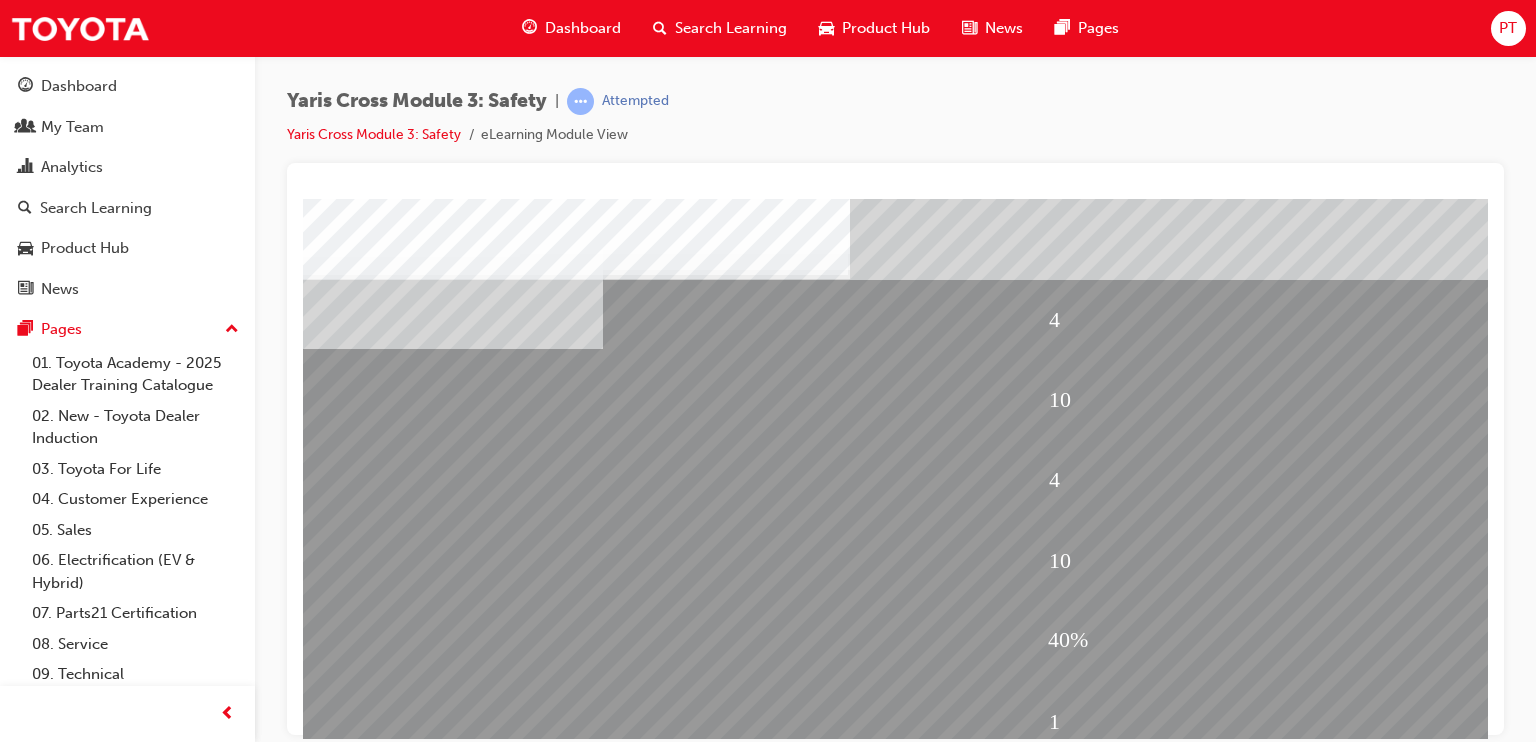 scroll, scrollTop: 225, scrollLeft: 0, axis: vertical 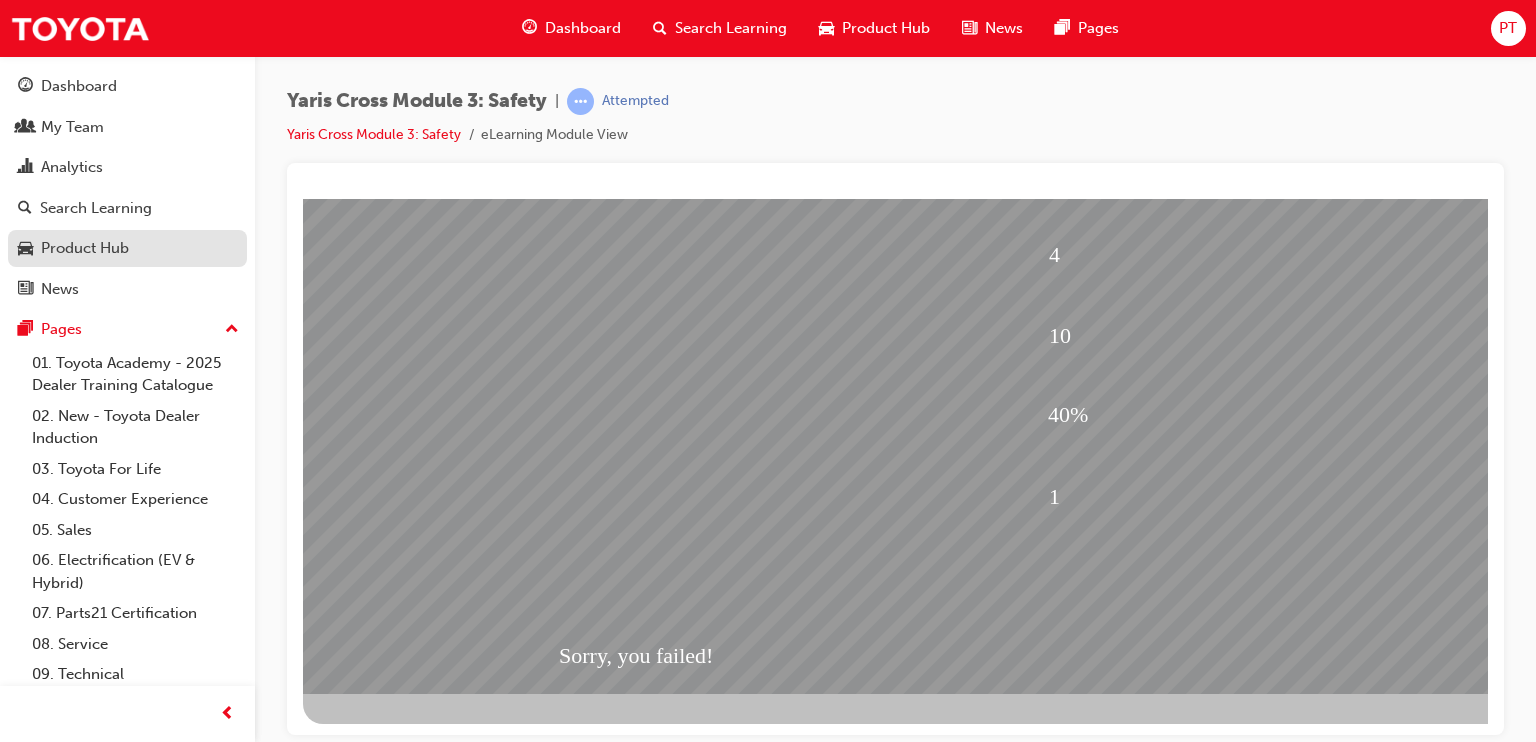 click on "Product Hub" at bounding box center [127, 248] 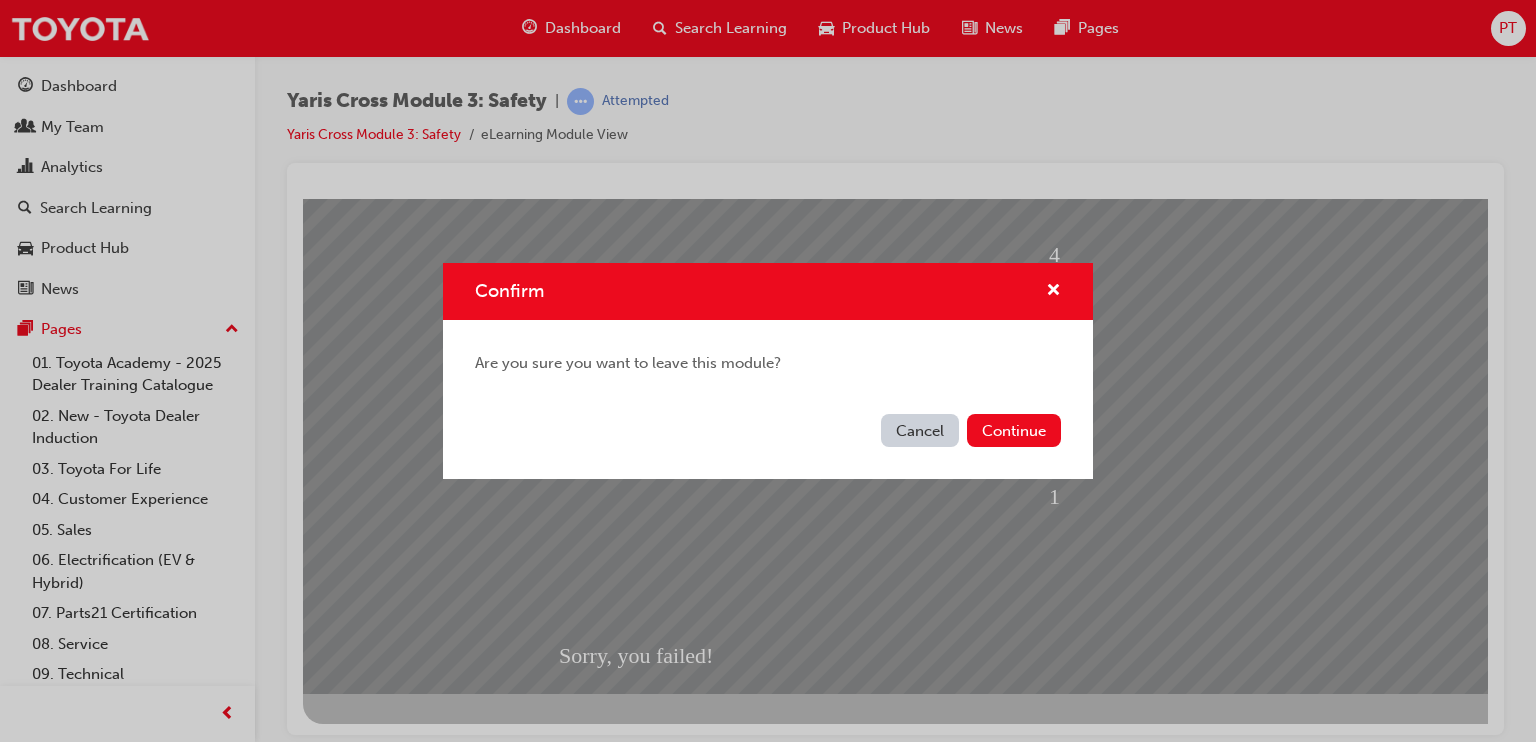click on "Cancel" at bounding box center (920, 430) 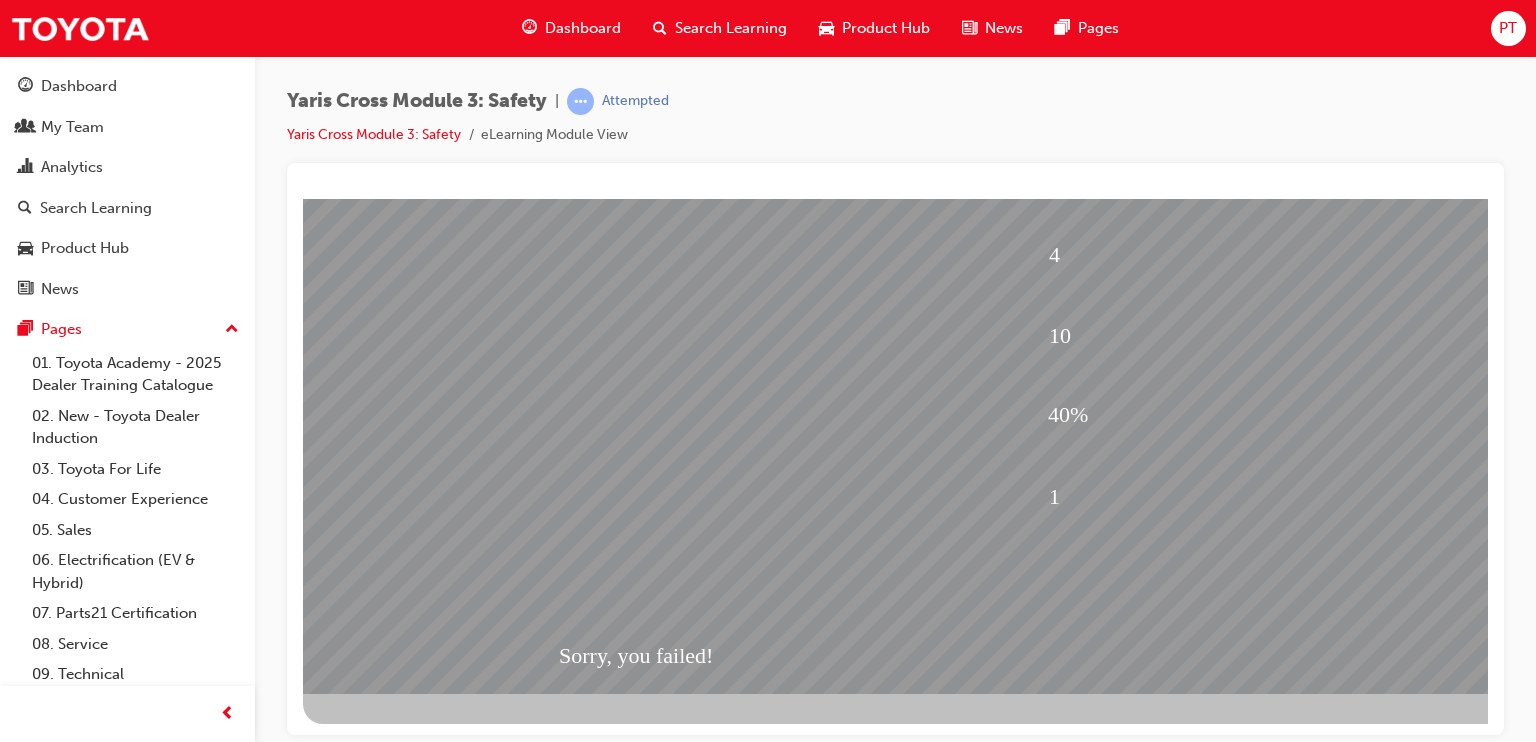 click at bounding box center (411, 1954) 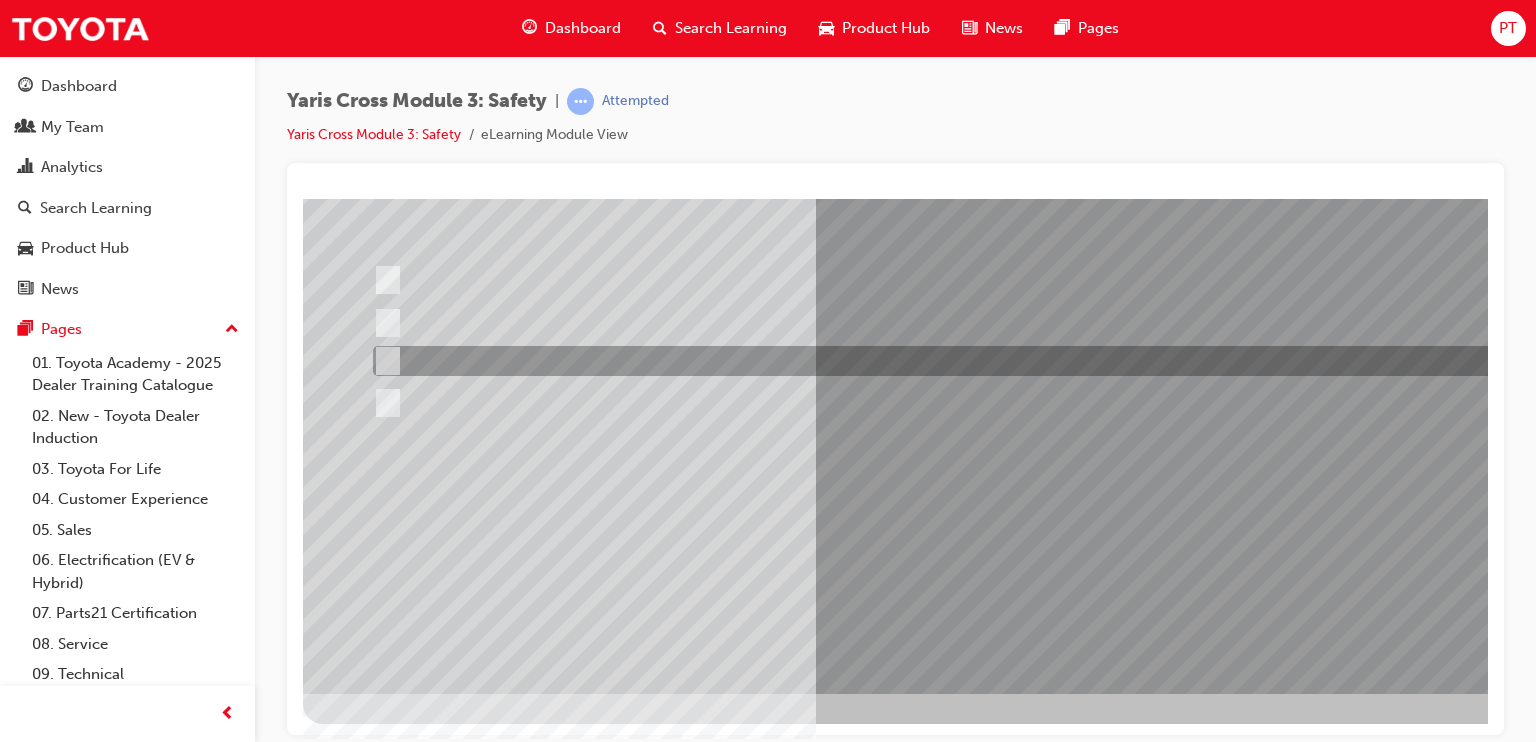 scroll, scrollTop: 0, scrollLeft: 0, axis: both 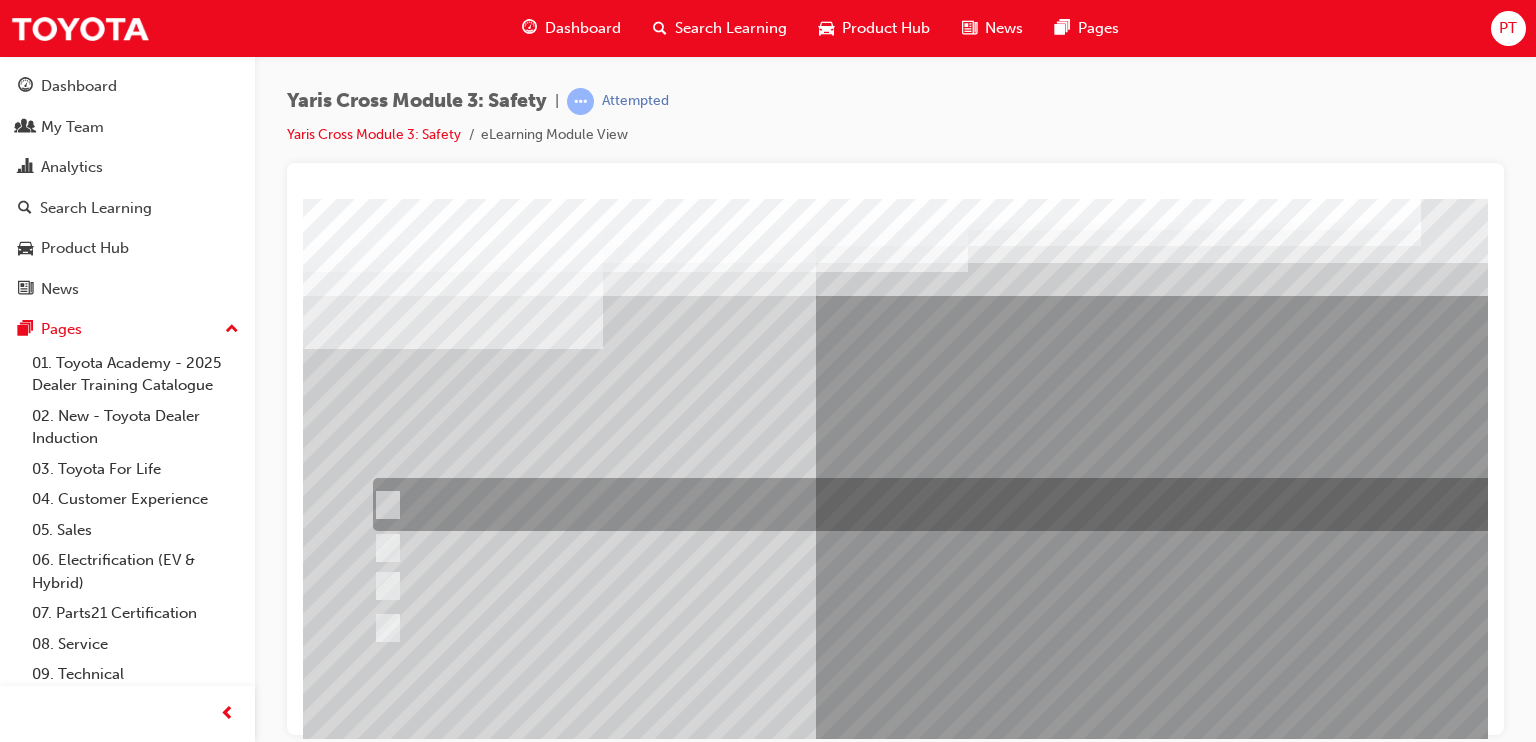 click at bounding box center (952, 504) 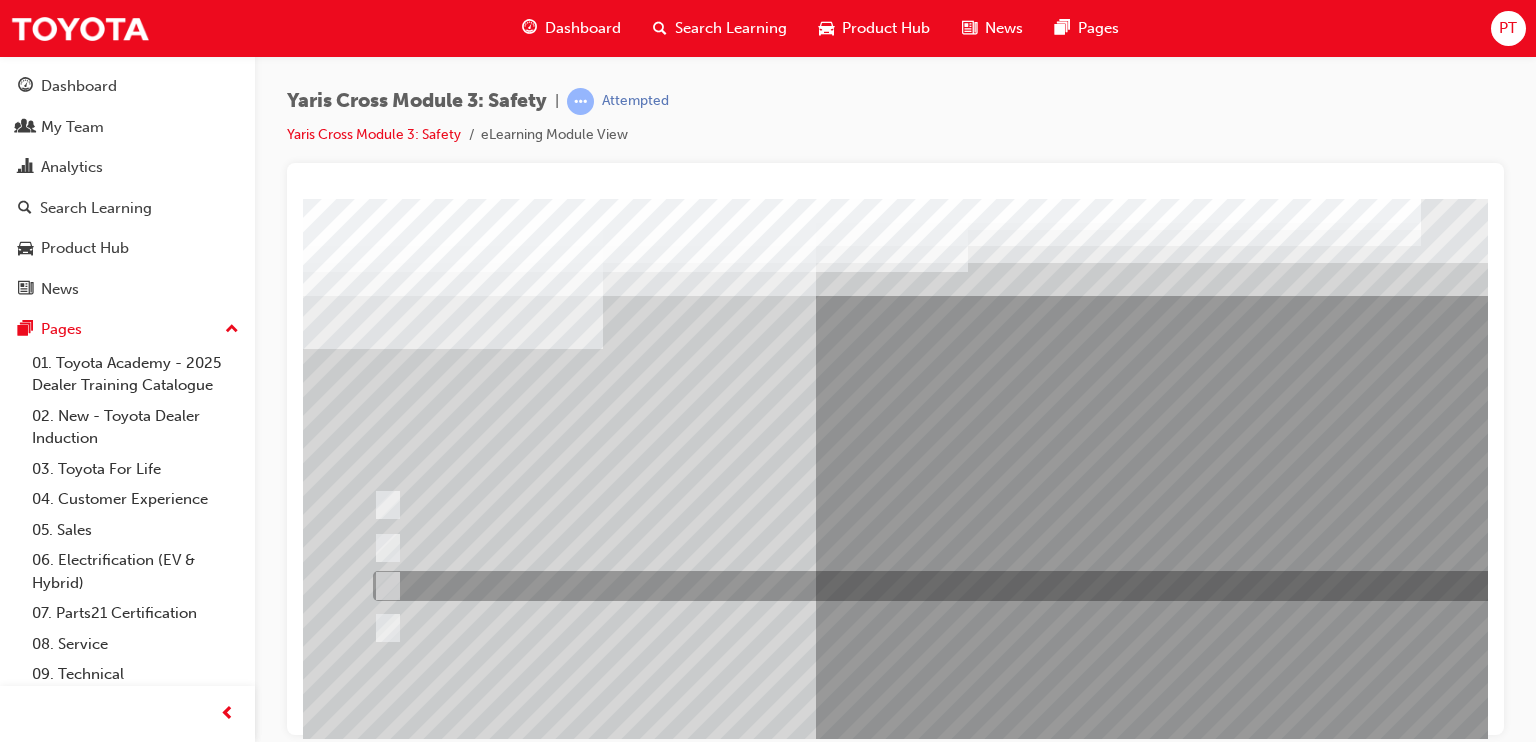 click at bounding box center [952, 586] 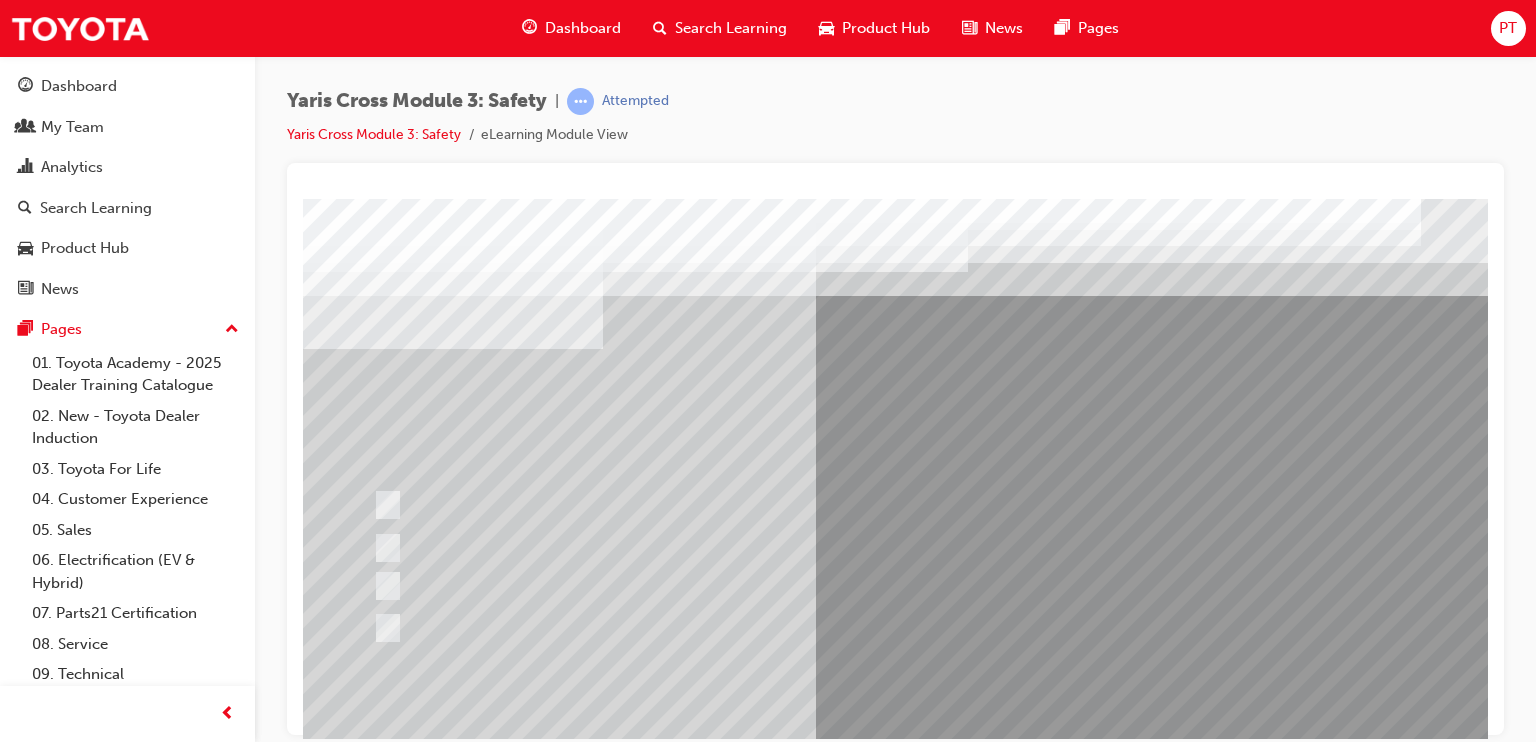 click at bounding box center (983, 1278) 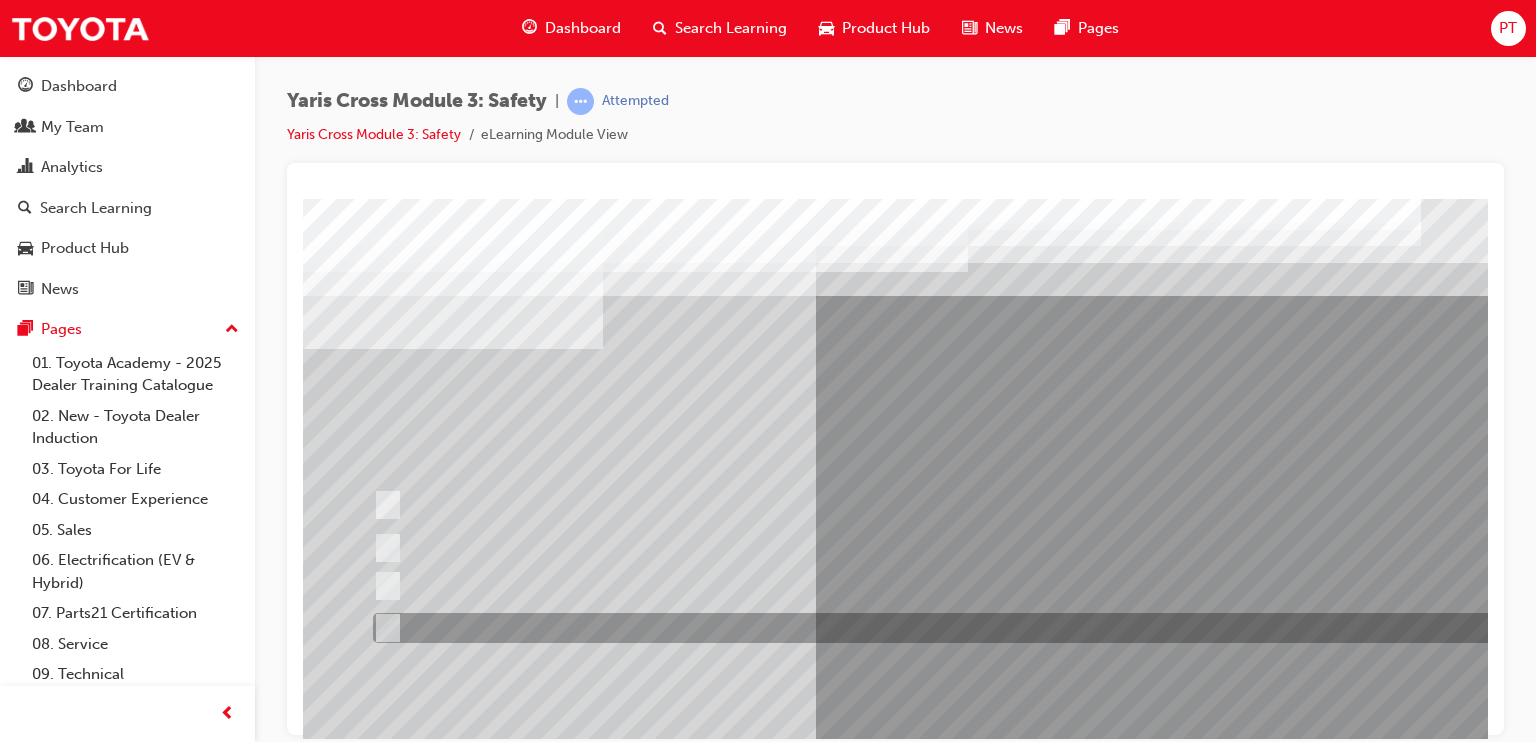 click at bounding box center [952, 628] 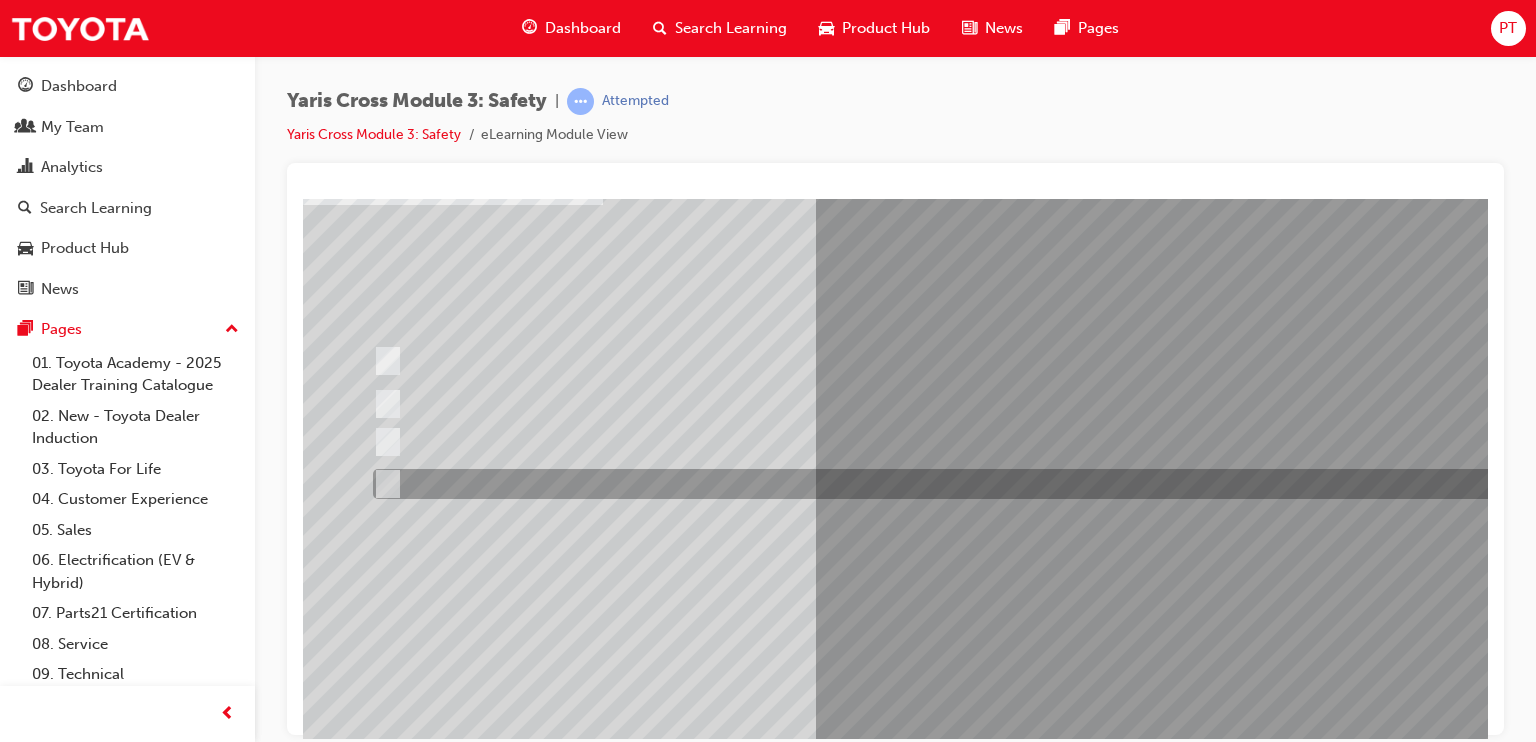 scroll, scrollTop: 156, scrollLeft: 0, axis: vertical 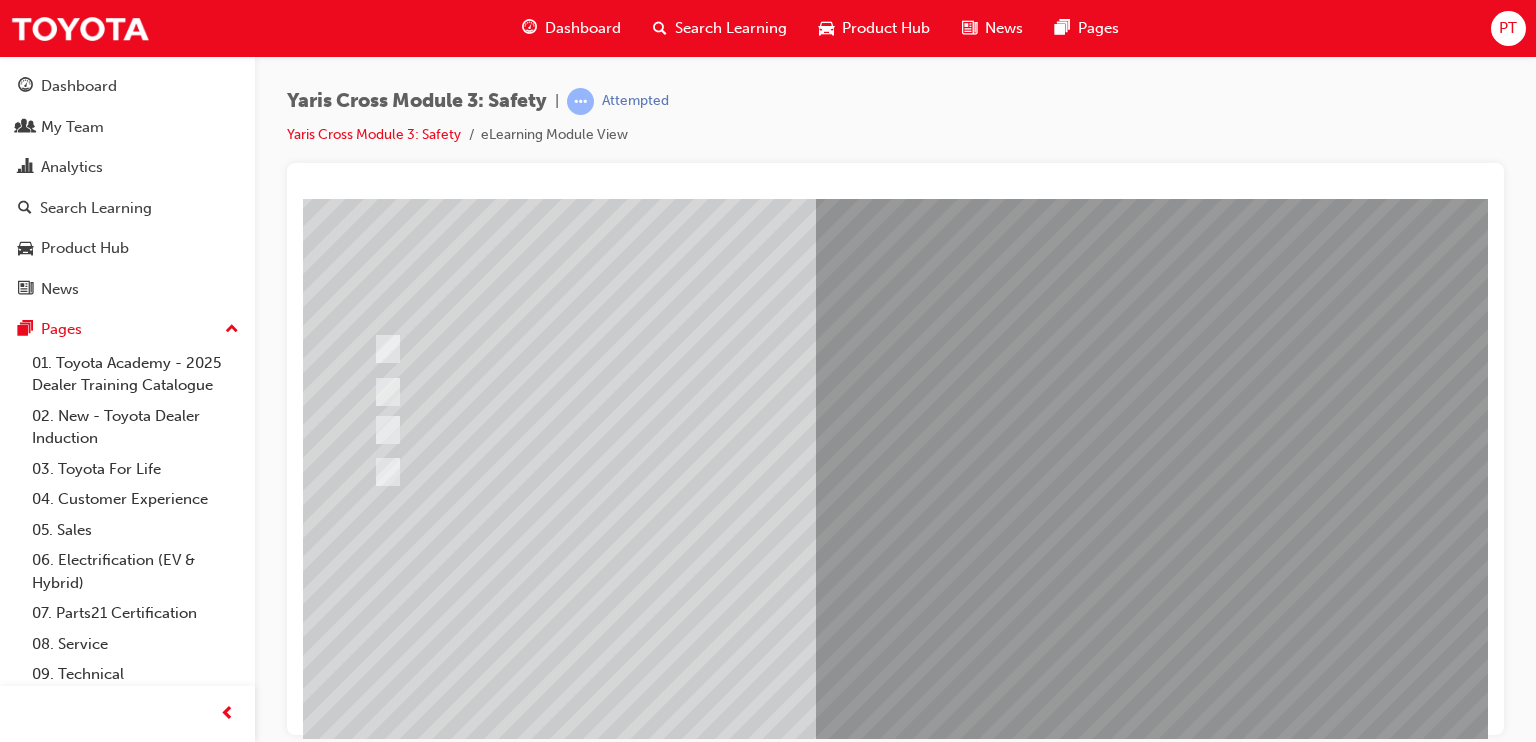 click at bounding box center (375, 2787) 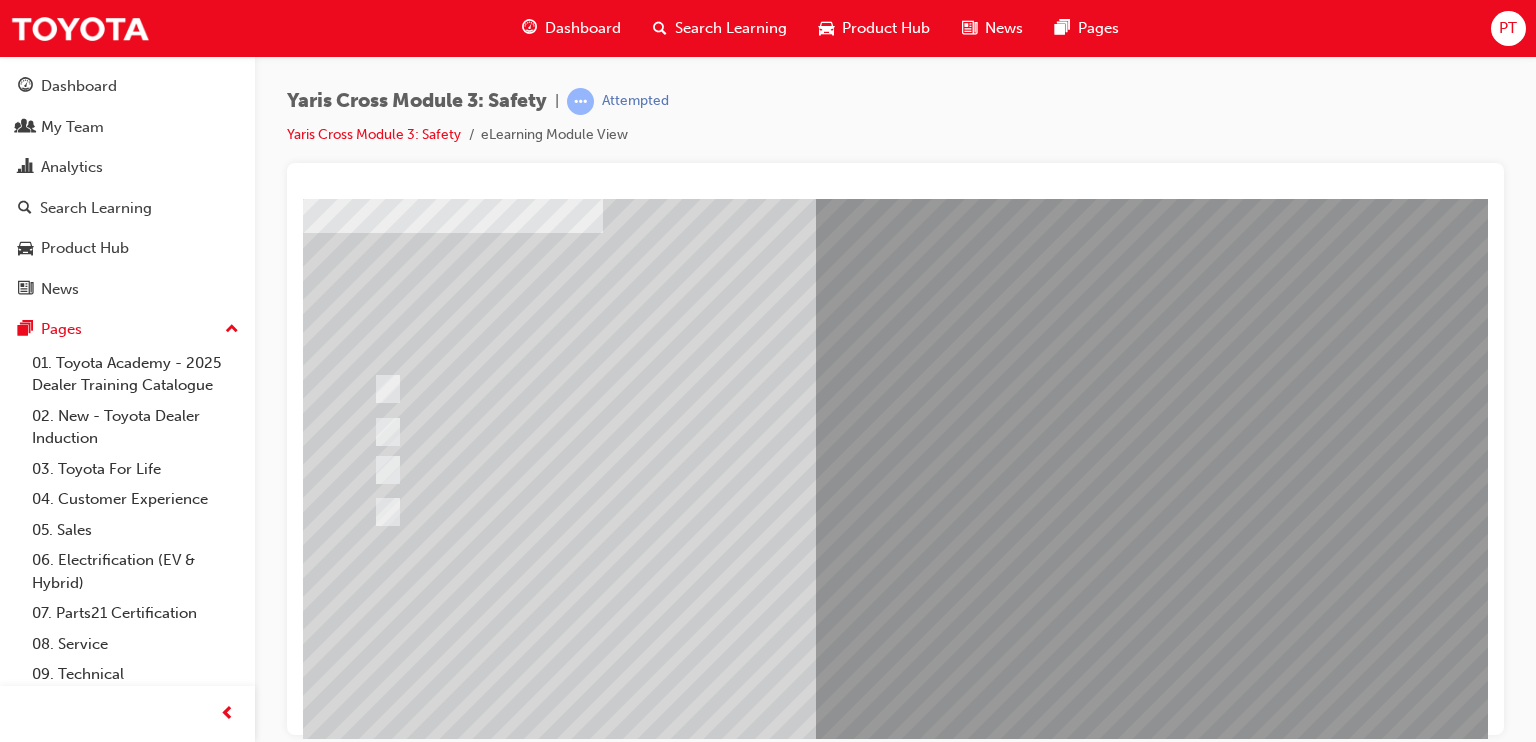 scroll, scrollTop: 119, scrollLeft: 0, axis: vertical 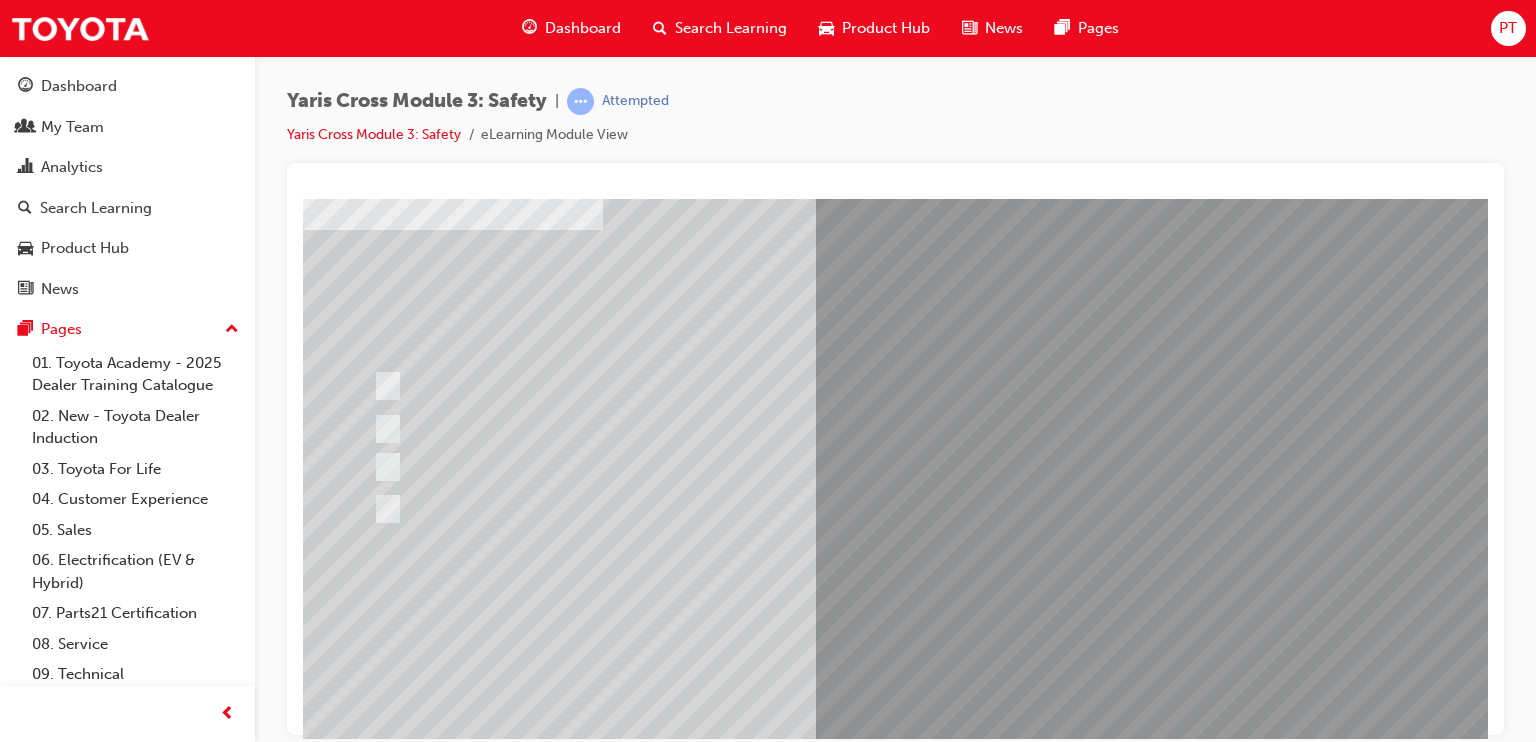 click at bounding box center [983, 439] 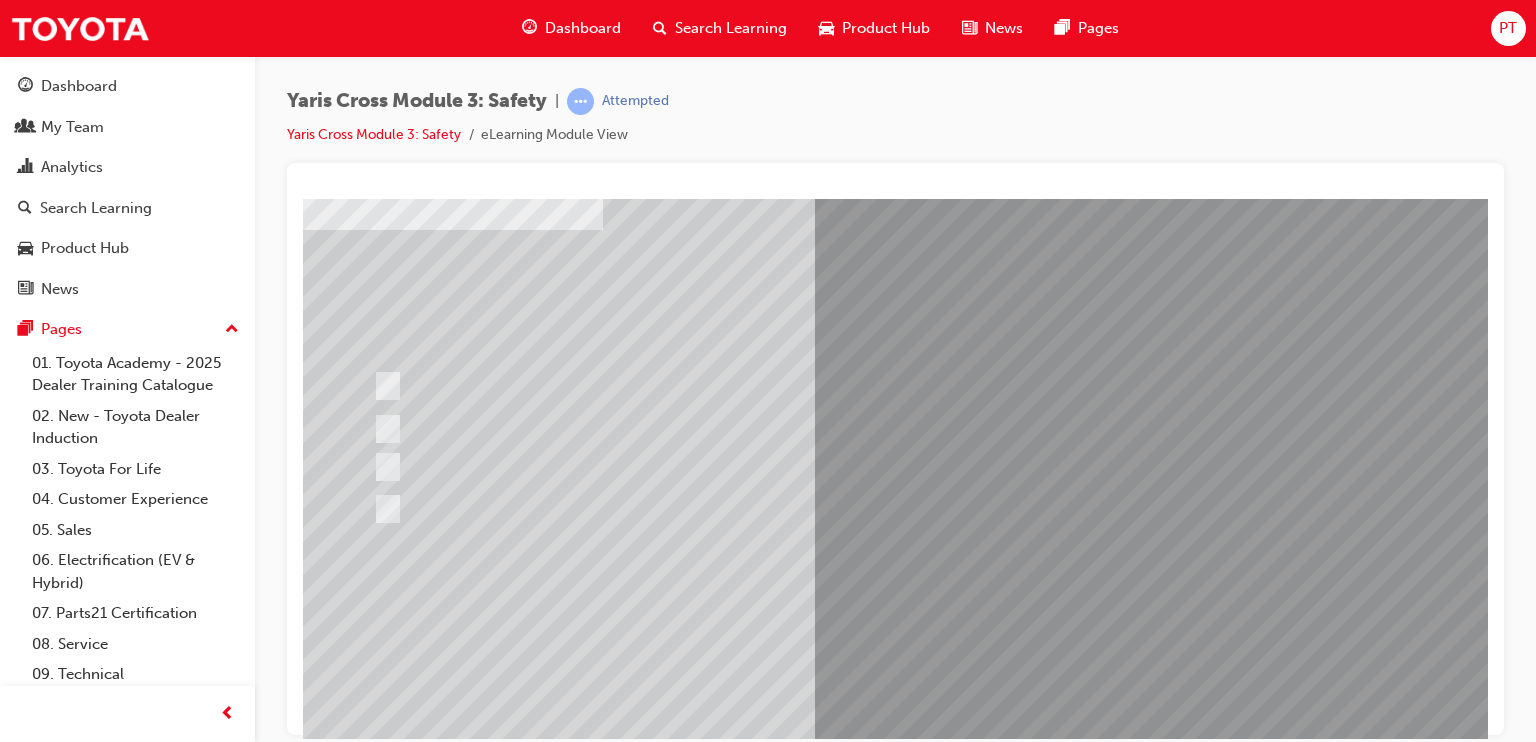 click at bounding box center [635, 2575] 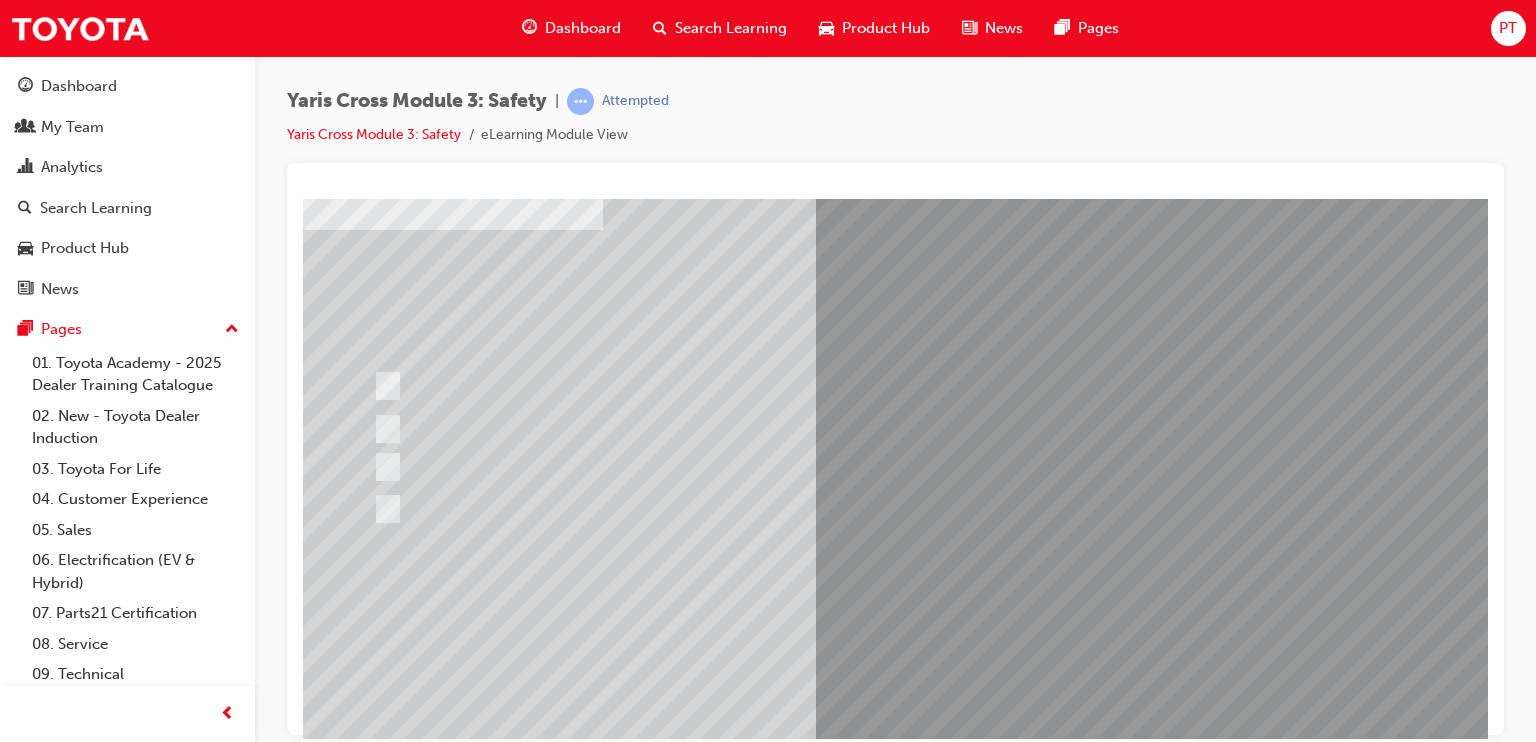 scroll, scrollTop: 0, scrollLeft: 0, axis: both 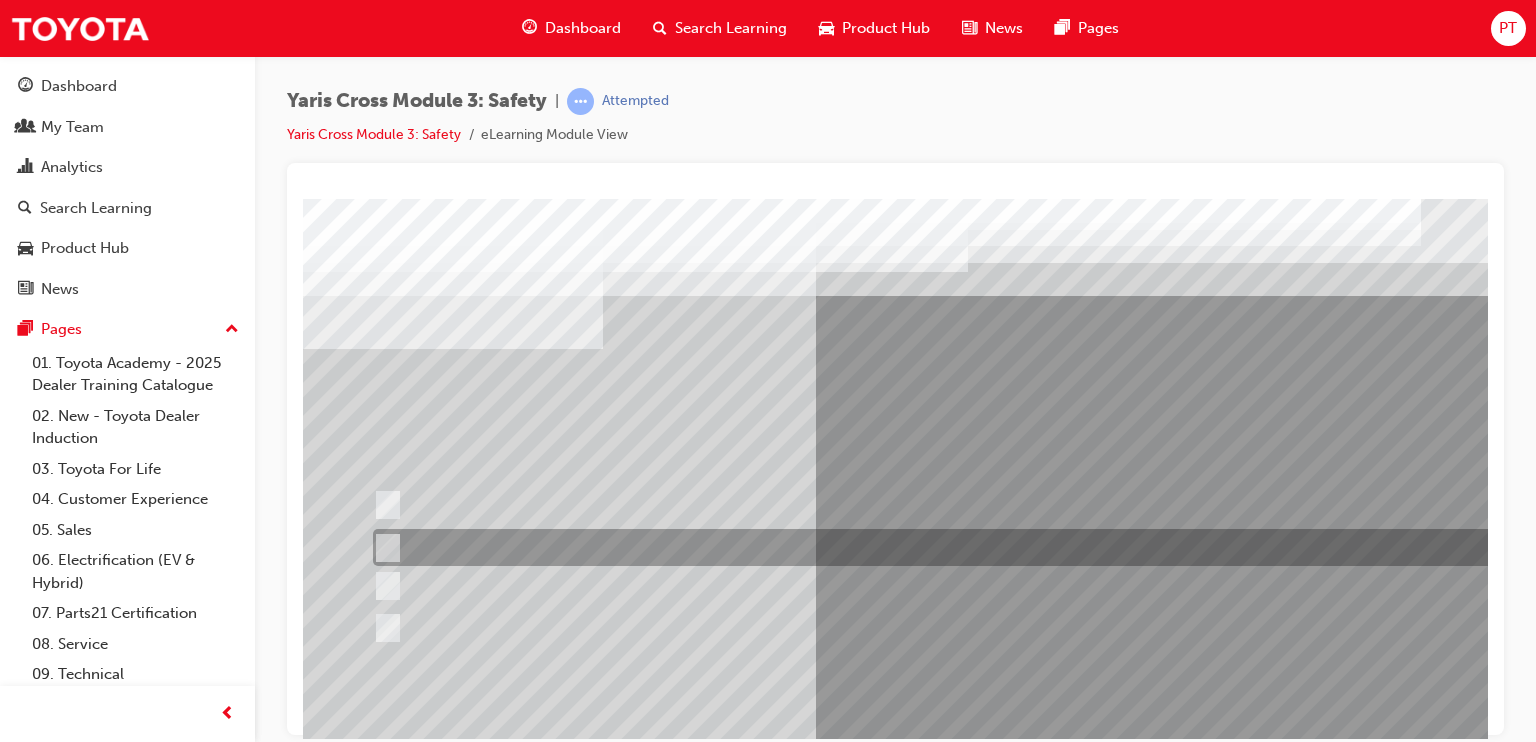 click at bounding box center (952, 547) 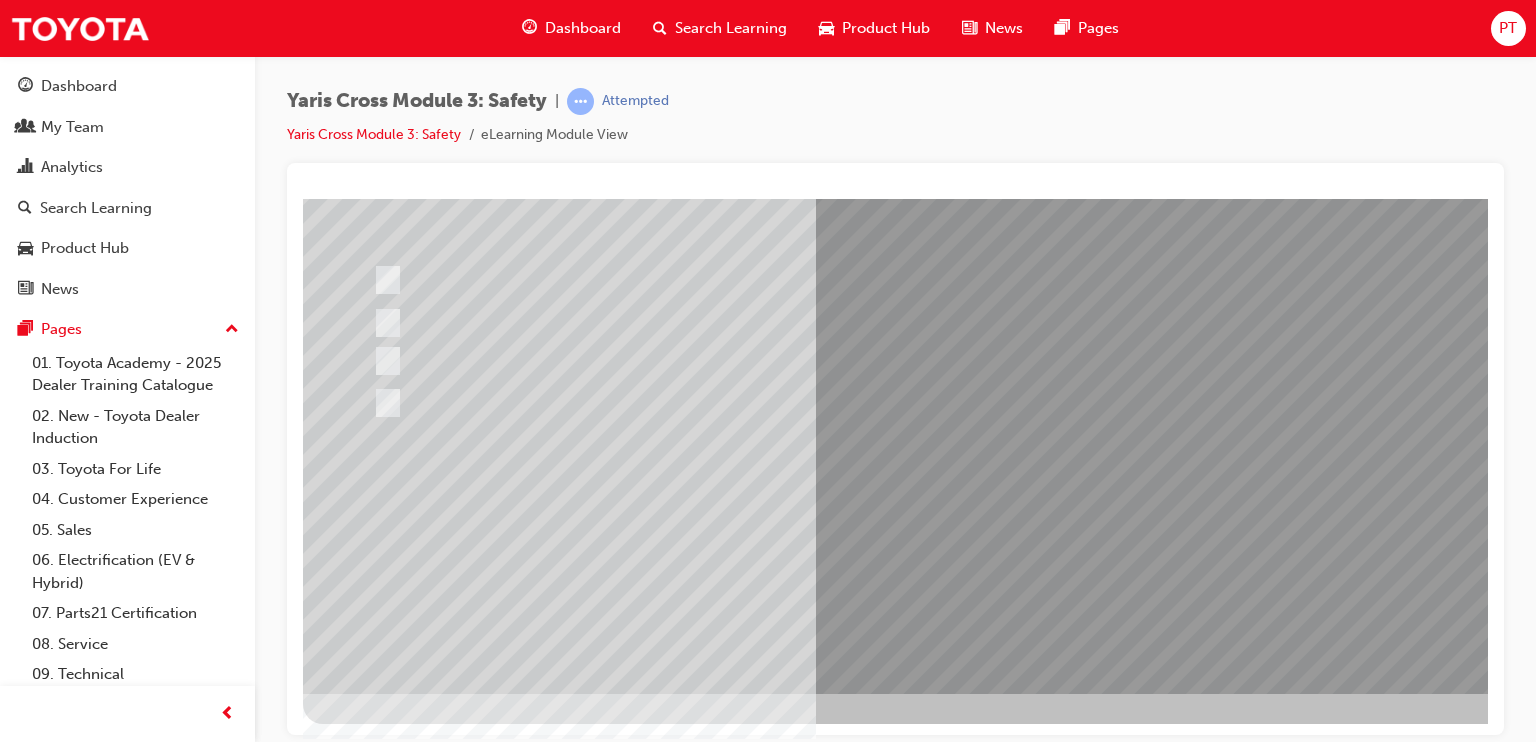 click at bounding box center (375, 2718) 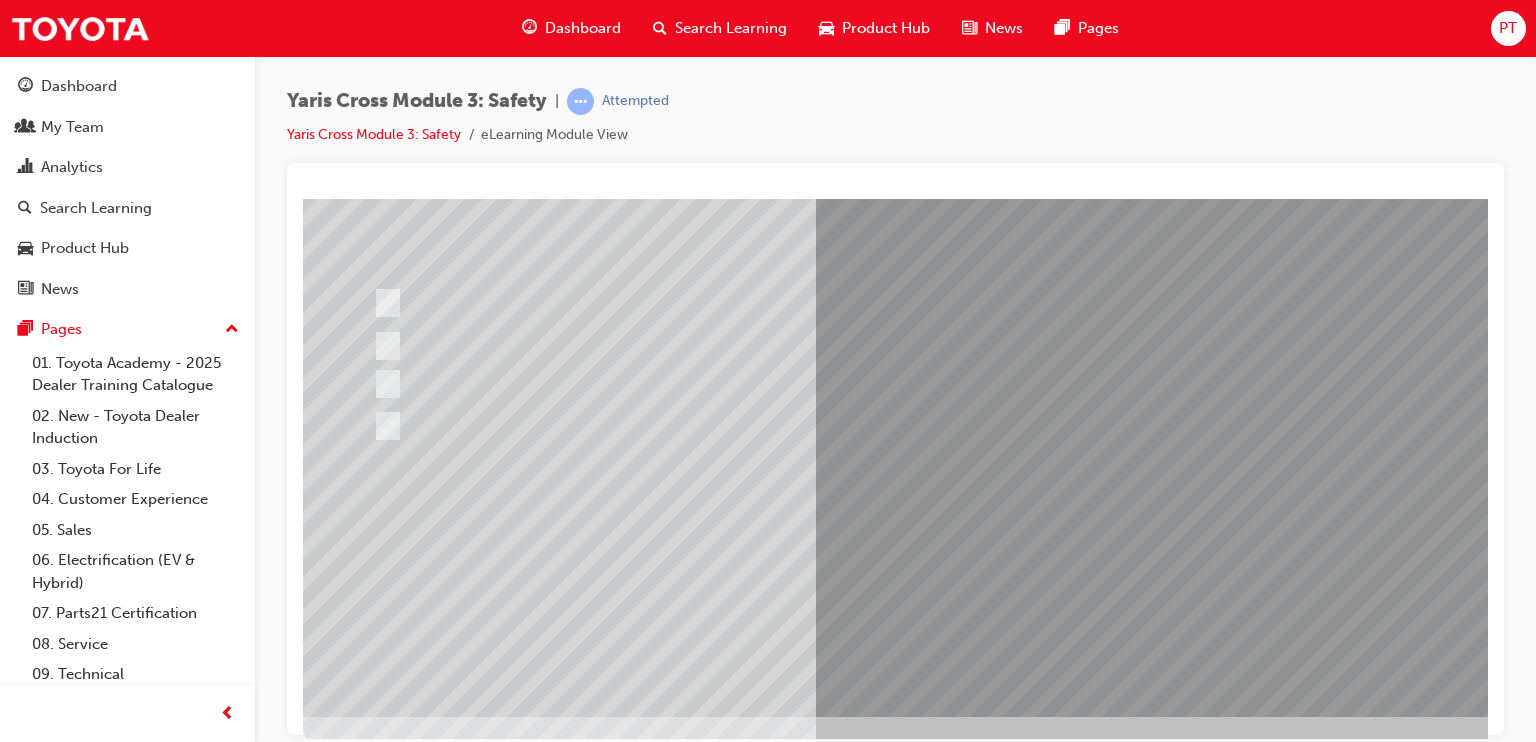 scroll, scrollTop: 225, scrollLeft: 0, axis: vertical 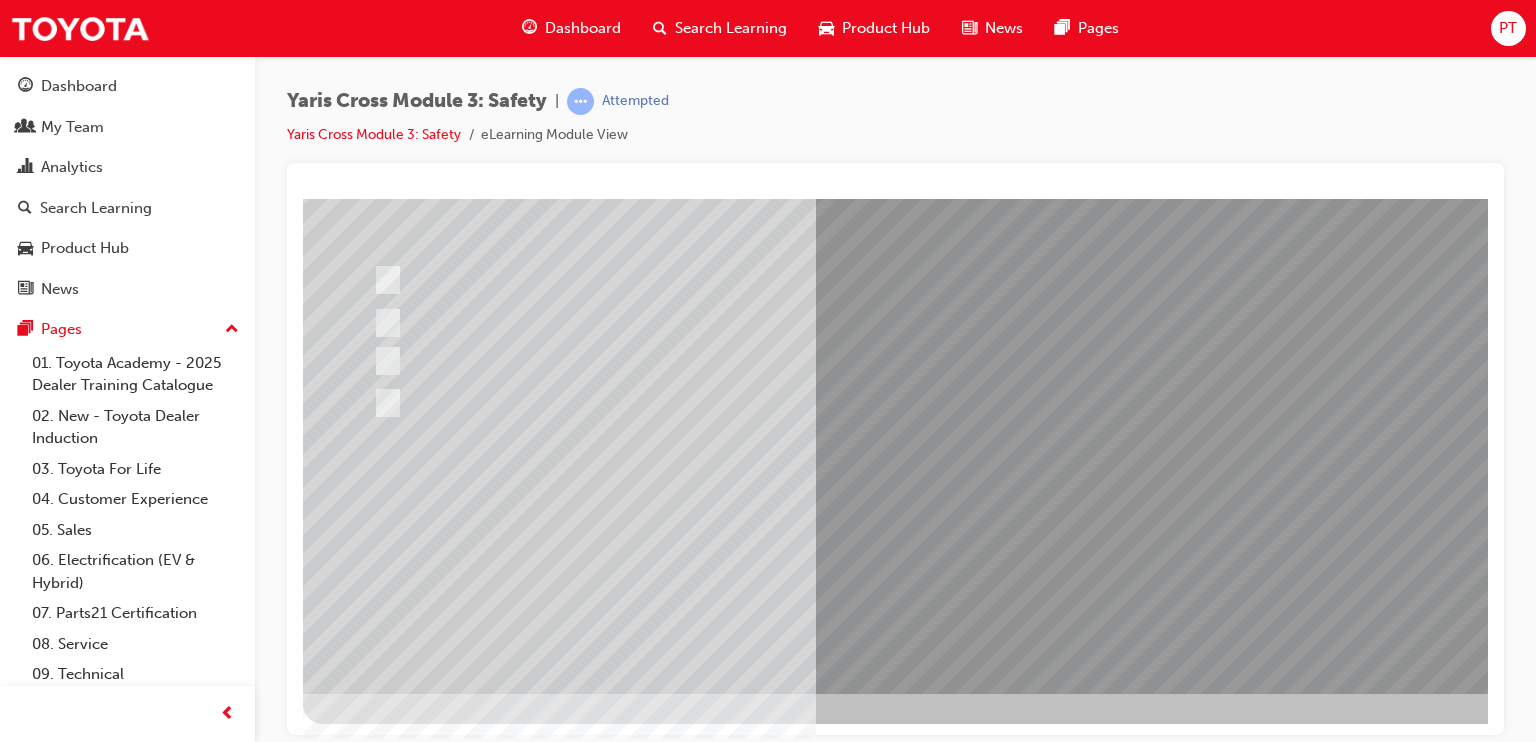 click at bounding box center (983, 333) 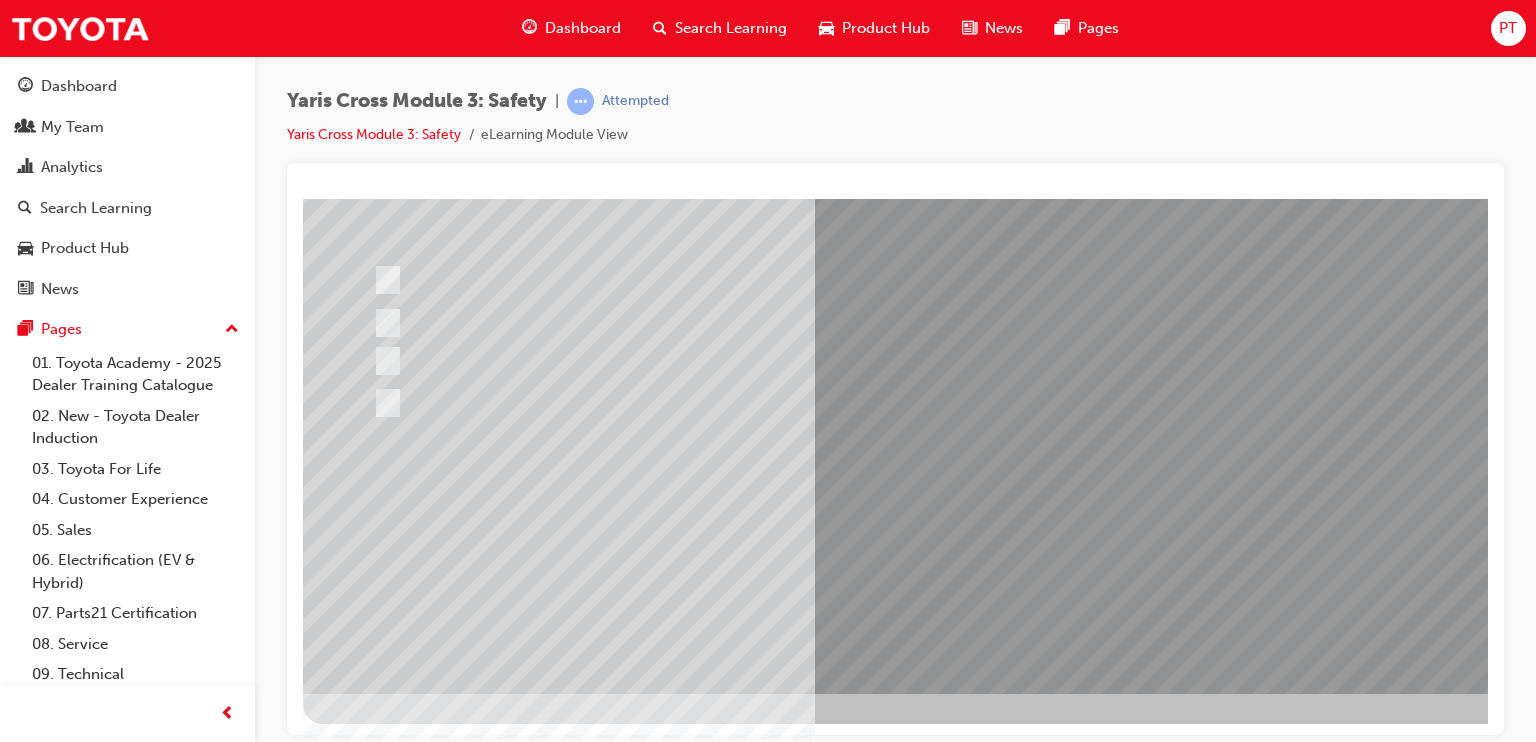 click at bounding box center [635, 2469] 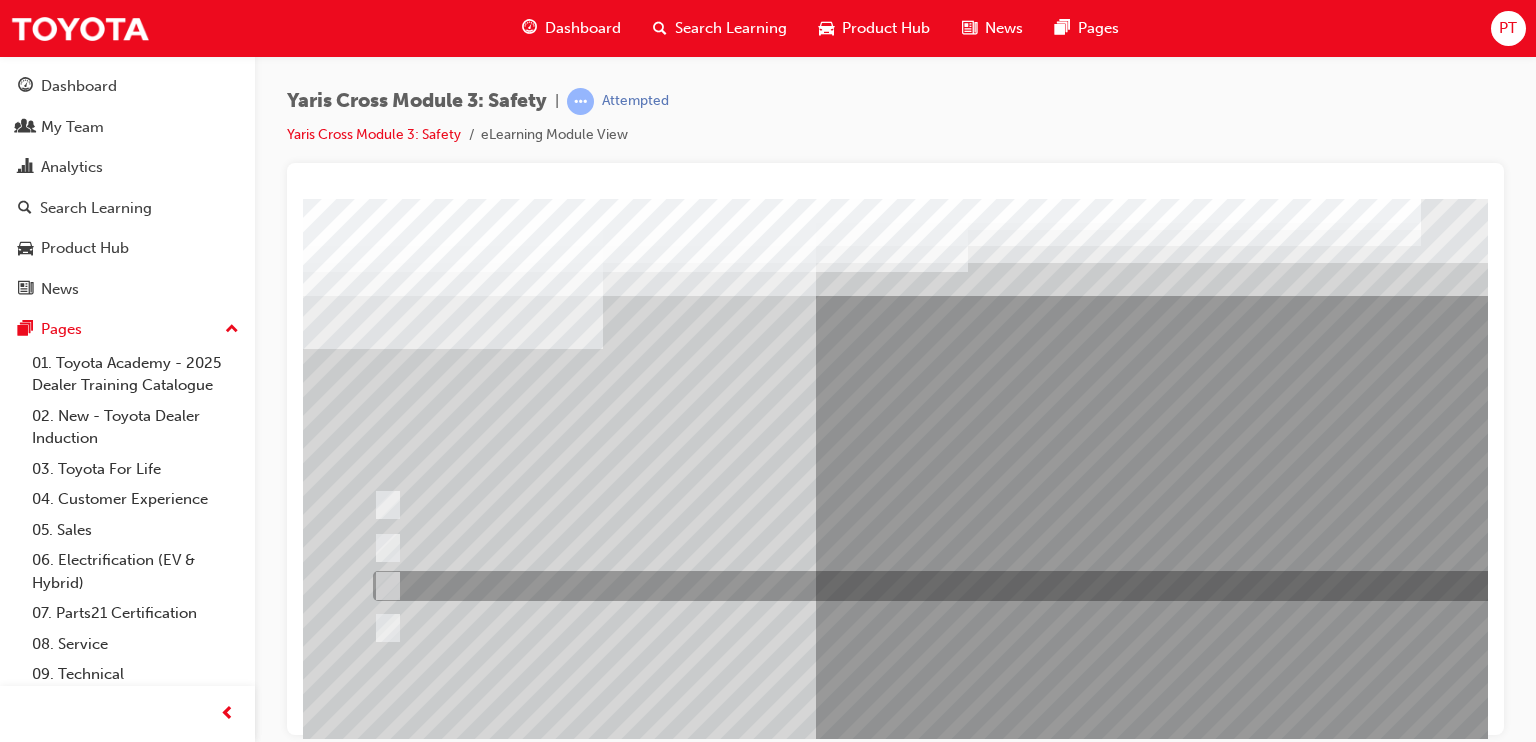 click at bounding box center [952, 586] 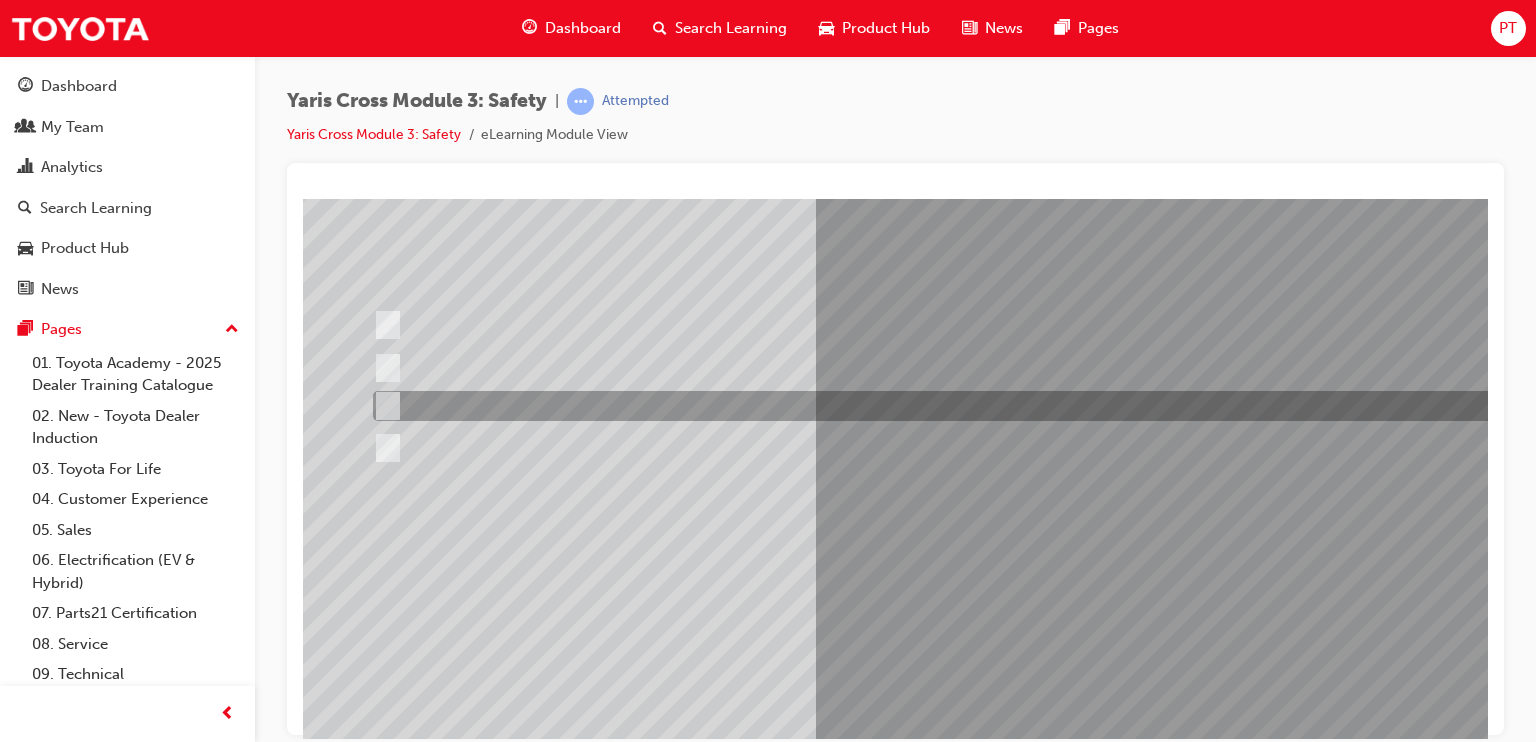 scroll, scrollTop: 184, scrollLeft: 0, axis: vertical 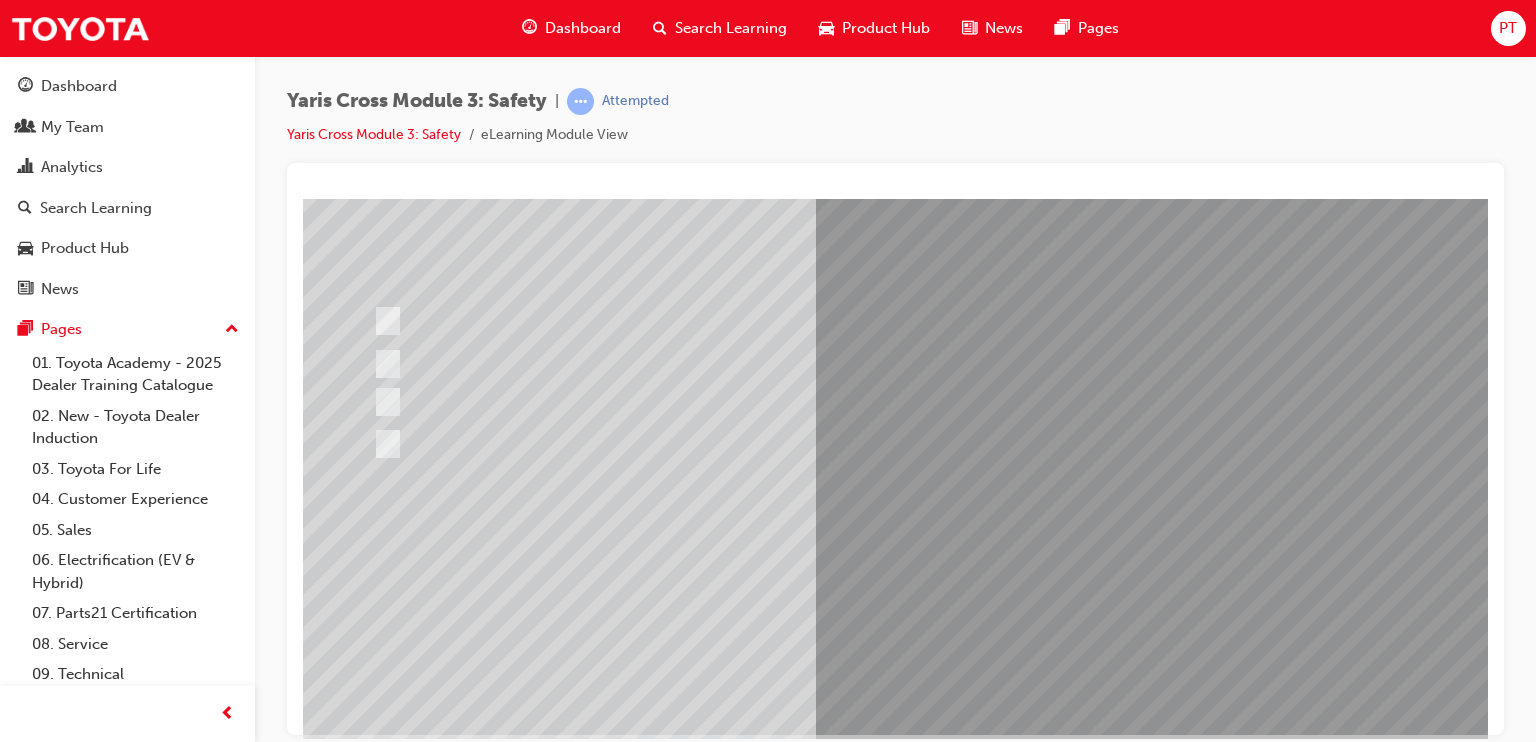 click at bounding box center [375, 2759] 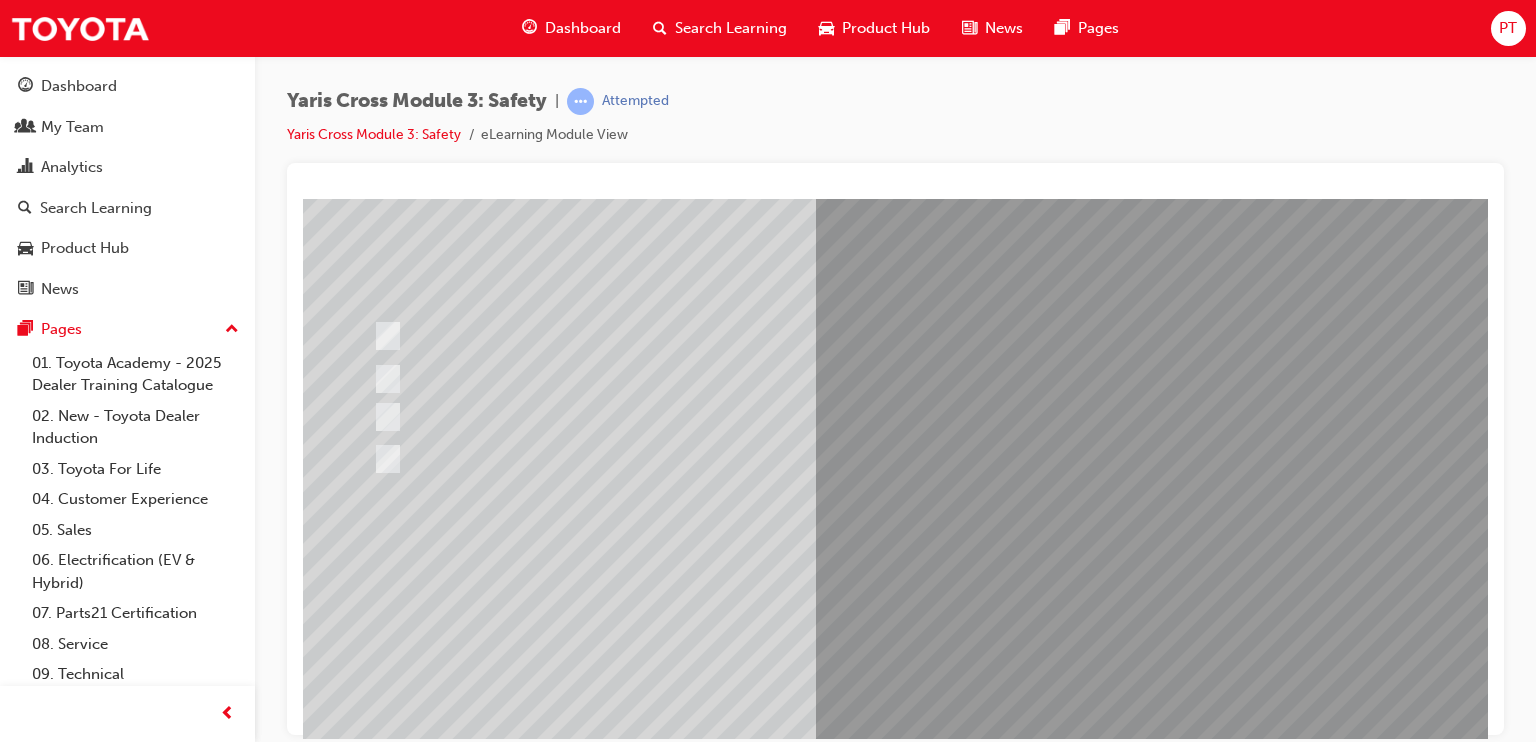 scroll, scrollTop: 171, scrollLeft: 0, axis: vertical 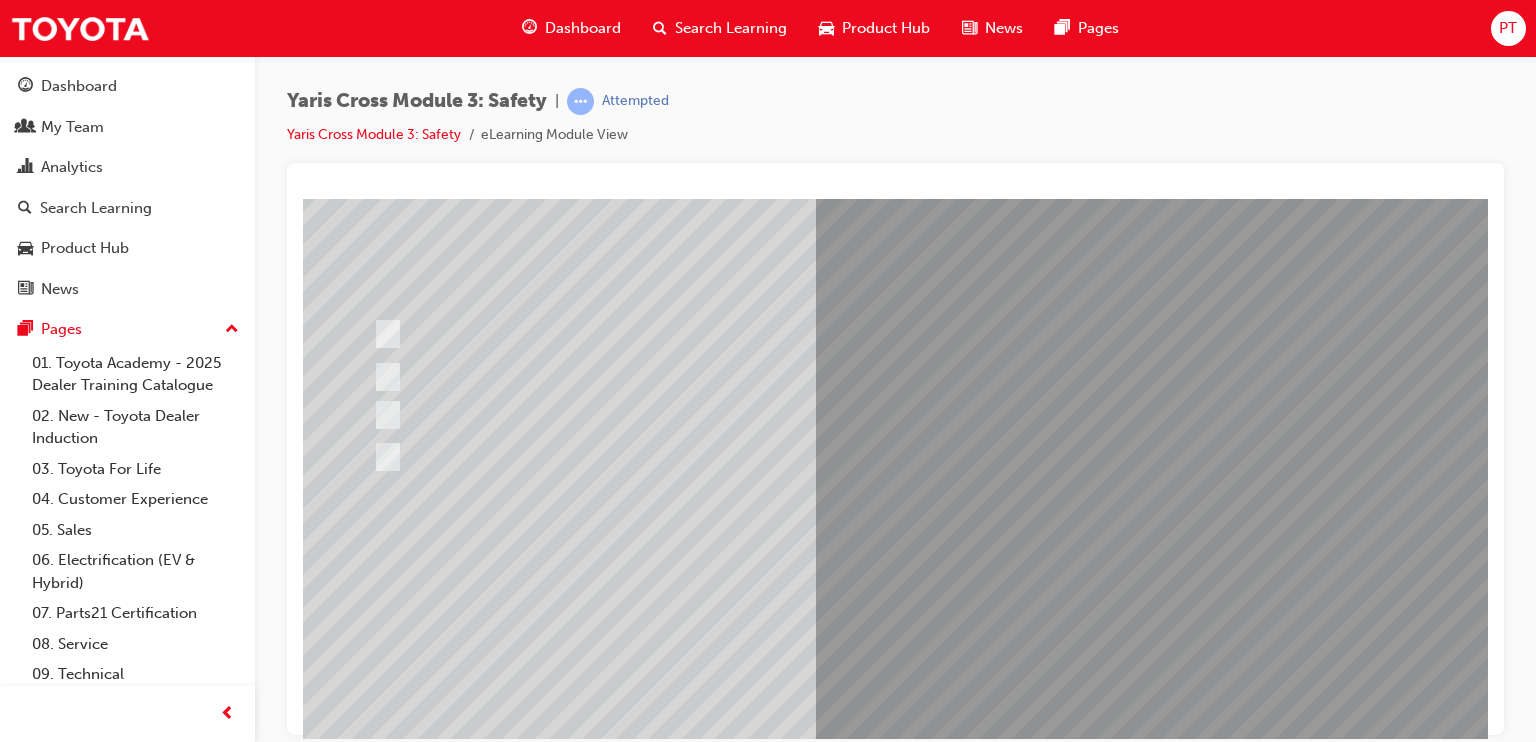 click at bounding box center [983, 387] 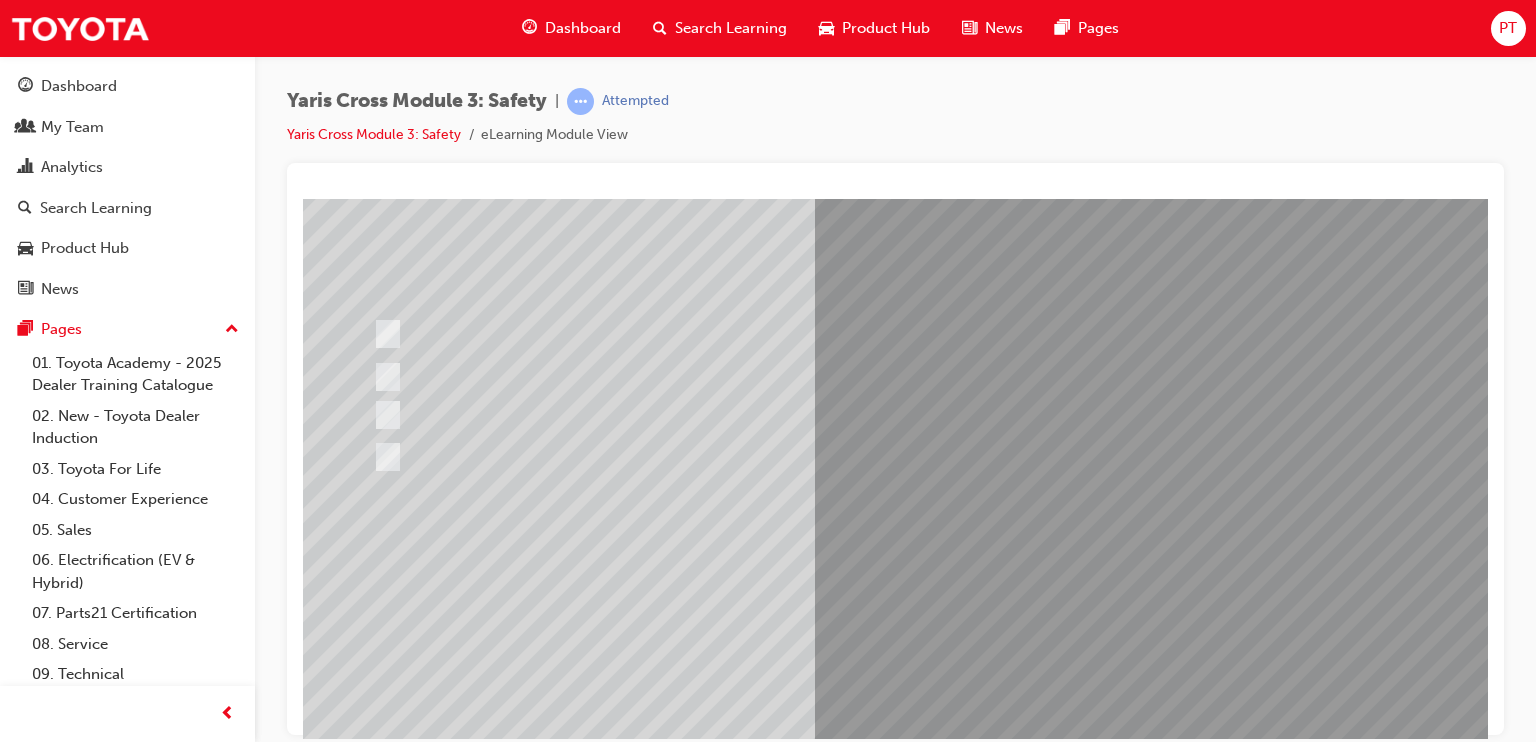 click at bounding box center (635, 2523) 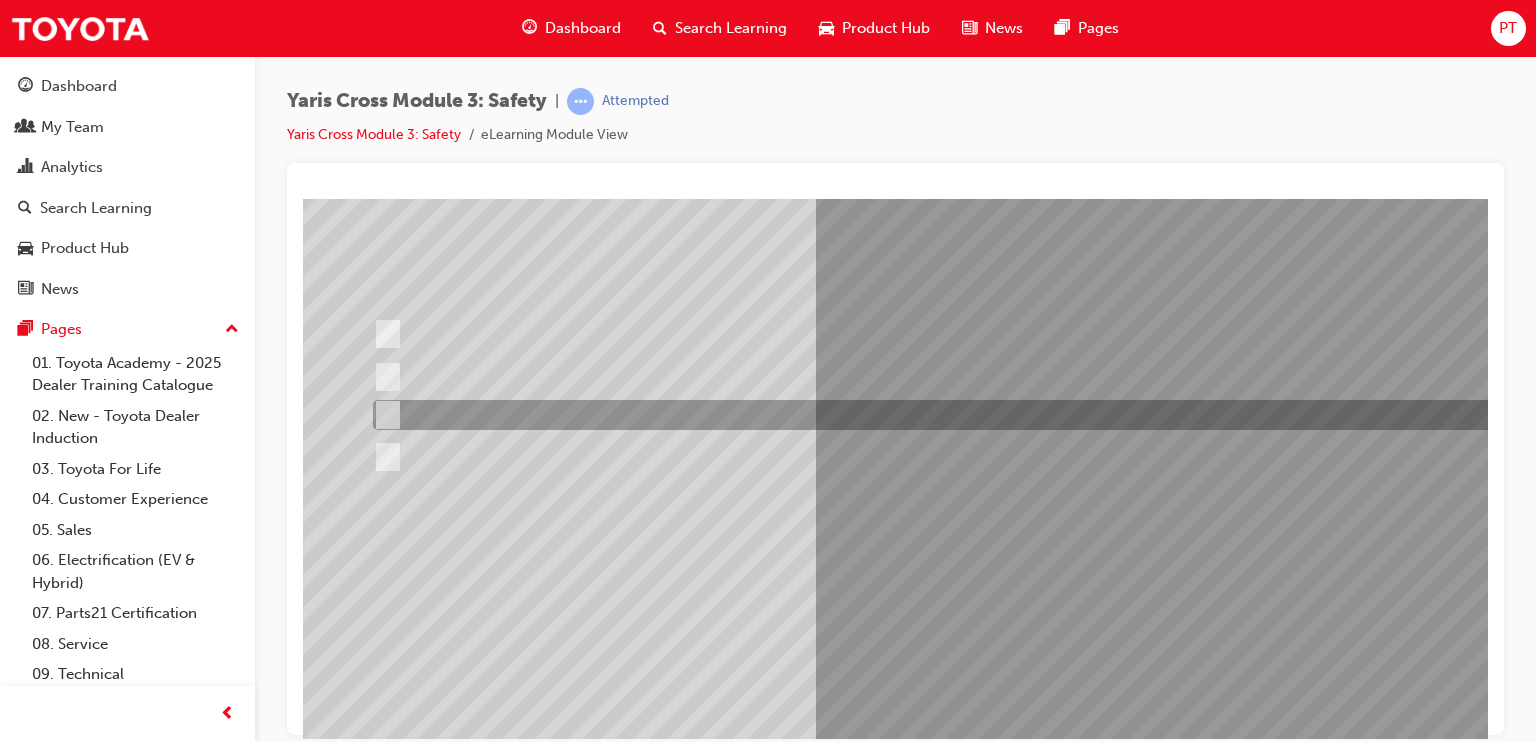 scroll, scrollTop: 0, scrollLeft: 0, axis: both 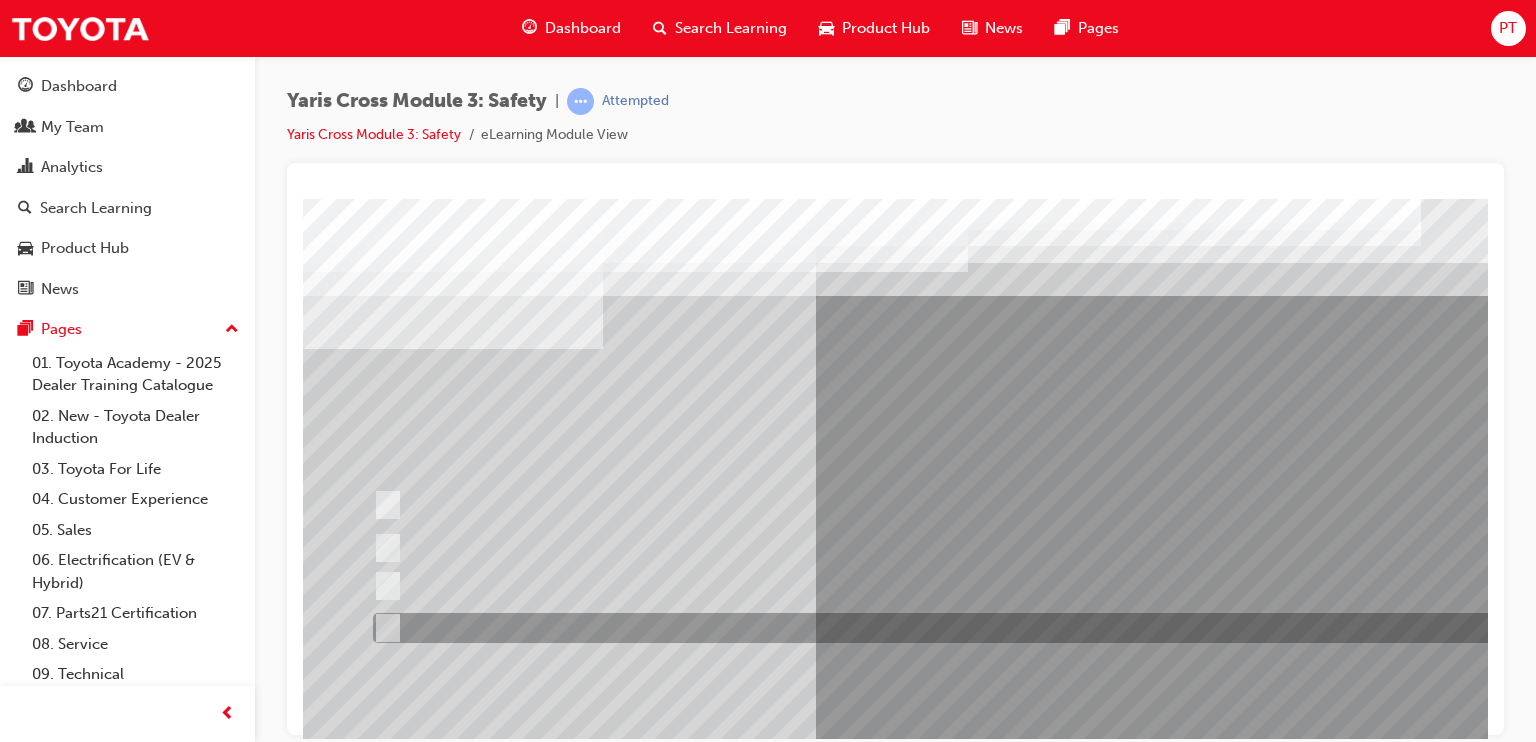 click at bounding box center [952, 628] 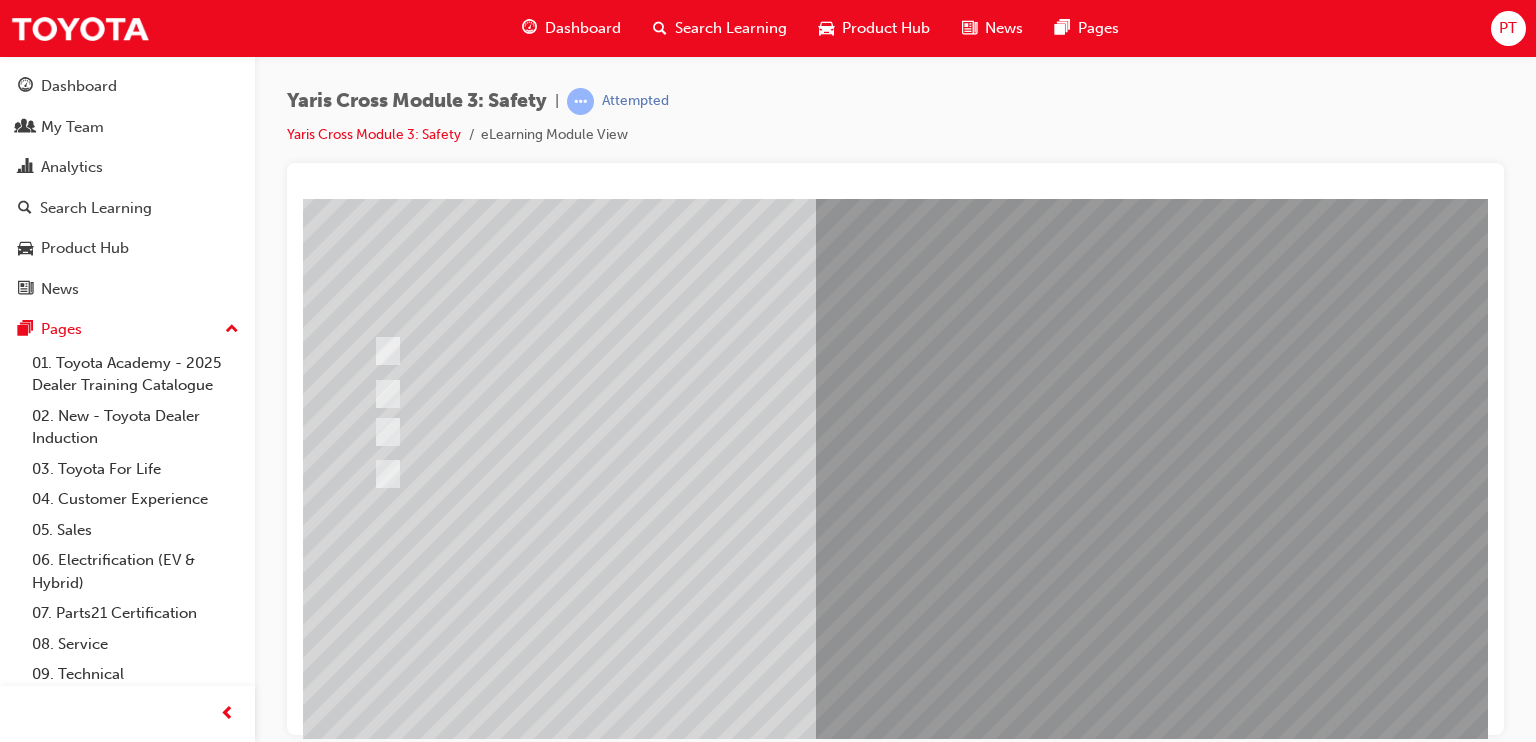 scroll, scrollTop: 155, scrollLeft: 0, axis: vertical 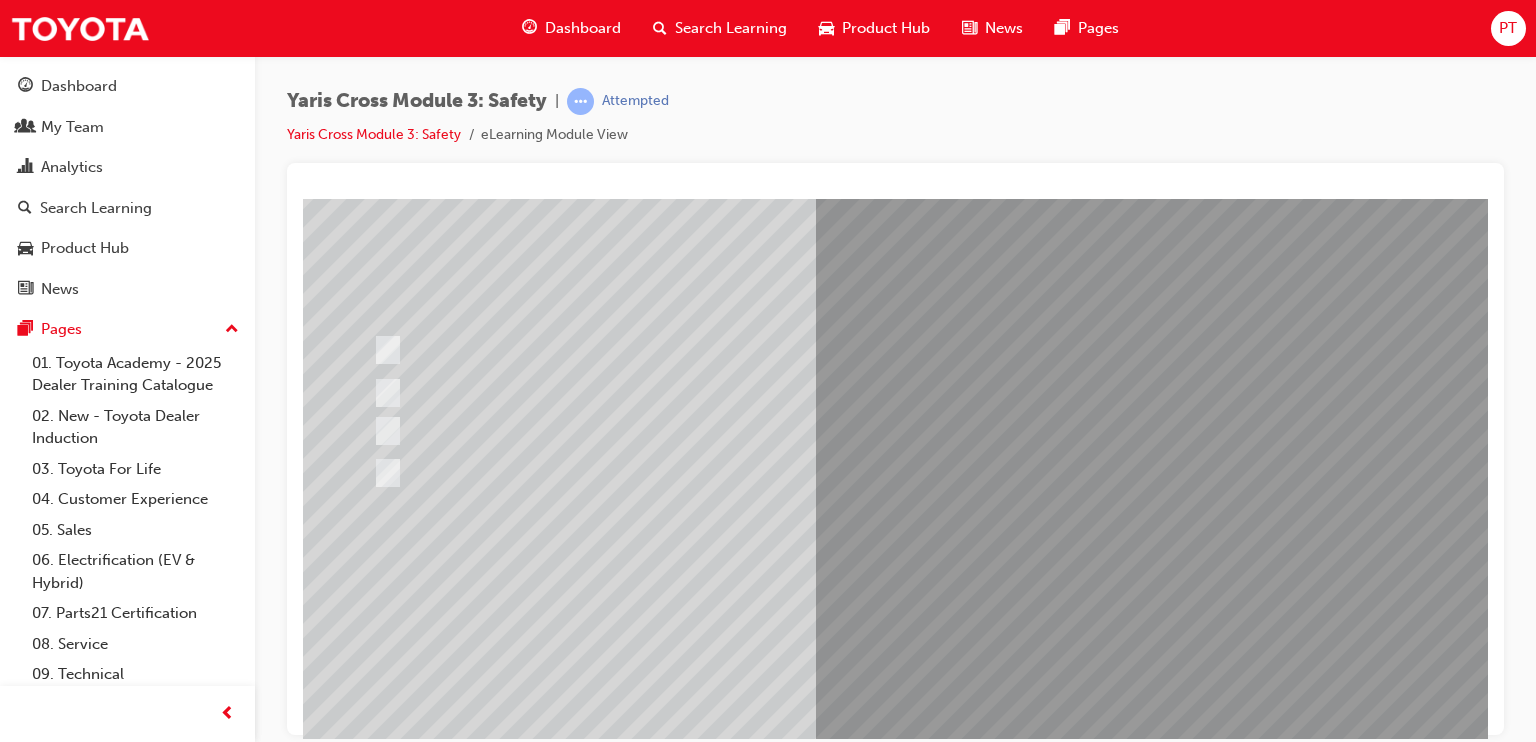 click at bounding box center (375, 2788) 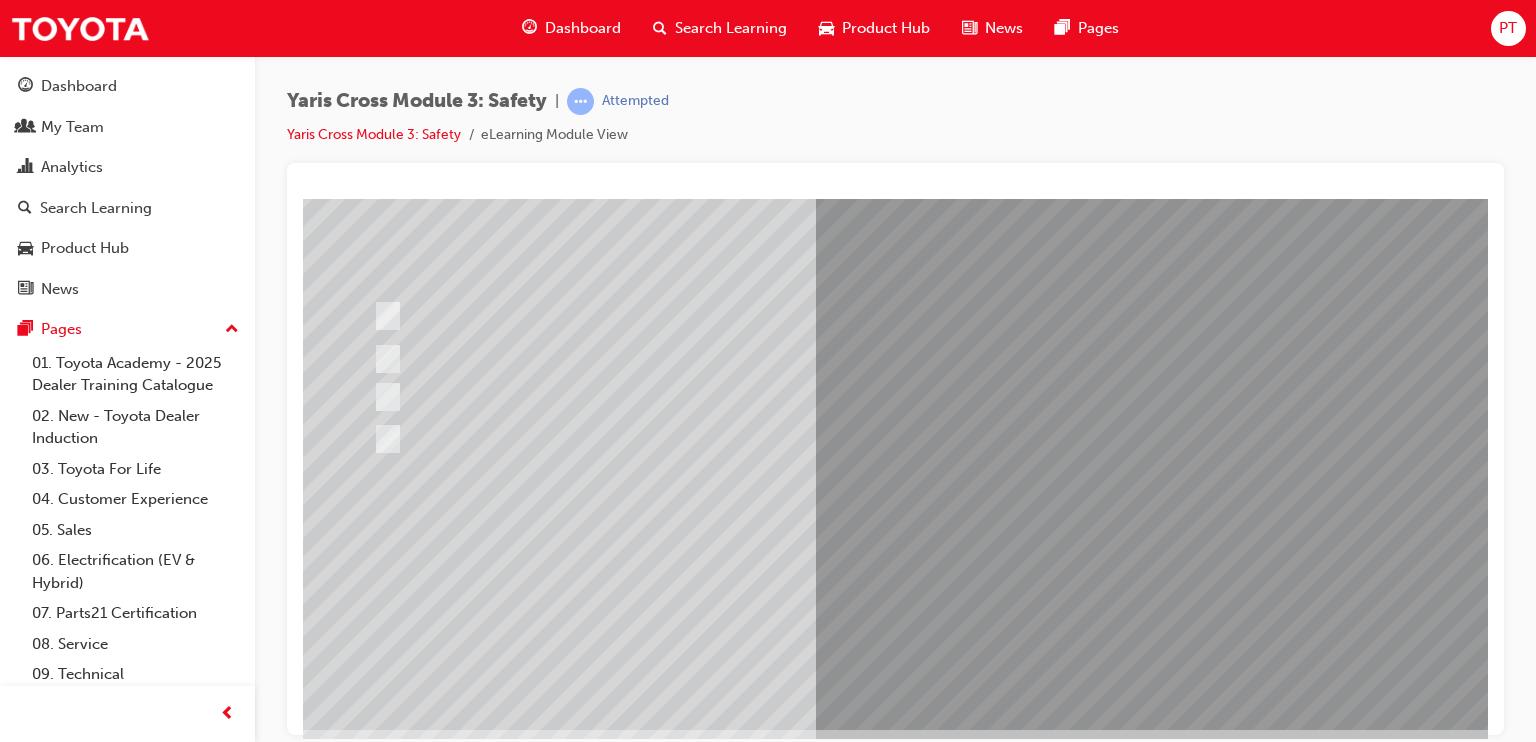 scroll, scrollTop: 211, scrollLeft: 0, axis: vertical 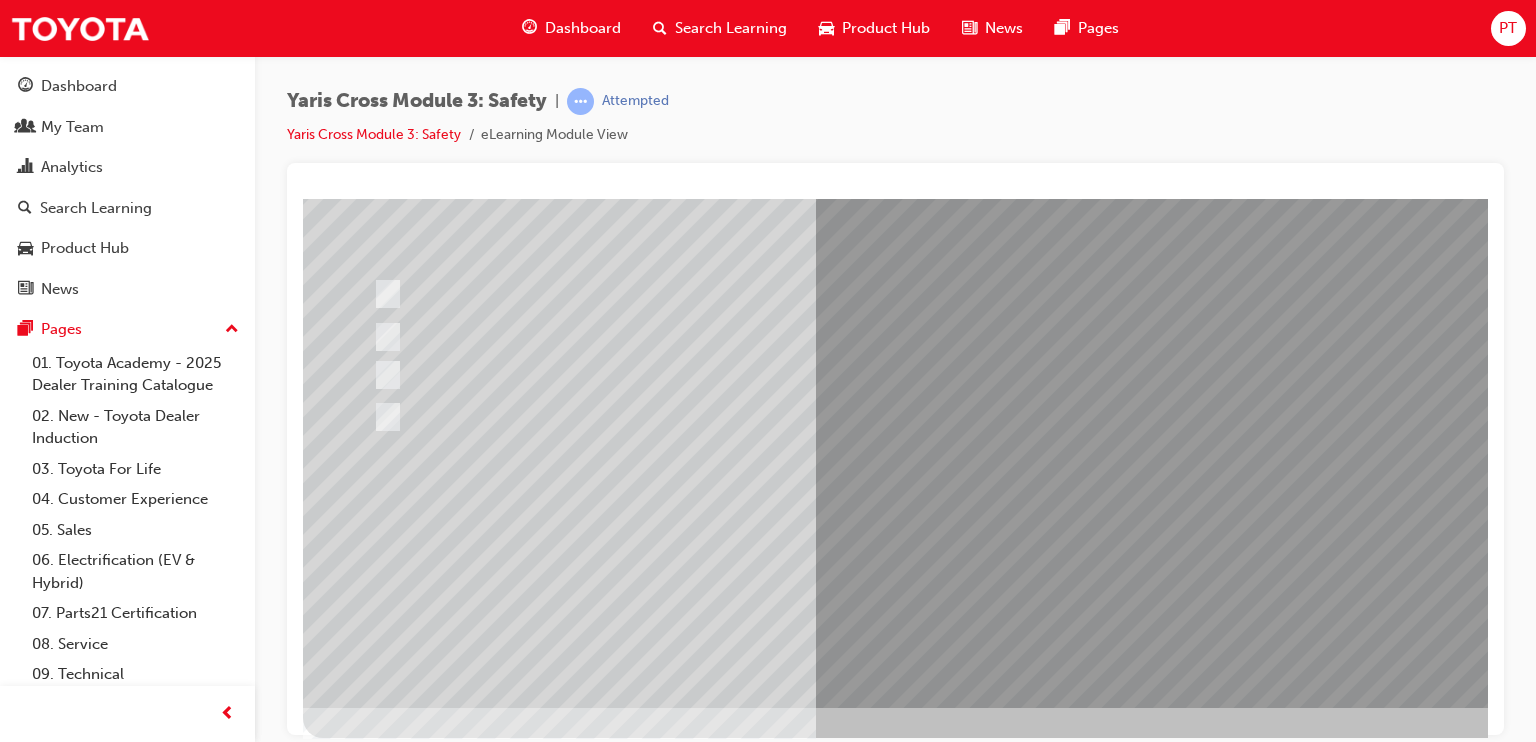 click at bounding box center [983, 347] 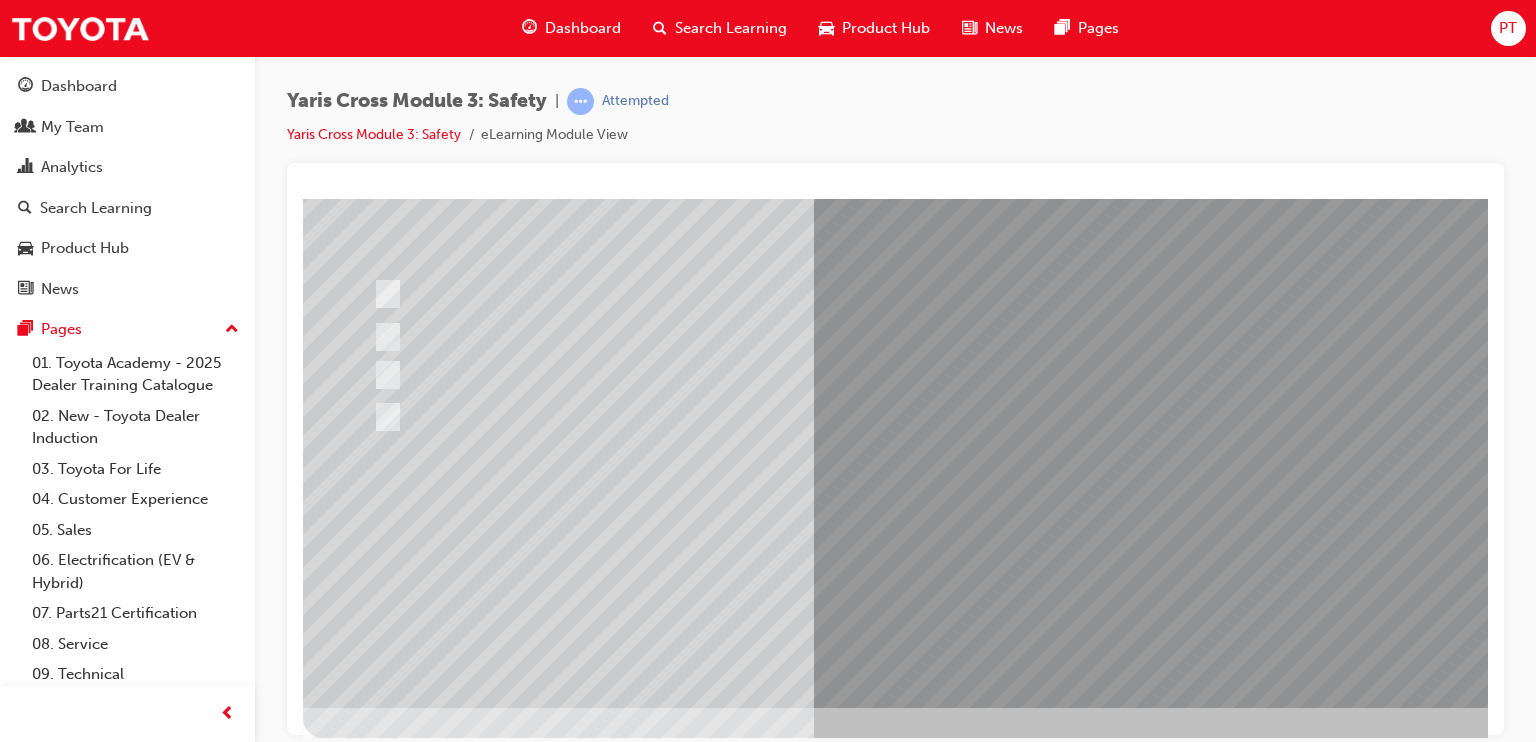 click at bounding box center [635, 2481] 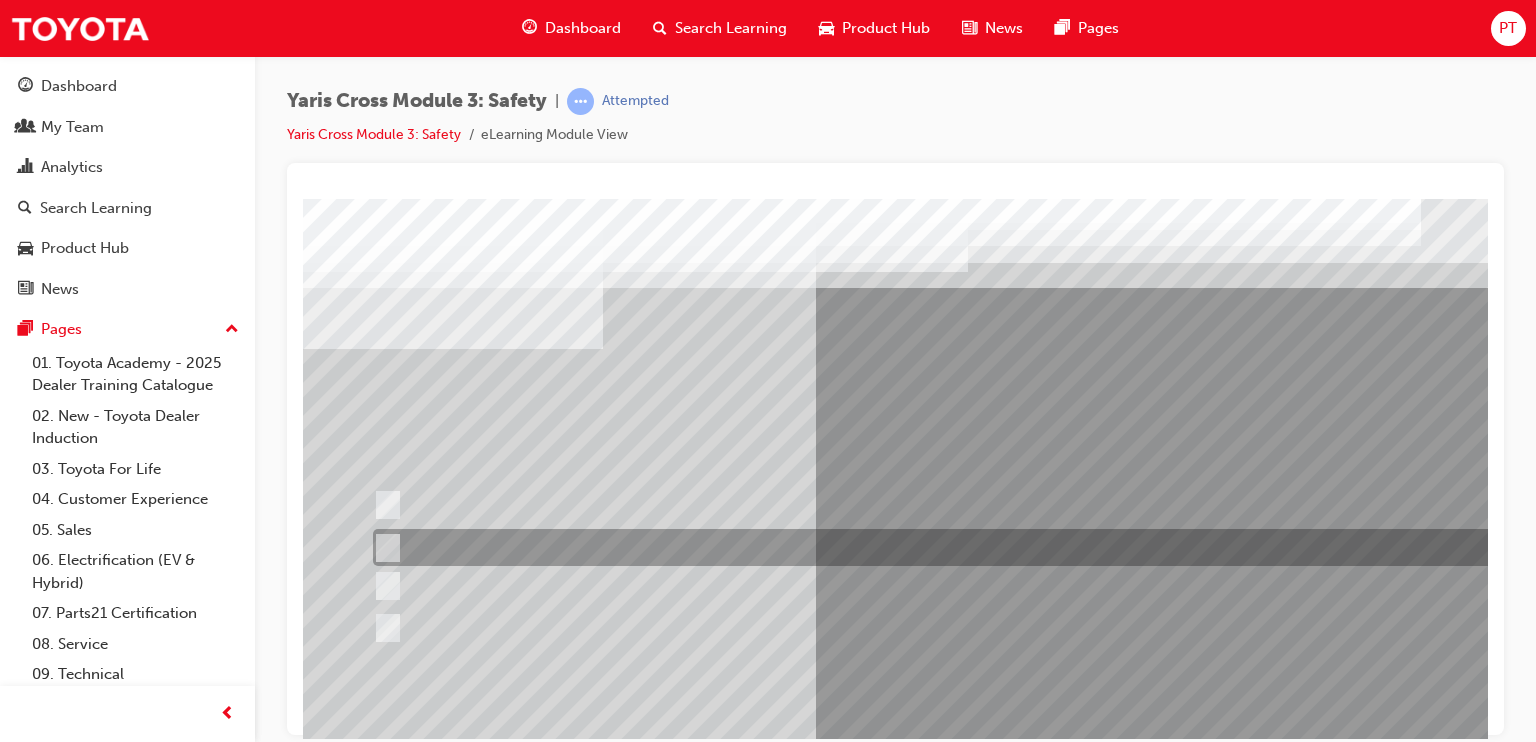 scroll, scrollTop: 0, scrollLeft: 0, axis: both 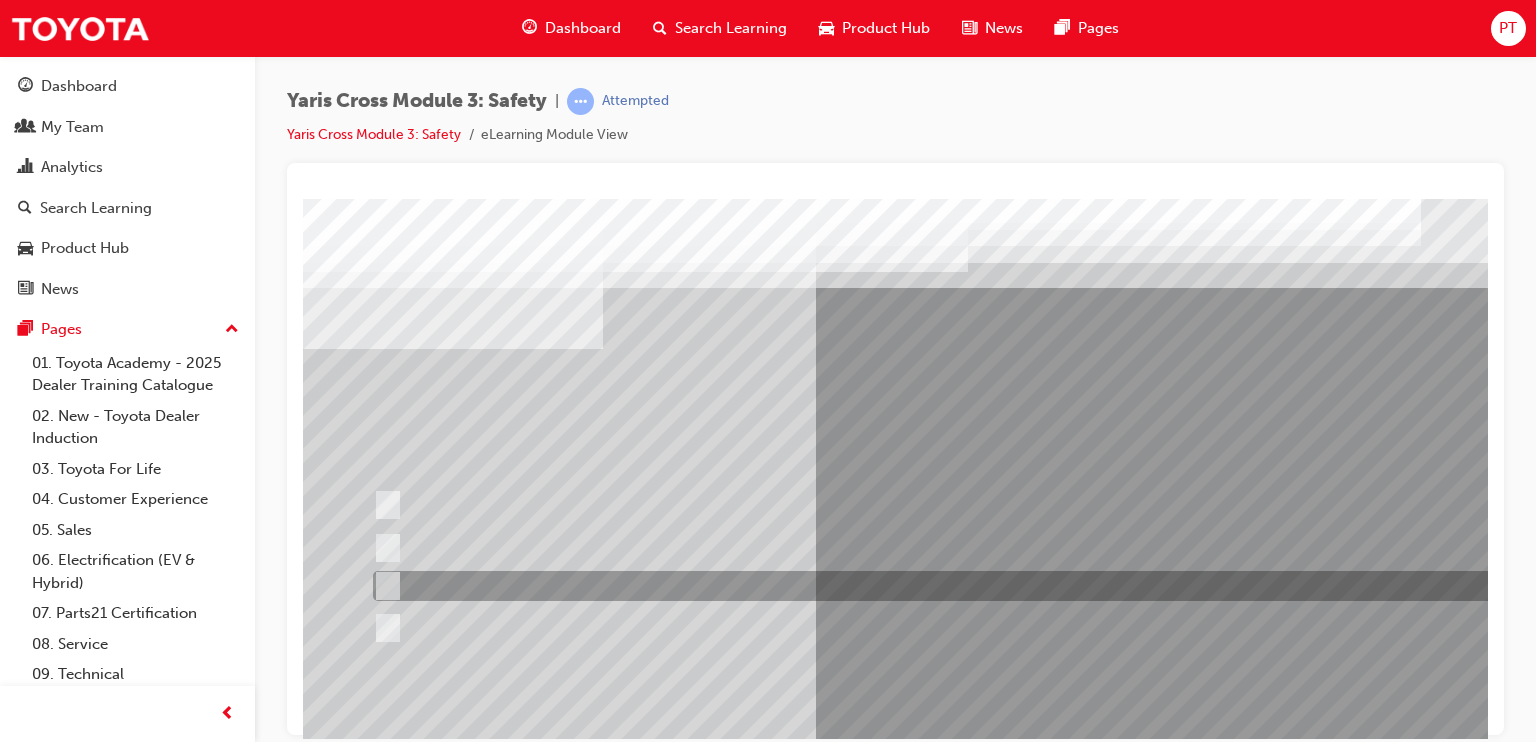 click at bounding box center (952, 586) 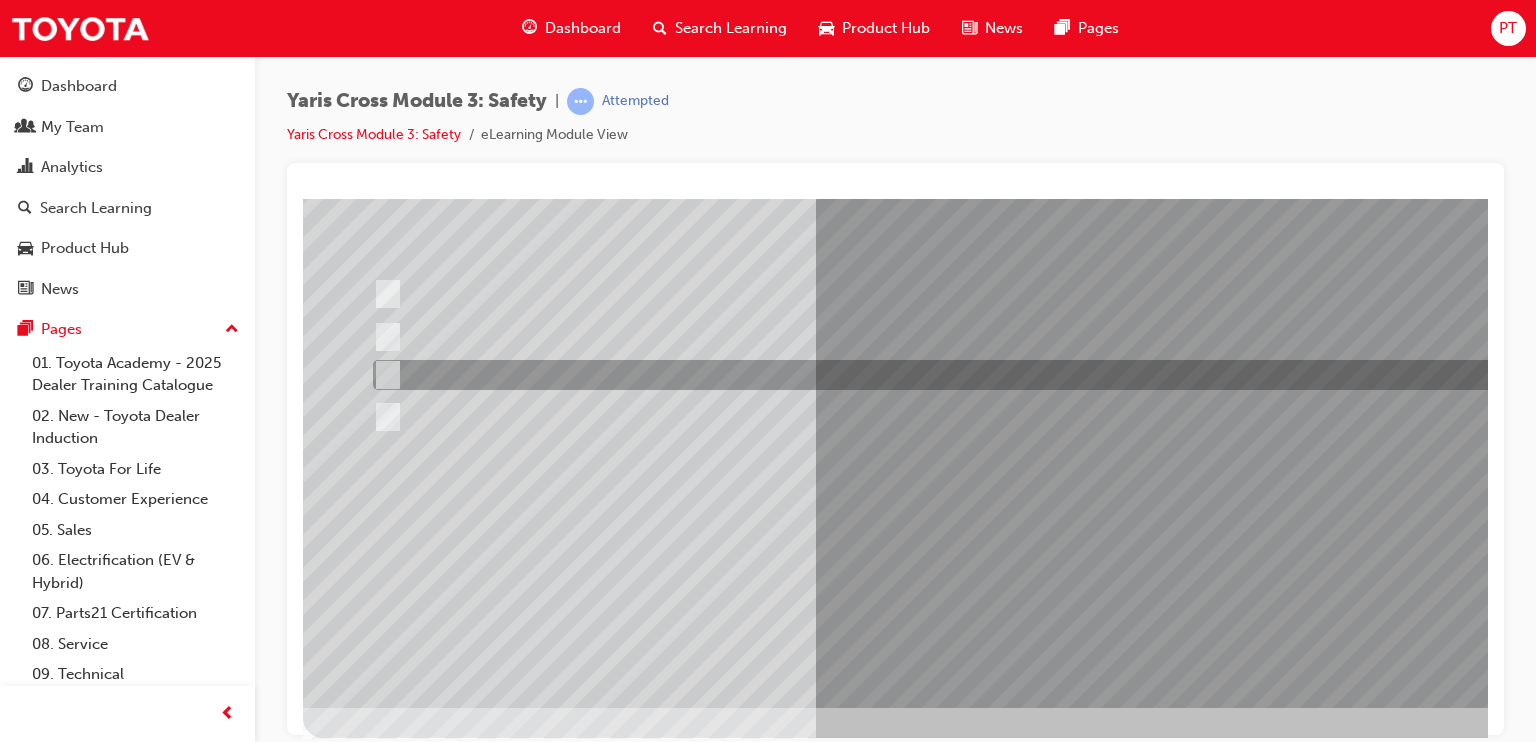 scroll, scrollTop: 225, scrollLeft: 0, axis: vertical 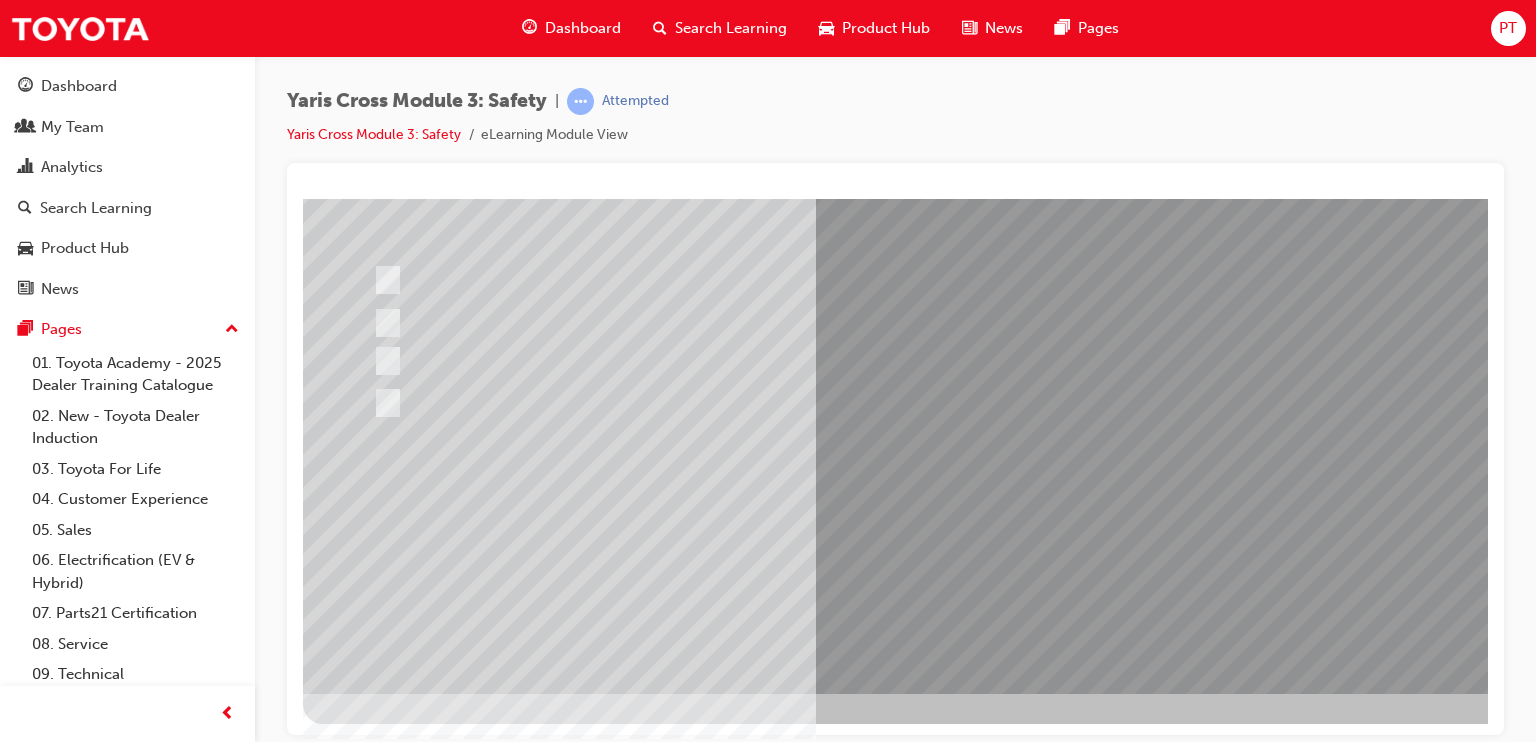 click at bounding box center (375, 2710) 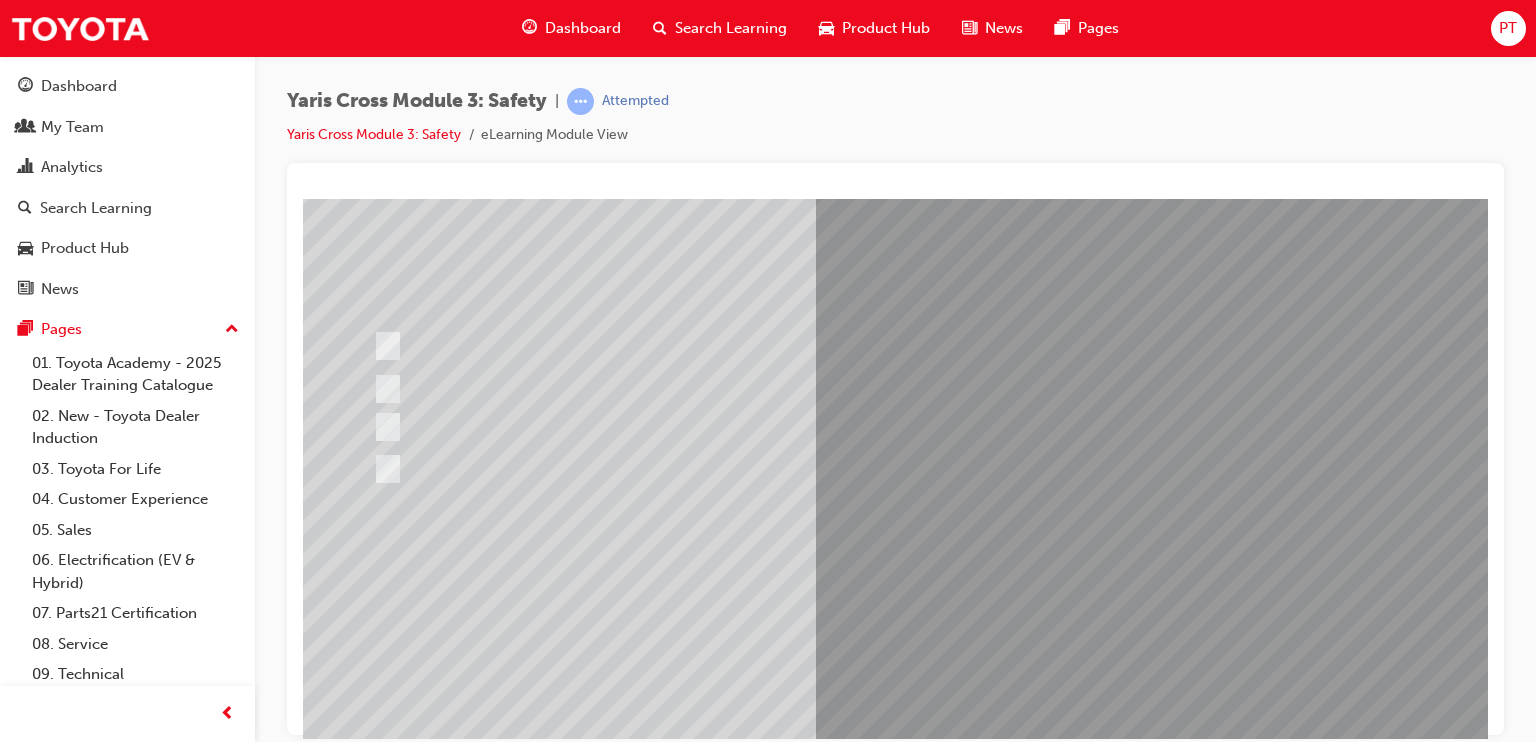scroll, scrollTop: 168, scrollLeft: 0, axis: vertical 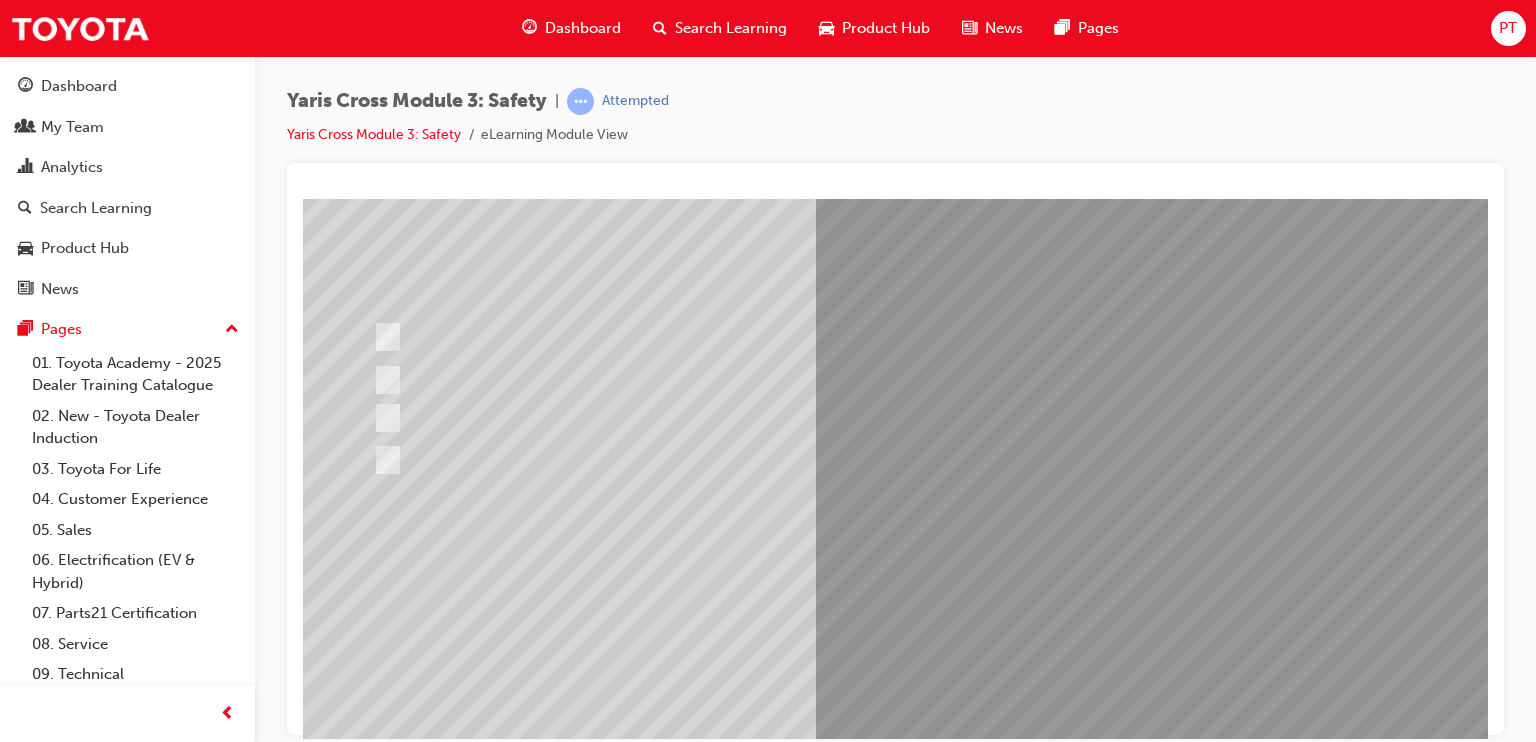 click at bounding box center (983, 390) 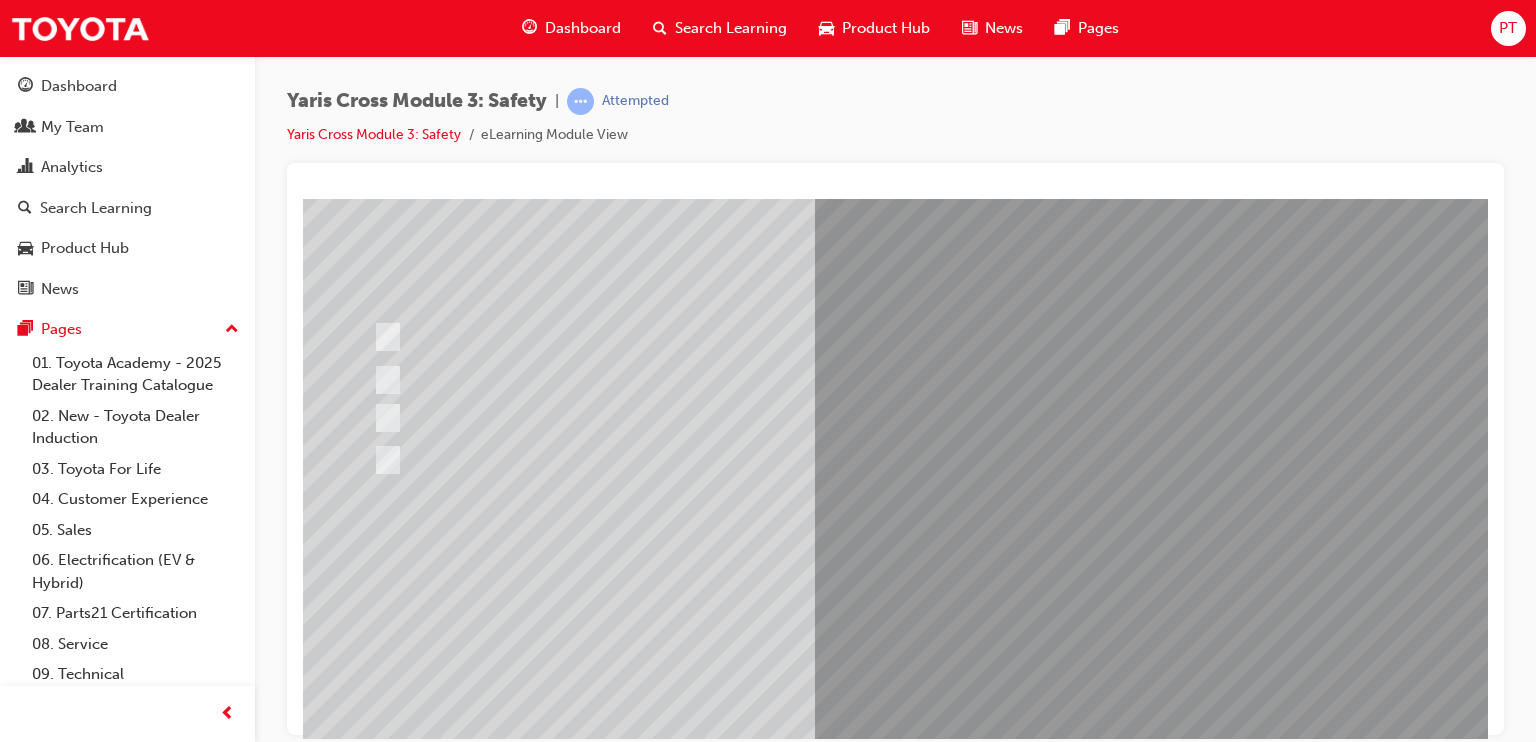 click at bounding box center (635, 2526) 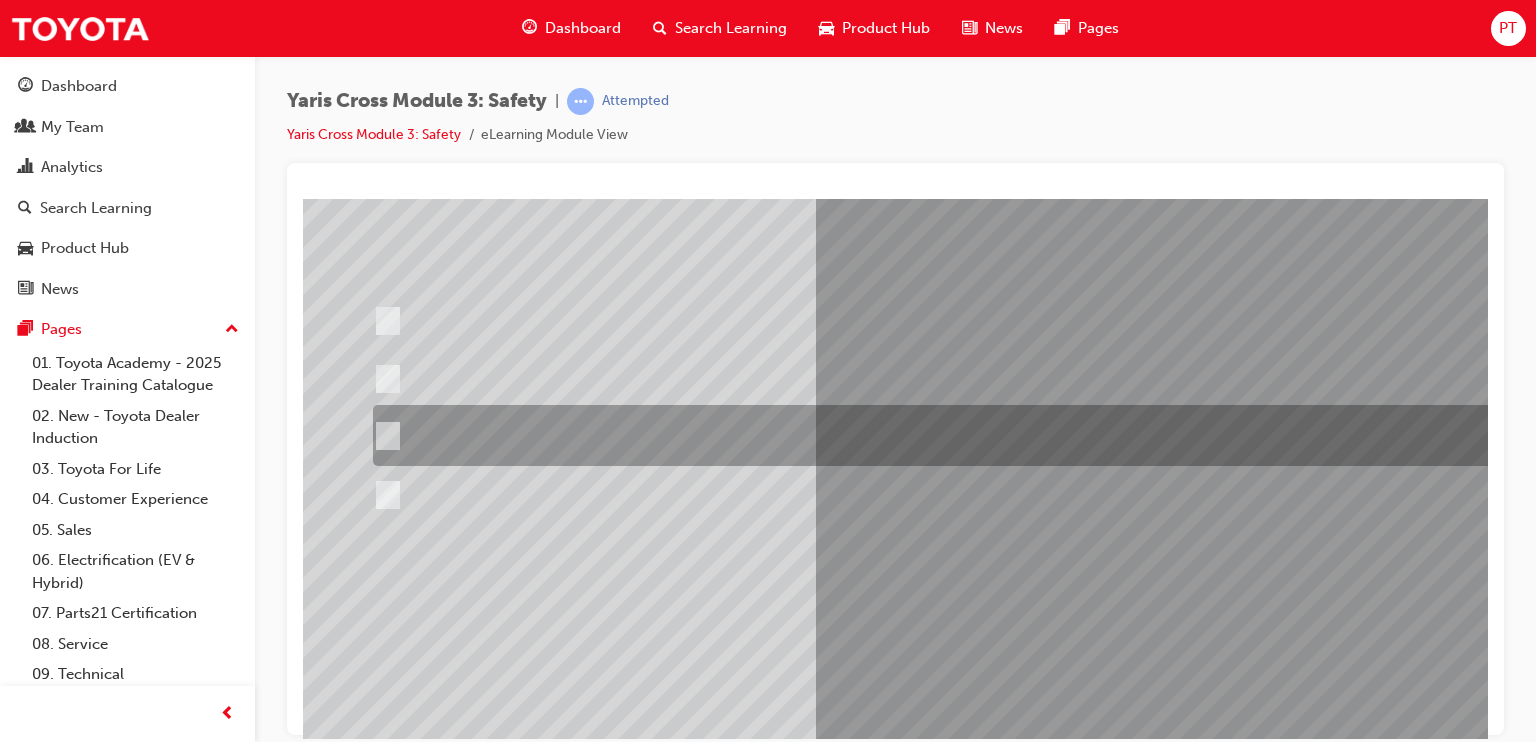 scroll, scrollTop: 0, scrollLeft: 0, axis: both 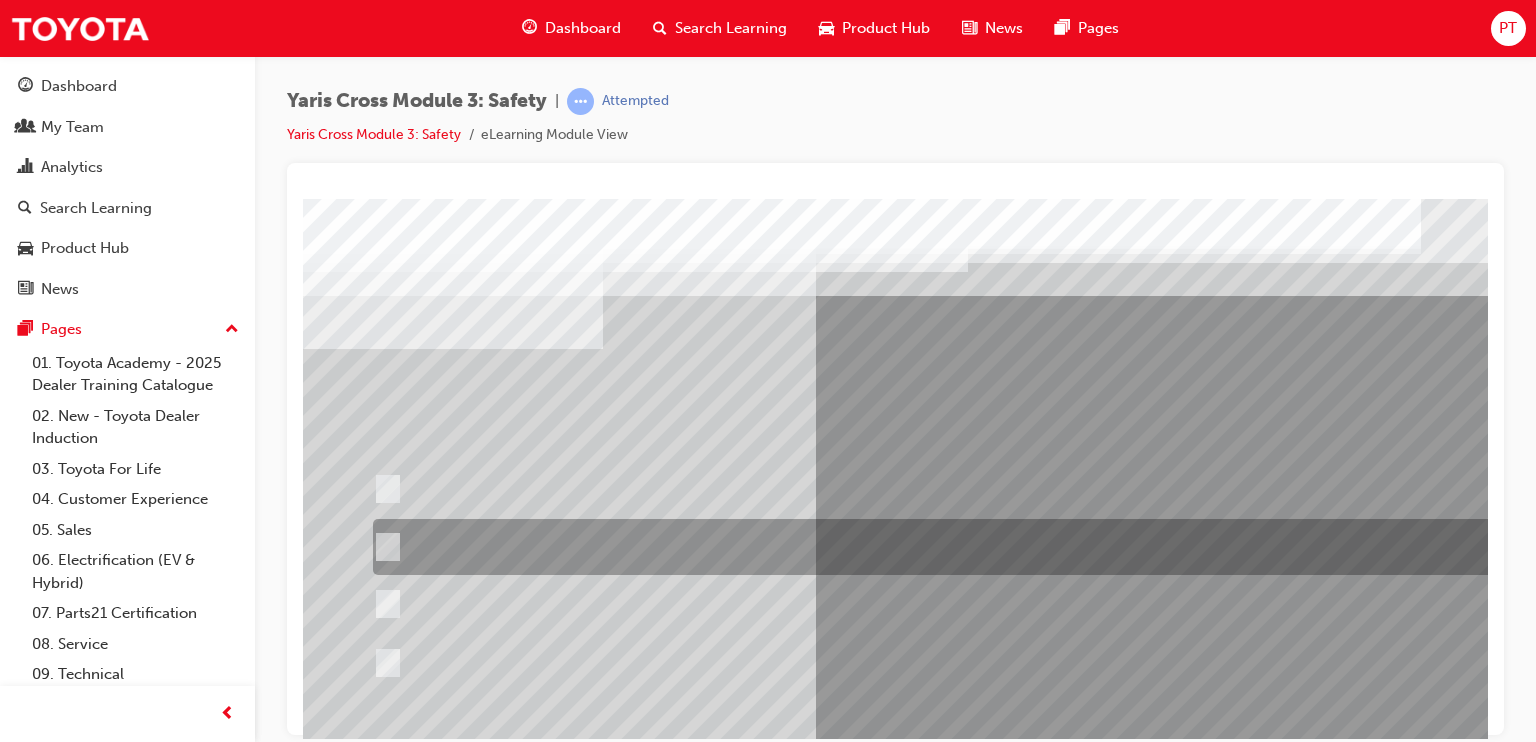 click at bounding box center [952, 547] 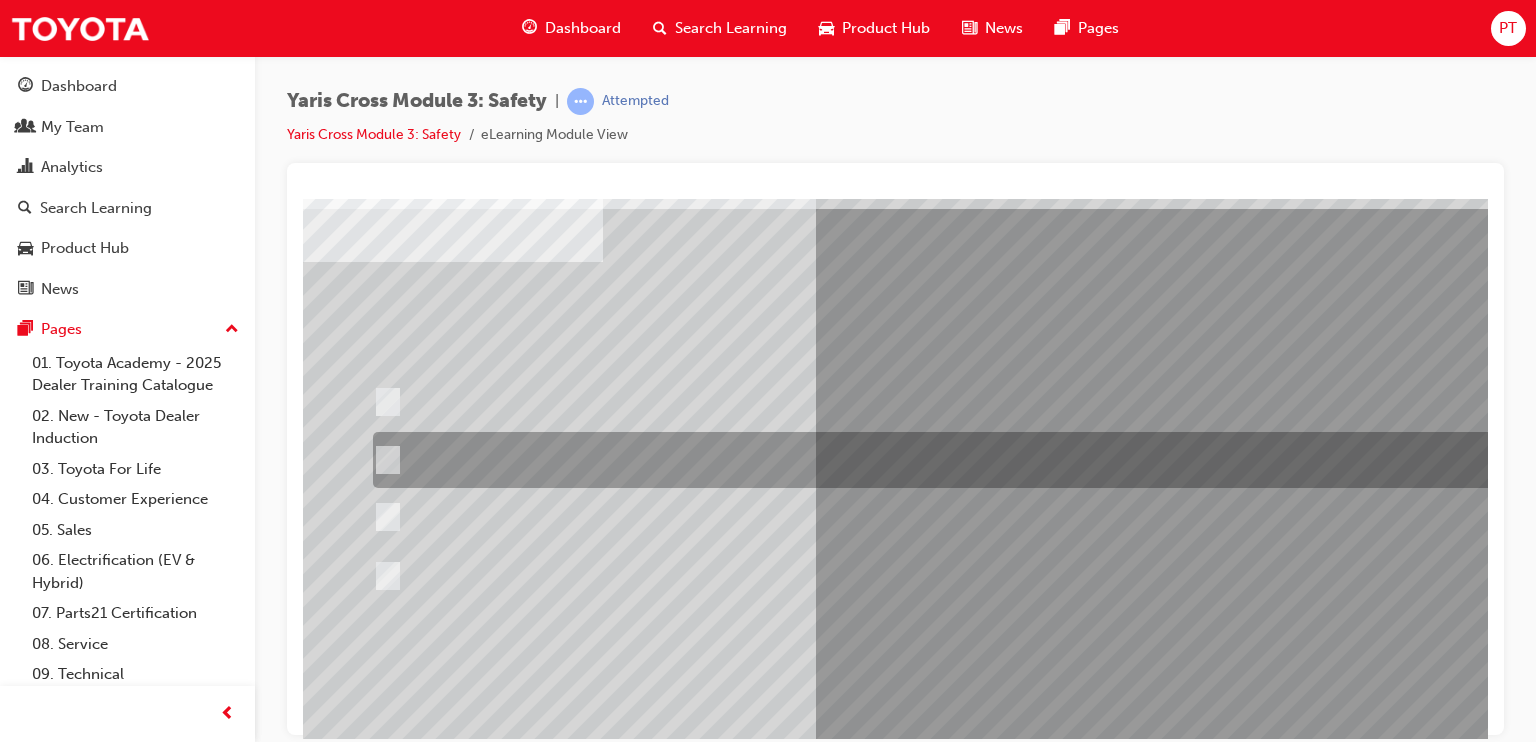 scroll, scrollTop: 225, scrollLeft: 0, axis: vertical 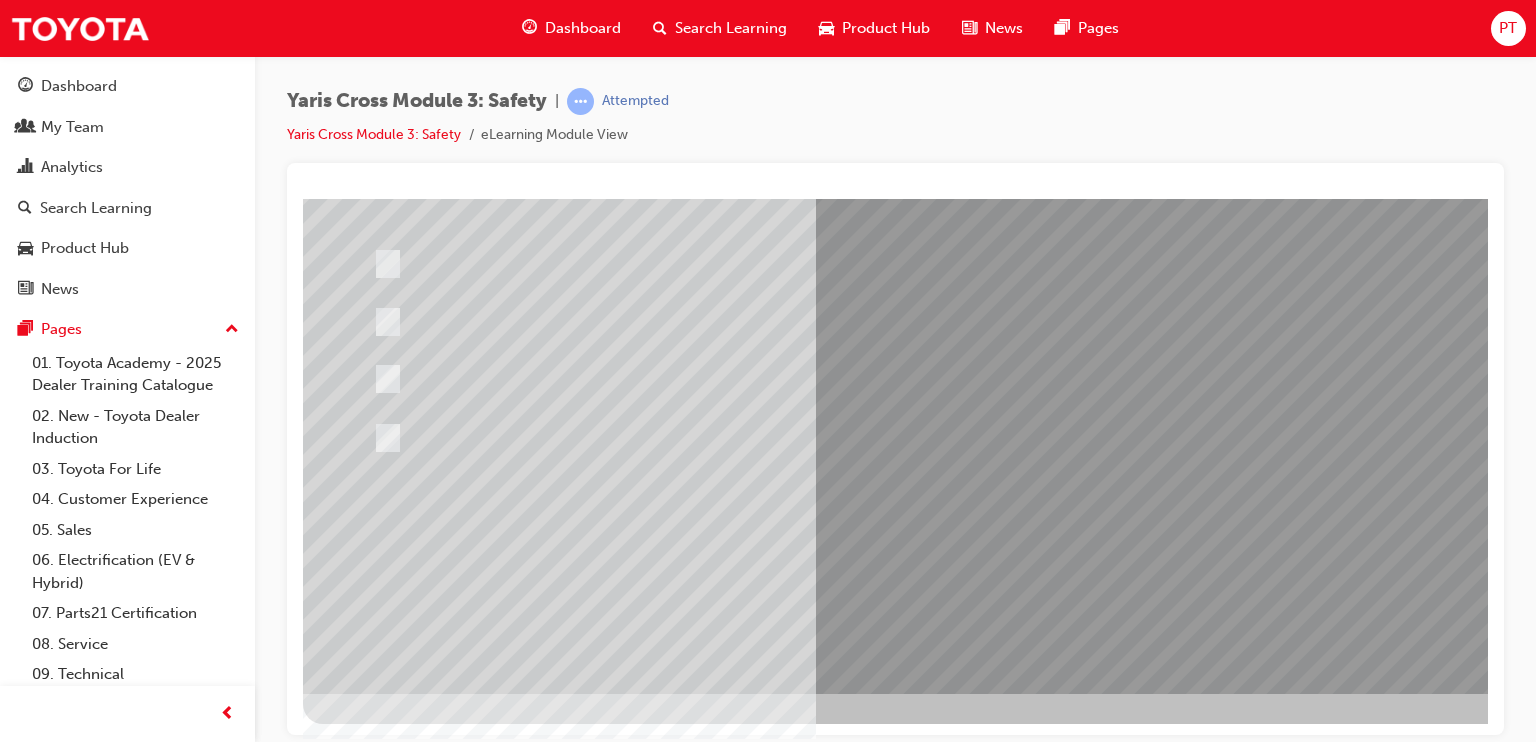 click at bounding box center [375, 2718] 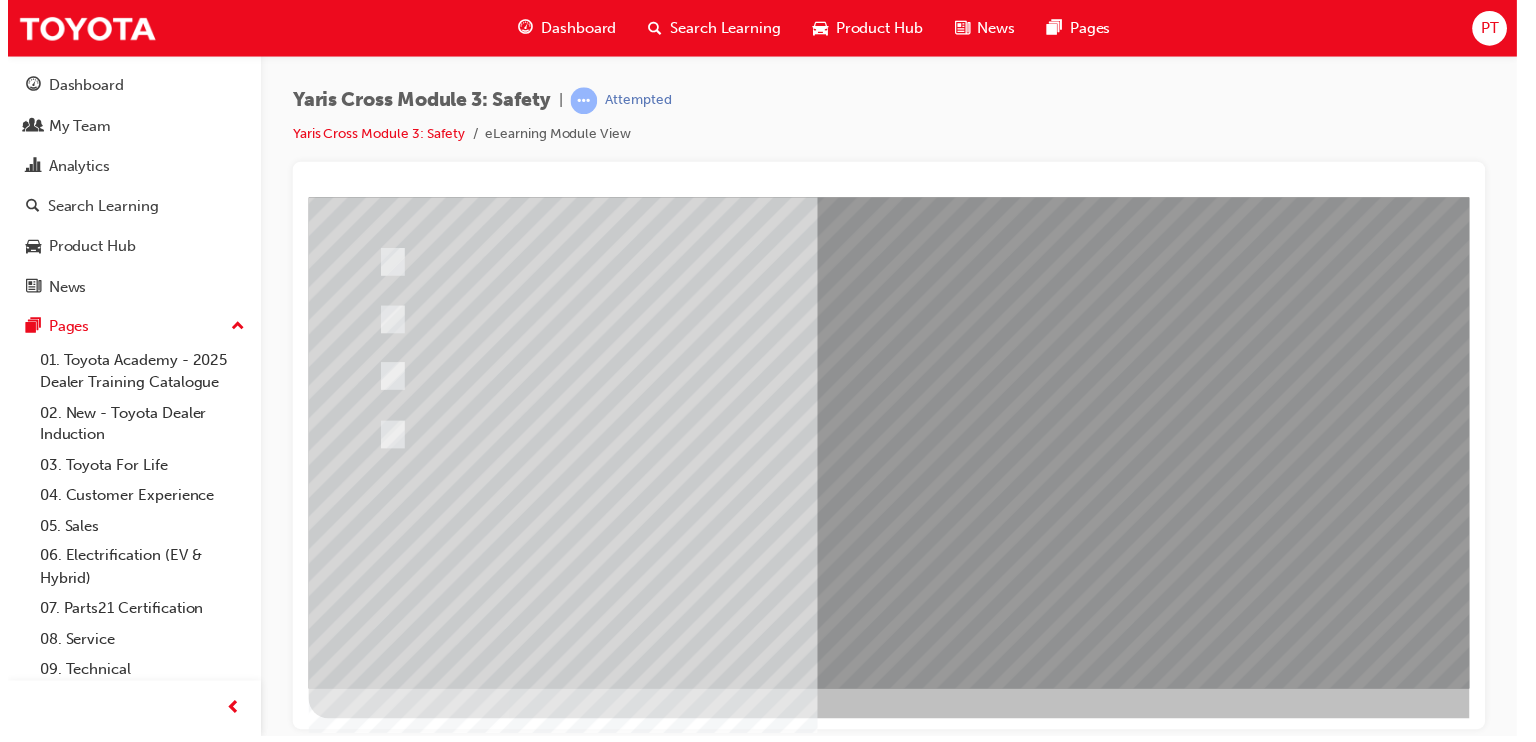scroll, scrollTop: 0, scrollLeft: 0, axis: both 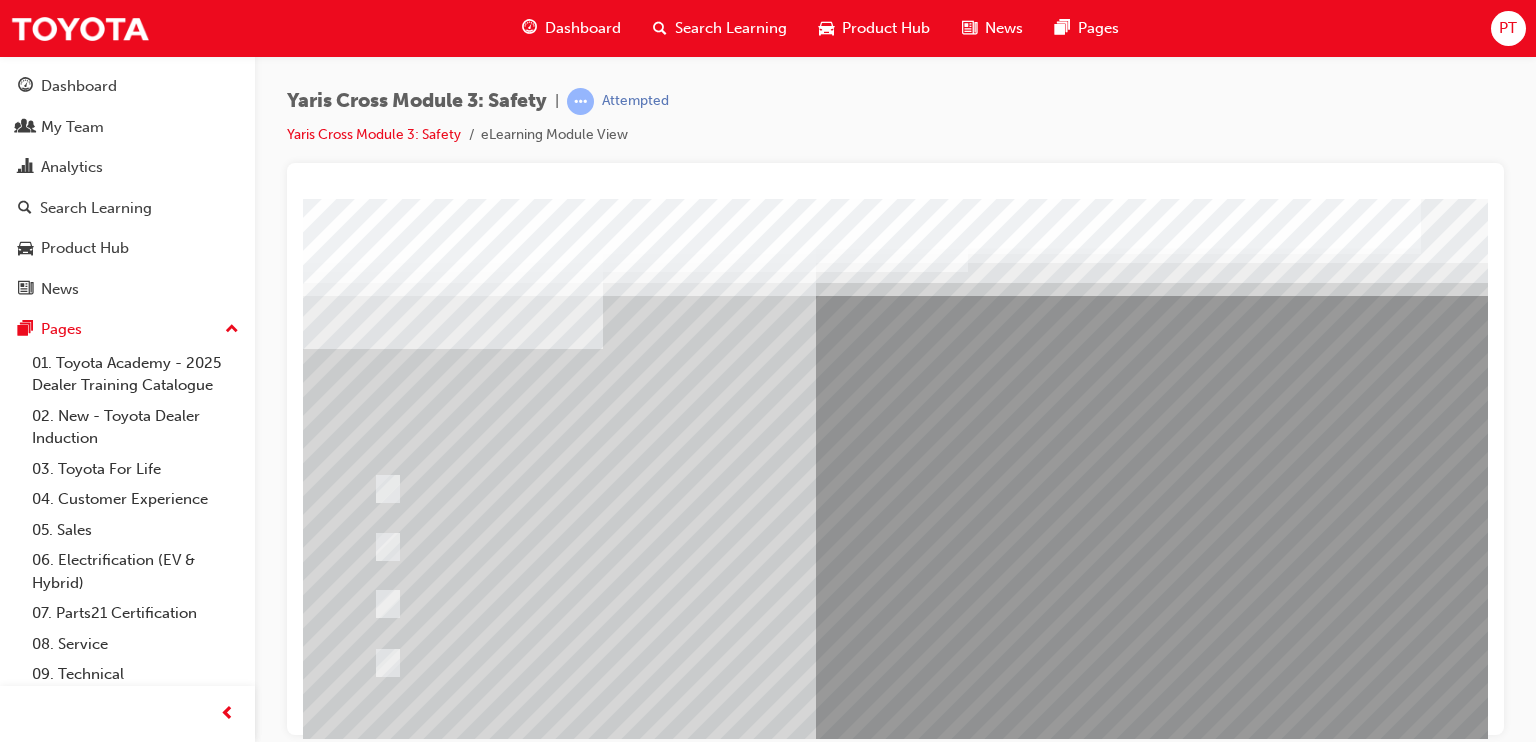 click at bounding box center (983, 558) 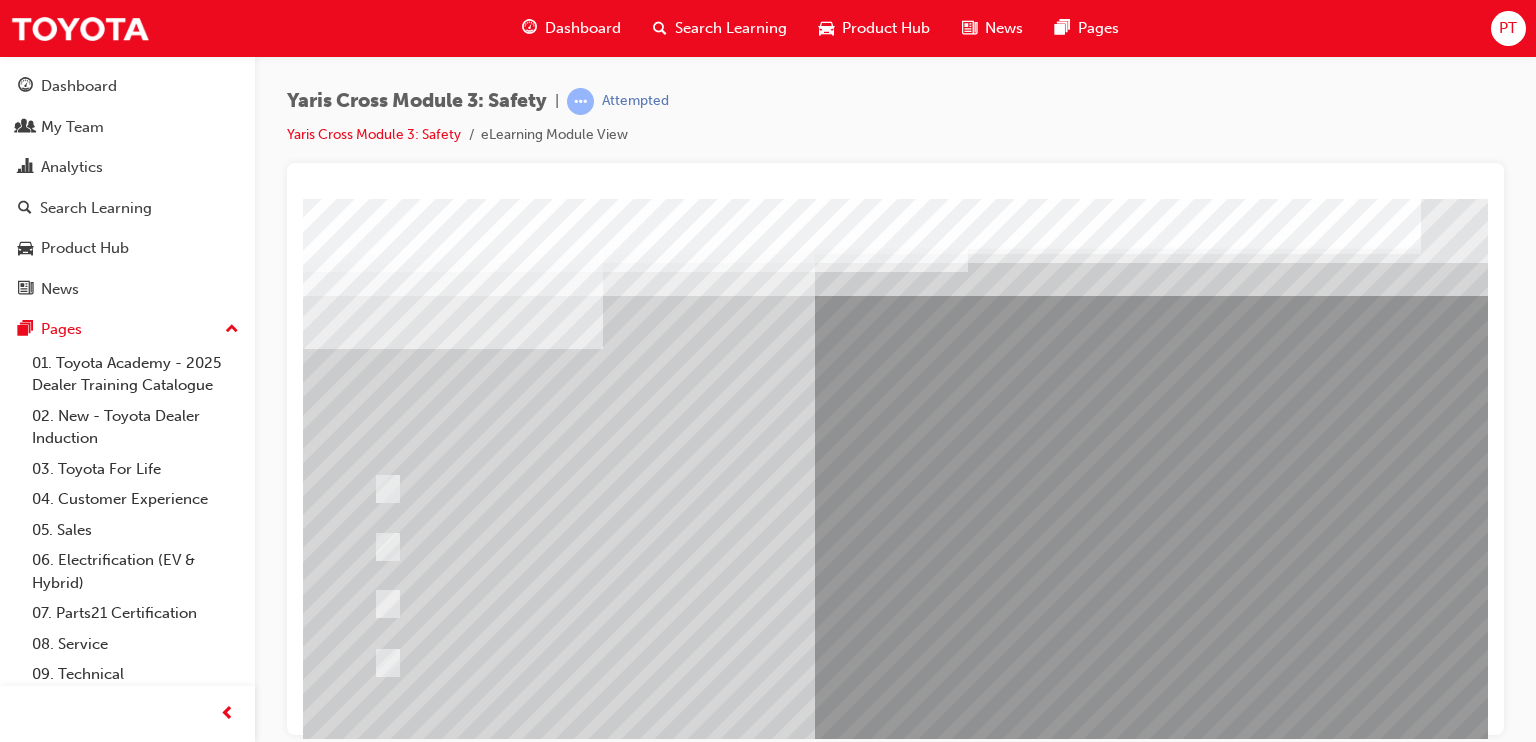 scroll, scrollTop: 225, scrollLeft: 0, axis: vertical 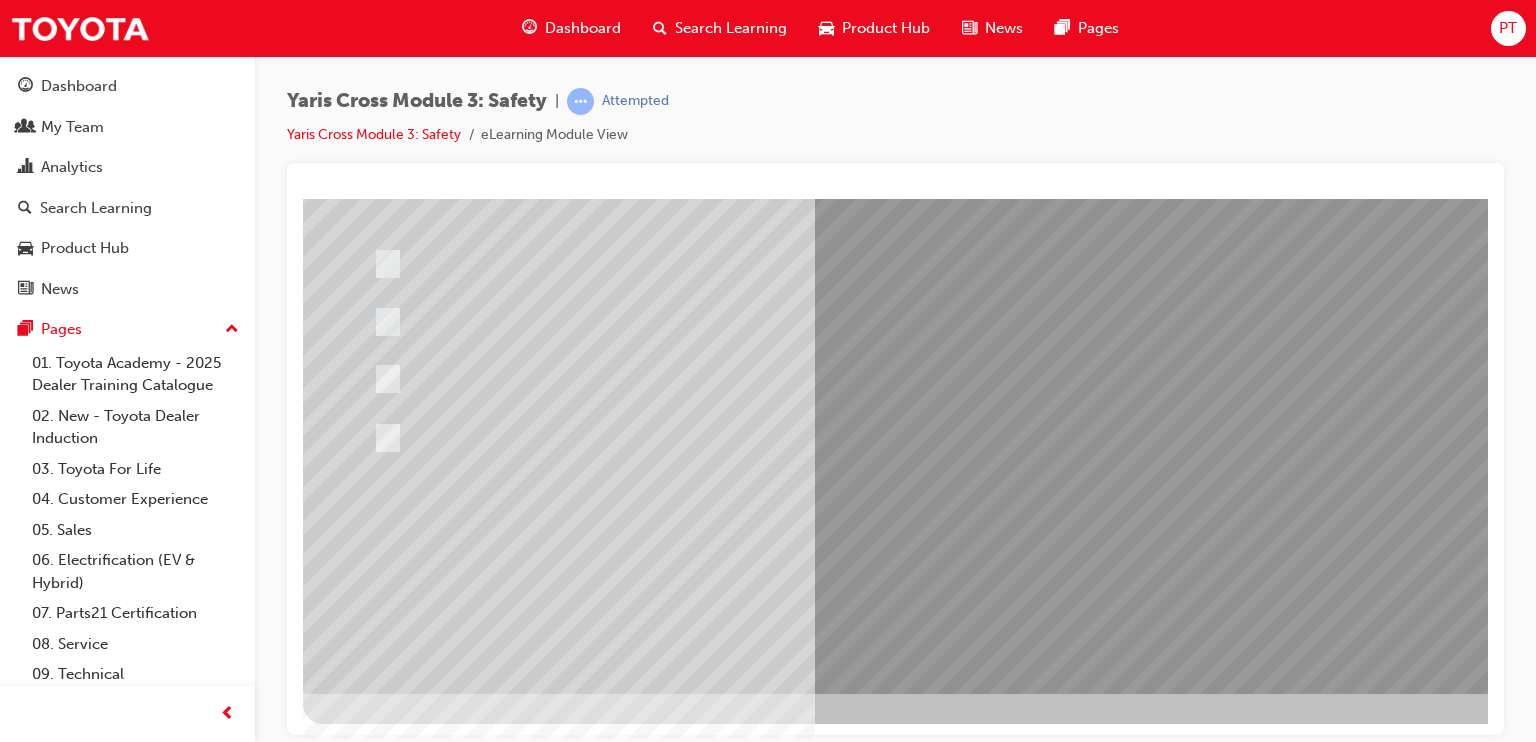 click at bounding box center (635, 2469) 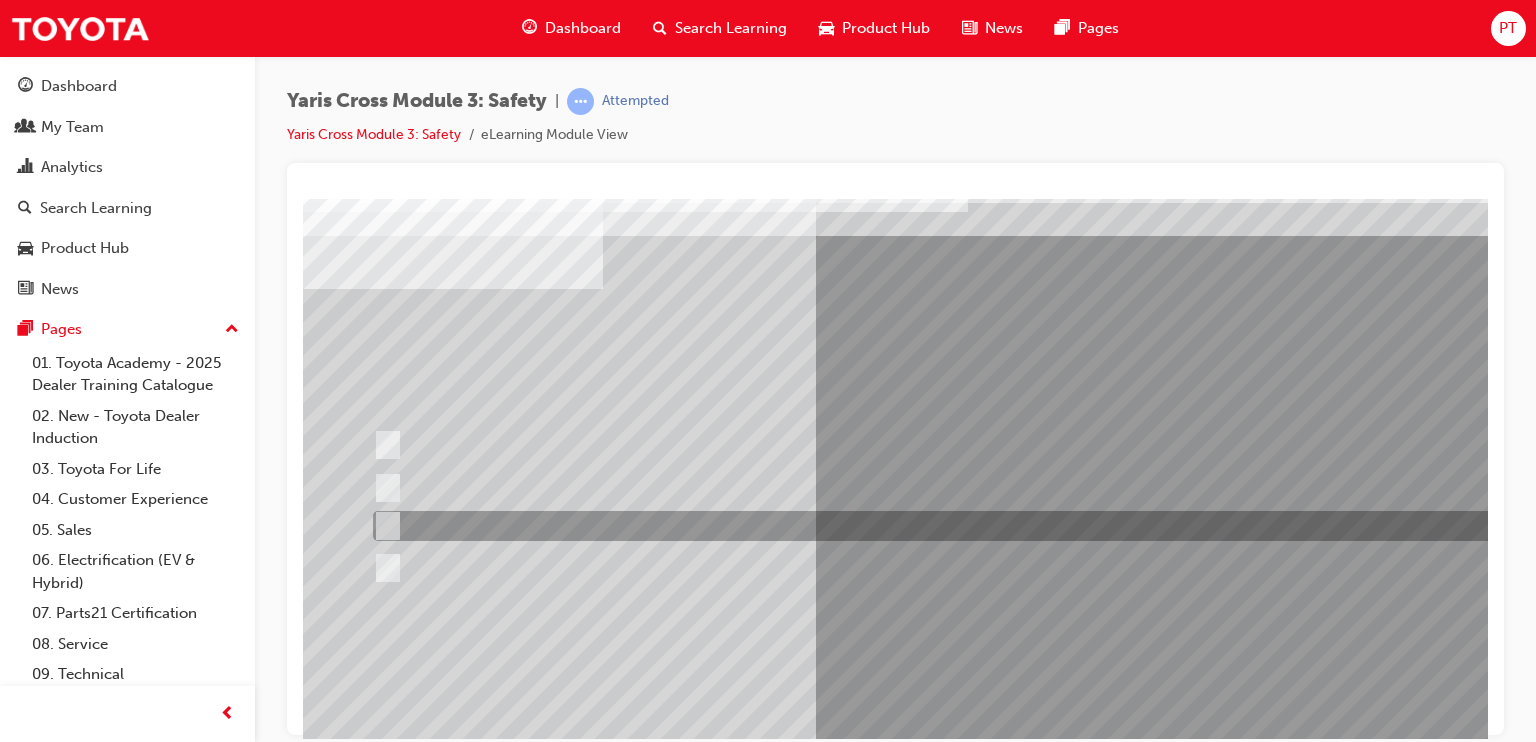 scroll, scrollTop: 62, scrollLeft: 0, axis: vertical 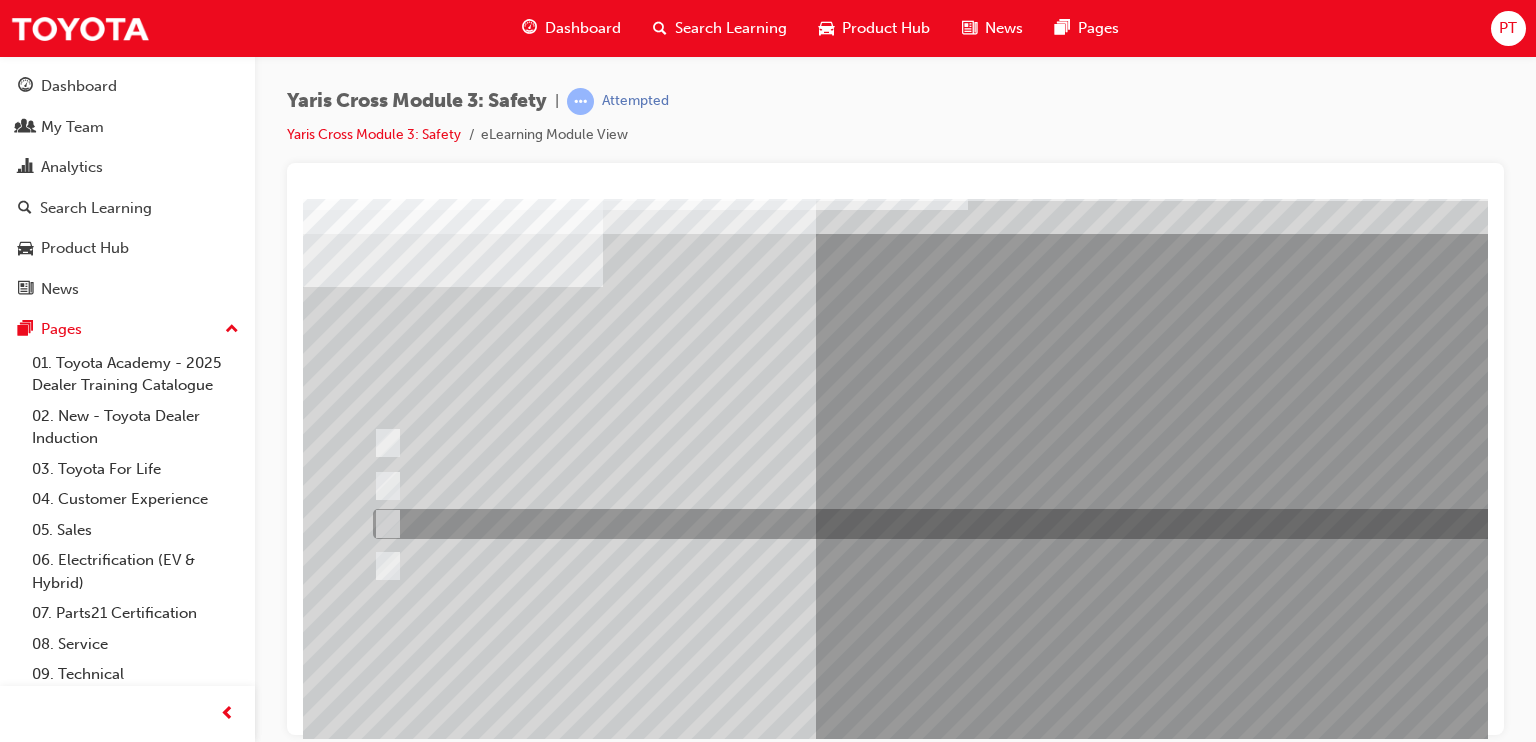 click at bounding box center [952, 524] 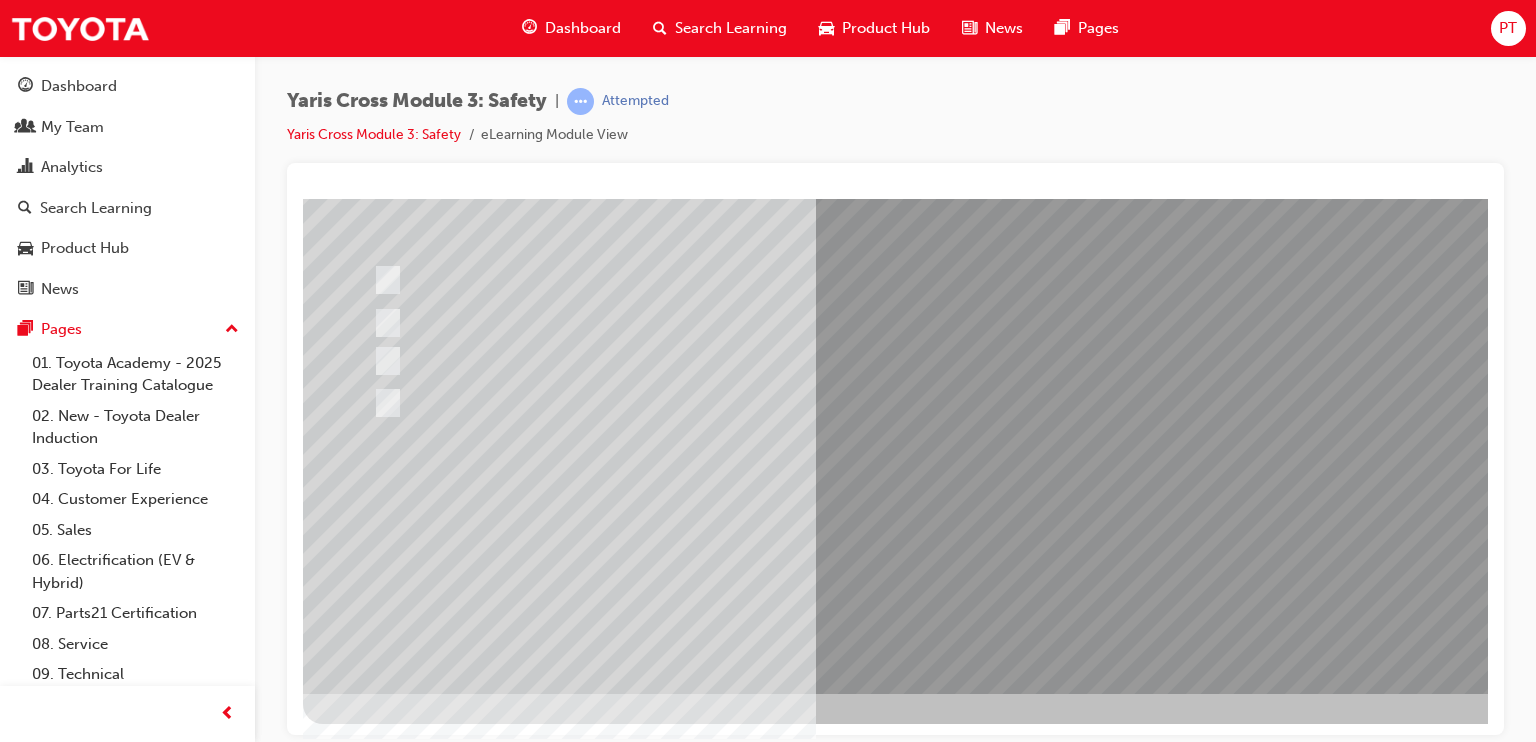 click at bounding box center [375, 2718] 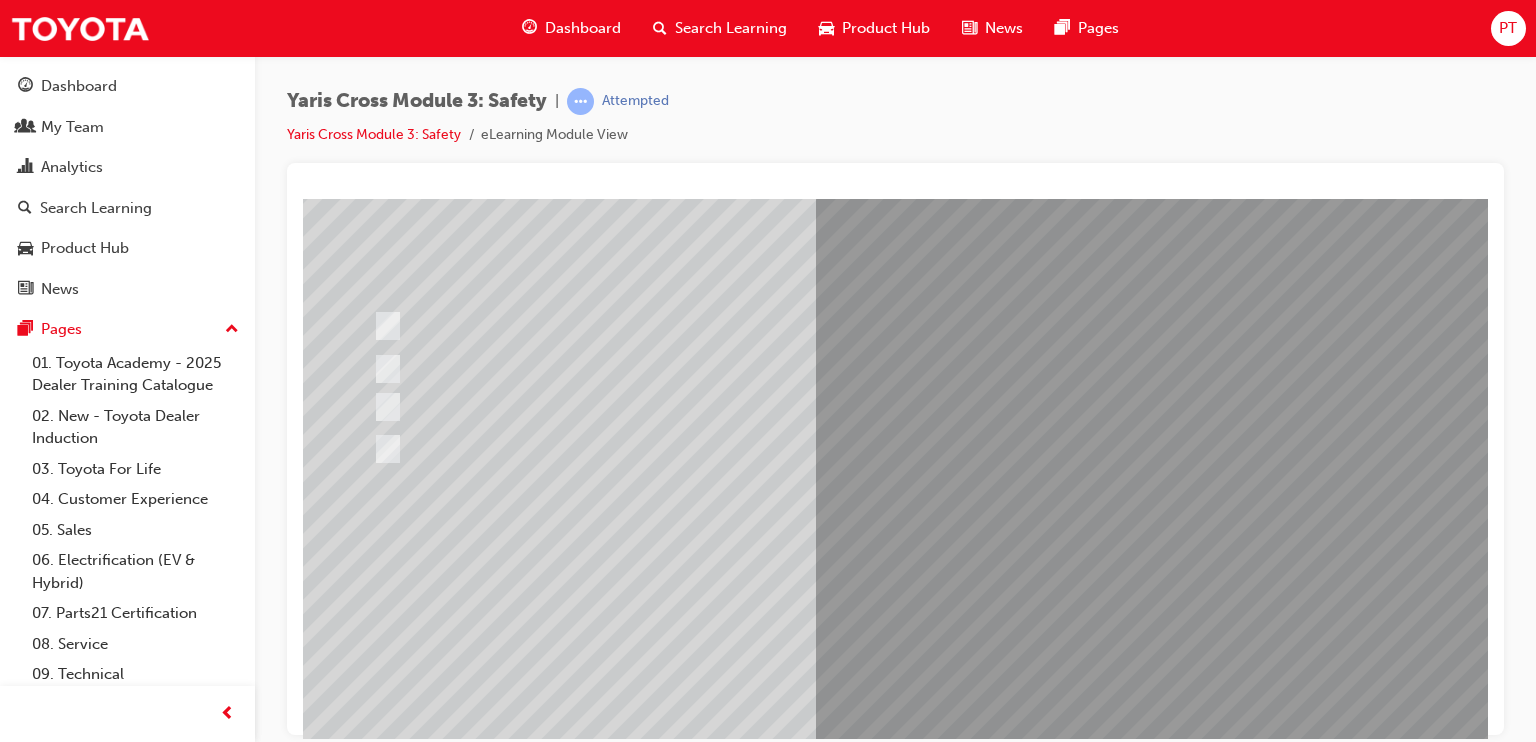 scroll, scrollTop: 183, scrollLeft: 0, axis: vertical 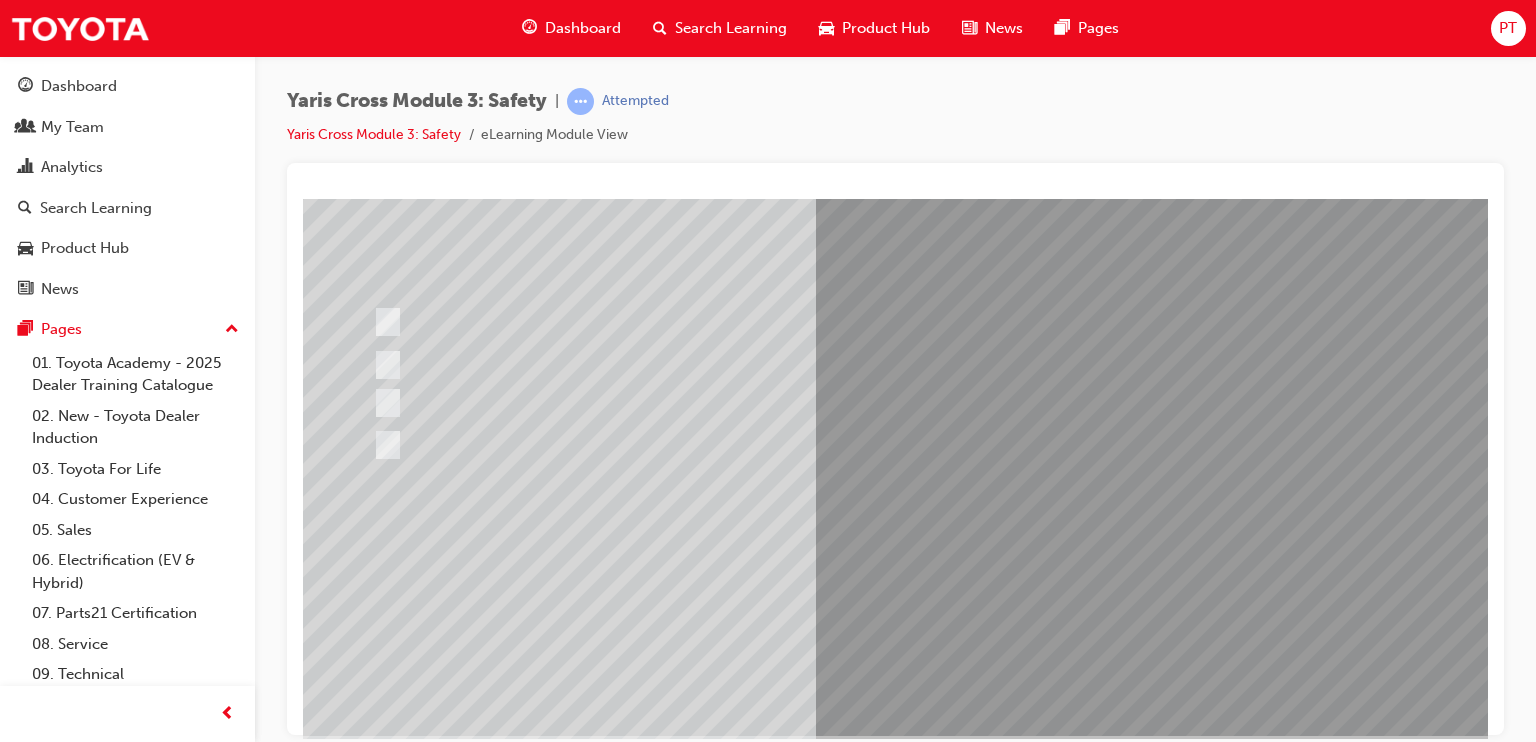 click at bounding box center (983, 375) 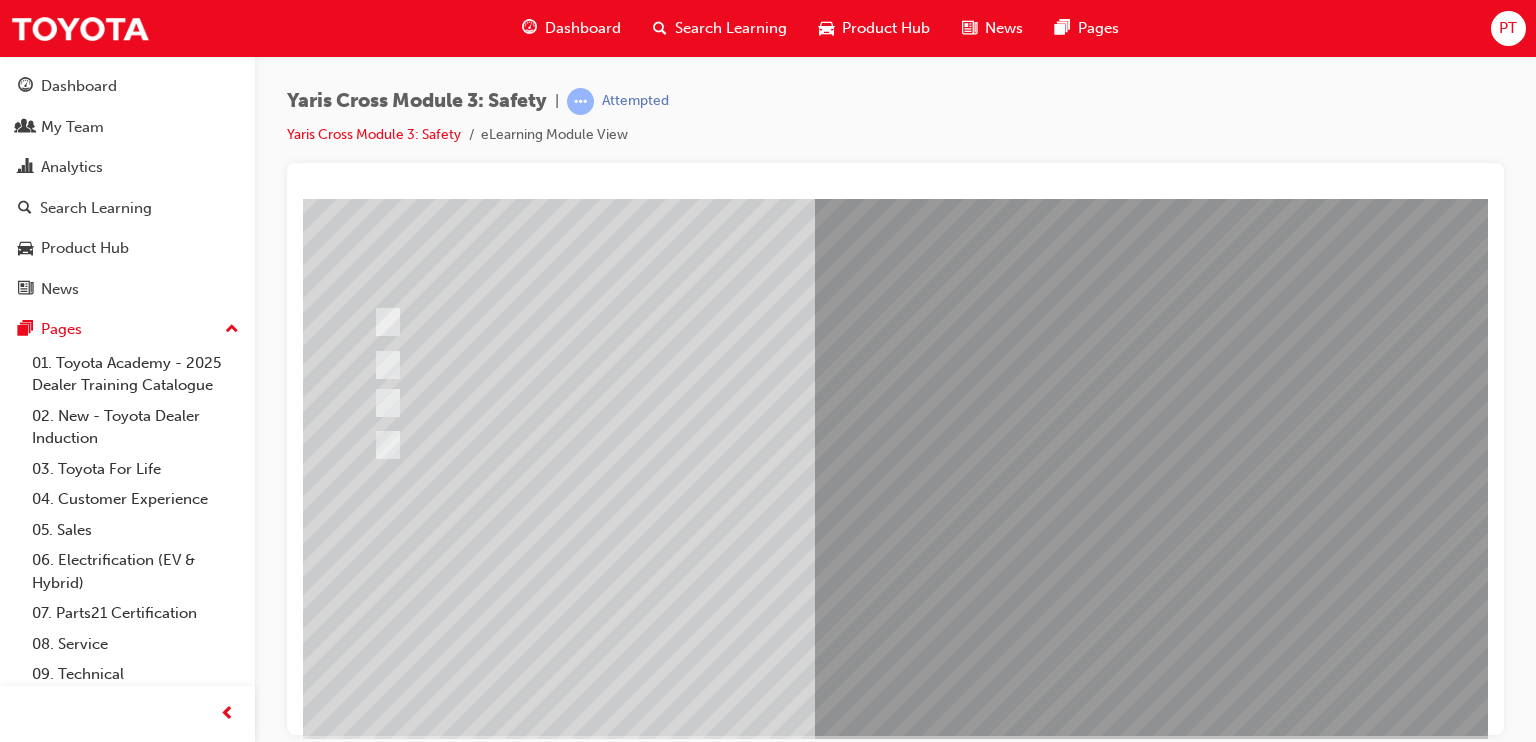 click at bounding box center [635, 2511] 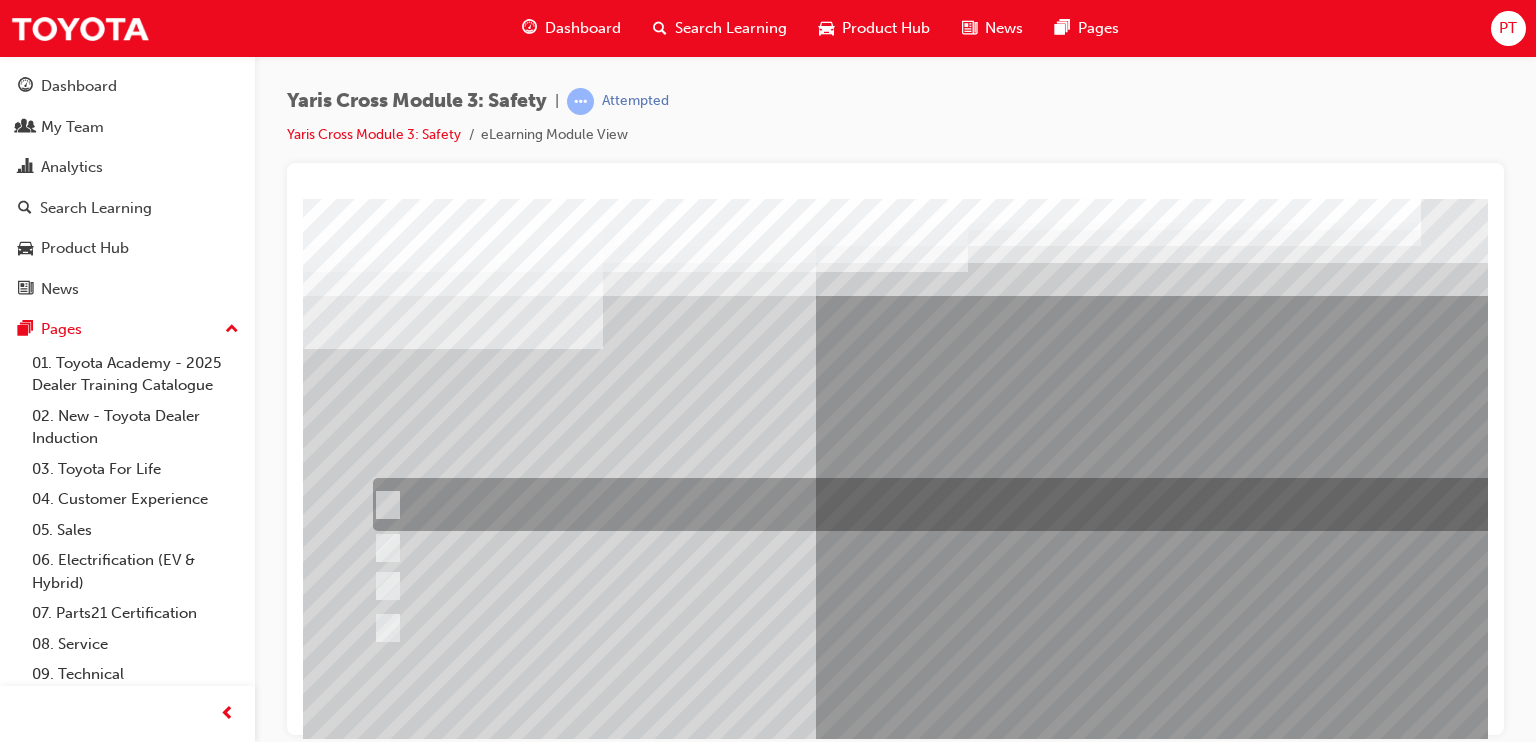 click at bounding box center [952, 504] 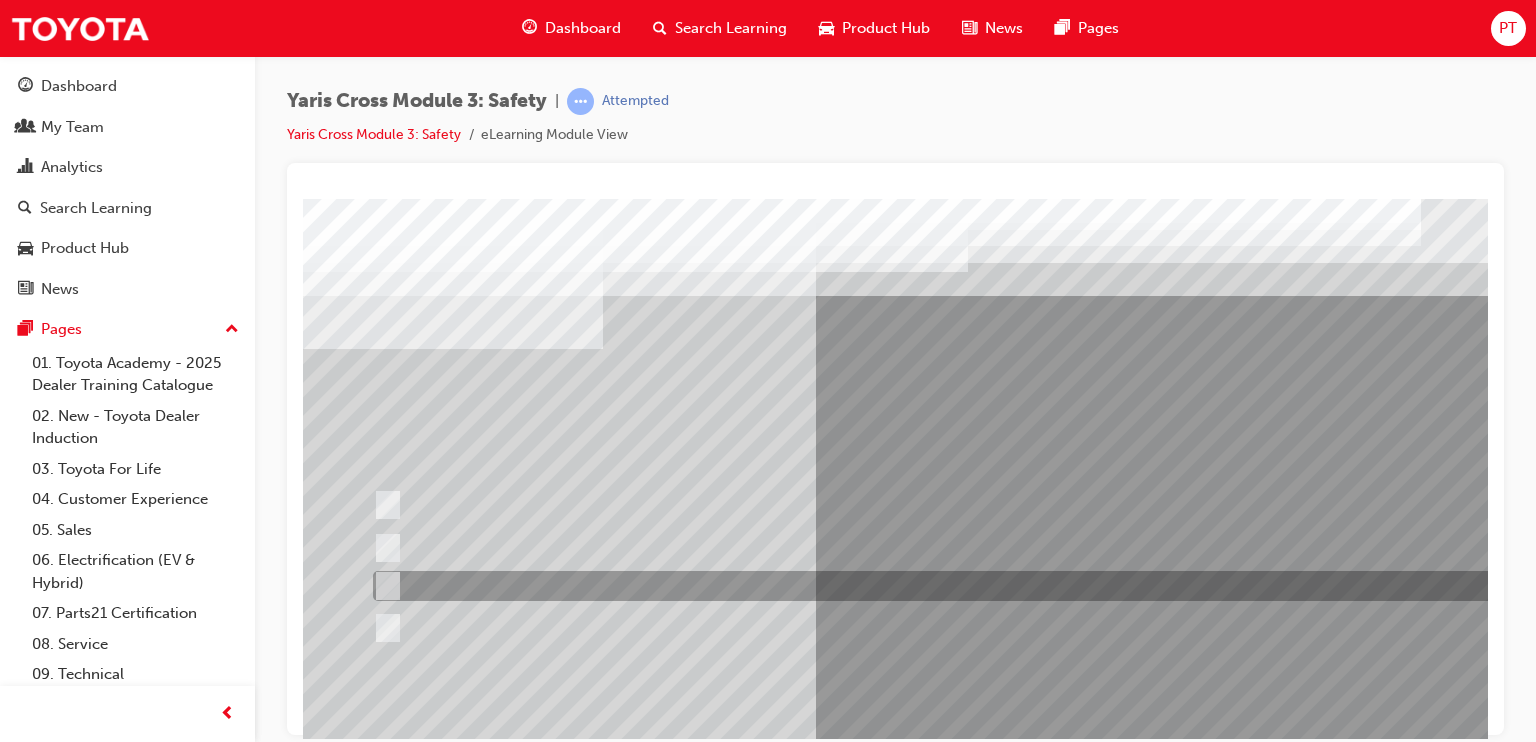 click at bounding box center [952, 586] 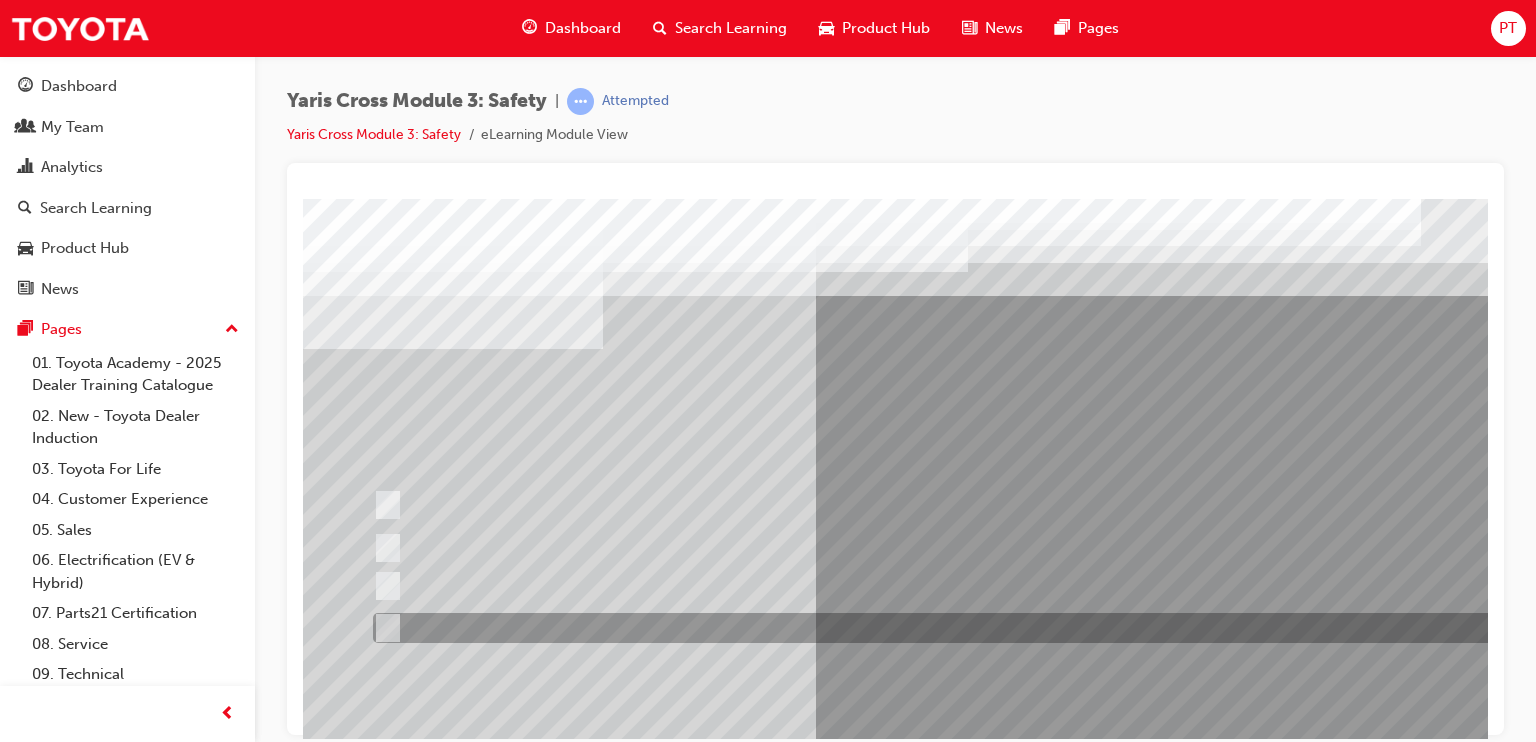 click at bounding box center [952, 628] 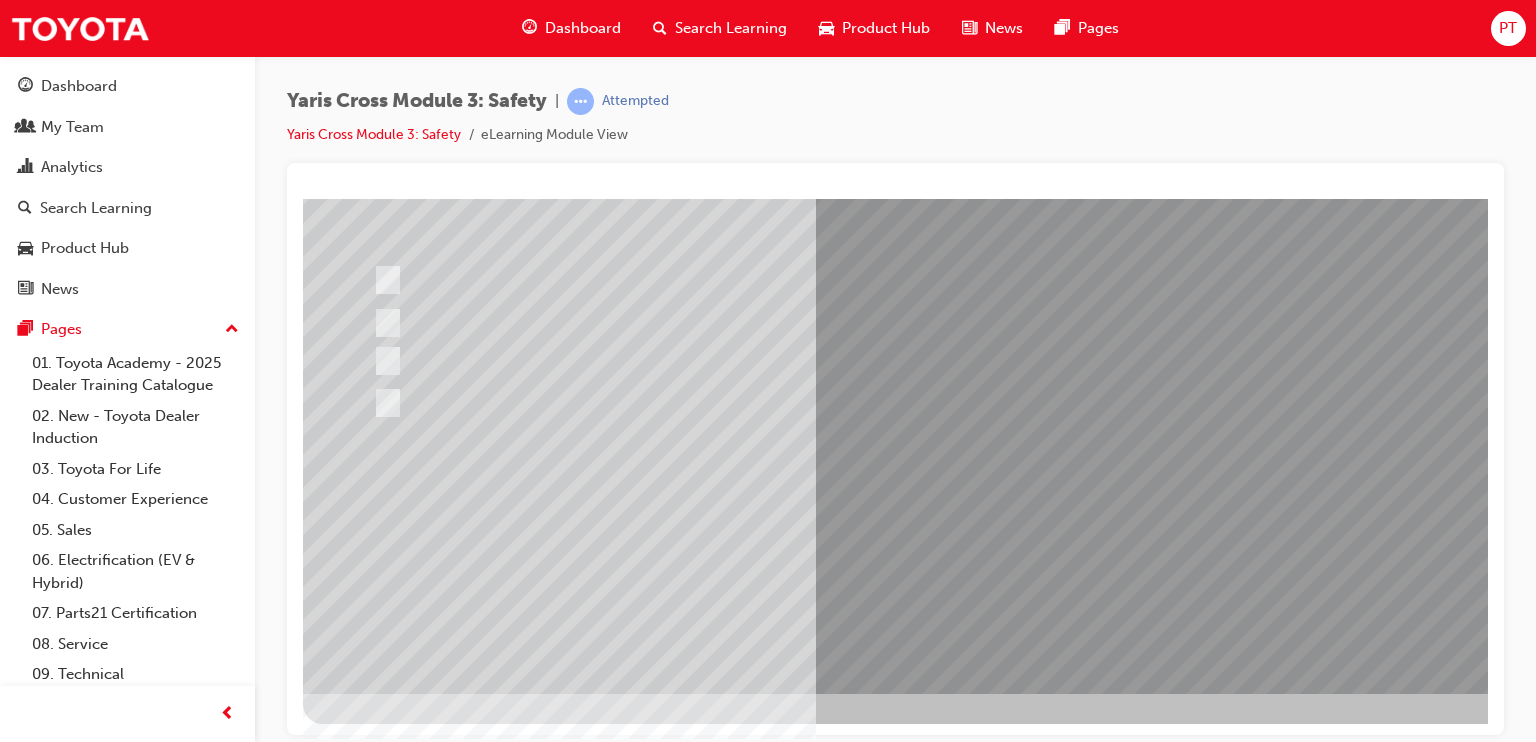 click at bounding box center [375, 2718] 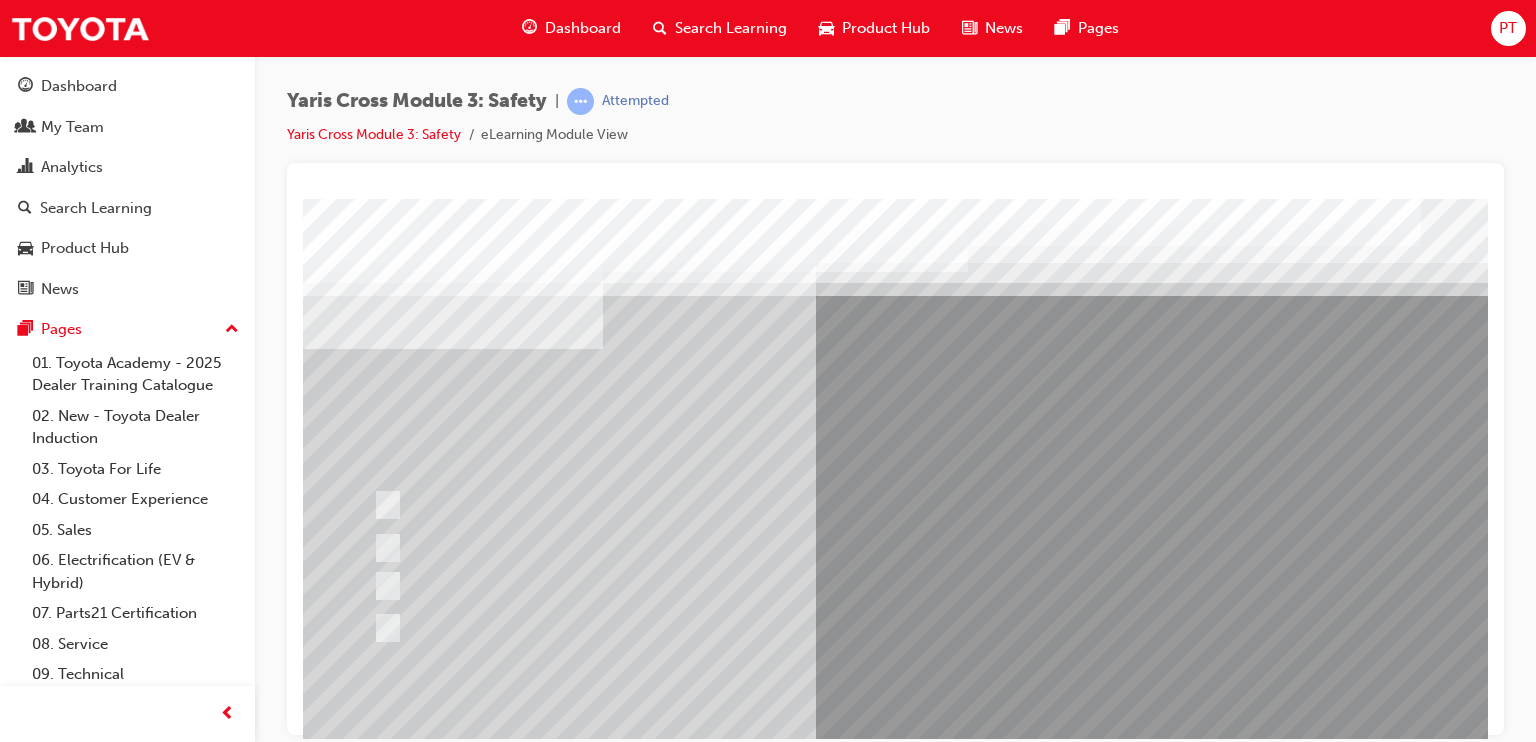 scroll, scrollTop: 225, scrollLeft: 0, axis: vertical 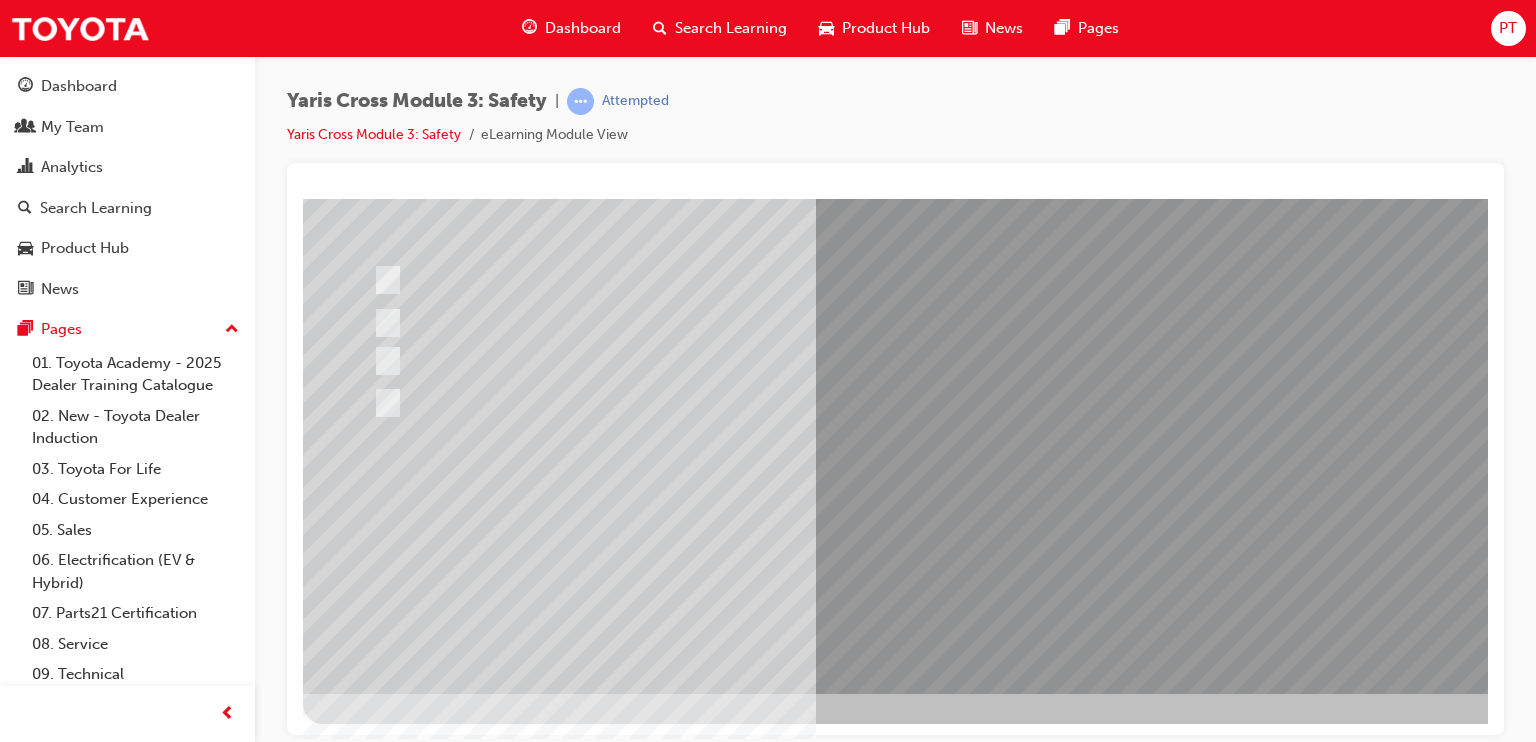 click at bounding box center (983, 333) 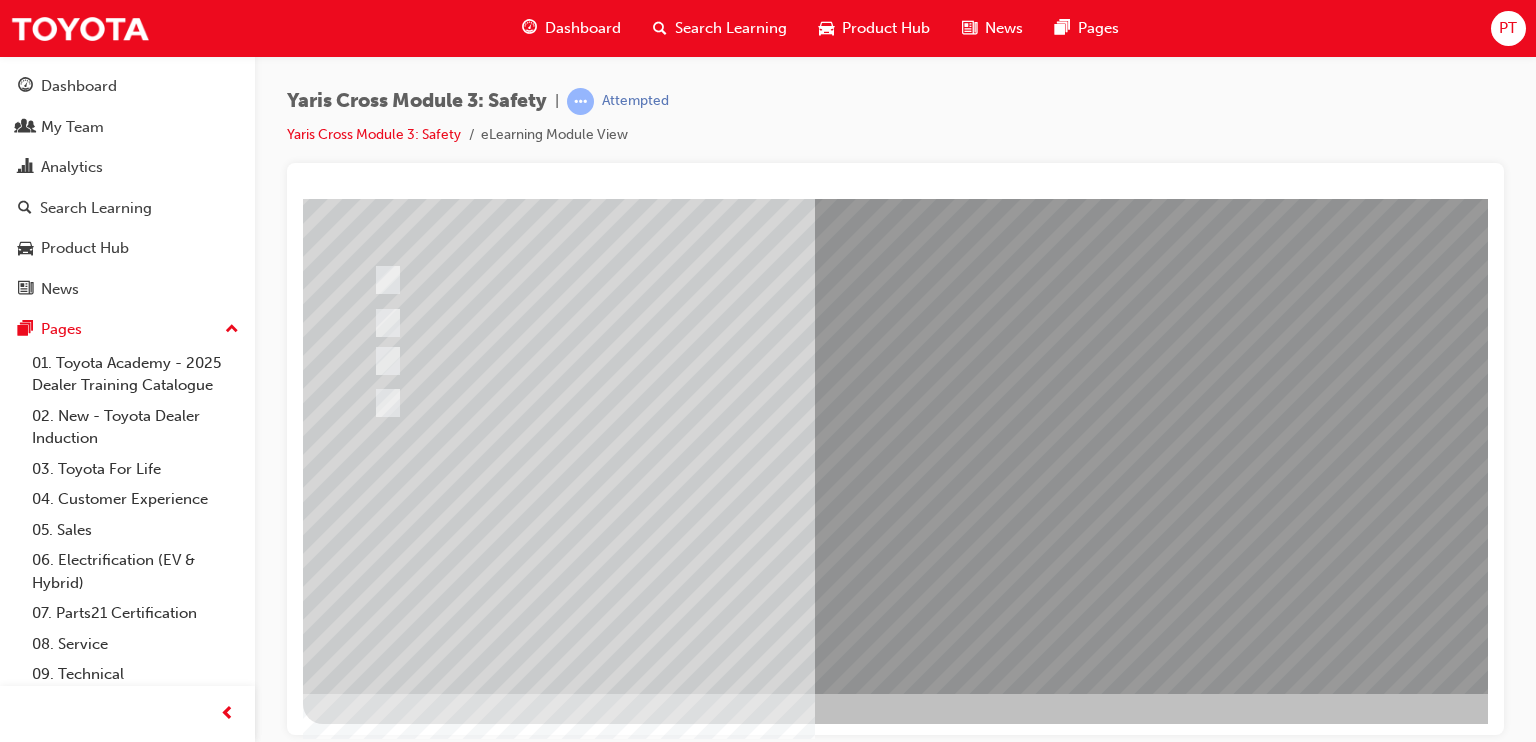 click at bounding box center [635, 2469] 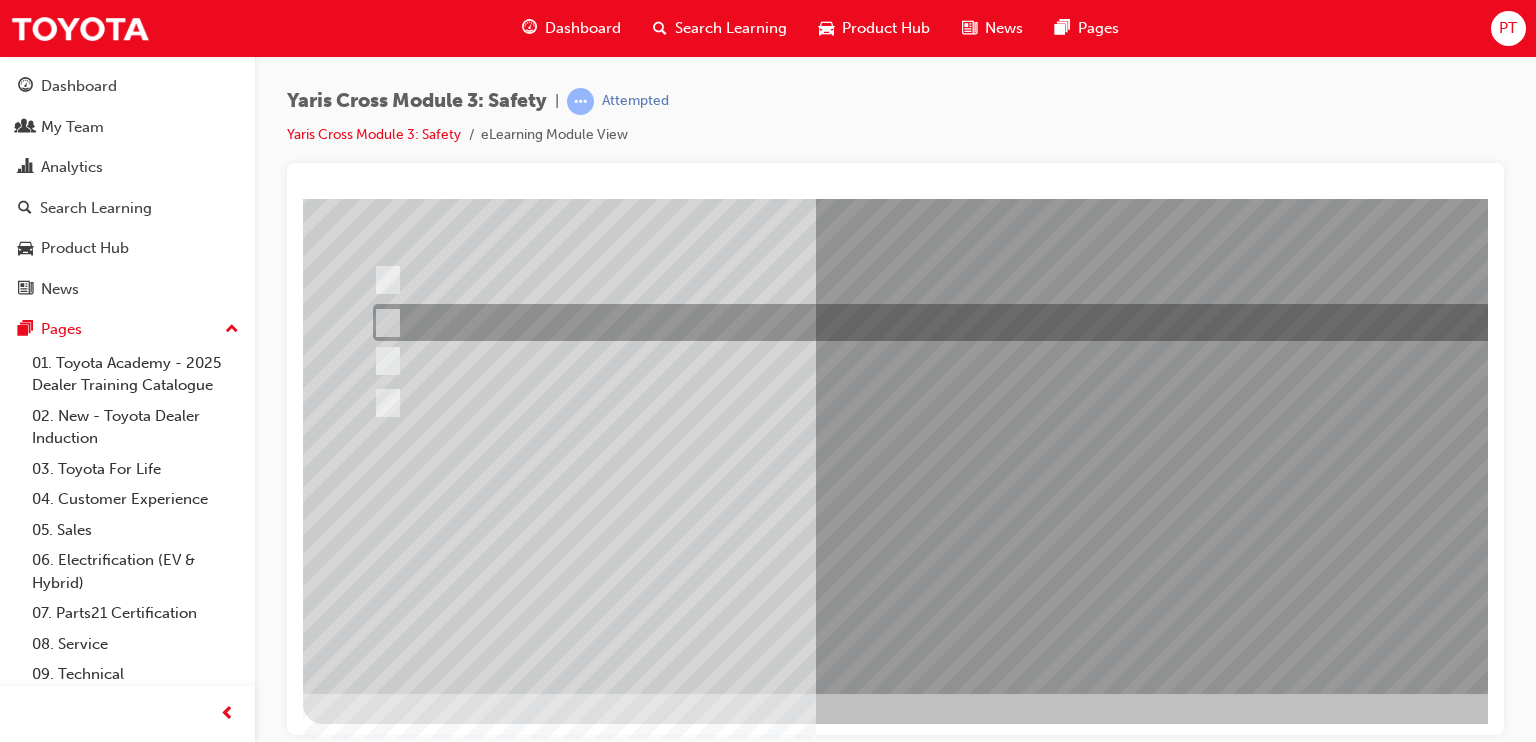 scroll, scrollTop: 0, scrollLeft: 0, axis: both 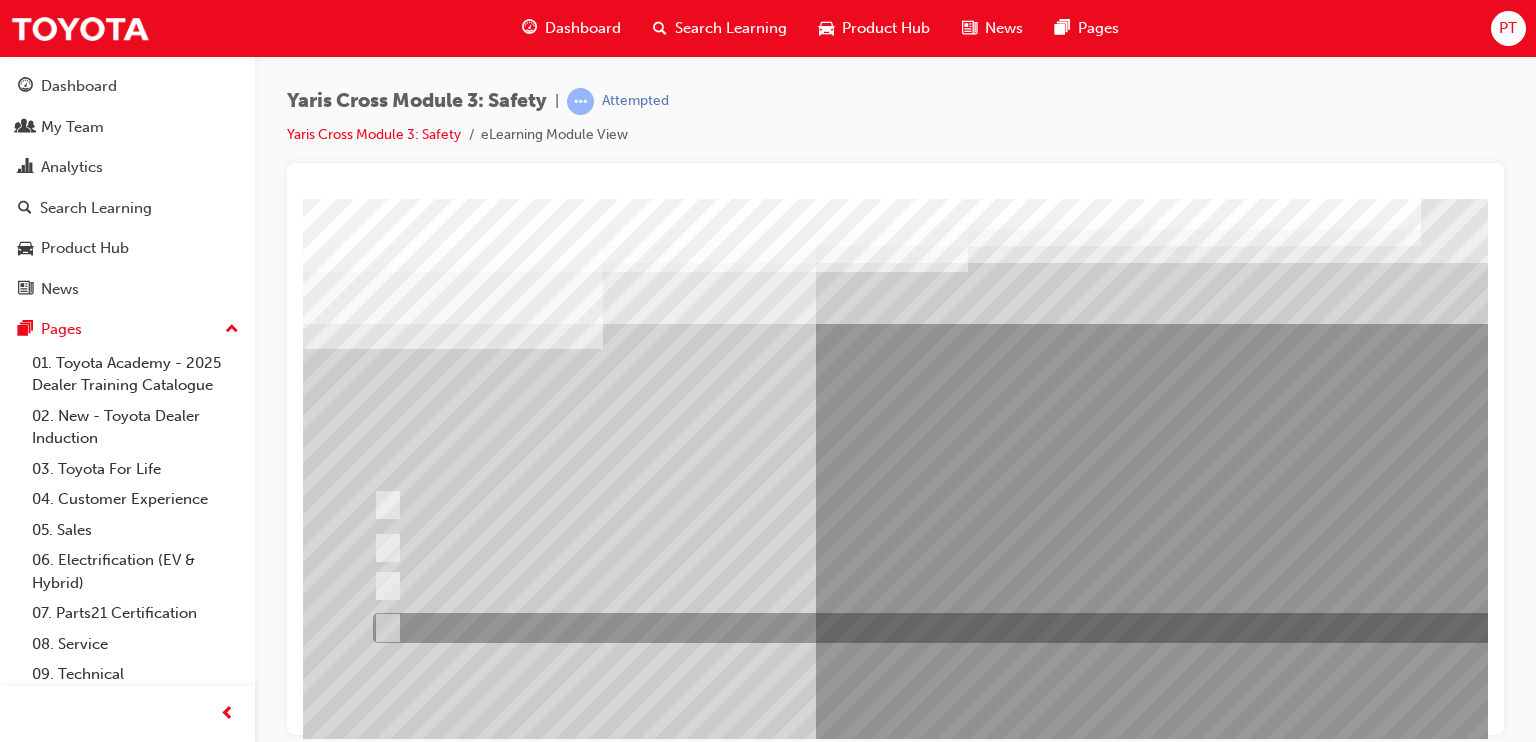 click at bounding box center [952, 628] 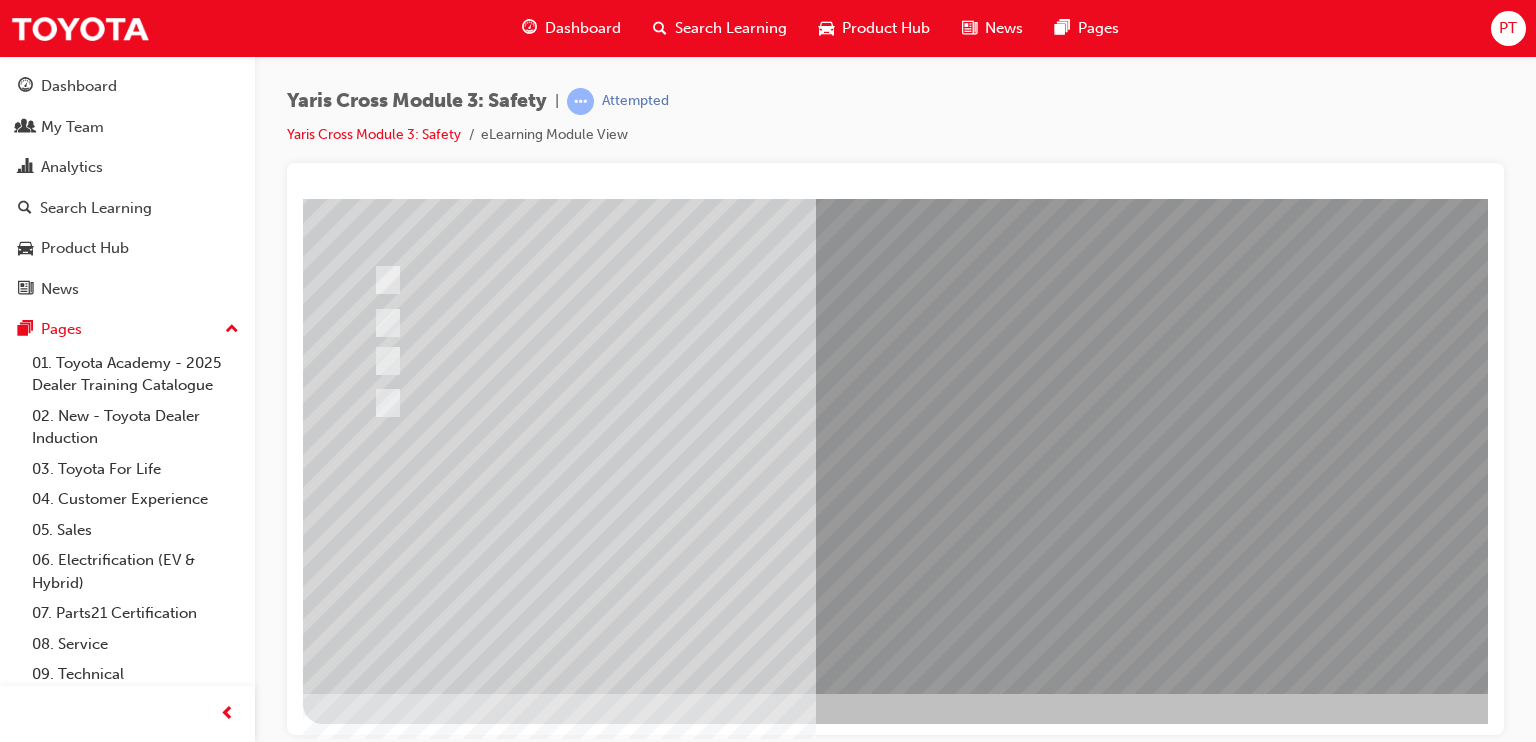 click at bounding box center (375, 2746) 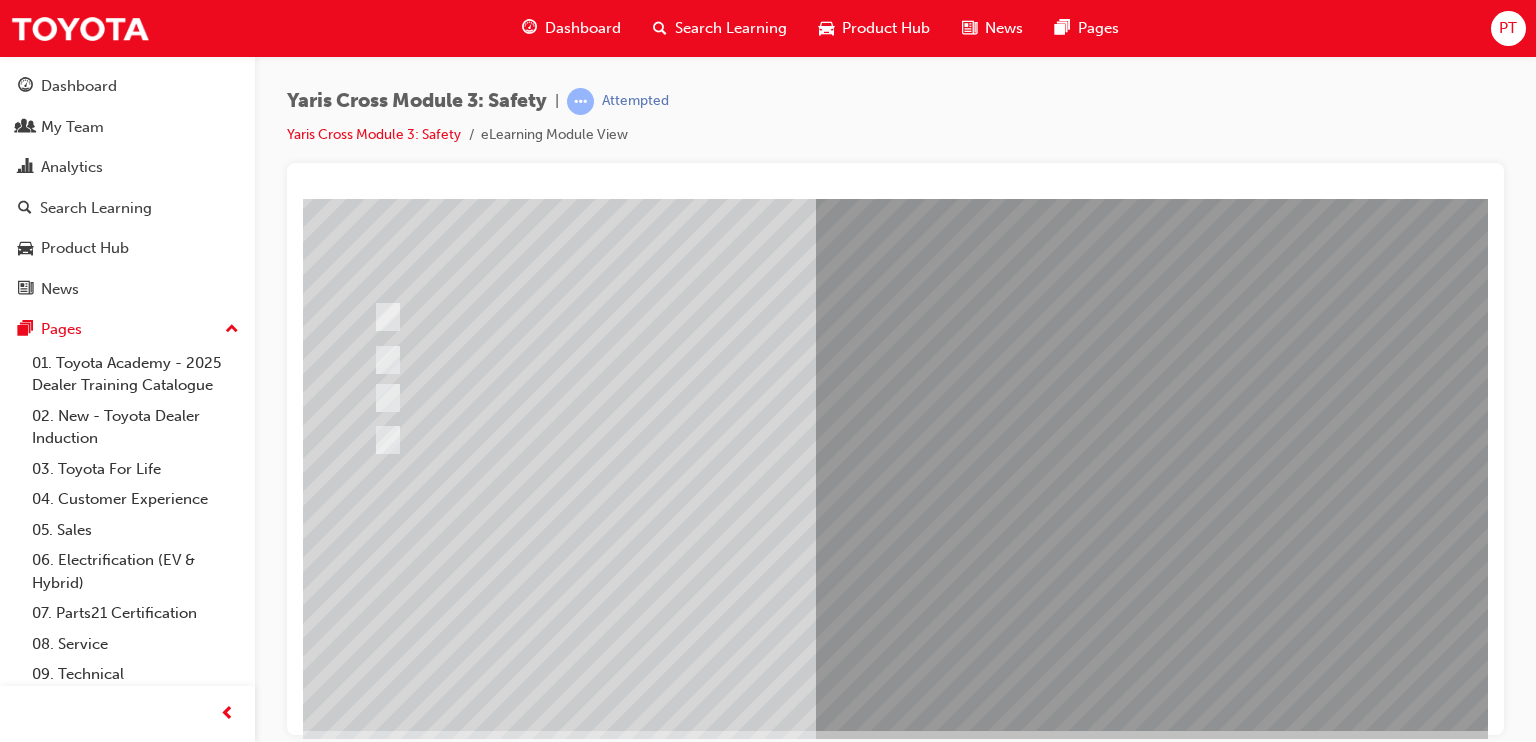 scroll, scrollTop: 202, scrollLeft: 0, axis: vertical 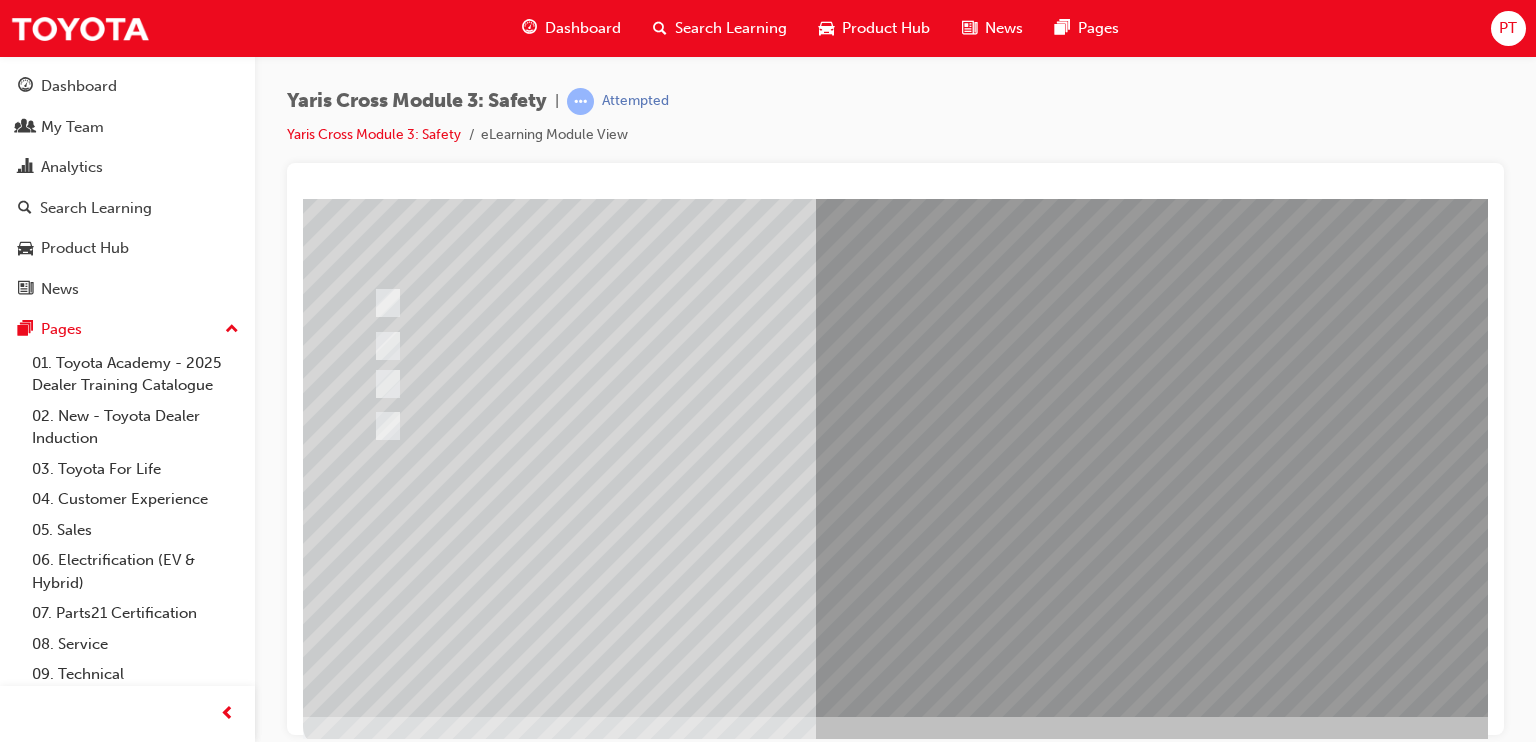 click at bounding box center [983, 356] 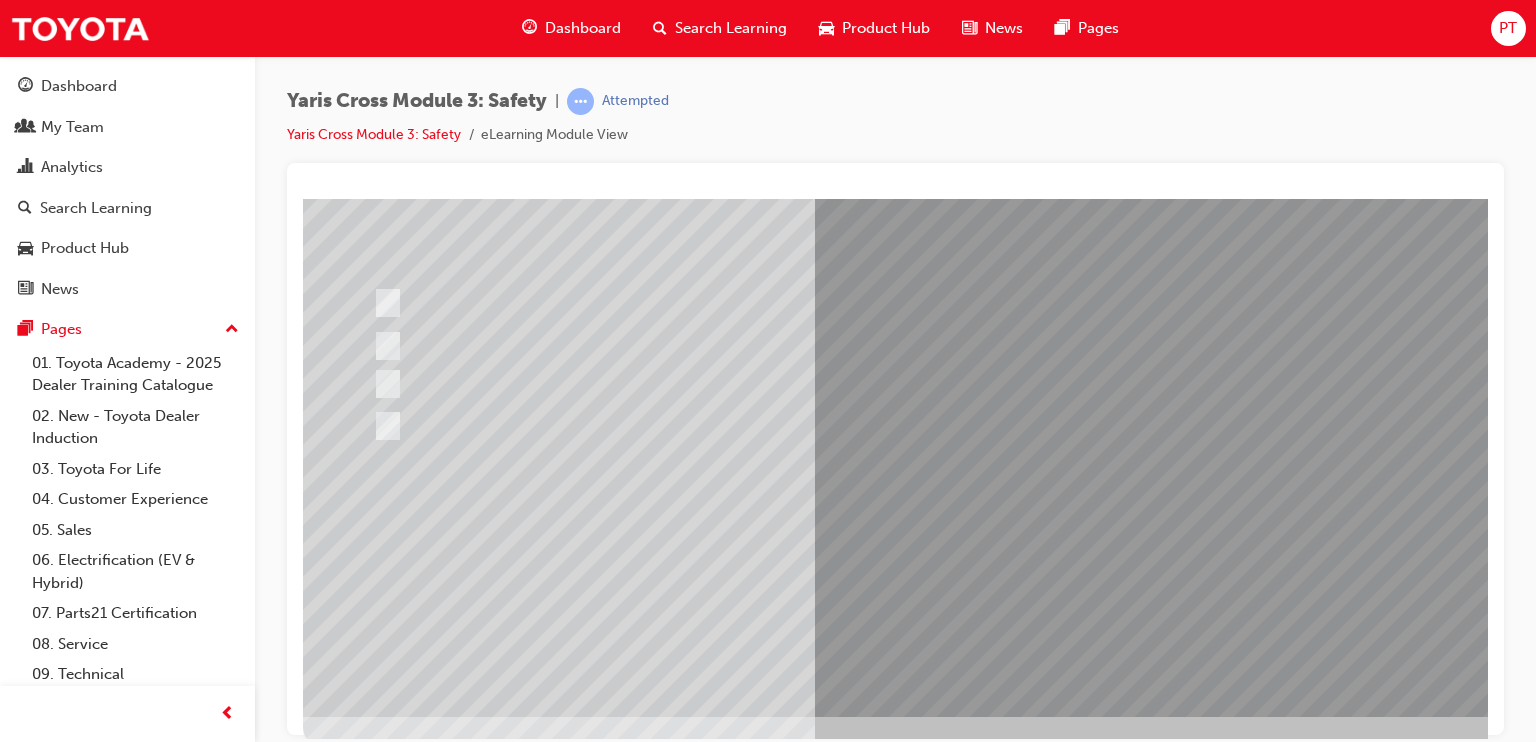 click at bounding box center [635, 2492] 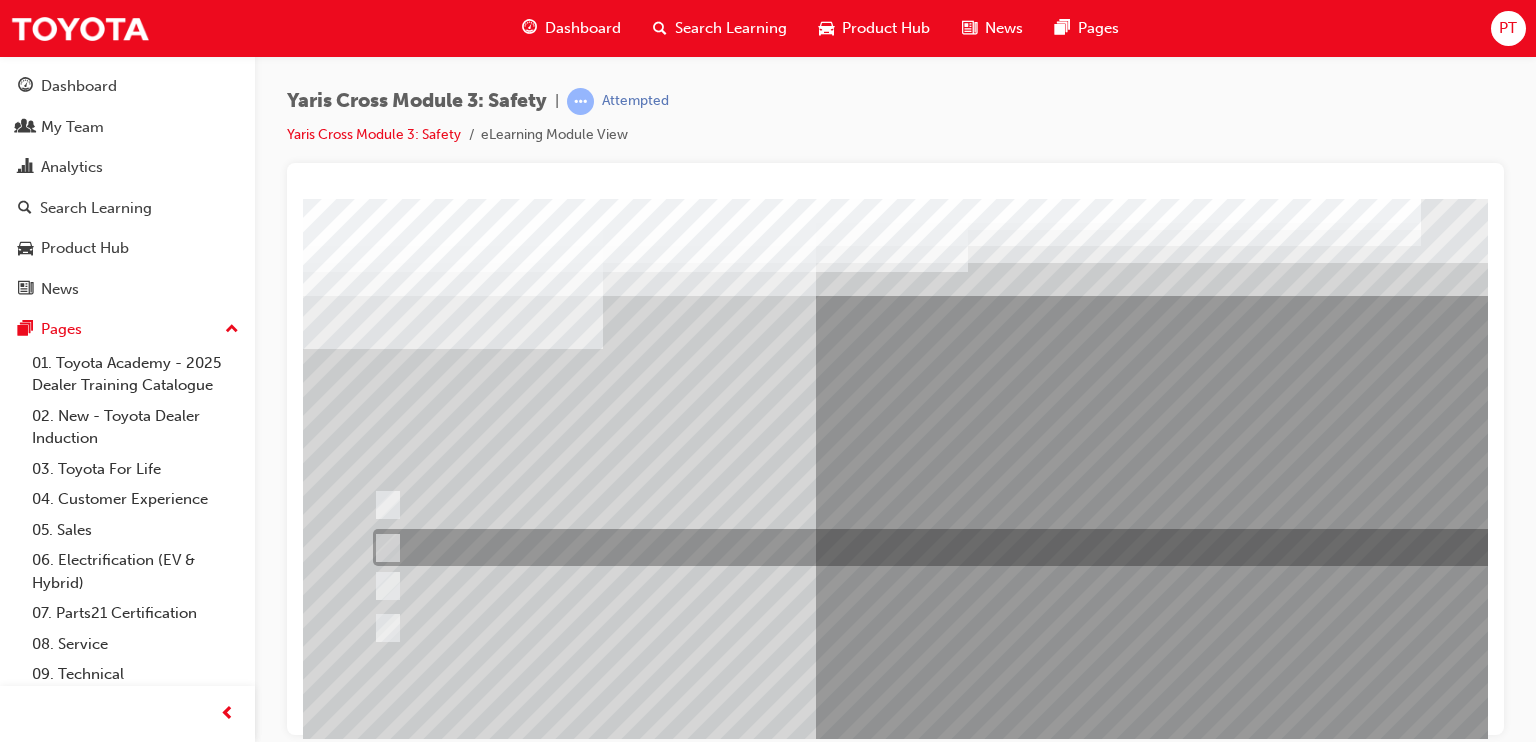 scroll, scrollTop: 0, scrollLeft: 0, axis: both 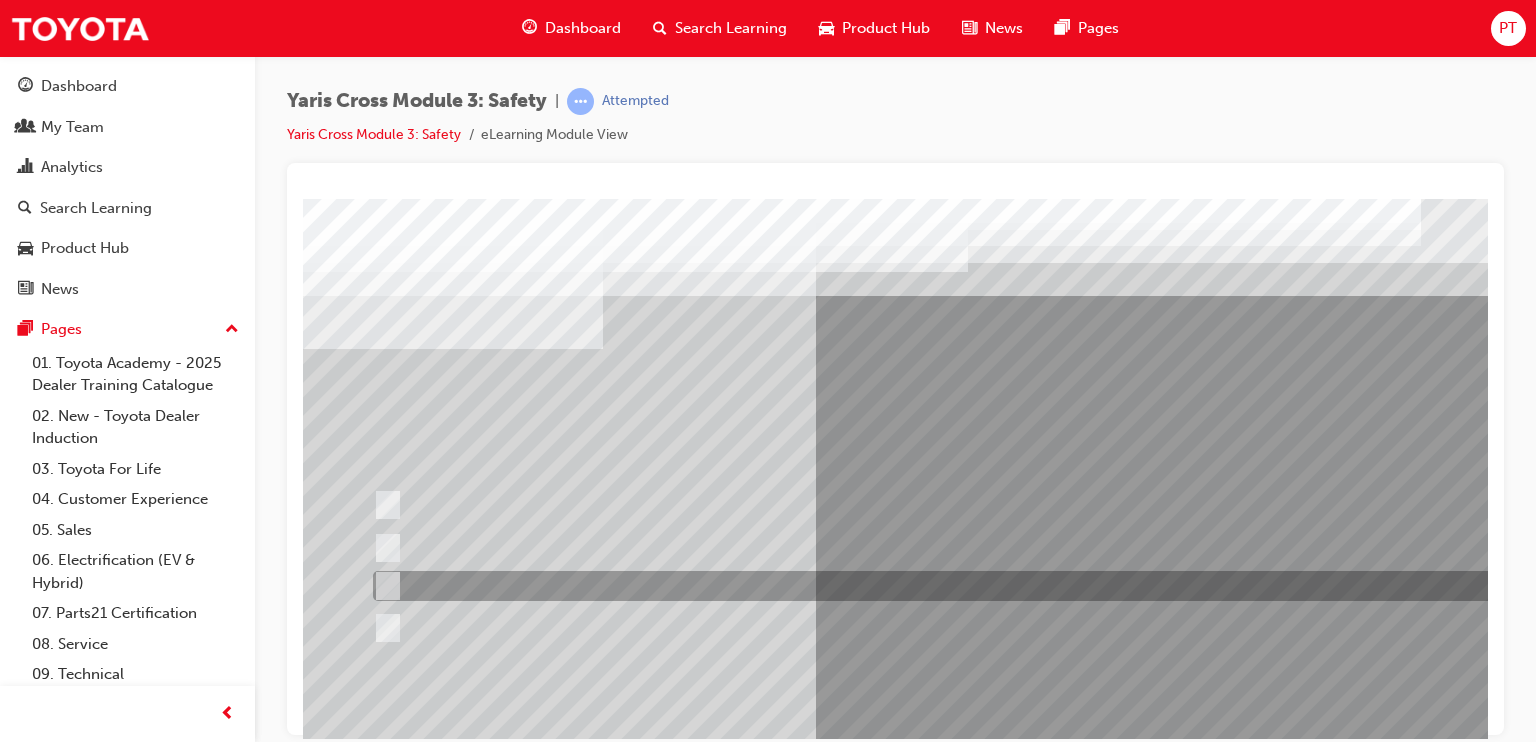 click at bounding box center (952, 586) 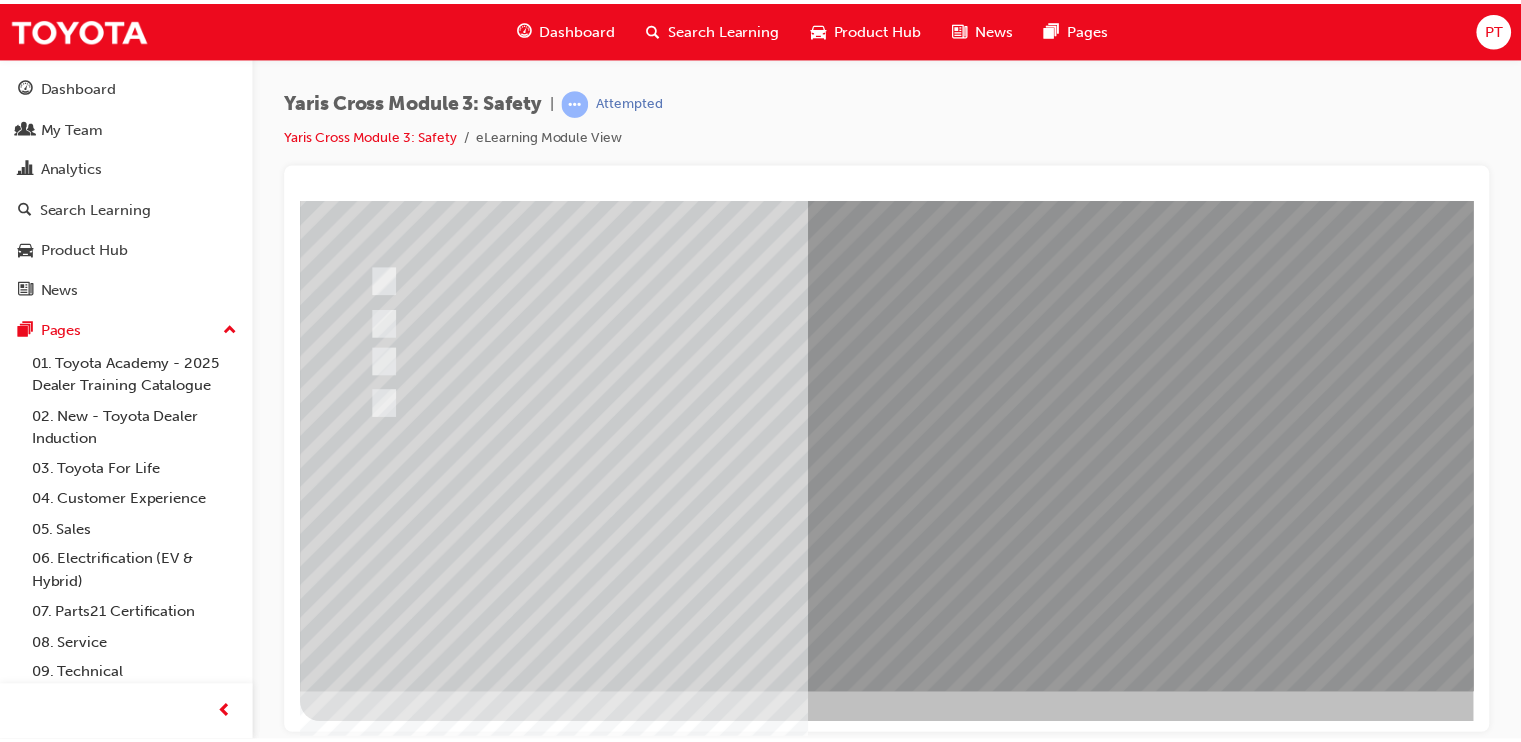 scroll, scrollTop: 224, scrollLeft: 0, axis: vertical 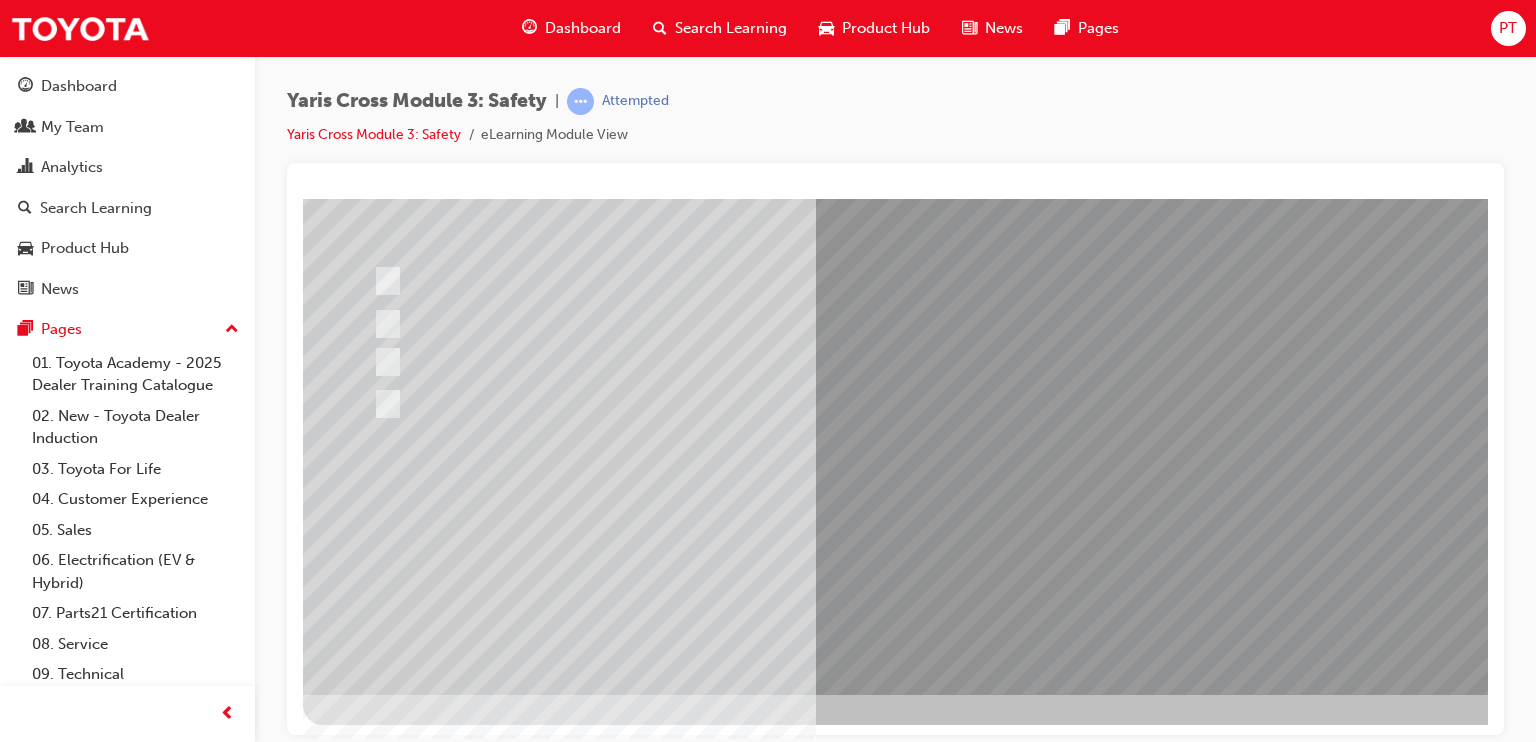 click at bounding box center (375, 2719) 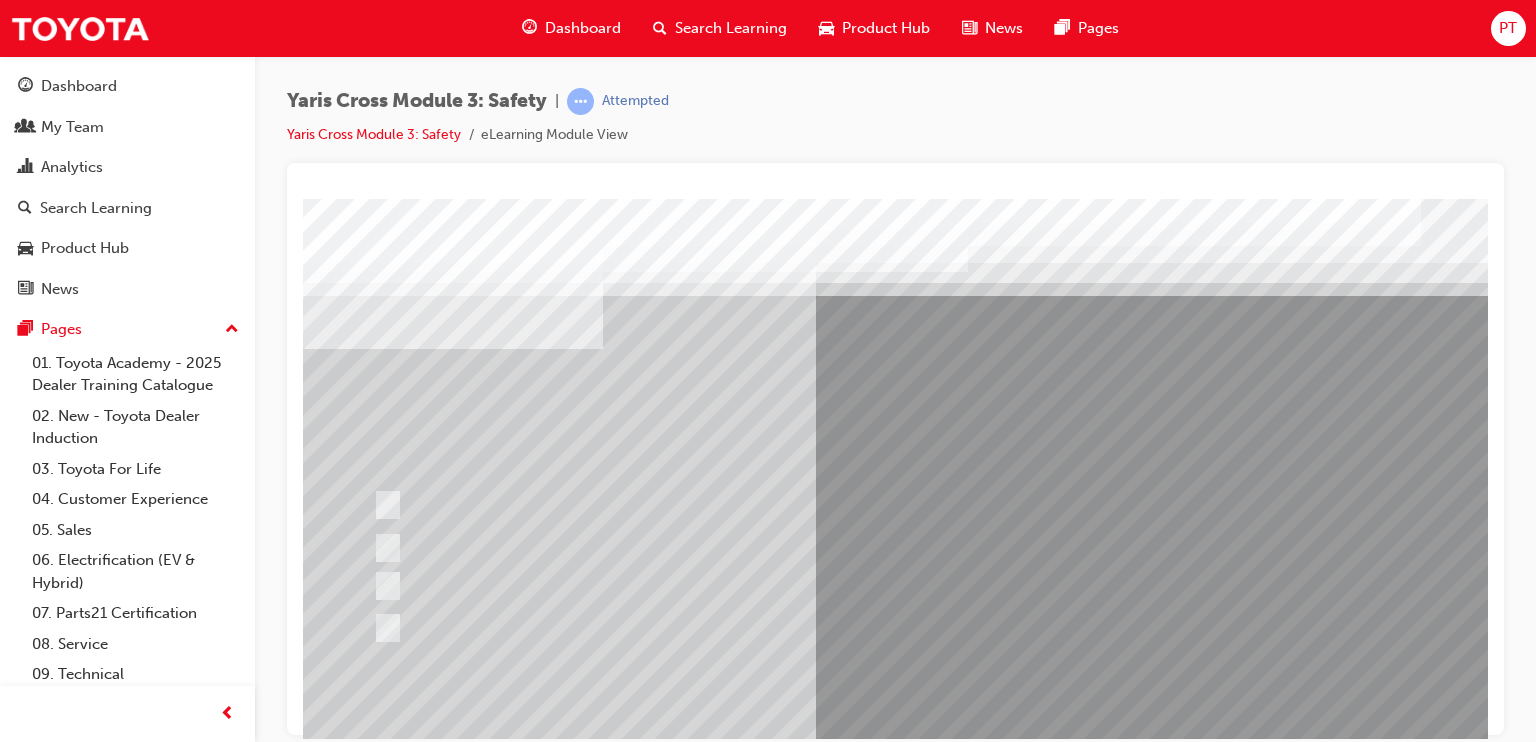scroll, scrollTop: 225, scrollLeft: 0, axis: vertical 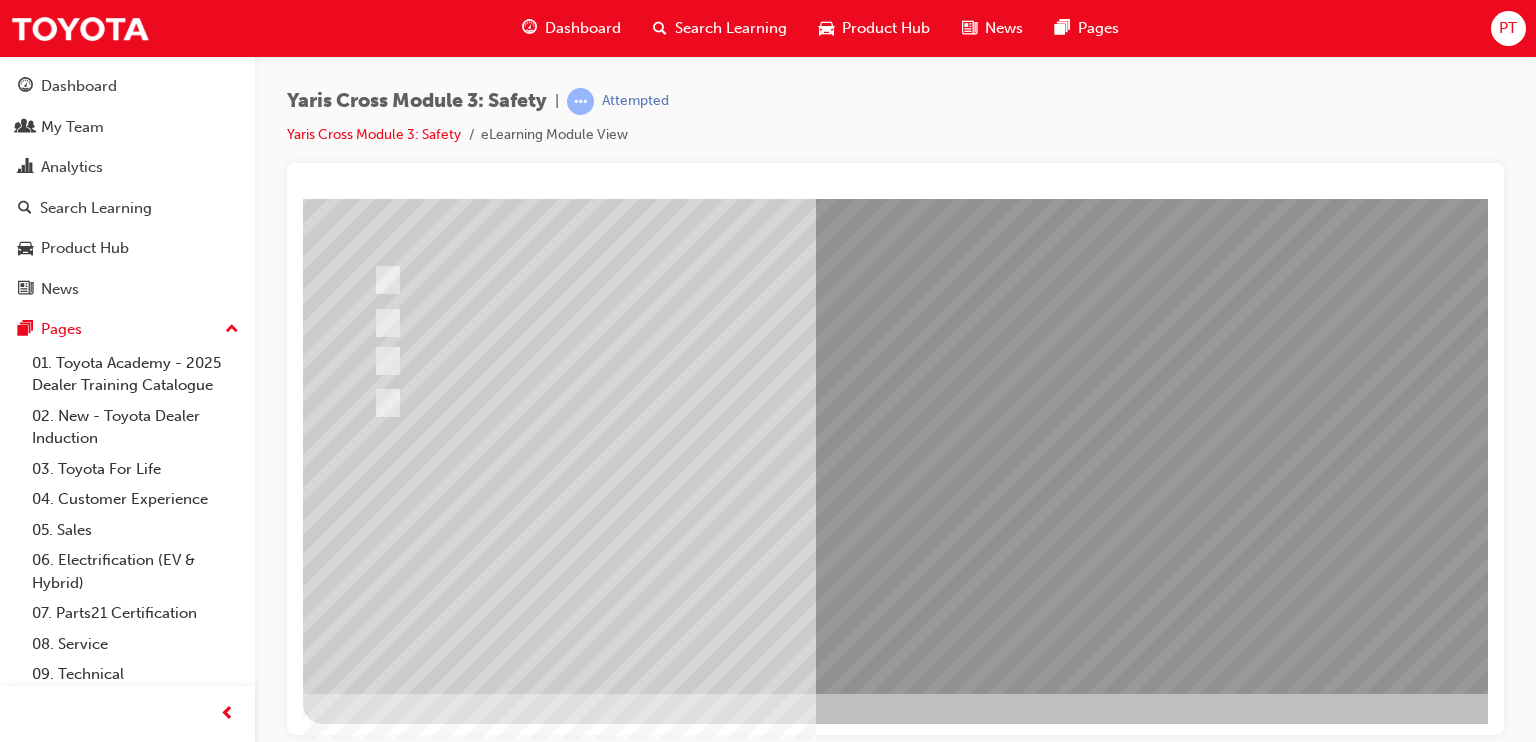 click at bounding box center (983, 333) 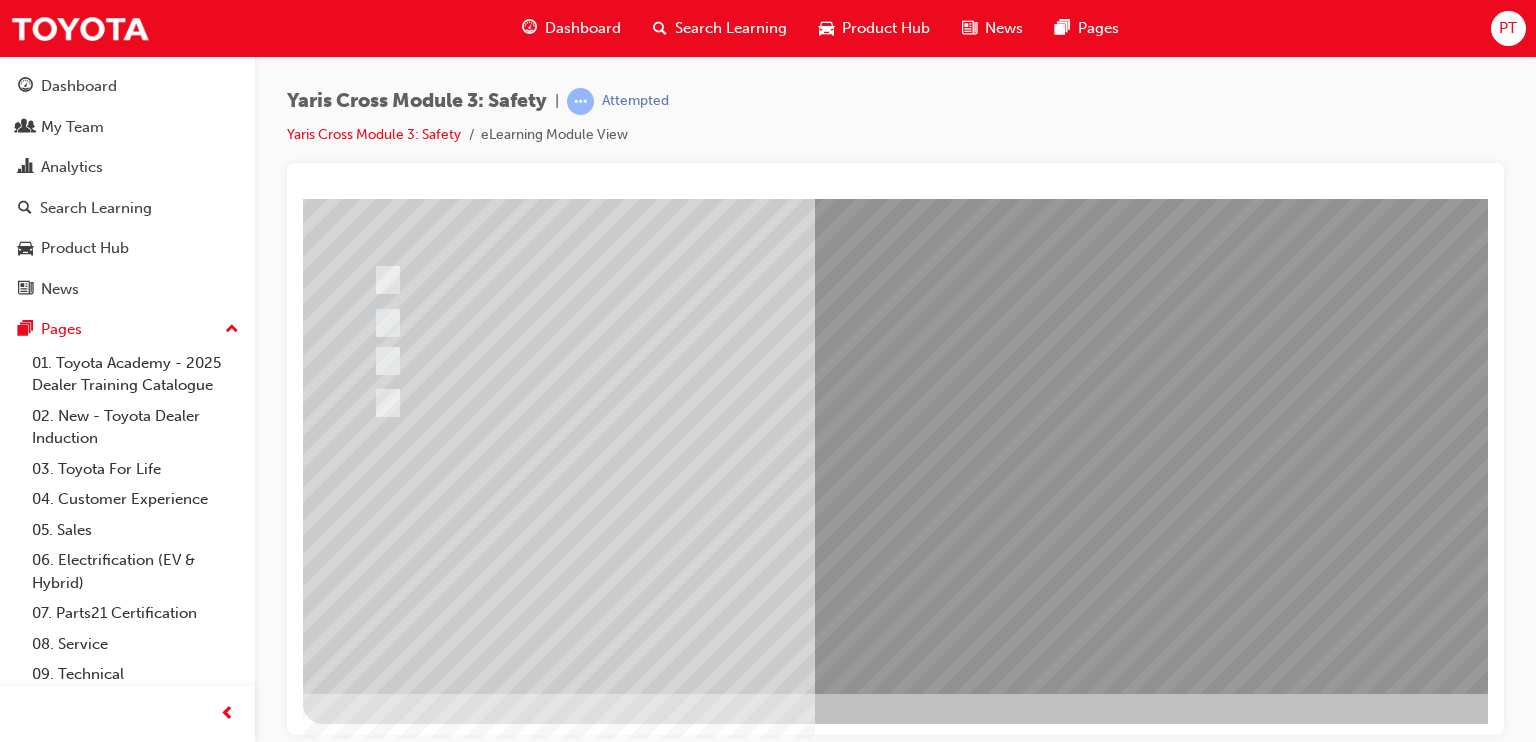 click at bounding box center [635, 2469] 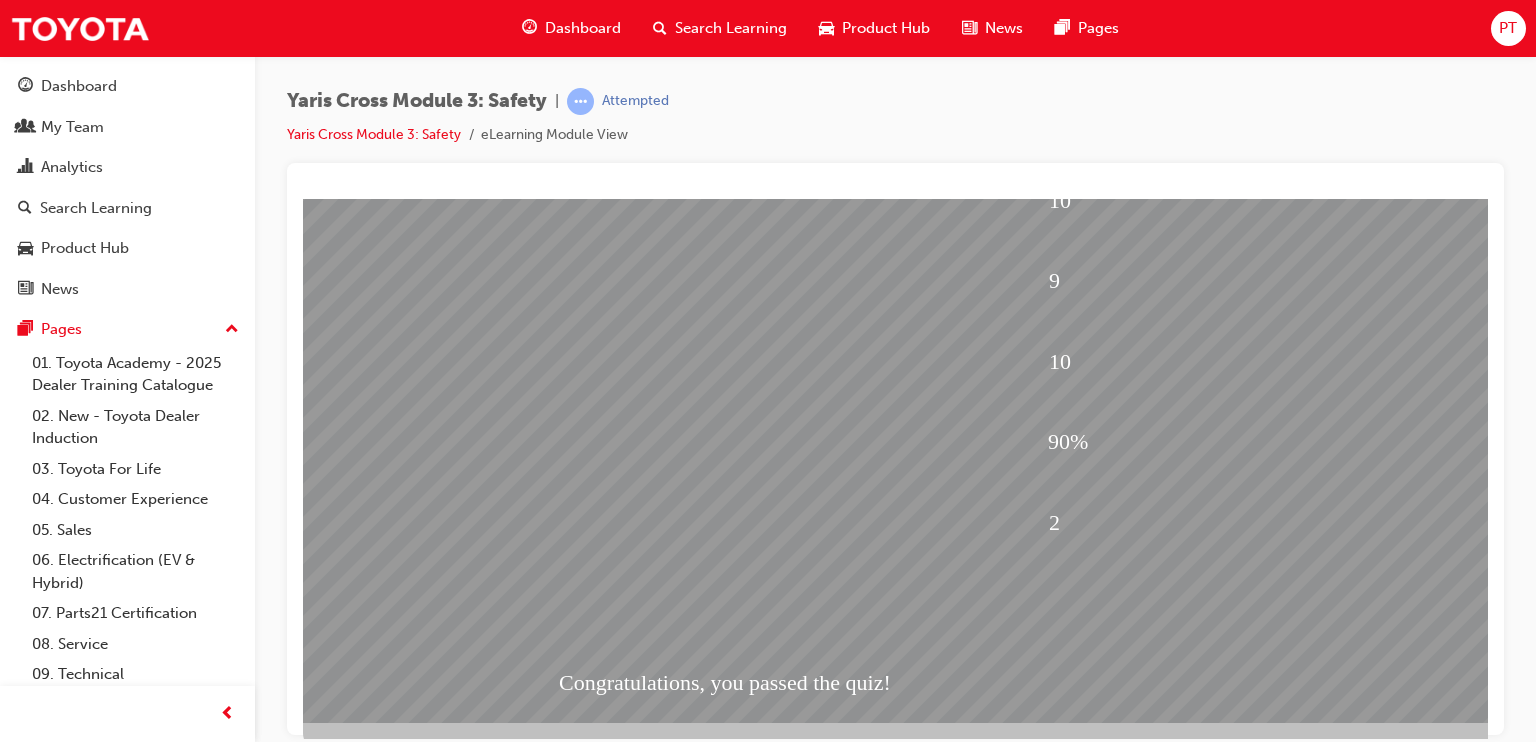 scroll, scrollTop: 224, scrollLeft: 0, axis: vertical 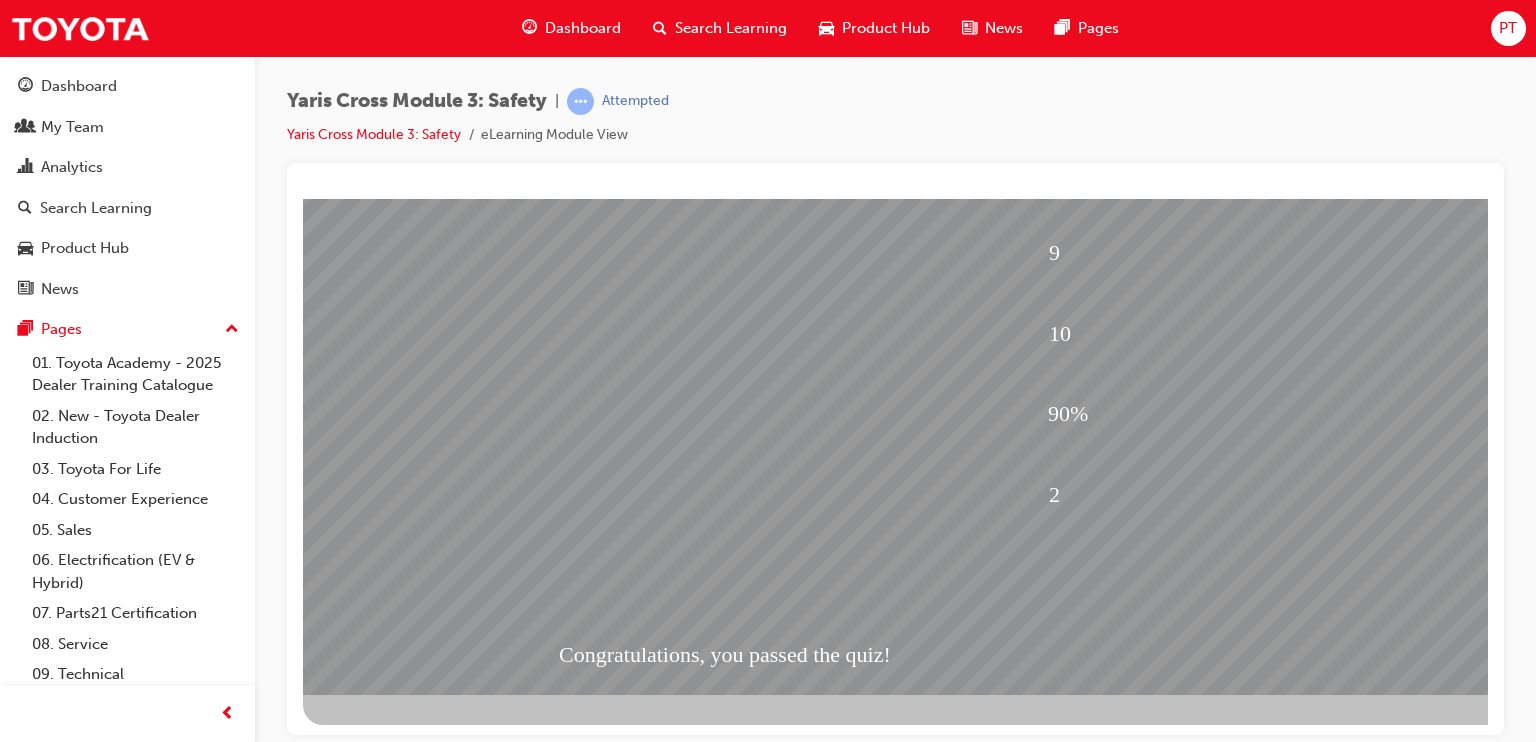 click at bounding box center (411, 1897) 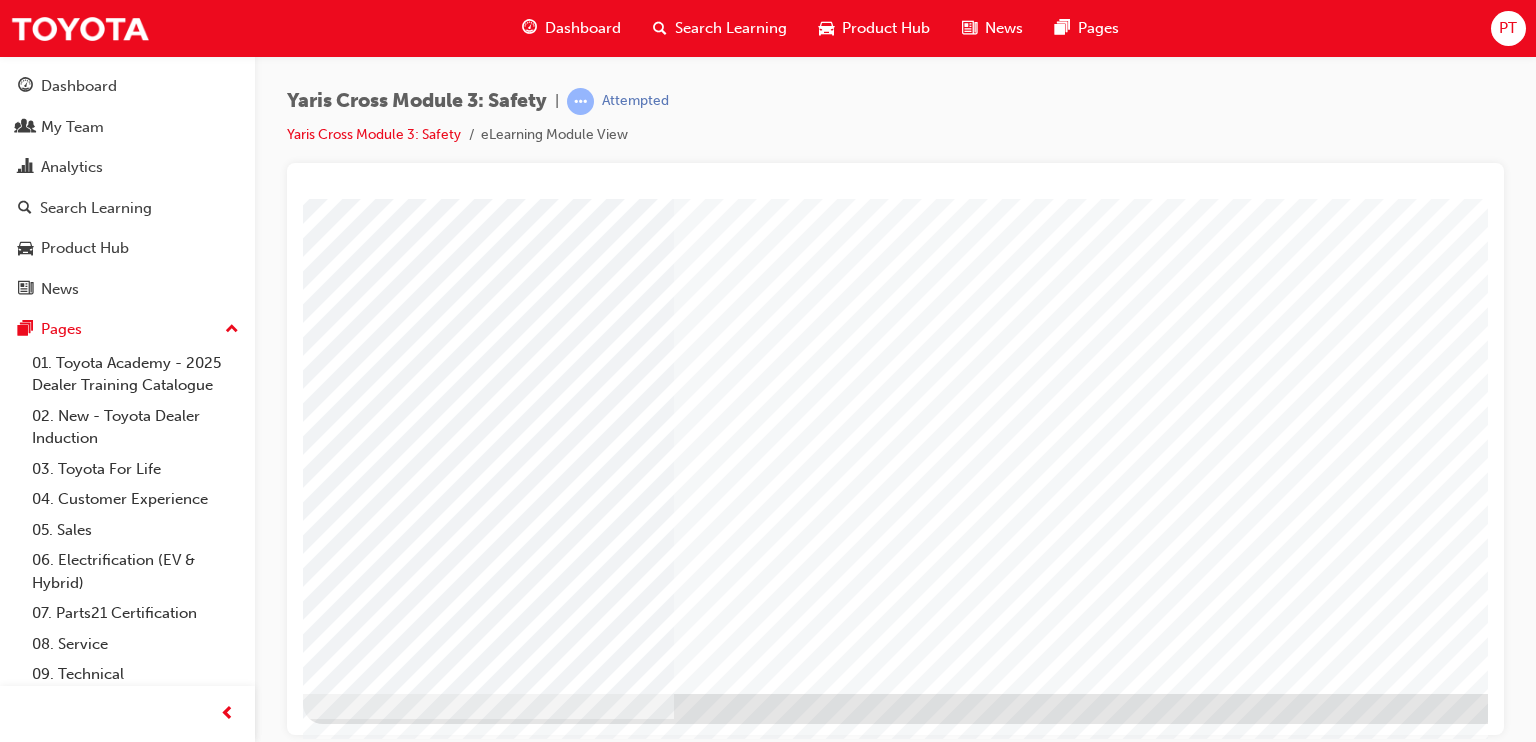 scroll, scrollTop: 224, scrollLeft: 190, axis: both 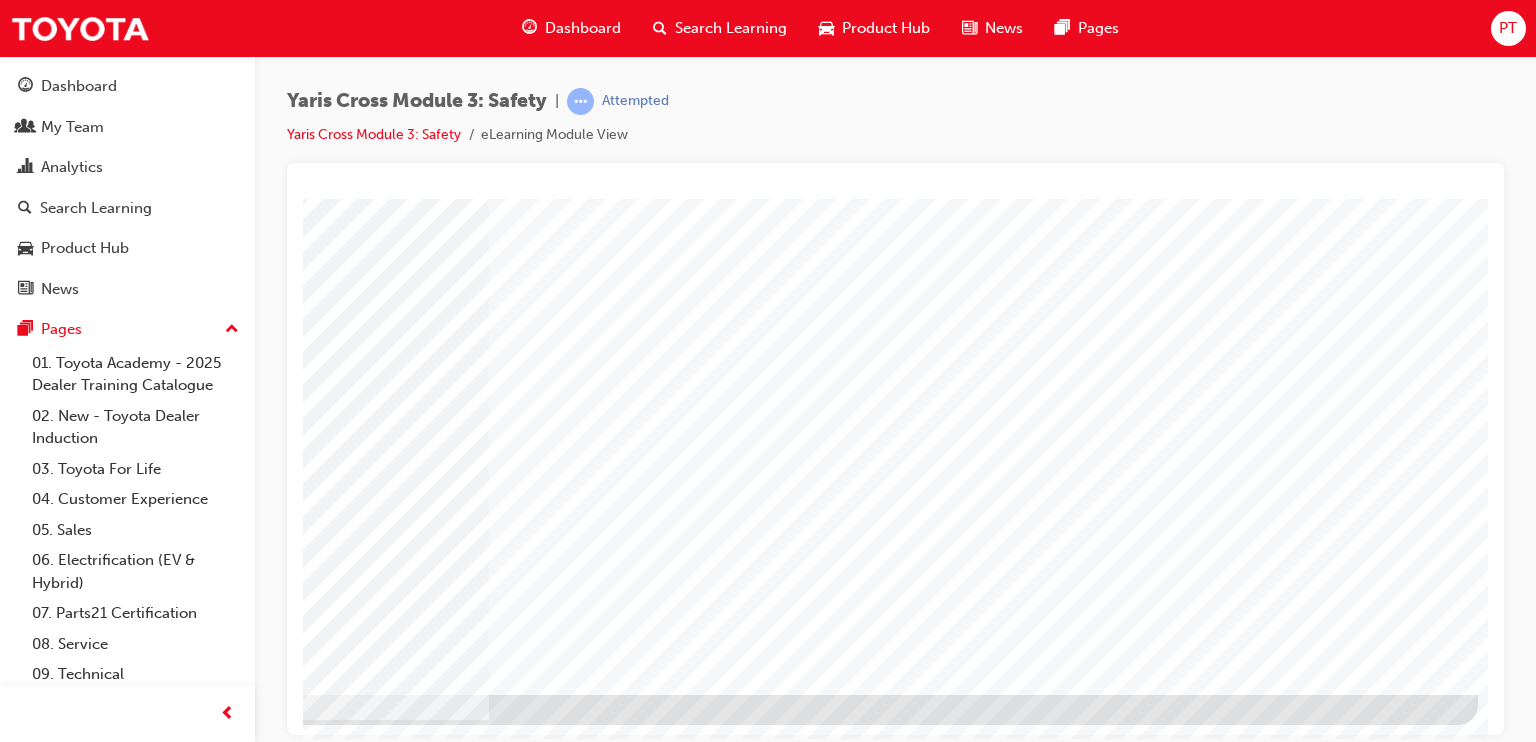 click at bounding box center [181, 2695] 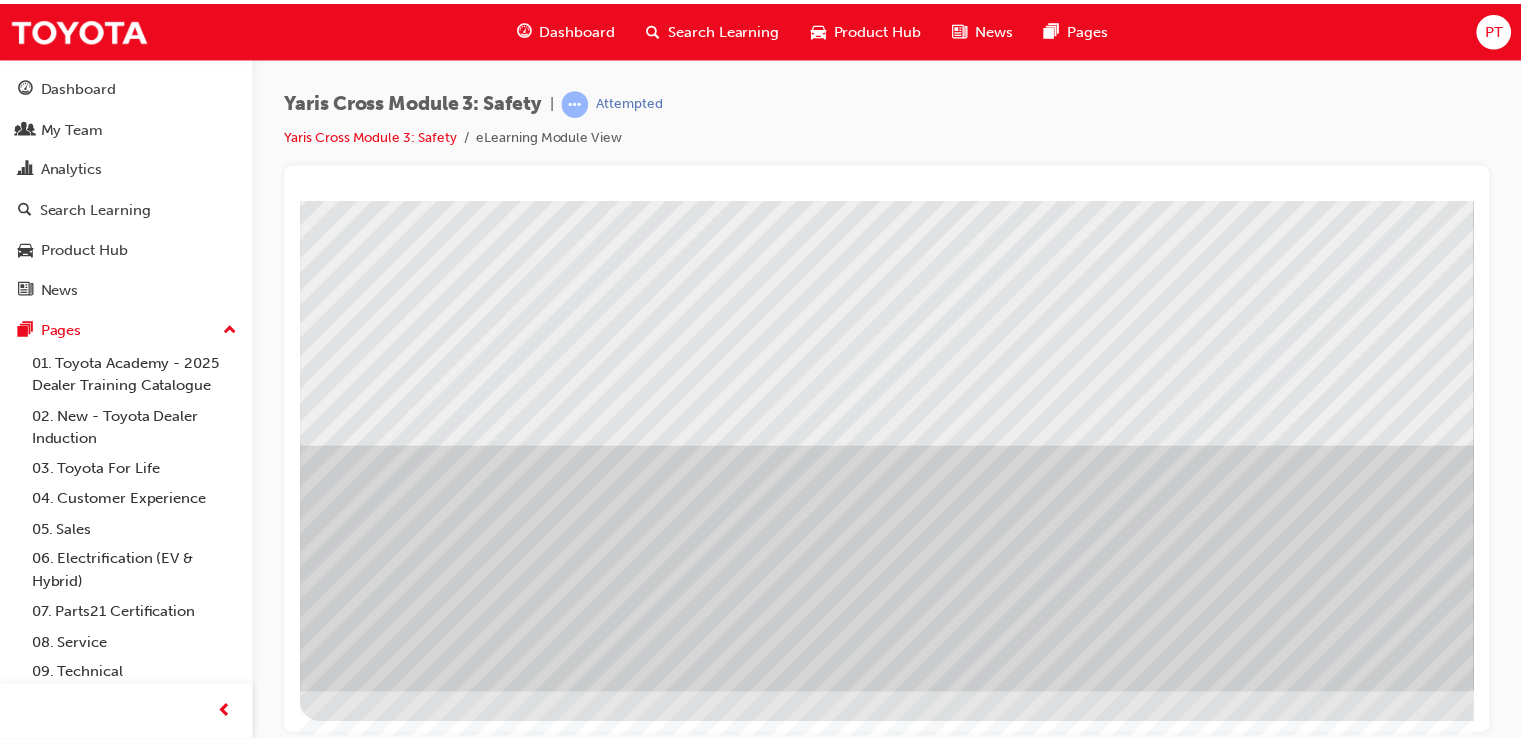 scroll, scrollTop: 225, scrollLeft: 190, axis: both 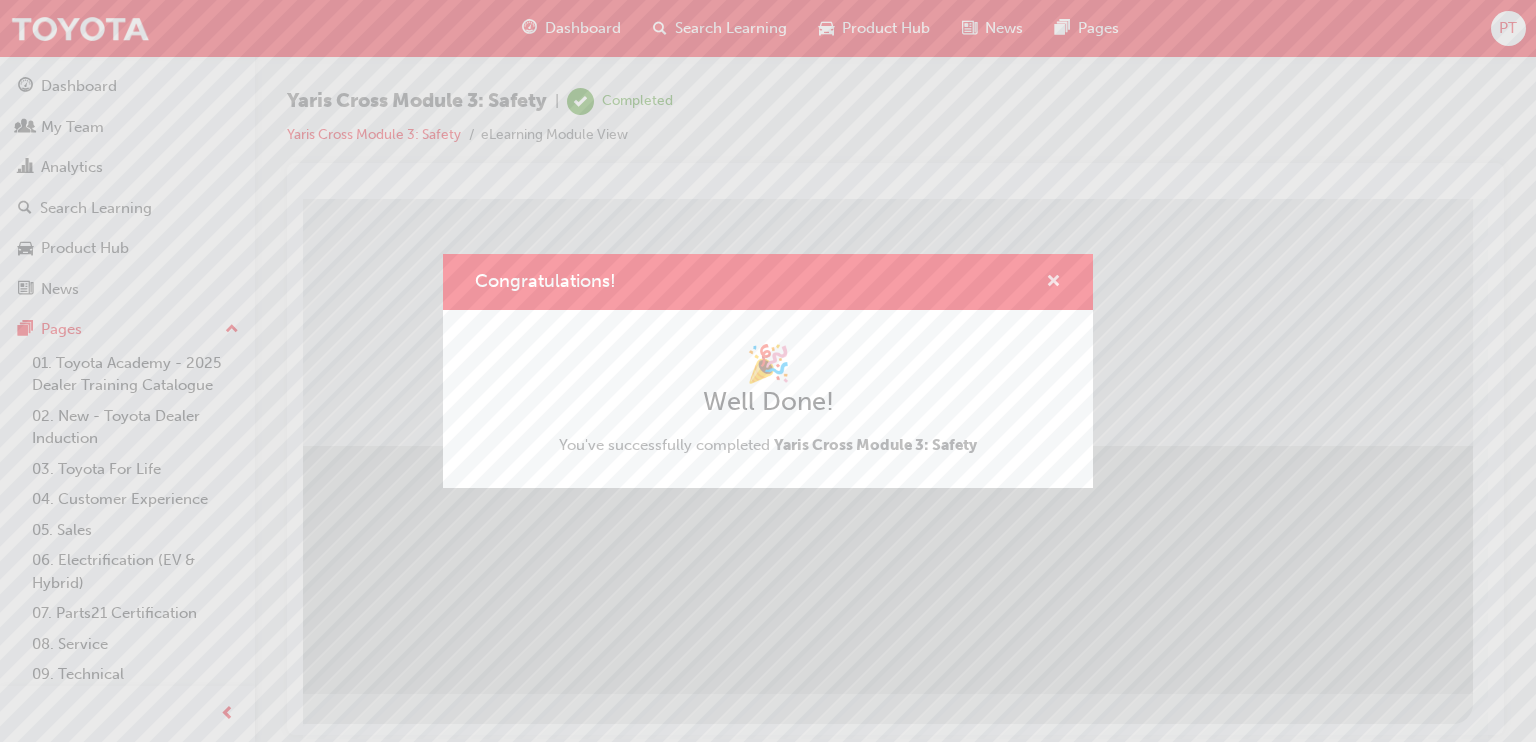 click at bounding box center [1053, 283] 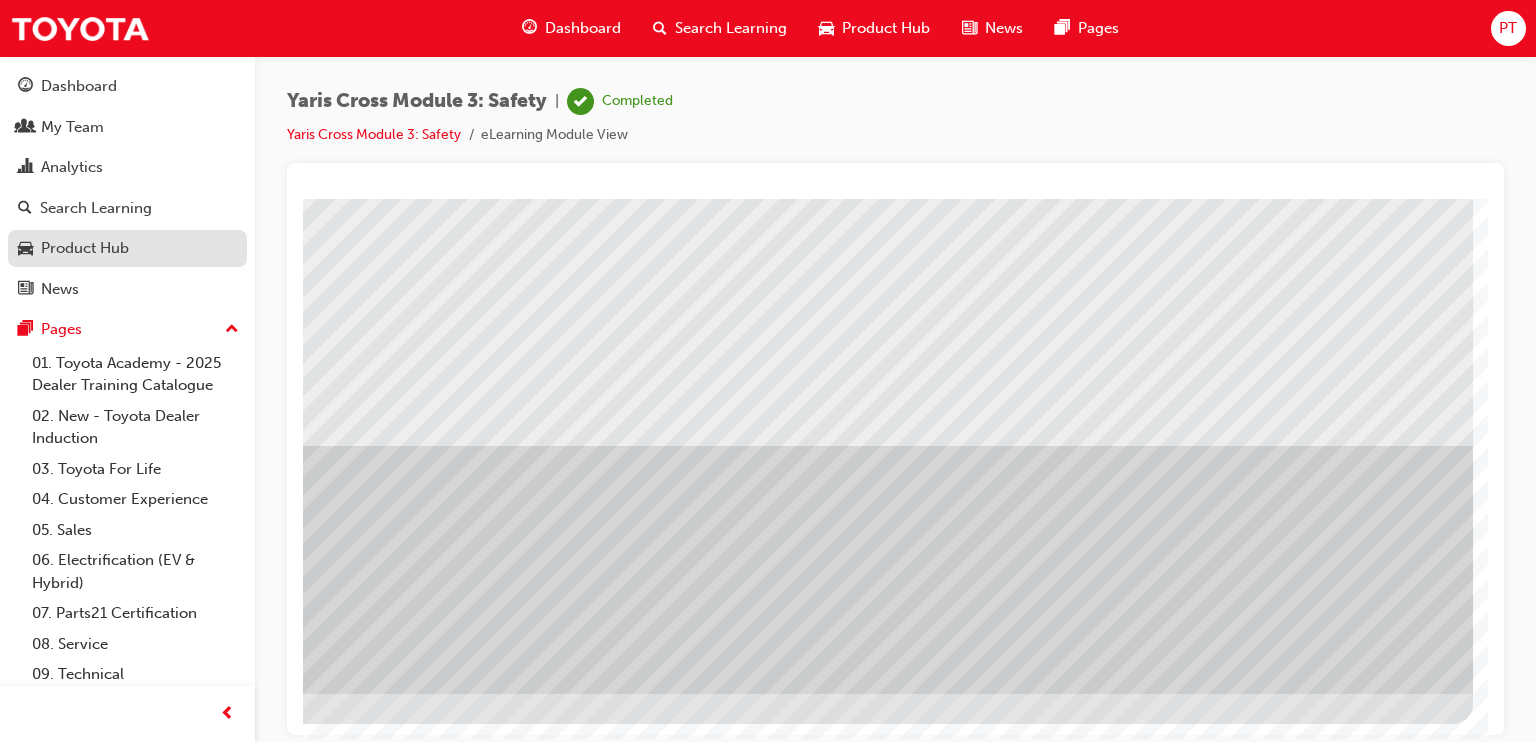 click on "Product Hub" at bounding box center [85, 248] 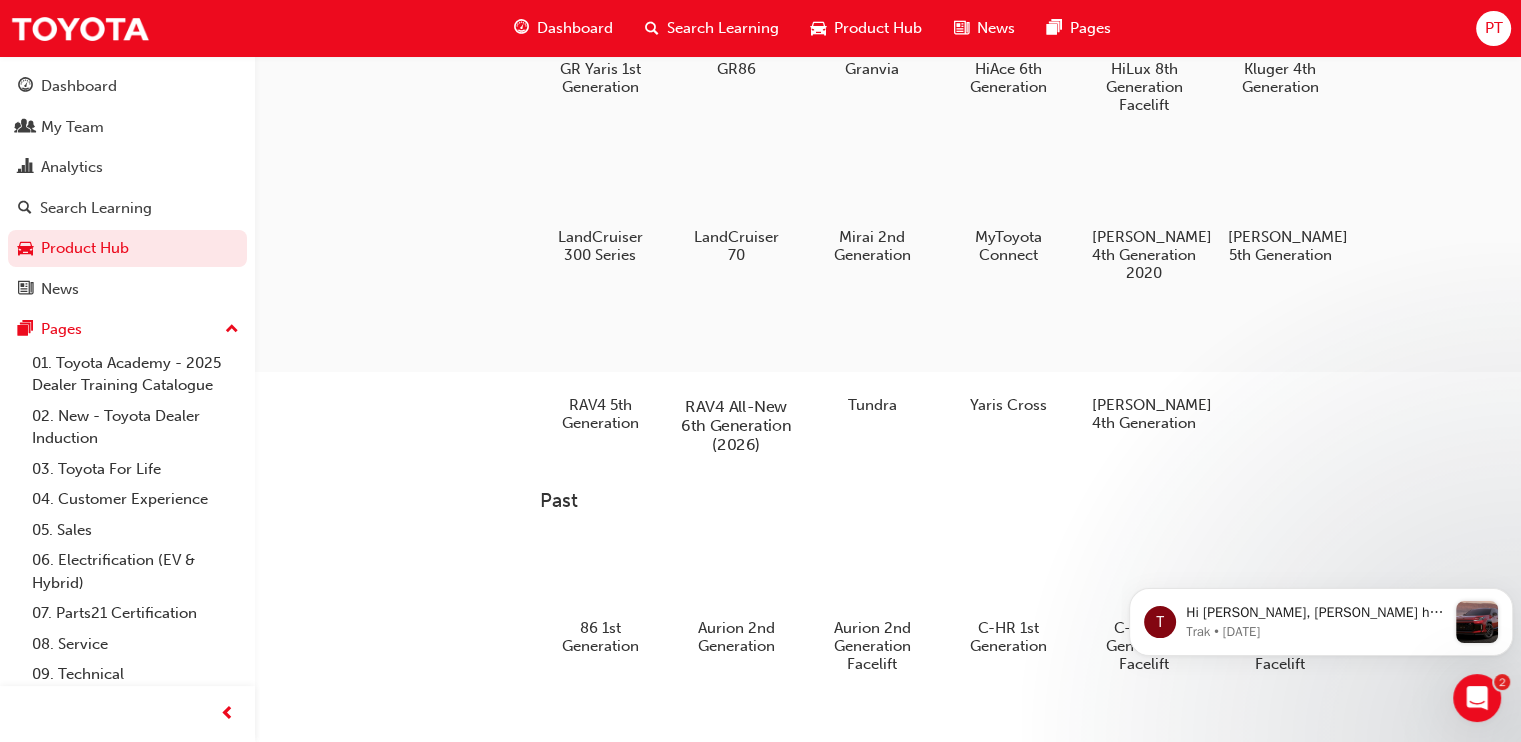 scroll, scrollTop: 487, scrollLeft: 0, axis: vertical 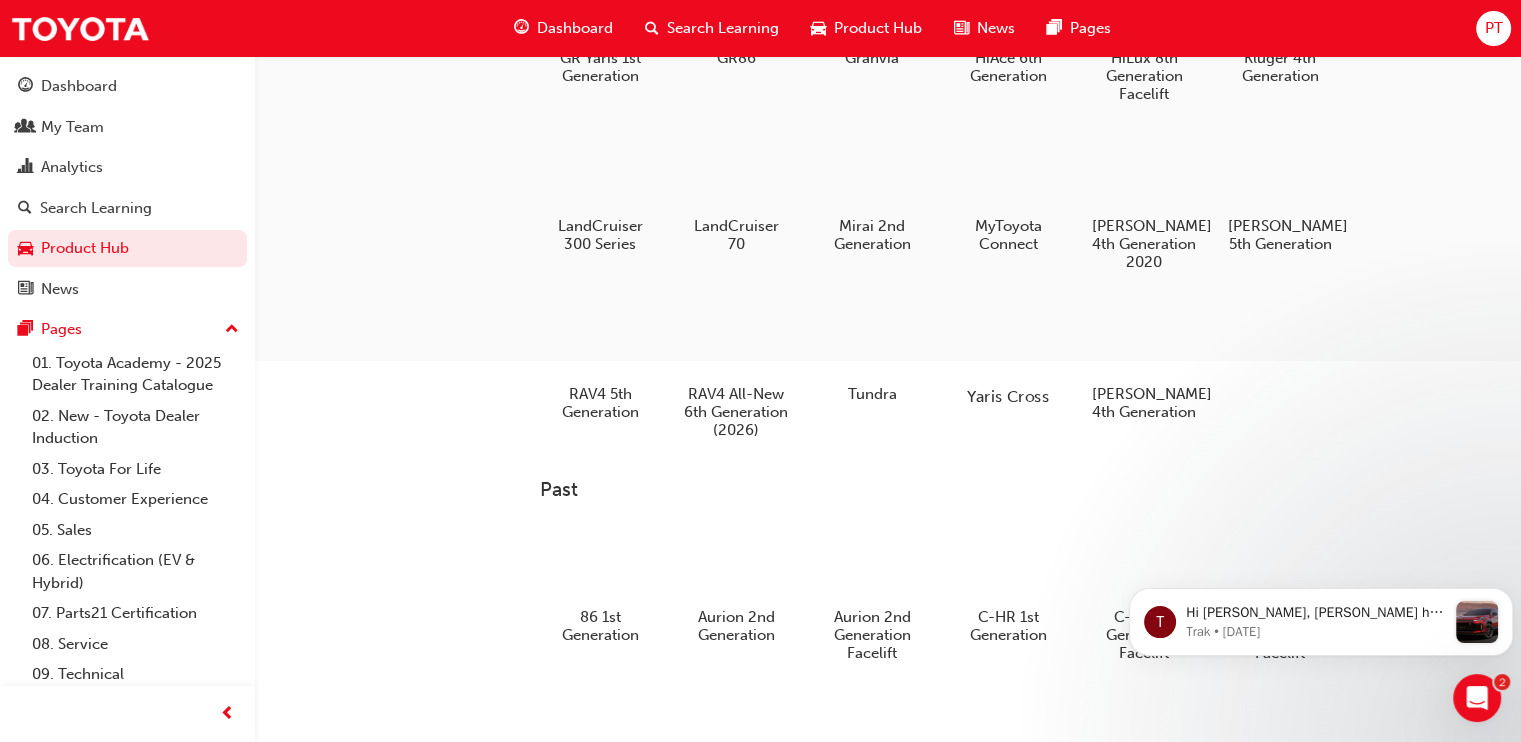 click at bounding box center (1008, 339) 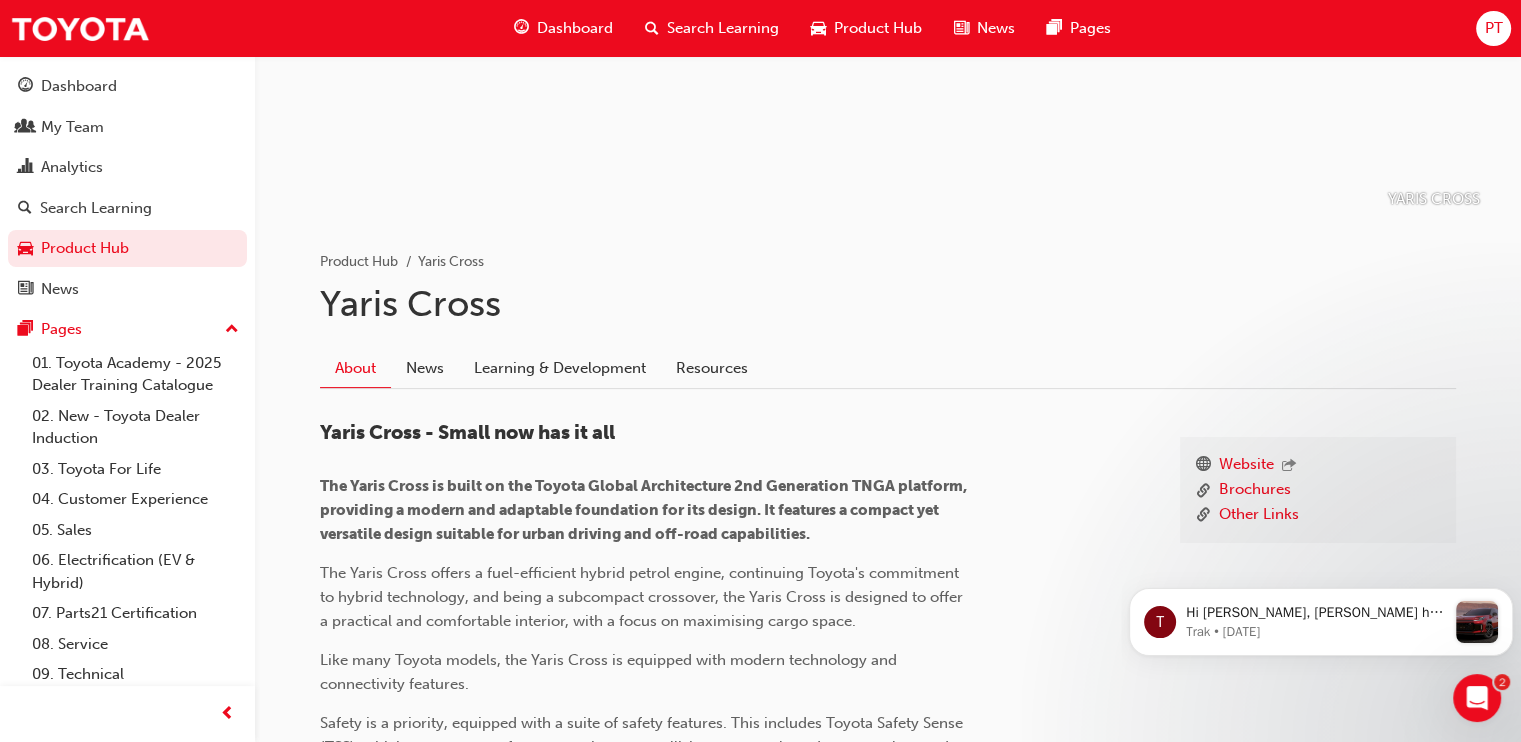 scroll, scrollTop: 246, scrollLeft: 0, axis: vertical 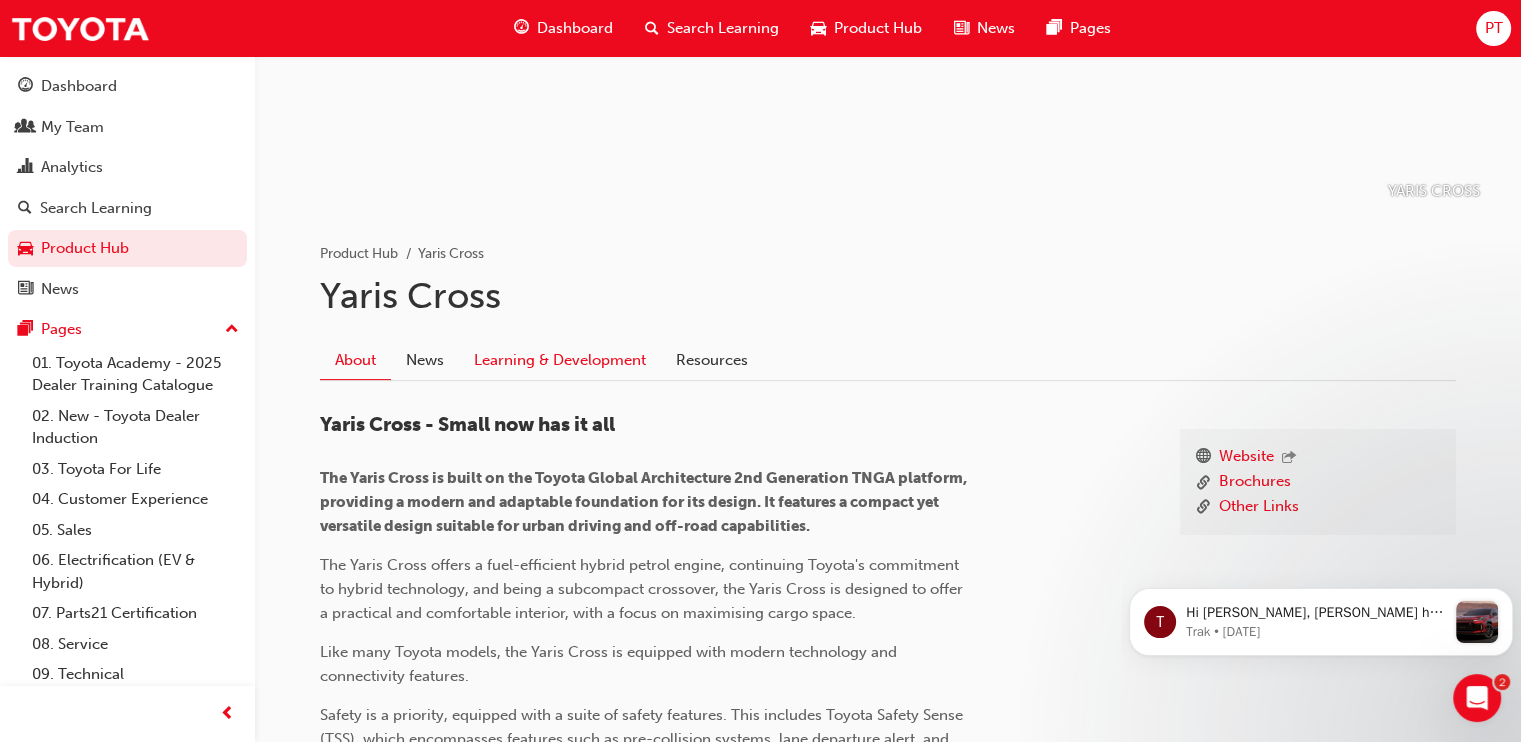 click on "Learning & Development" at bounding box center [560, 360] 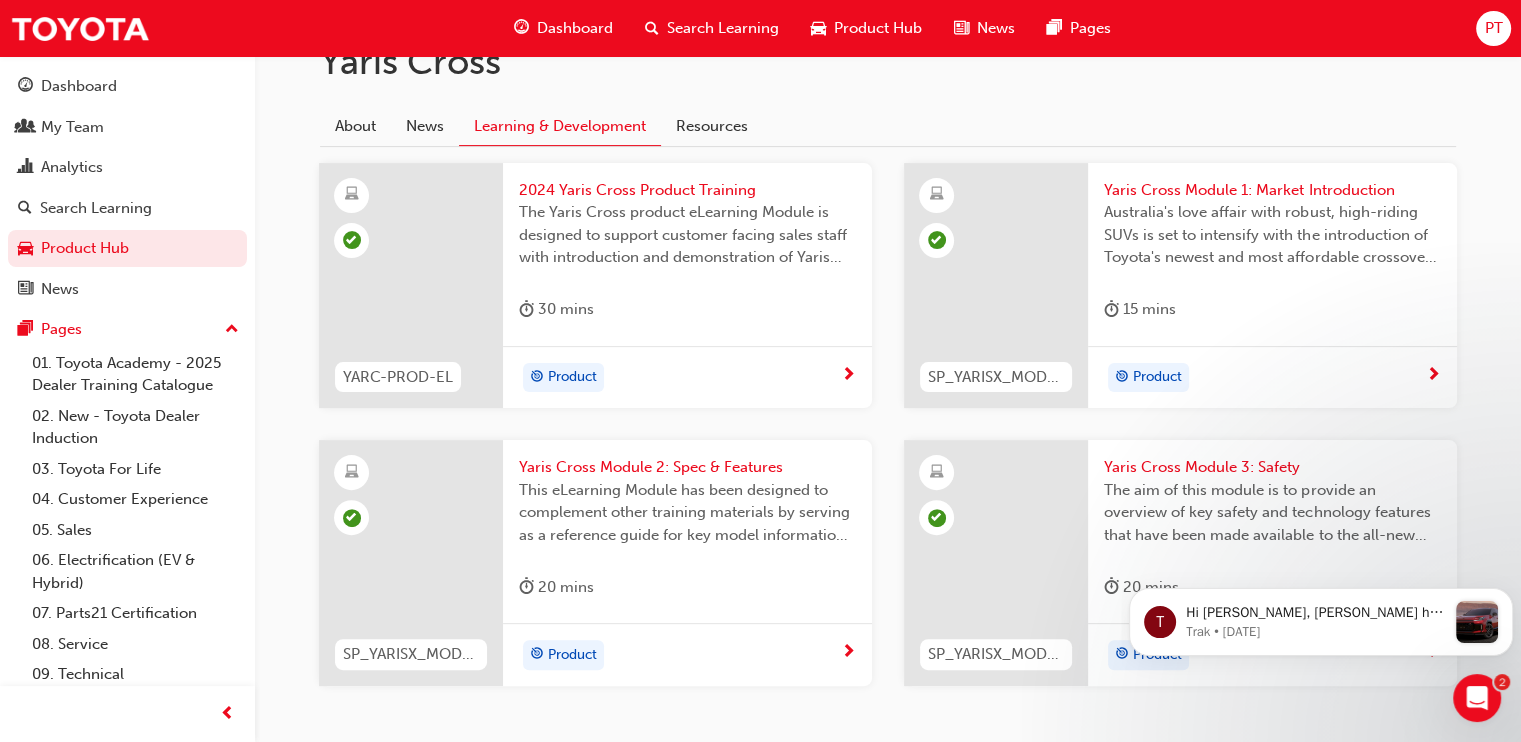 scroll, scrollTop: 483, scrollLeft: 0, axis: vertical 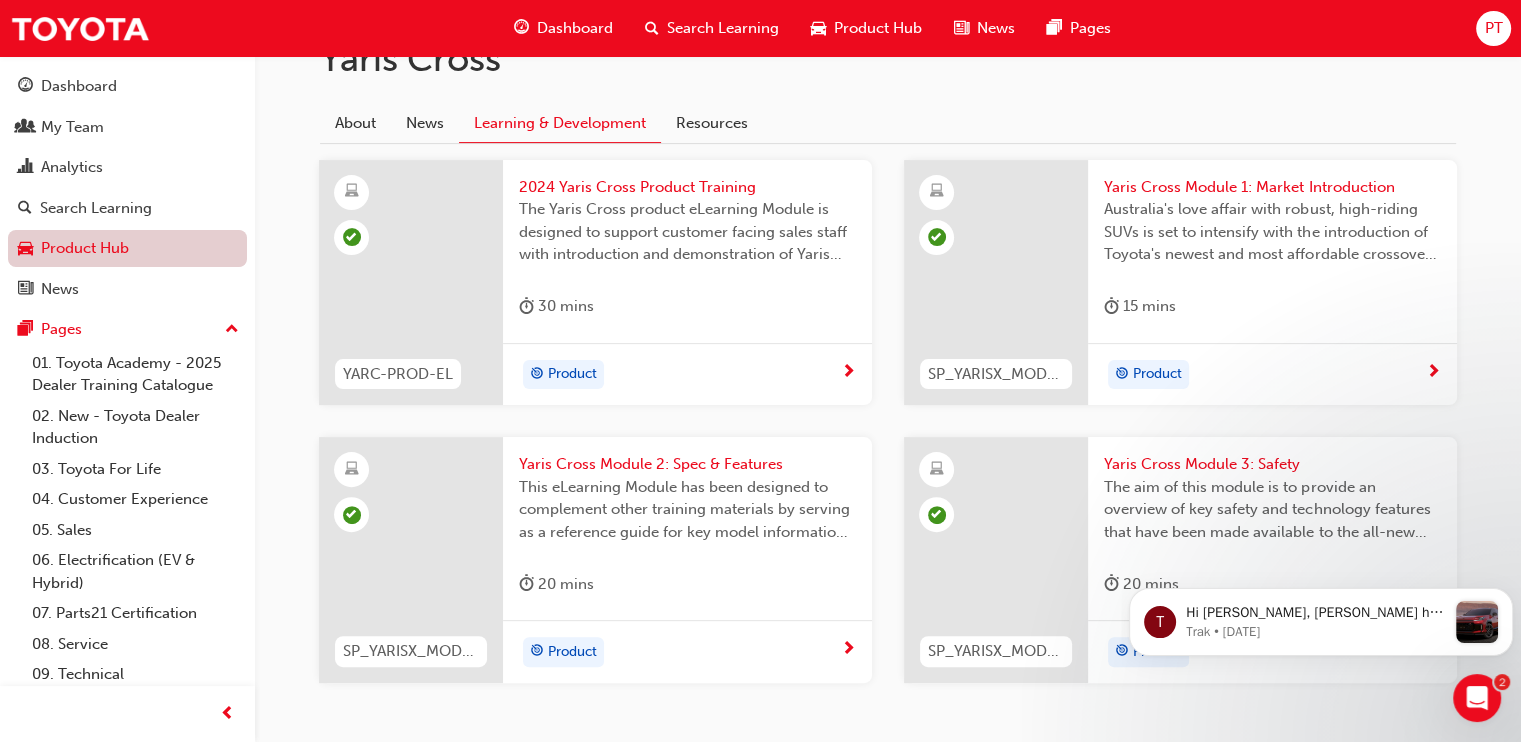 click on "Product Hub" at bounding box center [127, 248] 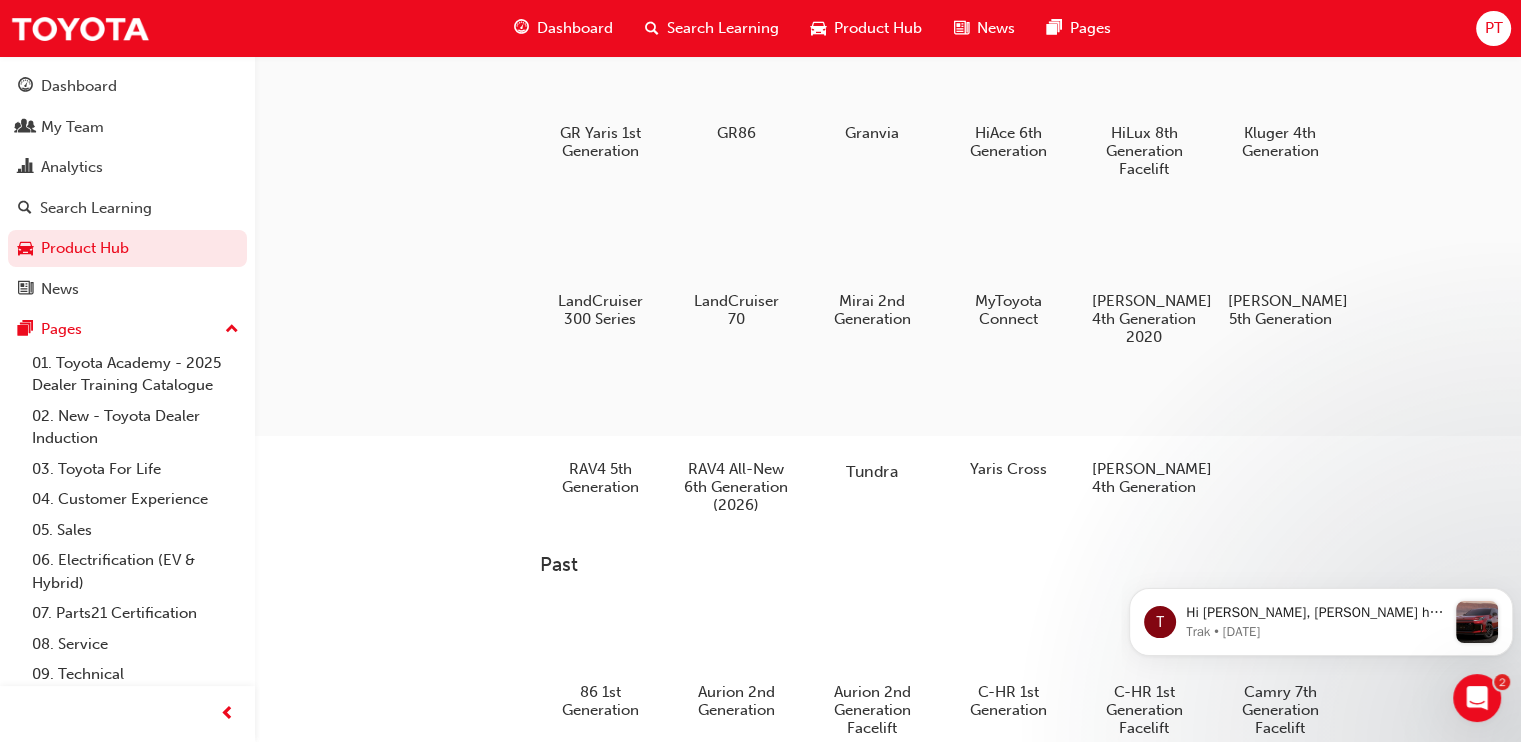 scroll, scrollTop: 411, scrollLeft: 0, axis: vertical 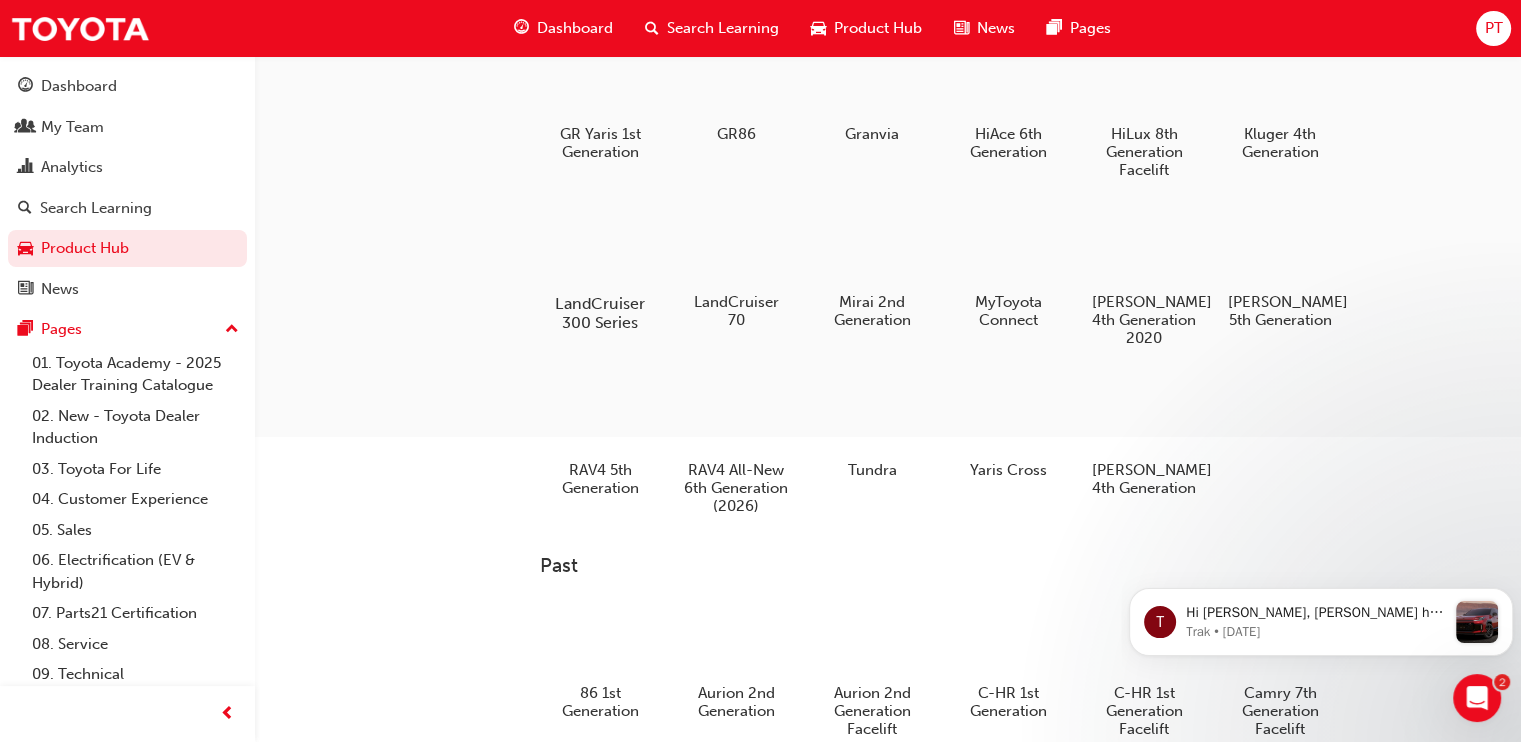 click at bounding box center [600, 245] 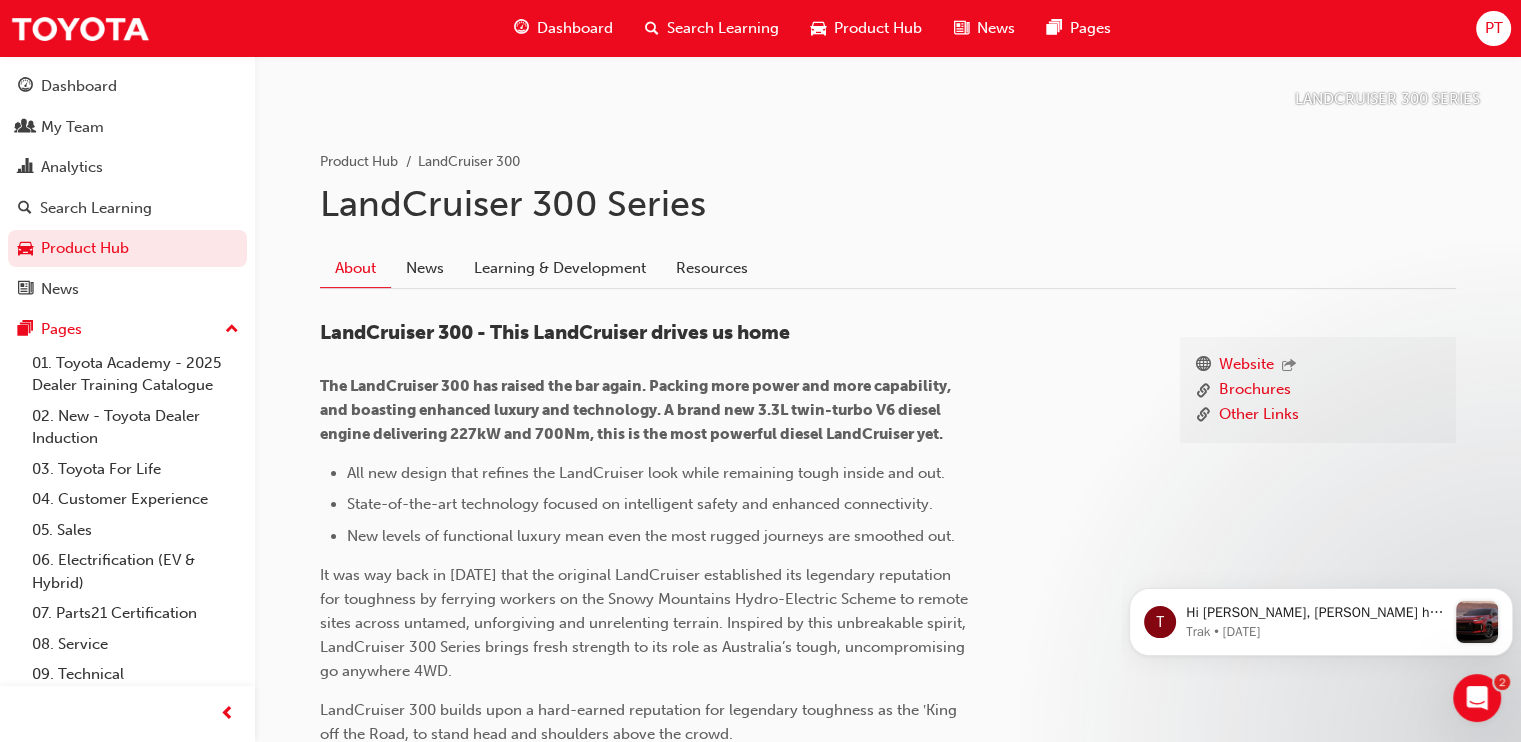 scroll, scrollTop: 352, scrollLeft: 0, axis: vertical 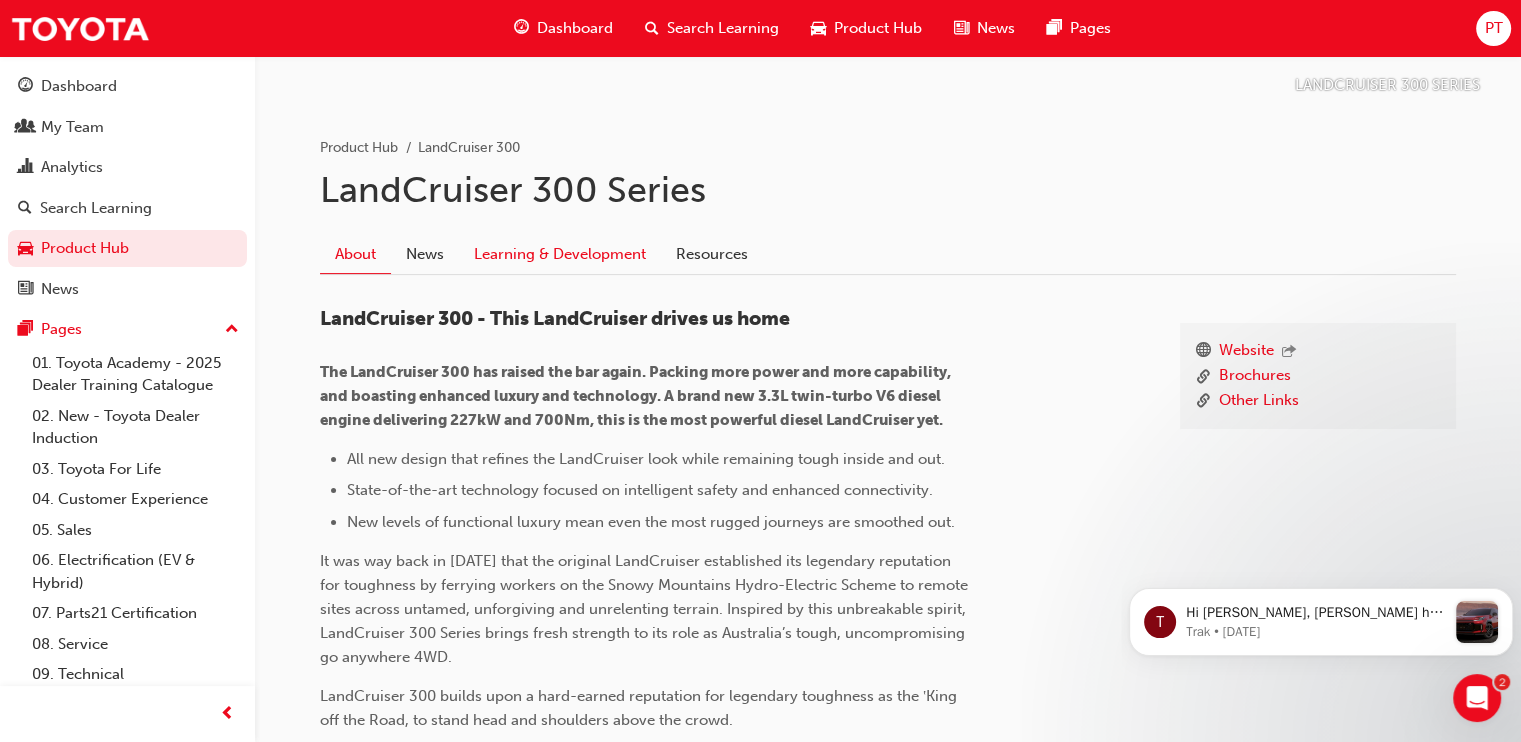 click on "Learning & Development" at bounding box center [560, 254] 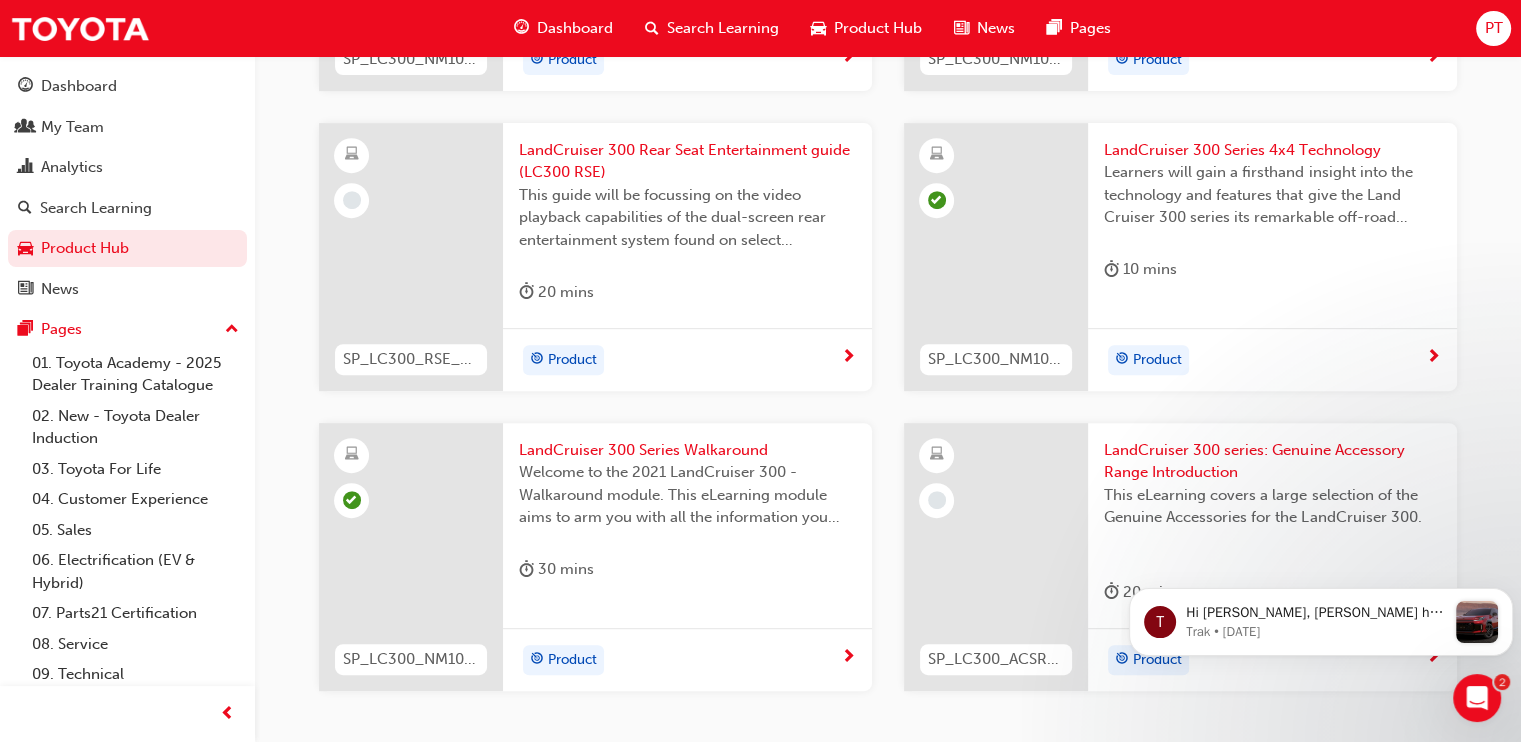 scroll, scrollTop: 914, scrollLeft: 0, axis: vertical 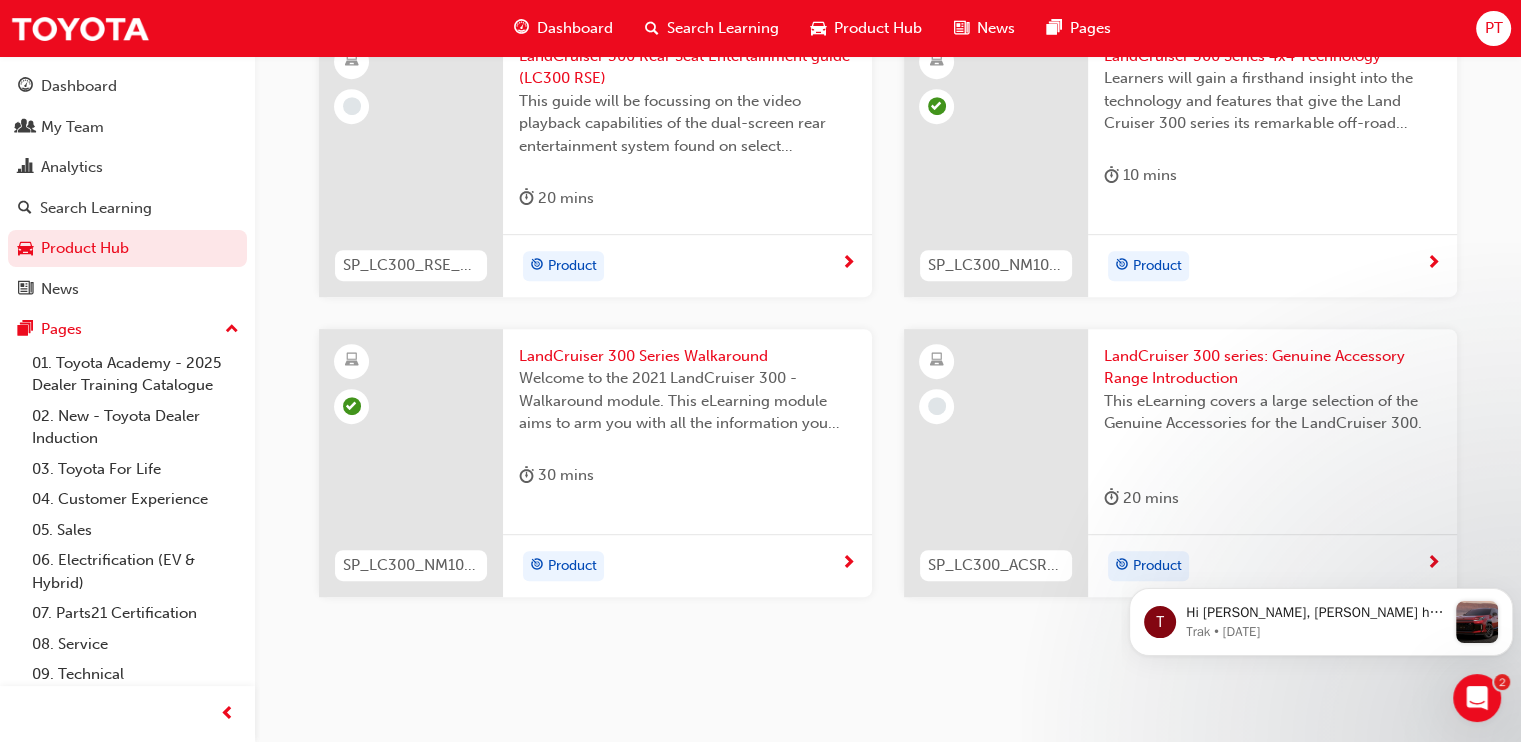 click on "T Hi Peter, Toyota has revealed the next-generation RAV4, featuring its first ever Plug-In Hybrid Electric Vehicle (PHEV) for Australia. ​ To support this, the PHEV Basics eLearning module is now live. In this quick, interactive course, you’ll: Learn how PHEVs work, Understand their key benefits, Build confidence selling electrified vehicles A new Product Page for the sixth-generation RAV4 is also available, with key info on the model and its PHEV powertrain. ​ With the hybrid-only RAV4 arriving in early 2026, it’s the perfect time to upskill. ⚡ Let’s lead the charge. Start your training today! Trak • 3d ago" at bounding box center [1321, 531] 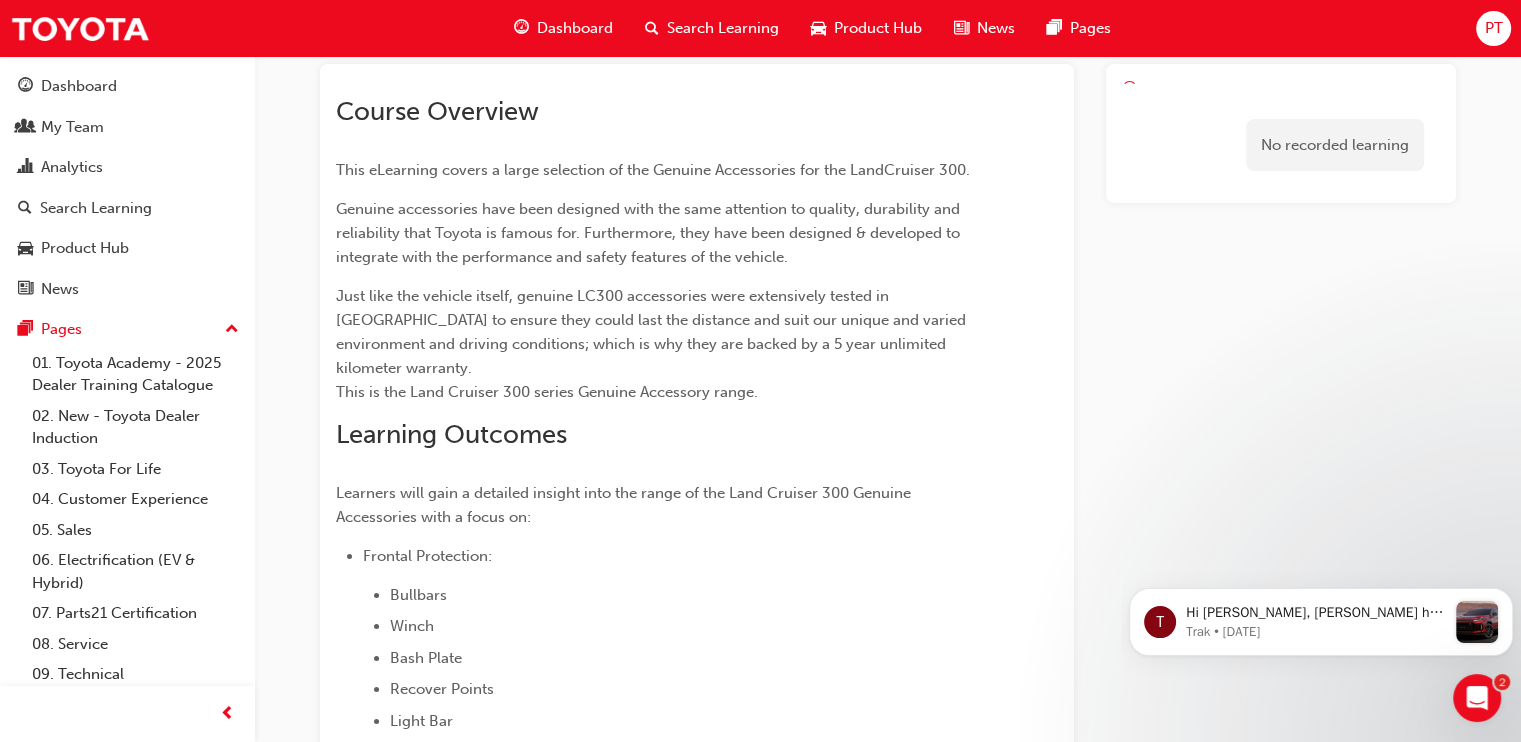 scroll, scrollTop: 0, scrollLeft: 0, axis: both 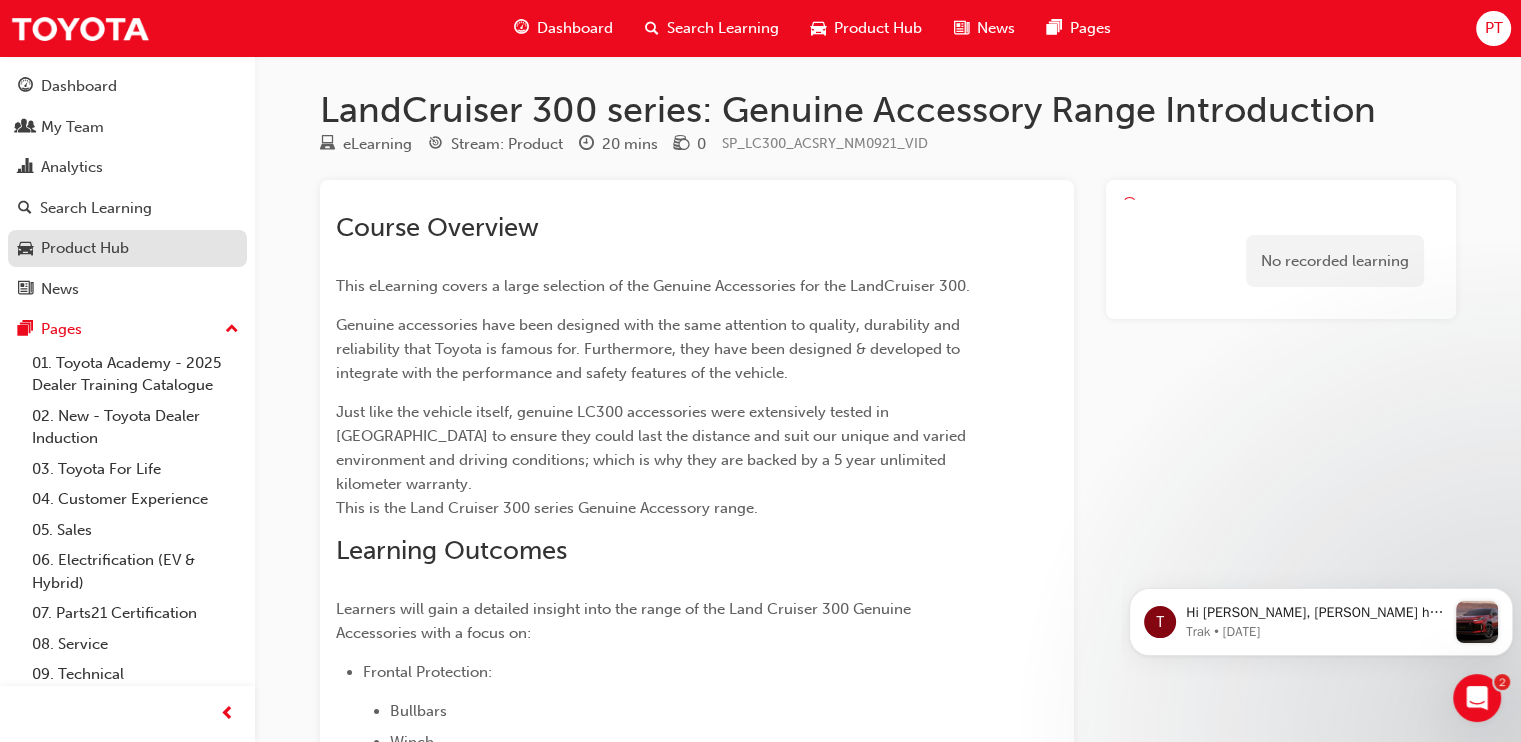 click on "Product Hub" at bounding box center (85, 248) 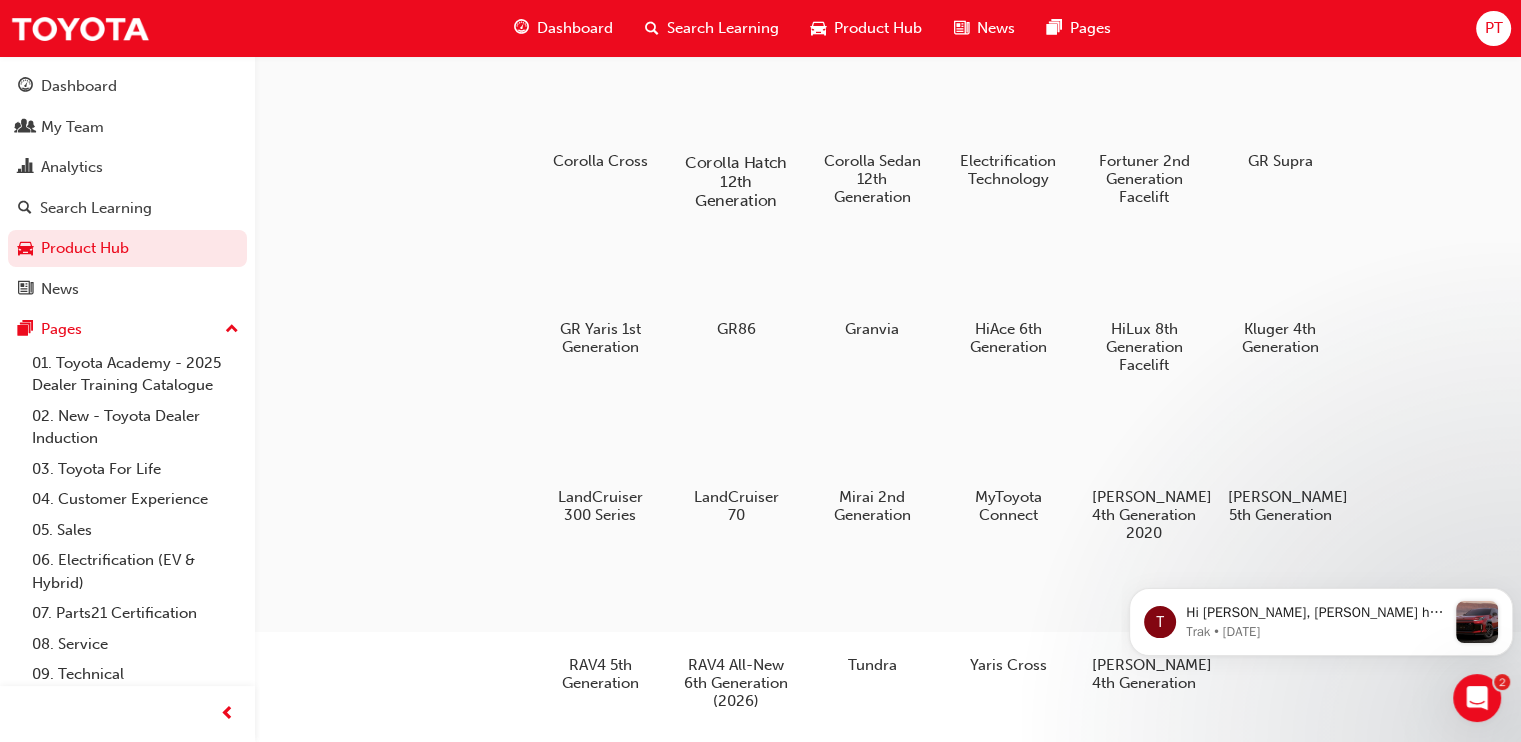 scroll, scrollTop: 223, scrollLeft: 0, axis: vertical 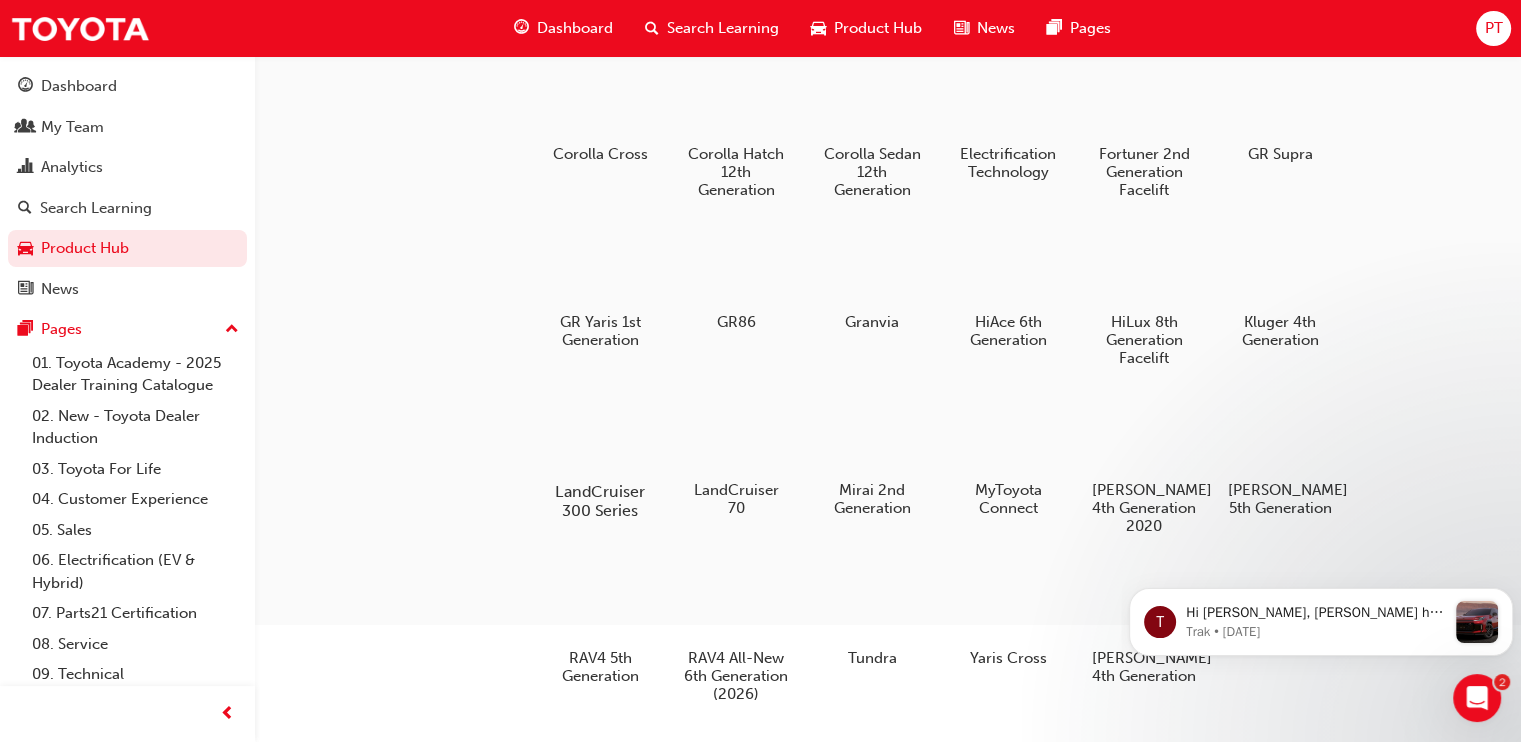 click at bounding box center [600, 434] 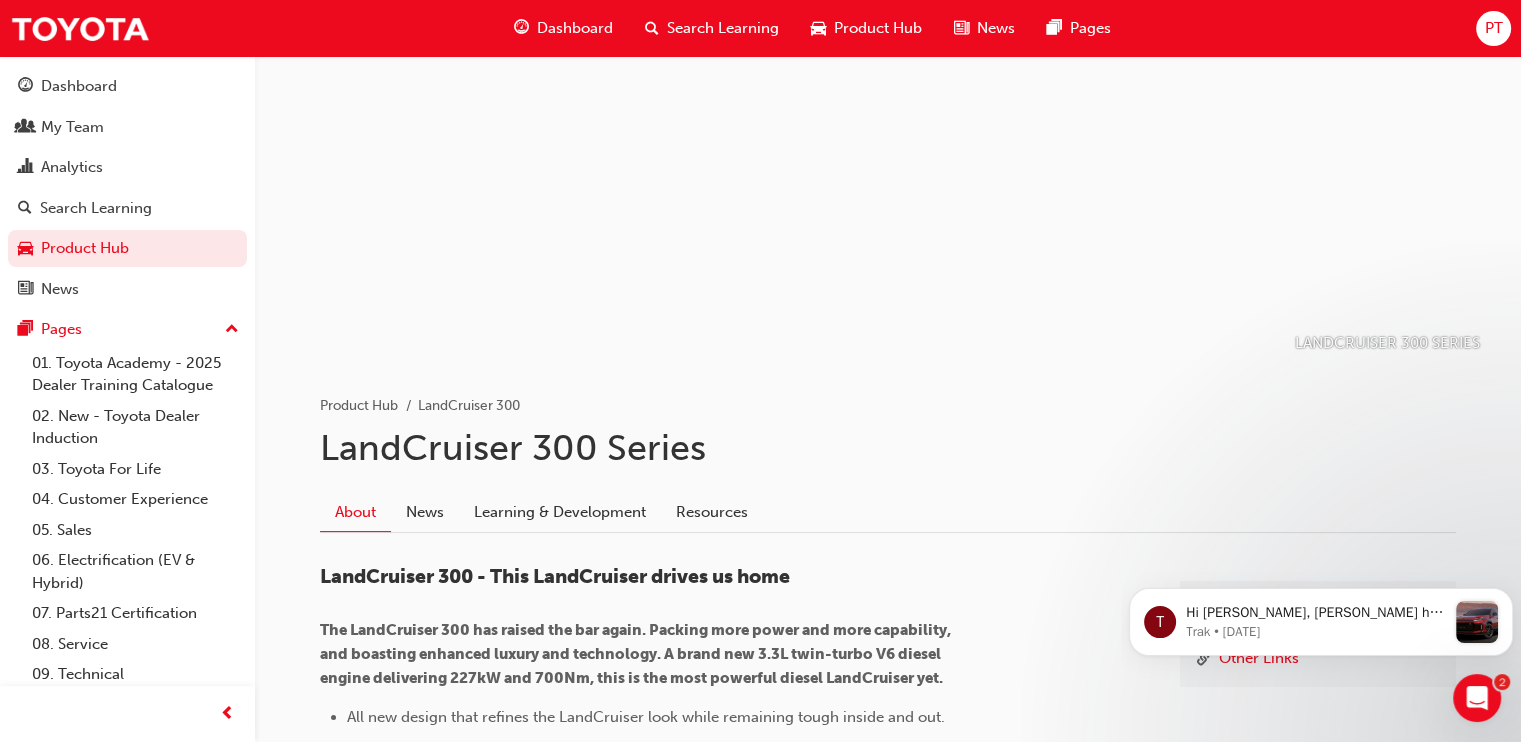 scroll, scrollTop: 74, scrollLeft: 0, axis: vertical 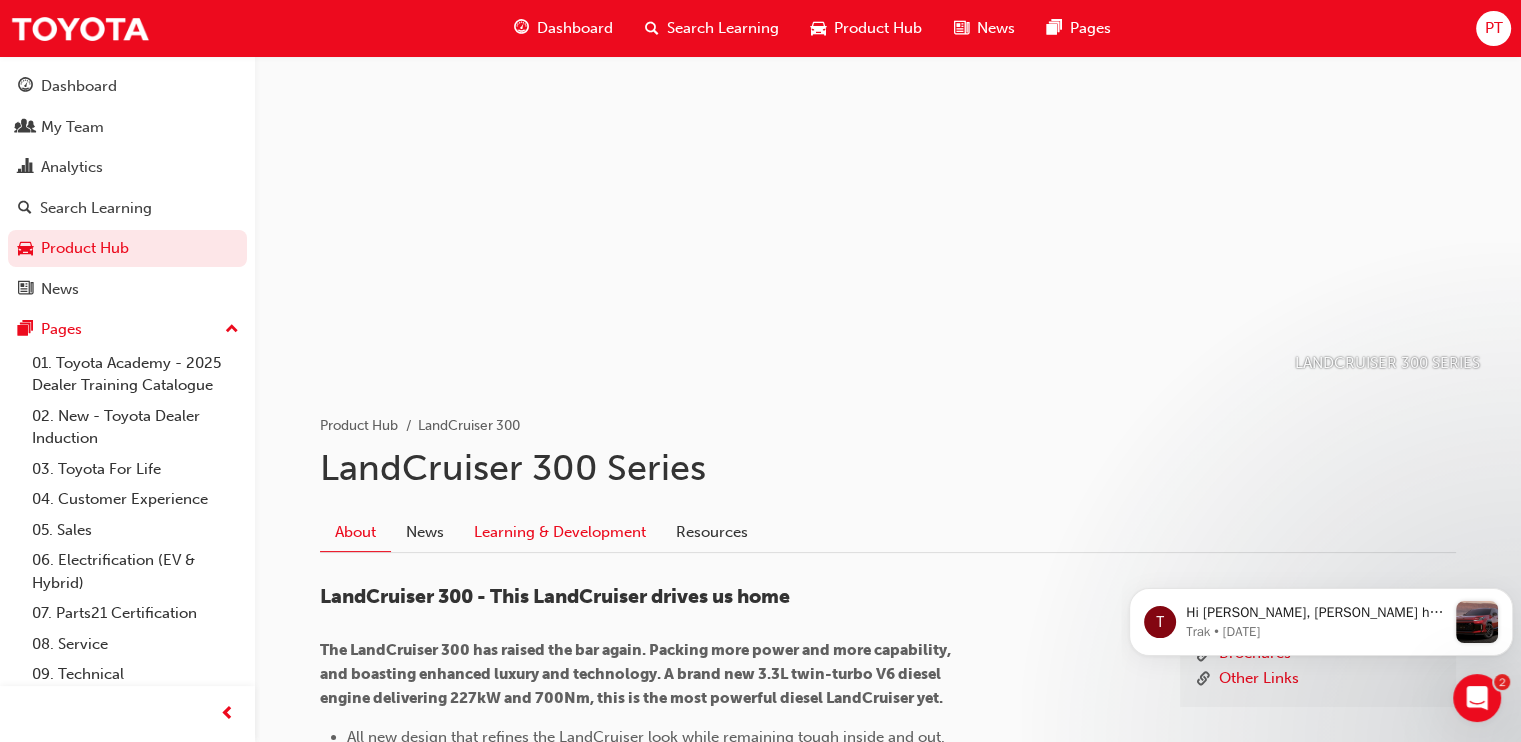 click on "Learning & Development" at bounding box center [560, 532] 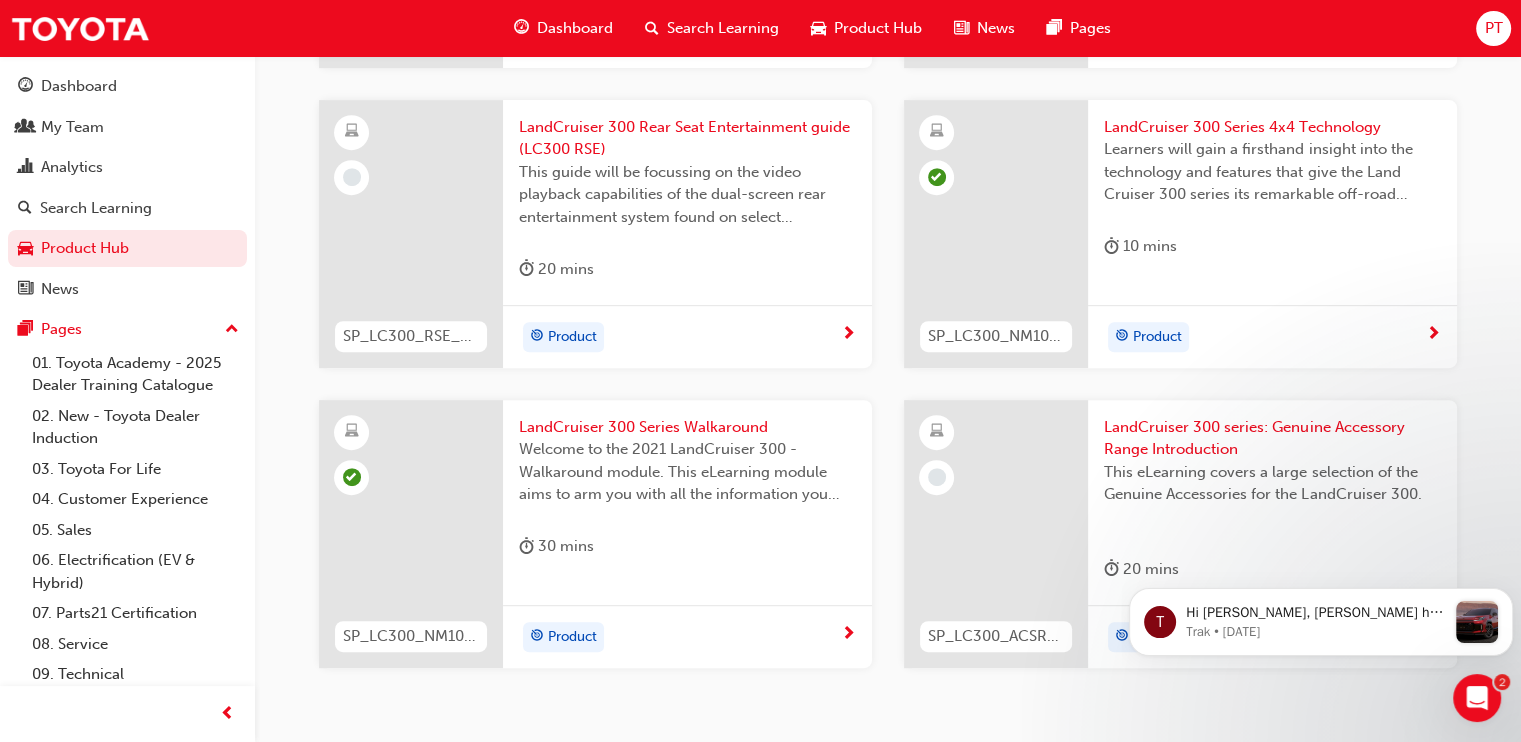 scroll, scrollTop: 914, scrollLeft: 0, axis: vertical 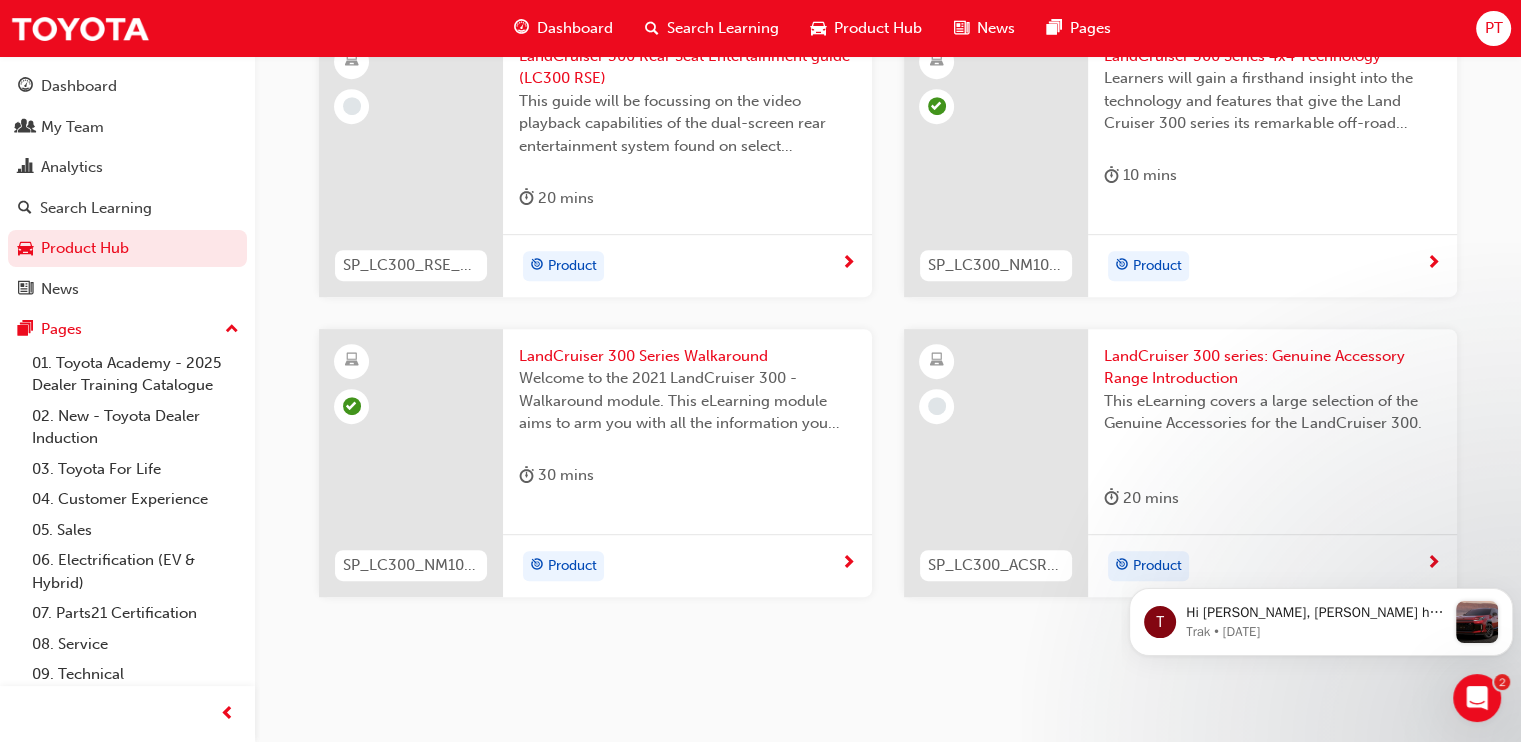 click on "This eLearning covers a large selection of the Genuine Accessories for the LandCruiser 300." at bounding box center [1272, 412] 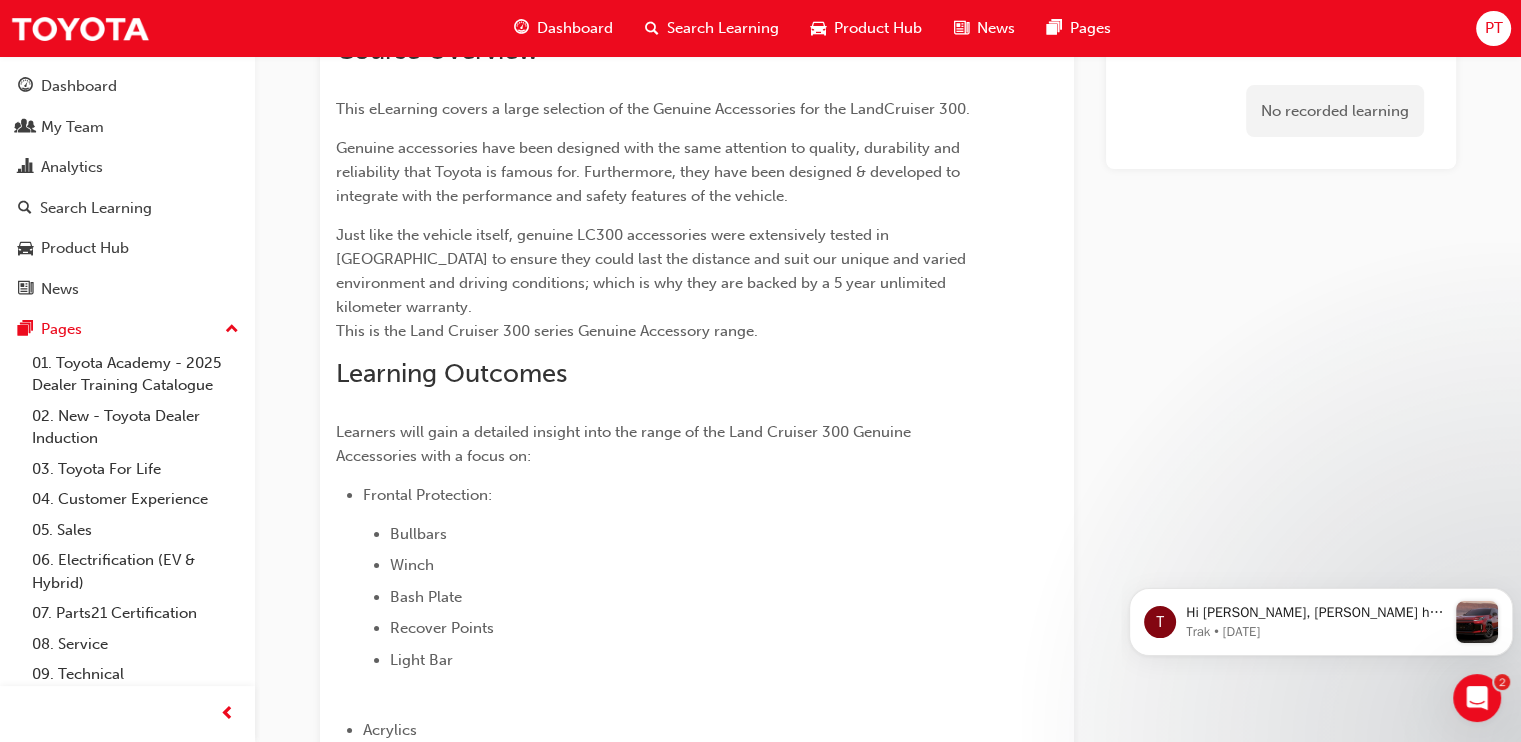 scroll, scrollTop: 0, scrollLeft: 0, axis: both 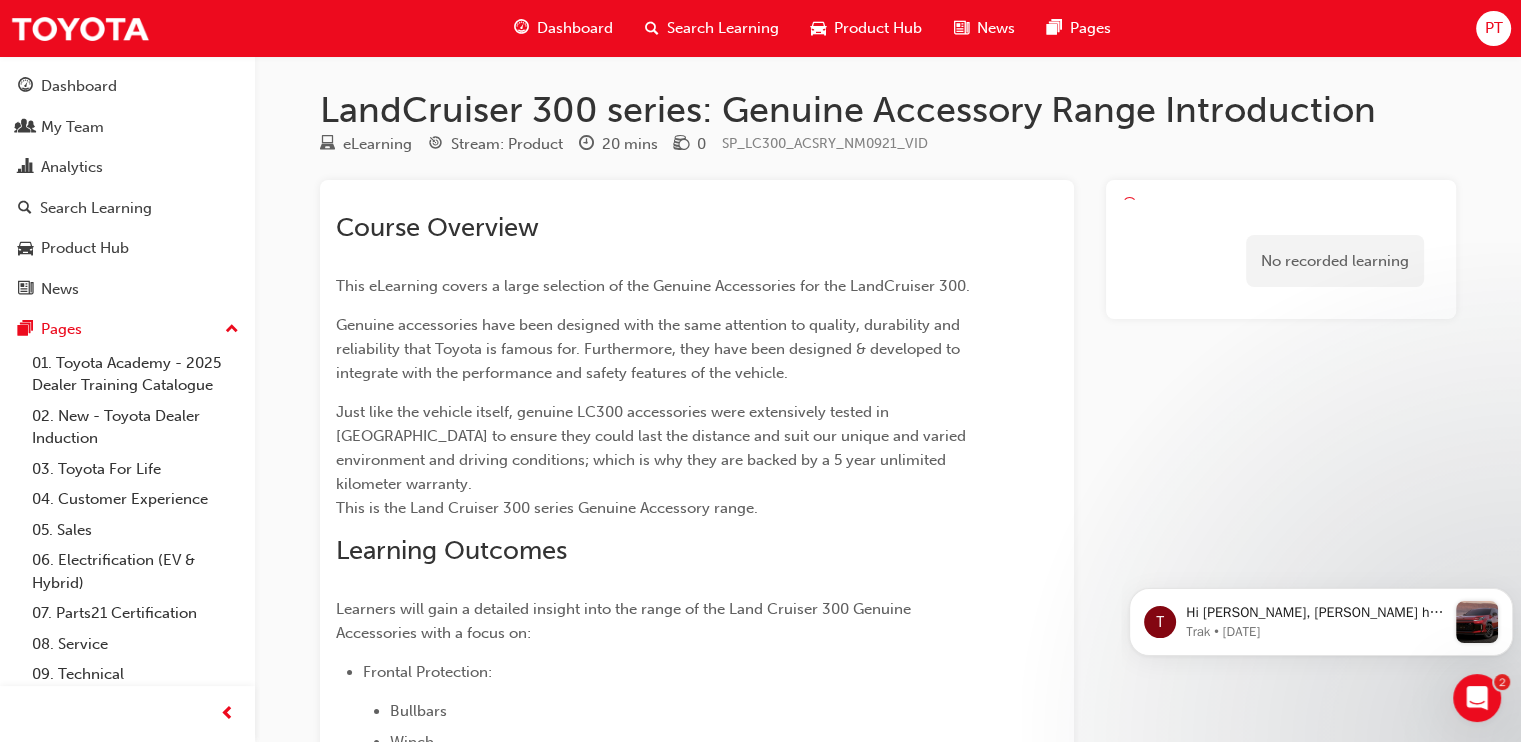 click on "No recorded learning" at bounding box center (1335, 261) 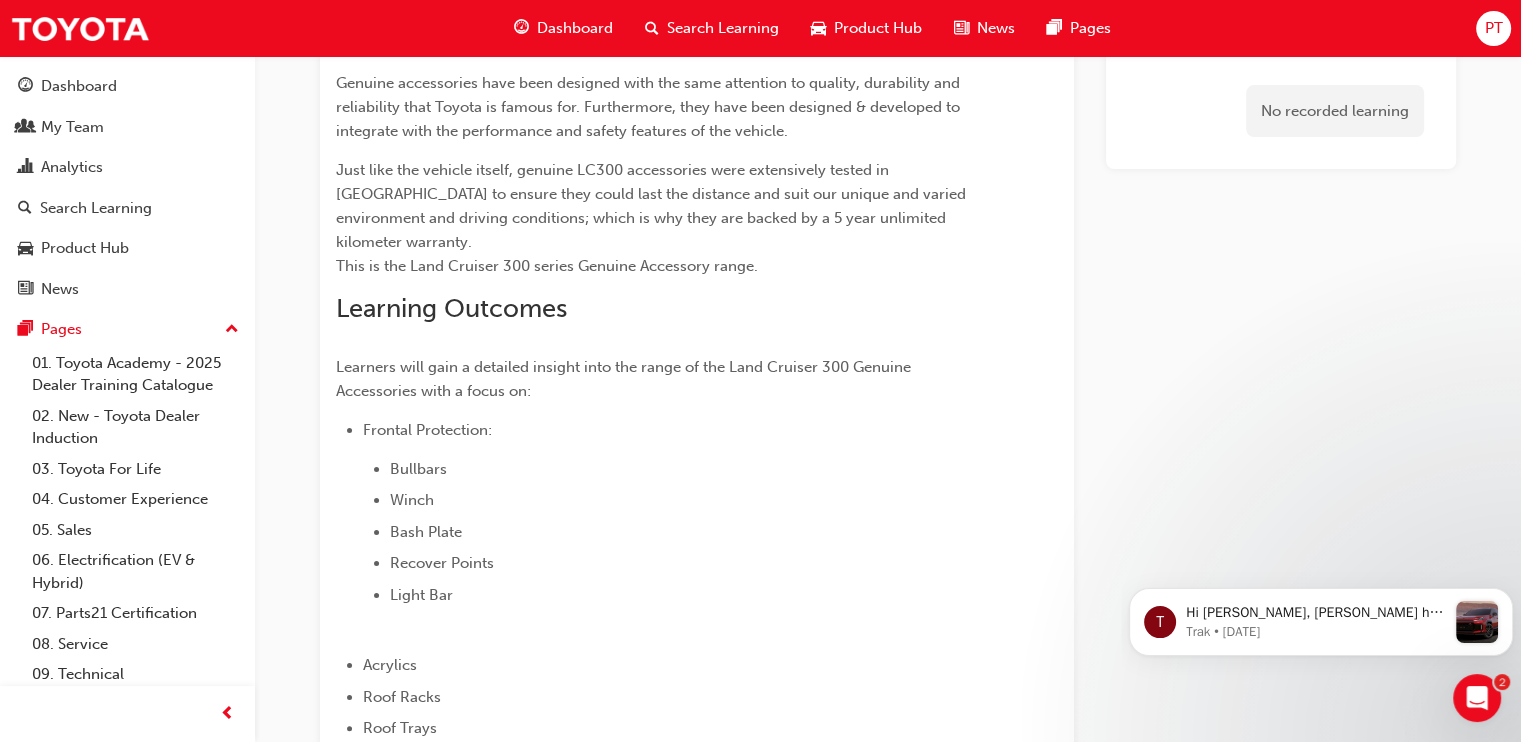 scroll, scrollTop: 0, scrollLeft: 0, axis: both 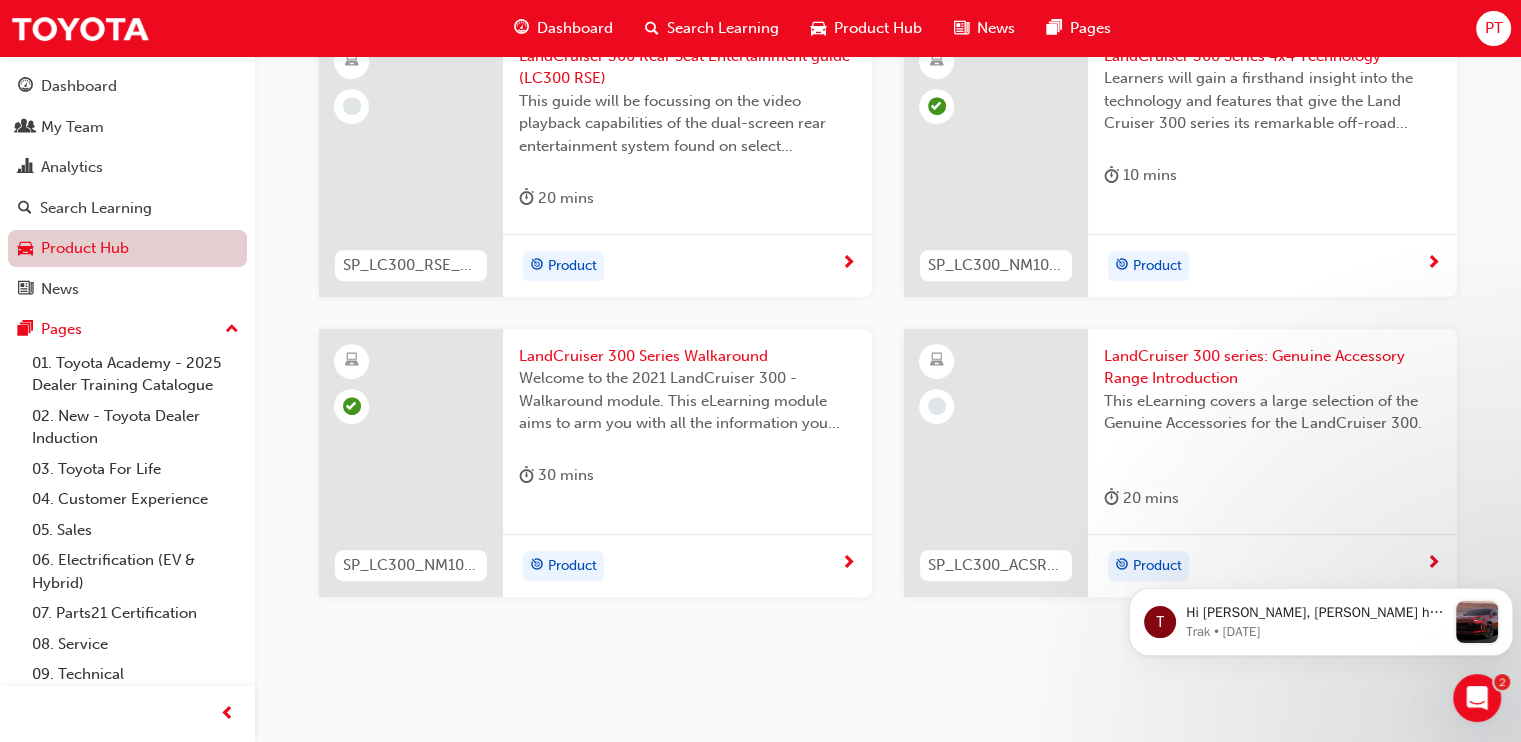 click on "Product Hub" at bounding box center [127, 248] 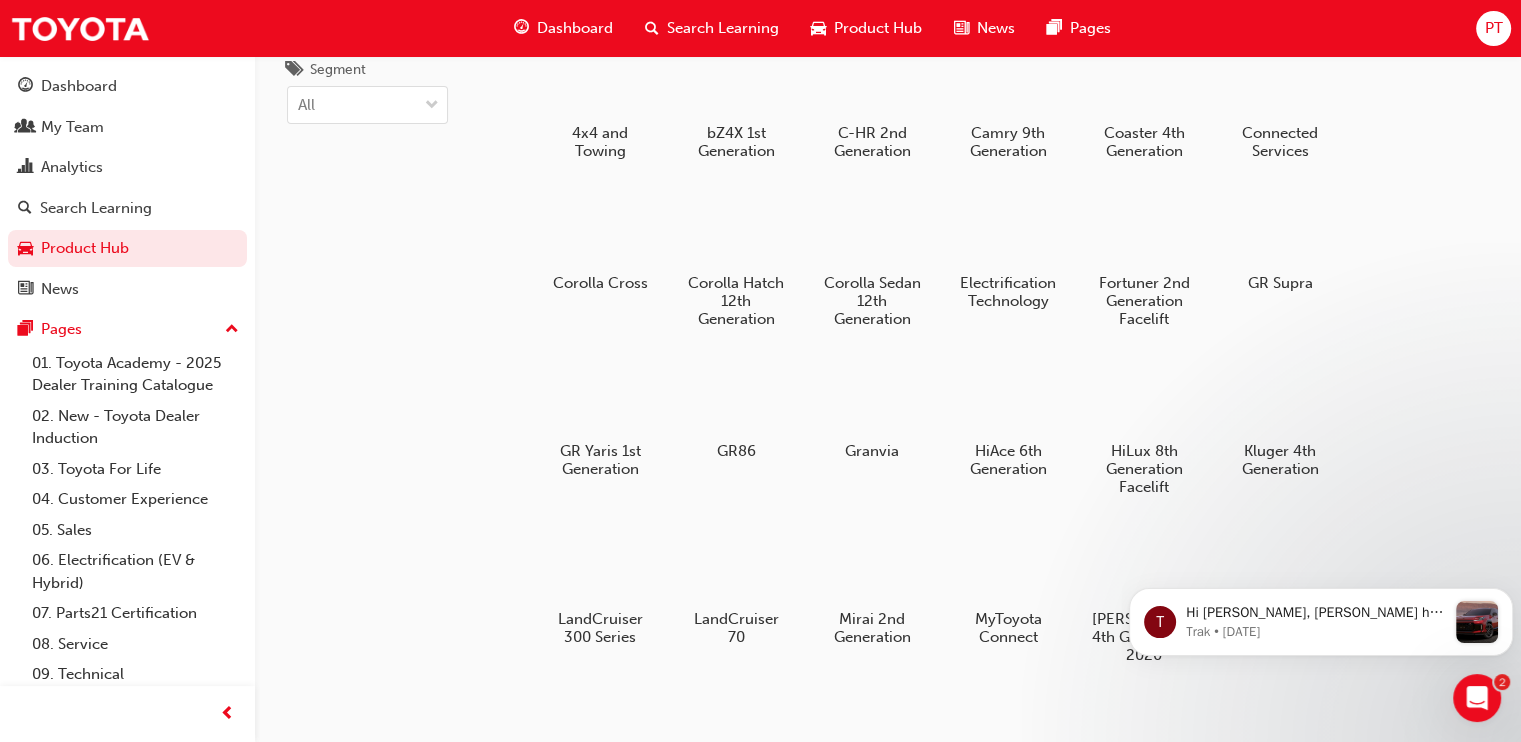 scroll, scrollTop: 83, scrollLeft: 0, axis: vertical 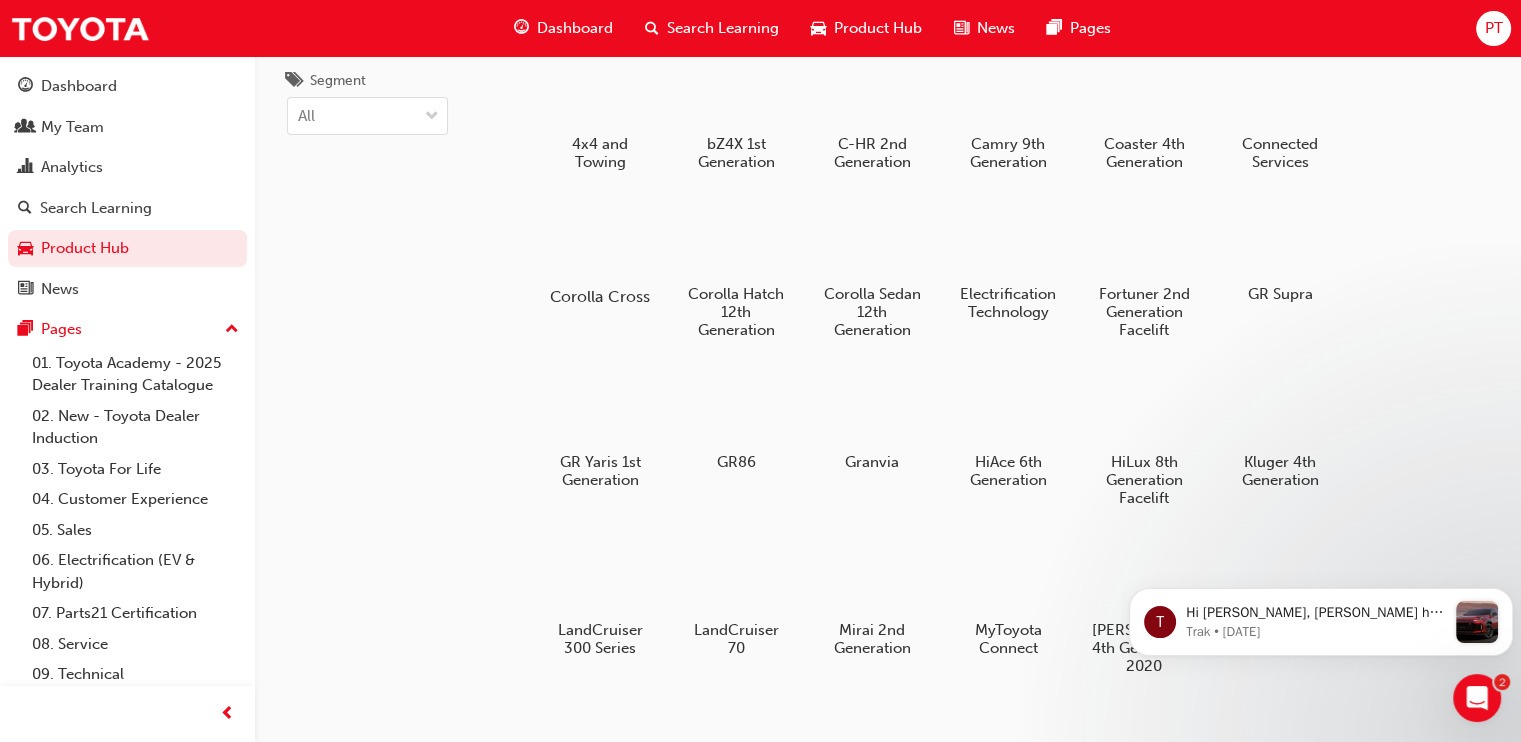 click at bounding box center [600, 239] 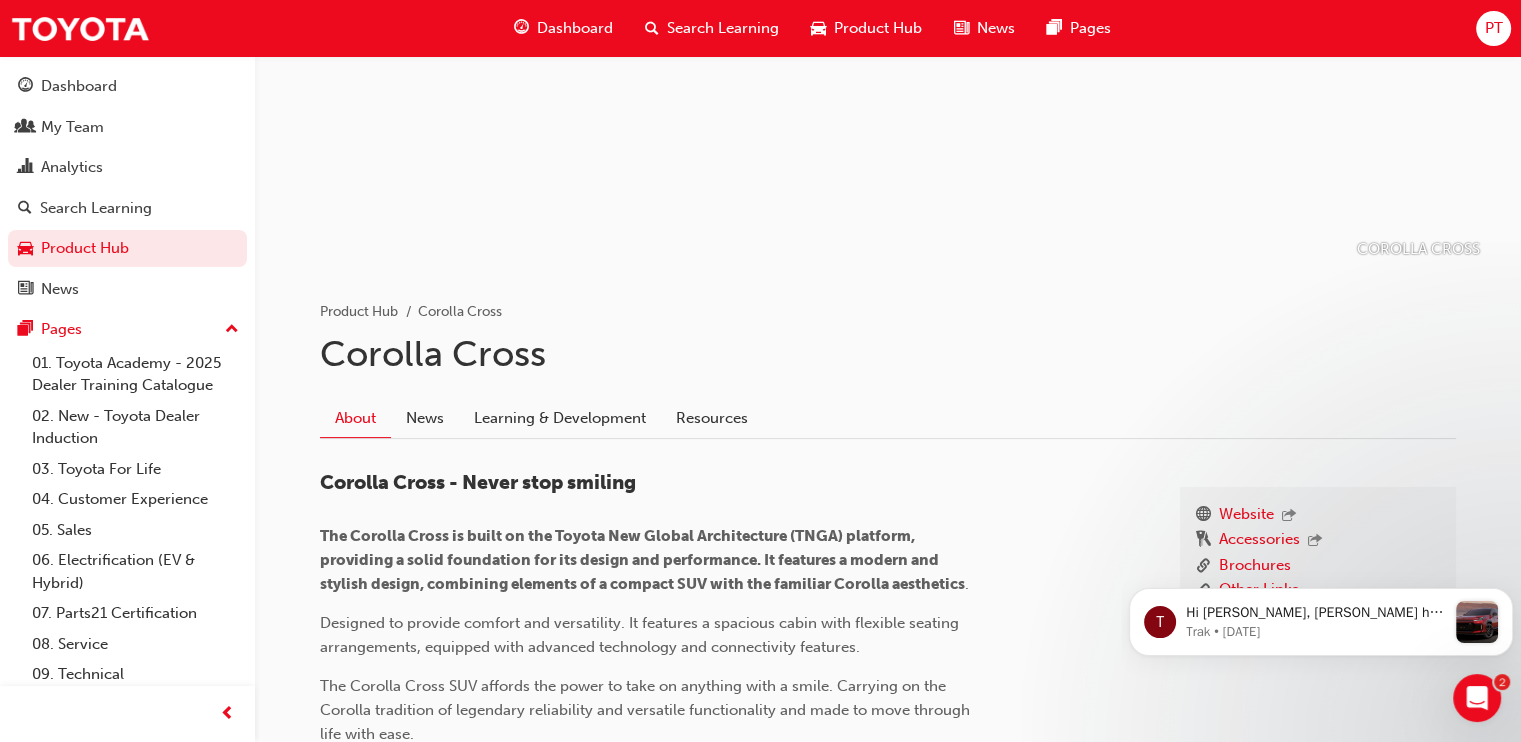 scroll, scrollTop: 188, scrollLeft: 0, axis: vertical 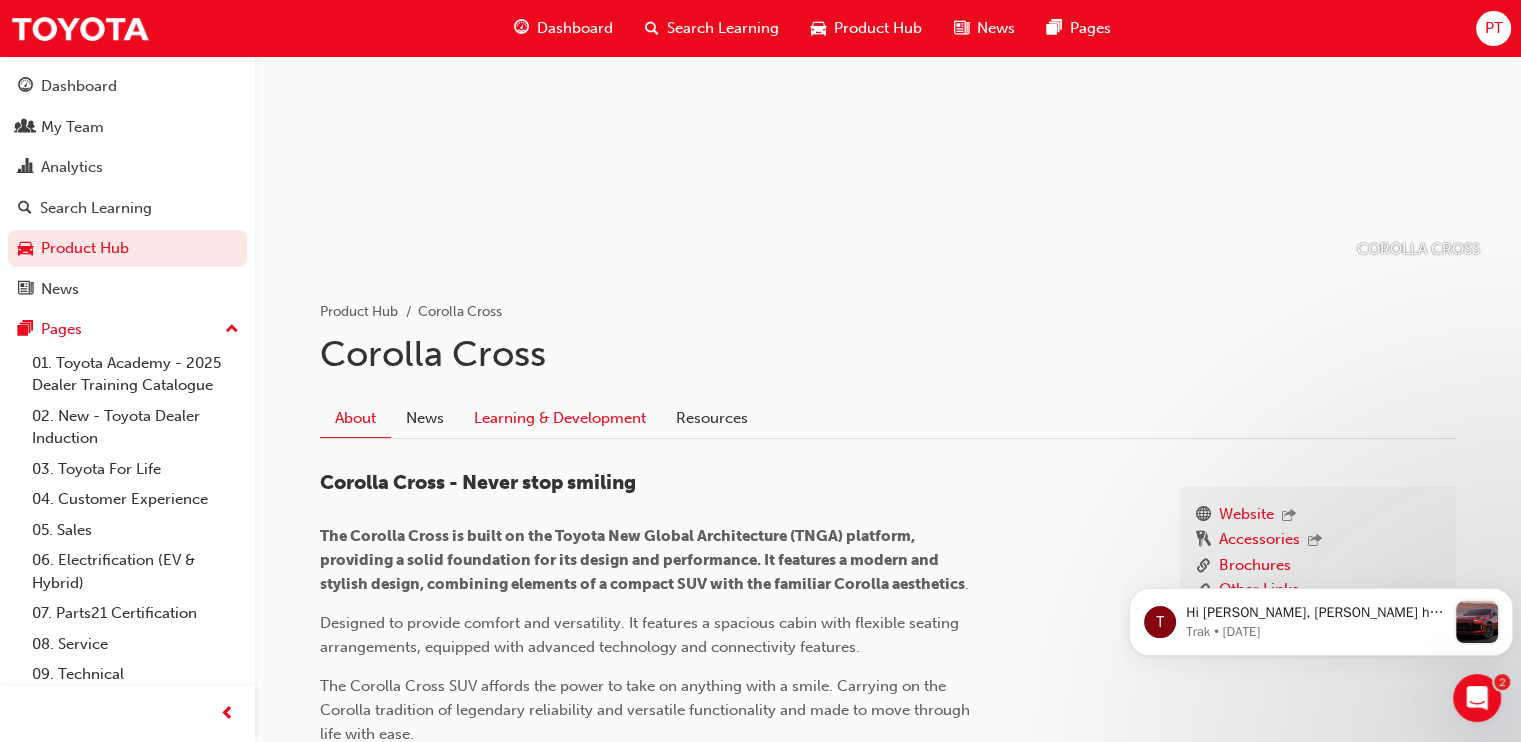click on "Learning & Development" at bounding box center (560, 418) 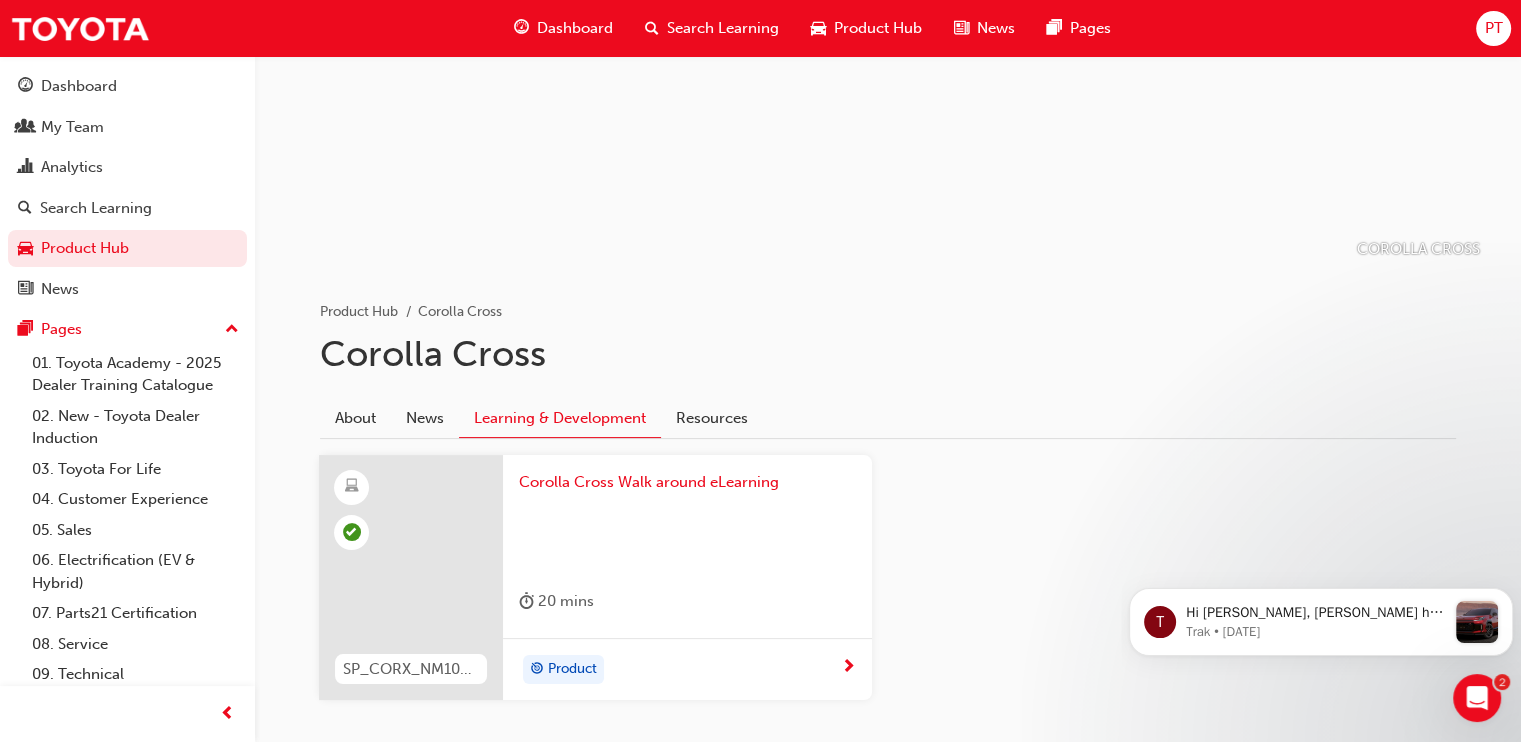 scroll, scrollTop: 291, scrollLeft: 0, axis: vertical 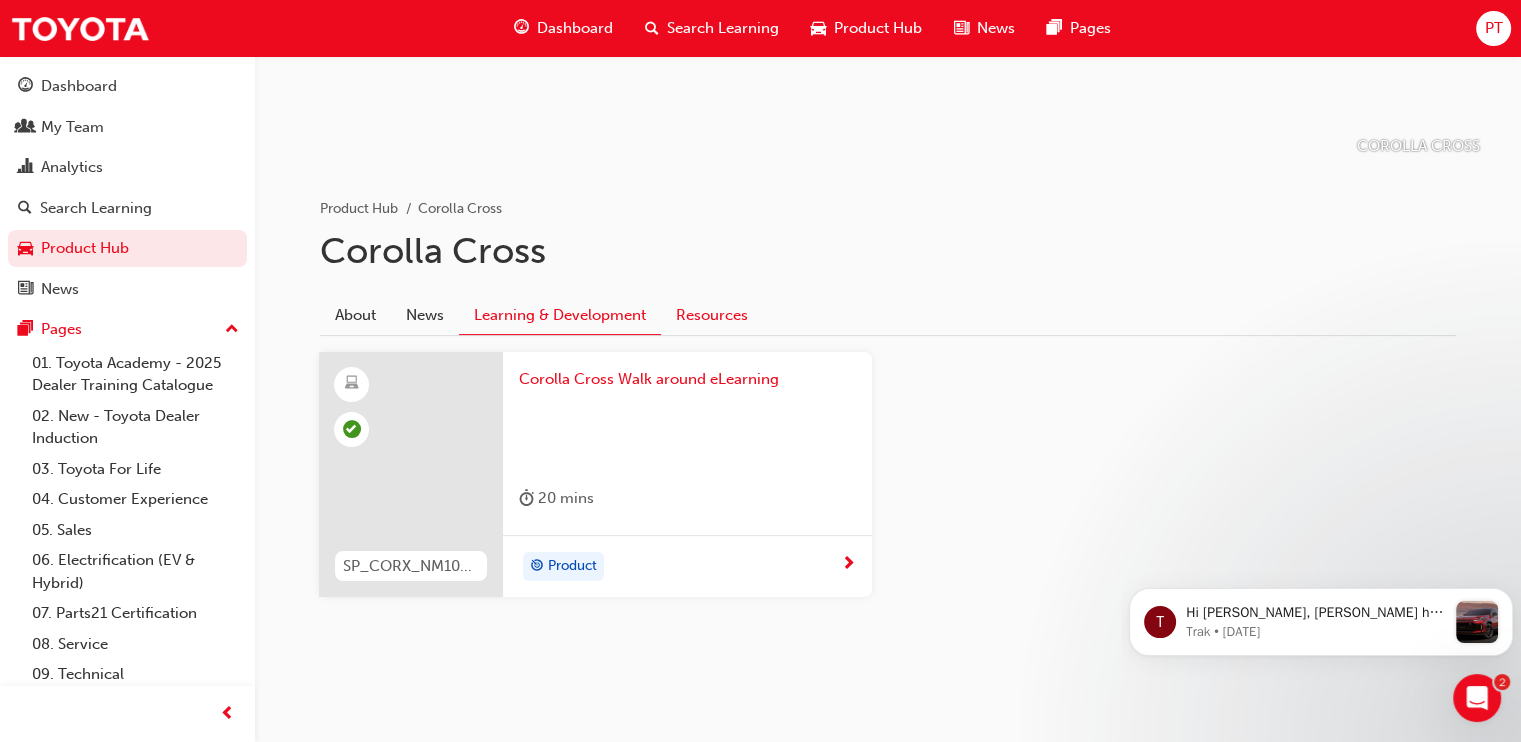 click on "Resources" at bounding box center [712, 315] 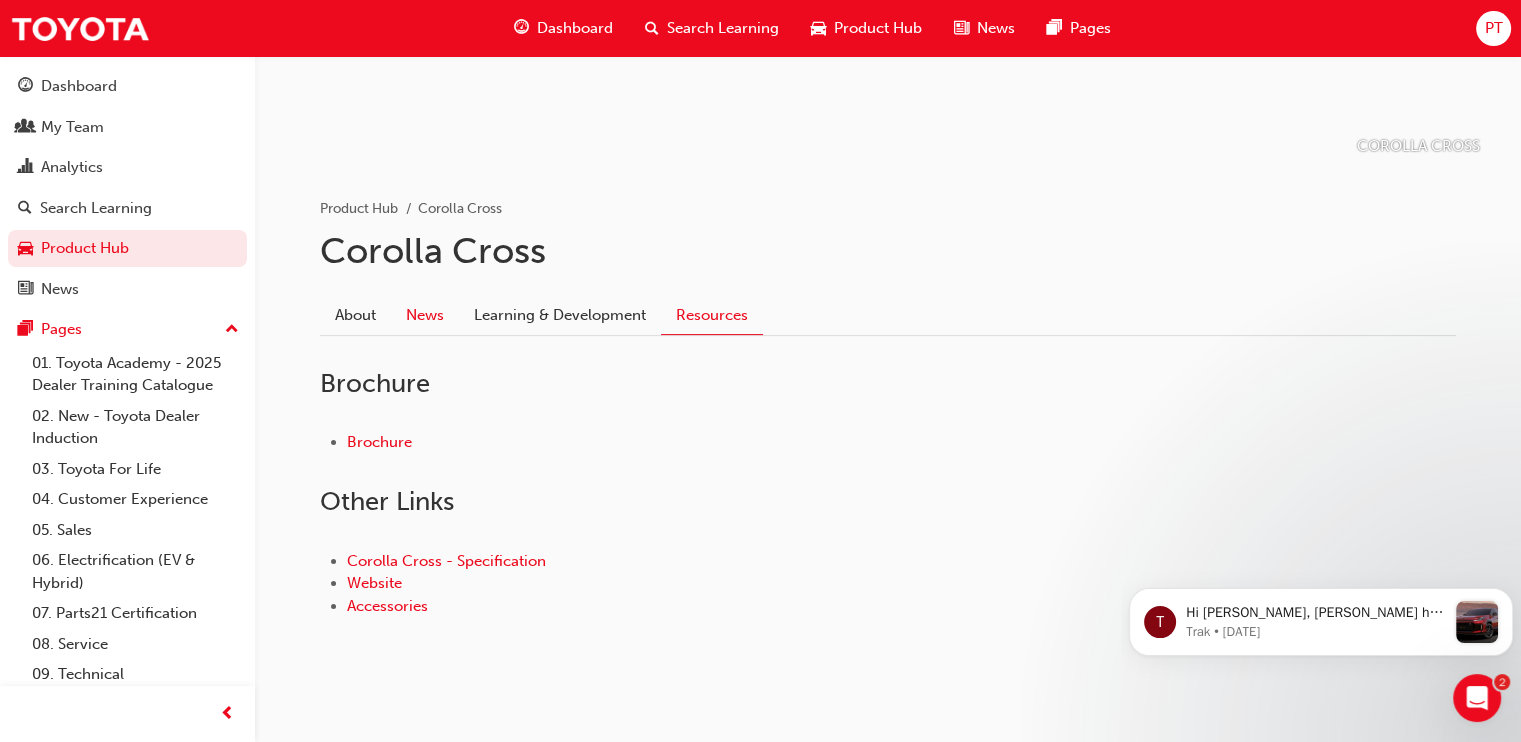 click on "News" at bounding box center [425, 315] 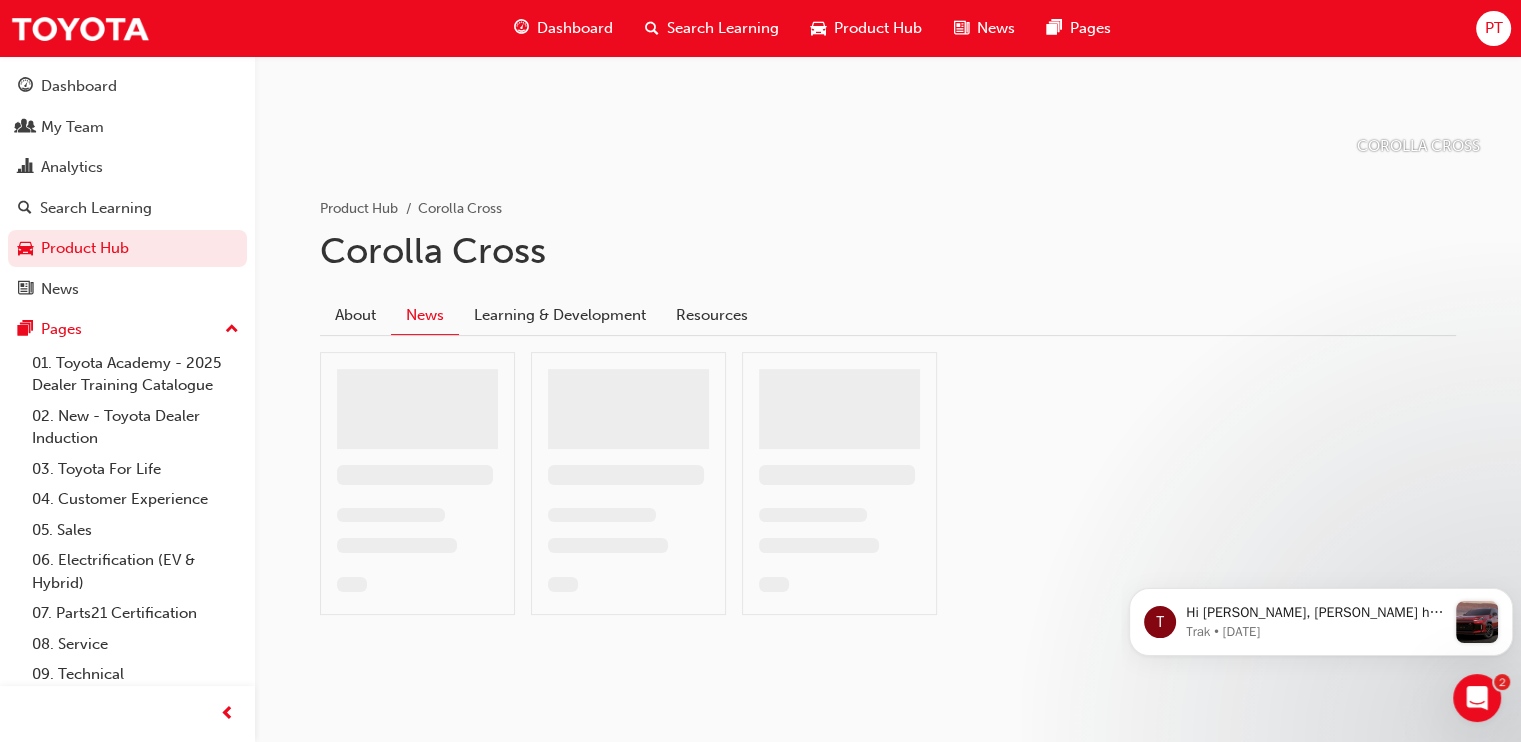 scroll, scrollTop: 66, scrollLeft: 0, axis: vertical 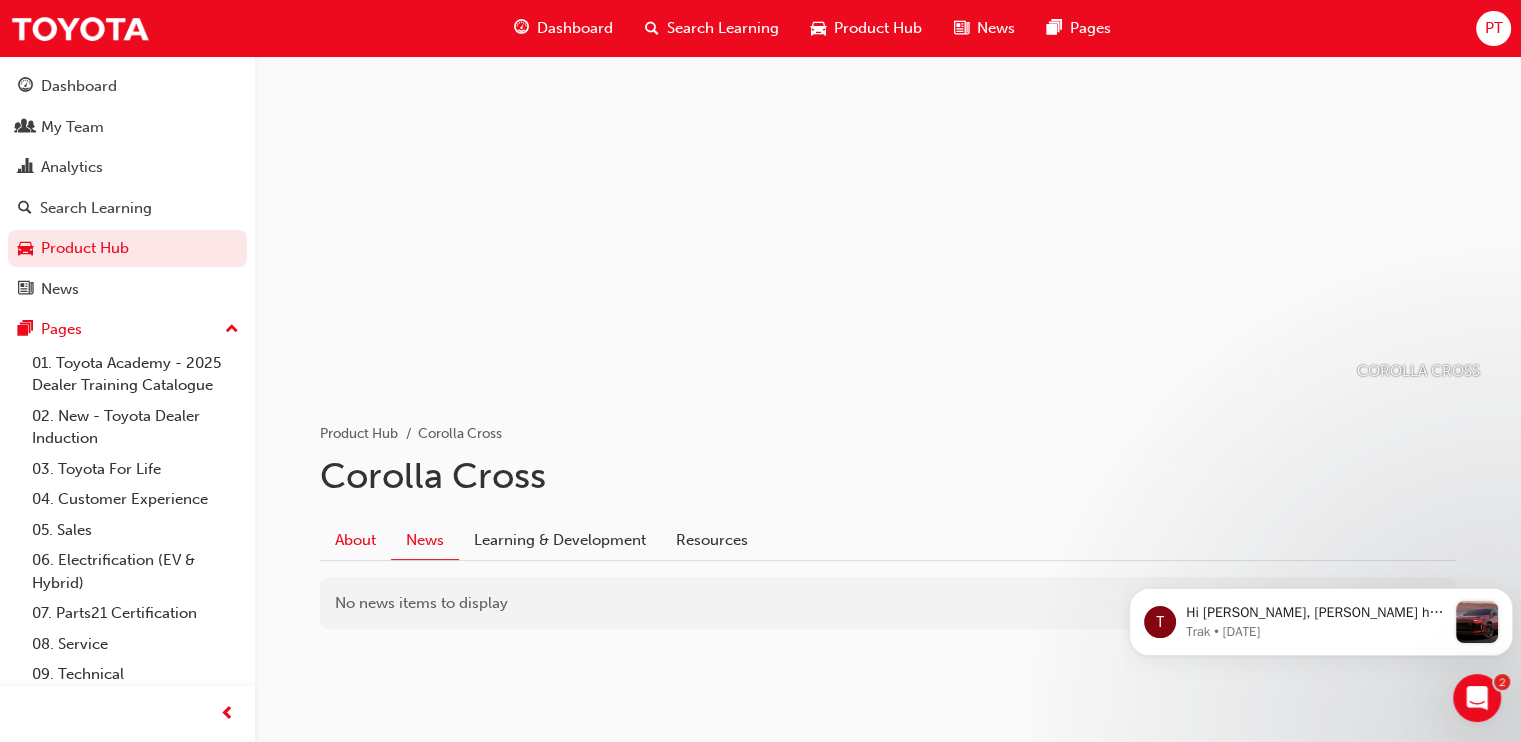 click on "About" at bounding box center [355, 540] 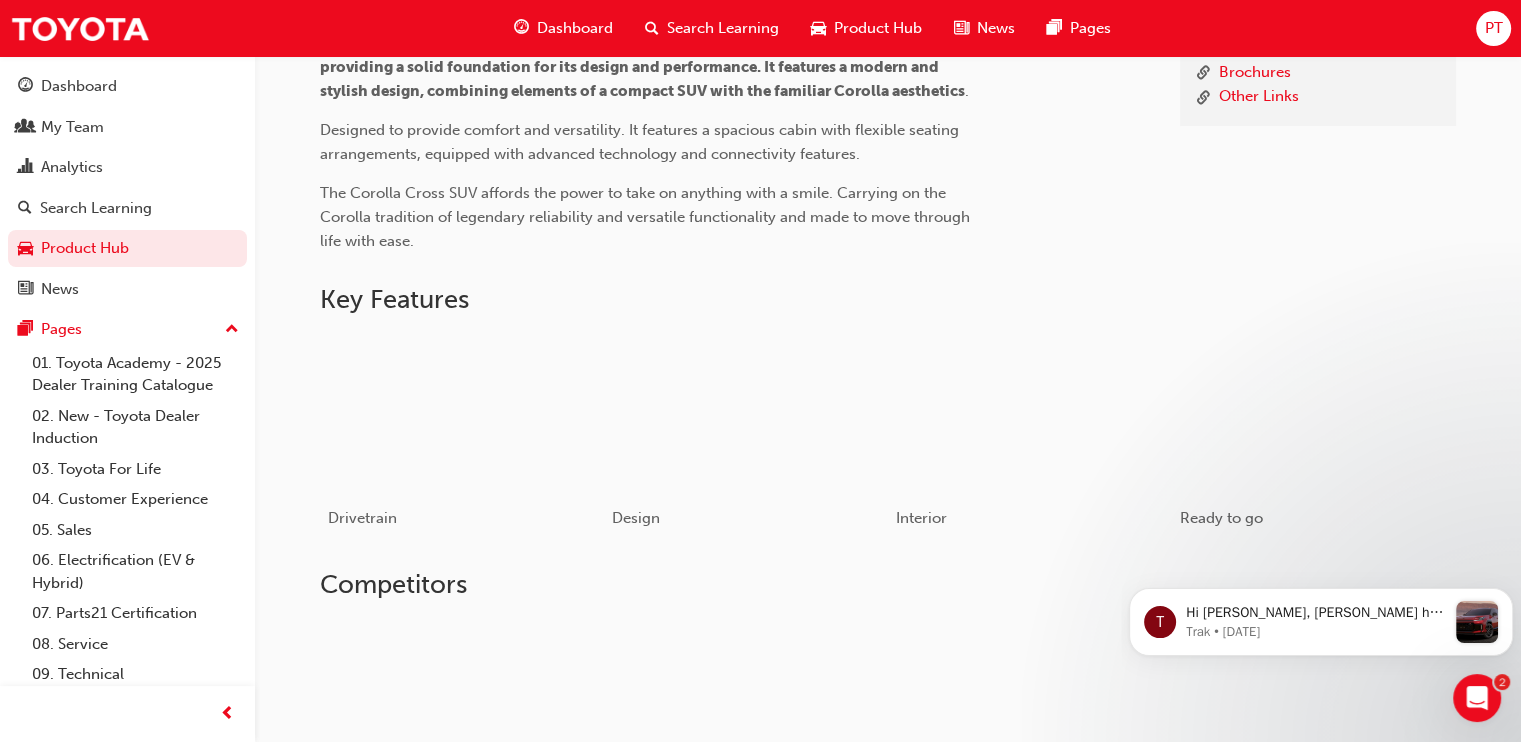 scroll, scrollTop: 685, scrollLeft: 0, axis: vertical 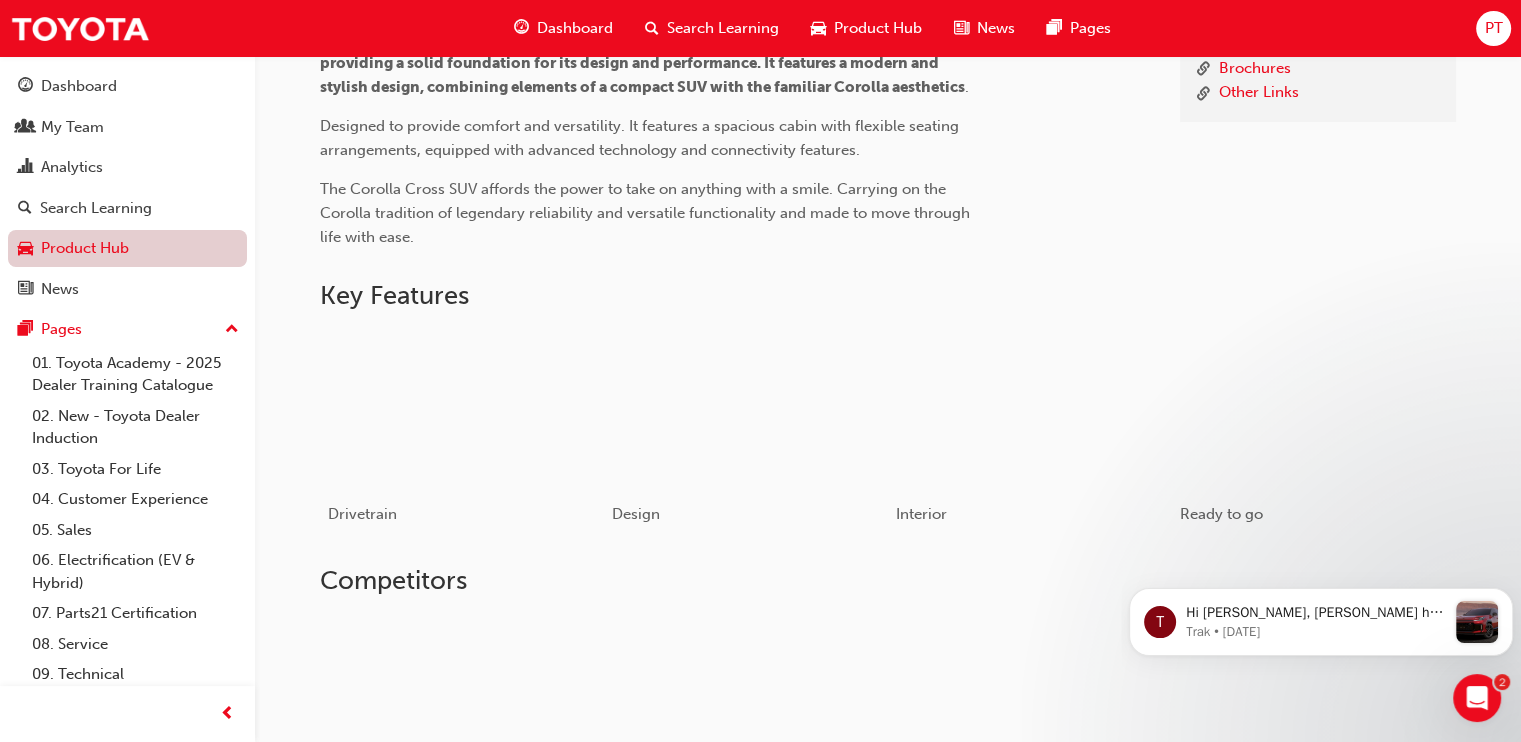 click on "Product Hub" at bounding box center (127, 248) 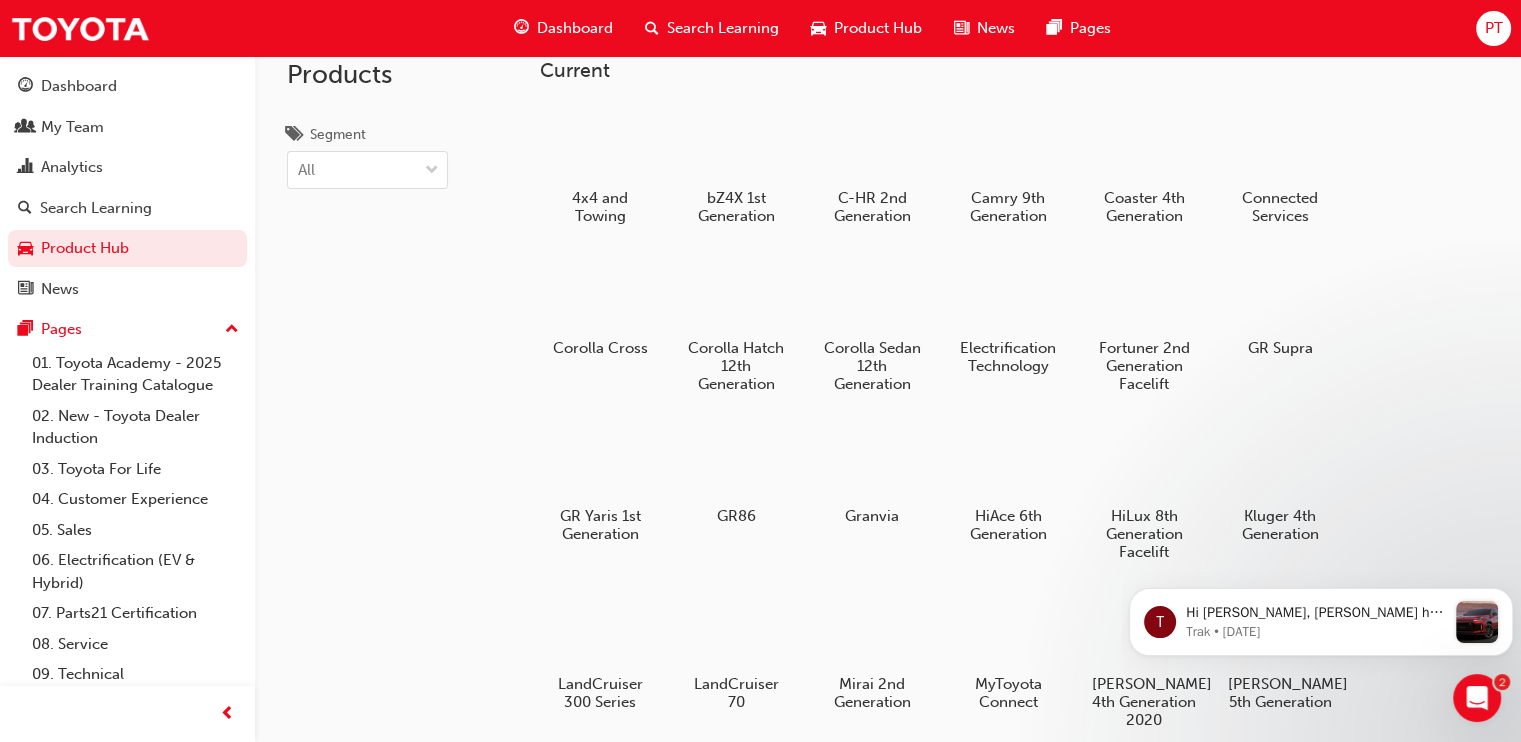 scroll, scrollTop: 22, scrollLeft: 0, axis: vertical 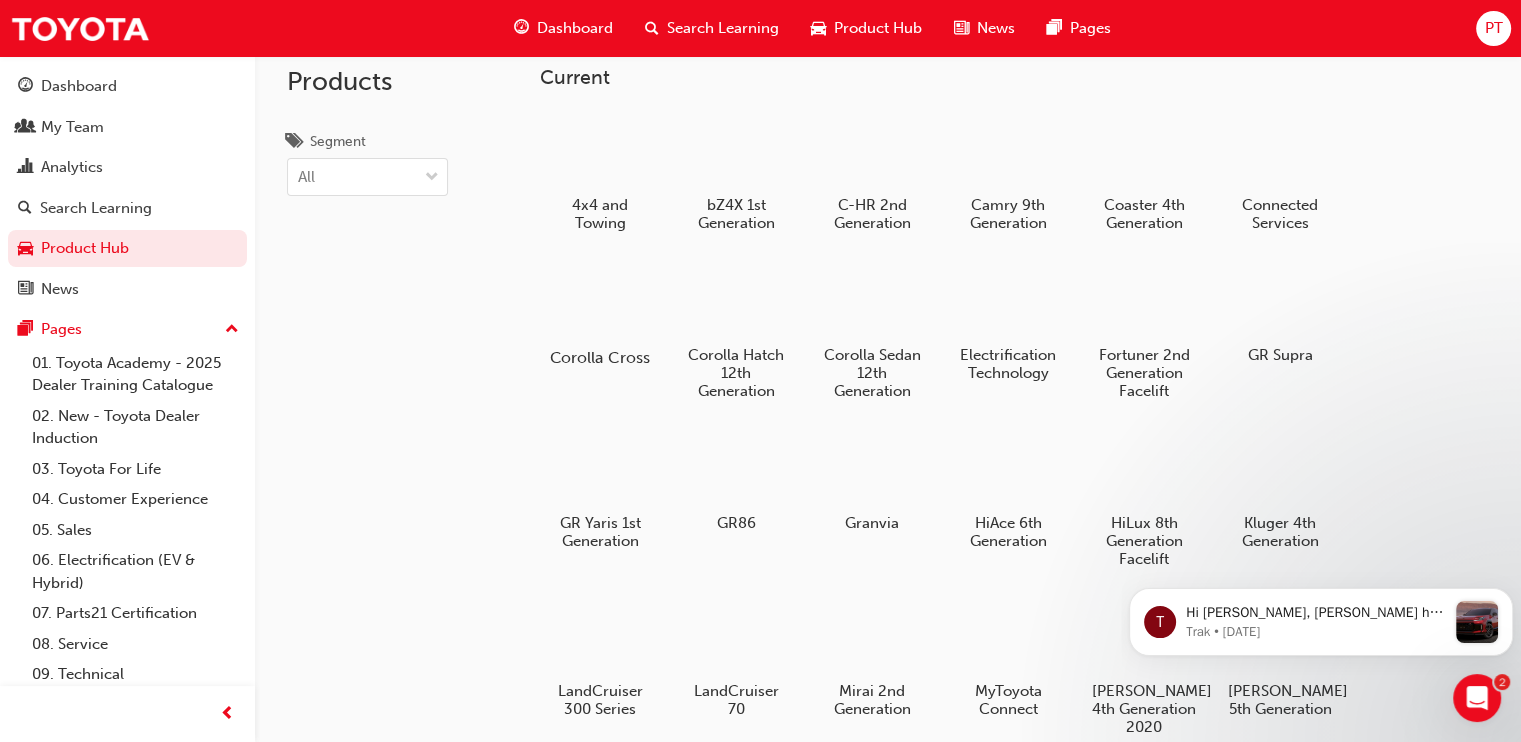 click at bounding box center (600, 300) 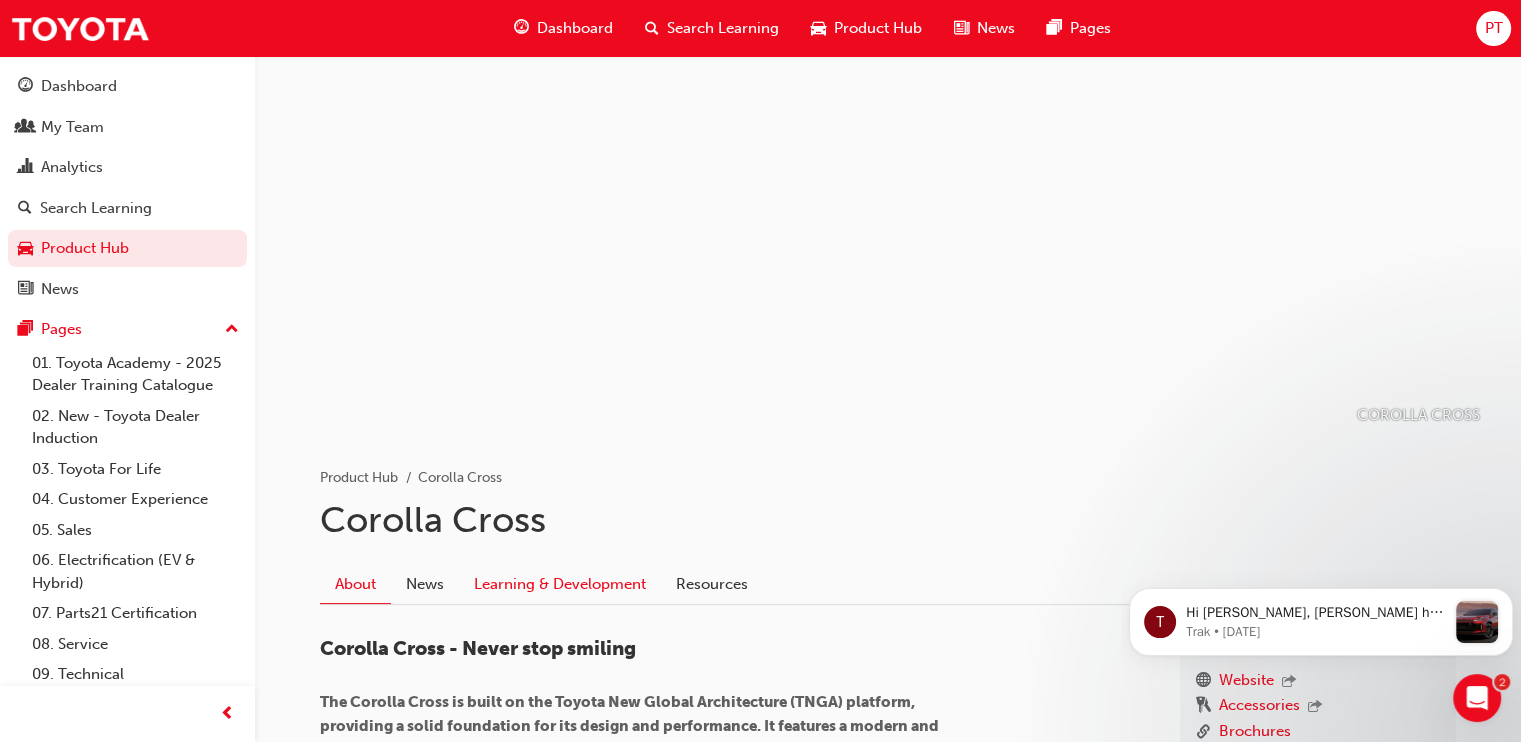 click on "Learning & Development" at bounding box center (560, 584) 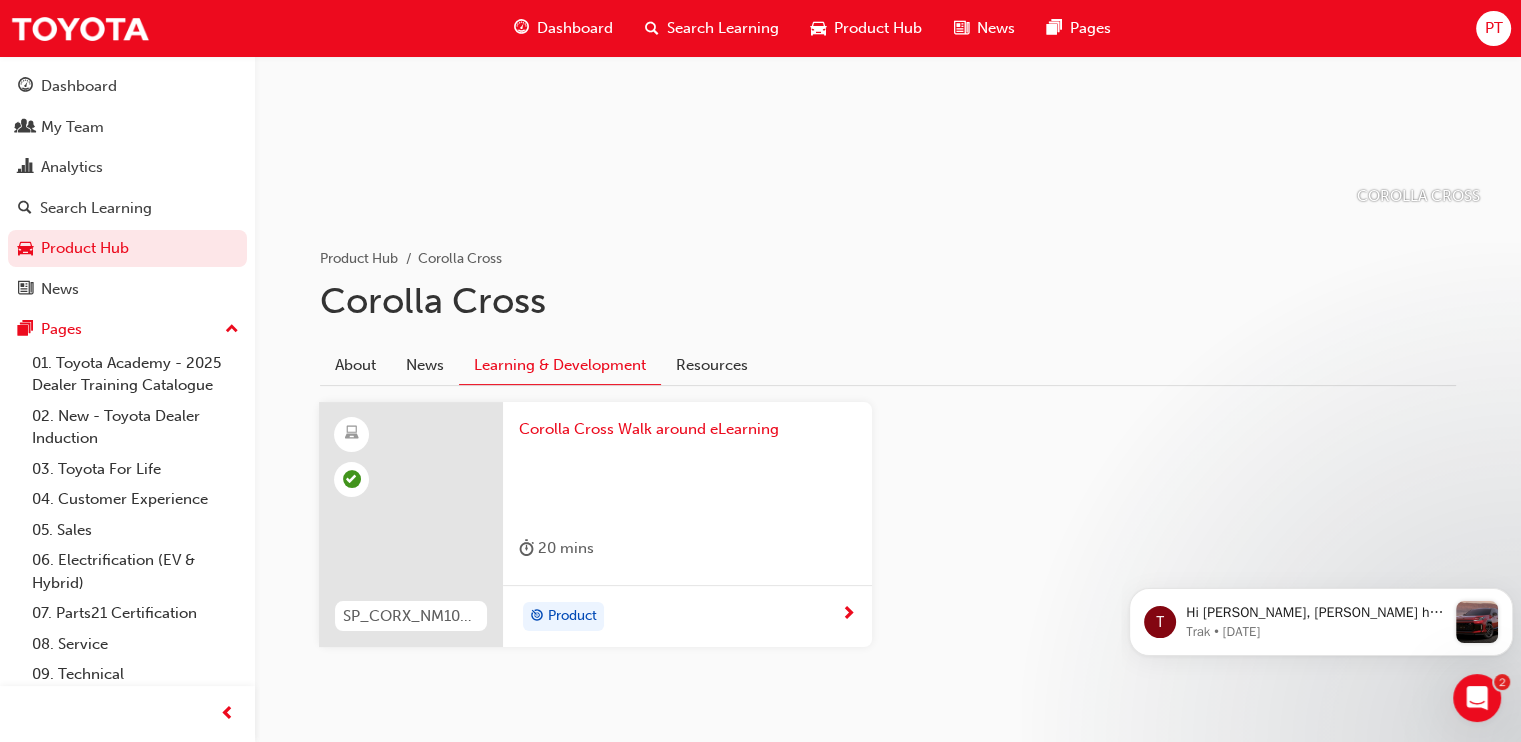 scroll, scrollTop: 291, scrollLeft: 0, axis: vertical 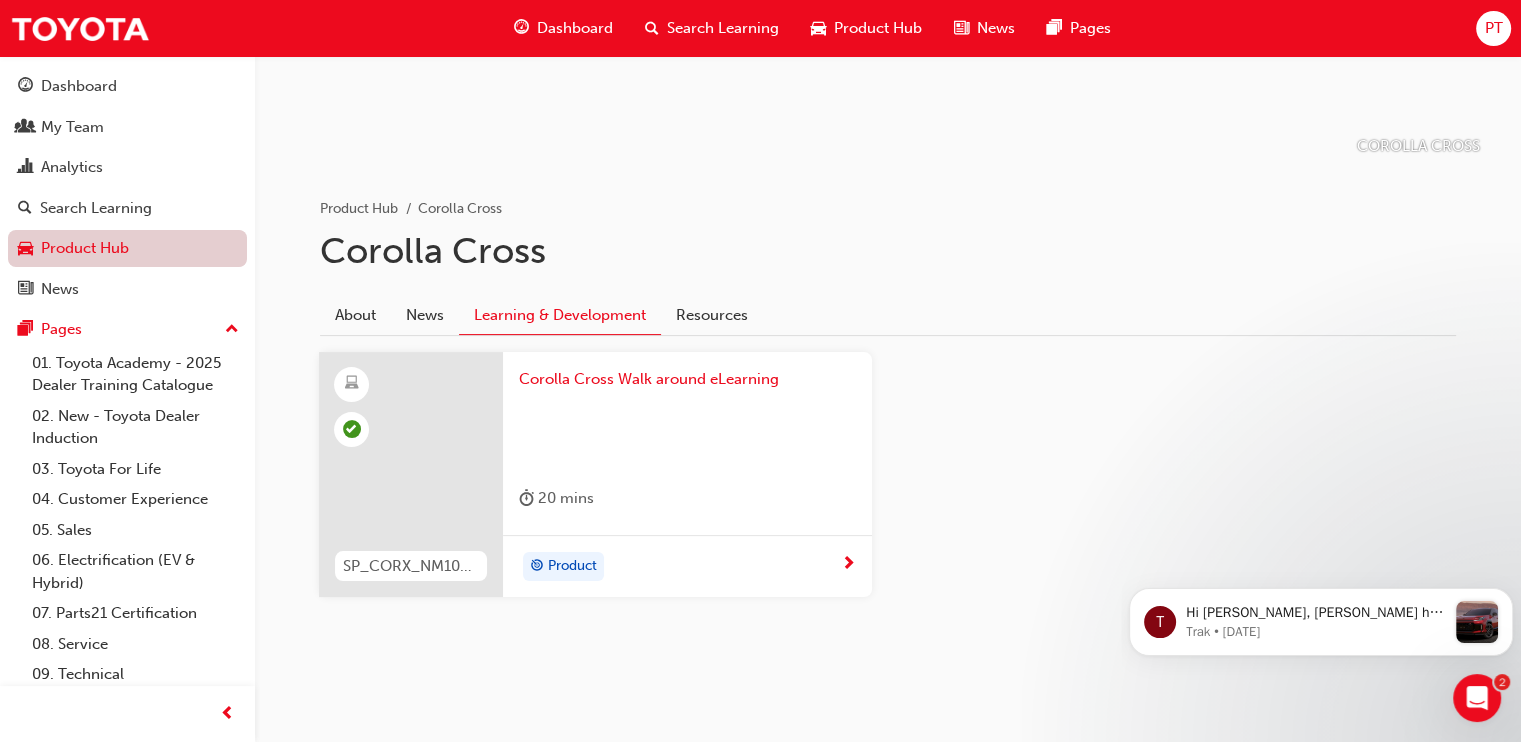 click on "Product Hub" at bounding box center (127, 248) 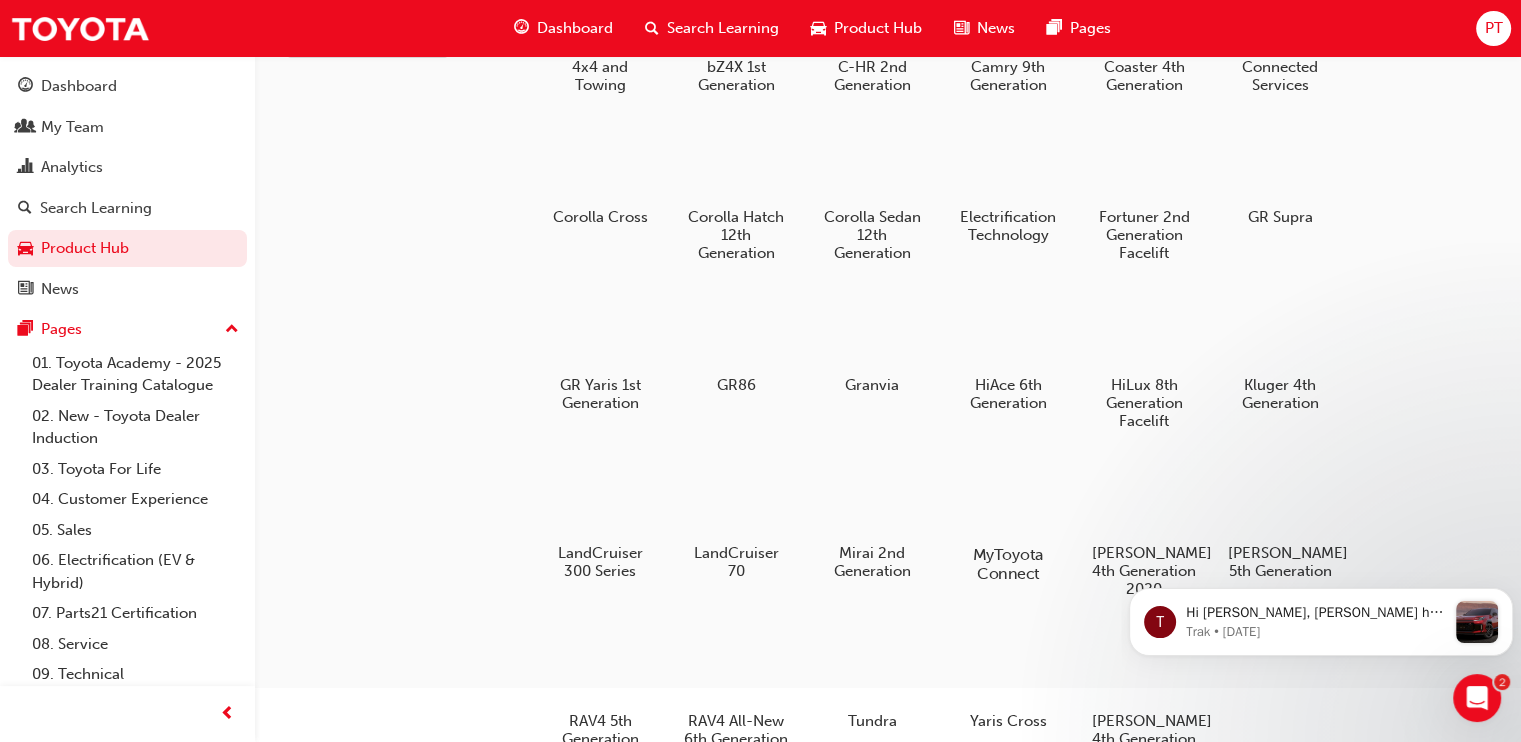 scroll, scrollTop: 157, scrollLeft: 0, axis: vertical 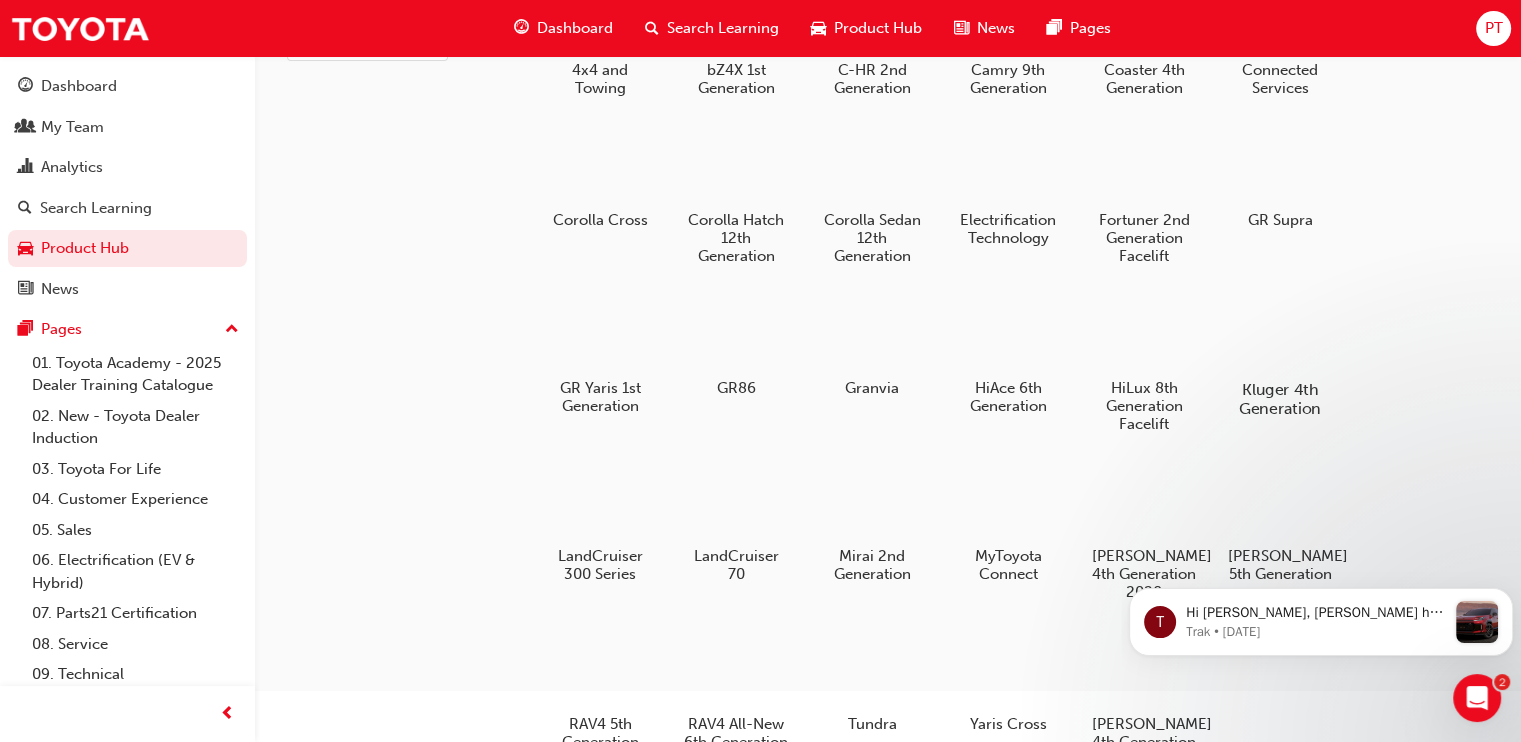 click at bounding box center [1280, 332] 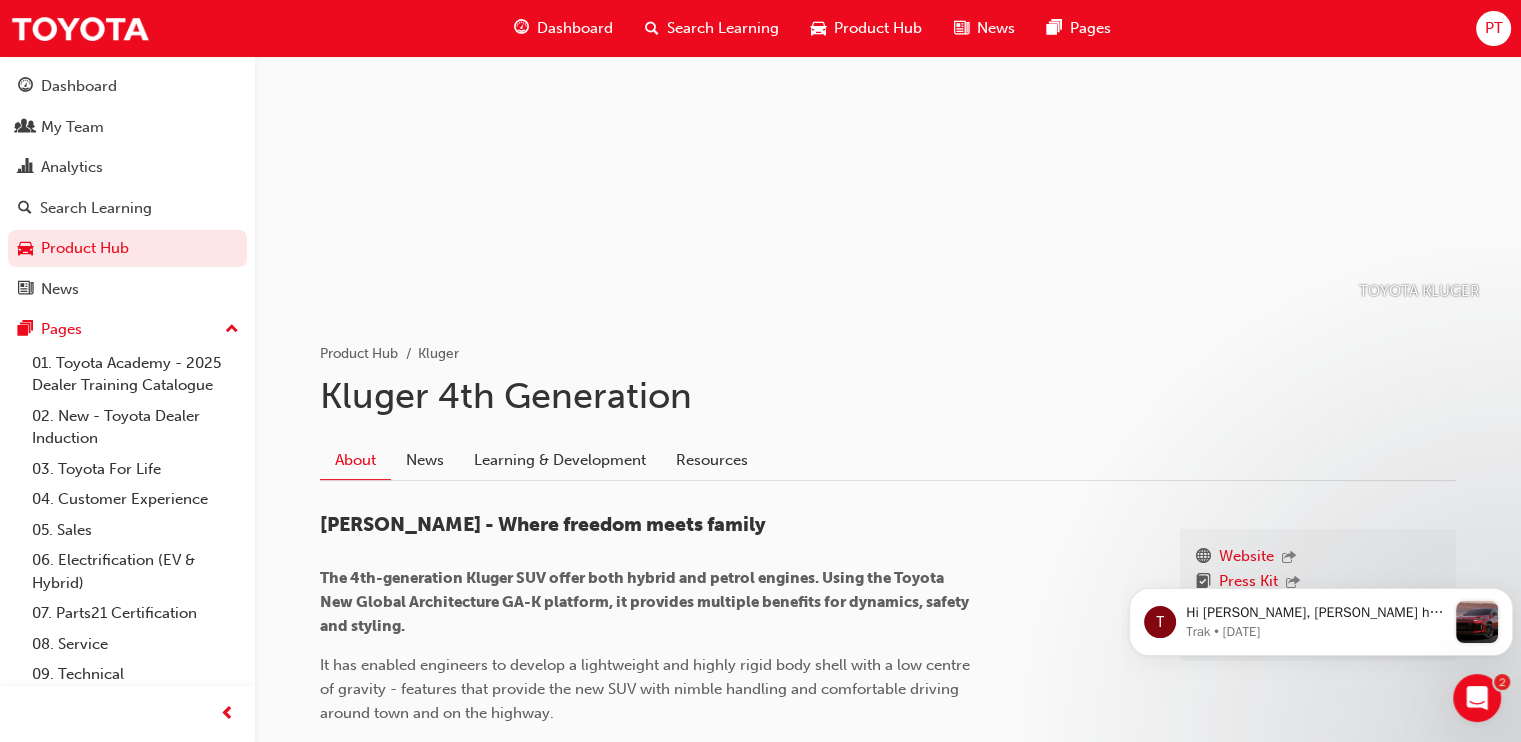 scroll, scrollTop: 152, scrollLeft: 0, axis: vertical 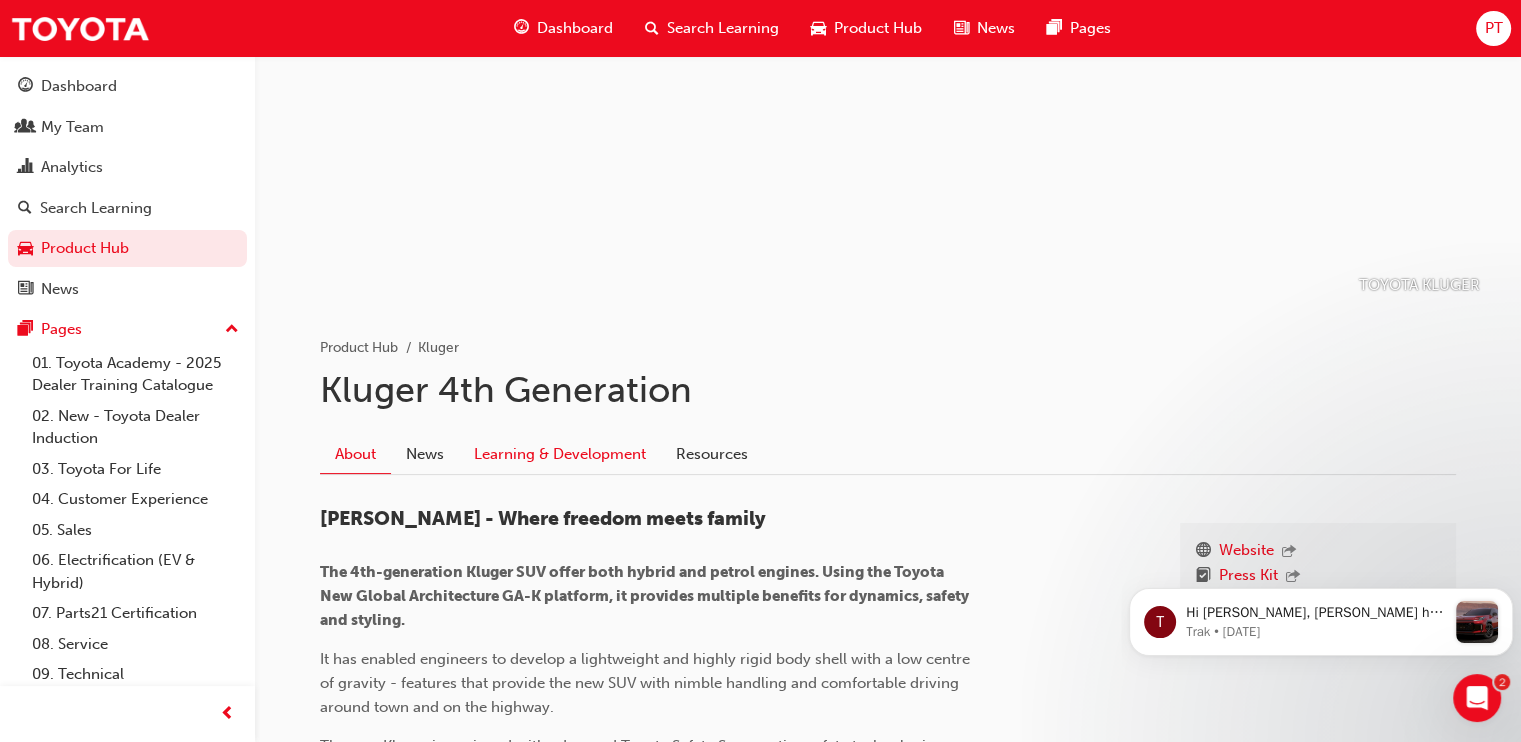 click on "Learning & Development" at bounding box center [560, 454] 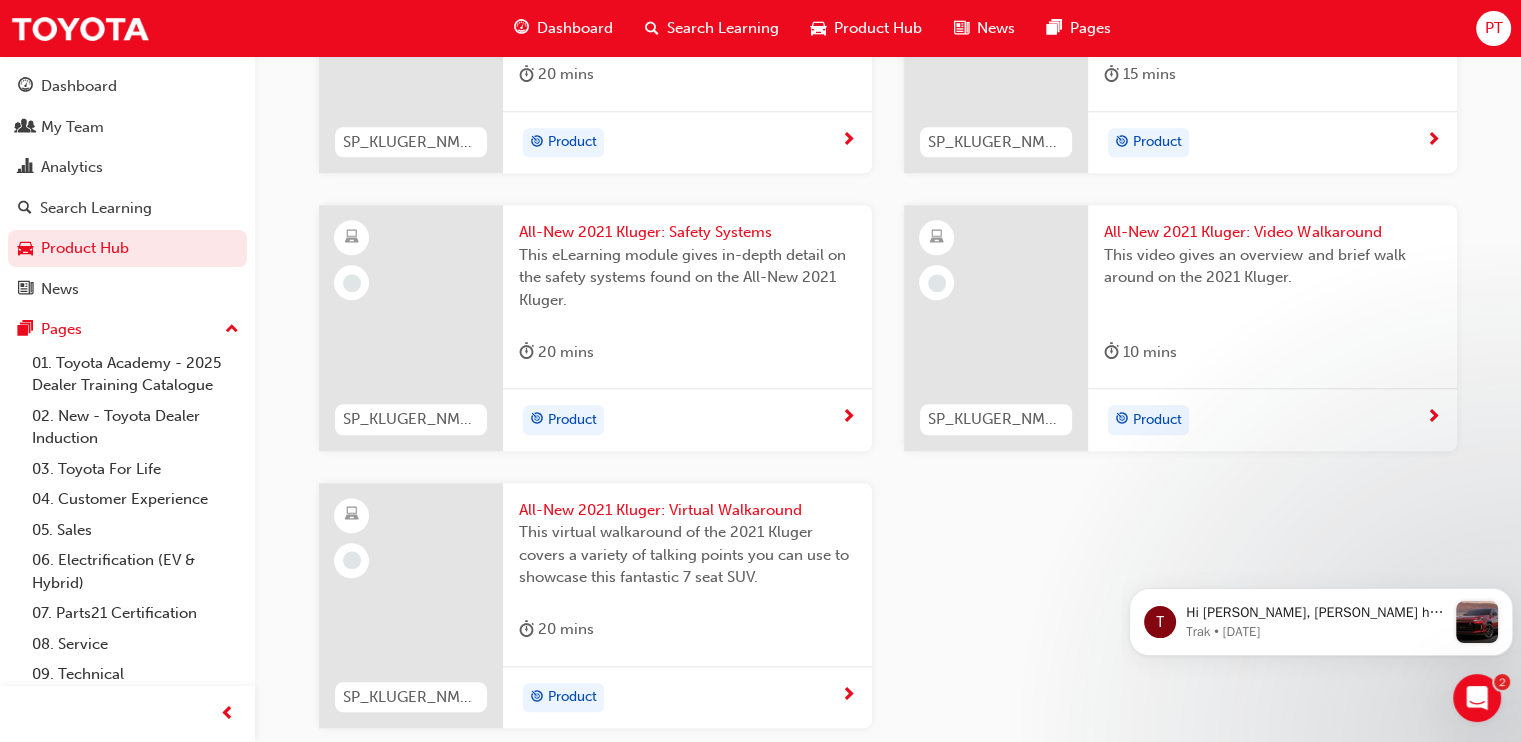 scroll, scrollTop: 1928, scrollLeft: 0, axis: vertical 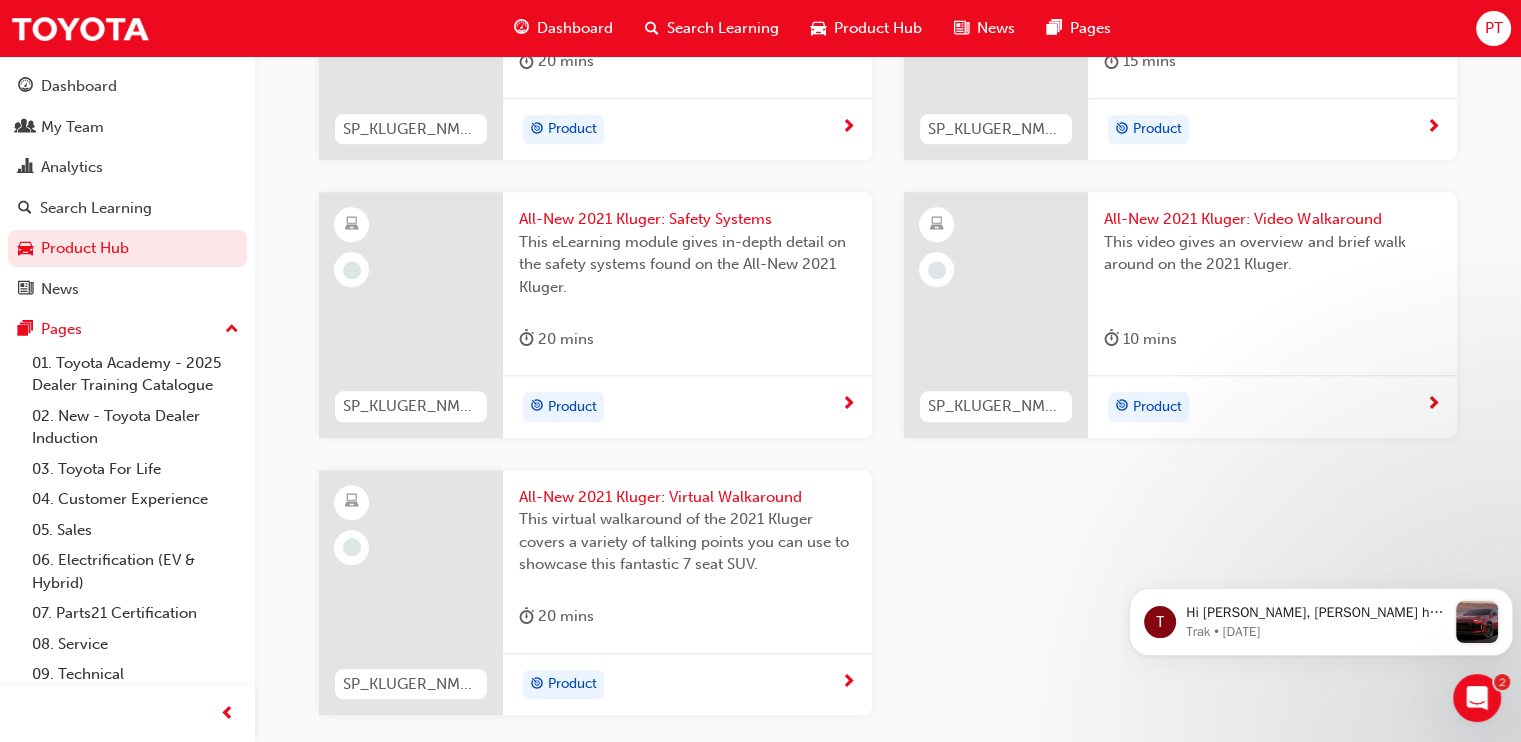 click on "Product" at bounding box center [1265, 407] 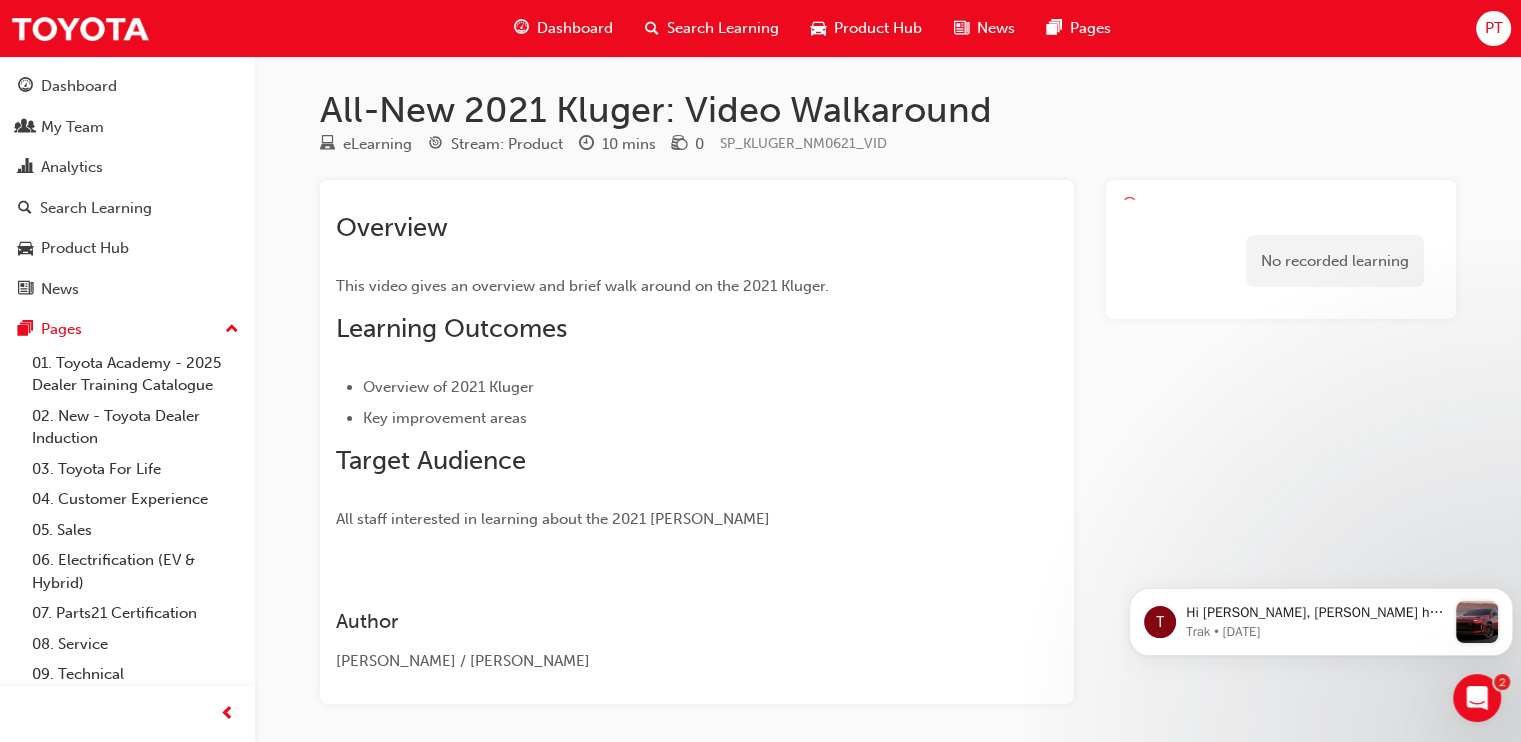 click on "No recorded learning" at bounding box center [1281, 261] 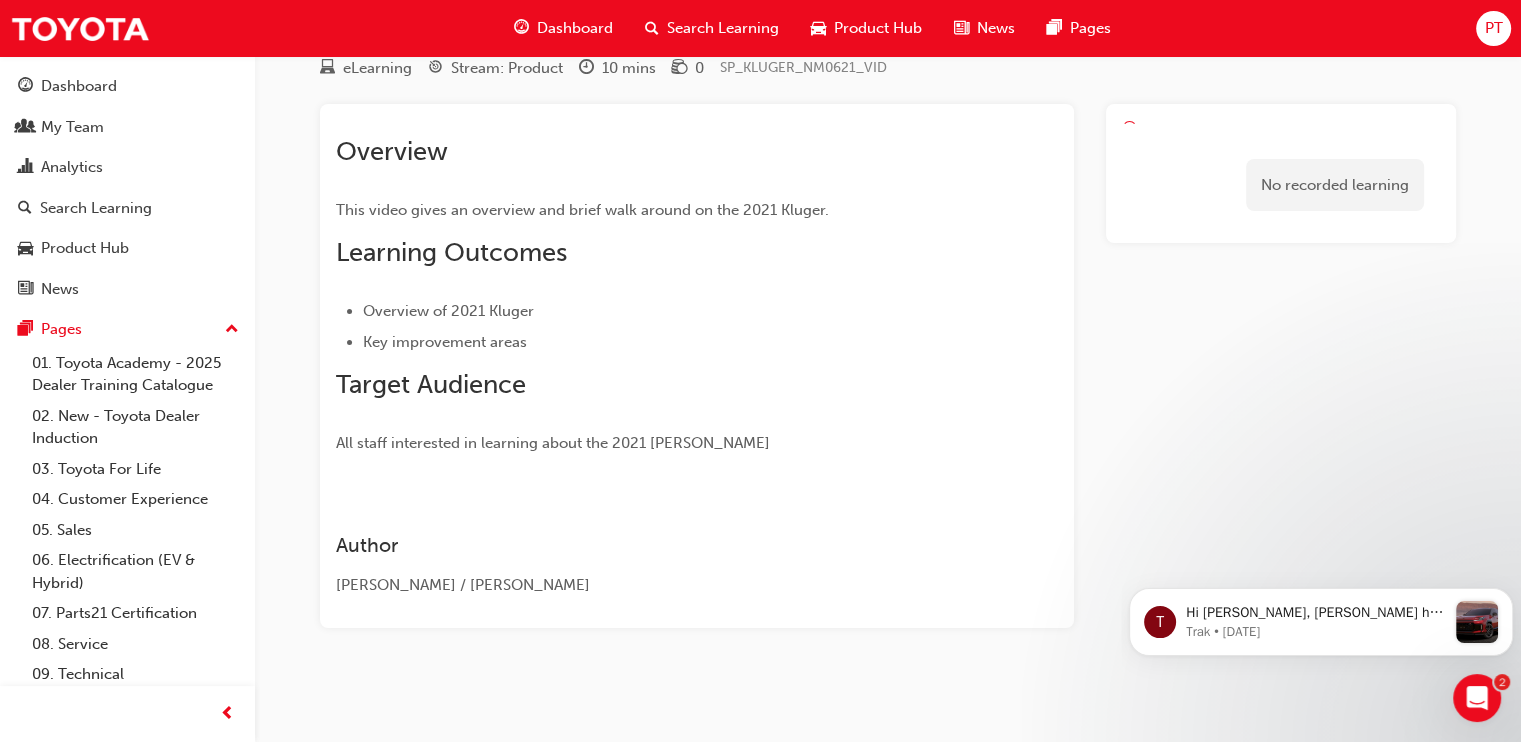 scroll, scrollTop: 0, scrollLeft: 0, axis: both 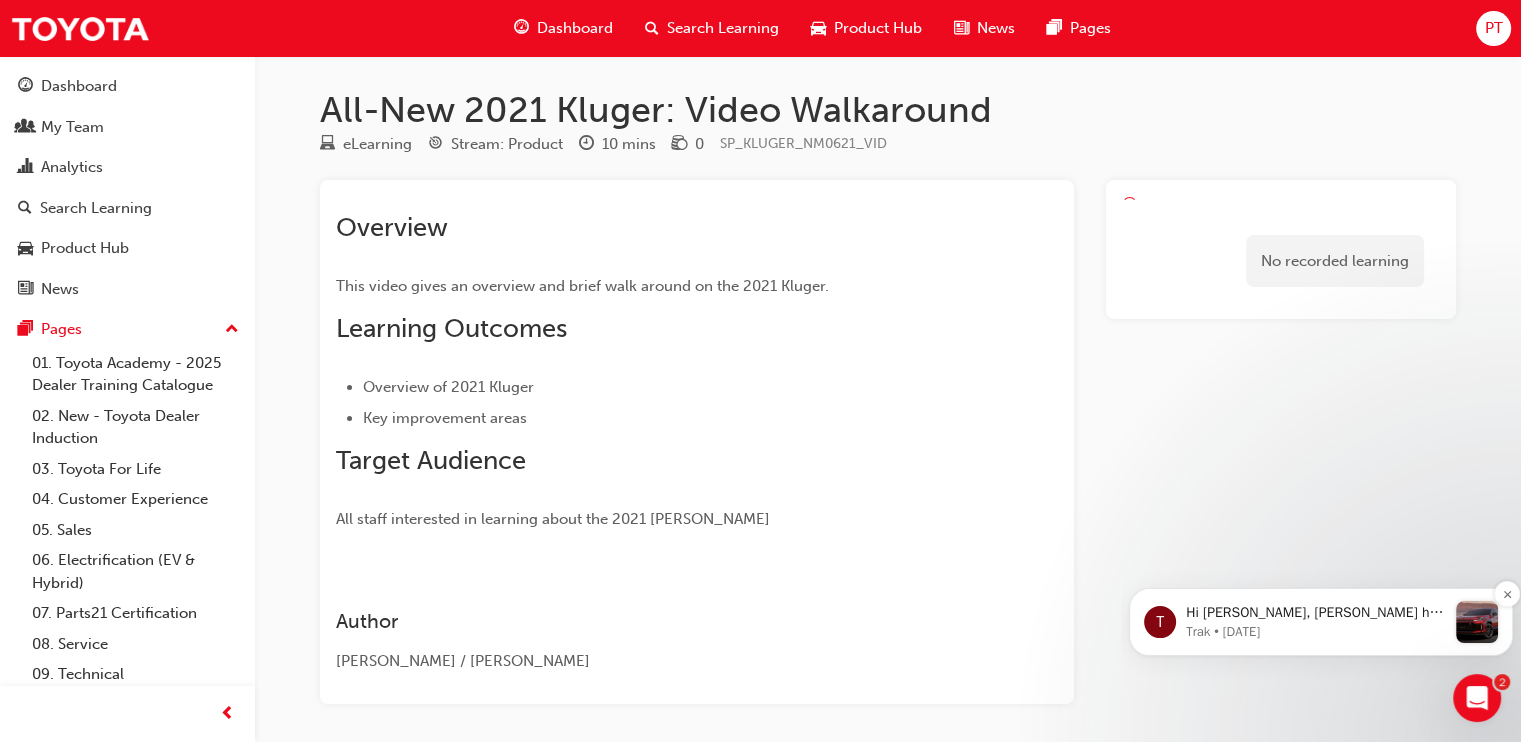 click on "T Hi Peter, Toyota has revealed the next-generation RAV4, featuring its first ever Plug-In Hybrid Electric Vehicle (PHEV) for Australia. ​ To support this, the PHEV Basics eLearning module is now live. In this quick, interactive course, you’ll: Learn how PHEVs work, Understand their key benefits, Build confidence selling electrified vehicles A new Product Page for the sixth-generation RAV4 is also available, with key info on the model and its PHEV powertrain. ​ With the hybrid-only RAV4 arriving in early 2026, it’s the perfect time to upskill. ⚡ Let’s lead the charge. Start your training today! Trak • 3d ago" at bounding box center (1321, 622) 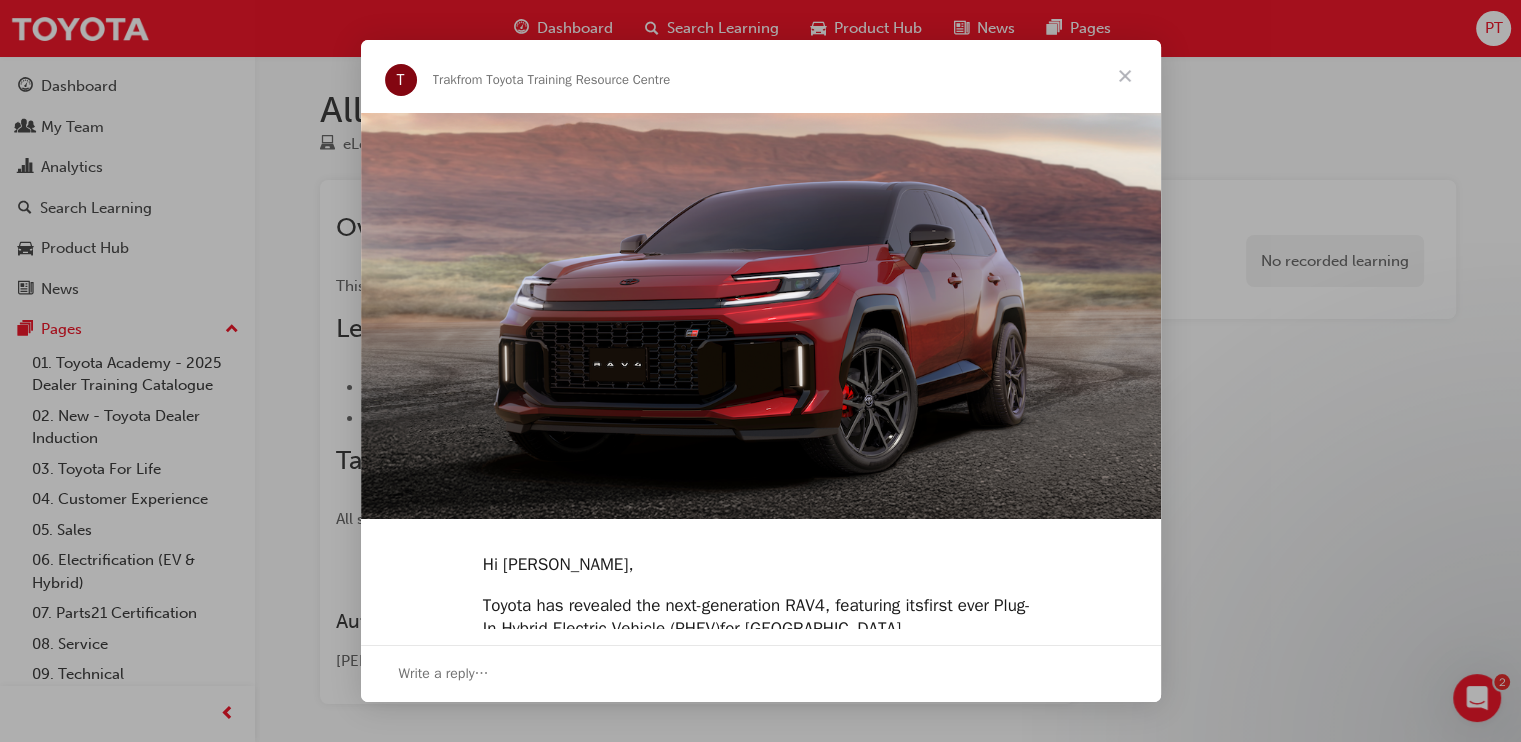 scroll, scrollTop: 0, scrollLeft: 0, axis: both 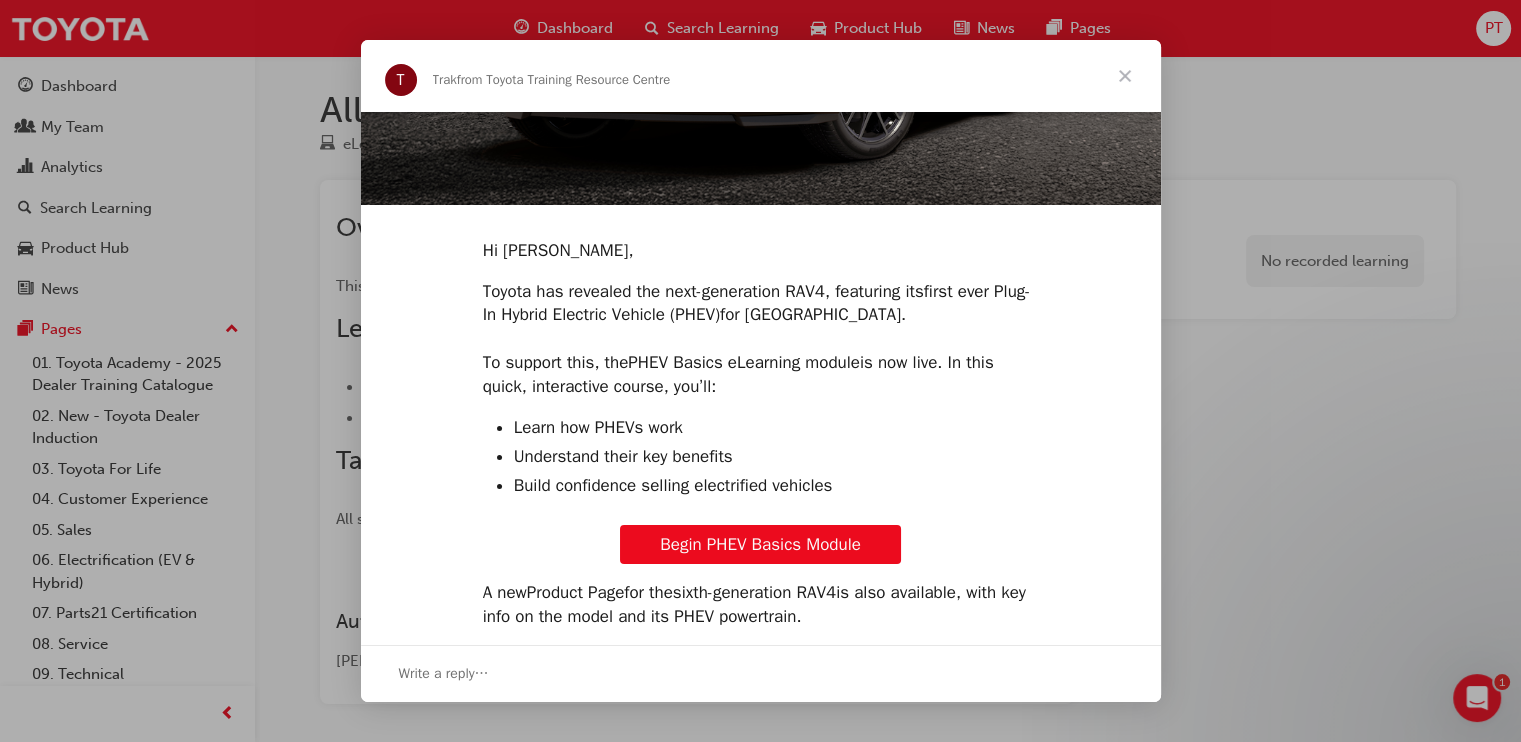 click at bounding box center [1125, 76] 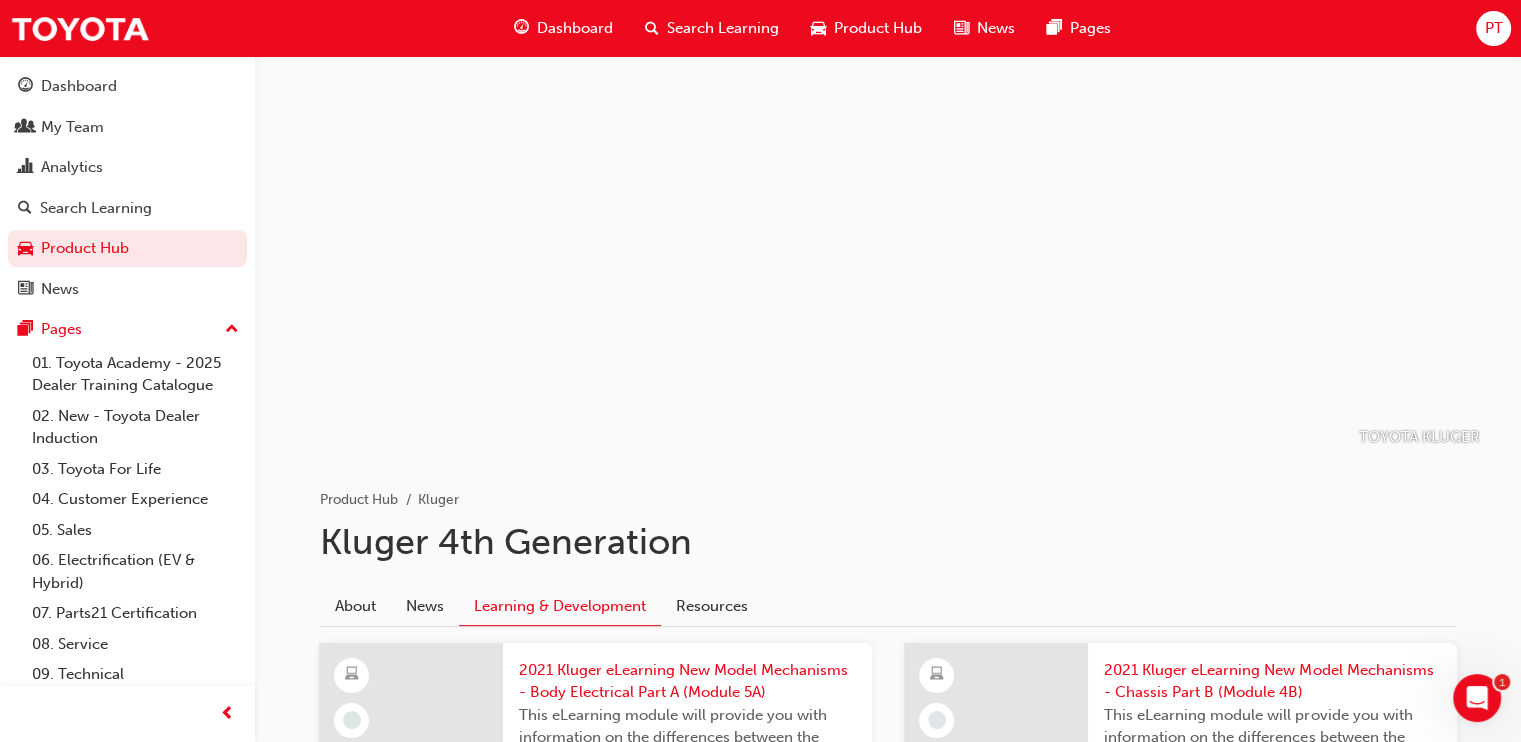 scroll, scrollTop: 1928, scrollLeft: 0, axis: vertical 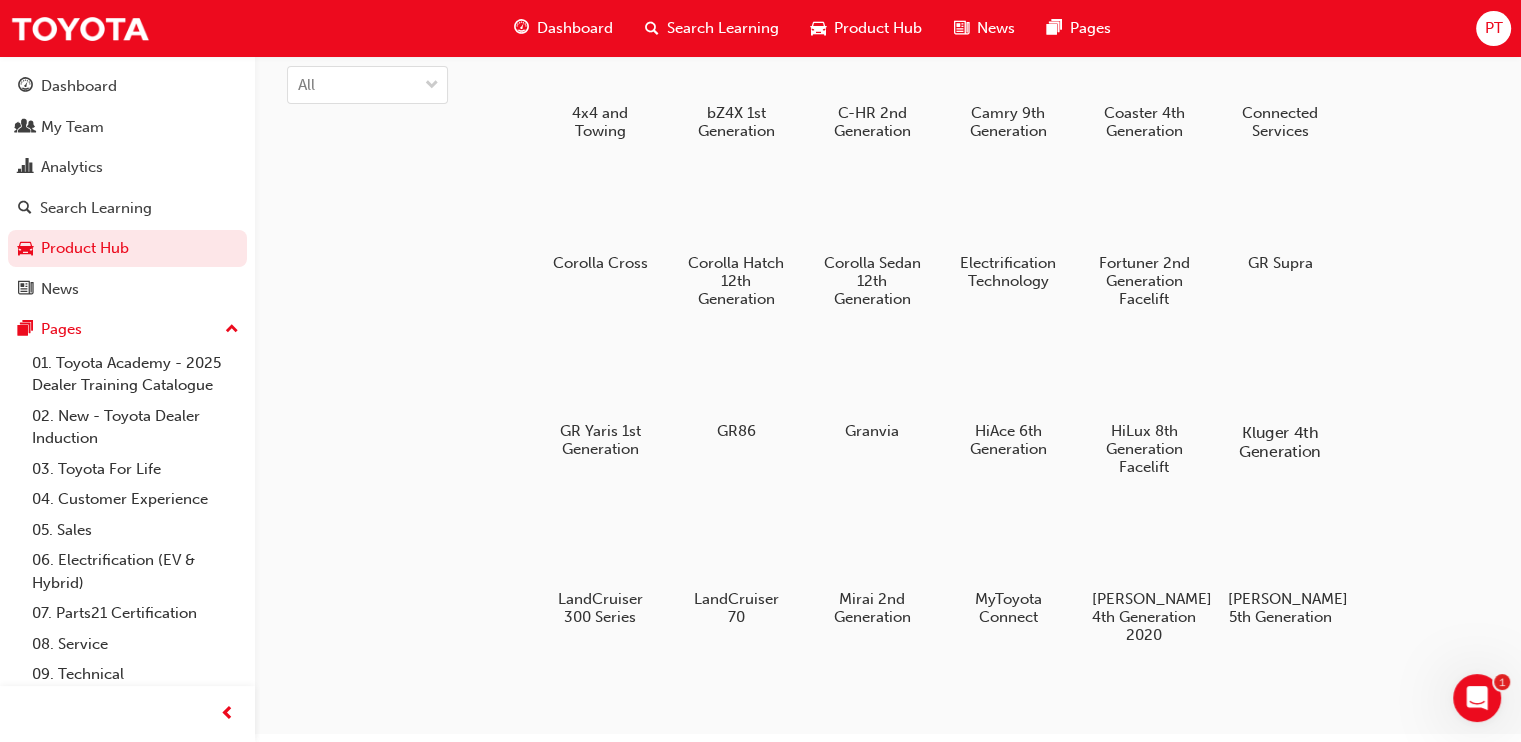 click at bounding box center (1280, 375) 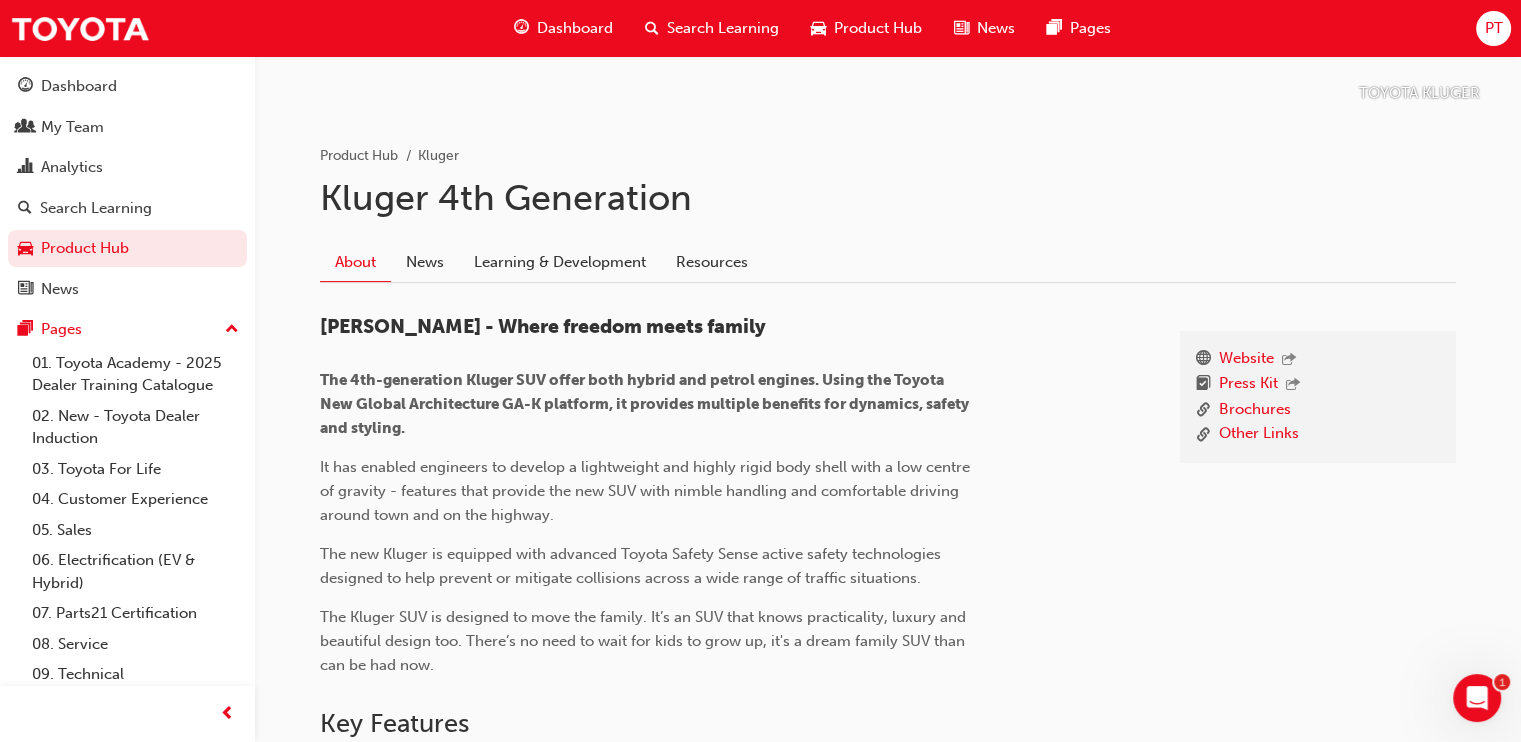 scroll, scrollTop: 349, scrollLeft: 0, axis: vertical 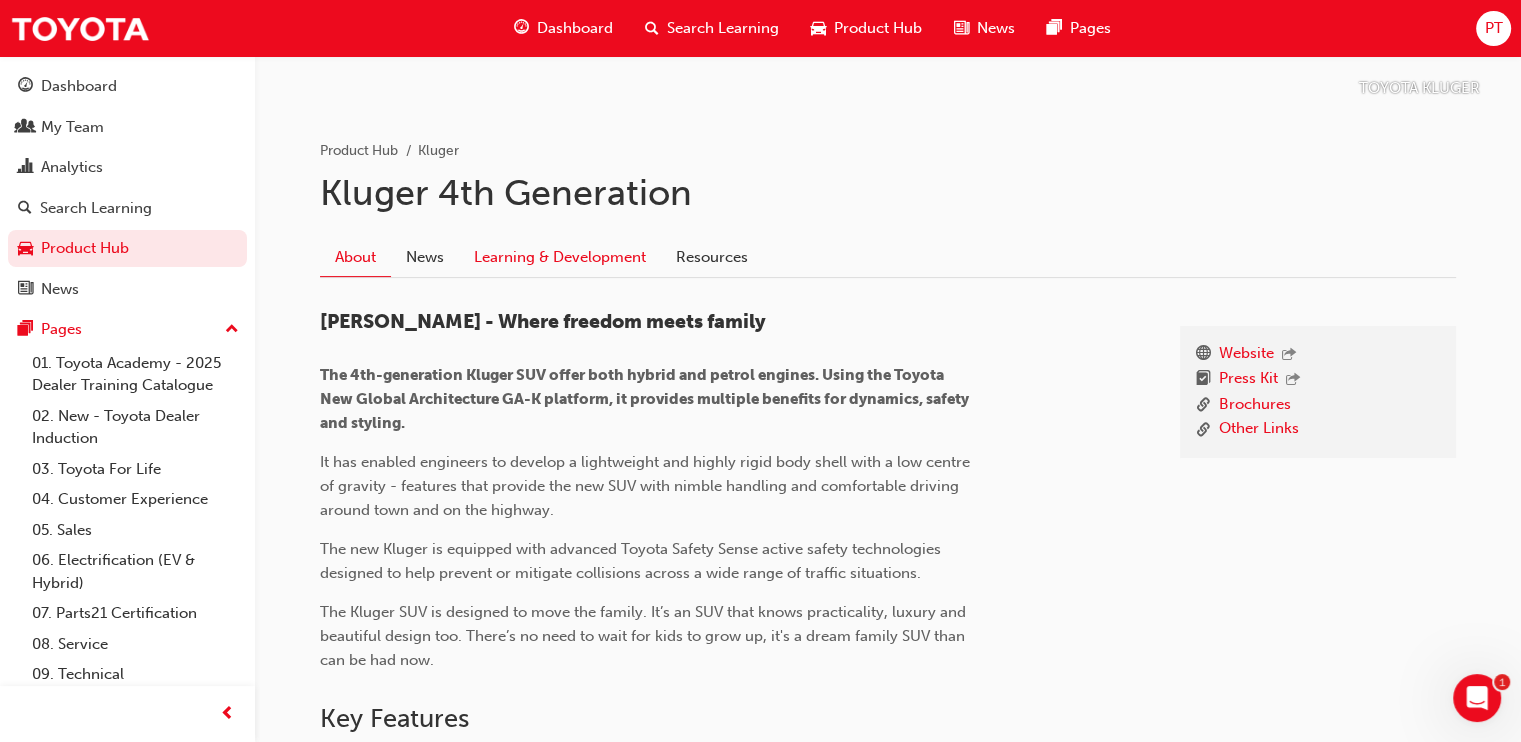 click on "Learning & Development" at bounding box center (560, 257) 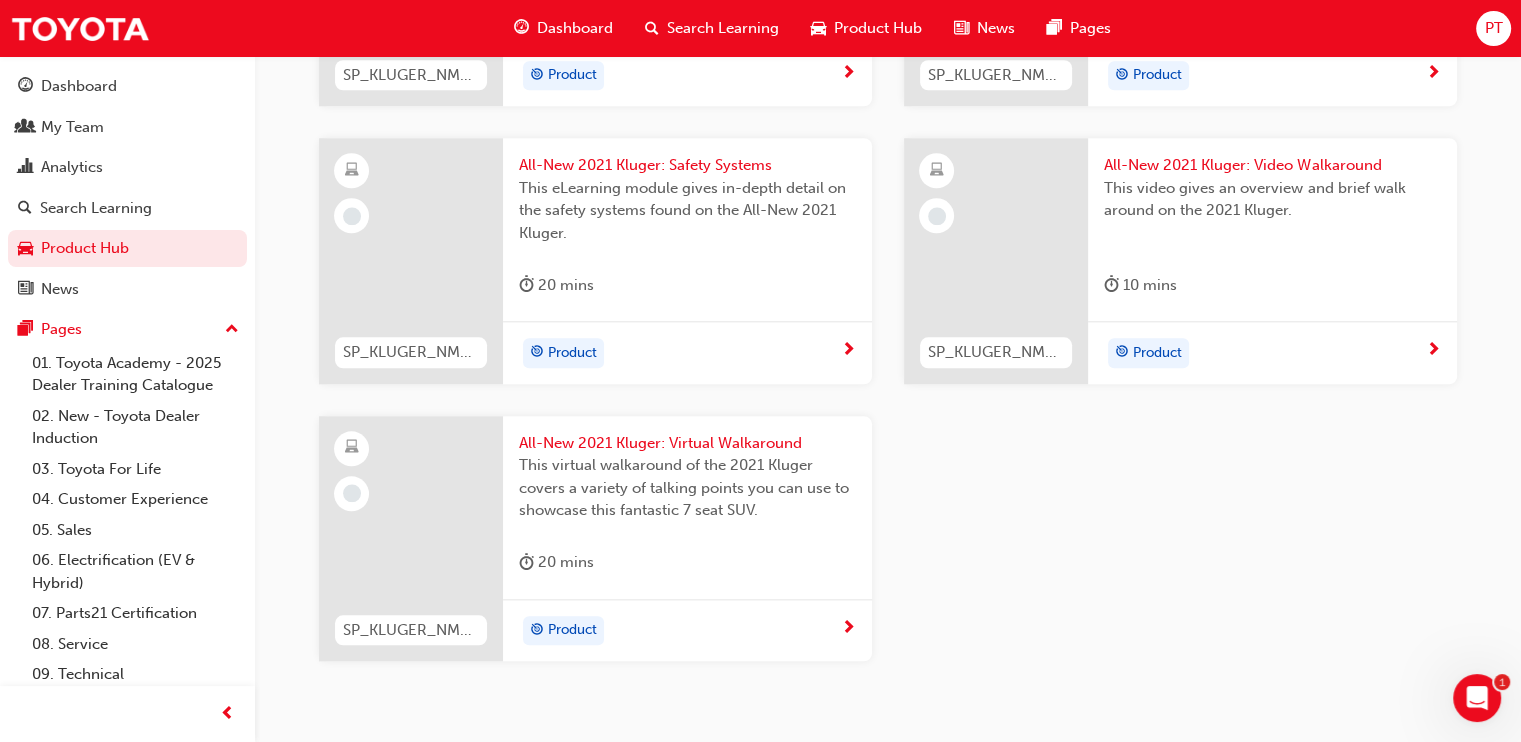 scroll, scrollTop: 2048, scrollLeft: 0, axis: vertical 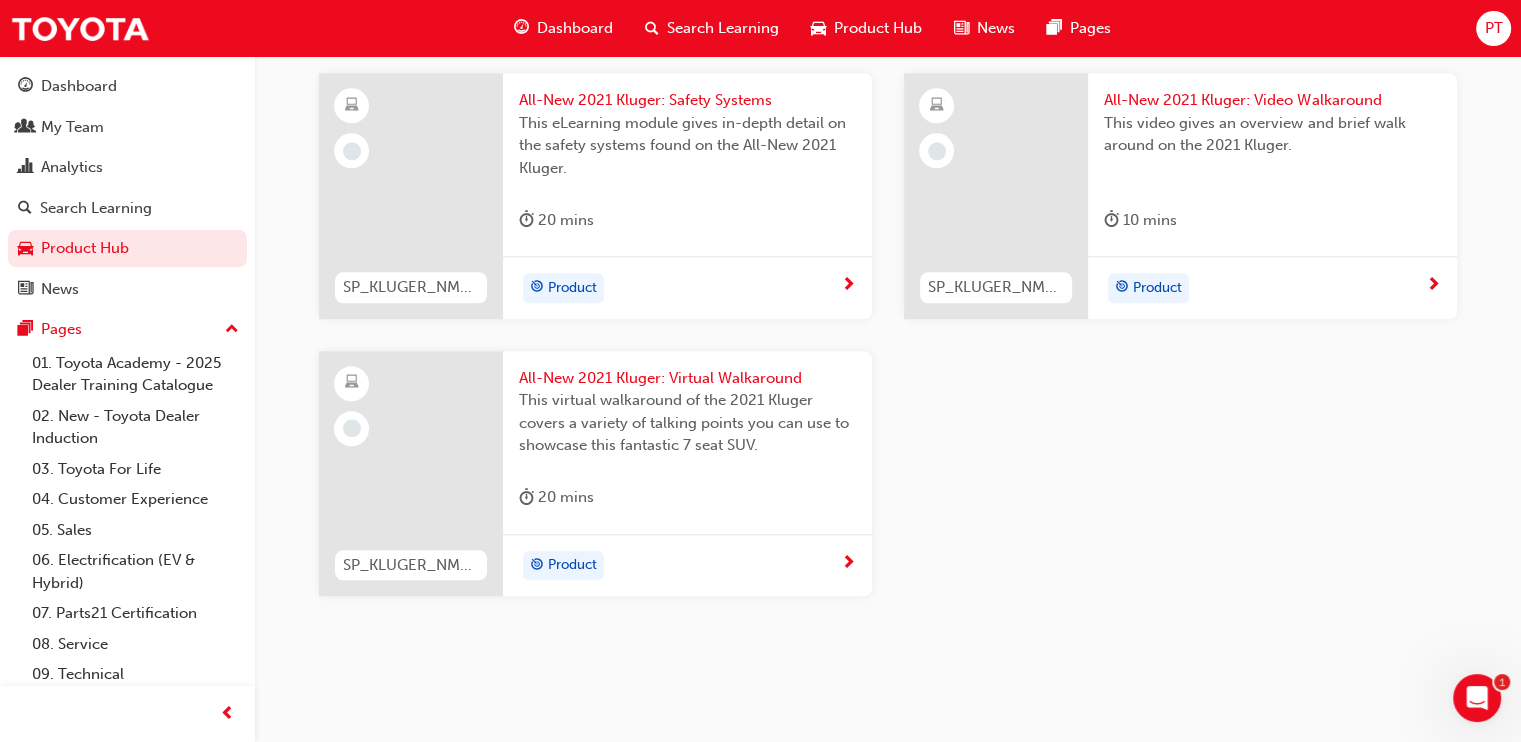 click on "Product" at bounding box center (1265, 288) 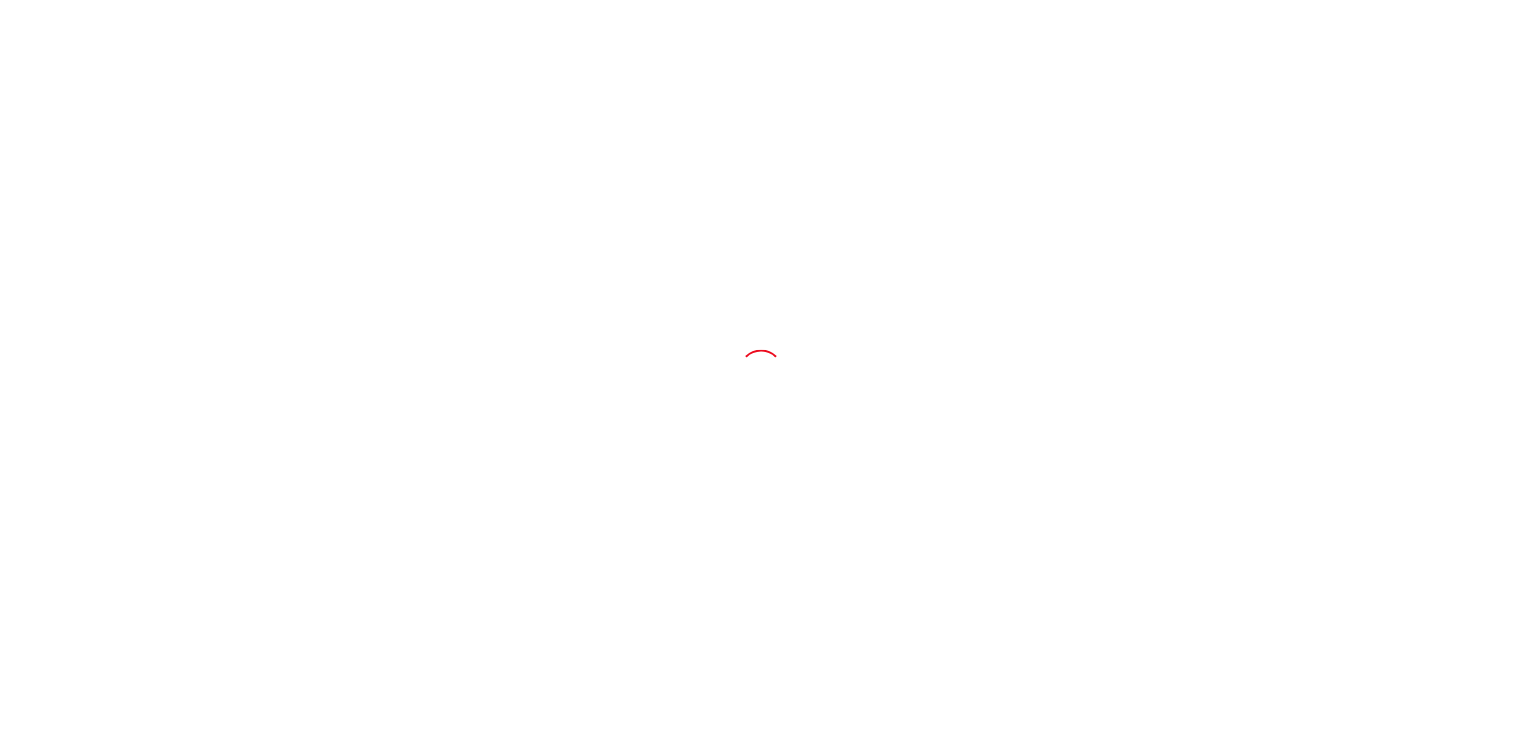 scroll, scrollTop: 0, scrollLeft: 0, axis: both 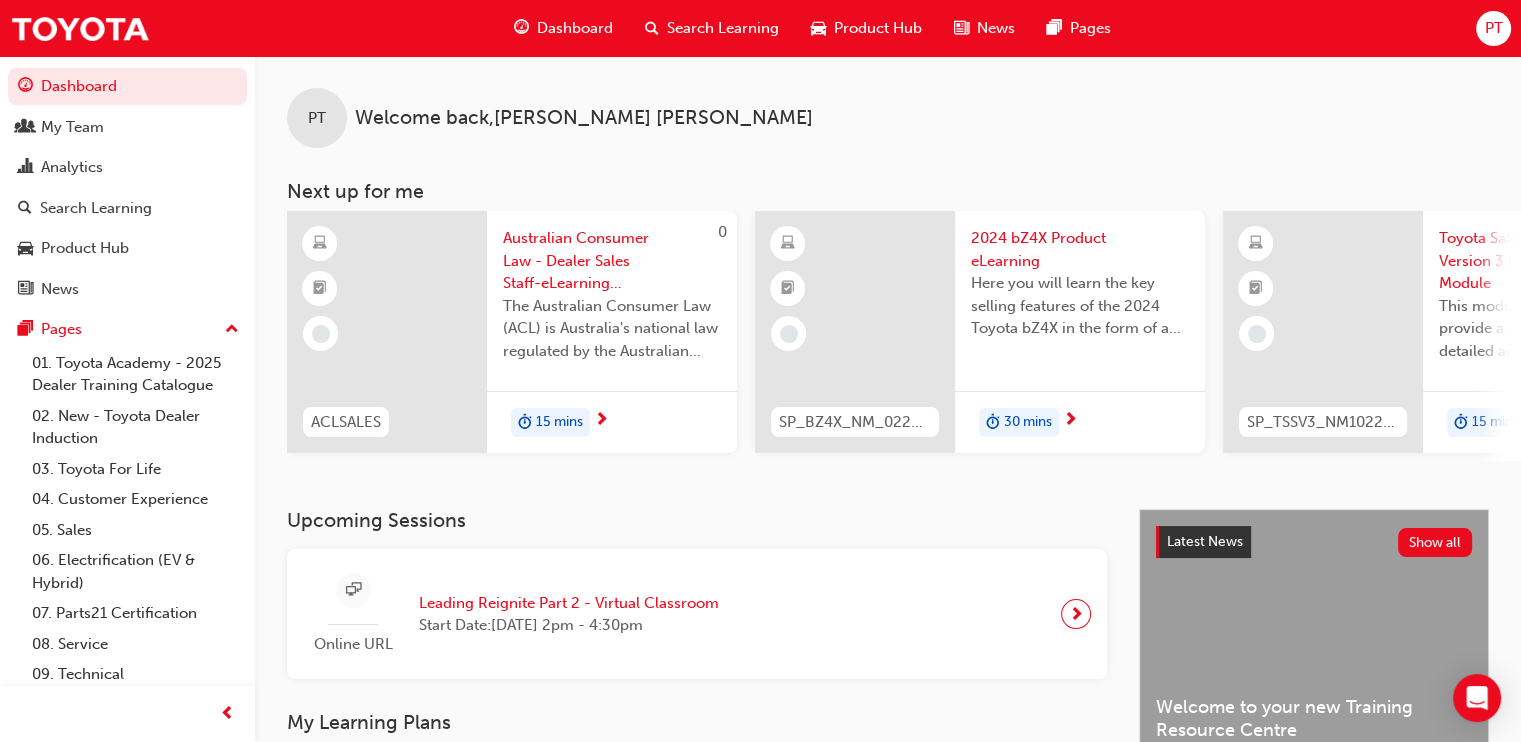 drag, startPoint x: 800, startPoint y: 473, endPoint x: 804, endPoint y: 487, distance: 14.56022 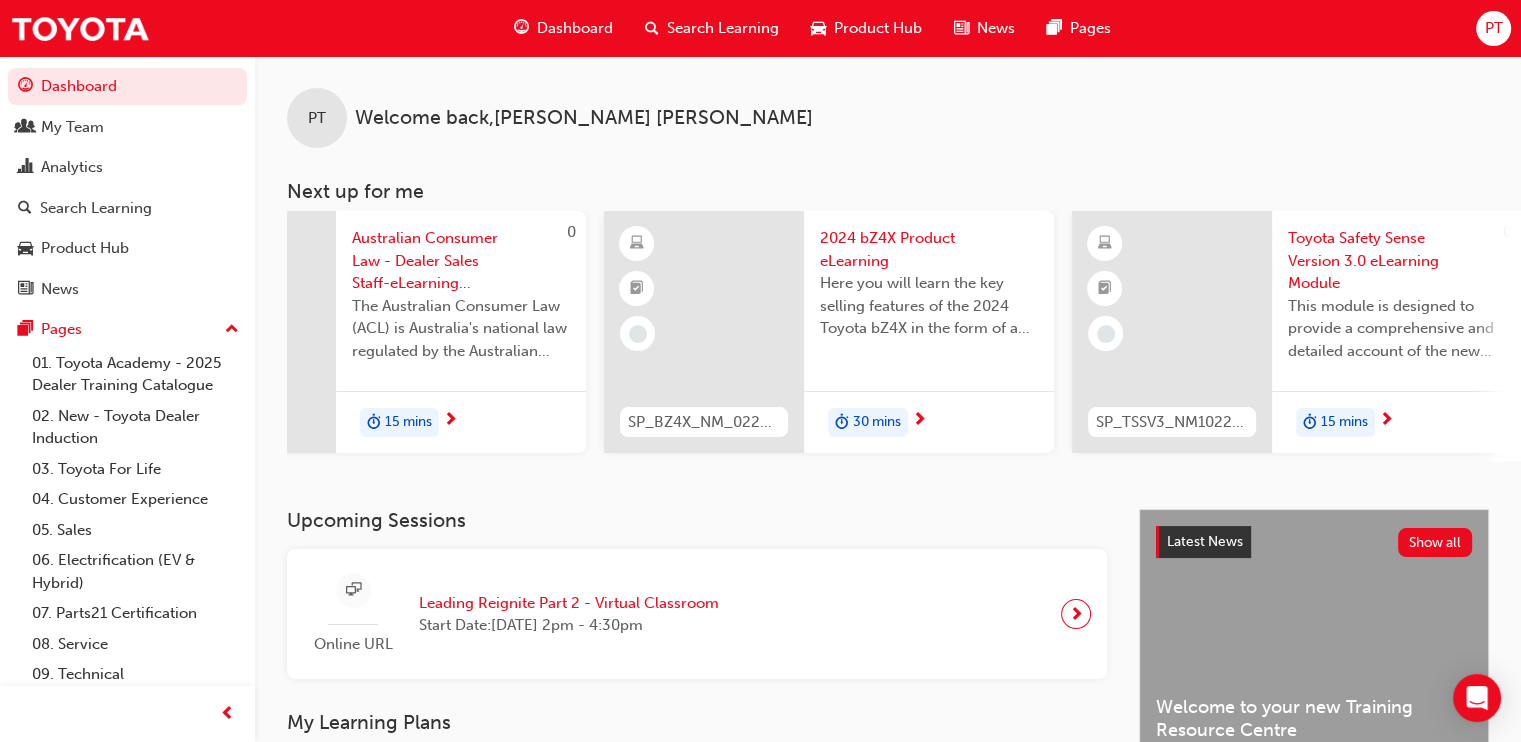 scroll, scrollTop: 0, scrollLeft: 0, axis: both 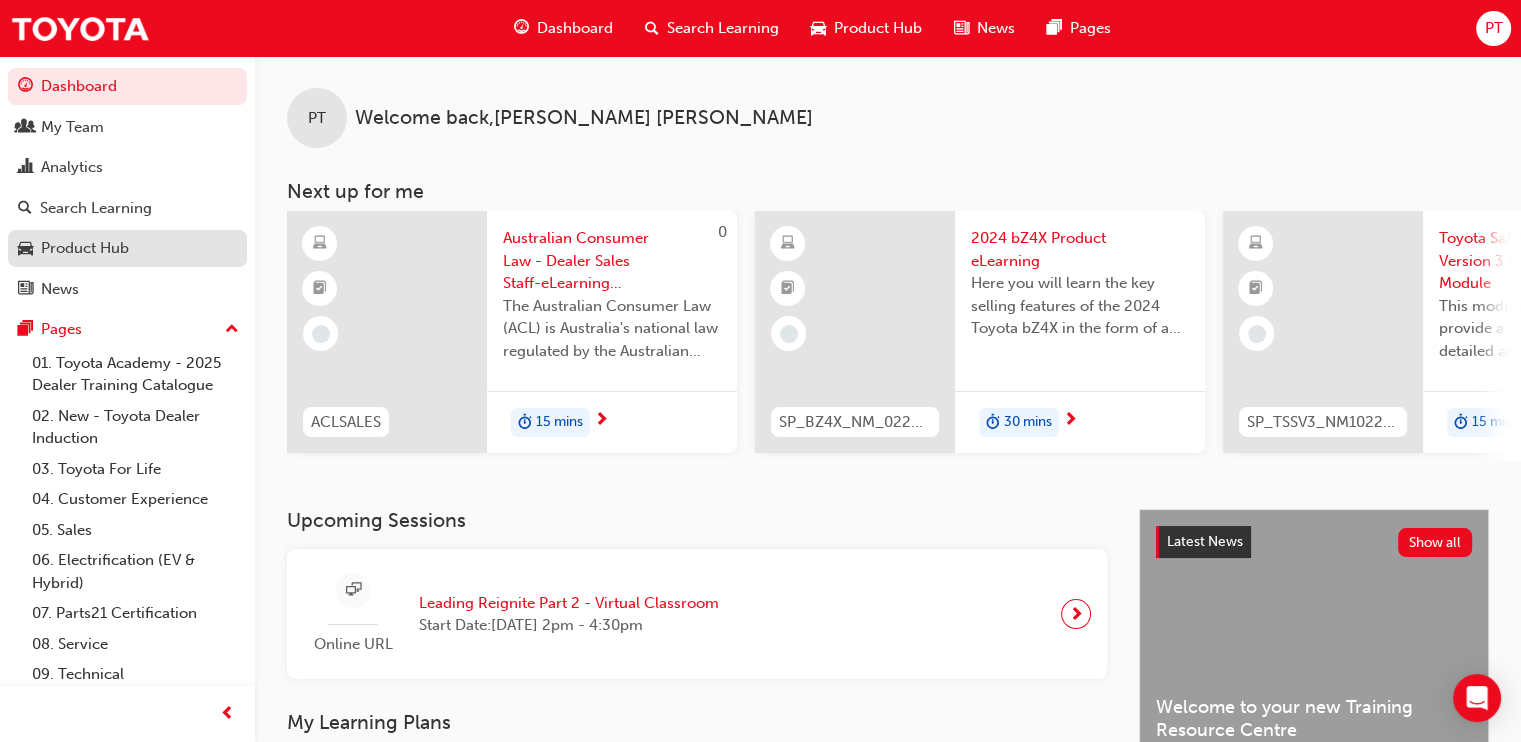 click on "Product Hub" at bounding box center (85, 248) 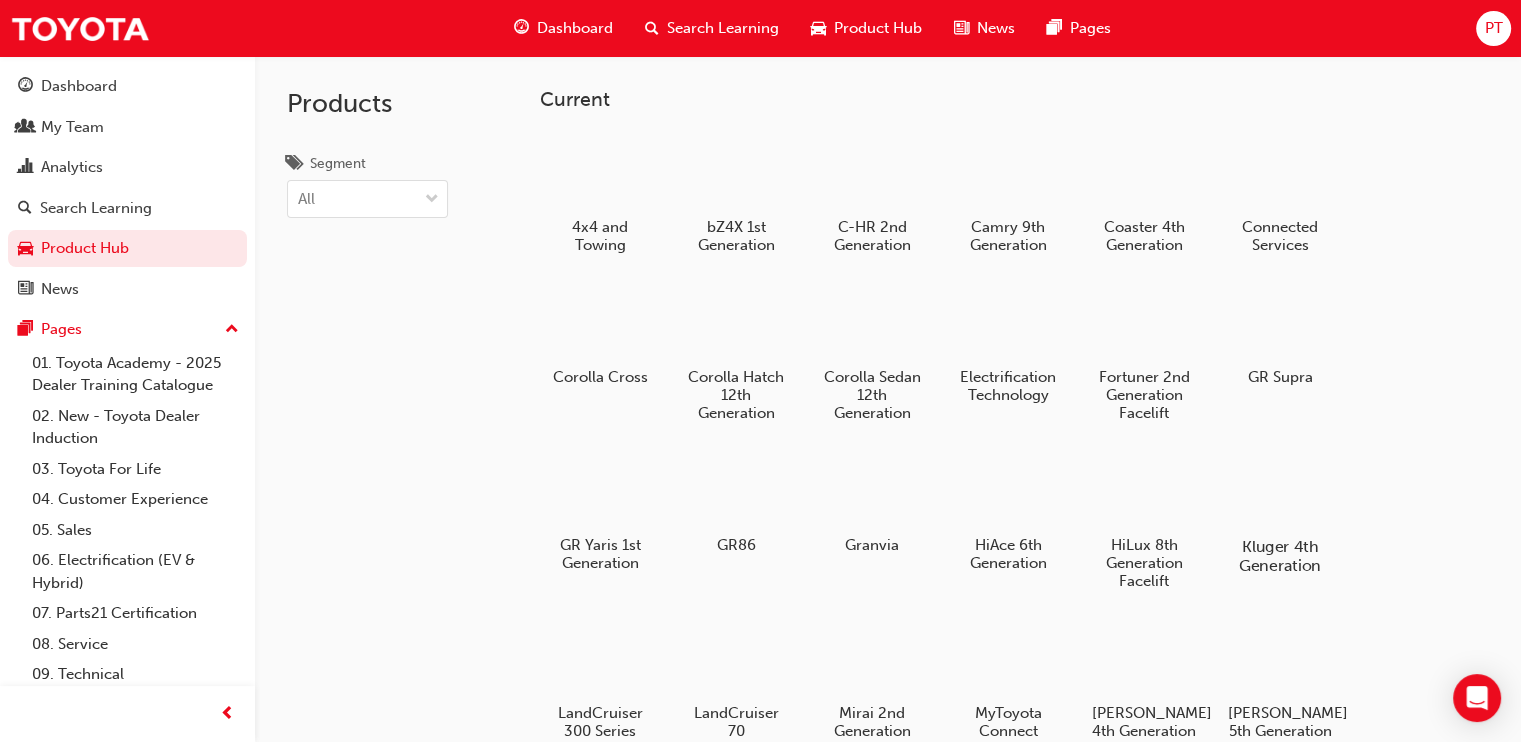 click at bounding box center (1280, 489) 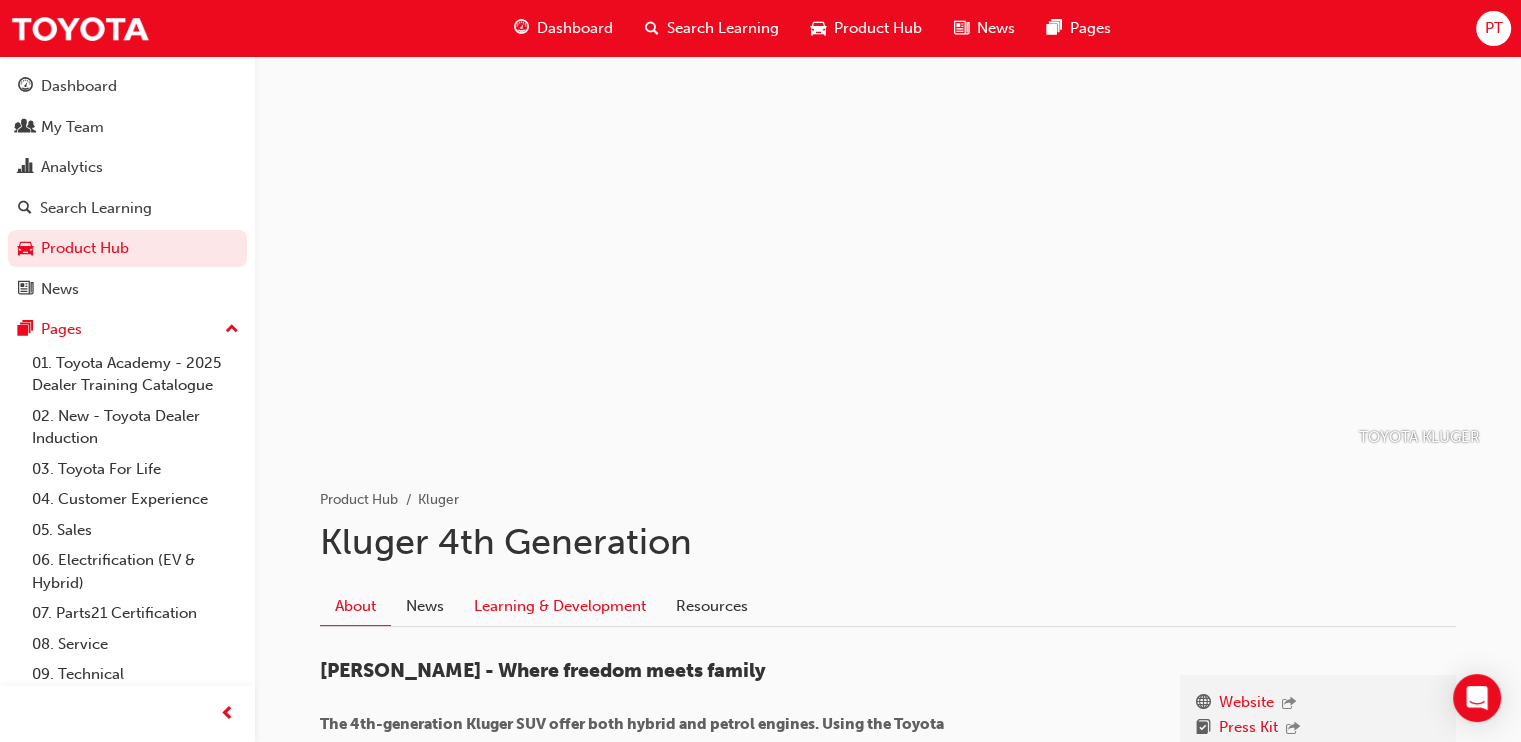 click on "Learning & Development" at bounding box center (560, 606) 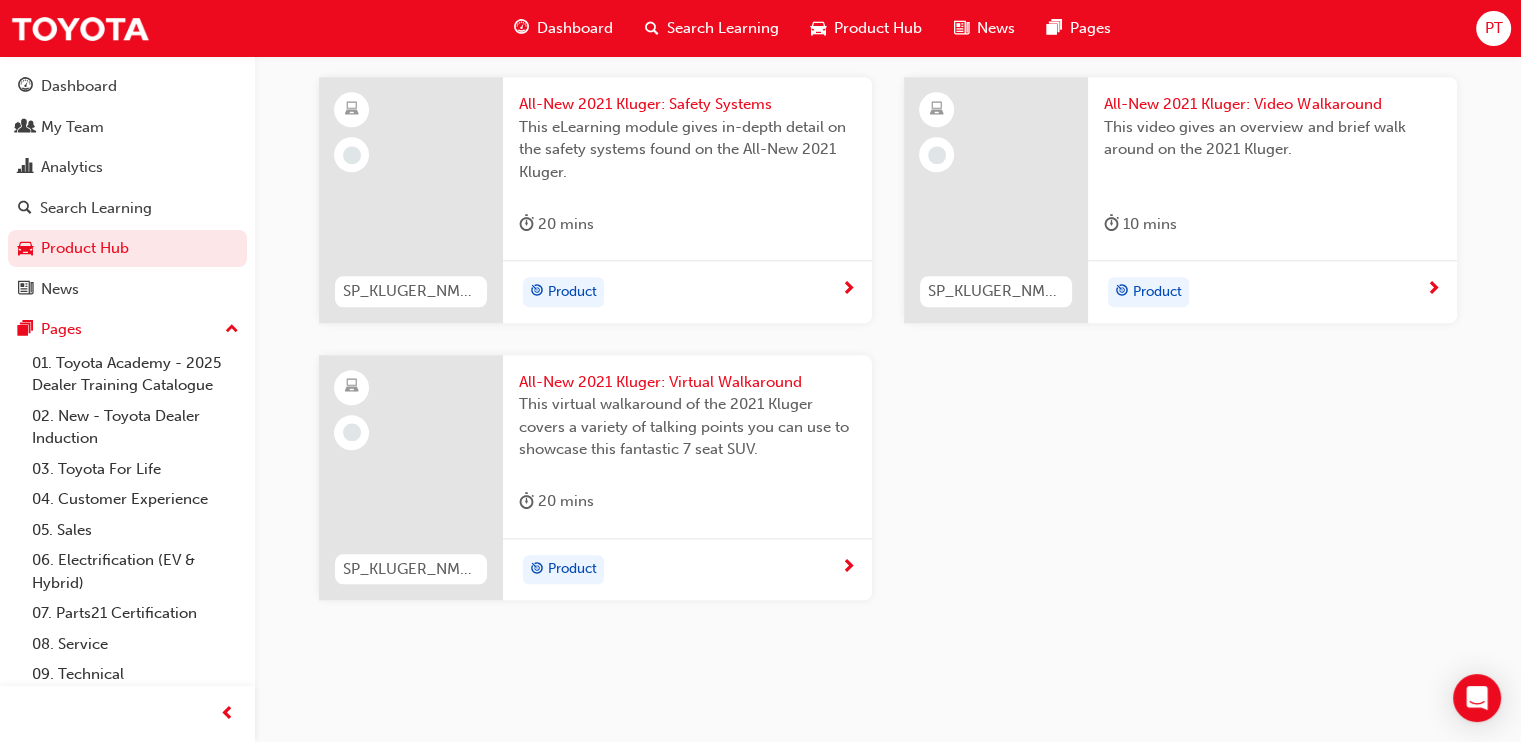 scroll, scrollTop: 2048, scrollLeft: 0, axis: vertical 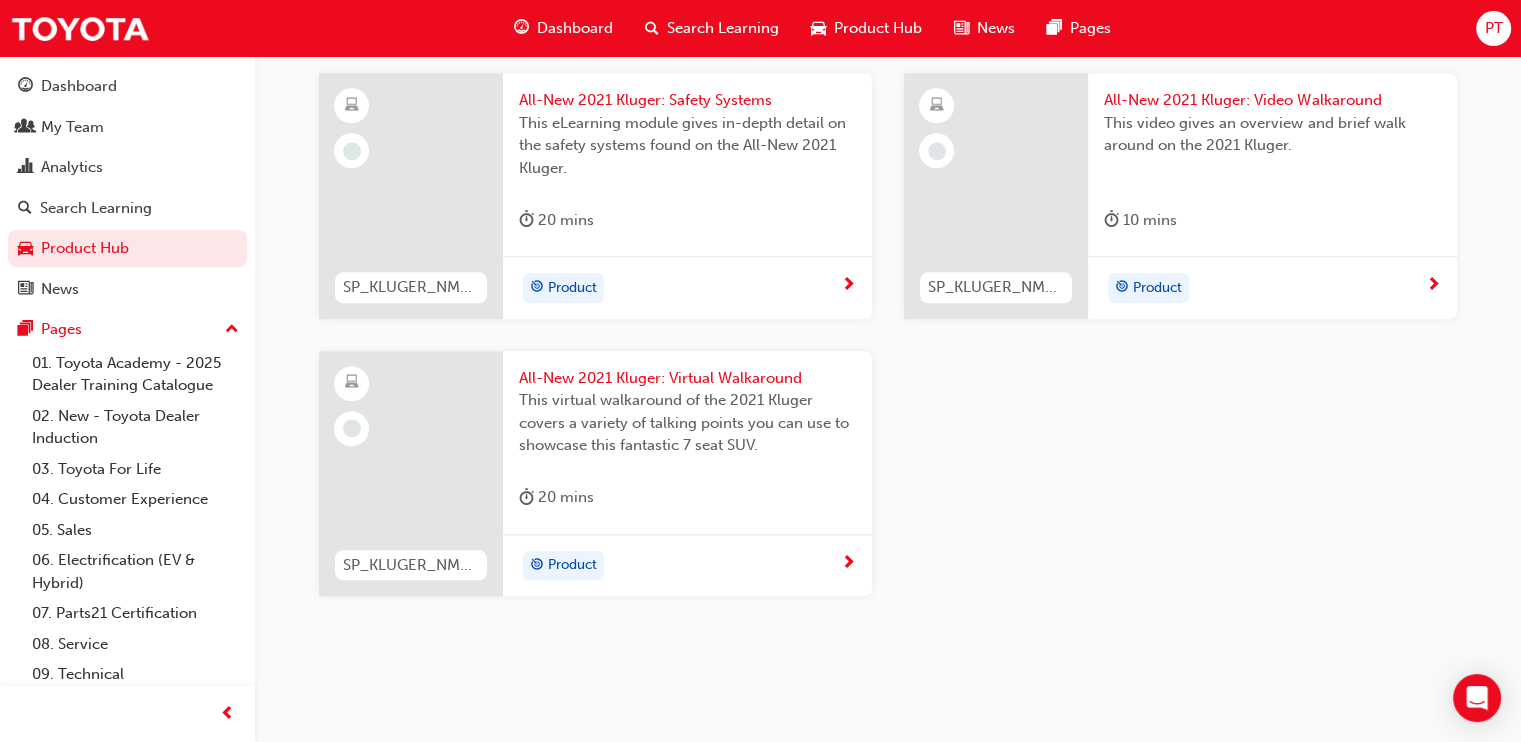 click on "Product" at bounding box center [1265, 288] 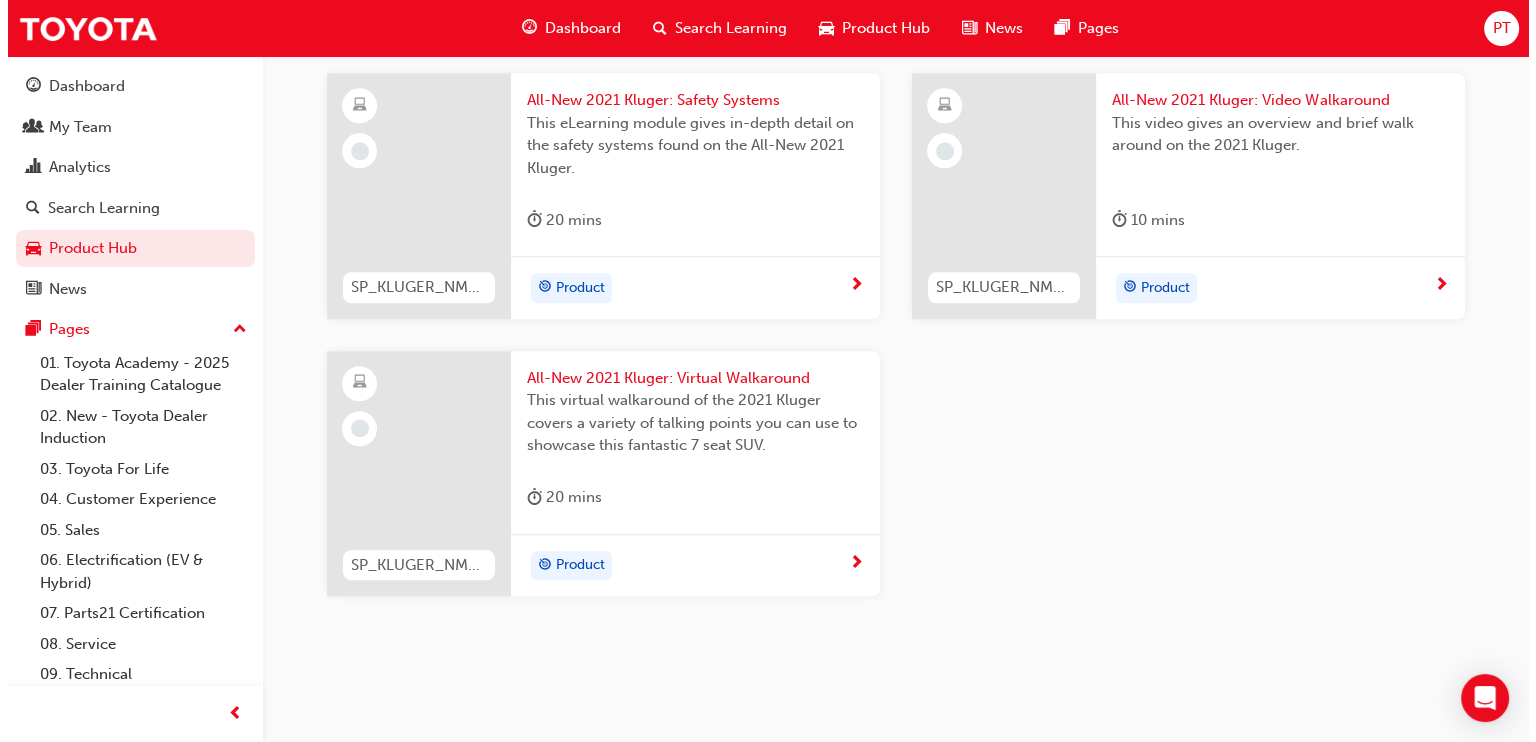 scroll, scrollTop: 0, scrollLeft: 0, axis: both 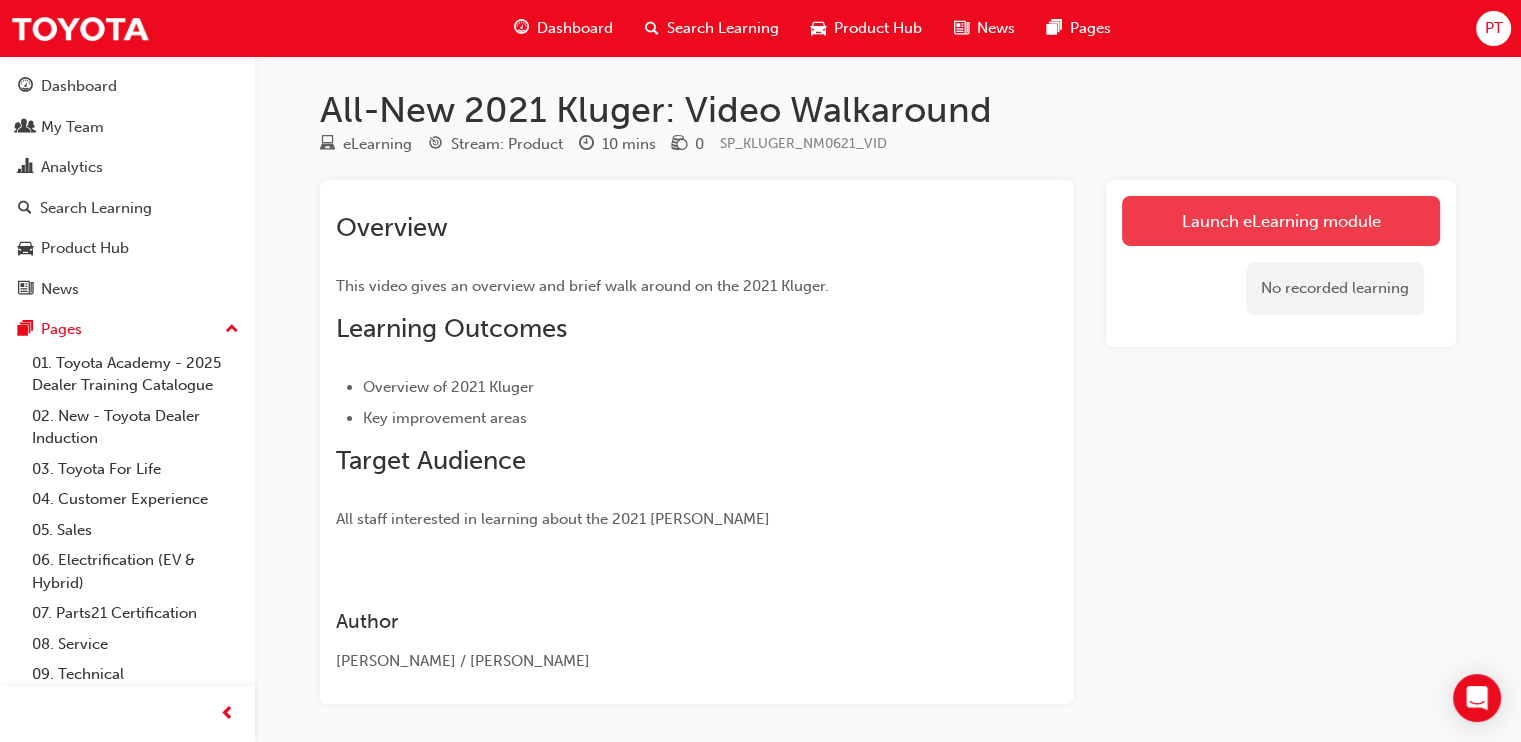 click on "Launch eLearning module" at bounding box center [1281, 221] 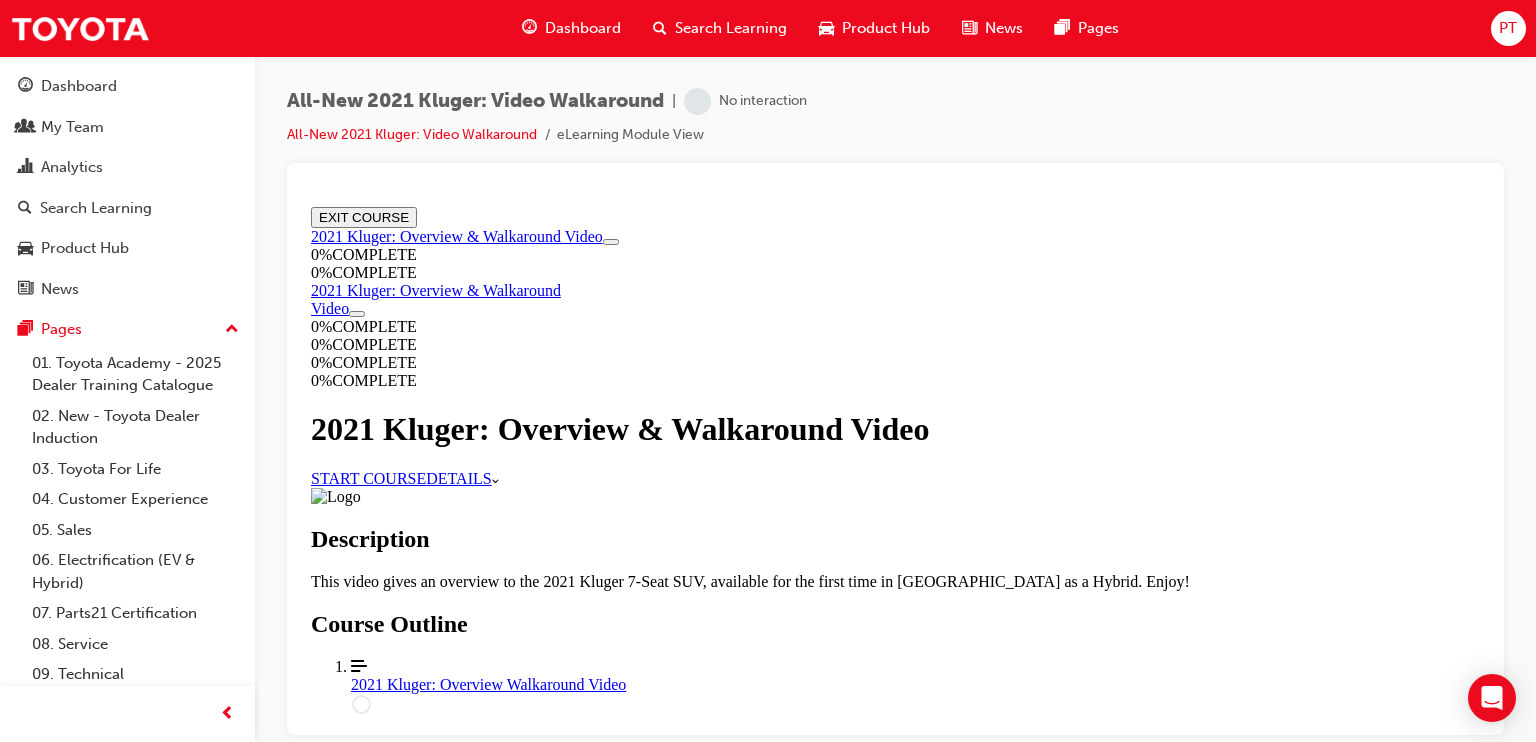 scroll, scrollTop: 0, scrollLeft: 0, axis: both 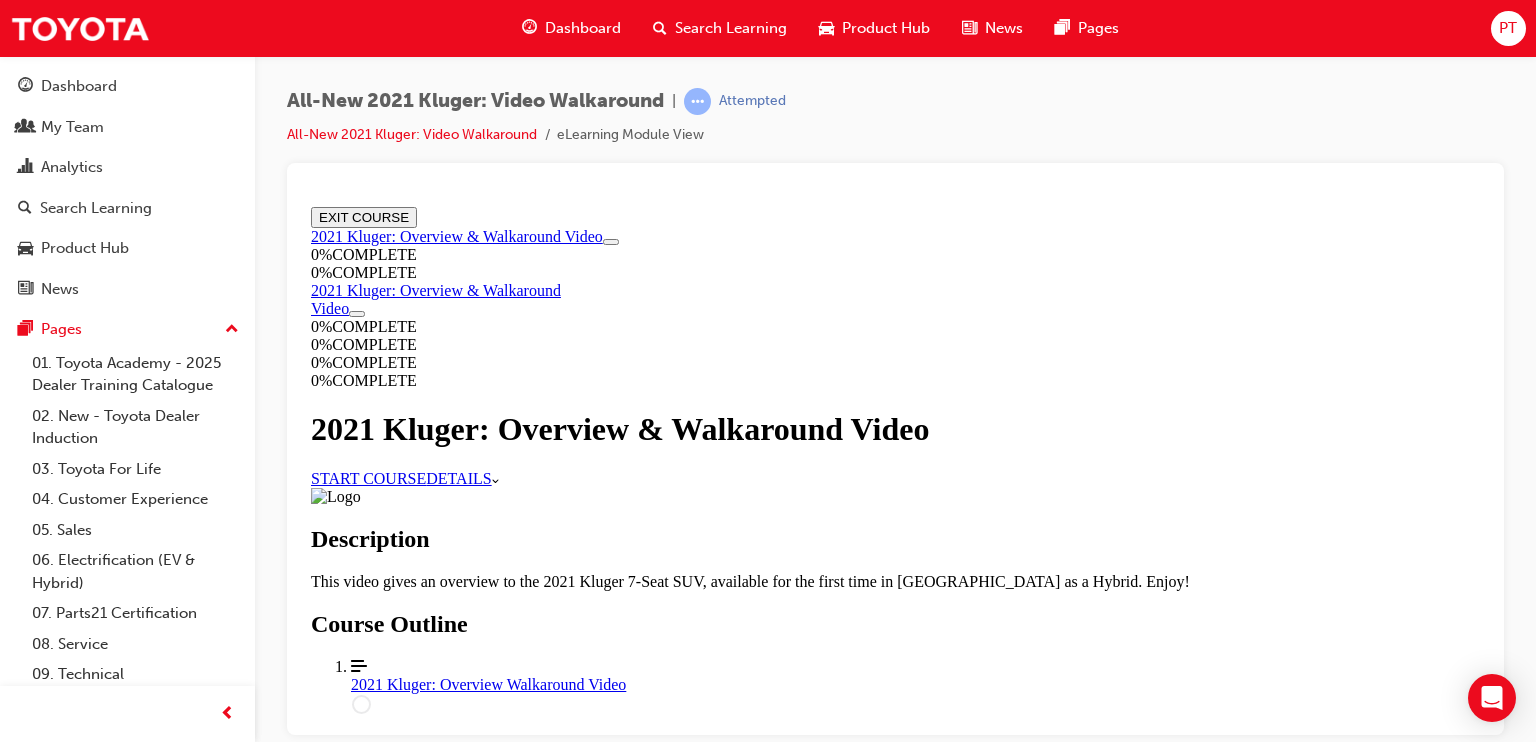 click on "START COURSE" at bounding box center [368, 477] 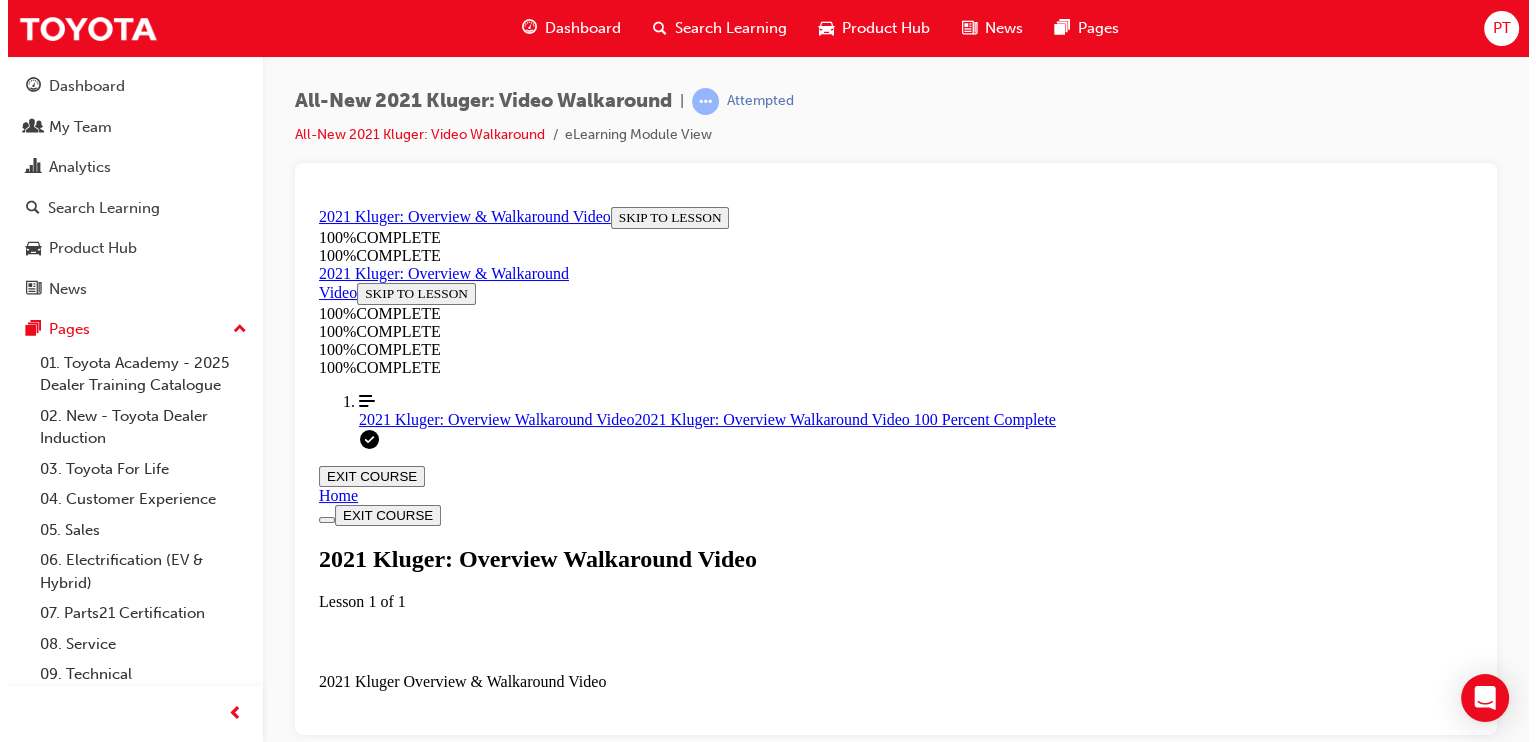 scroll, scrollTop: 452, scrollLeft: 0, axis: vertical 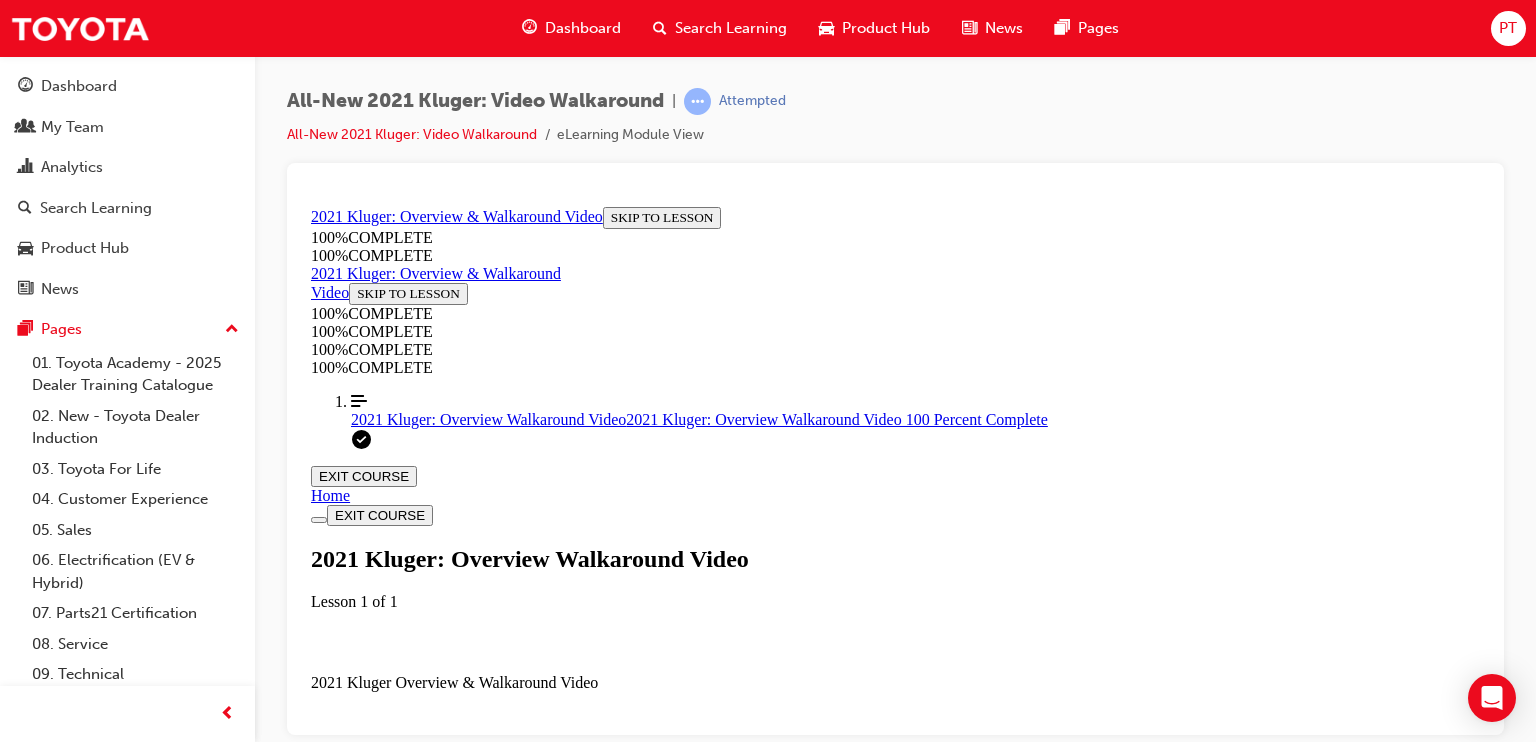 click at bounding box center (359, 838) 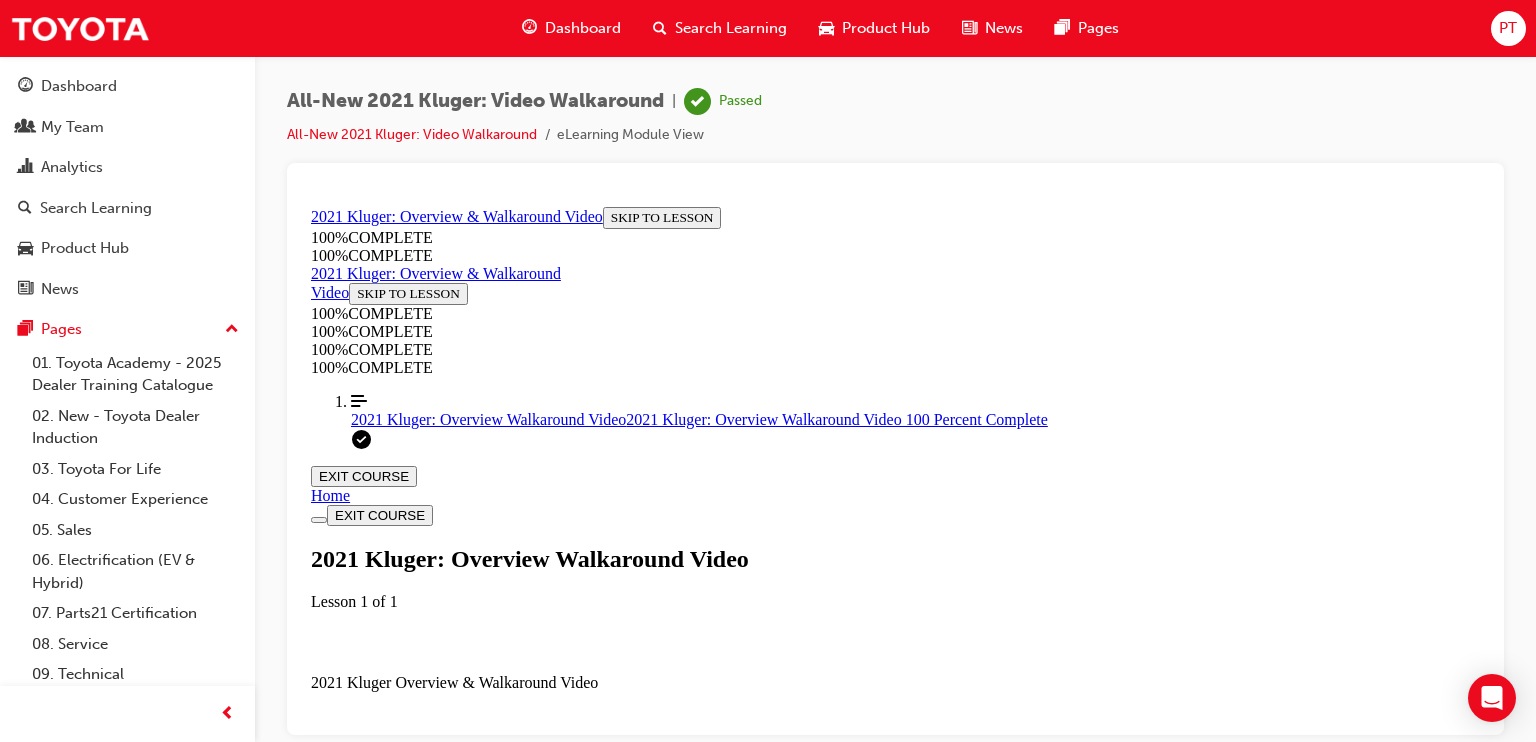scroll, scrollTop: 114, scrollLeft: 0, axis: vertical 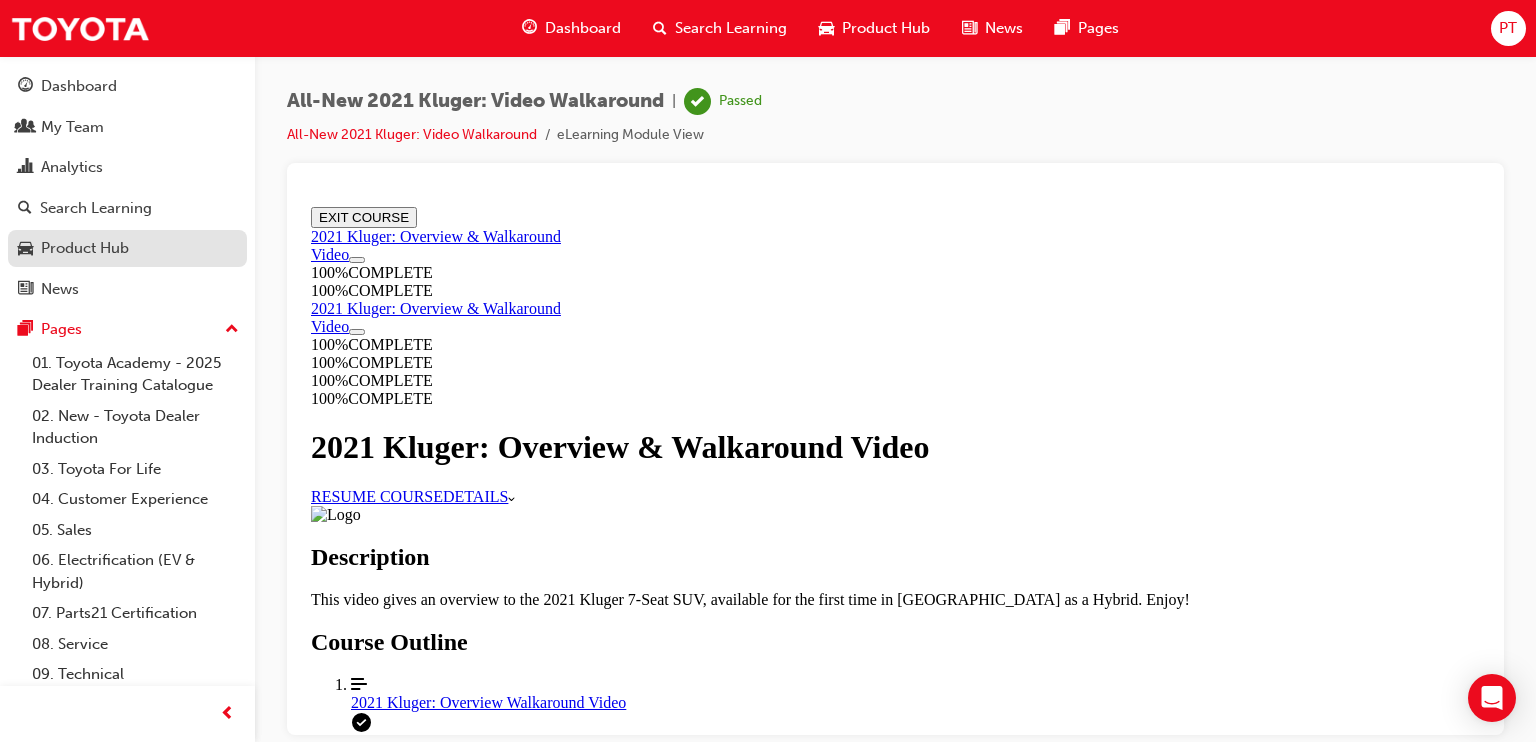 click on "Product Hub" at bounding box center (85, 248) 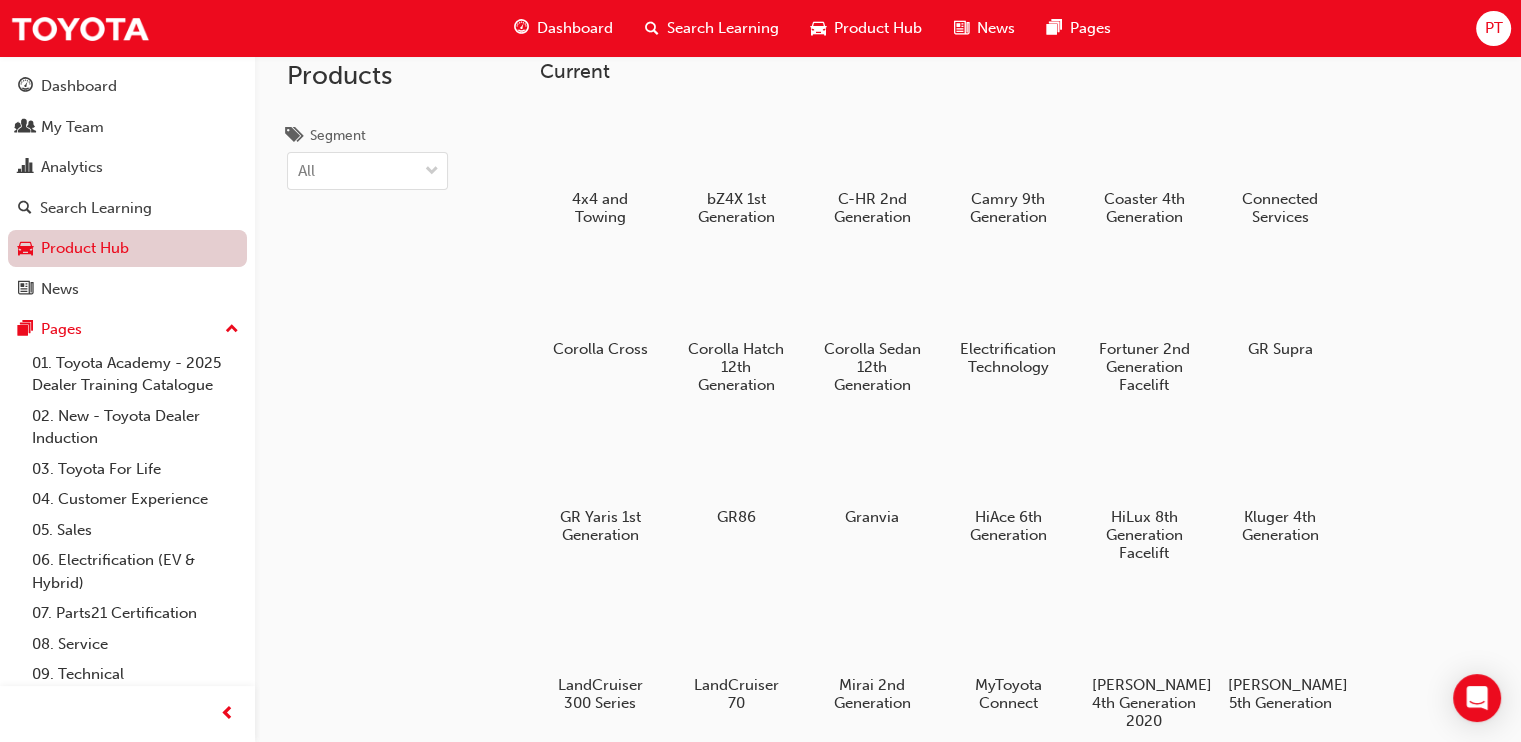 scroll, scrollTop: 44, scrollLeft: 0, axis: vertical 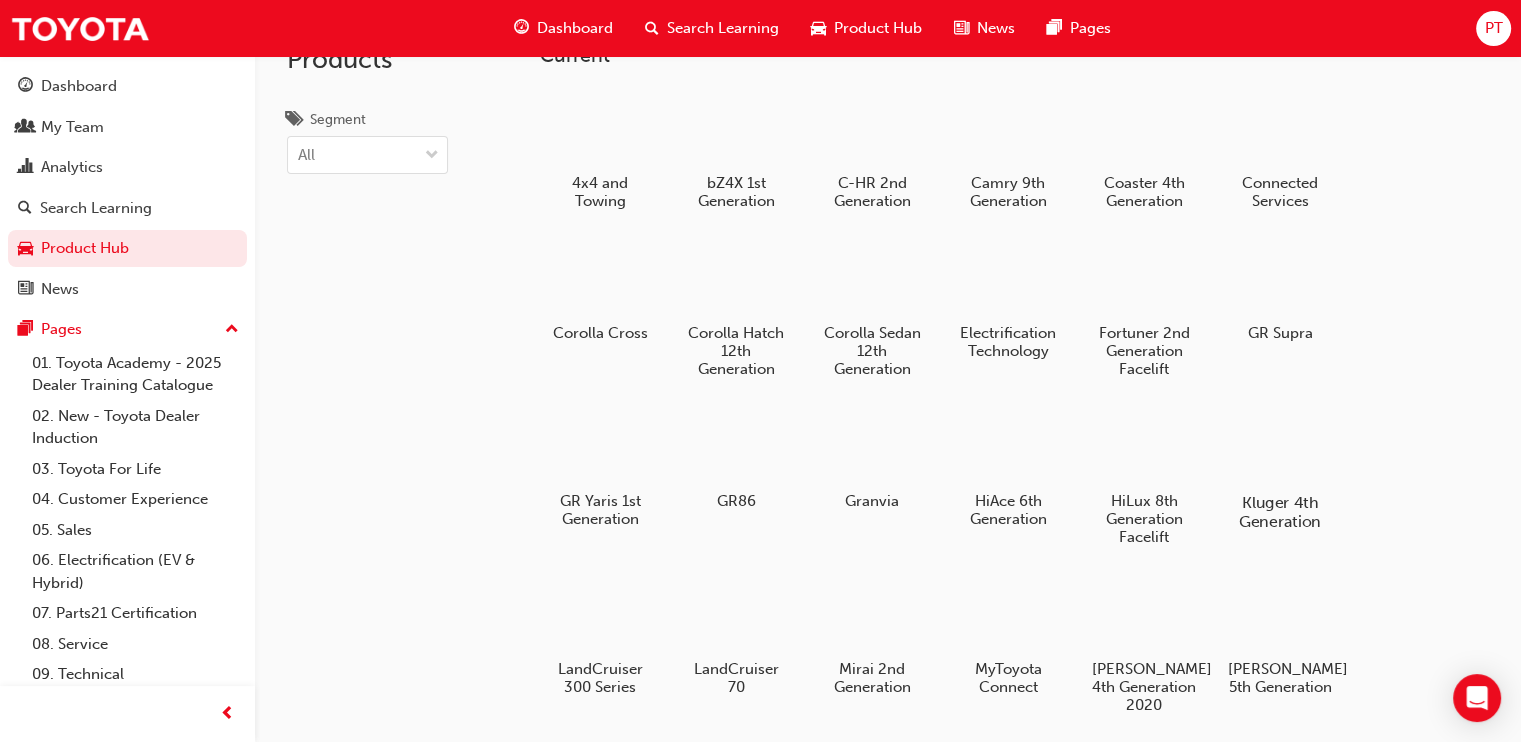 click at bounding box center (1280, 445) 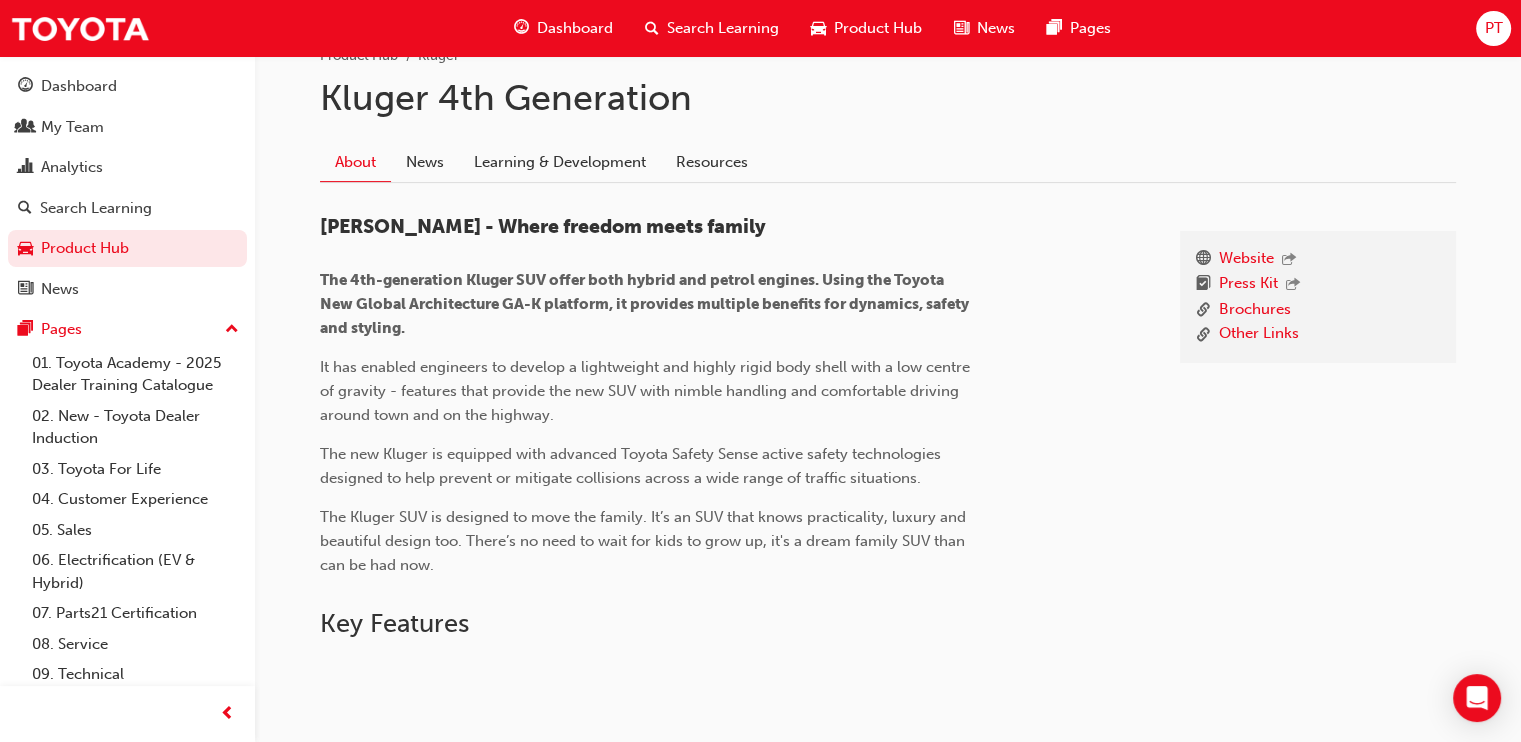 scroll, scrollTop: 450, scrollLeft: 0, axis: vertical 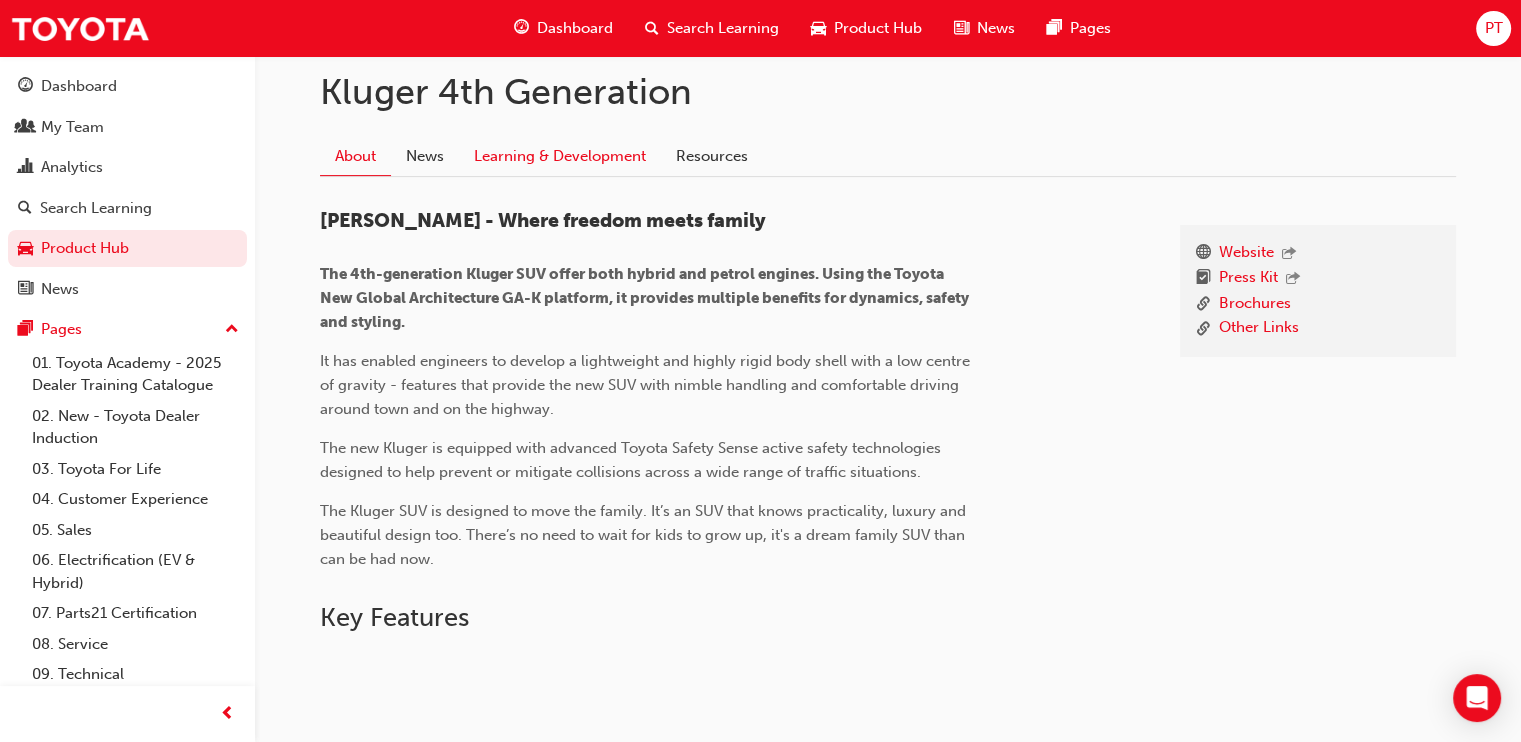 click on "Learning & Development" at bounding box center [560, 156] 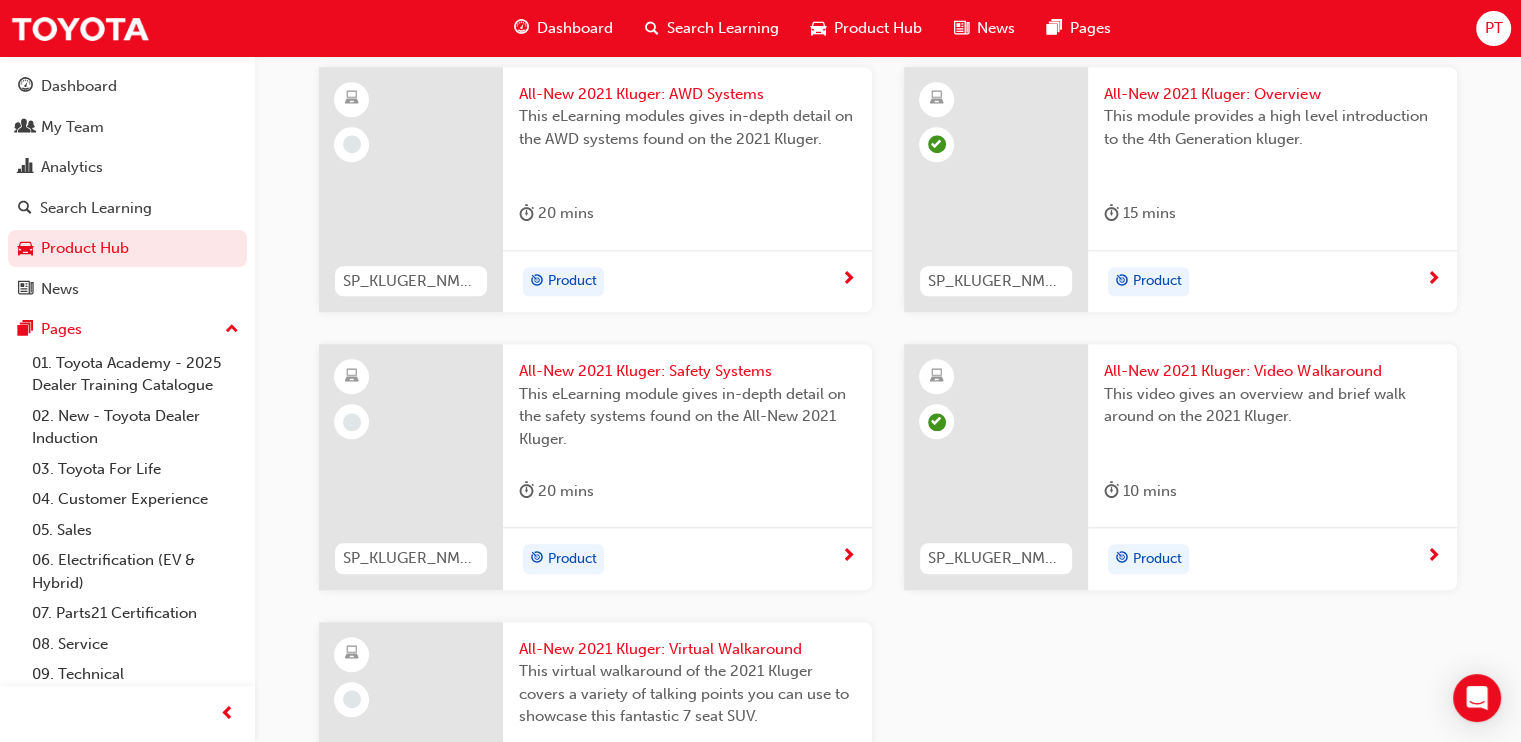 scroll, scrollTop: 1774, scrollLeft: 0, axis: vertical 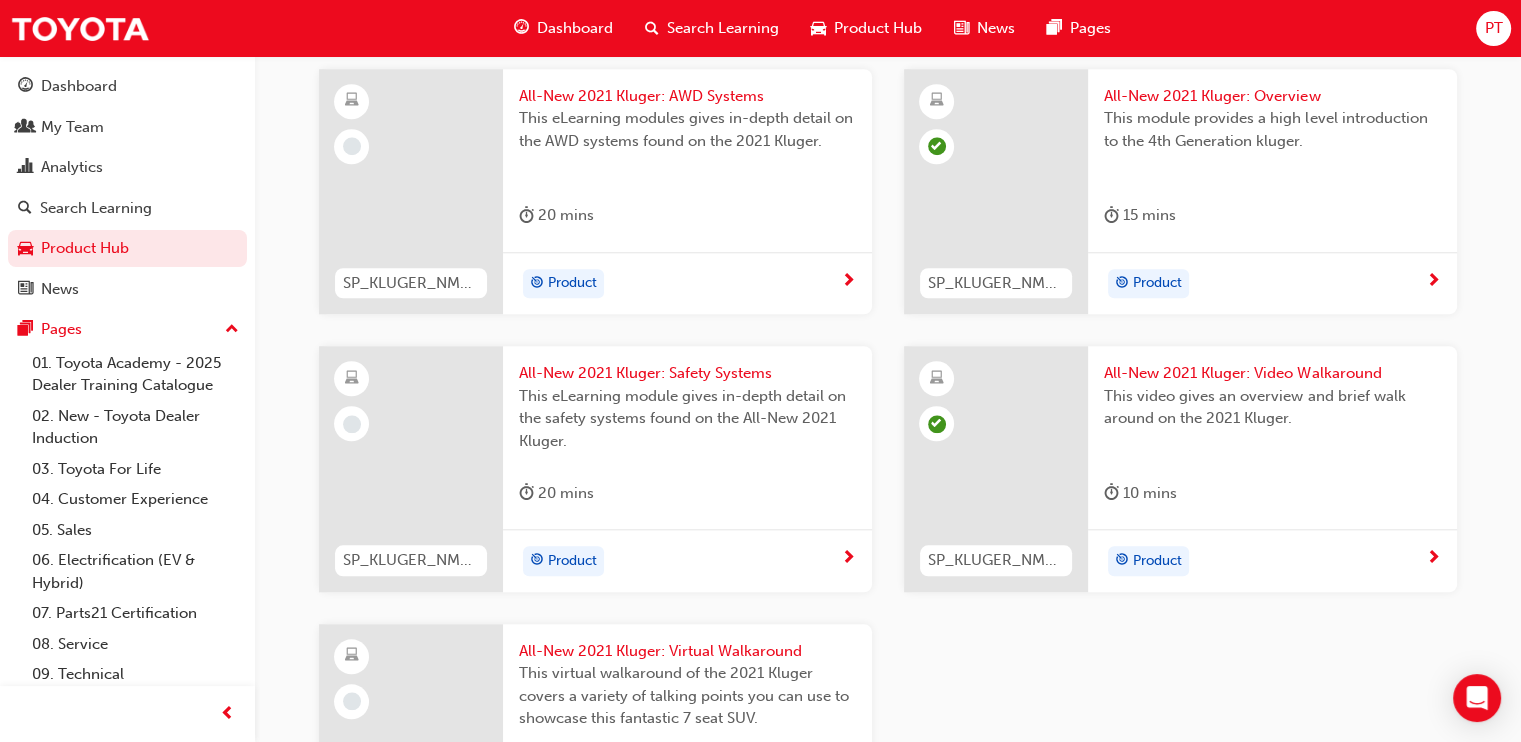 click on "20 mins" at bounding box center [687, 219] 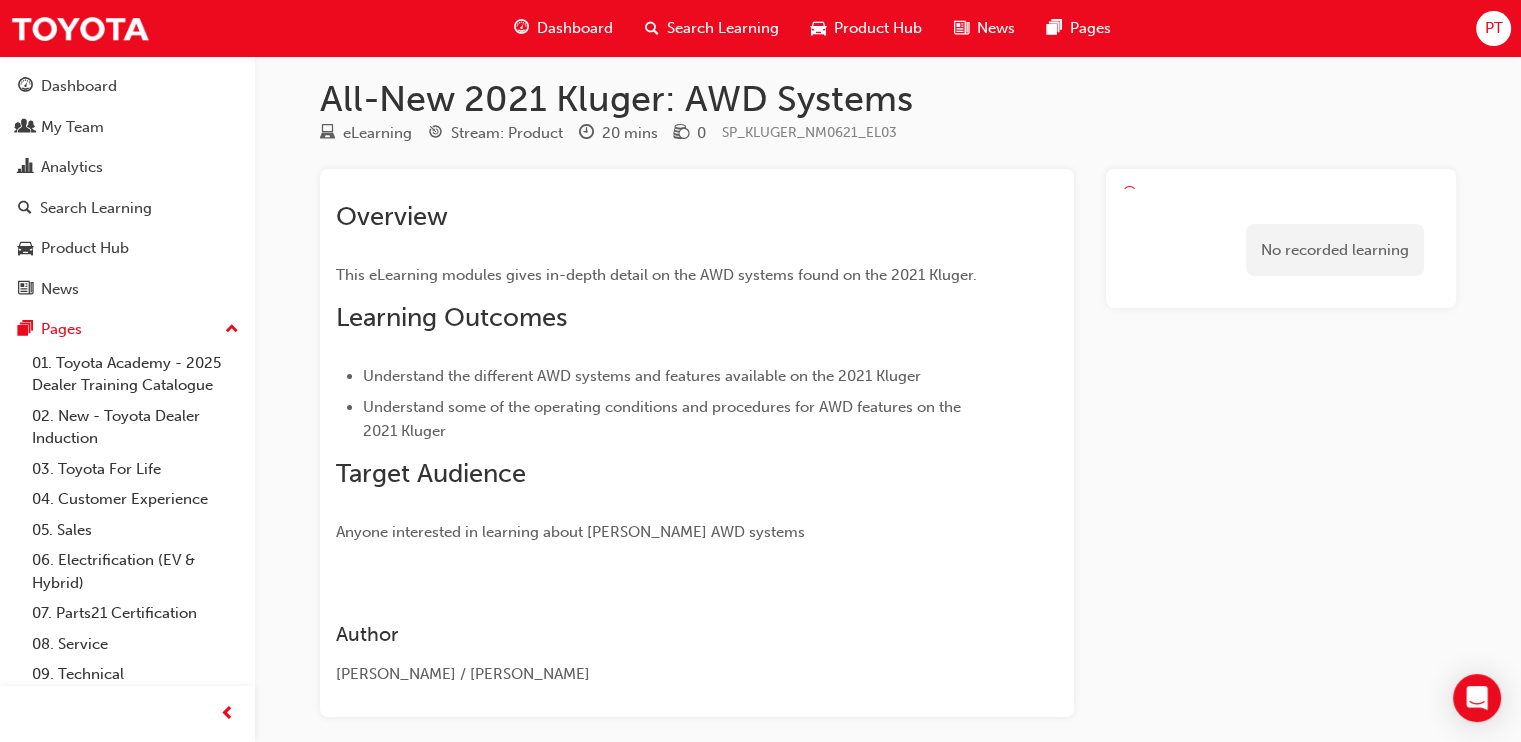 scroll, scrollTop: 30, scrollLeft: 0, axis: vertical 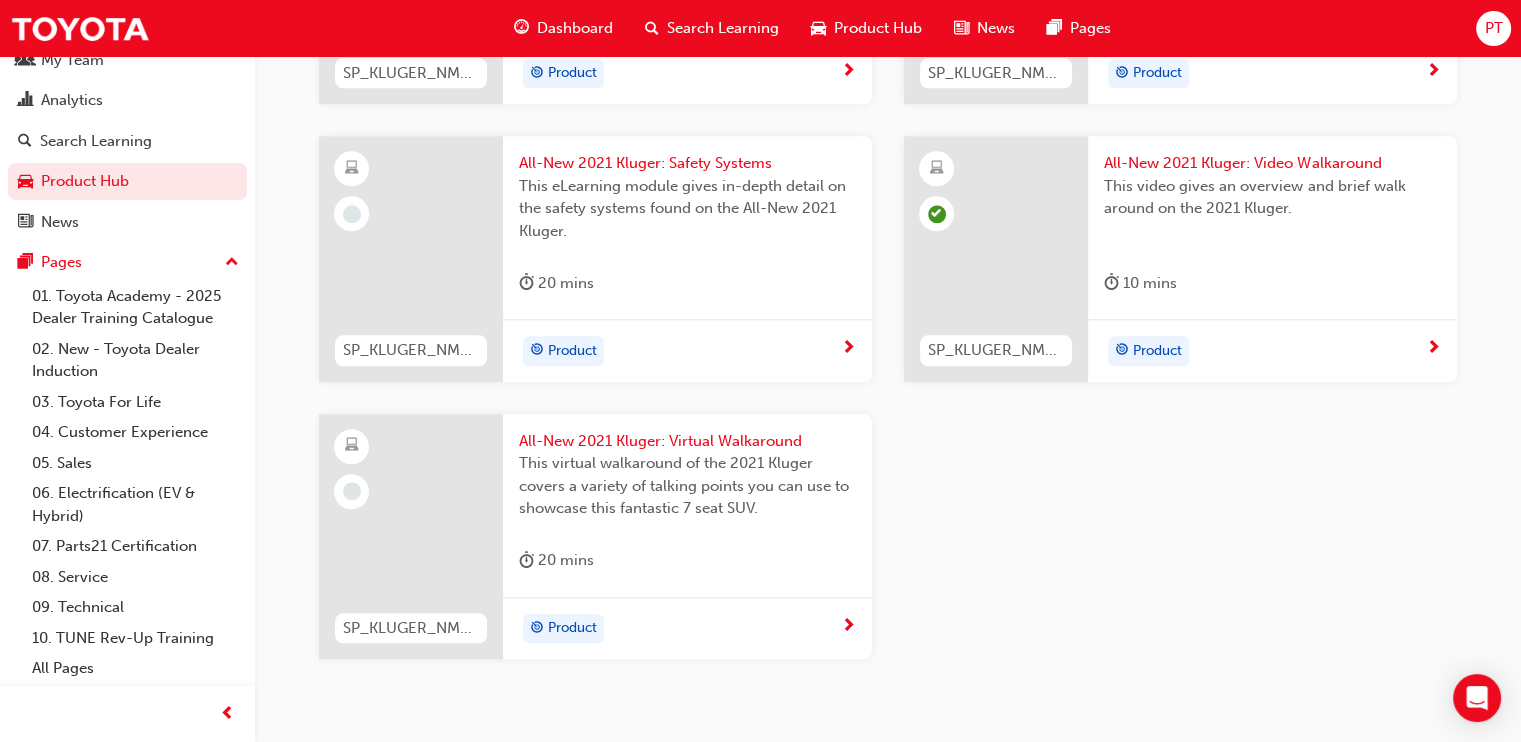 click on "Product" at bounding box center [687, 628] 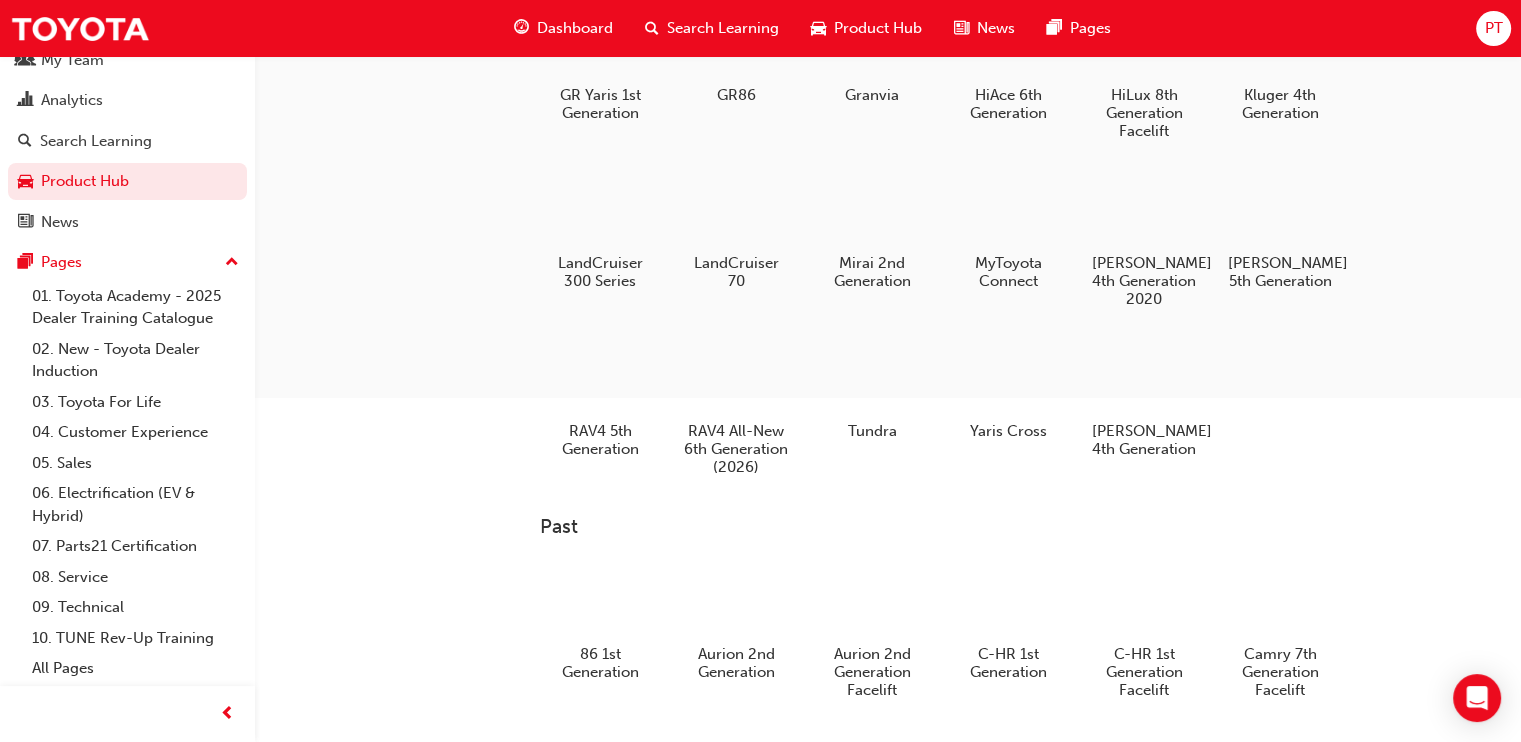 scroll, scrollTop: 44, scrollLeft: 0, axis: vertical 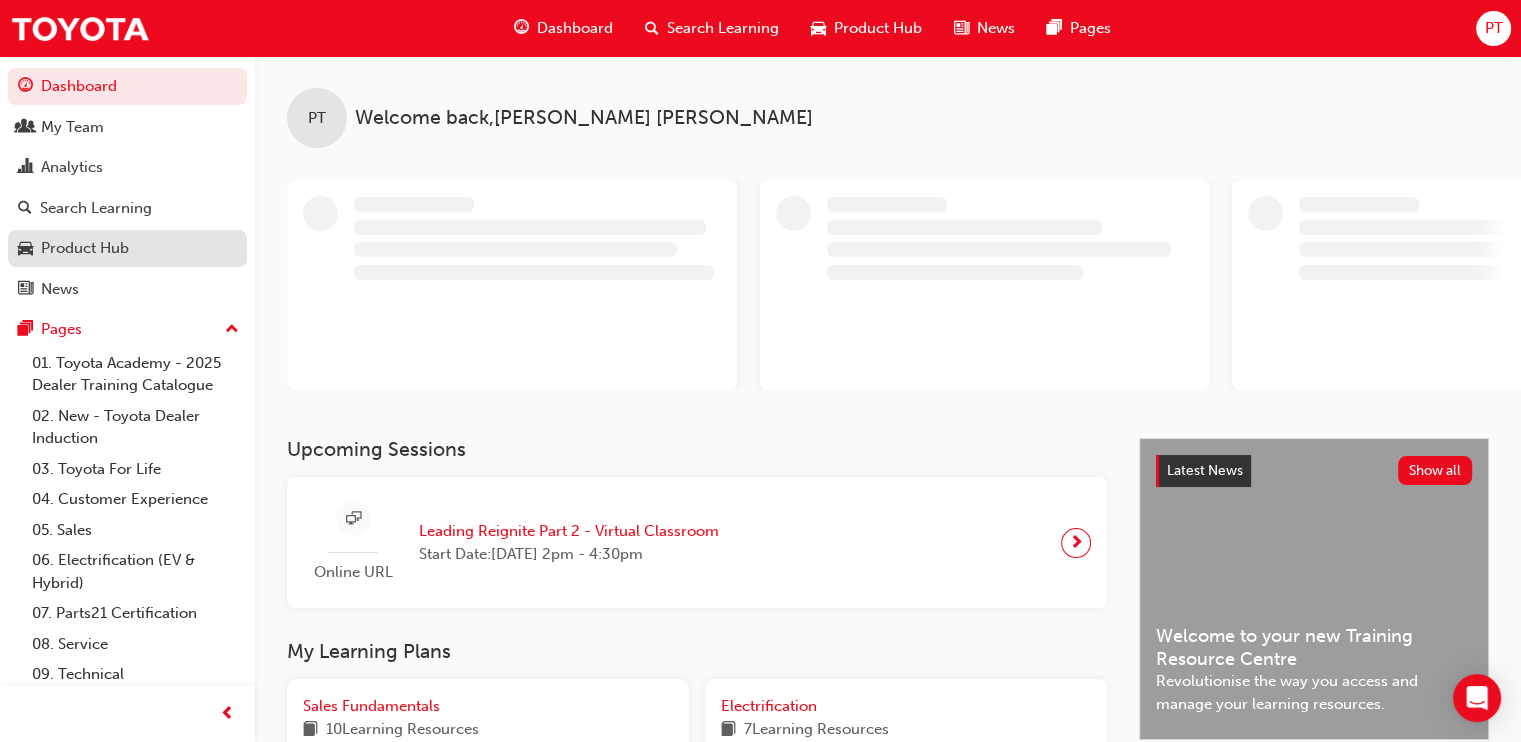 click on "Product Hub" at bounding box center [85, 248] 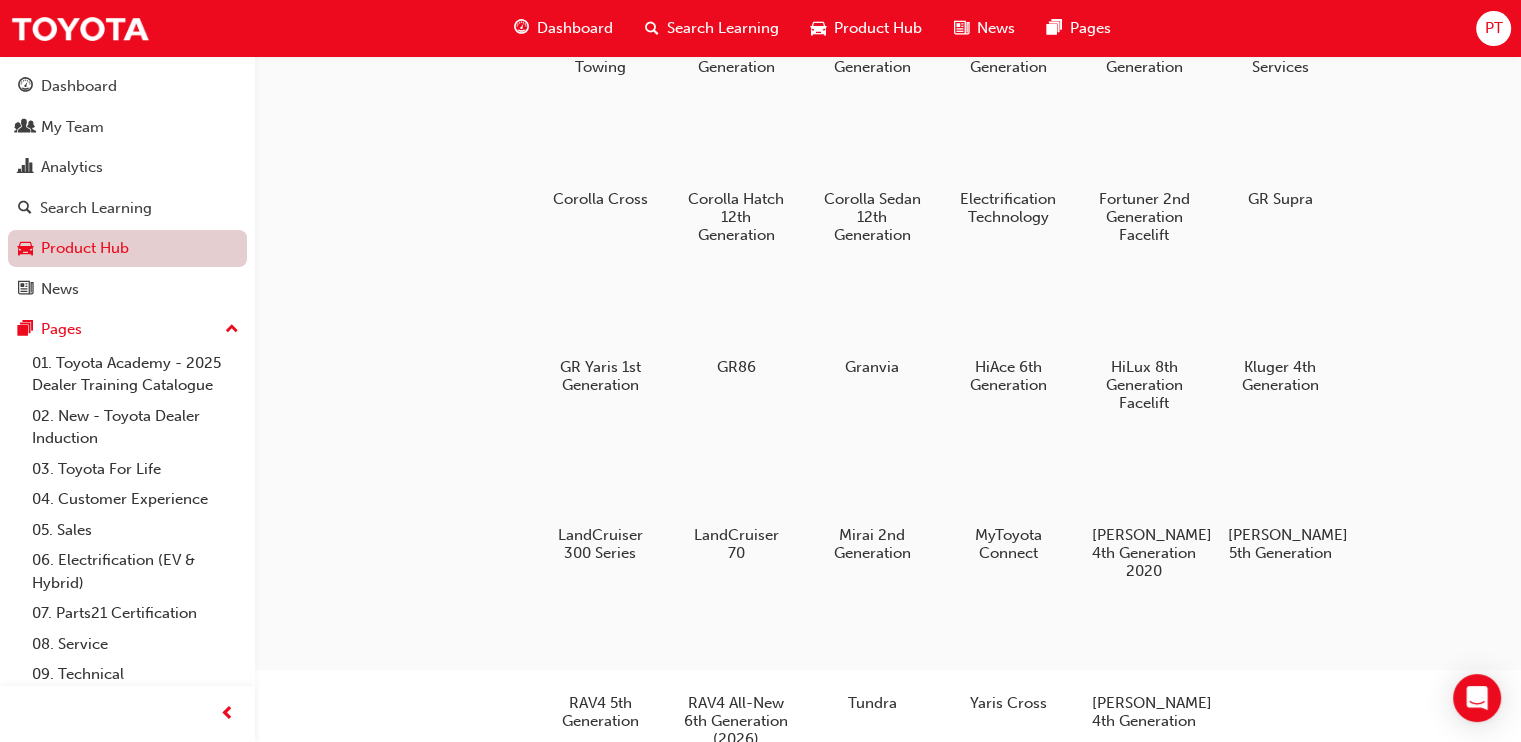 scroll, scrollTop: 188, scrollLeft: 0, axis: vertical 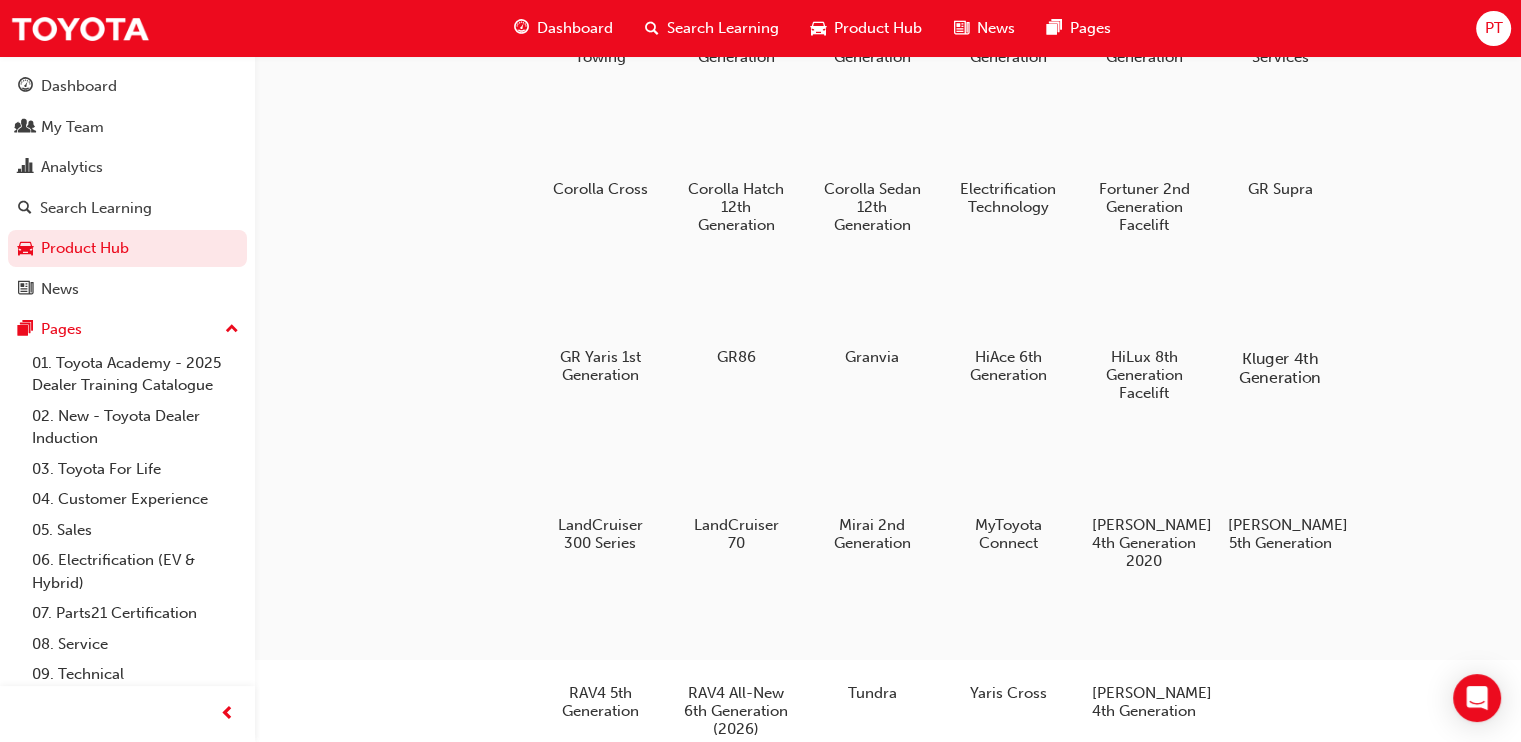 click at bounding box center (1280, 301) 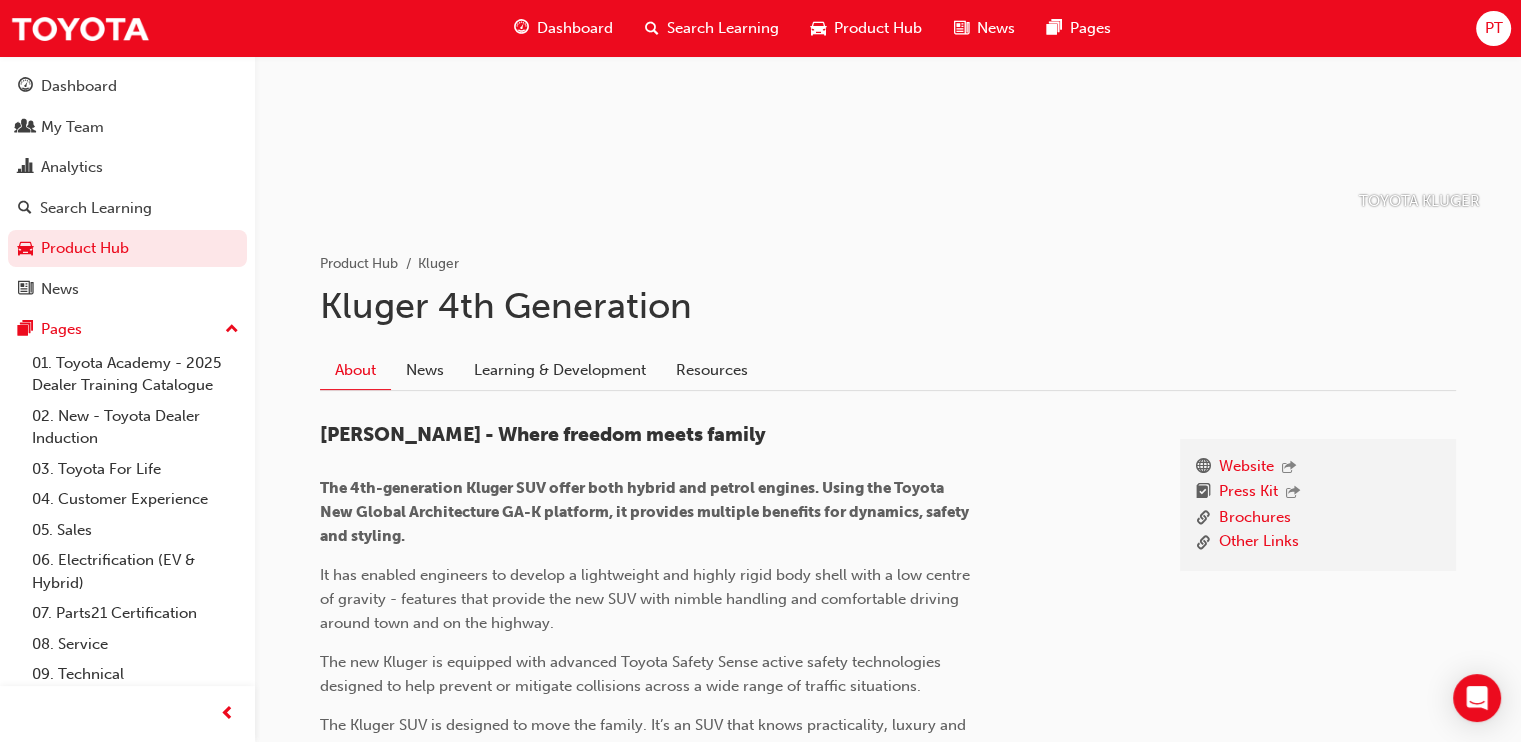 scroll, scrollTop: 241, scrollLeft: 0, axis: vertical 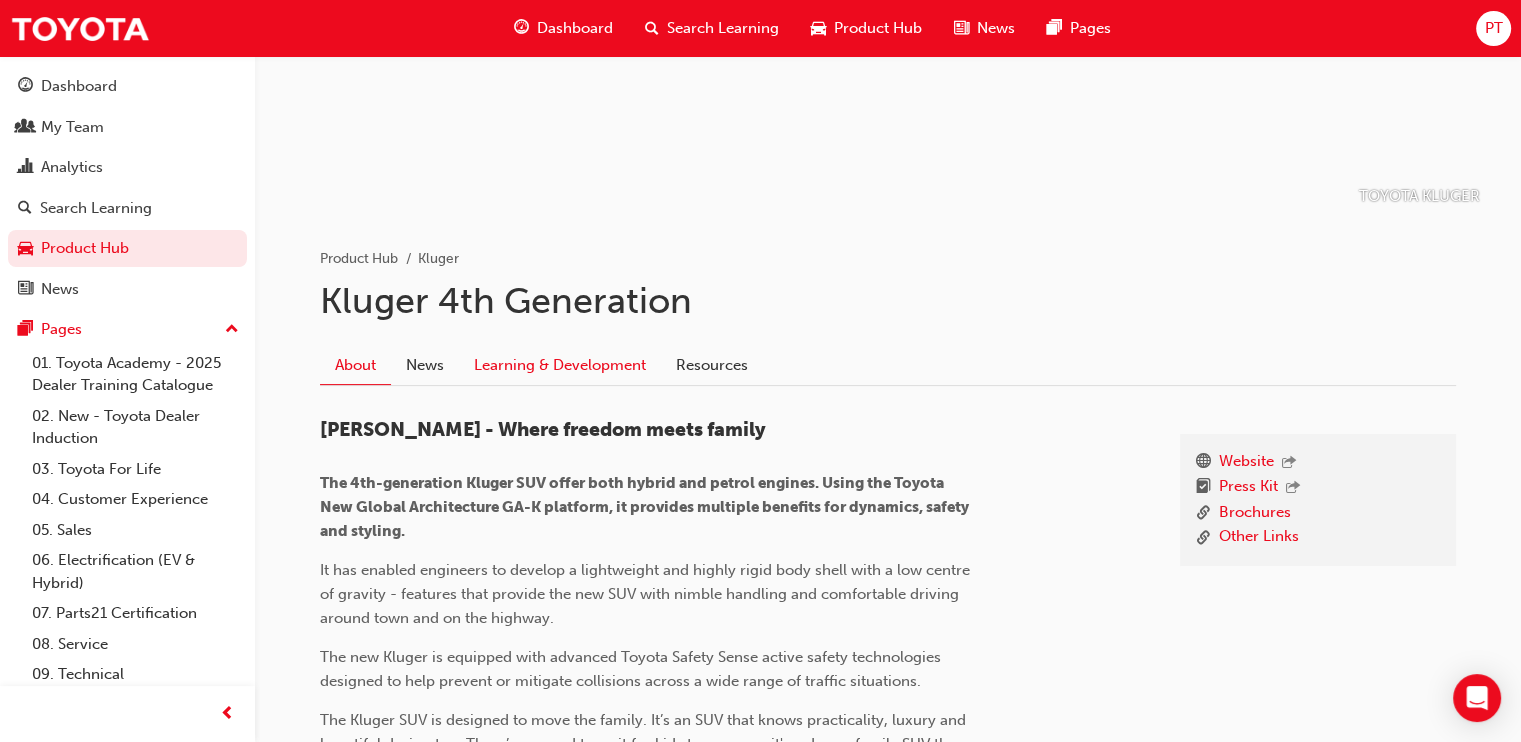 click on "Learning & Development" at bounding box center [560, 365] 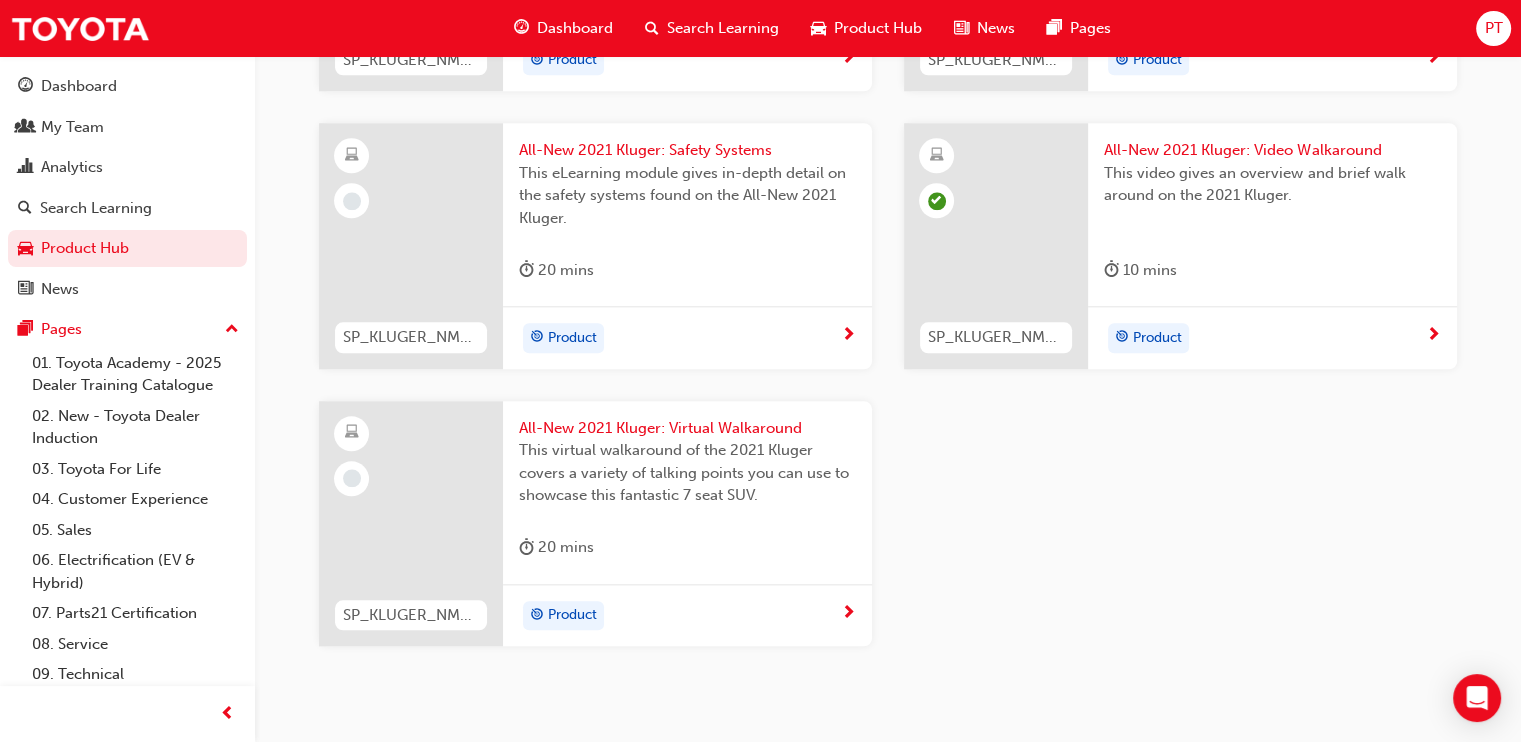 scroll, scrollTop: 2048, scrollLeft: 0, axis: vertical 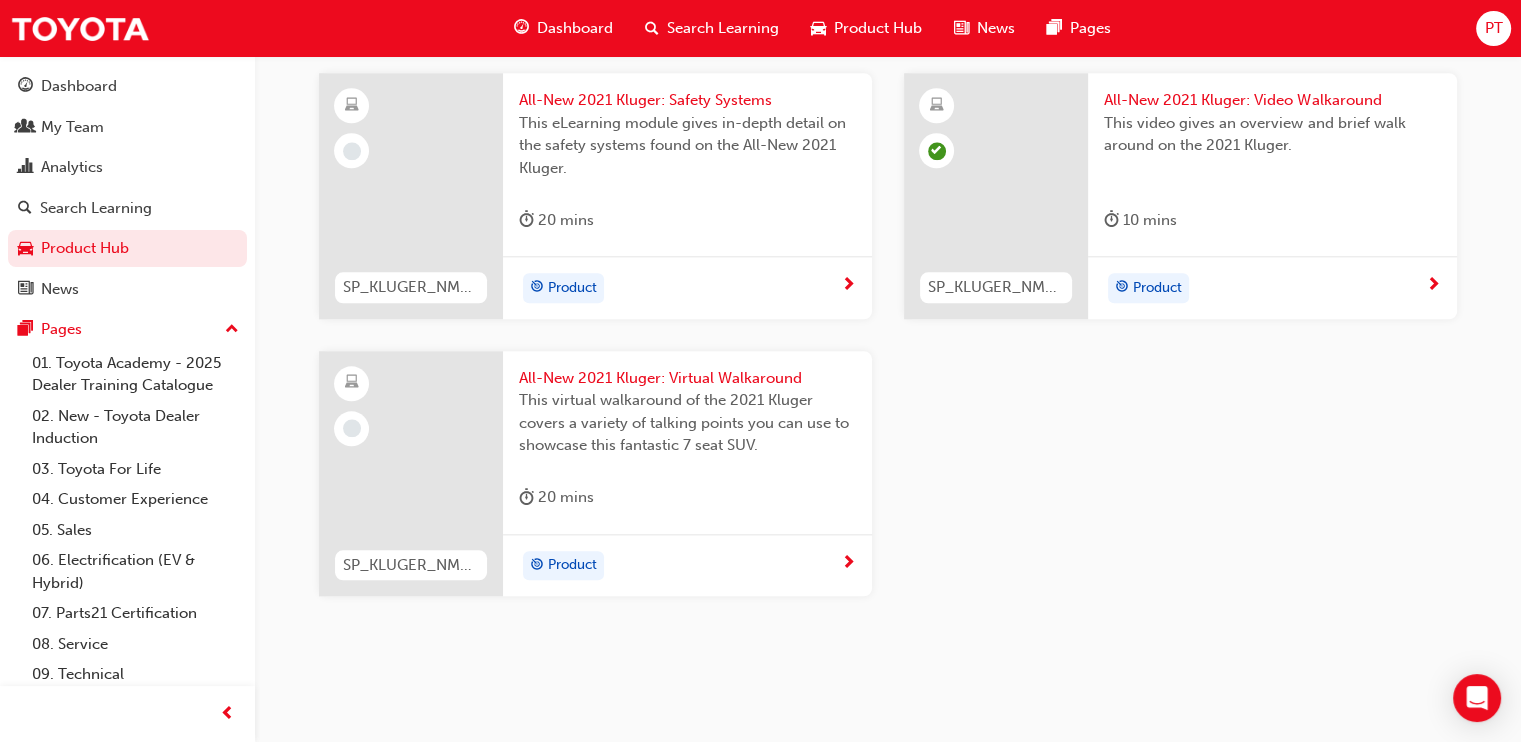 click on "Product" at bounding box center [680, 566] 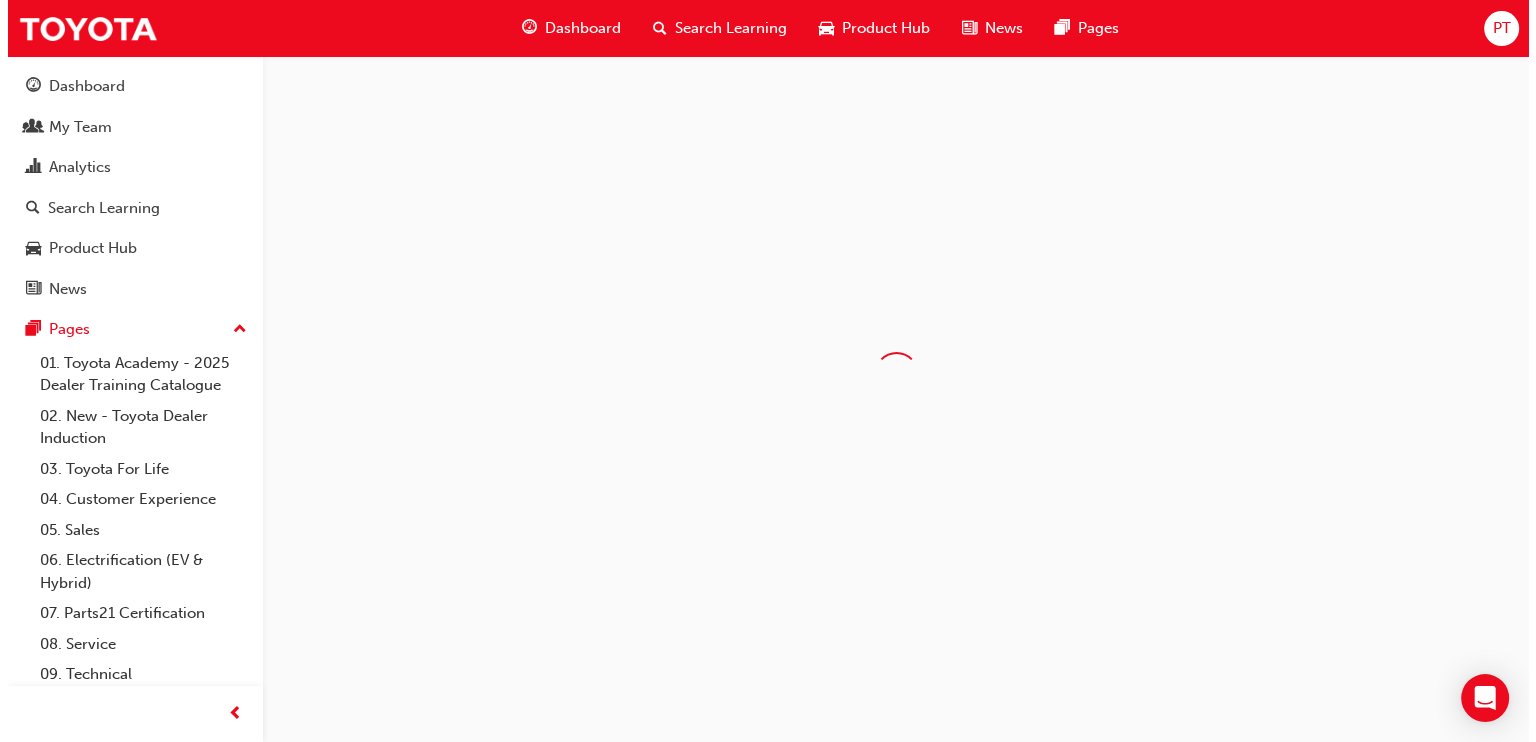 scroll, scrollTop: 0, scrollLeft: 0, axis: both 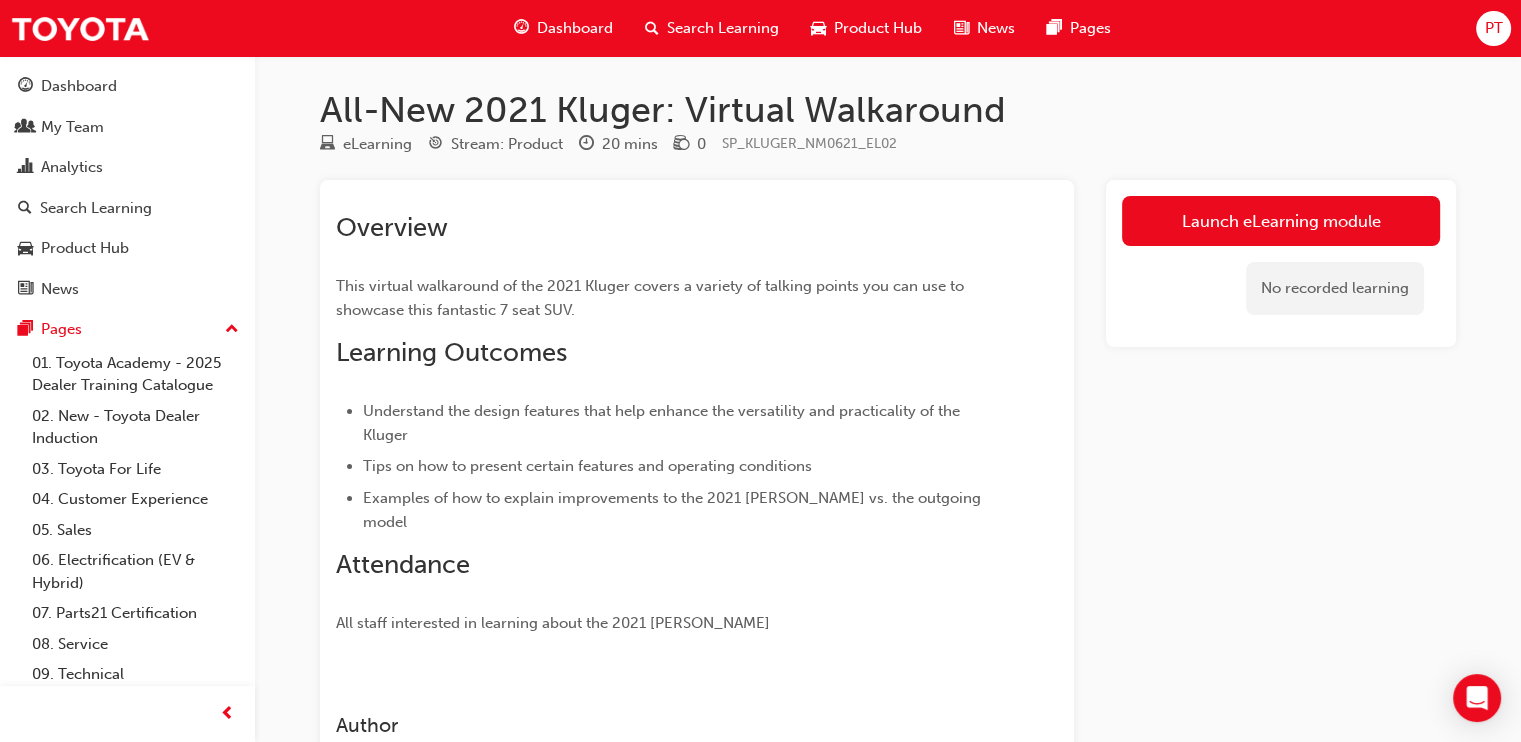 click on "No recorded learning" at bounding box center [1281, 288] 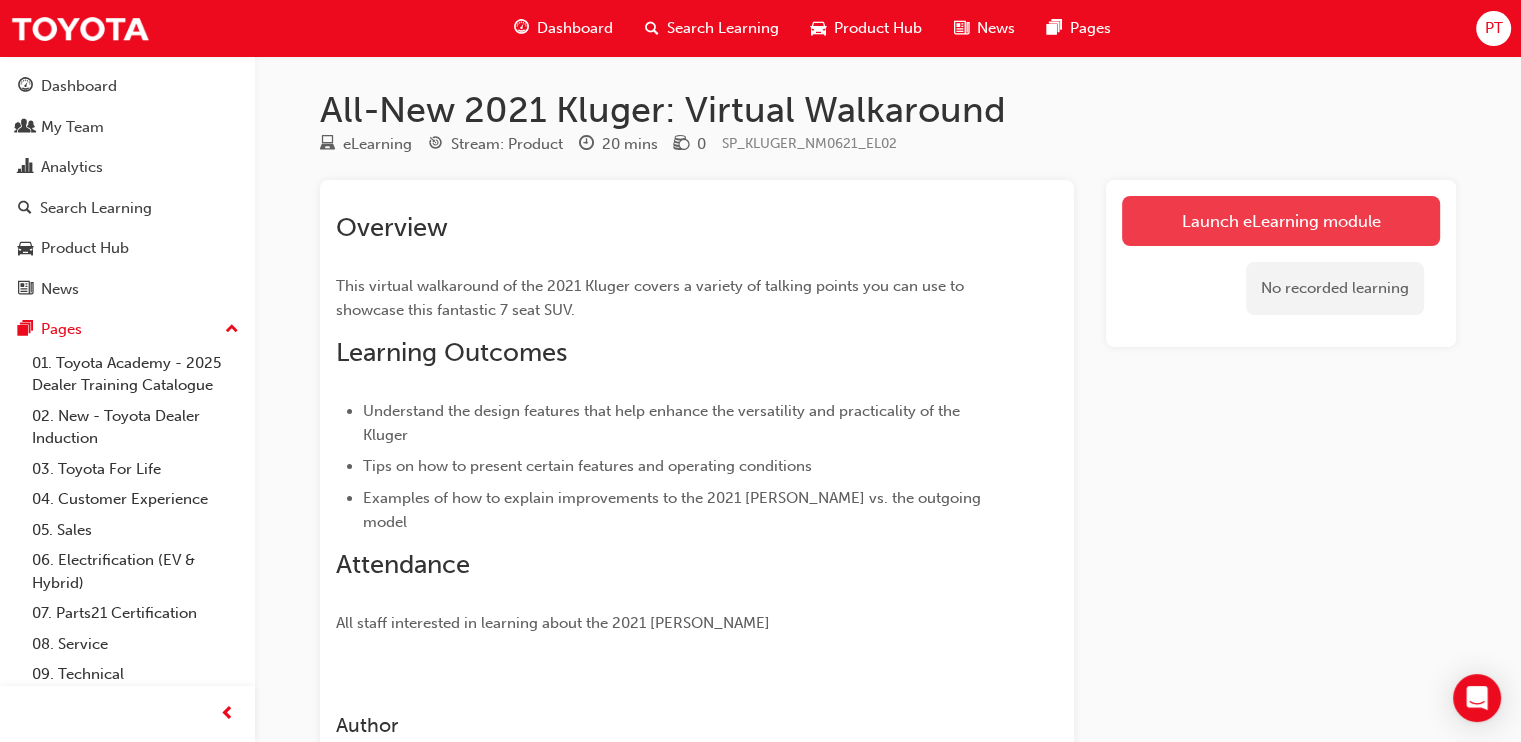 click on "Launch eLearning module" at bounding box center [1281, 221] 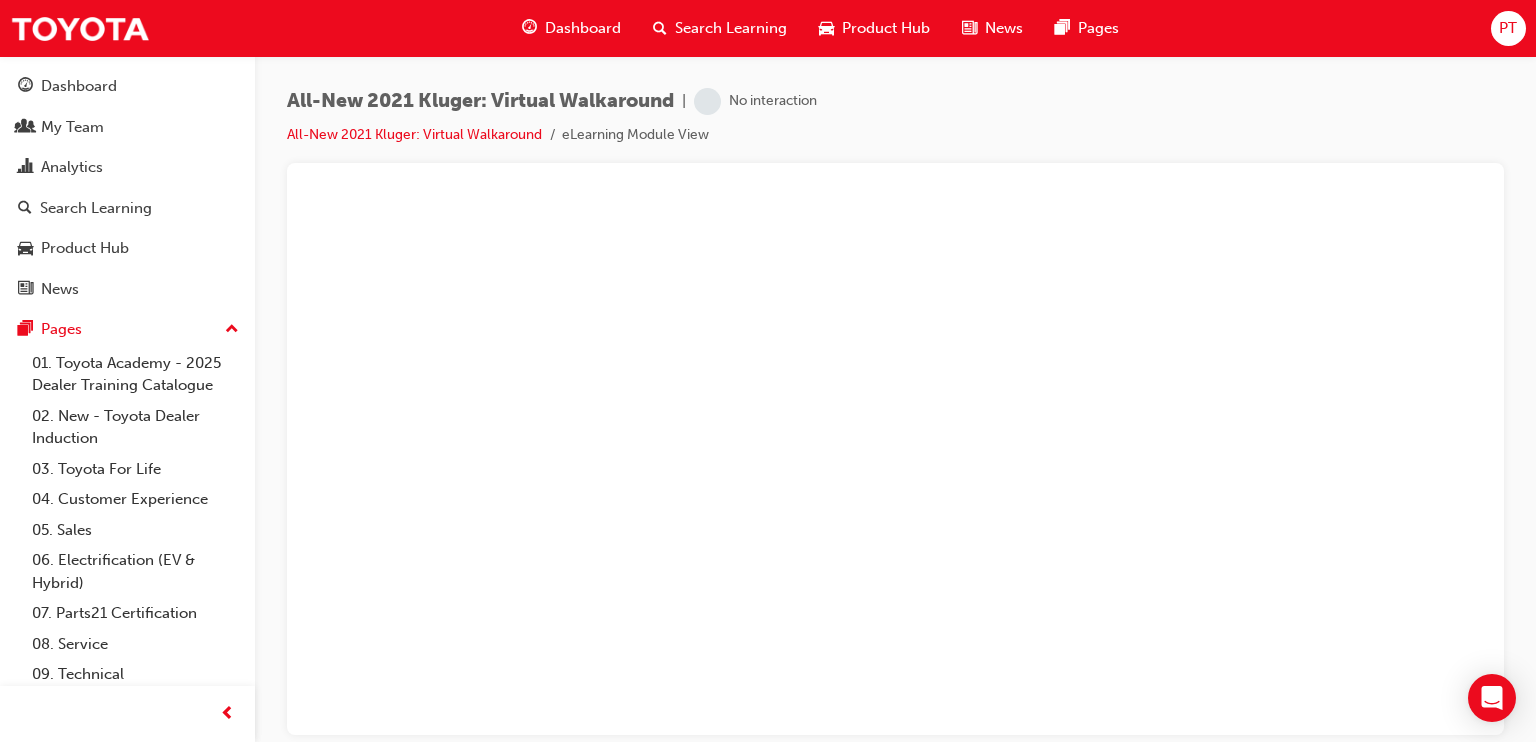 scroll, scrollTop: 0, scrollLeft: 0, axis: both 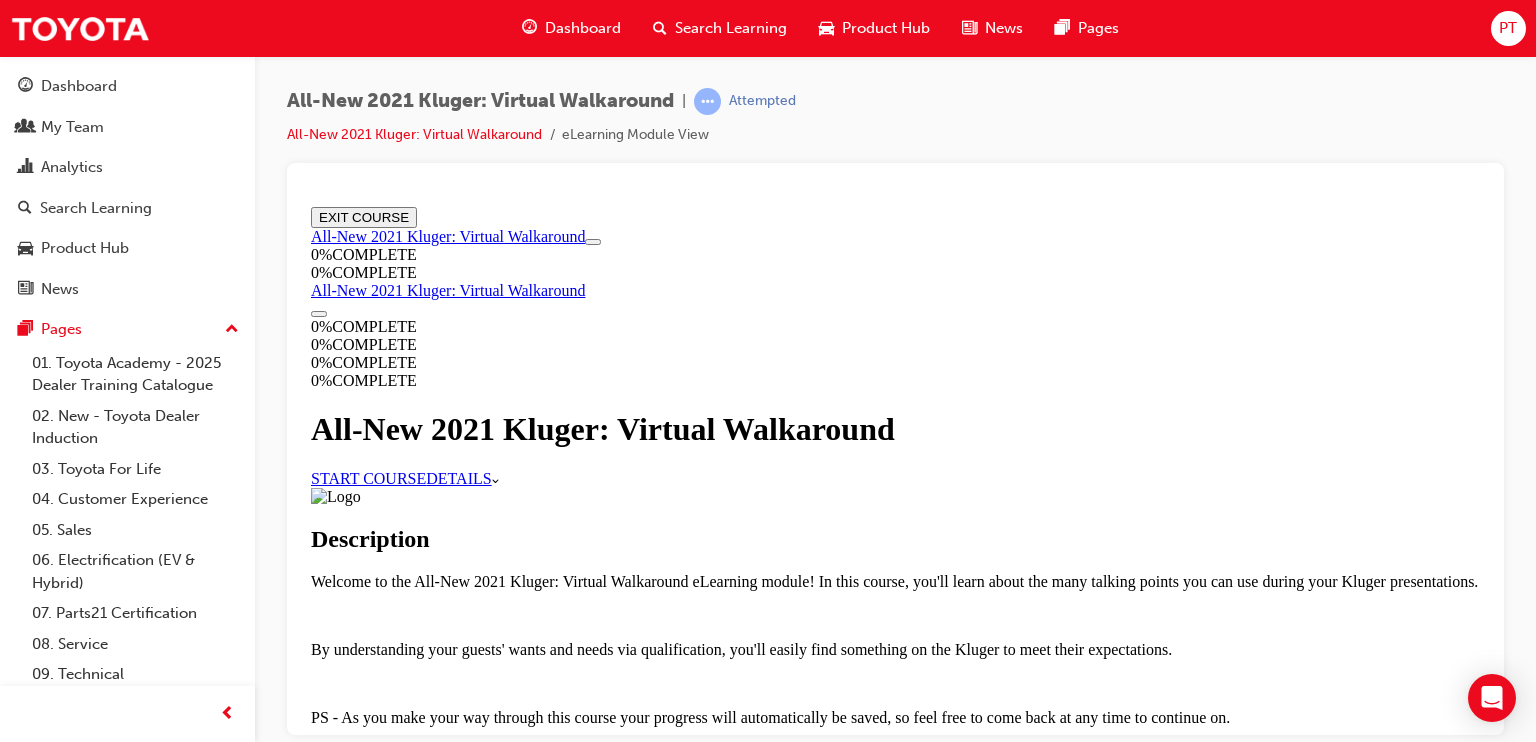 click on "All-New 2021 Kluger: Virtual Walkaround" at bounding box center (895, 428) 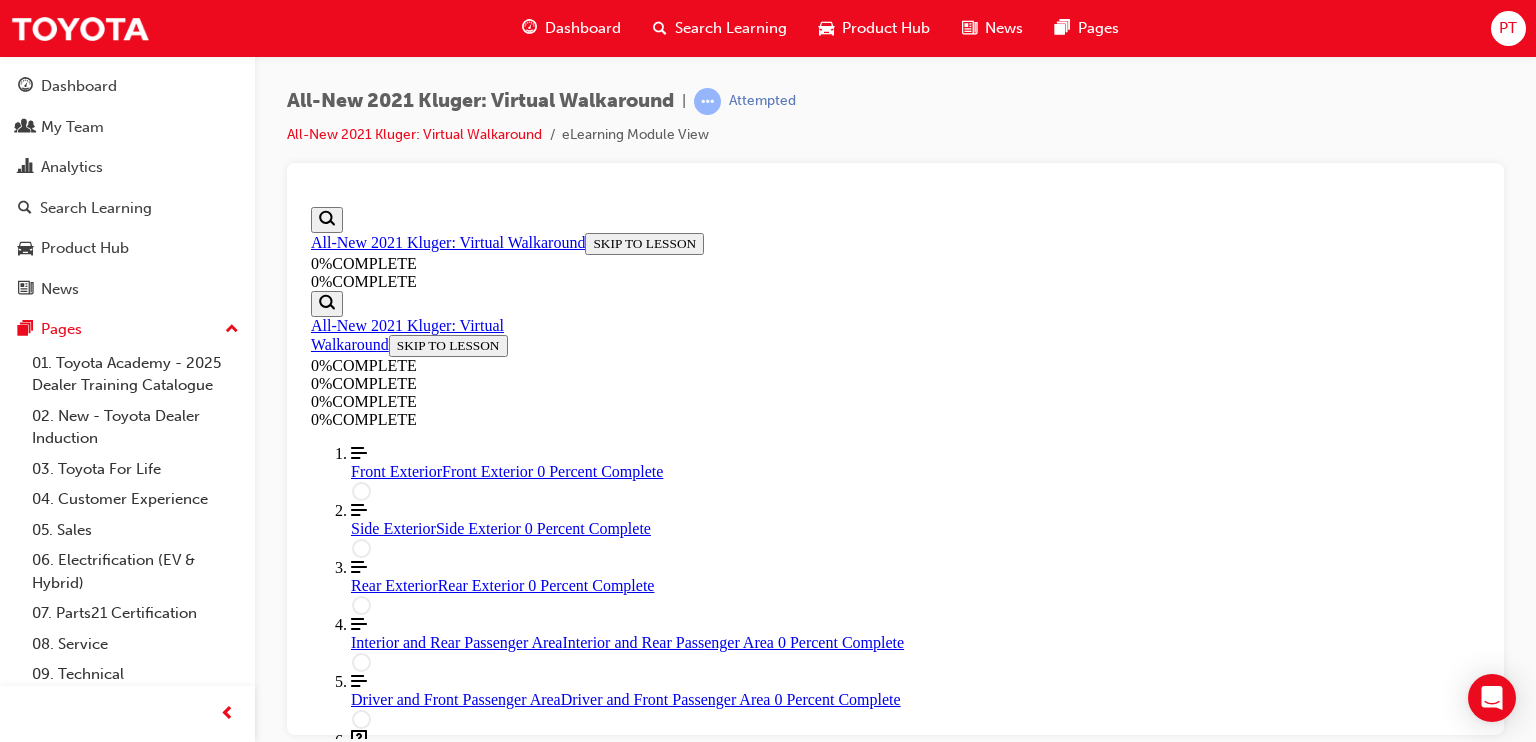 scroll, scrollTop: 393, scrollLeft: 0, axis: vertical 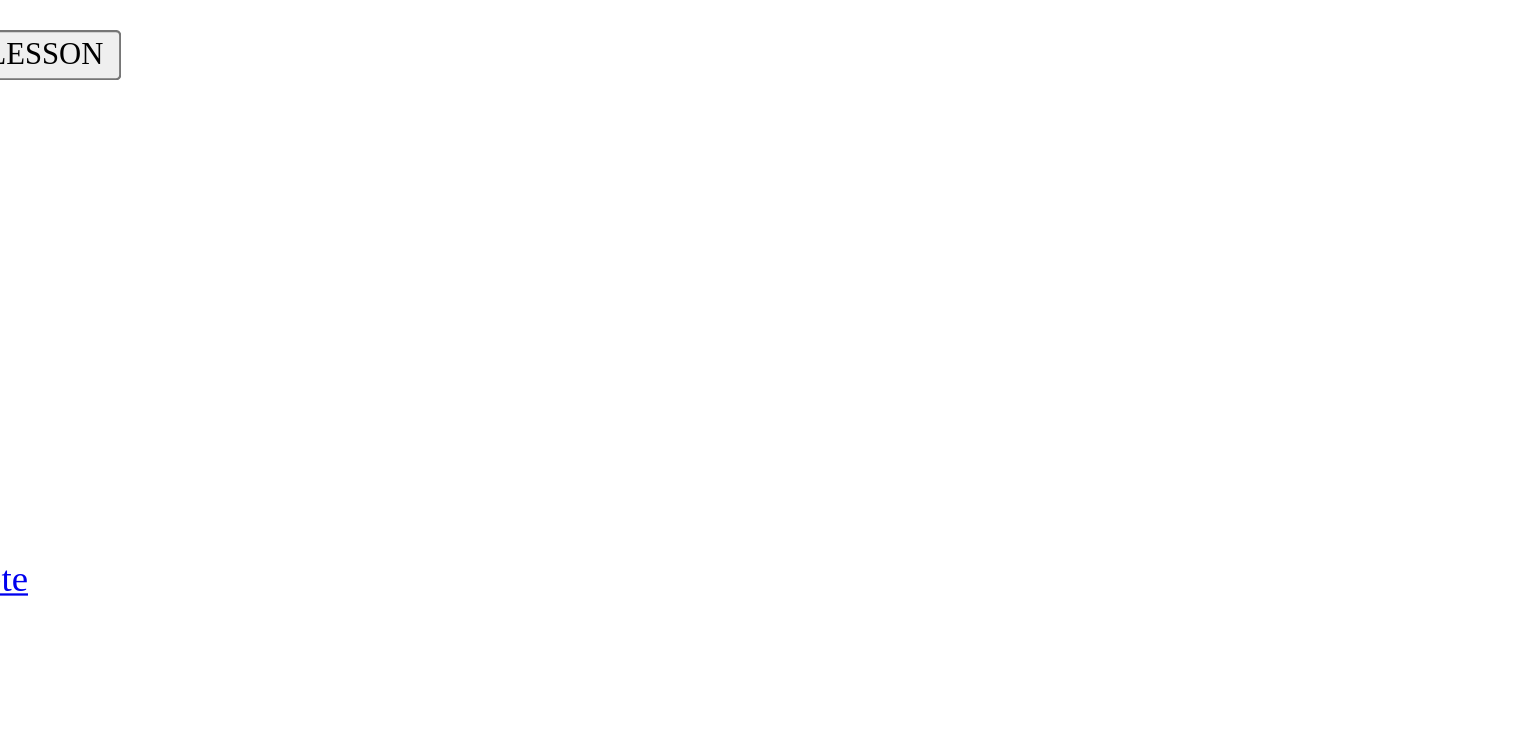 click at bounding box center (-704, 796) 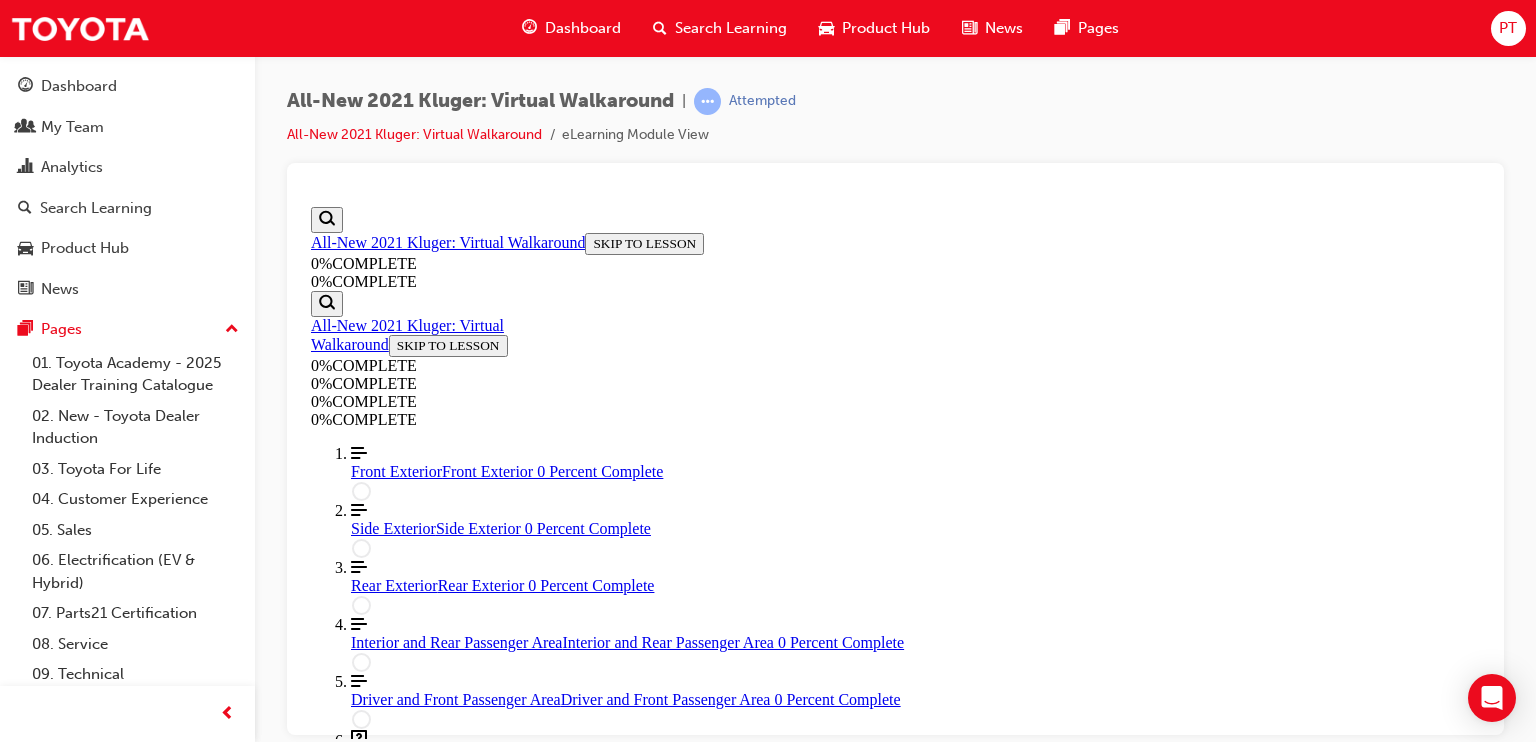 click at bounding box center (391, 1183) 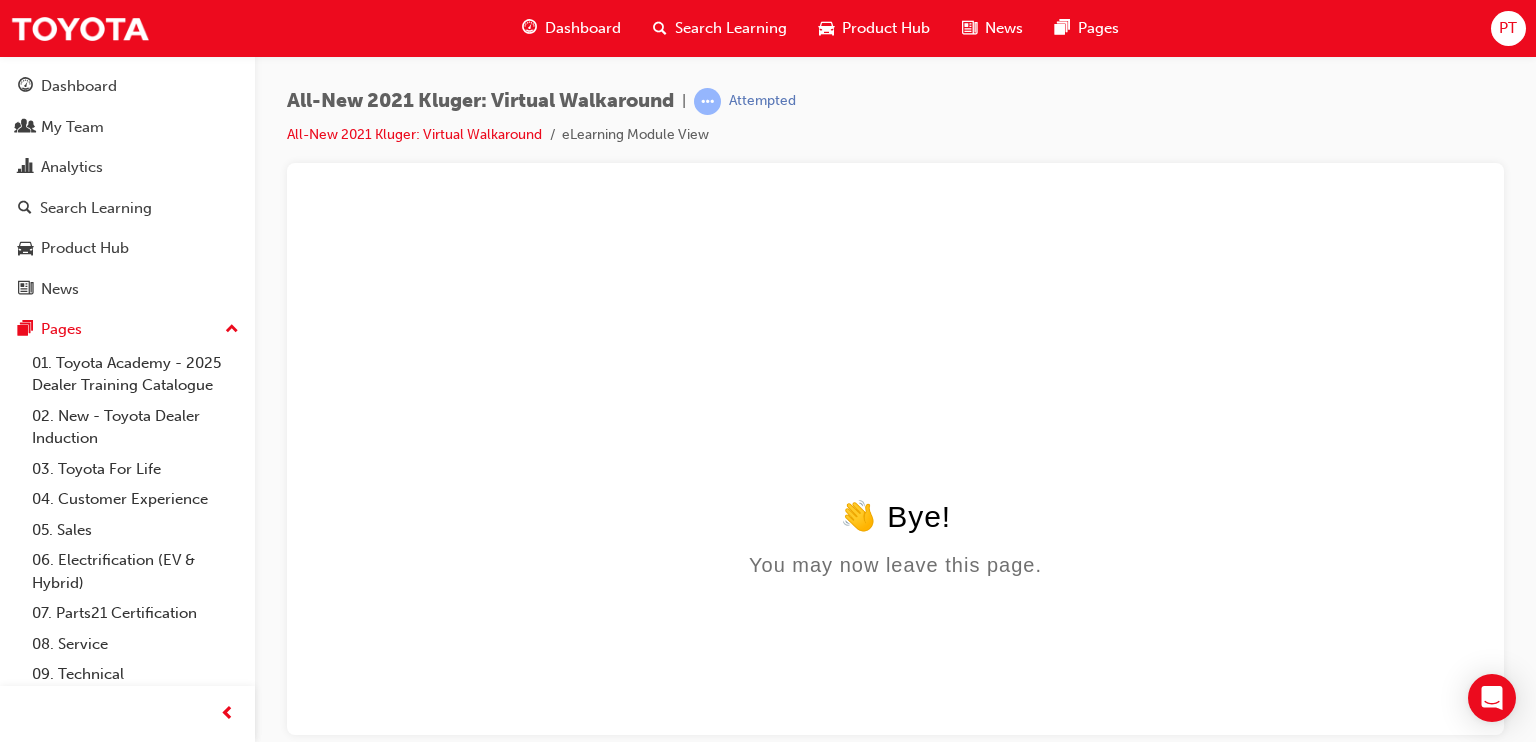 scroll, scrollTop: 0, scrollLeft: 0, axis: both 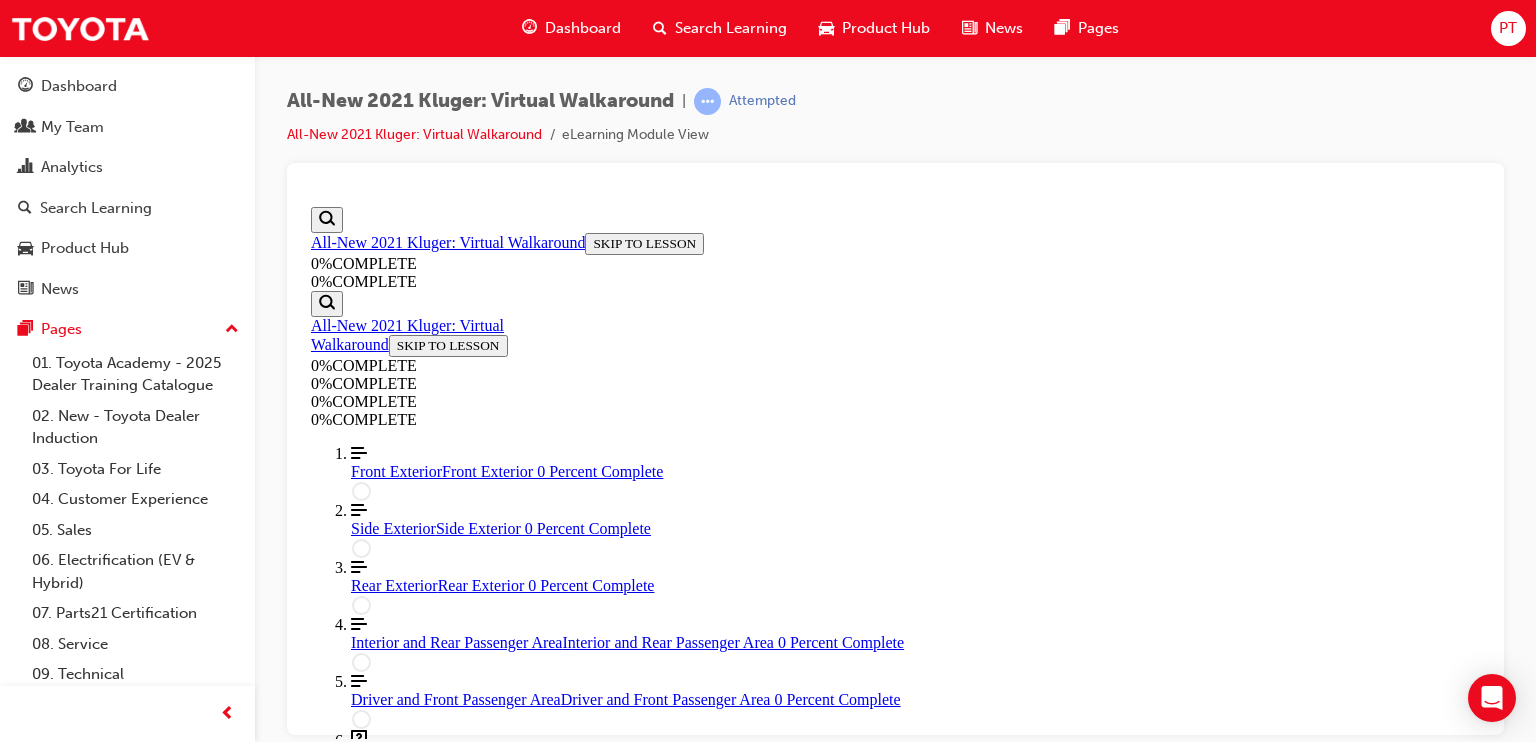 click at bounding box center [399, 1043] 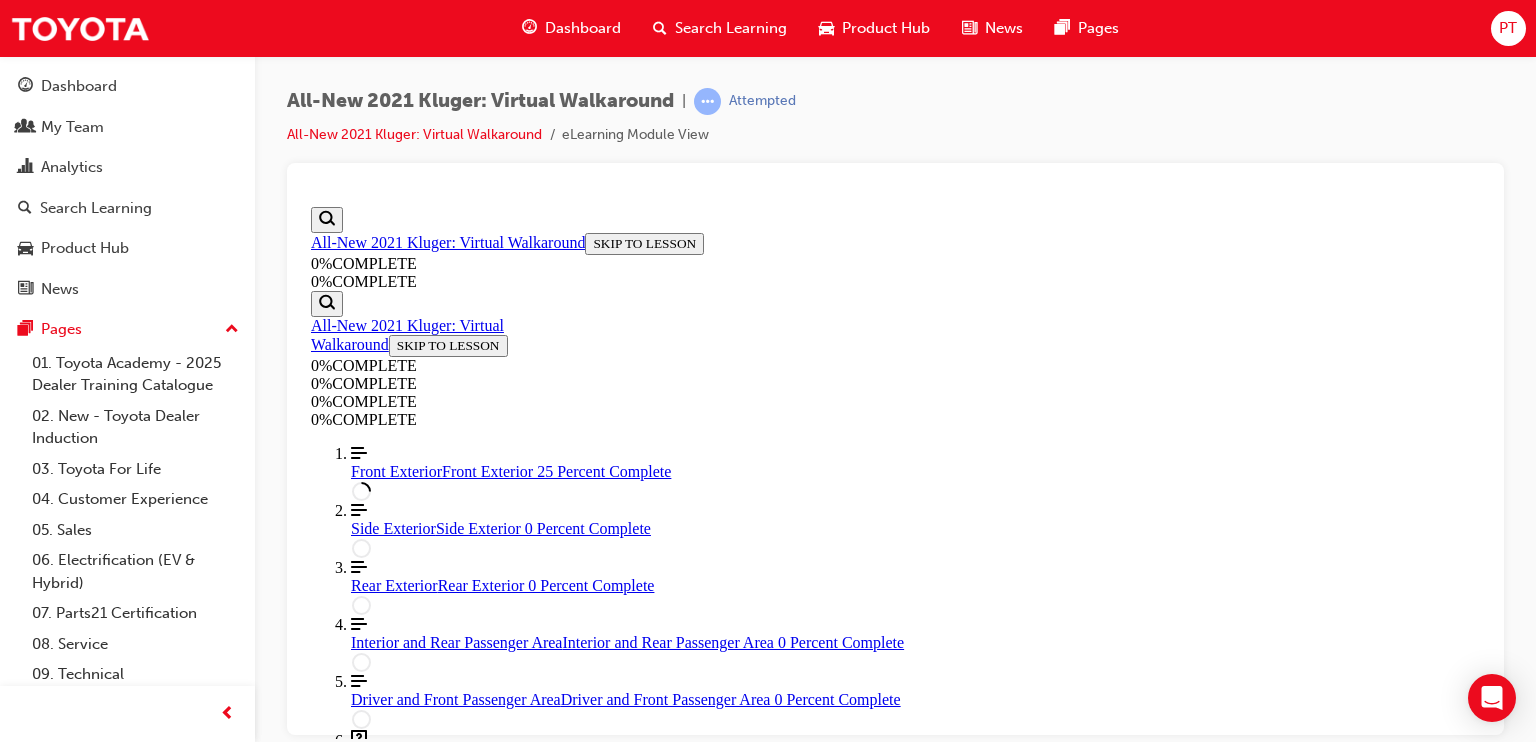 scroll, scrollTop: 35, scrollLeft: 0, axis: vertical 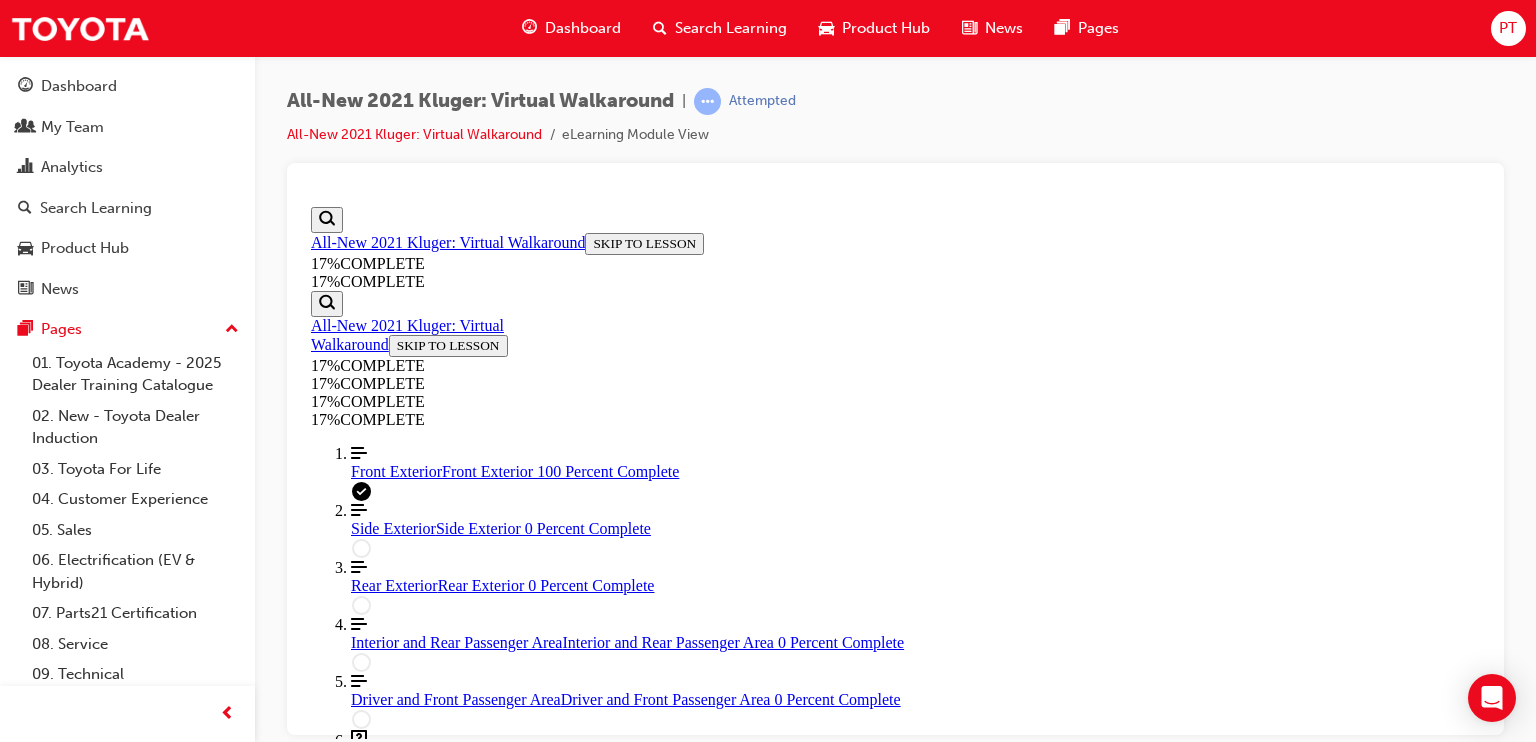 click on "Front and rear parking sensors as standard, as well as reversing camera" at bounding box center (915, 3312) 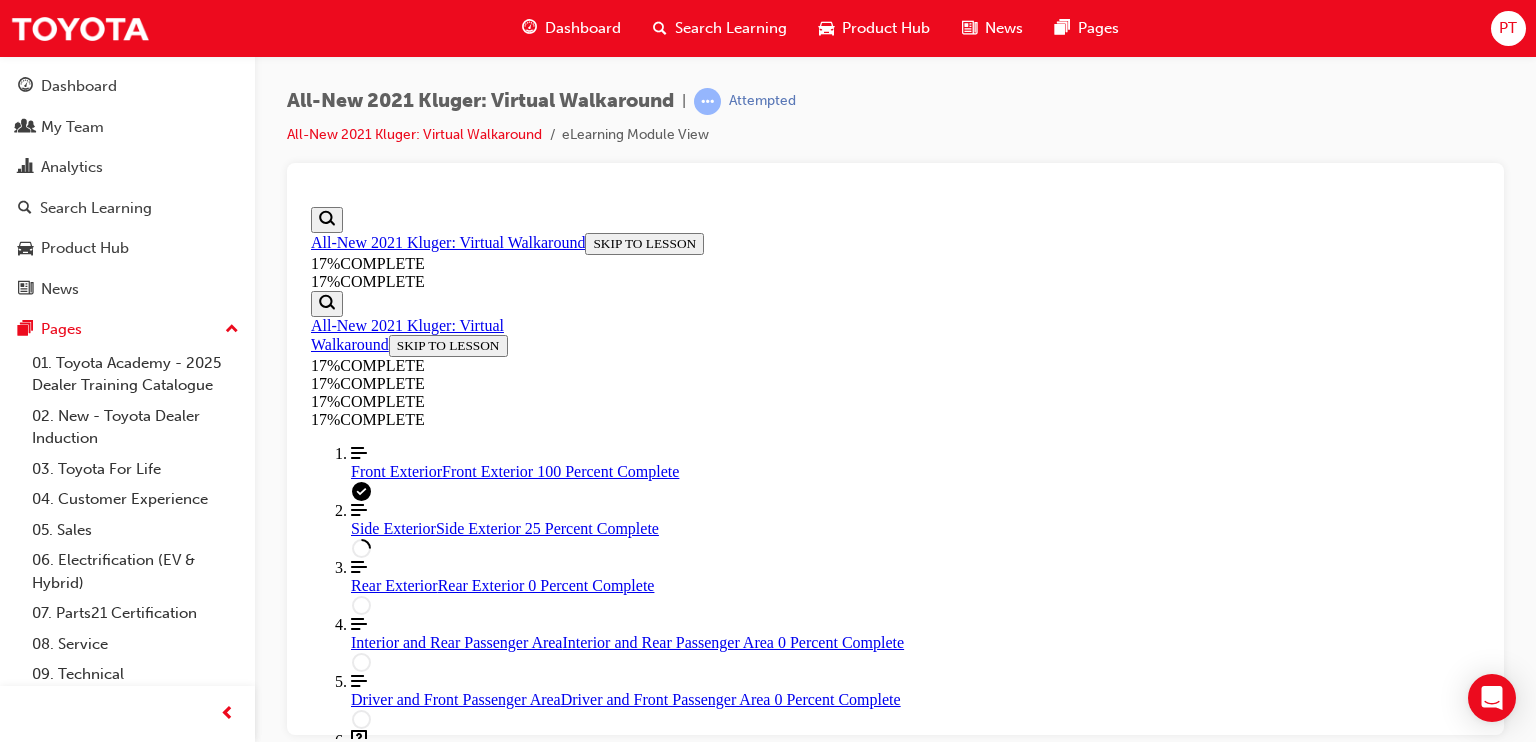 click at bounding box center [474, 1022] 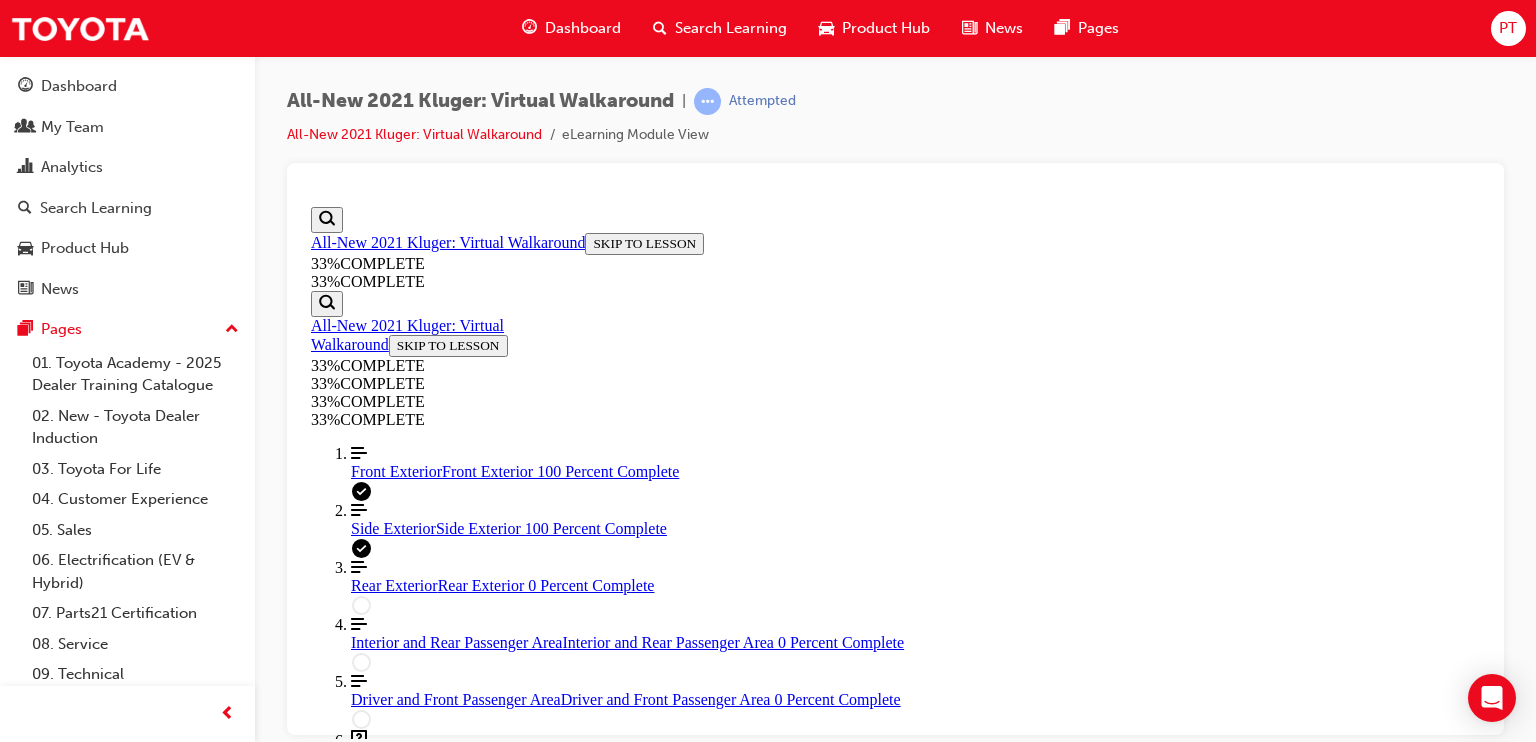 scroll, scrollTop: 1088, scrollLeft: 0, axis: vertical 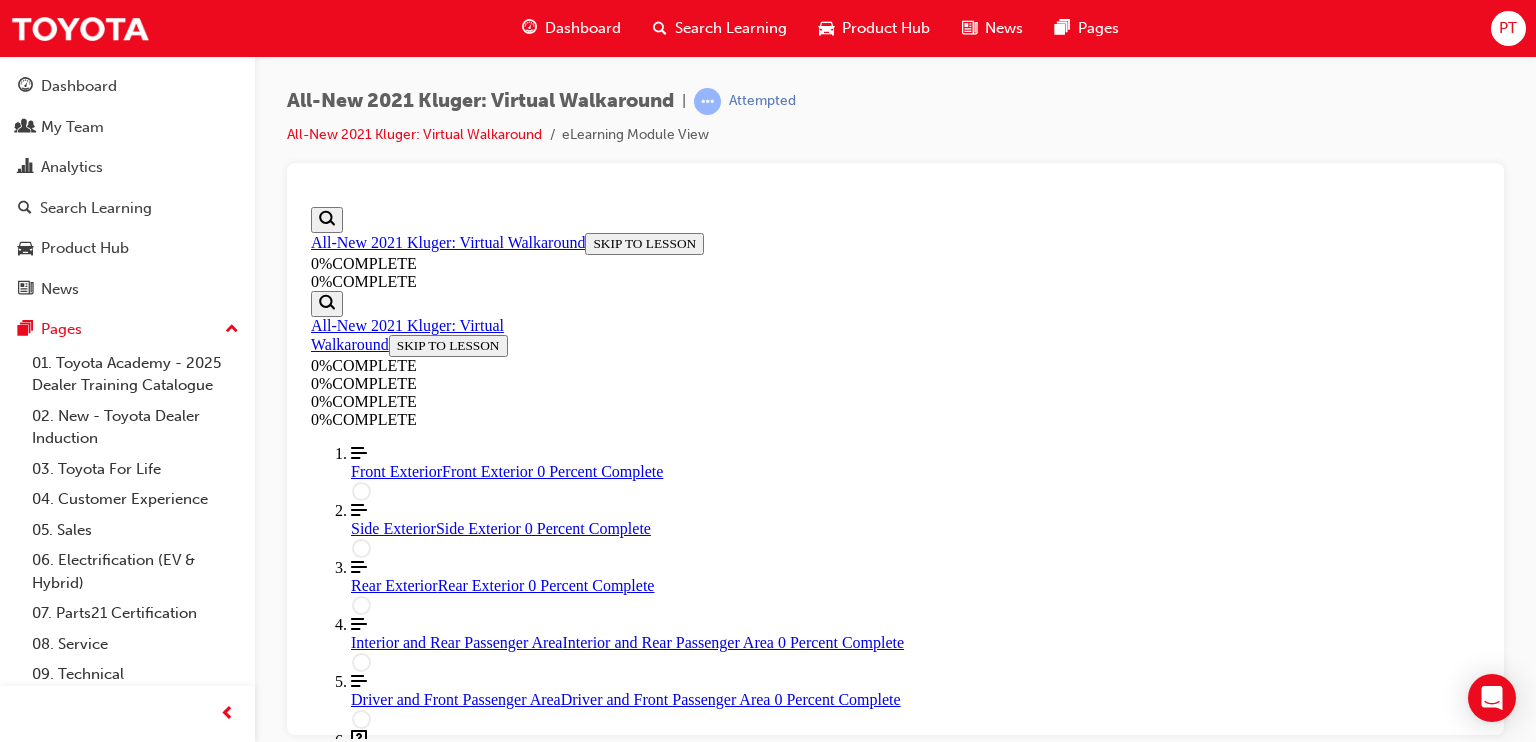 click at bounding box center (399, 2319) 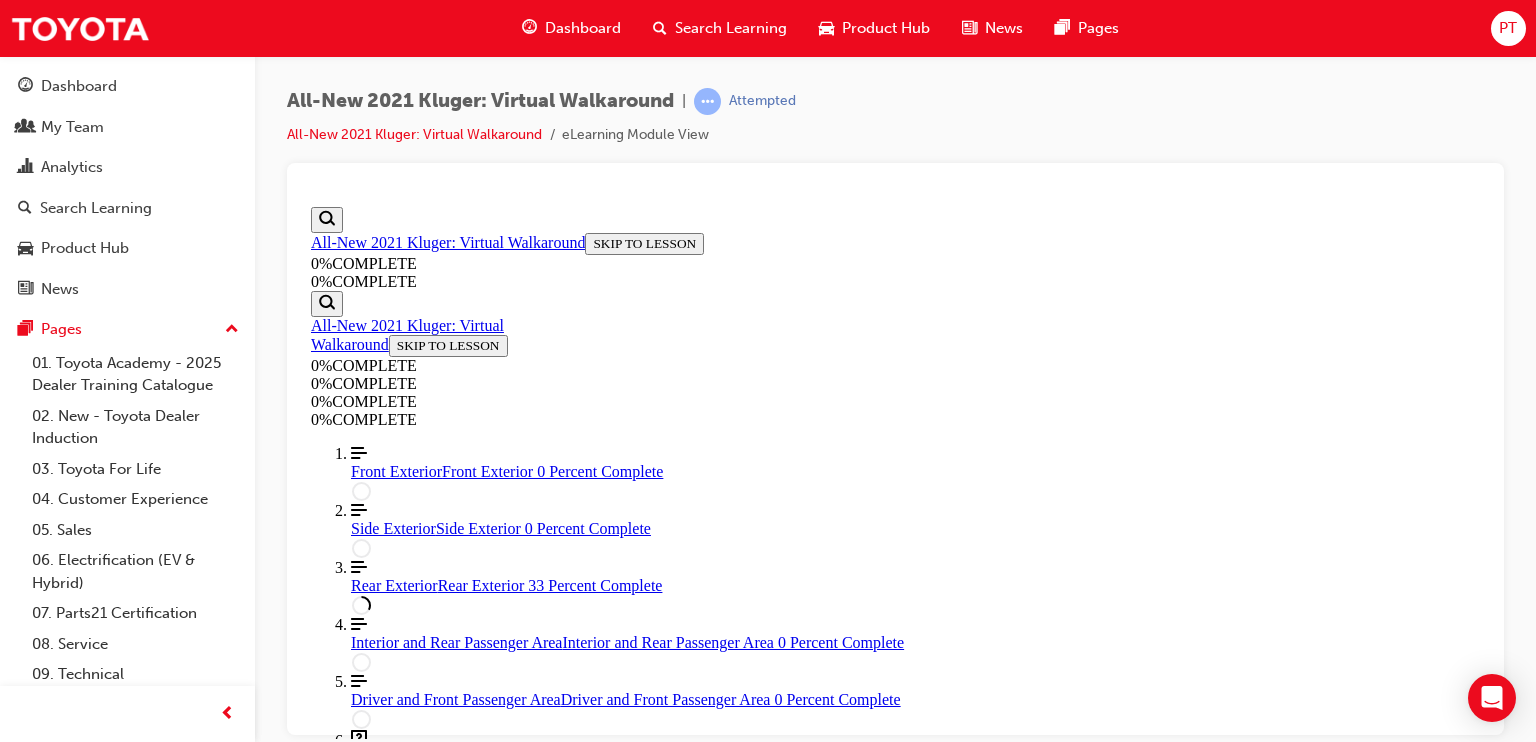 scroll, scrollTop: 209, scrollLeft: 0, axis: vertical 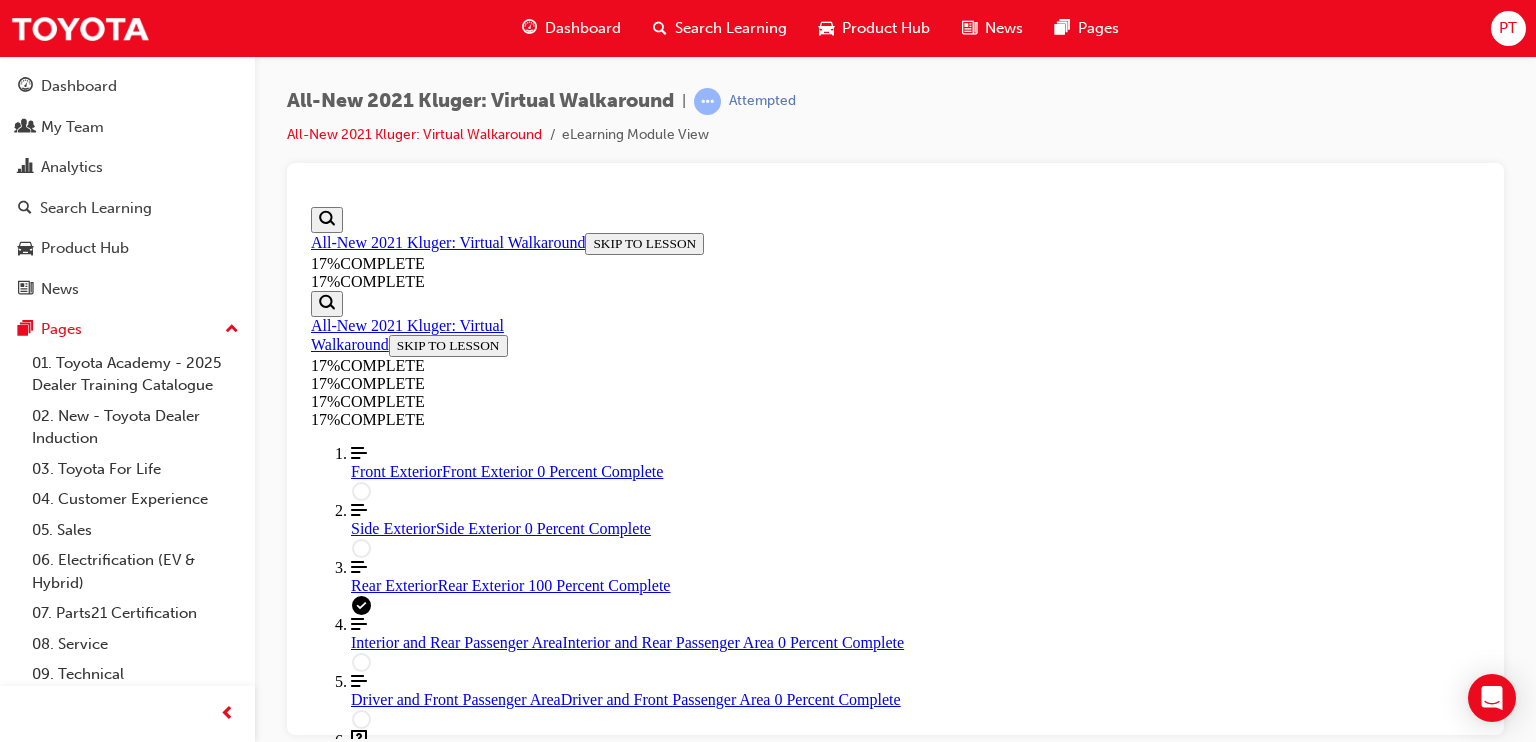 click on "Activate the rear windscreen washer, and the rear camera washer will also activate." at bounding box center (895, 3125) 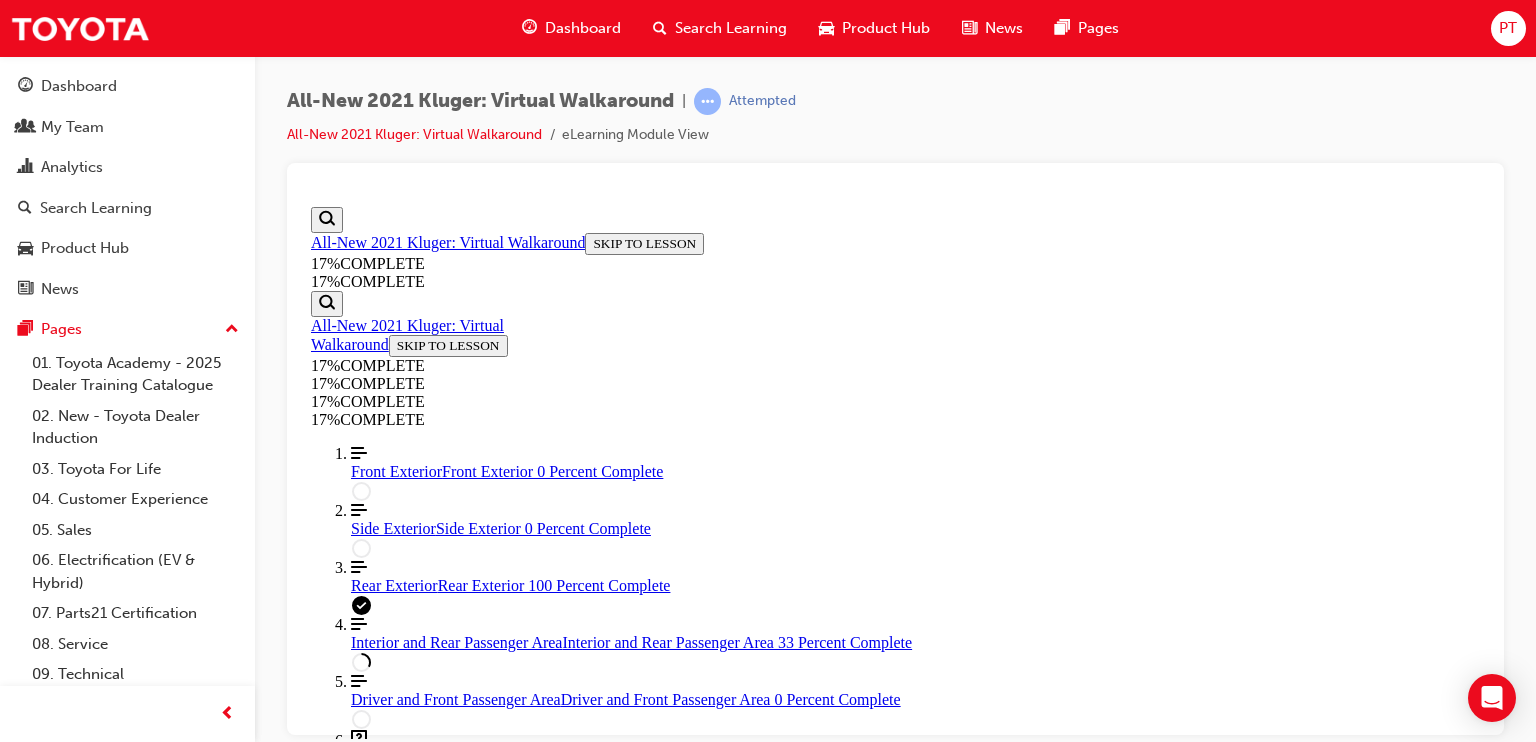 scroll, scrollTop: 304, scrollLeft: 0, axis: vertical 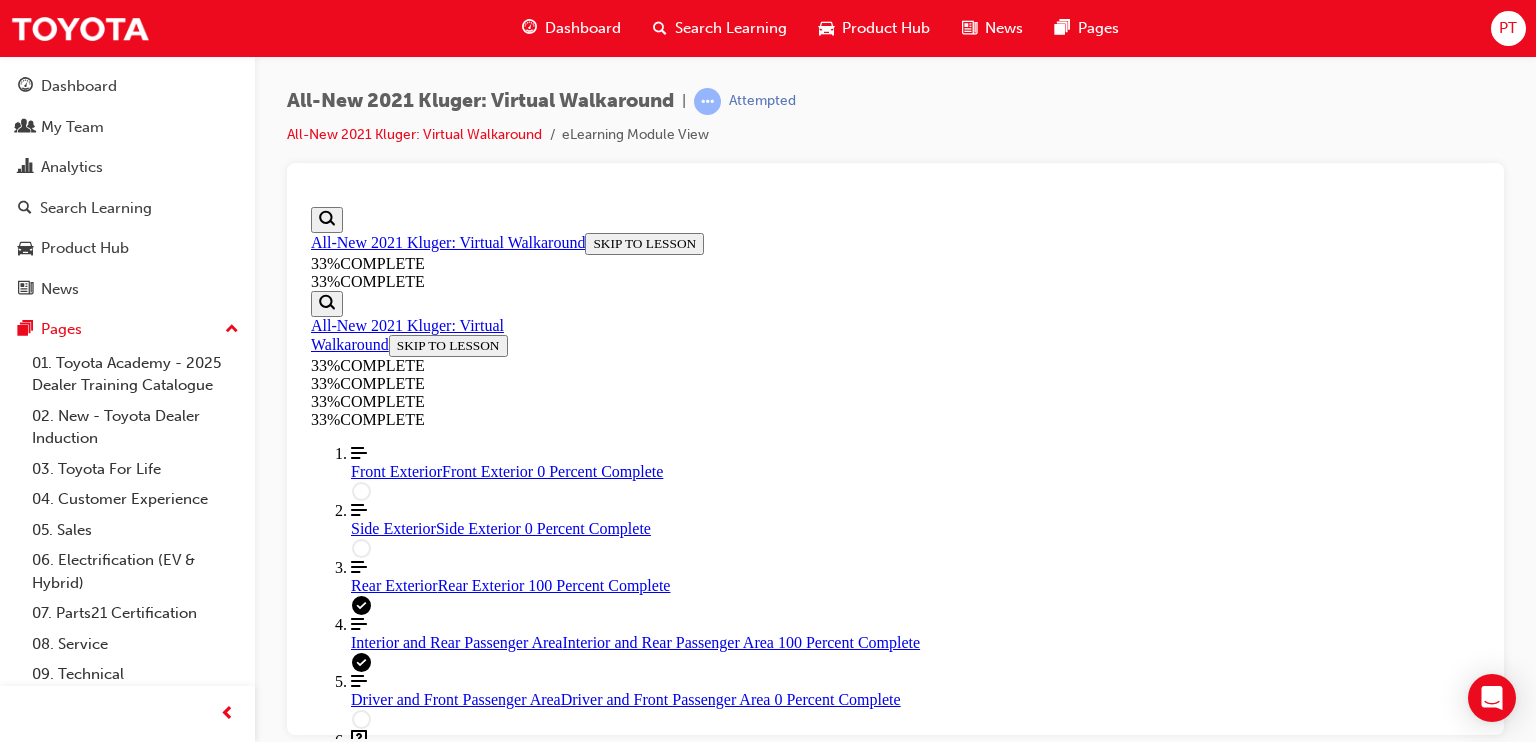 click on "5" at bounding box center (895, 3103) 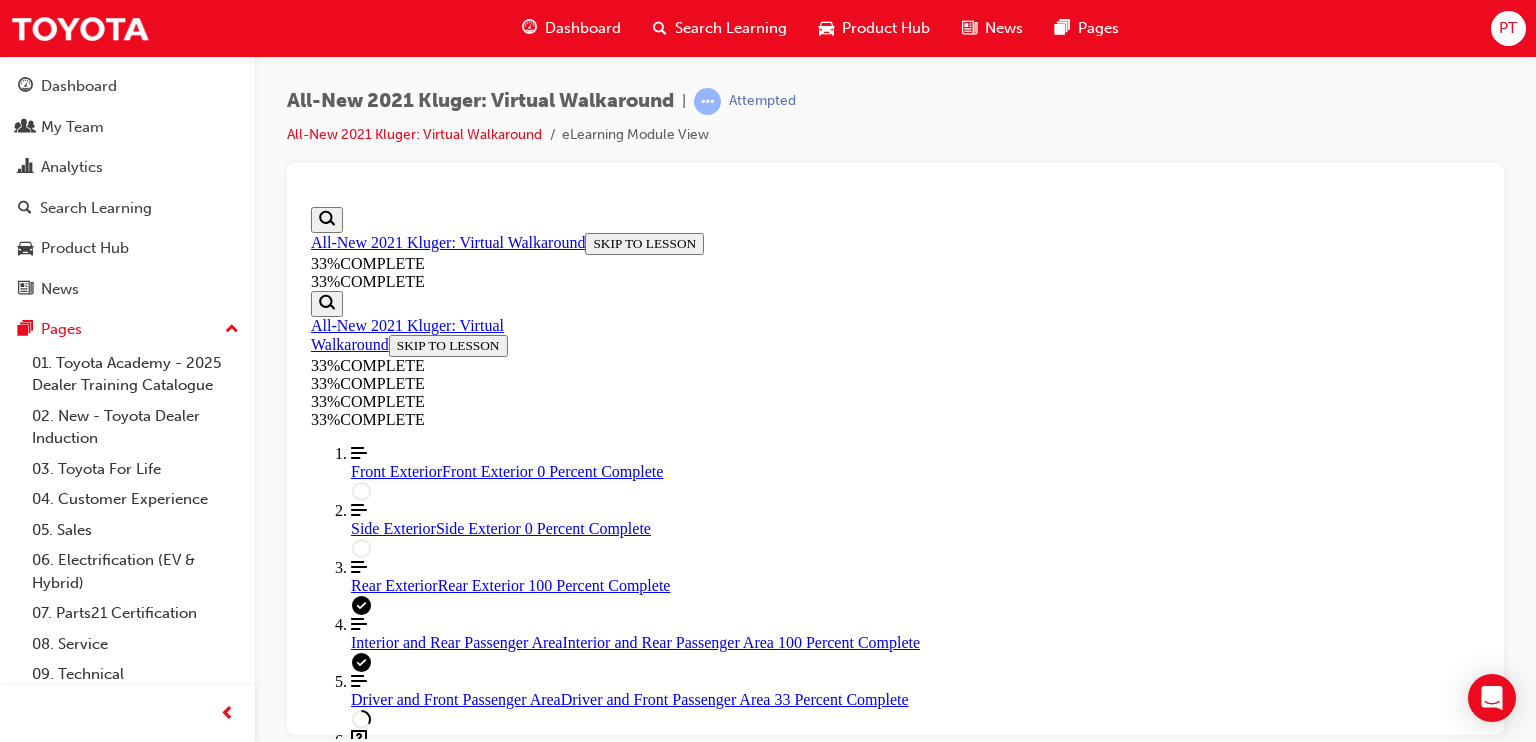 scroll, scrollTop: 18, scrollLeft: 0, axis: vertical 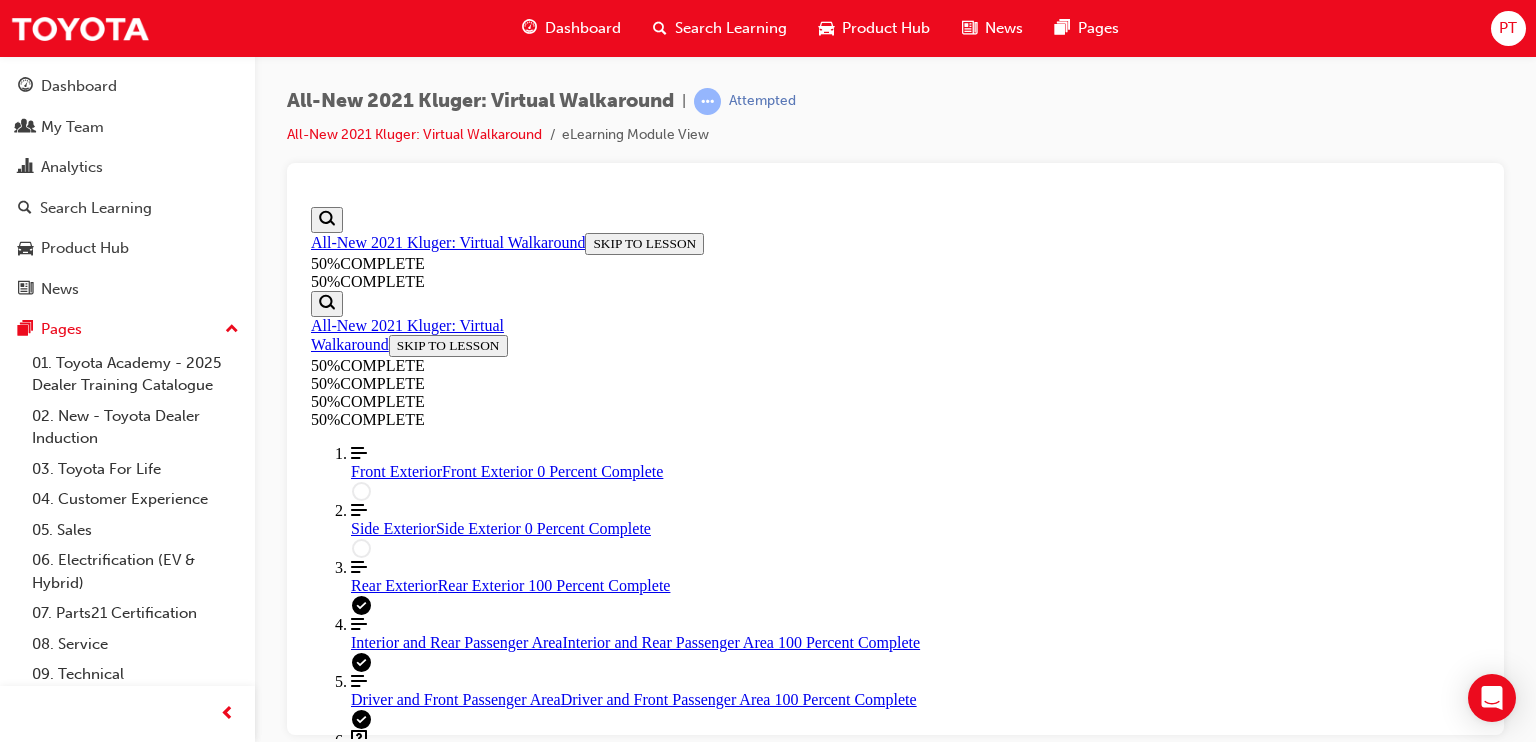 click on "GX" at bounding box center (915, 3579) 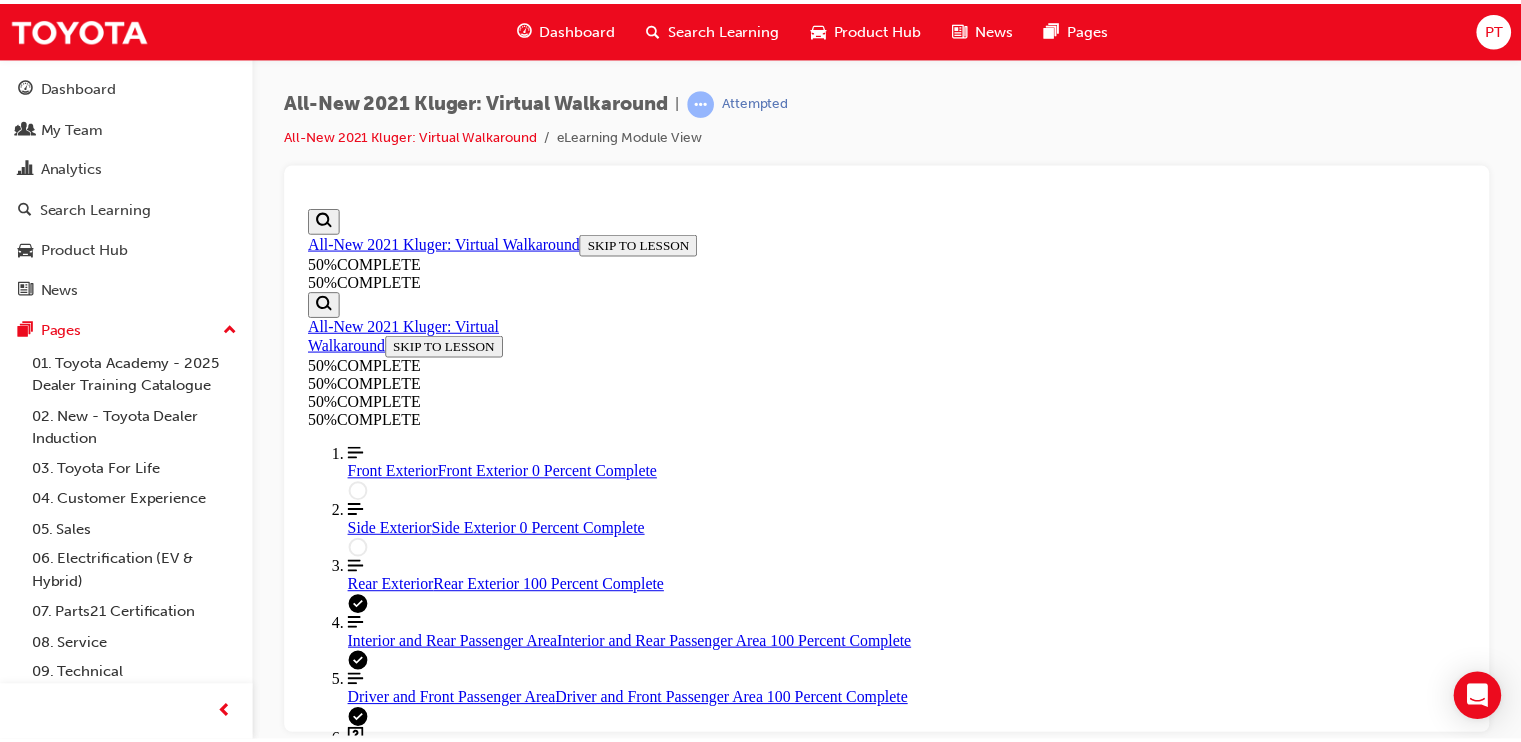 scroll, scrollTop: 68, scrollLeft: 0, axis: vertical 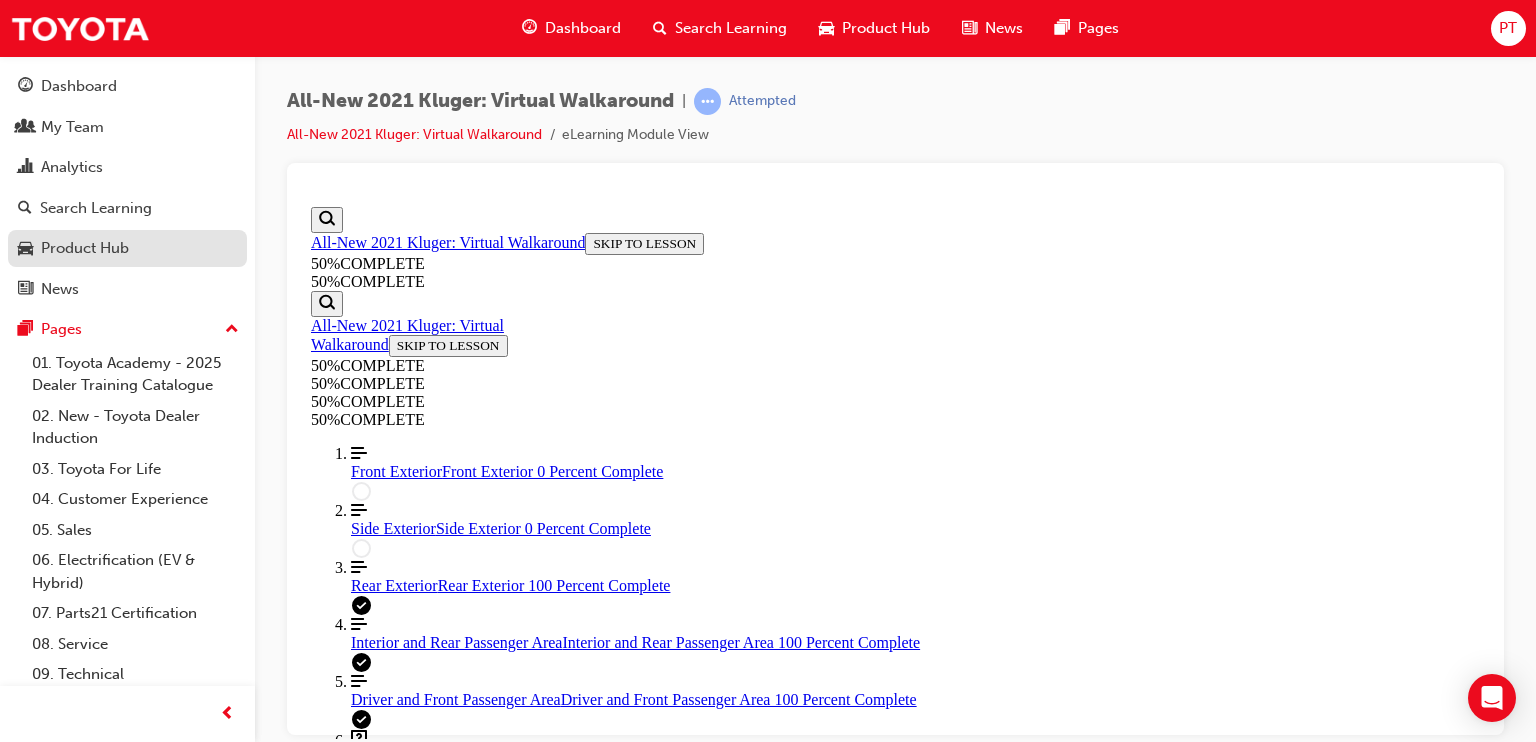click on "Product Hub" at bounding box center (85, 248) 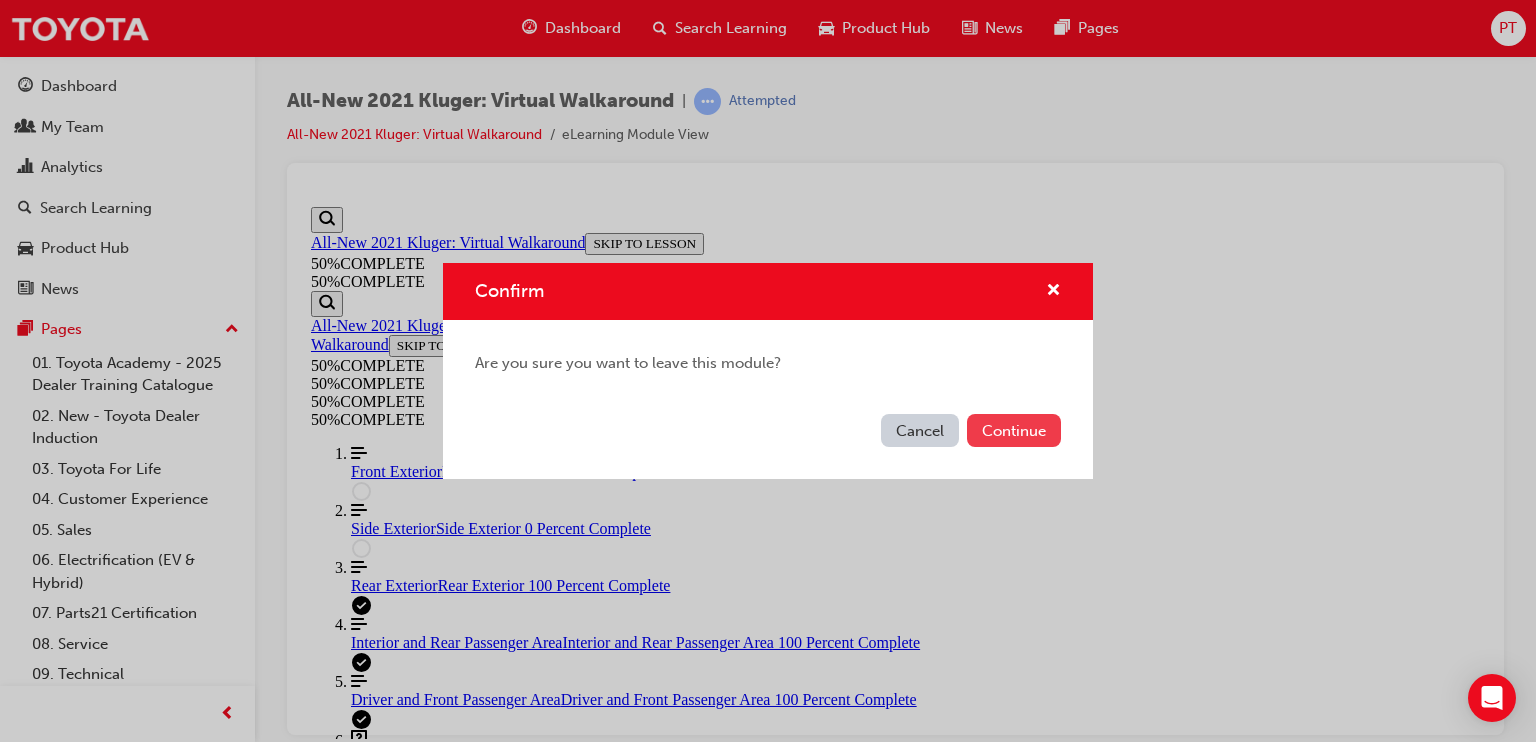 click on "Continue" at bounding box center (1014, 430) 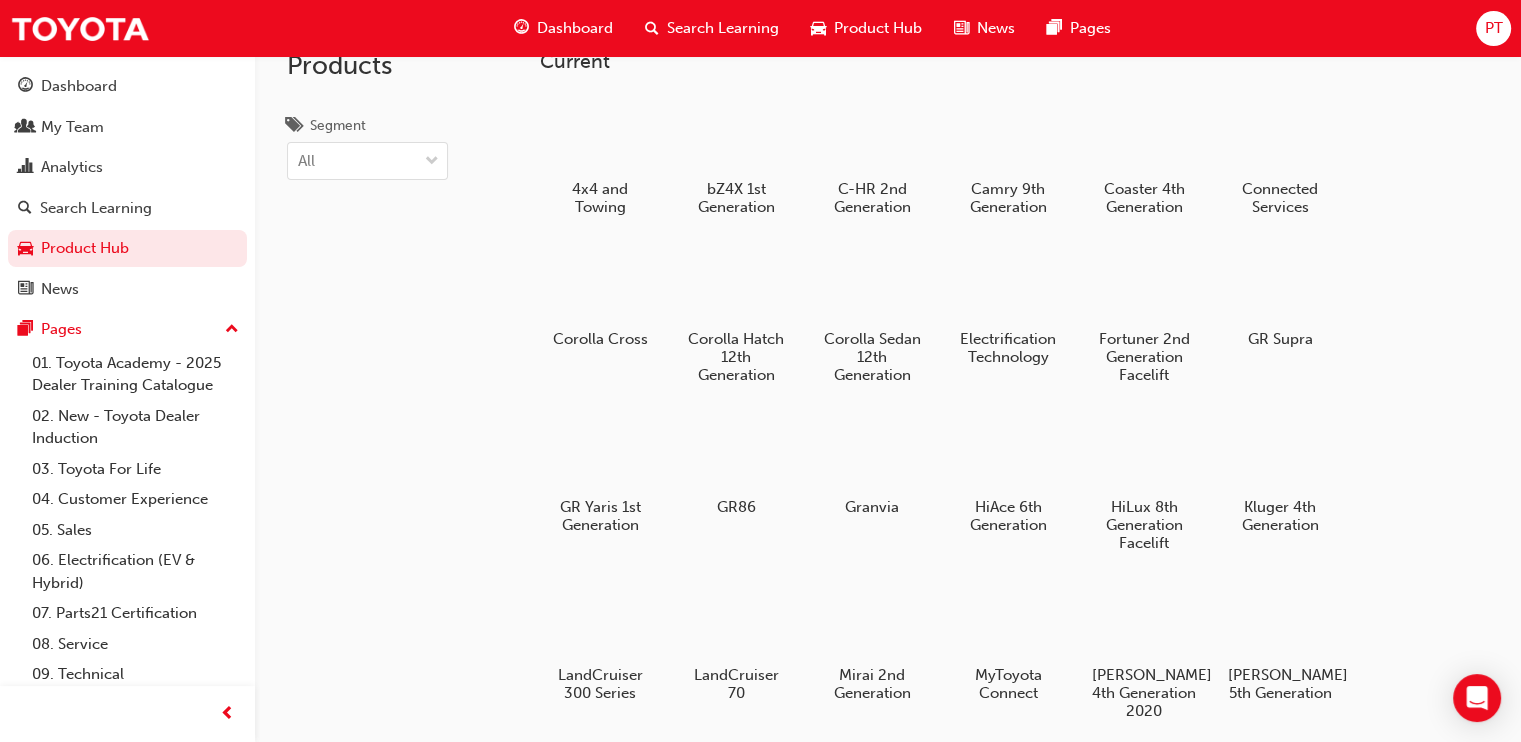 scroll, scrollTop: 44, scrollLeft: 0, axis: vertical 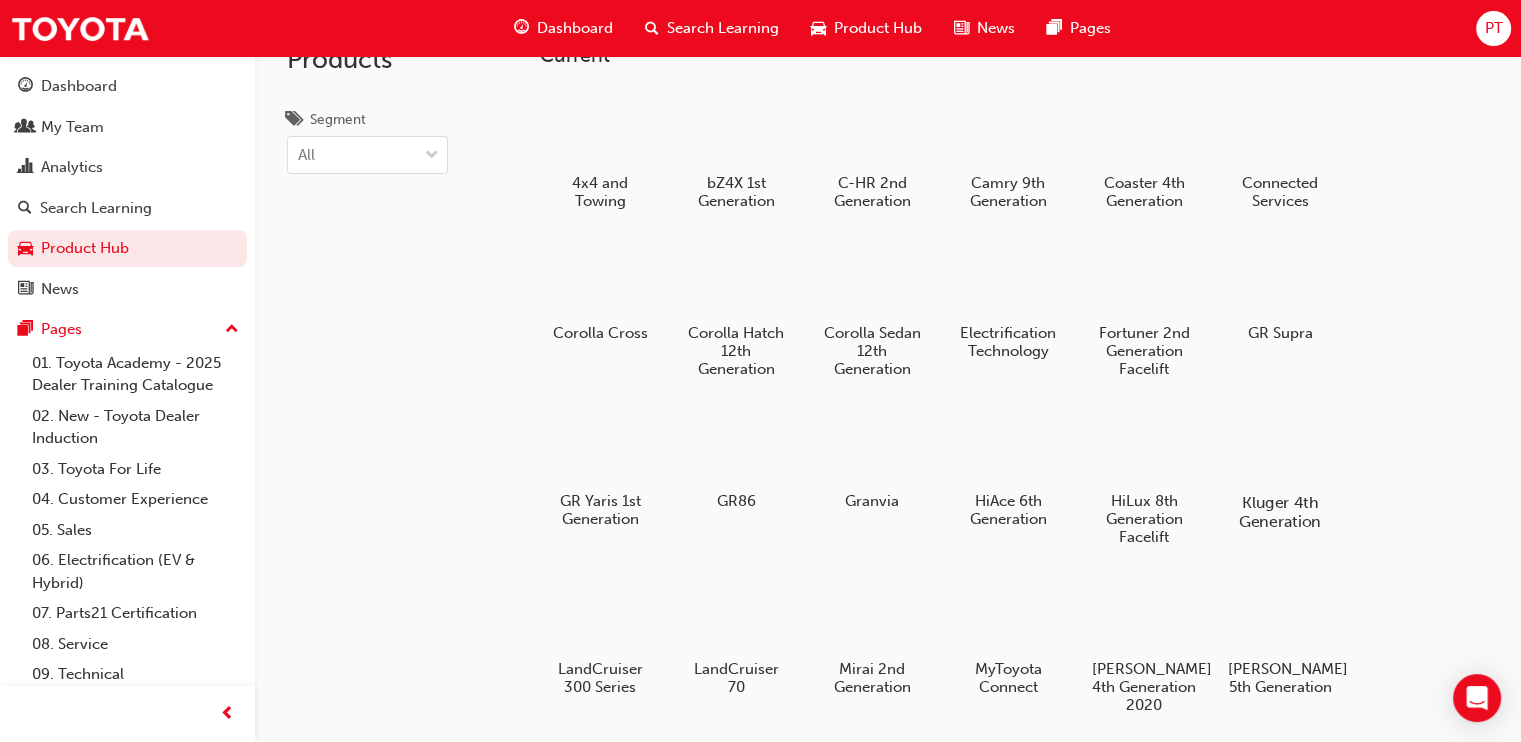 click at bounding box center (1280, 445) 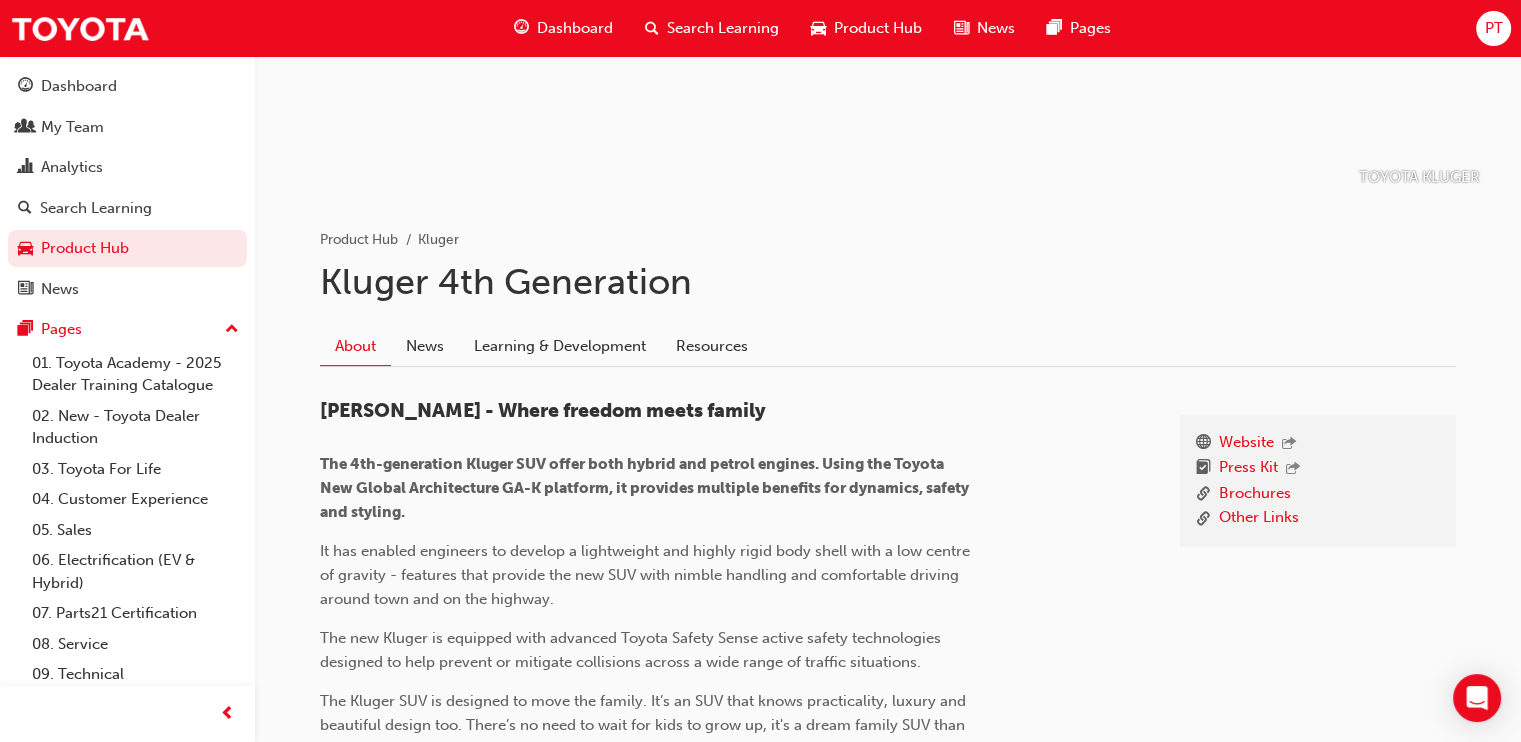 scroll, scrollTop: 261, scrollLeft: 0, axis: vertical 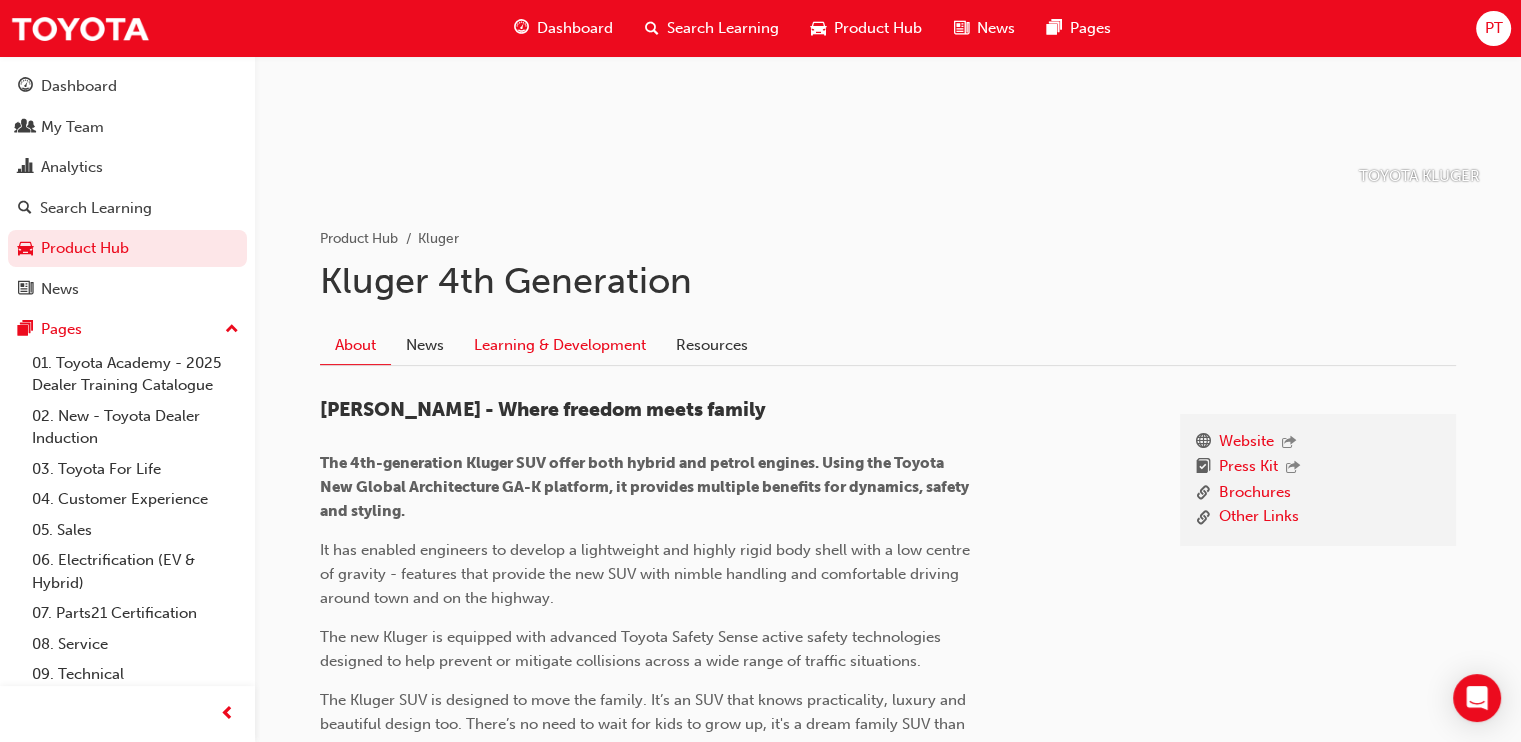 click on "Learning & Development" at bounding box center (560, 345) 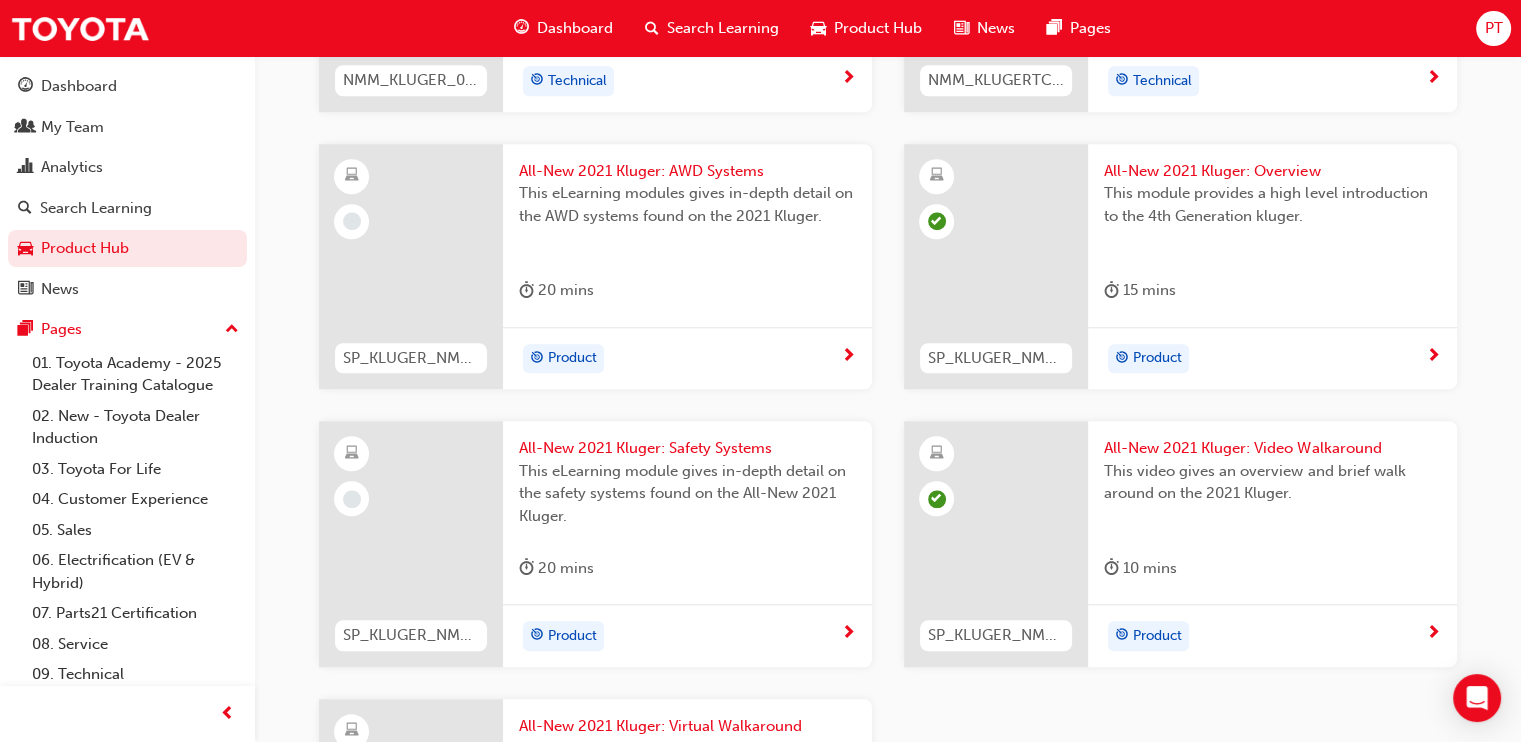 scroll, scrollTop: 1692, scrollLeft: 0, axis: vertical 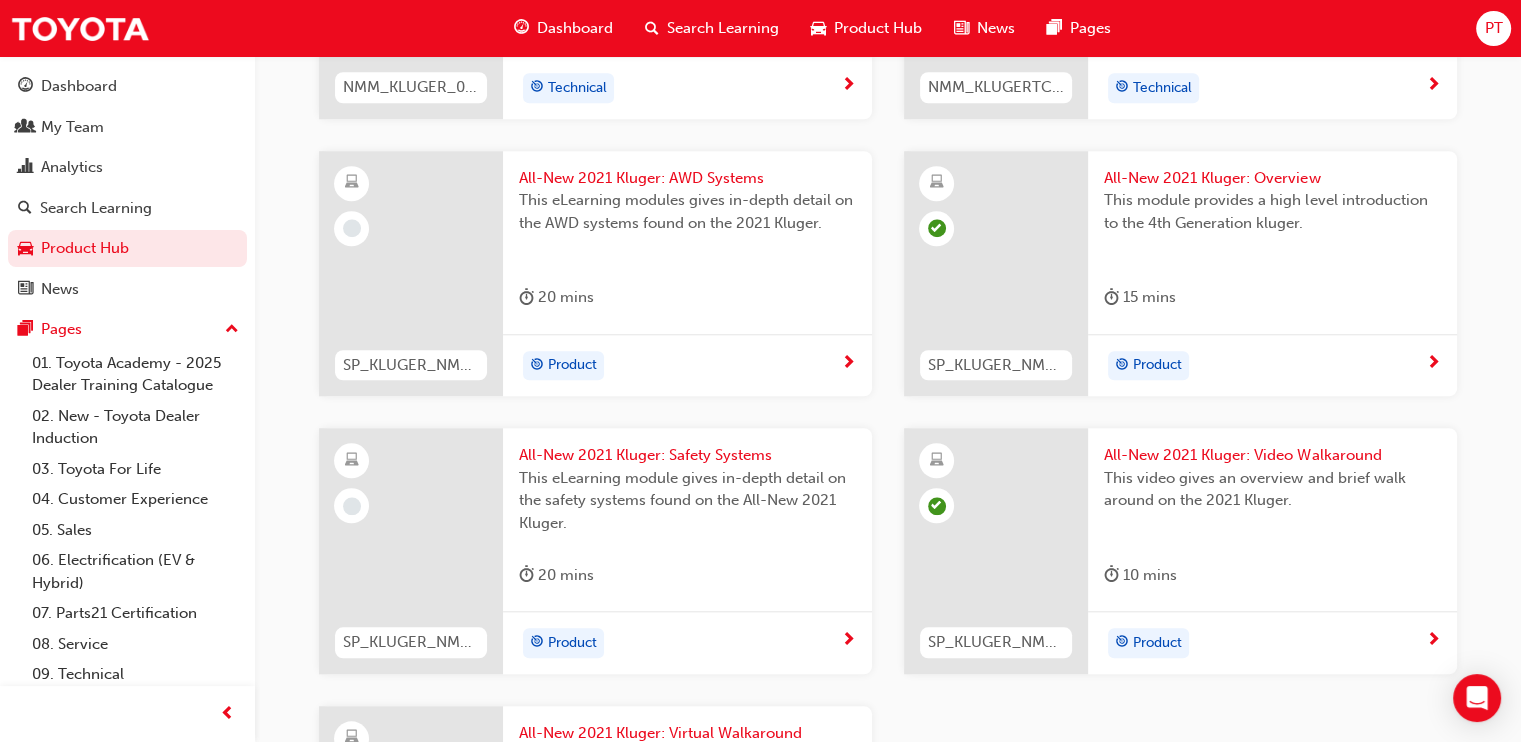 click on "All-New 2021 Kluger: AWD Systems This eLearning modules gives in-depth detail on the AWD systems found on the 2021 Kluger.   20 mins" at bounding box center (687, 242) 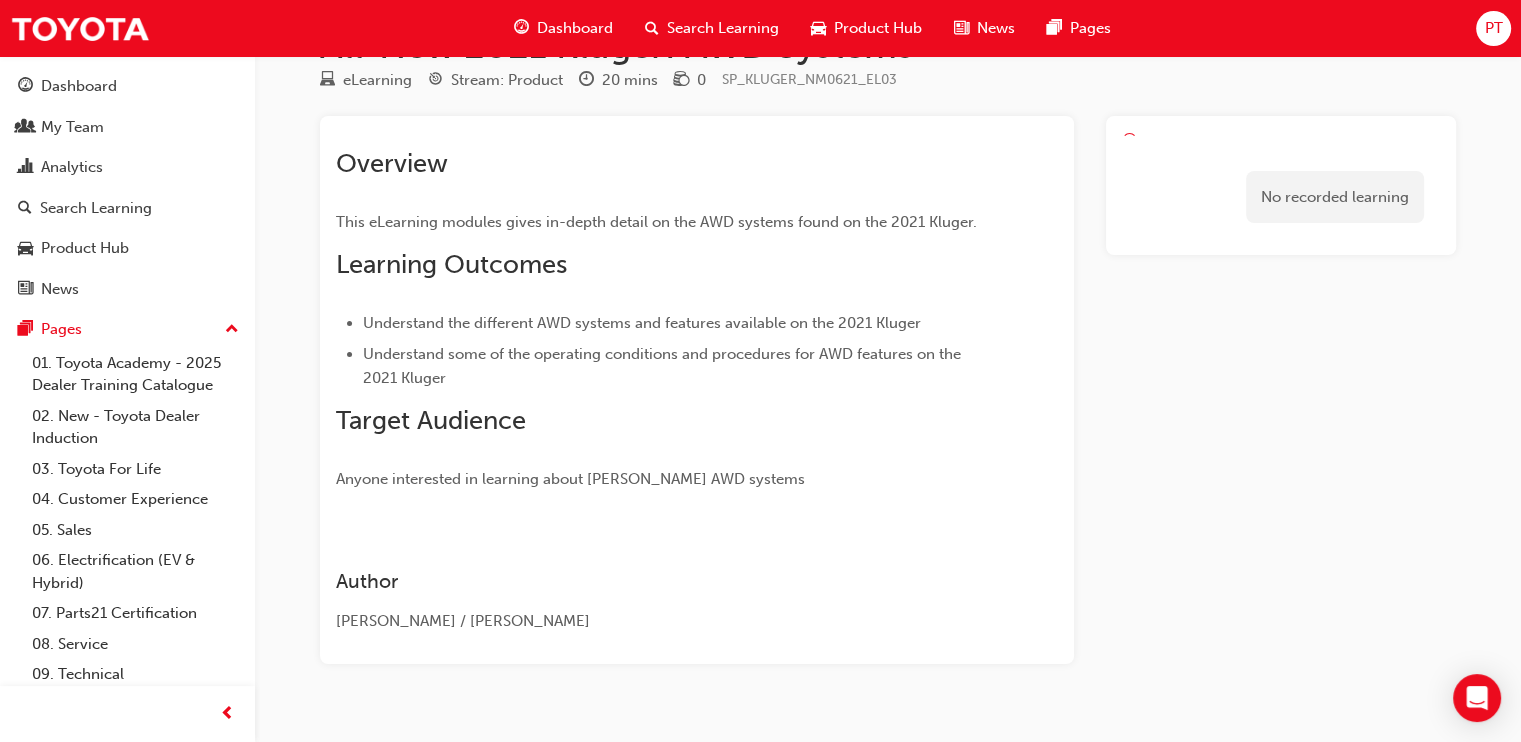 scroll, scrollTop: 0, scrollLeft: 0, axis: both 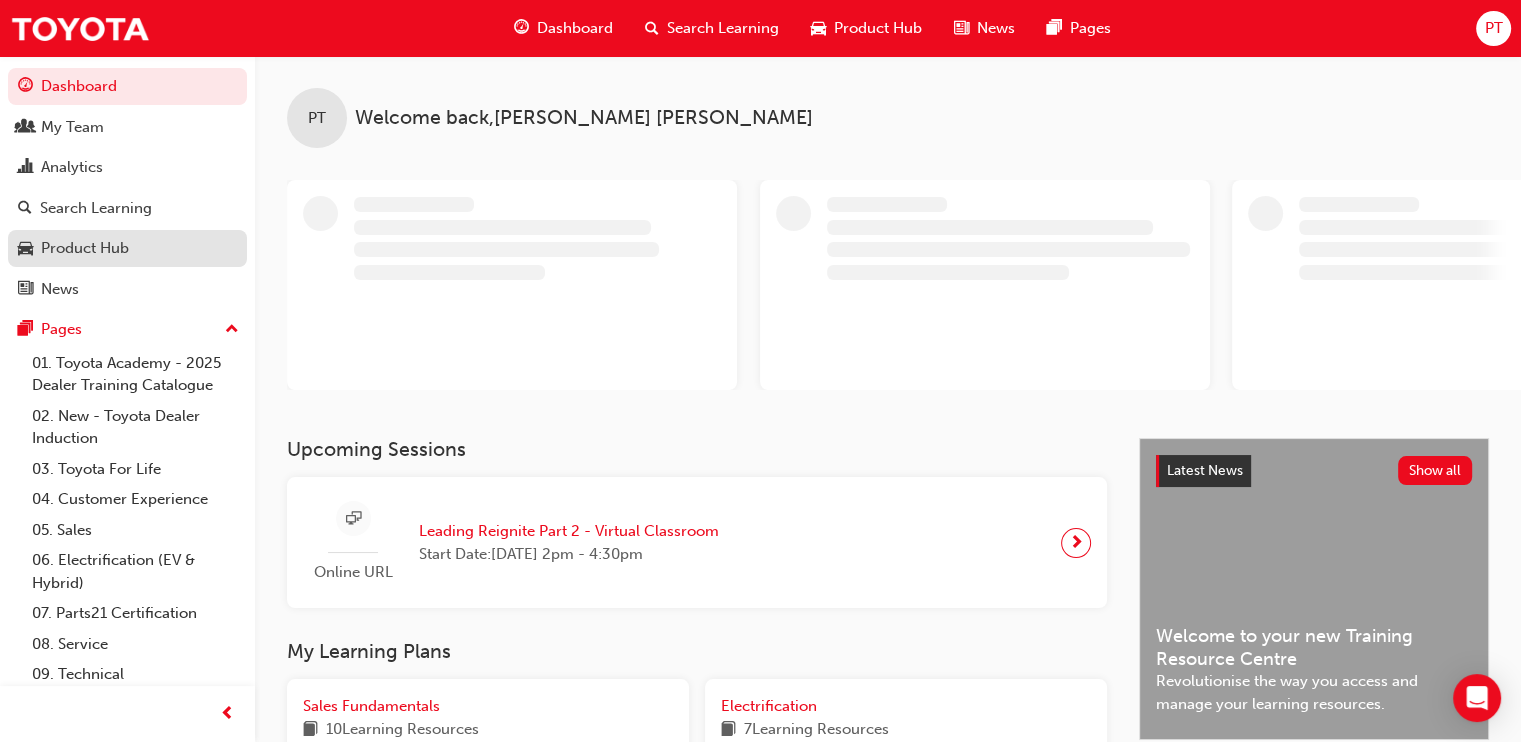 click on "Product Hub" at bounding box center (85, 248) 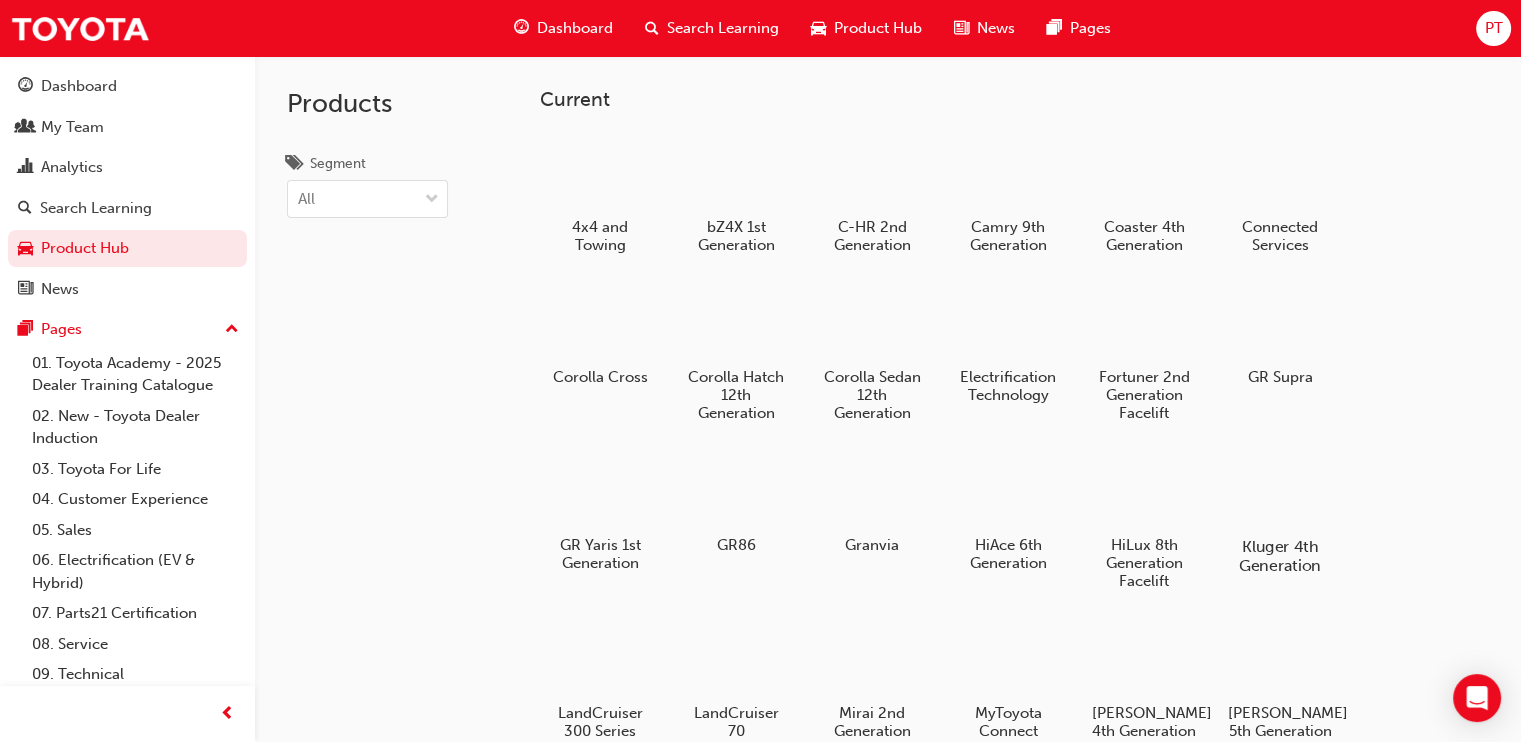 click at bounding box center [1280, 489] 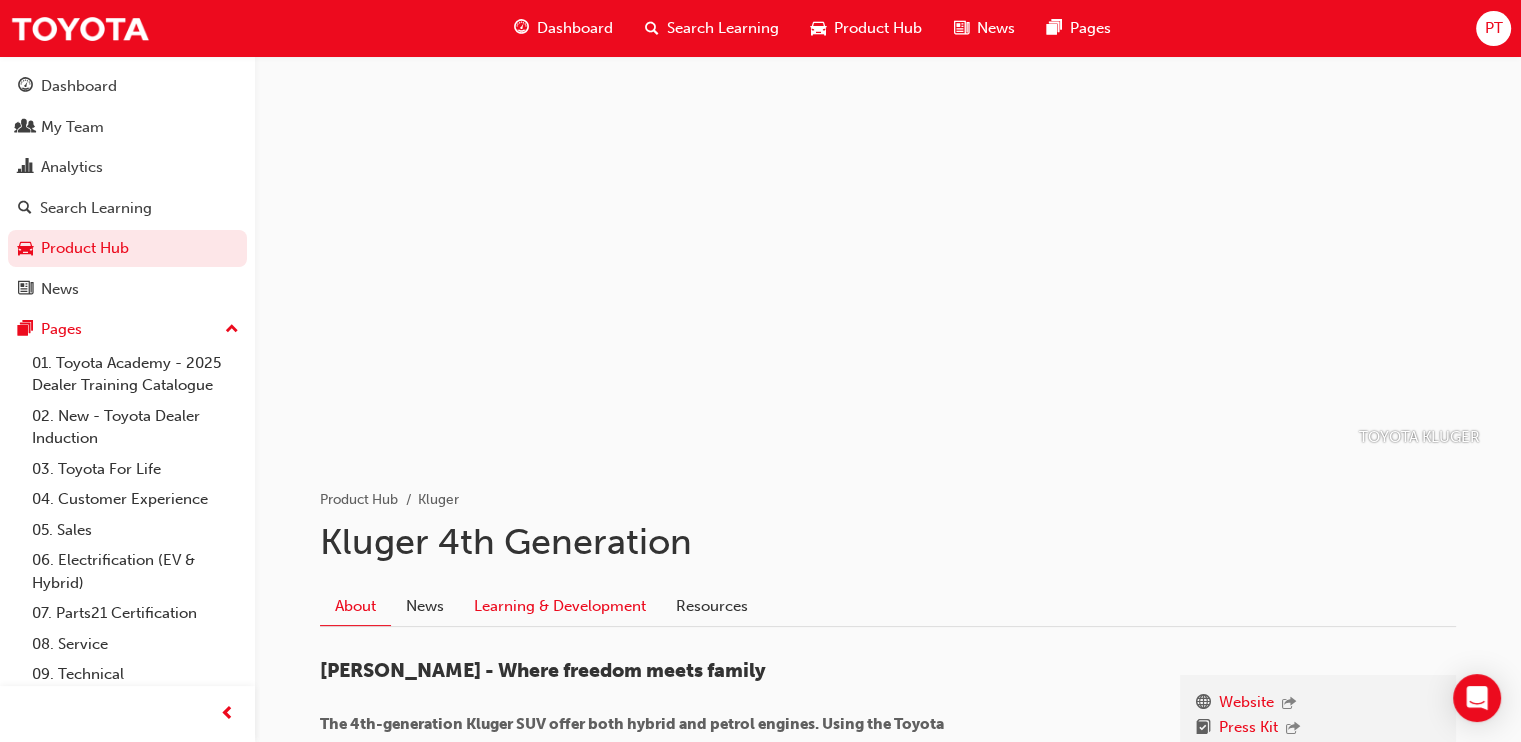 click on "Learning & Development" at bounding box center [560, 606] 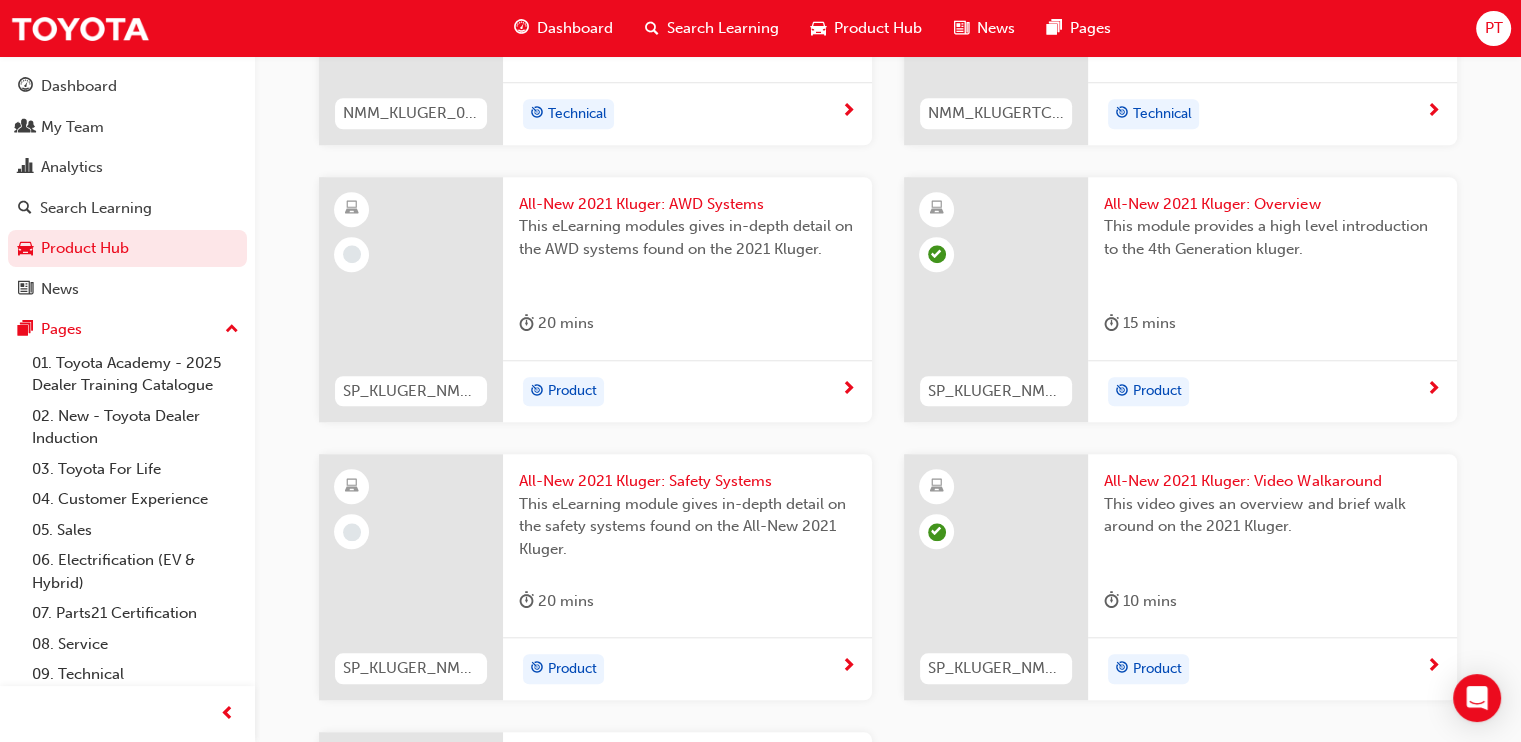scroll, scrollTop: 1664, scrollLeft: 0, axis: vertical 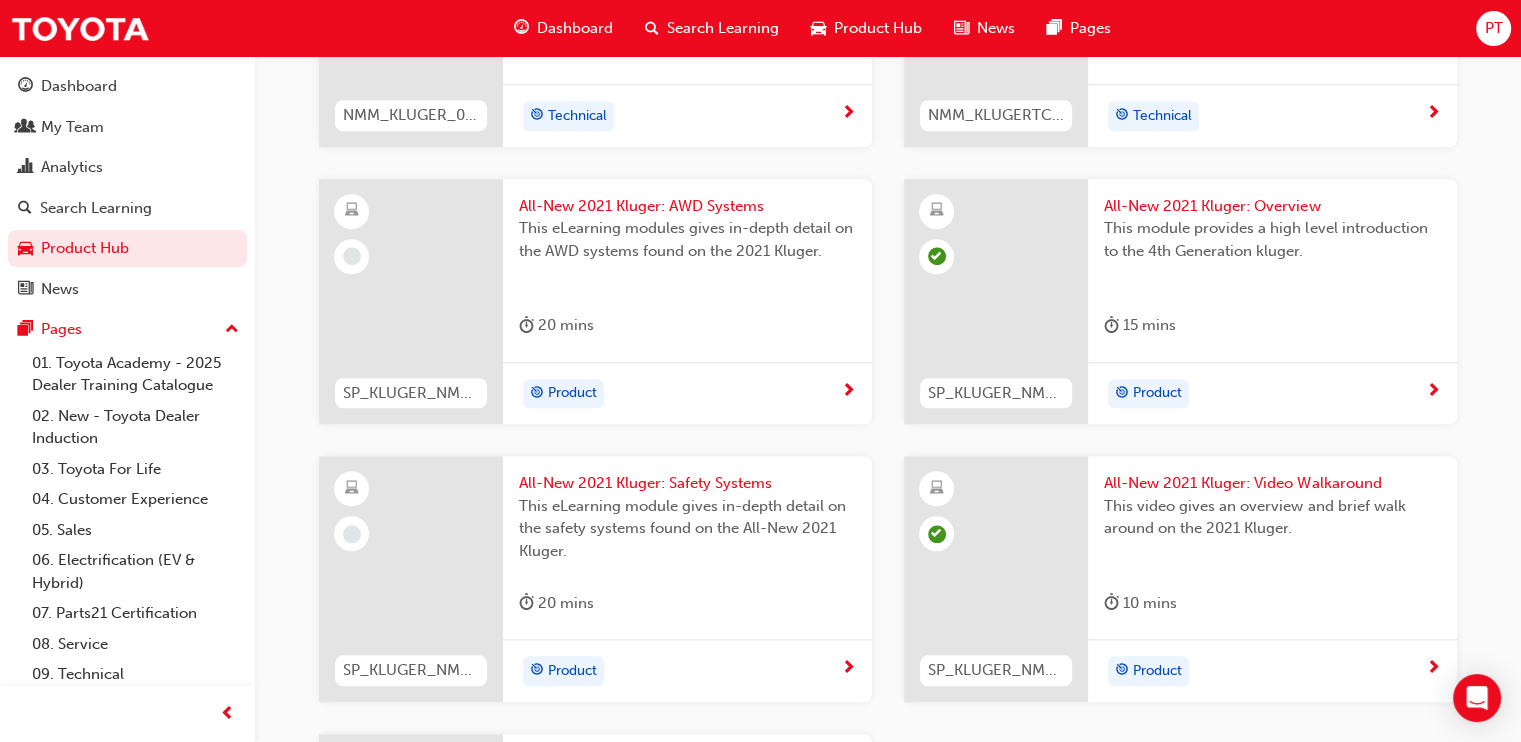 click on "Product" at bounding box center [680, 394] 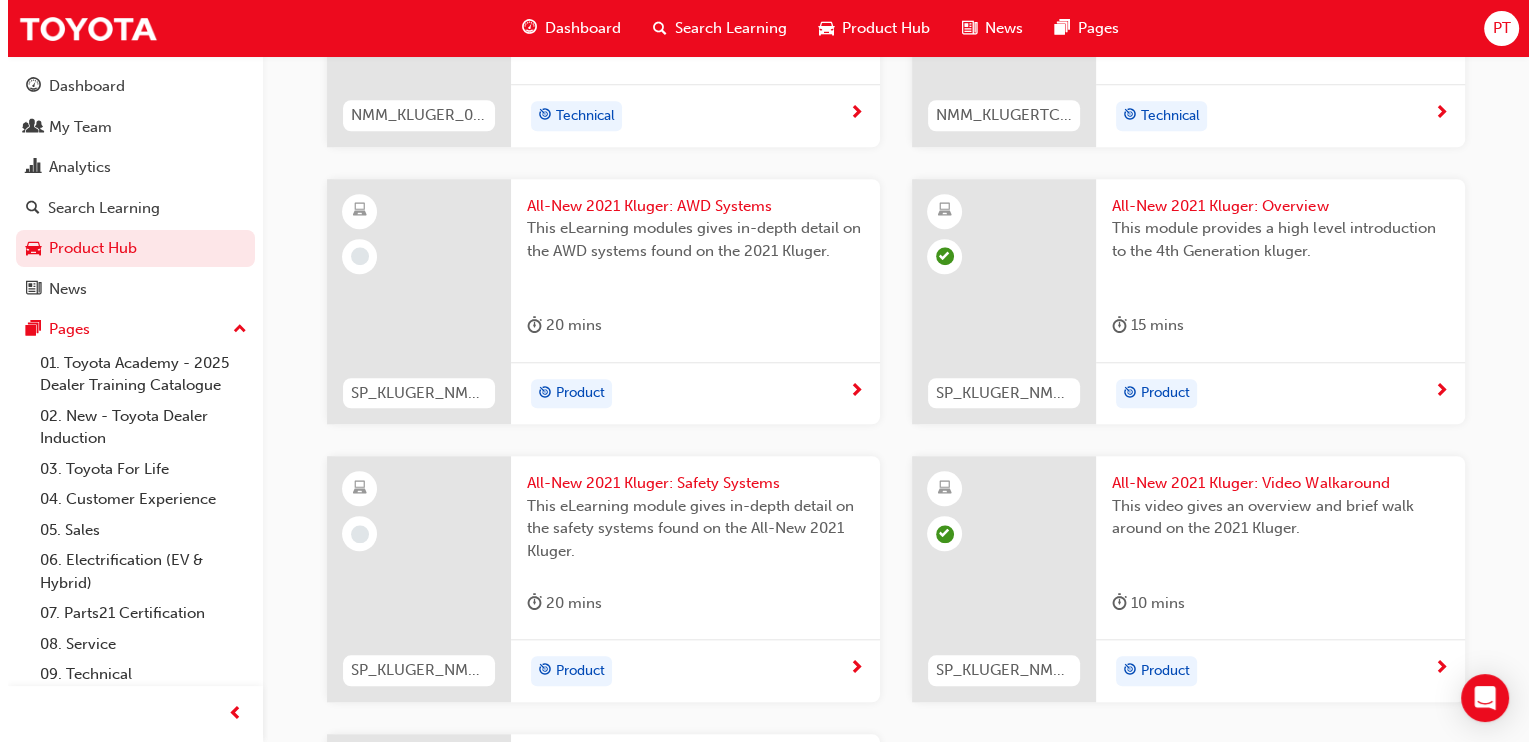 scroll, scrollTop: 0, scrollLeft: 0, axis: both 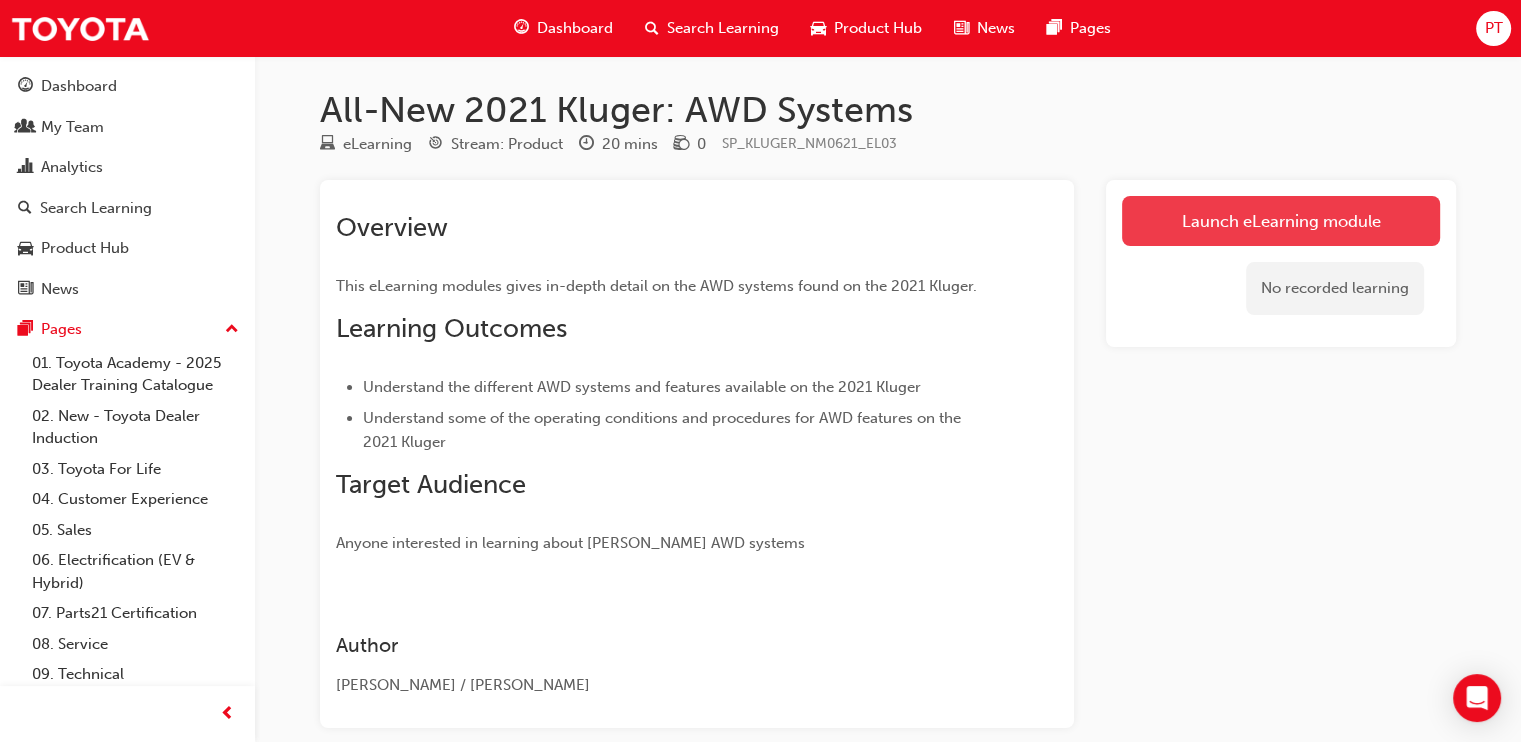 click on "Launch eLearning module" at bounding box center [1281, 221] 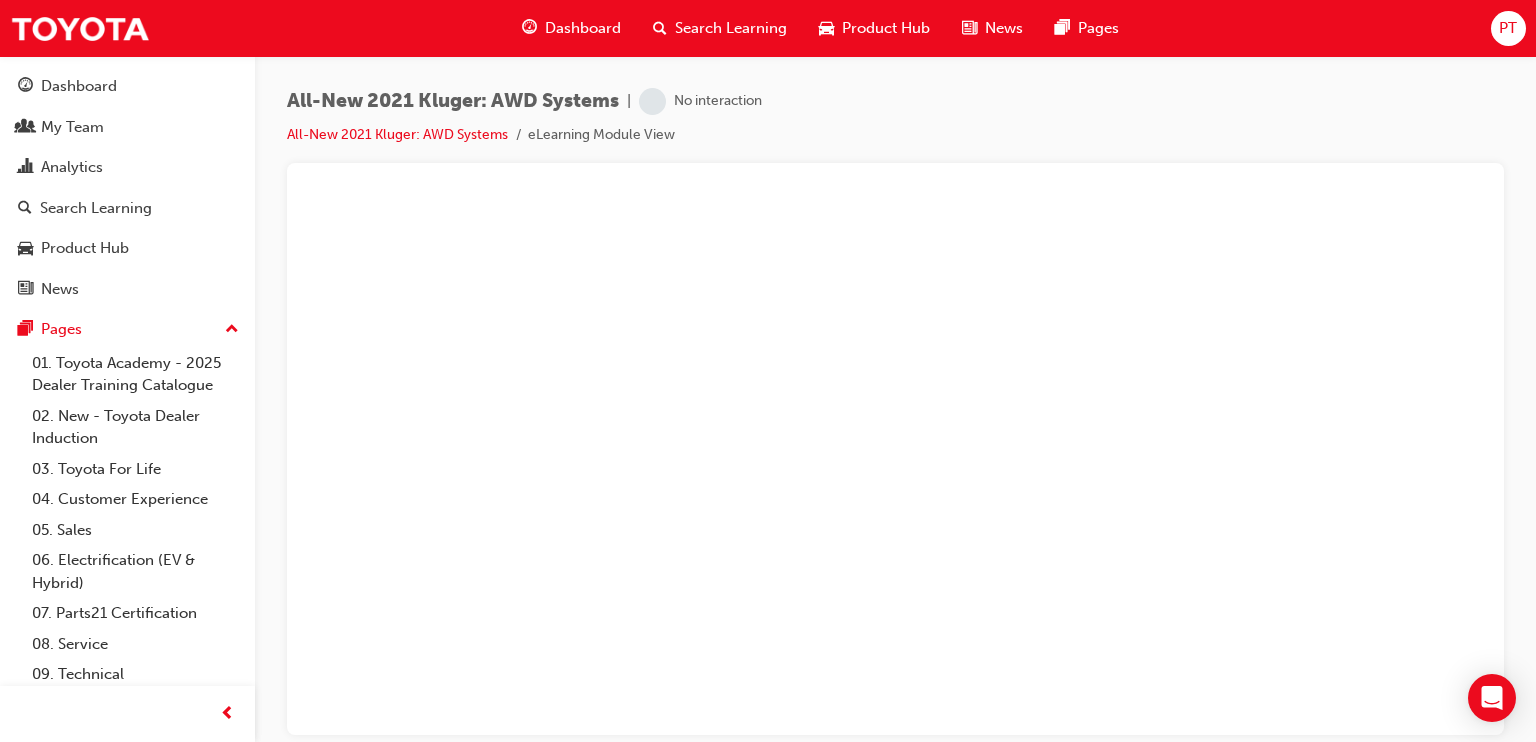 scroll, scrollTop: 0, scrollLeft: 0, axis: both 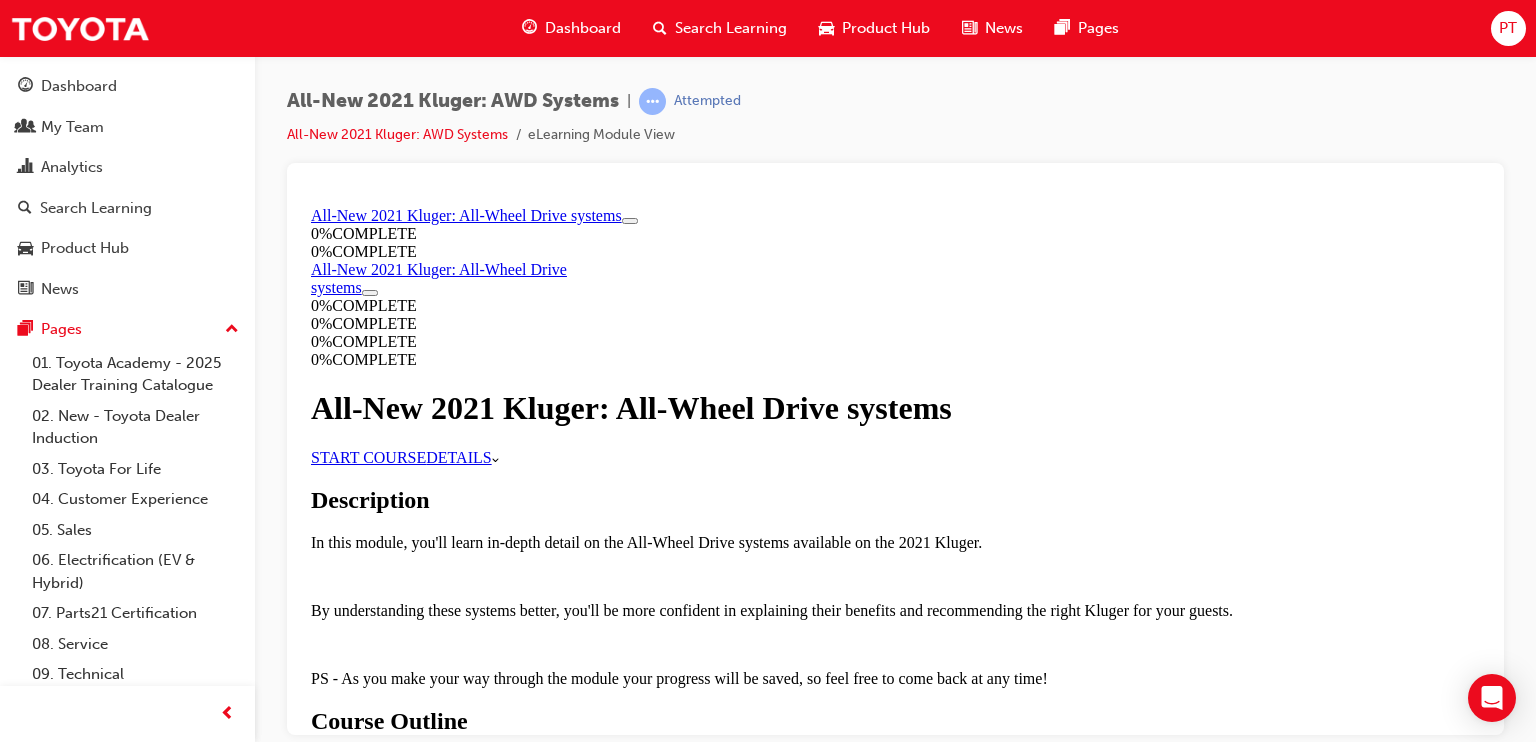 click on "START COURSE" at bounding box center [368, 456] 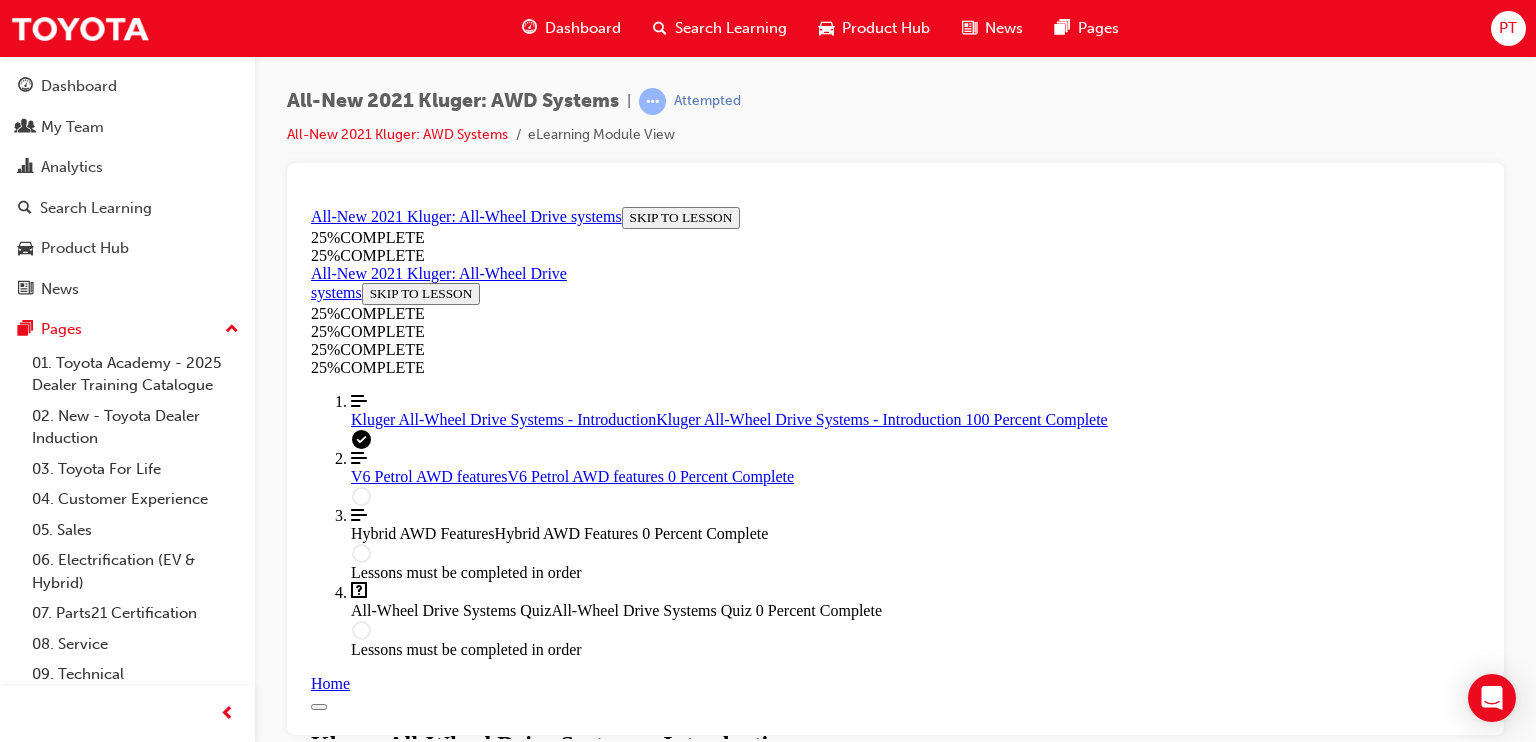 scroll, scrollTop: 2320, scrollLeft: 0, axis: vertical 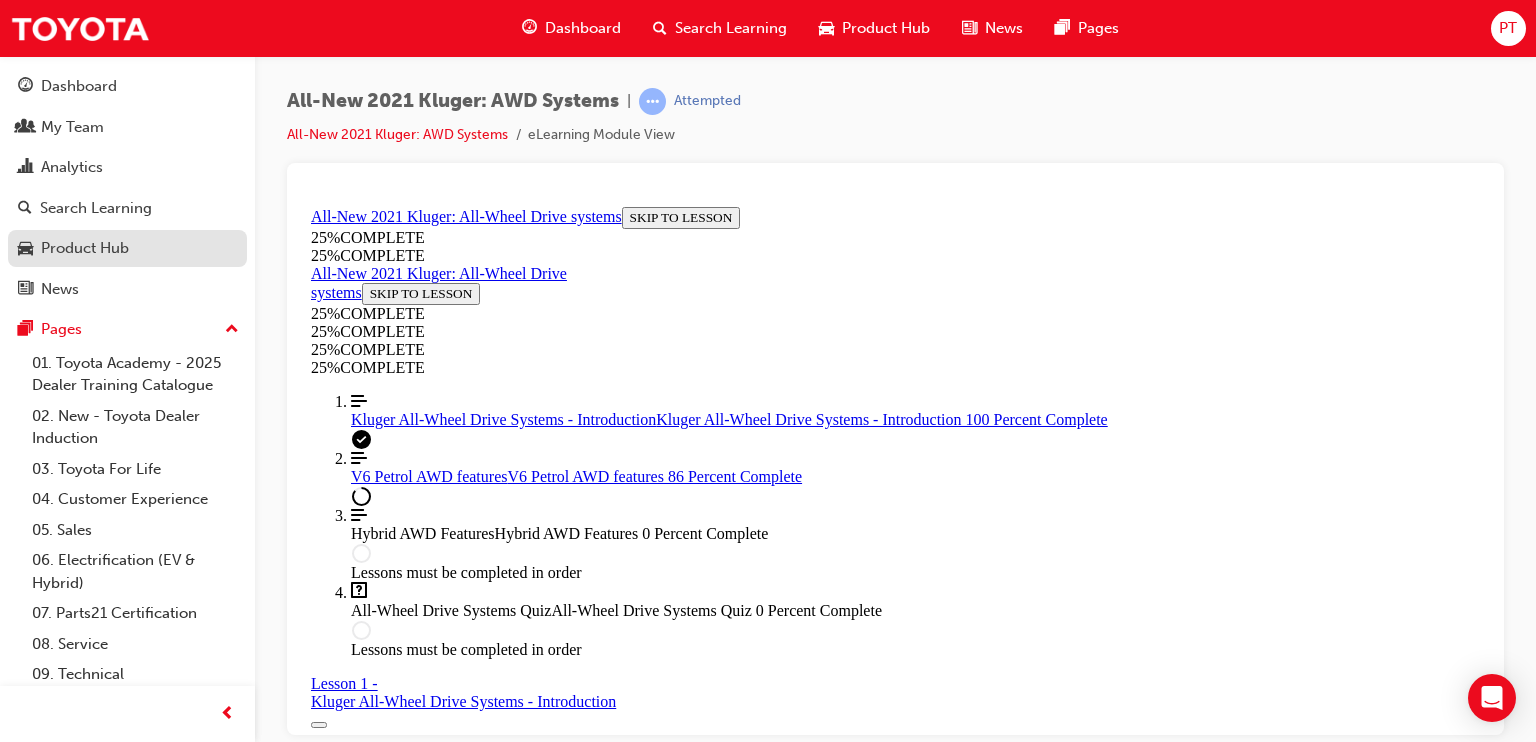 click on "Product Hub" at bounding box center [85, 248] 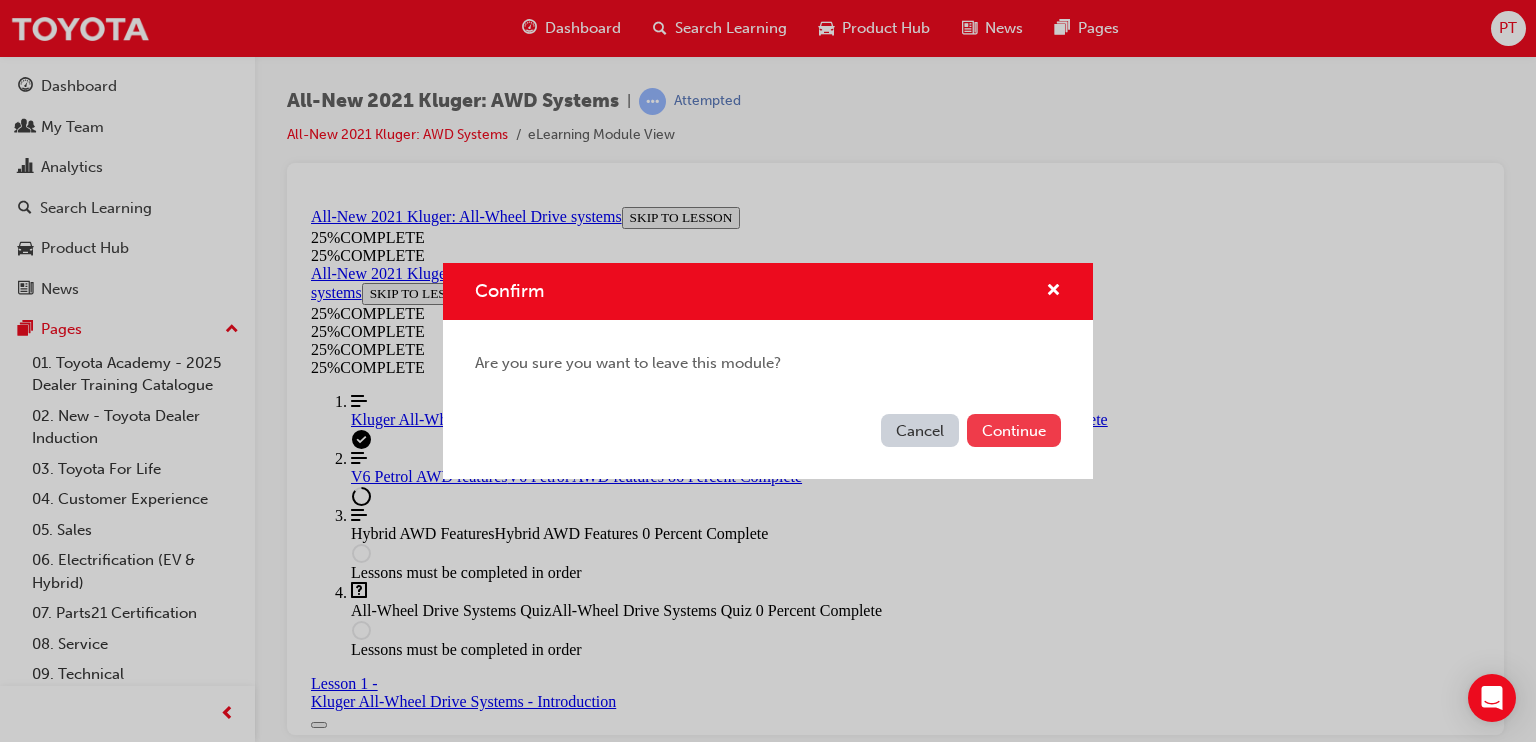 click on "Continue" at bounding box center [1014, 430] 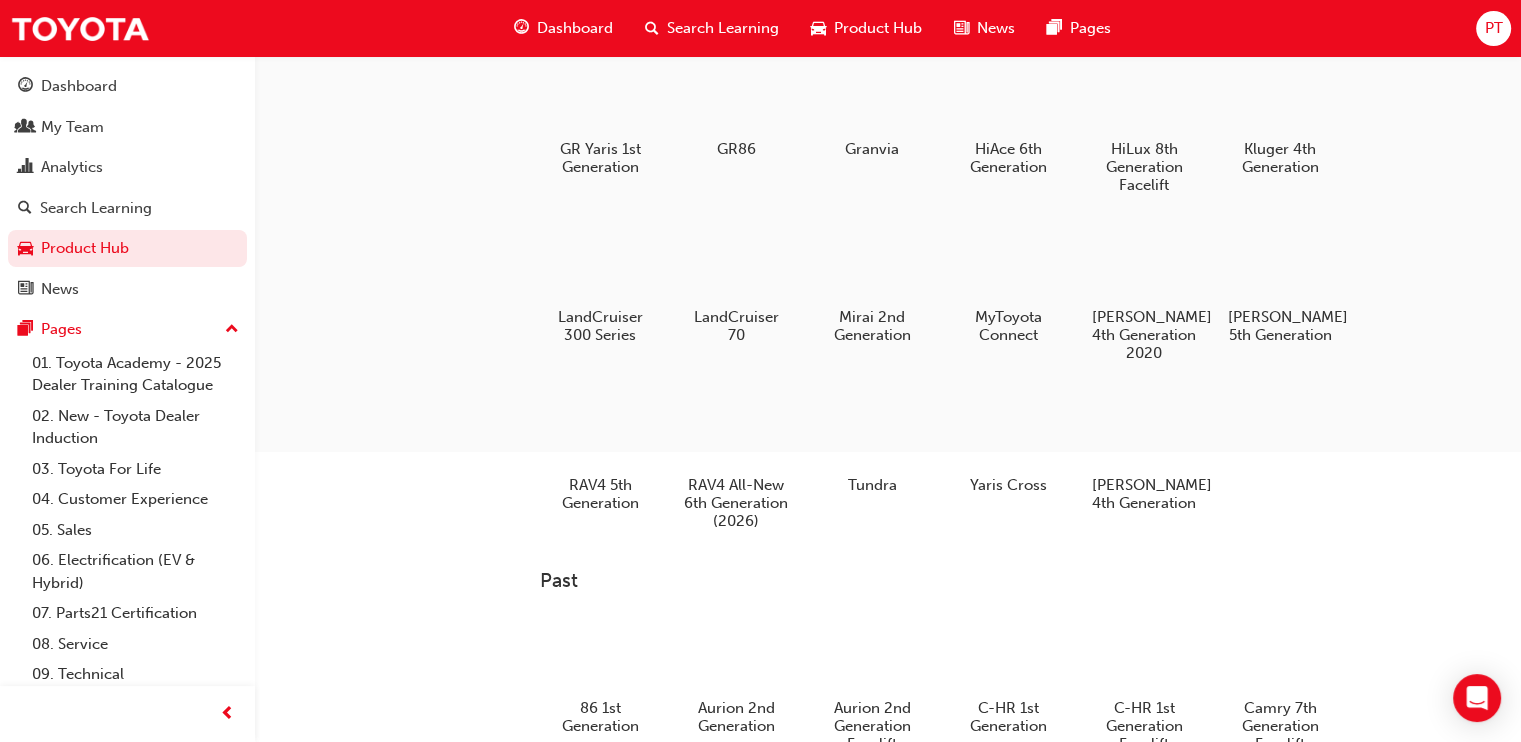 scroll, scrollTop: 400, scrollLeft: 0, axis: vertical 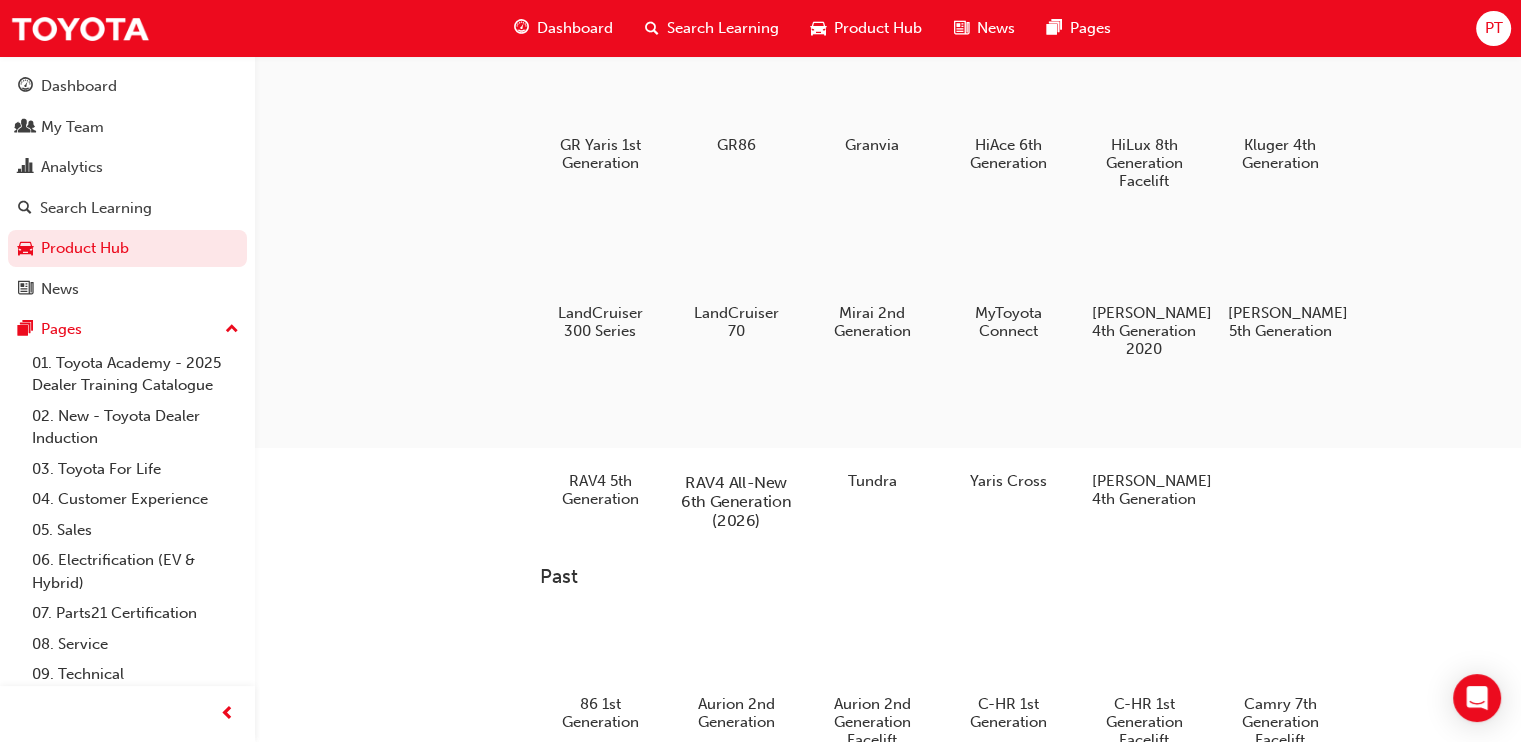 click at bounding box center (736, 425) 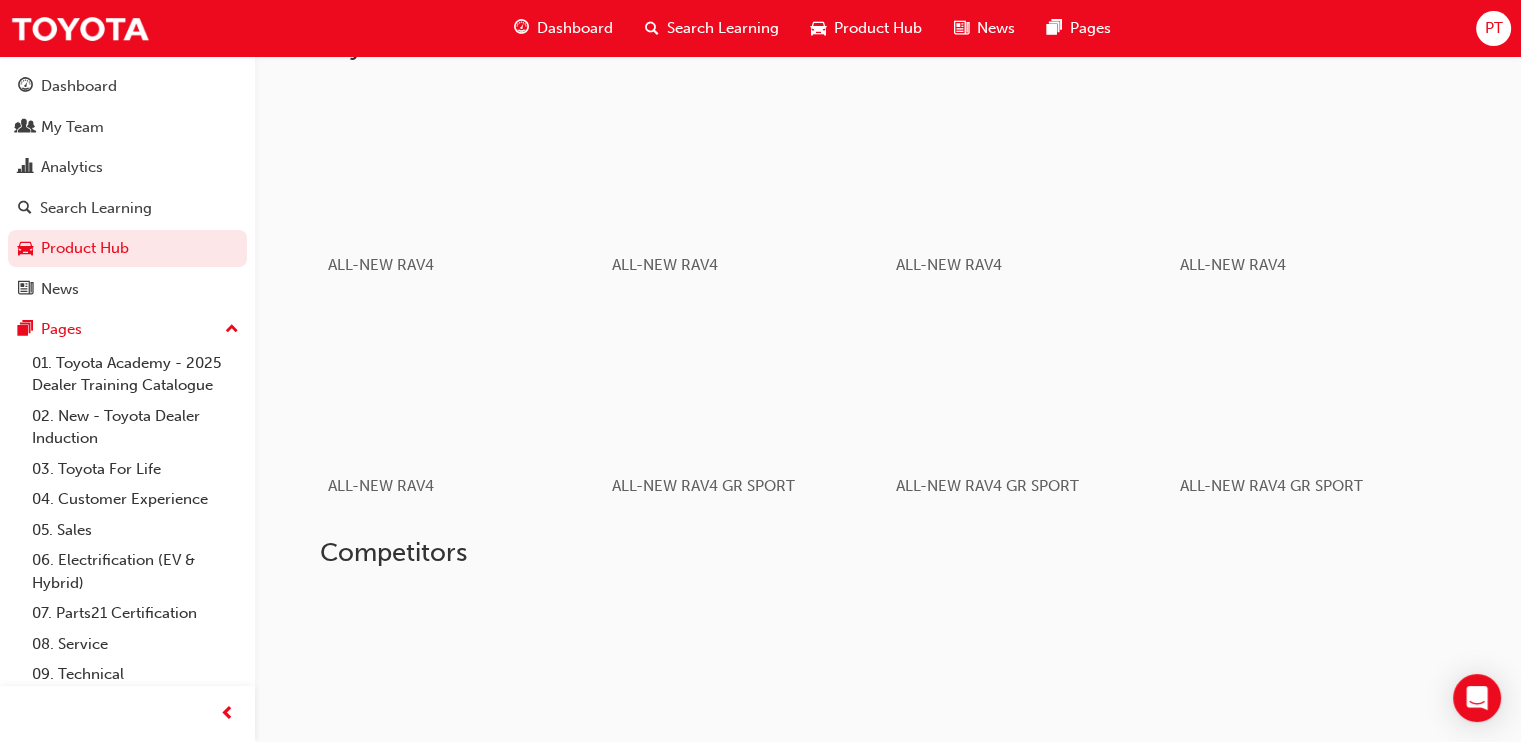 scroll, scrollTop: 1238, scrollLeft: 0, axis: vertical 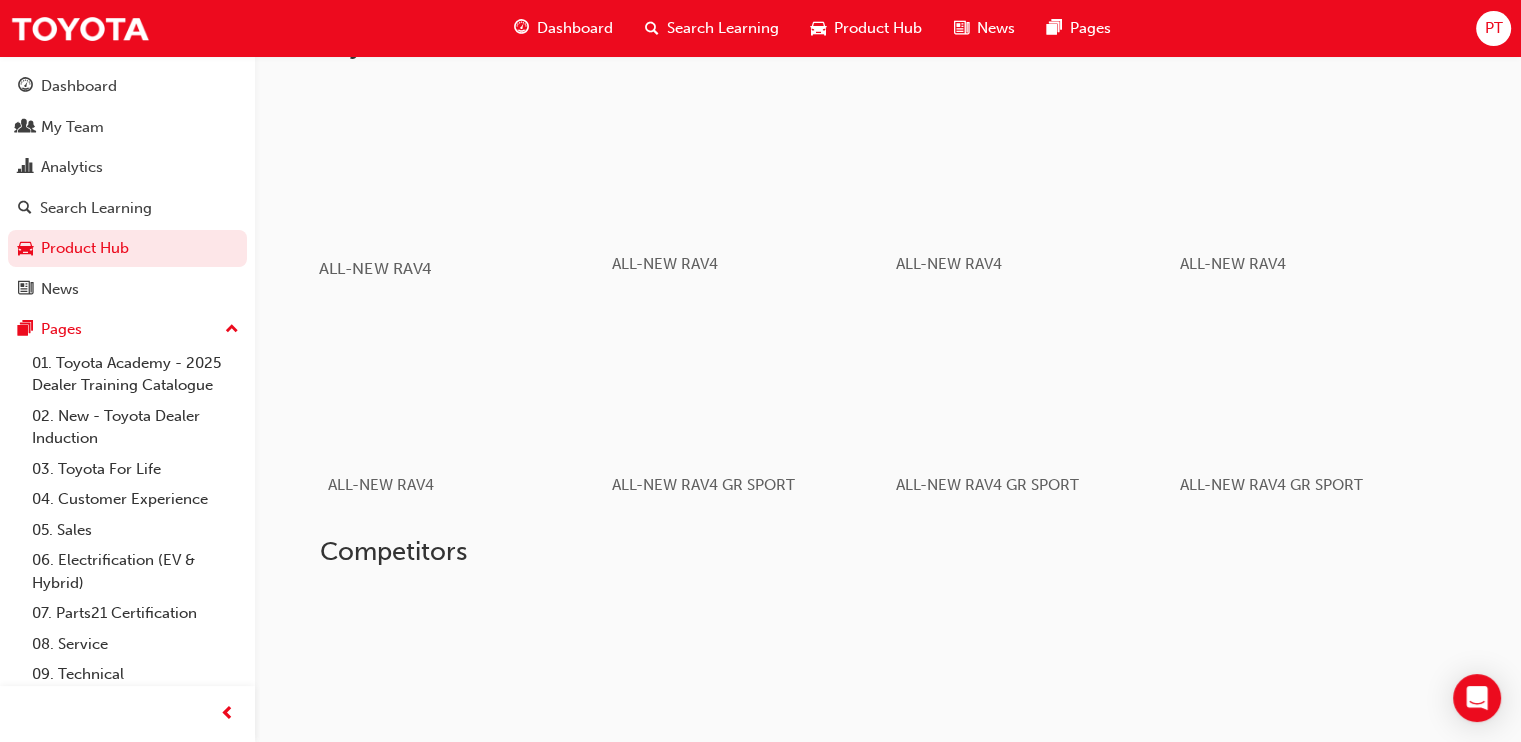 click at bounding box center [461, 159] 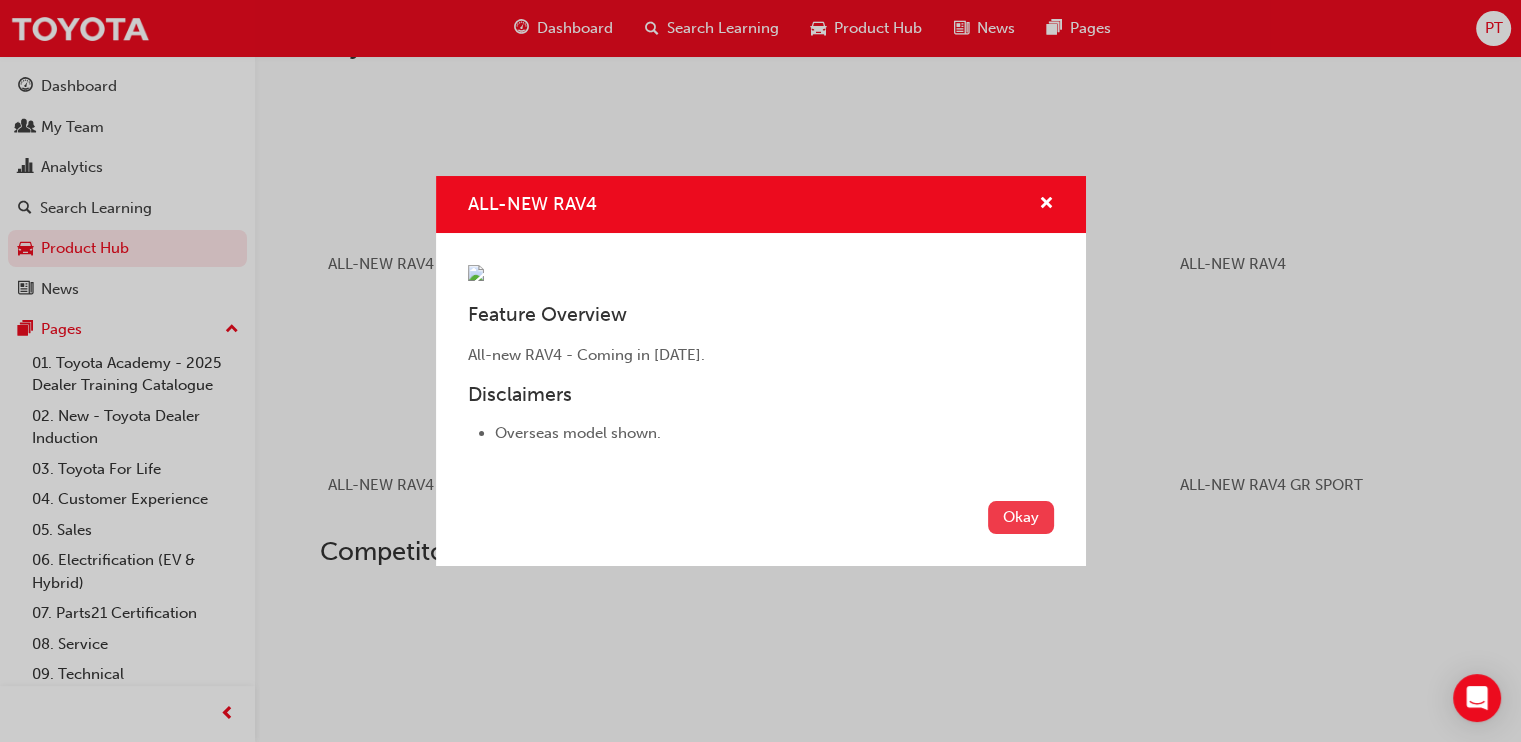 click on "Okay" at bounding box center (1021, 517) 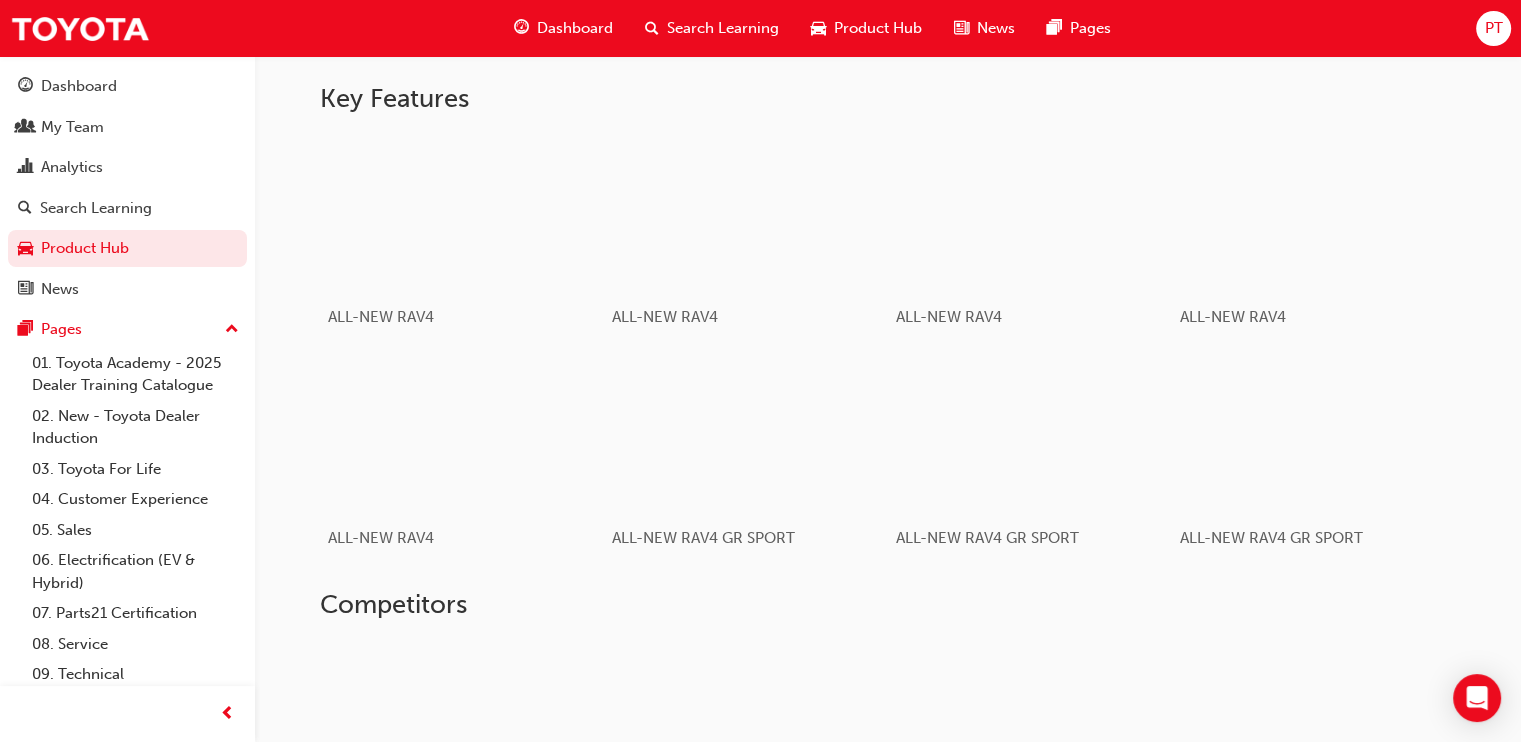 scroll, scrollTop: 1152, scrollLeft: 0, axis: vertical 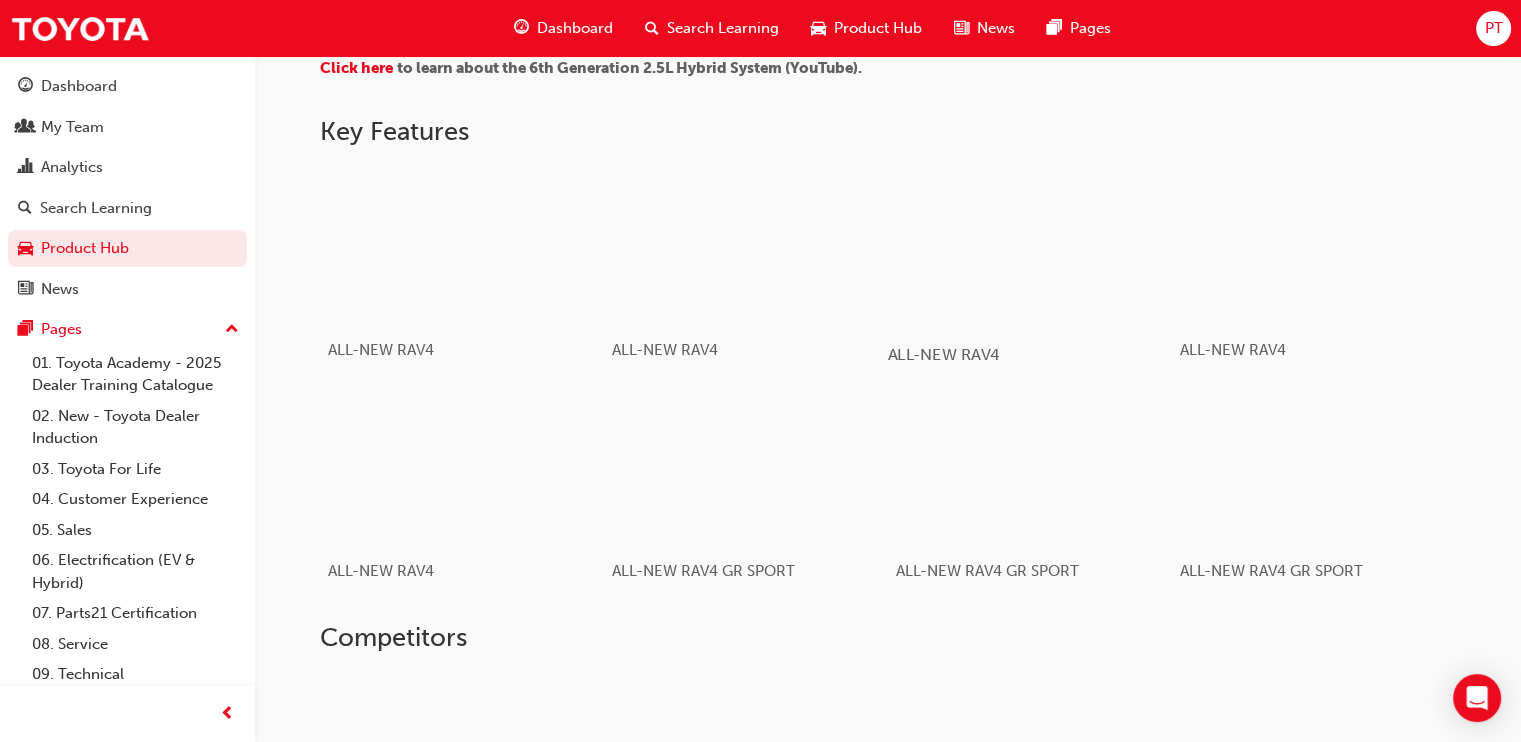 click at bounding box center [1029, 245] 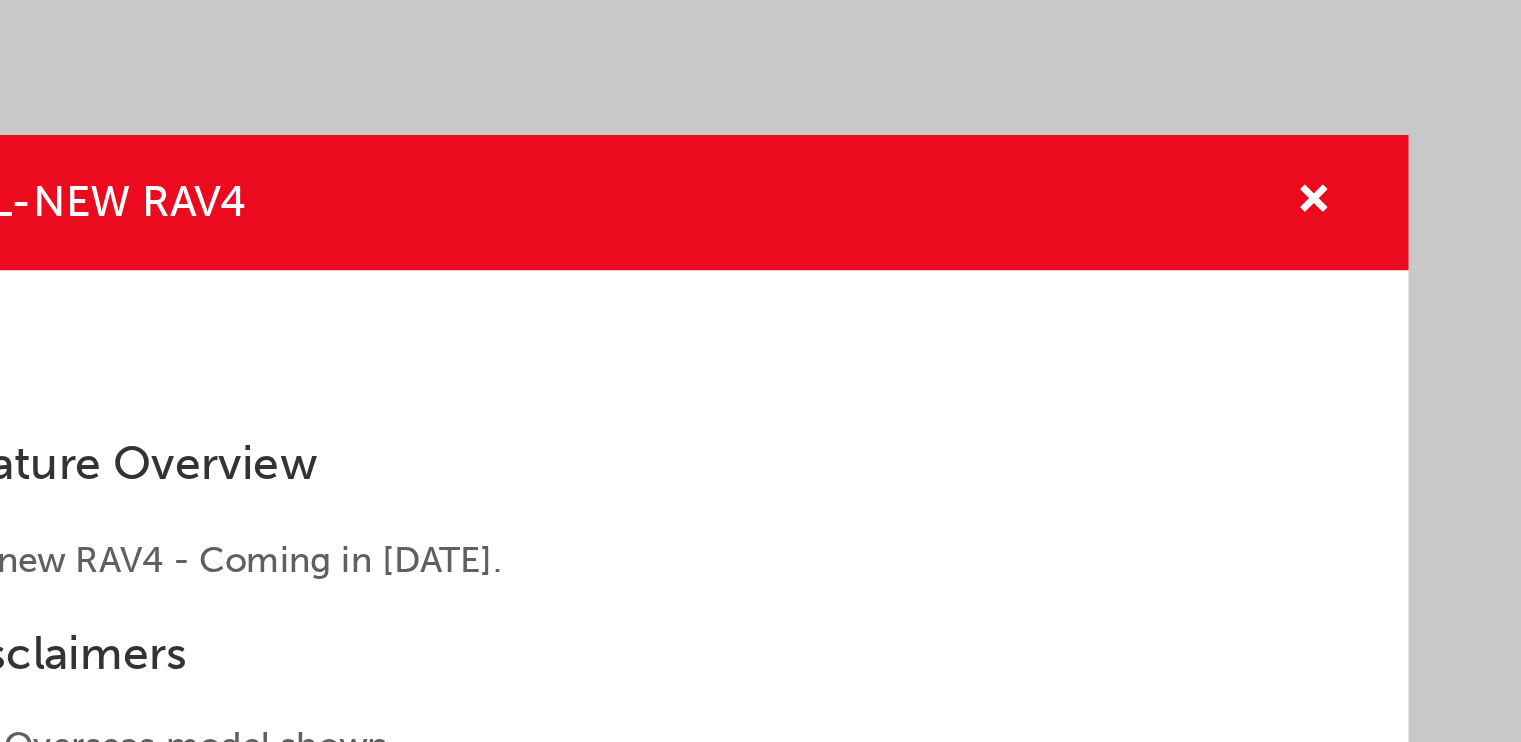 scroll, scrollTop: 1140, scrollLeft: 0, axis: vertical 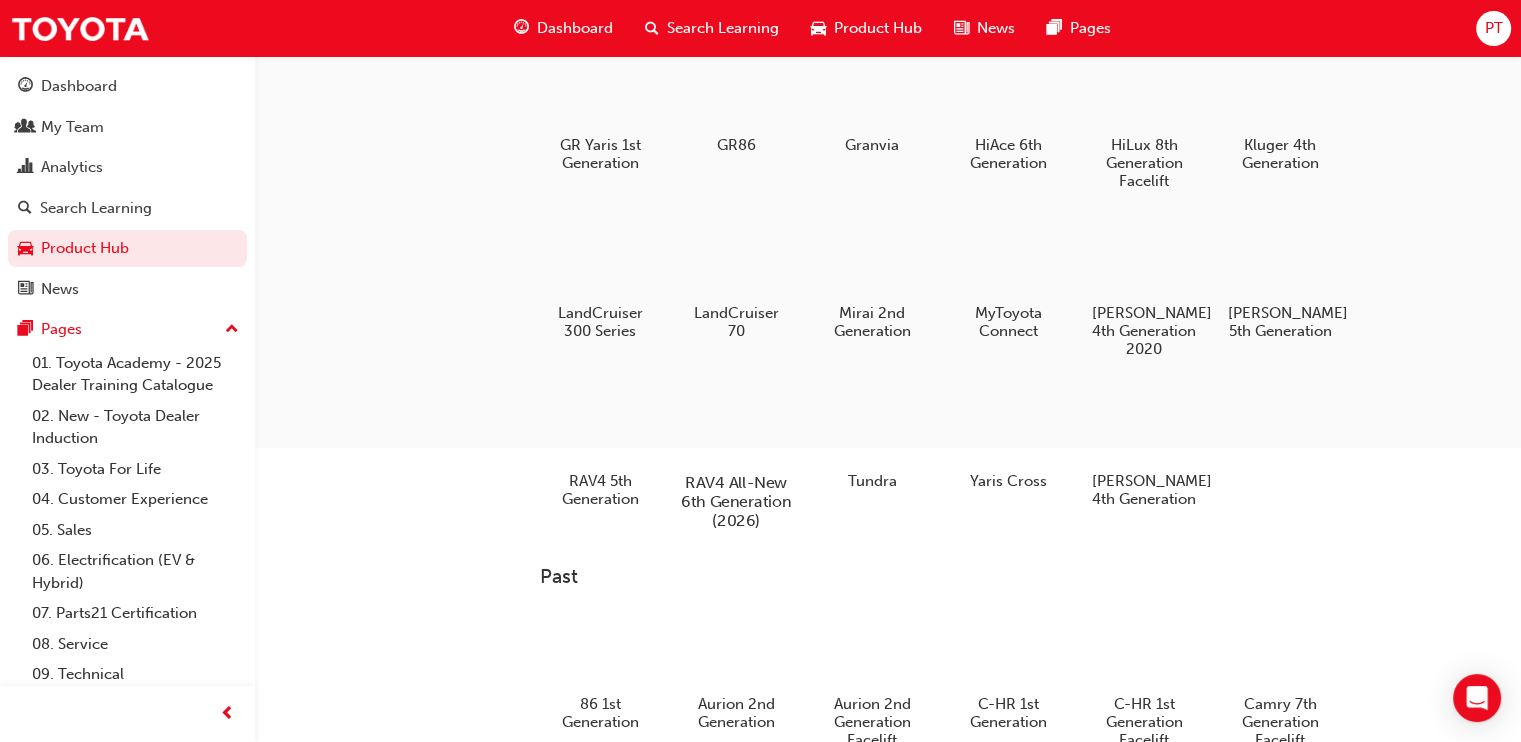 click at bounding box center [736, 425] 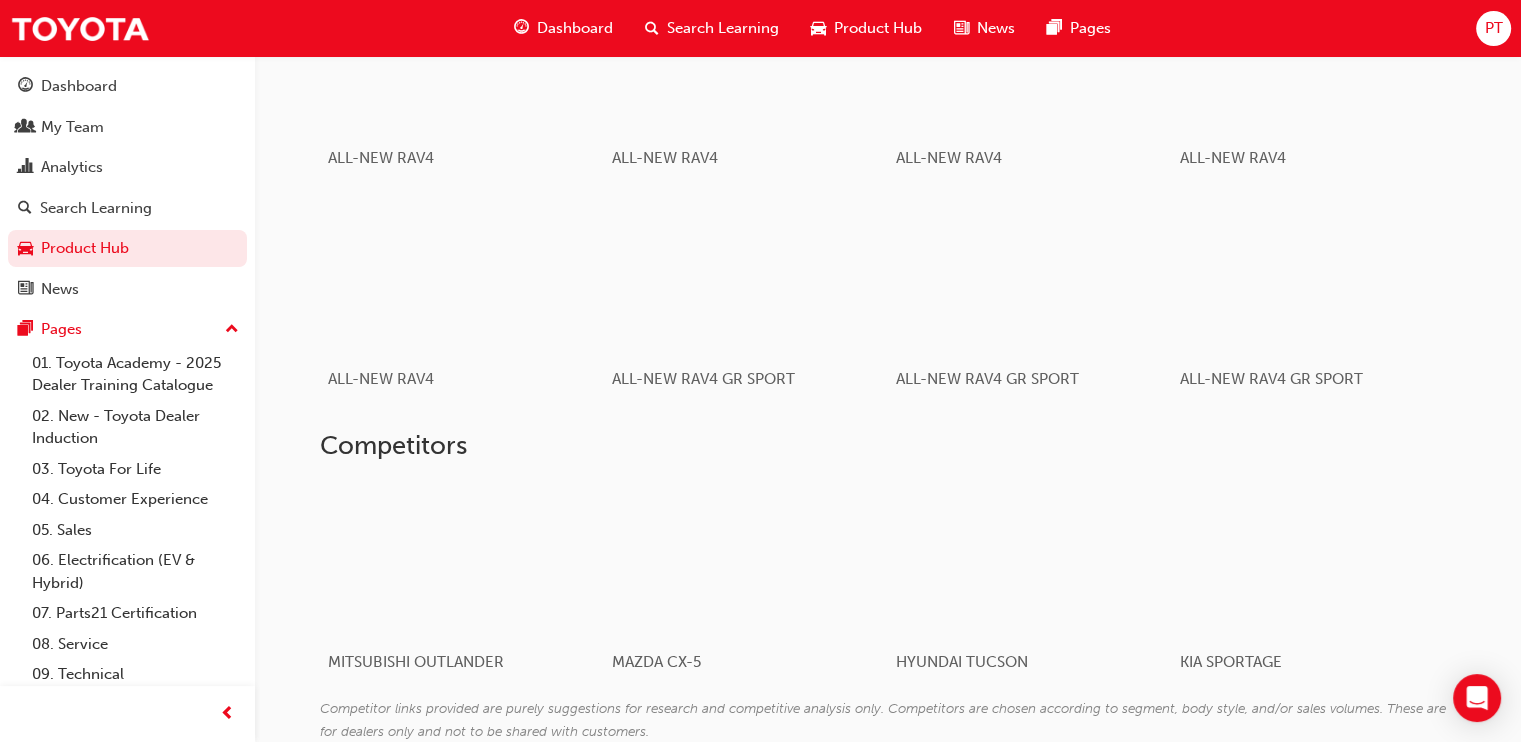 scroll, scrollTop: 1344, scrollLeft: 0, axis: vertical 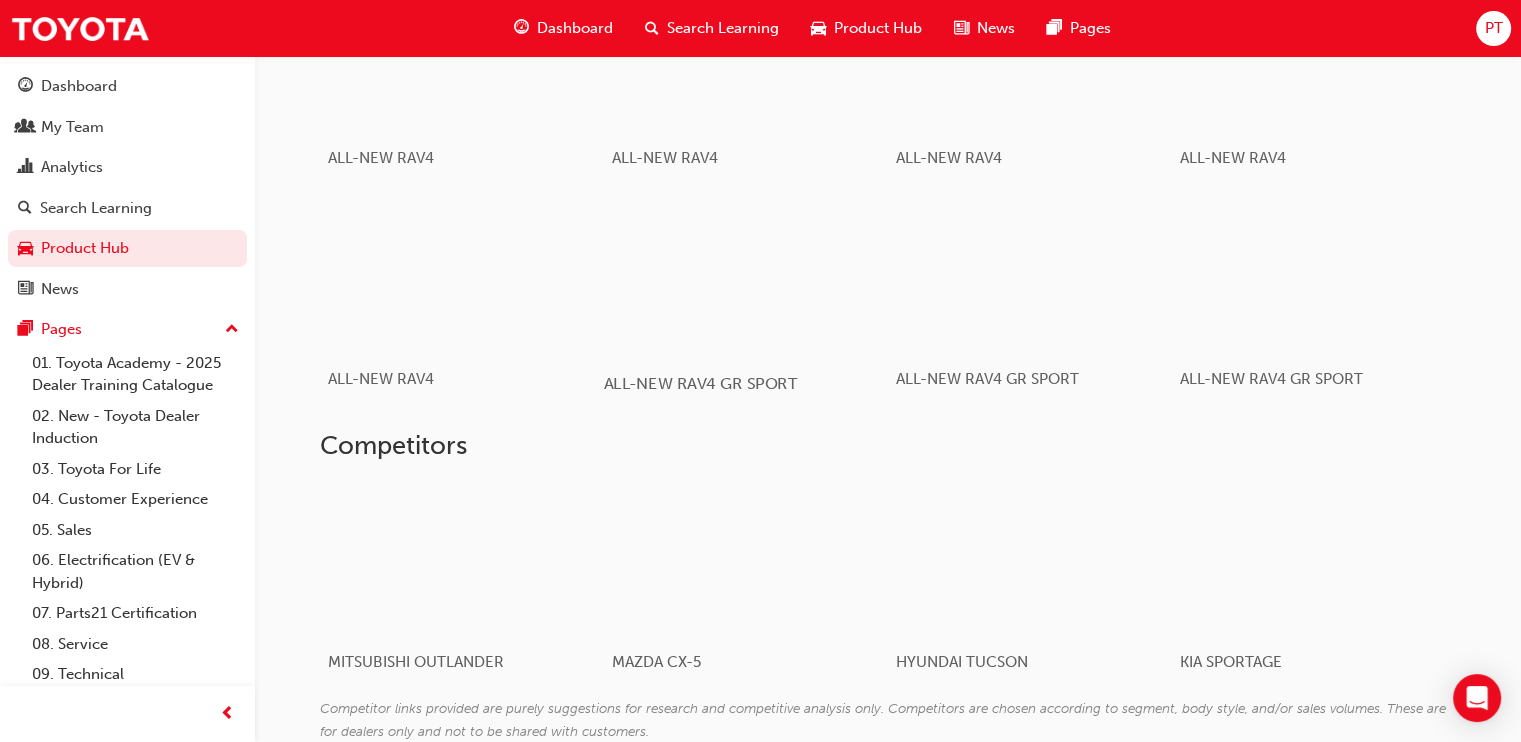click at bounding box center [745, 274] 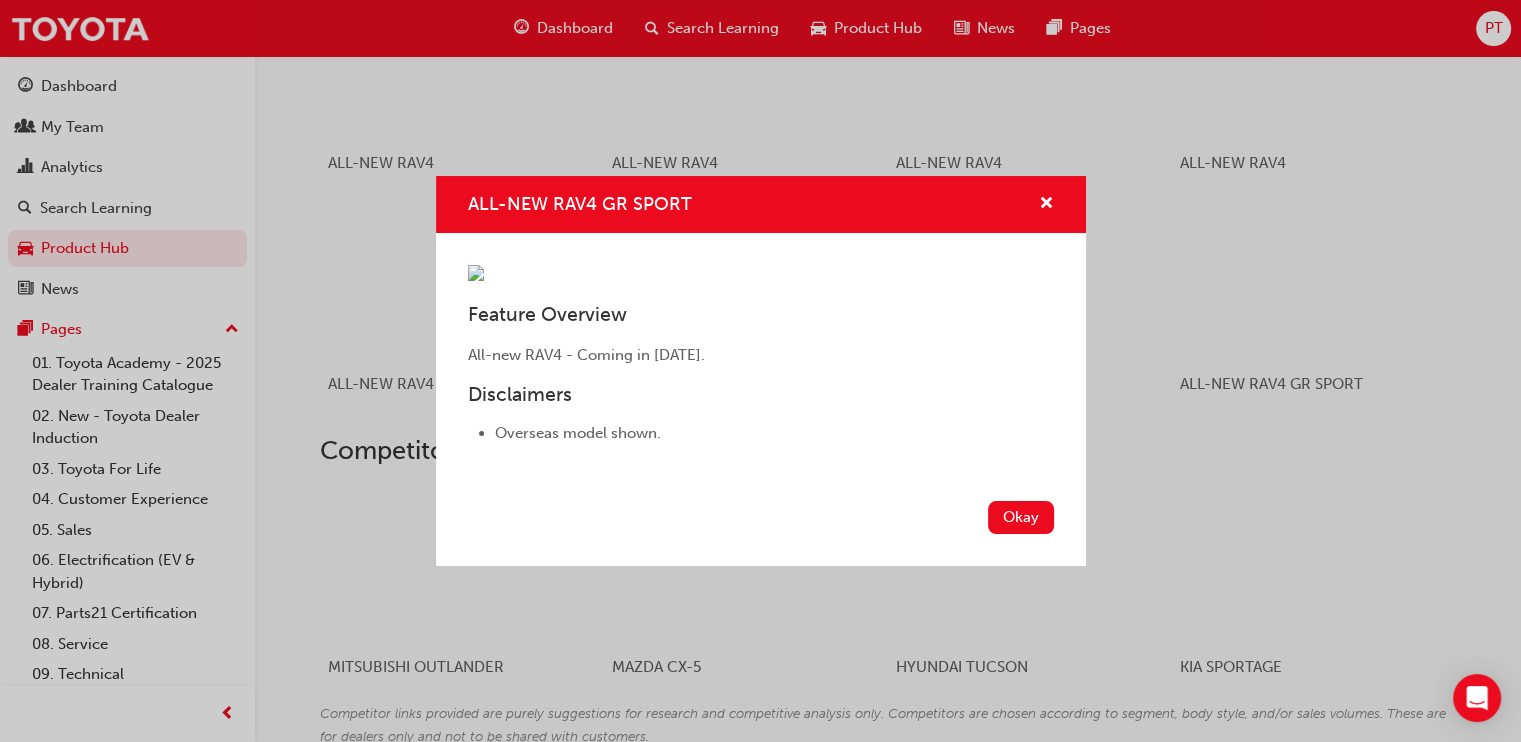 scroll, scrollTop: 1336, scrollLeft: 0, axis: vertical 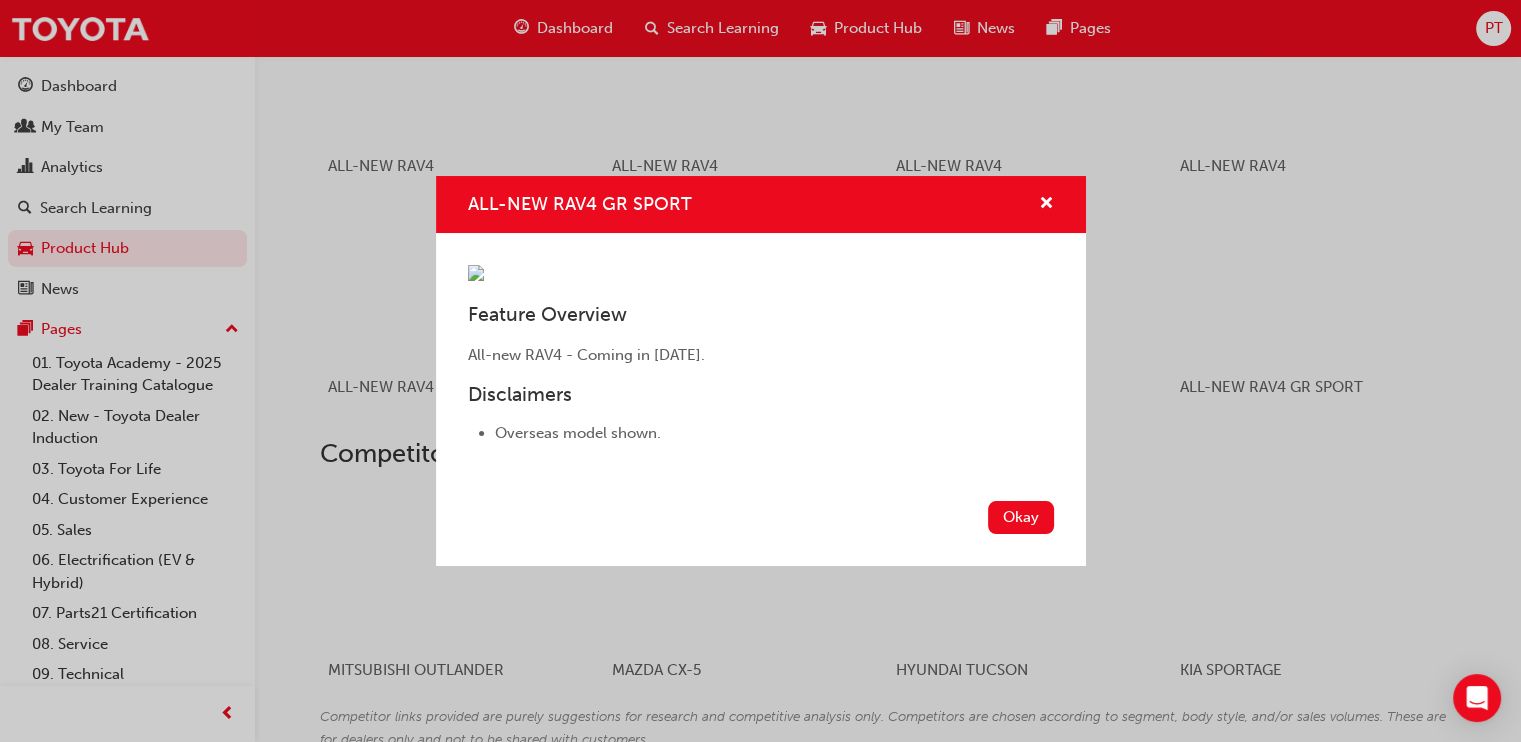 click on "ALL-NEW RAV4 GR SPORT Feature Overview All-new RAV4 - Coming in [DATE]. Disclaimers Overseas model shown. Okay" at bounding box center (760, 371) 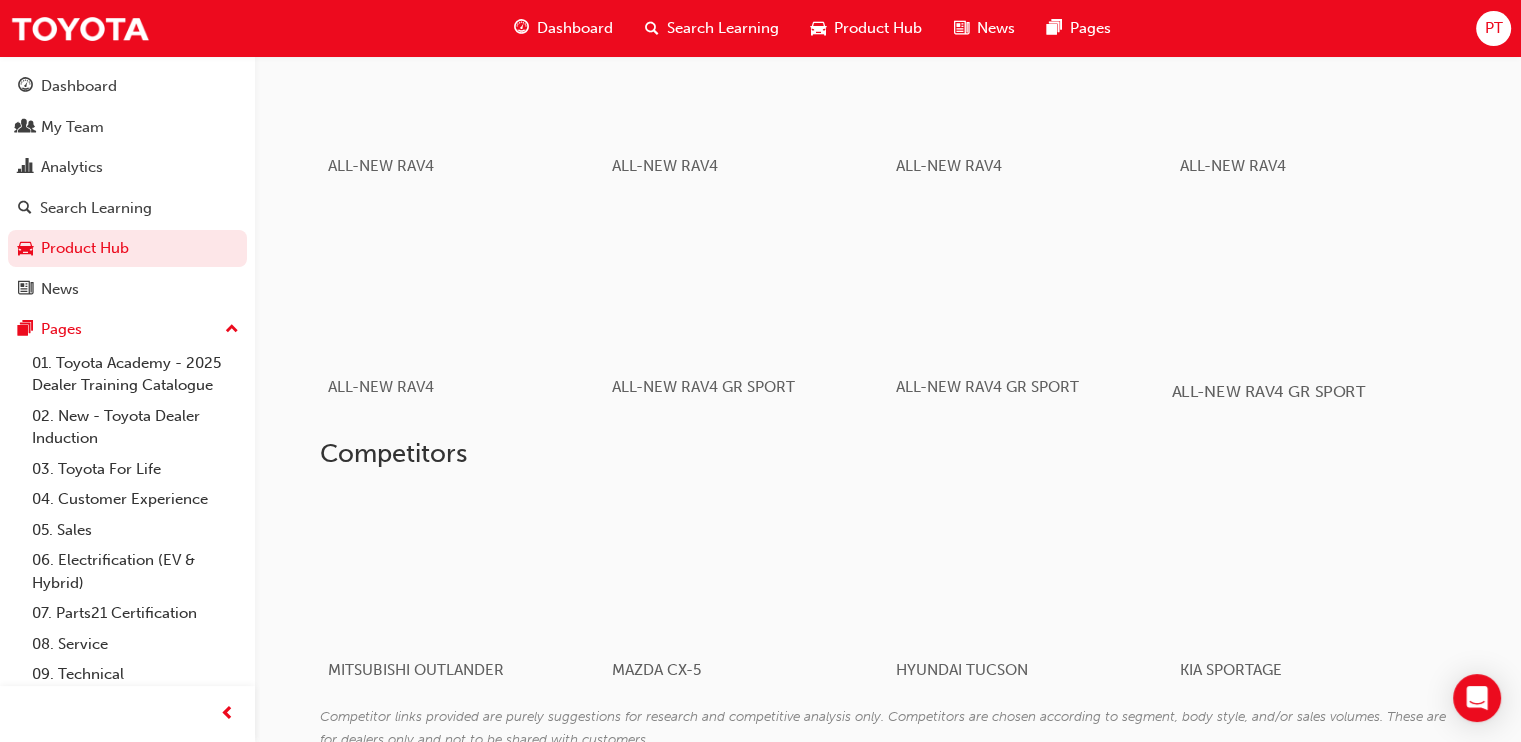 click at bounding box center [1313, 282] 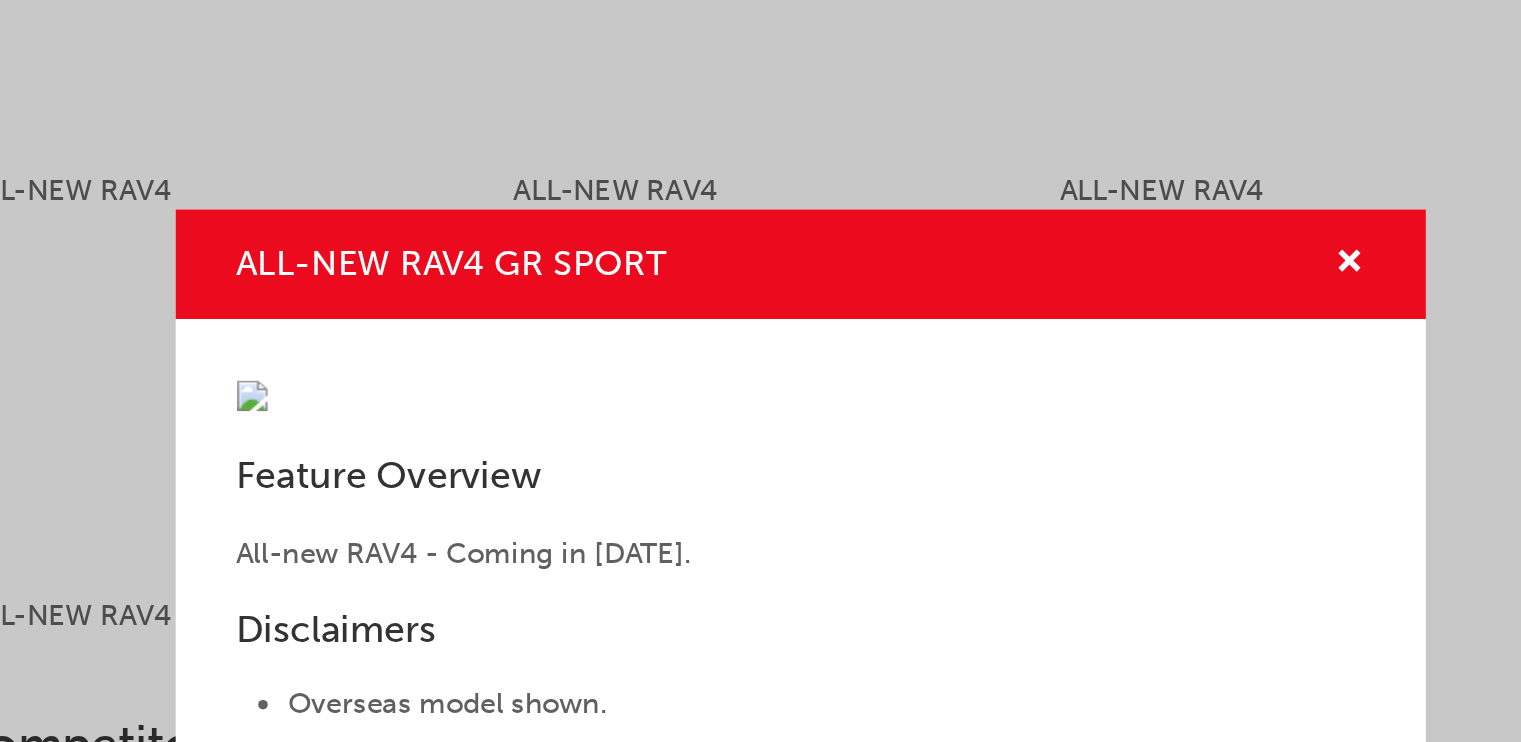 scroll, scrollTop: 1336, scrollLeft: 0, axis: vertical 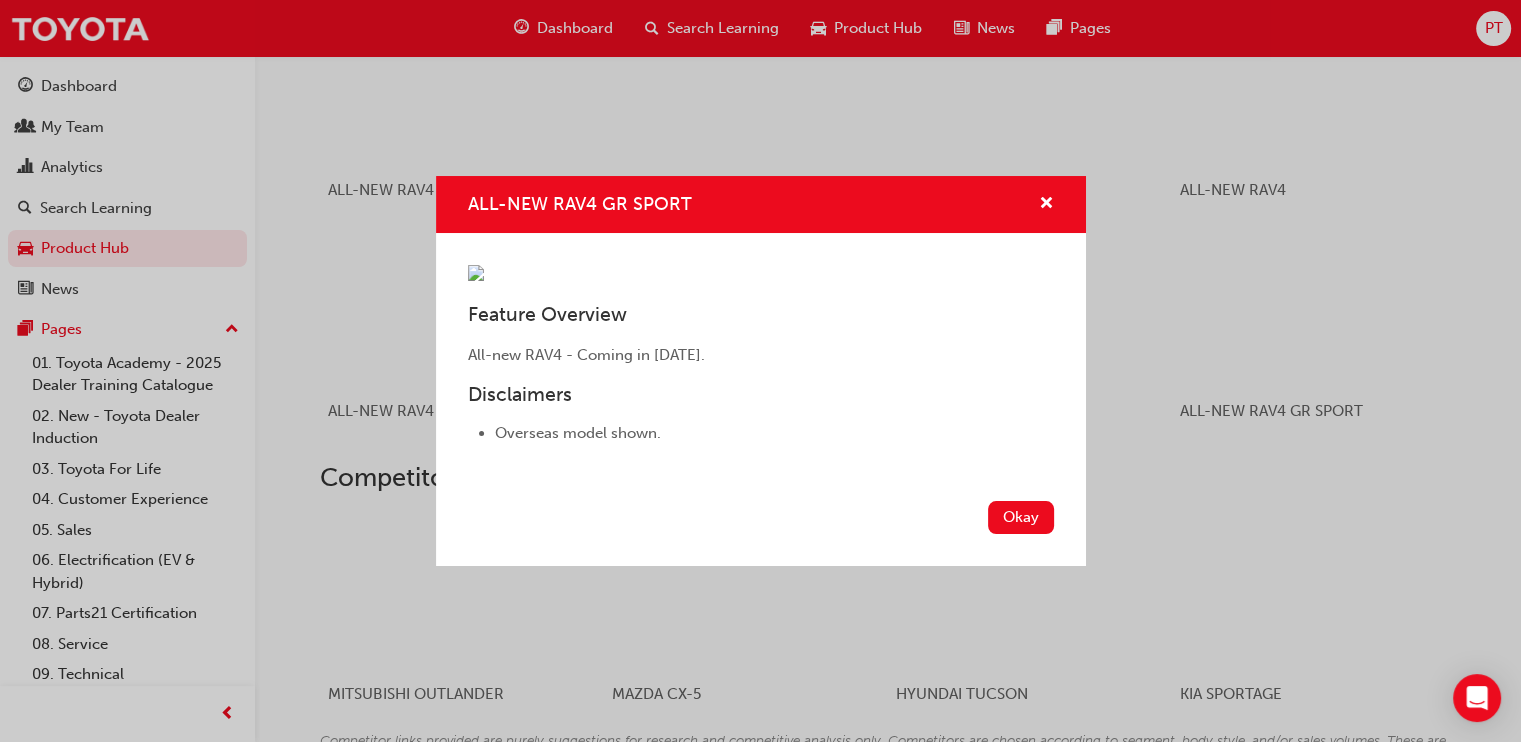 click on "ALL-NEW RAV4 GR SPORT Feature Overview All-new RAV4 - Coming in [DATE]. Disclaimers Overseas model shown. Okay" at bounding box center (760, 371) 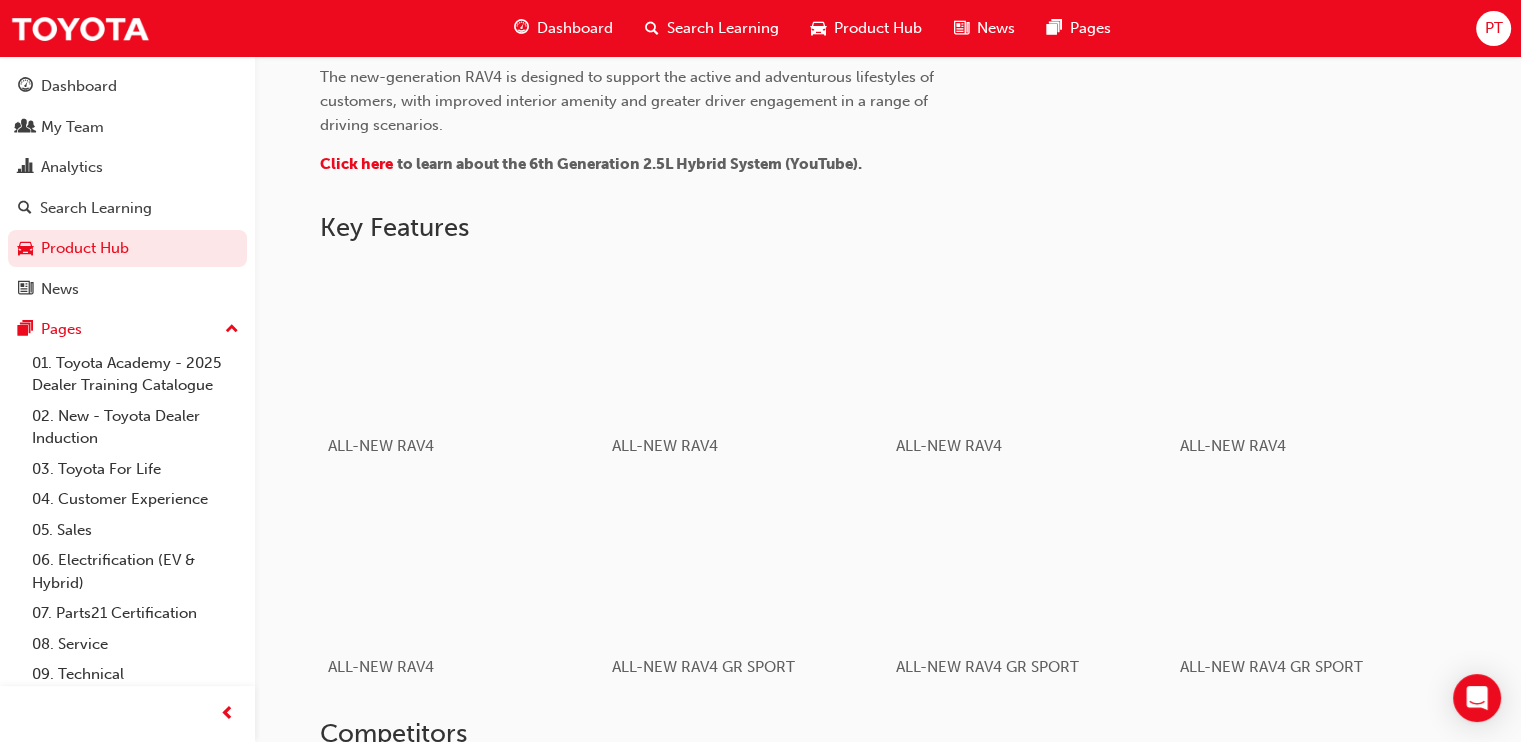 scroll, scrollTop: 1050, scrollLeft: 0, axis: vertical 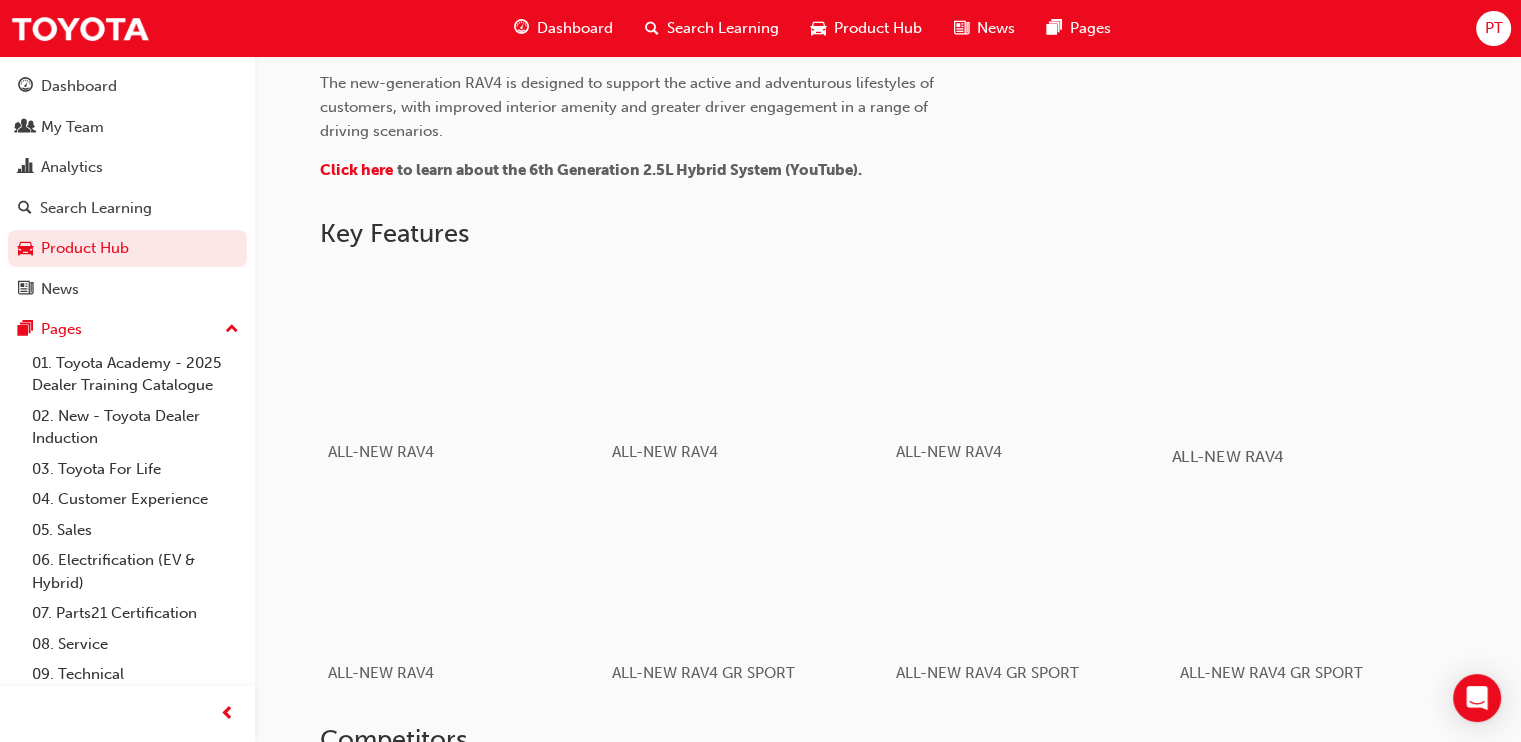 click at bounding box center (1313, 347) 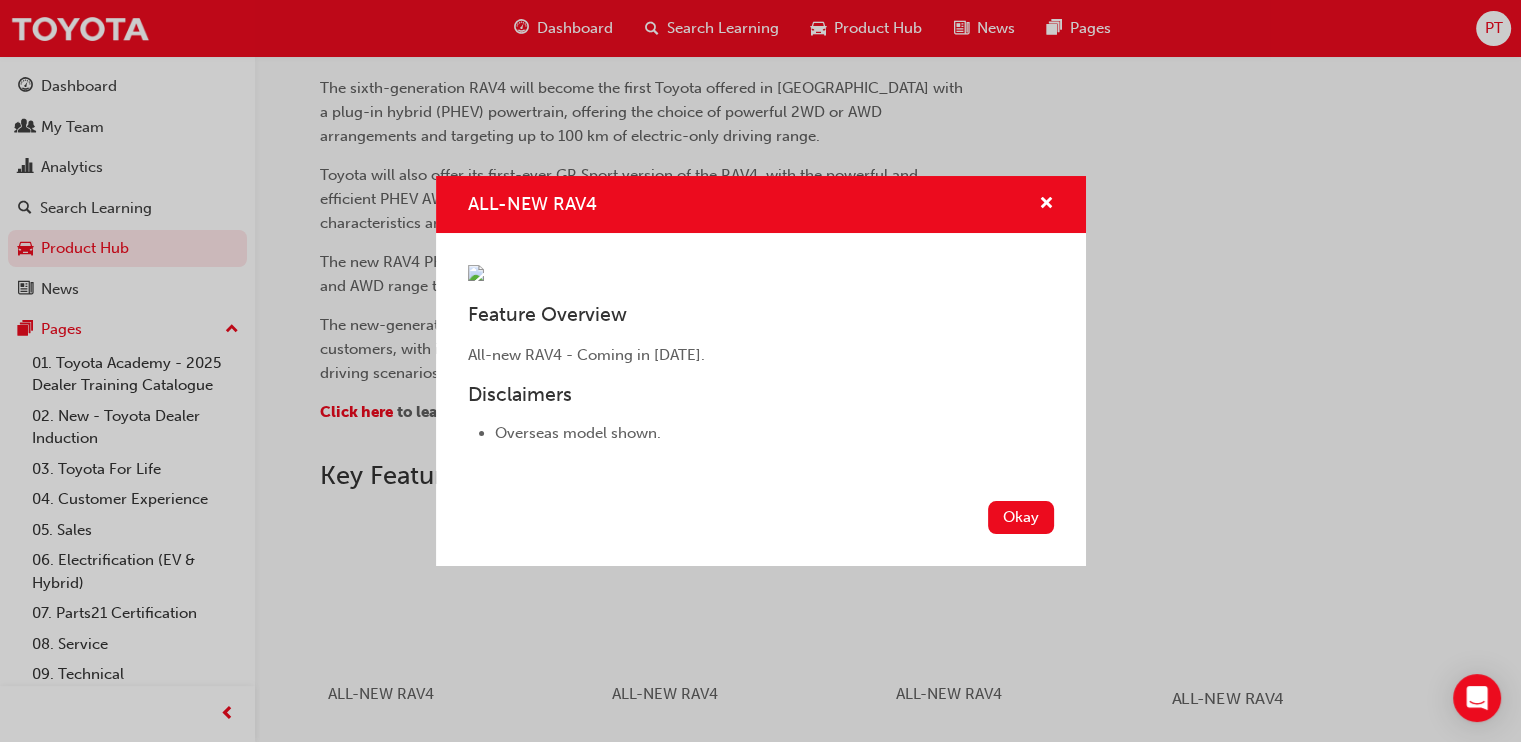 scroll, scrollTop: 805, scrollLeft: 0, axis: vertical 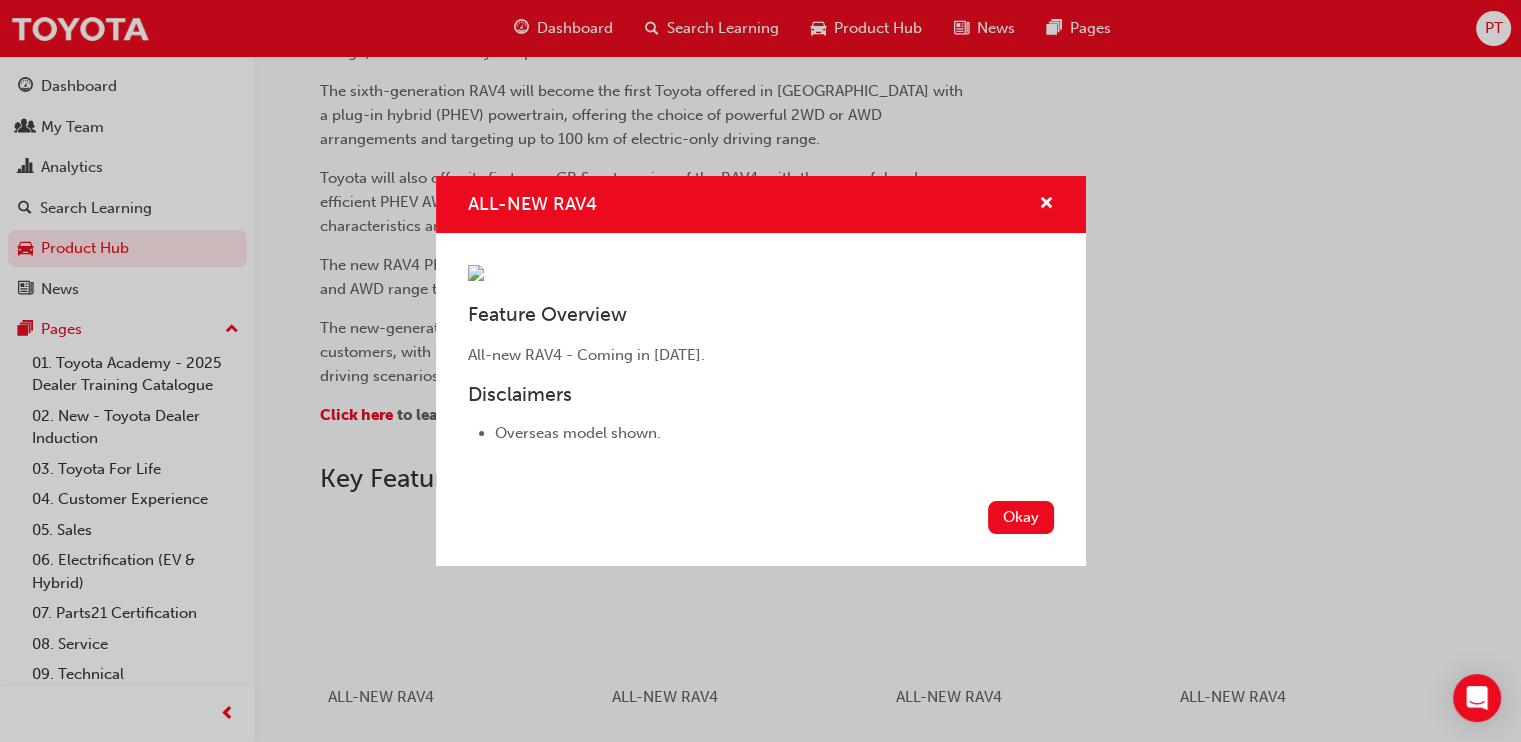 click on "ALL-NEW RAV4 Feature Overview All-new RAV4 - Coming in [DATE]. Disclaimers Overseas model shown. Okay" at bounding box center (760, 371) 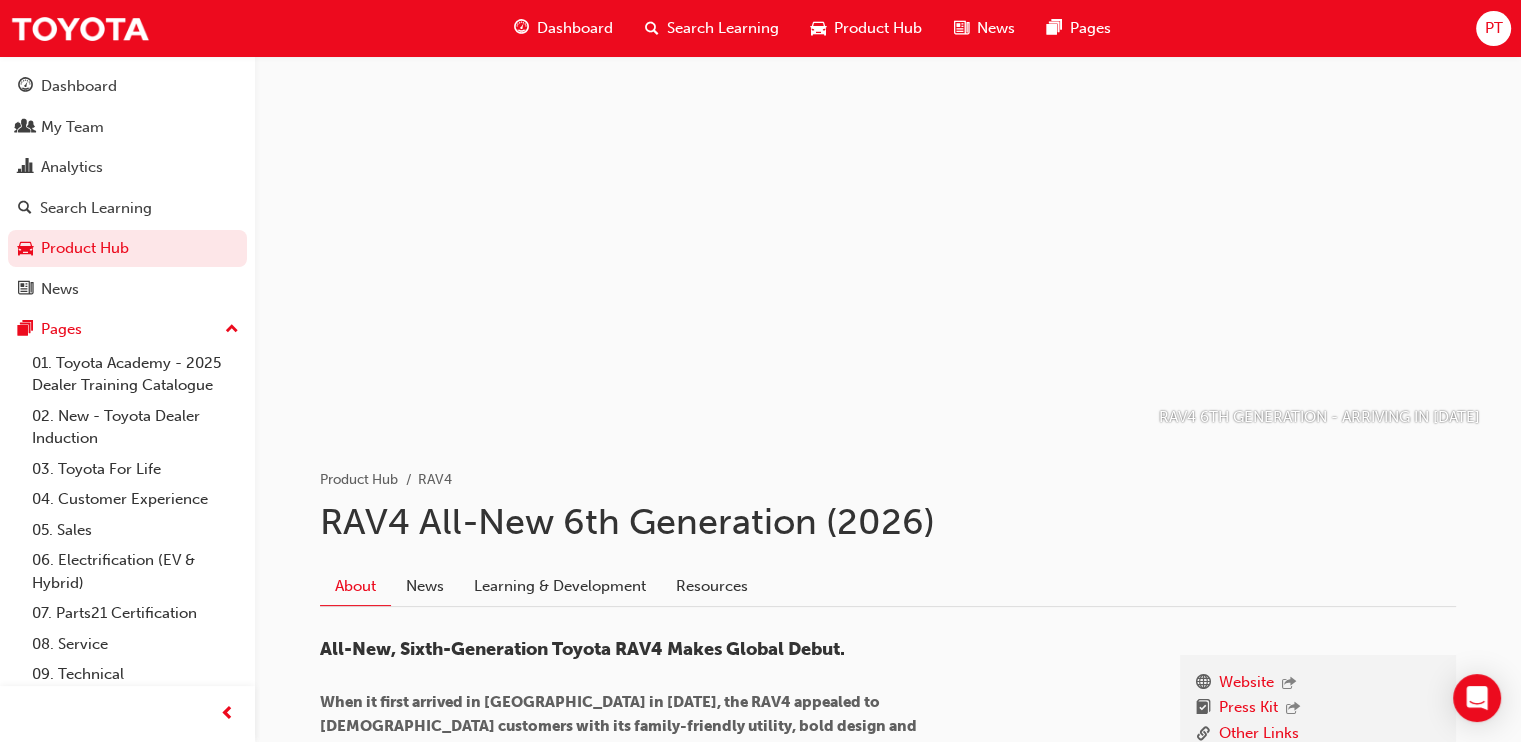 scroll, scrollTop: 0, scrollLeft: 0, axis: both 